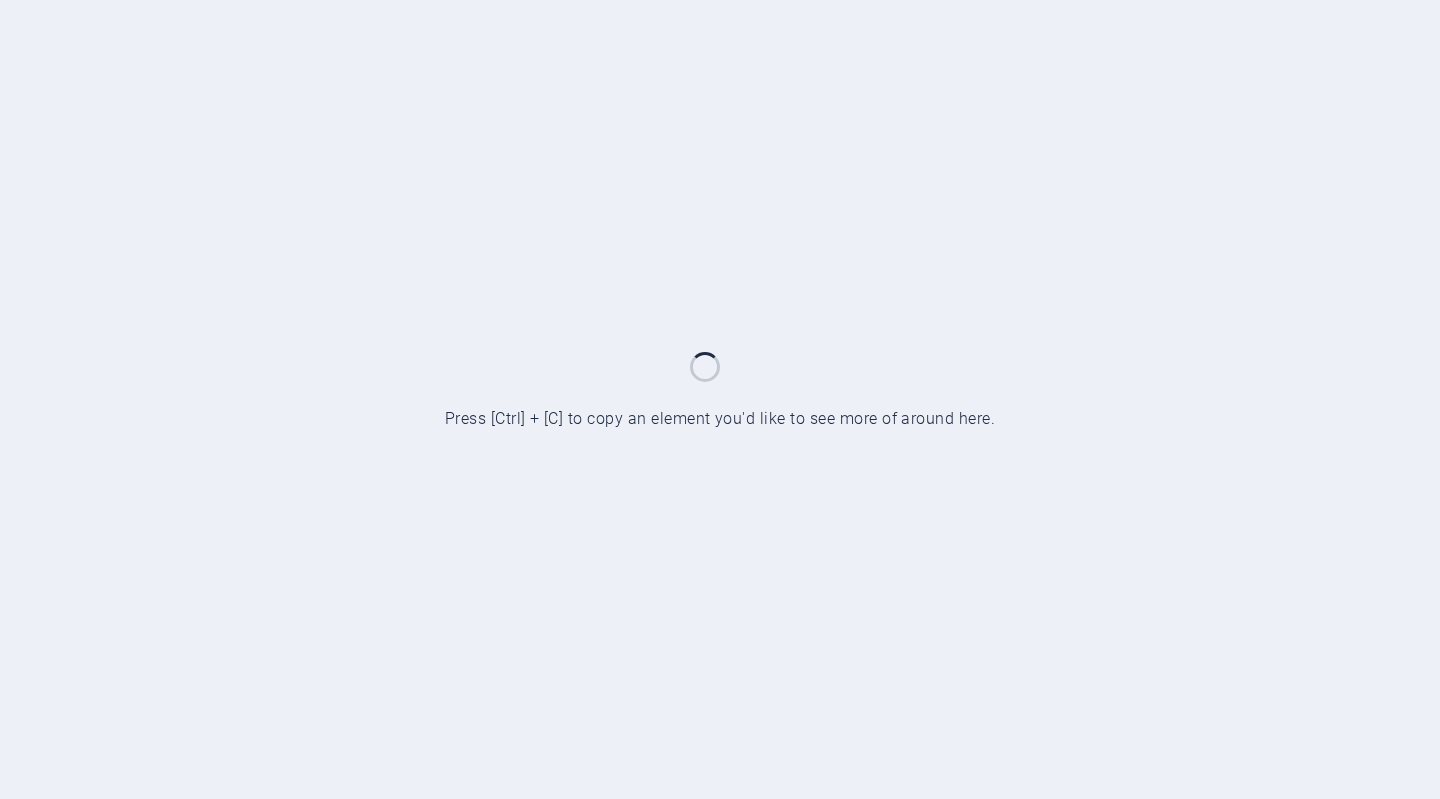 scroll, scrollTop: 0, scrollLeft: 0, axis: both 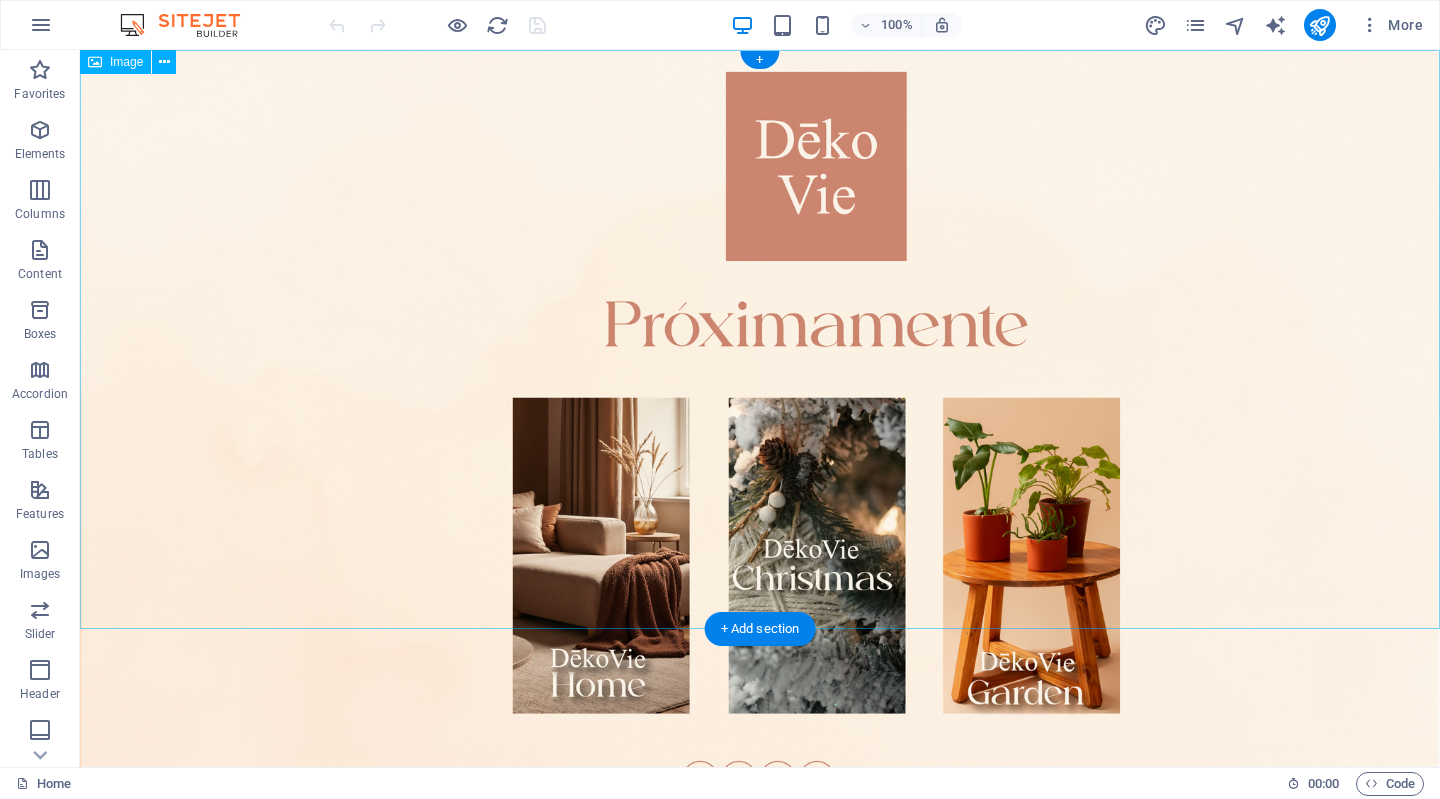 click at bounding box center (760, 434) 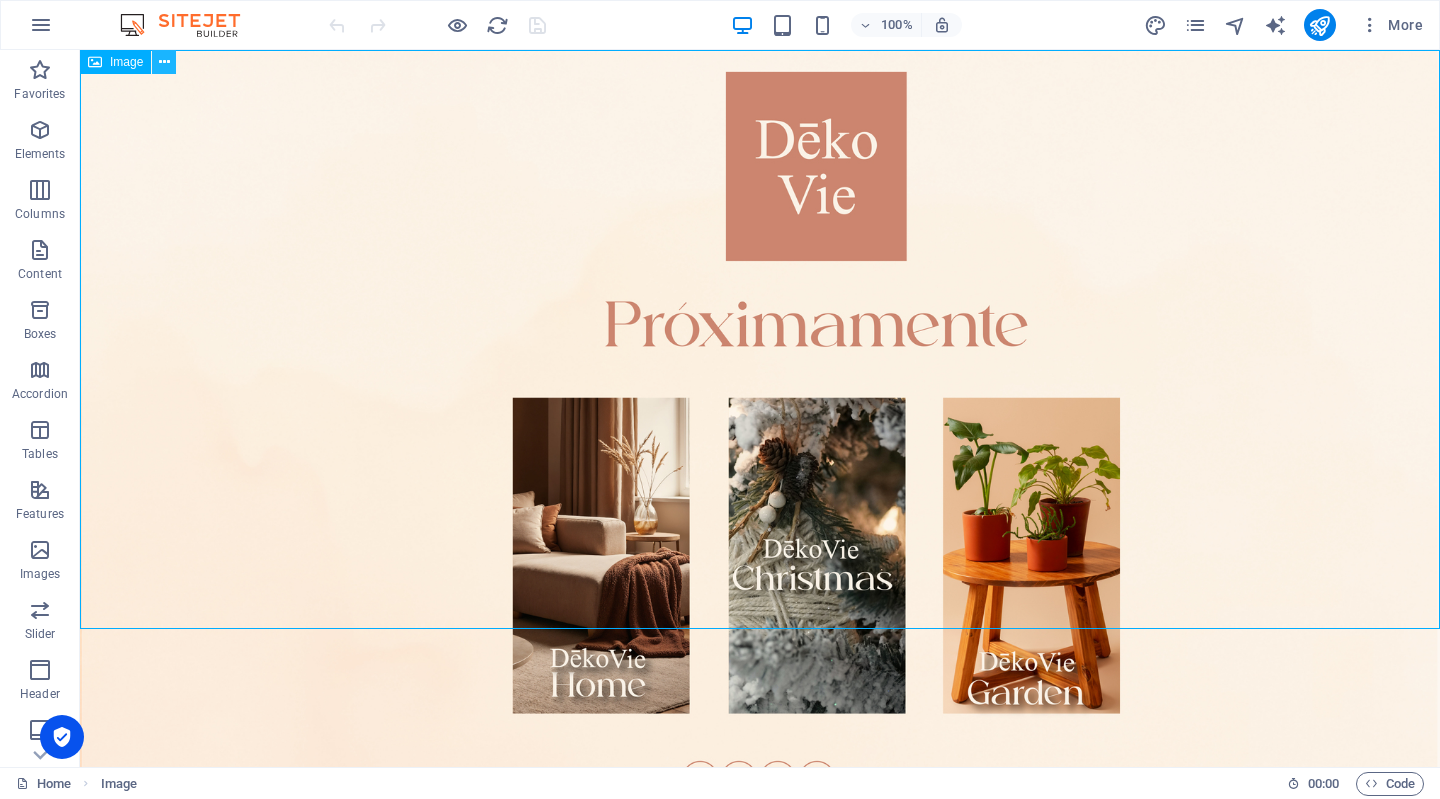 click at bounding box center (164, 62) 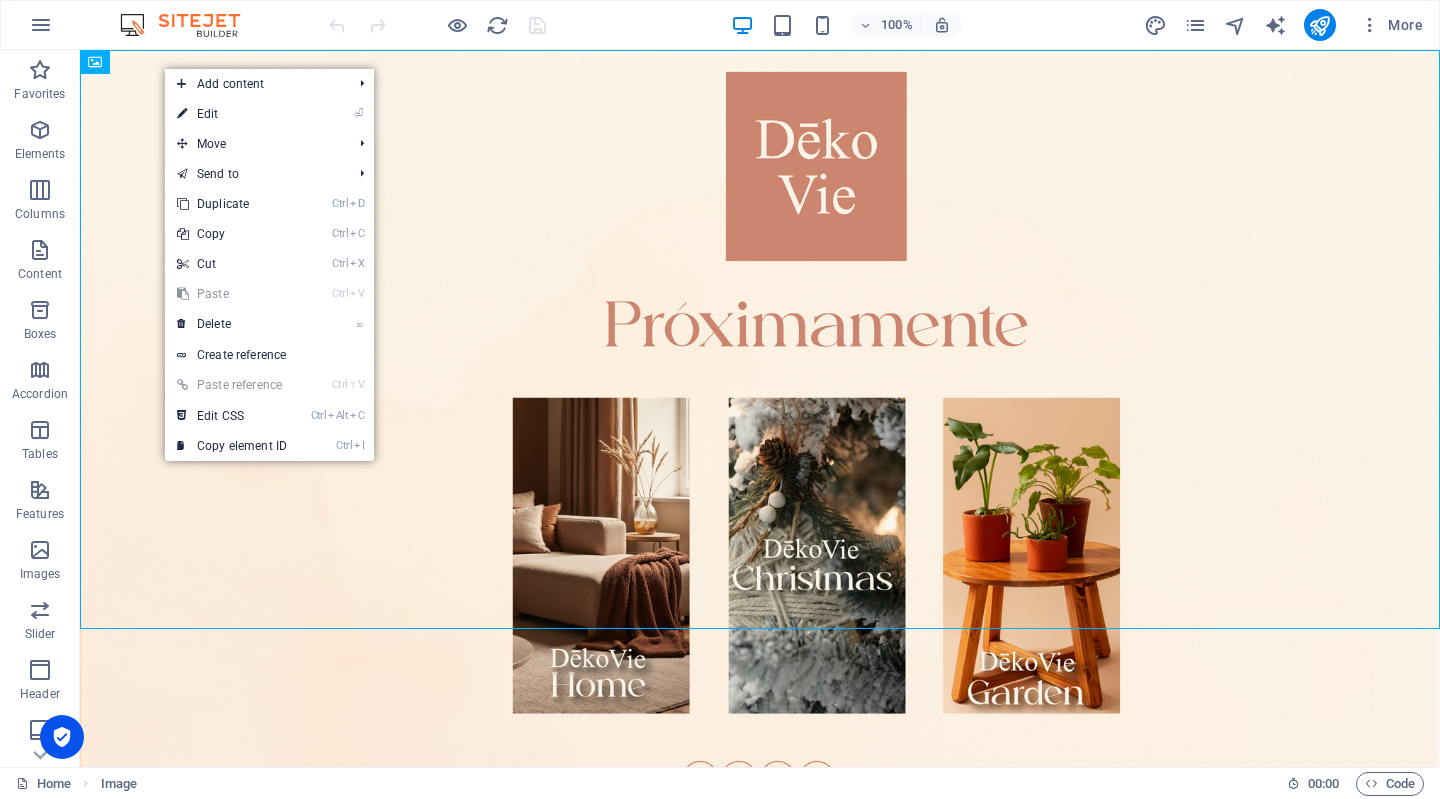 click on "Skip to main content" at bounding box center (760, 434) 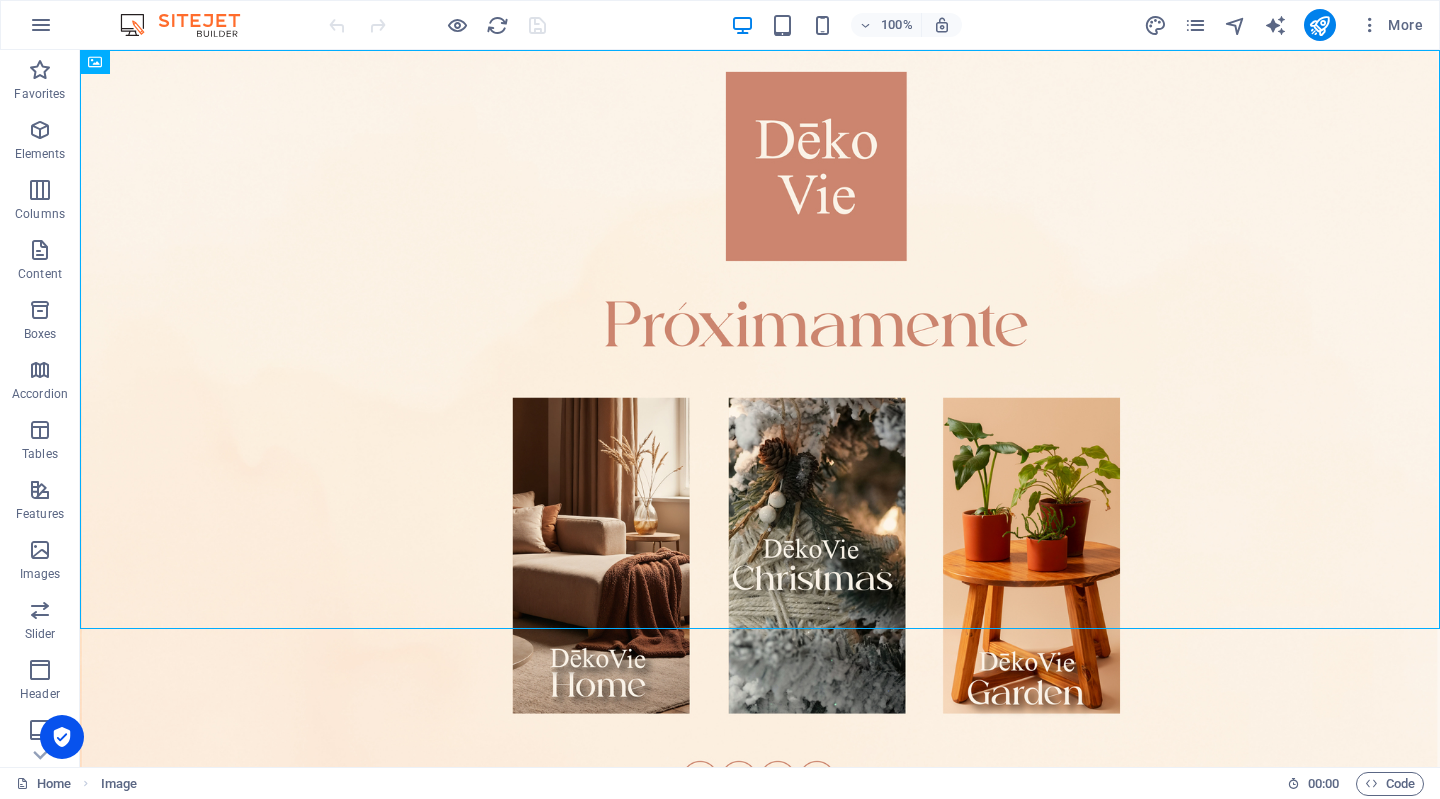 click on "Skip to main content" at bounding box center (760, 434) 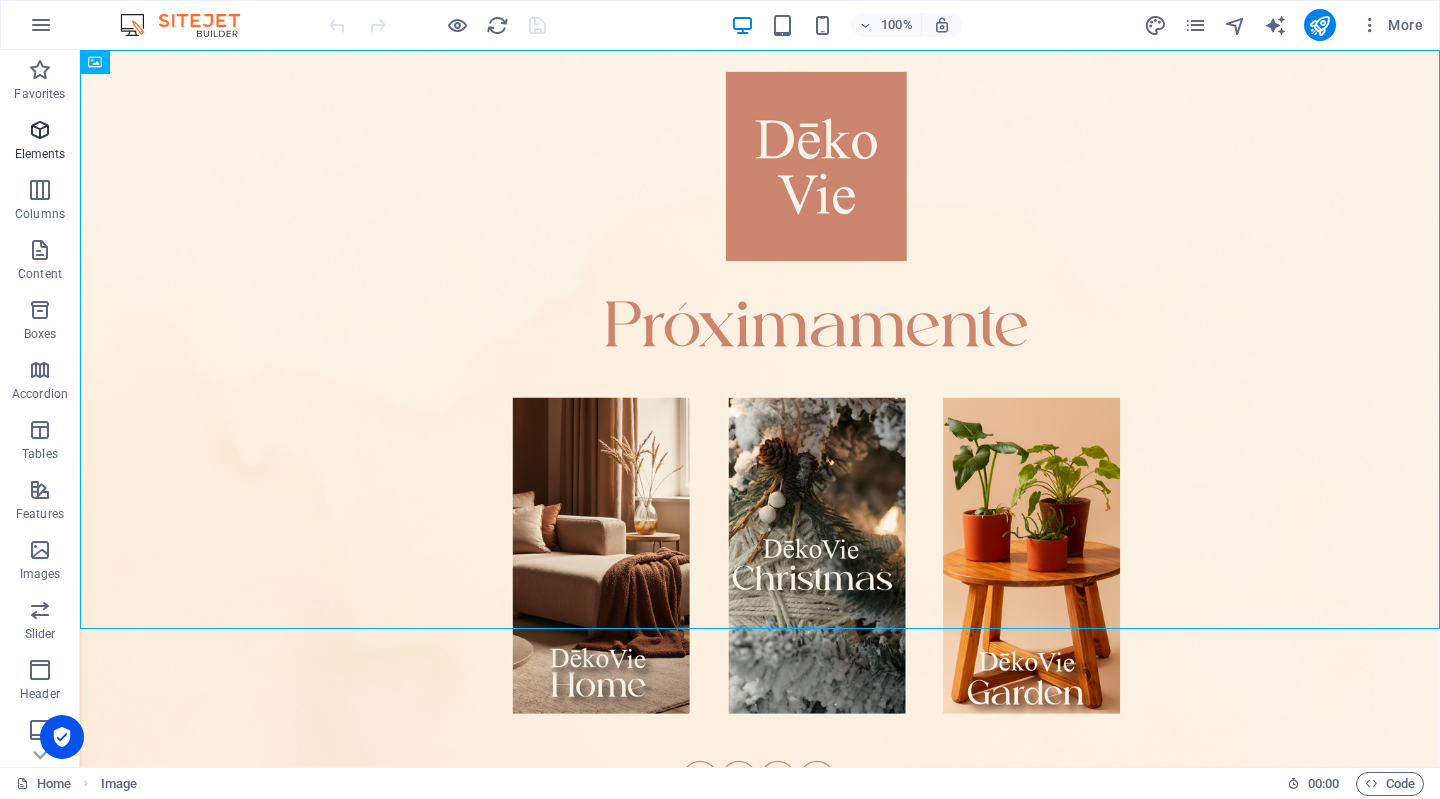 click on "Elements" at bounding box center (40, 142) 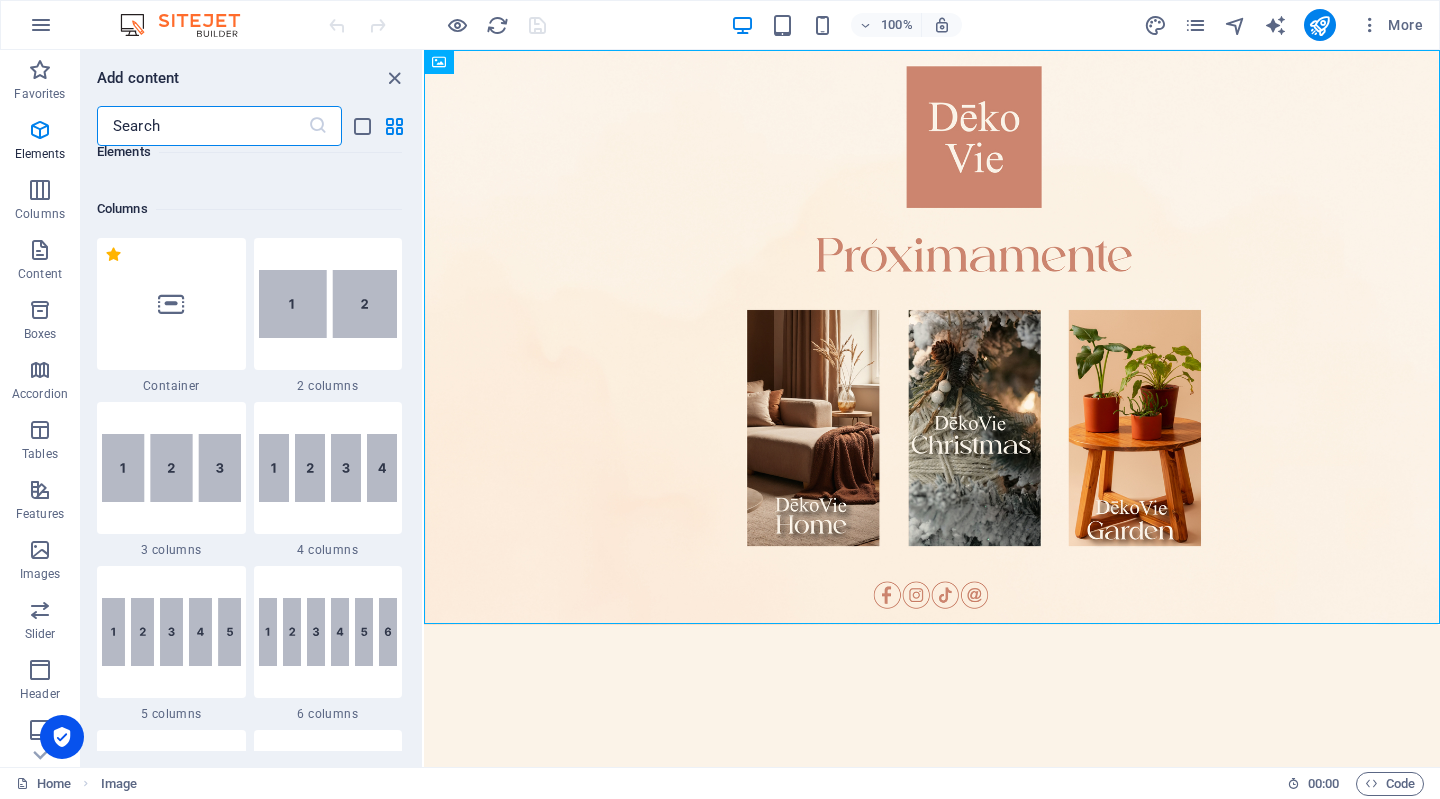 scroll, scrollTop: 952, scrollLeft: 0, axis: vertical 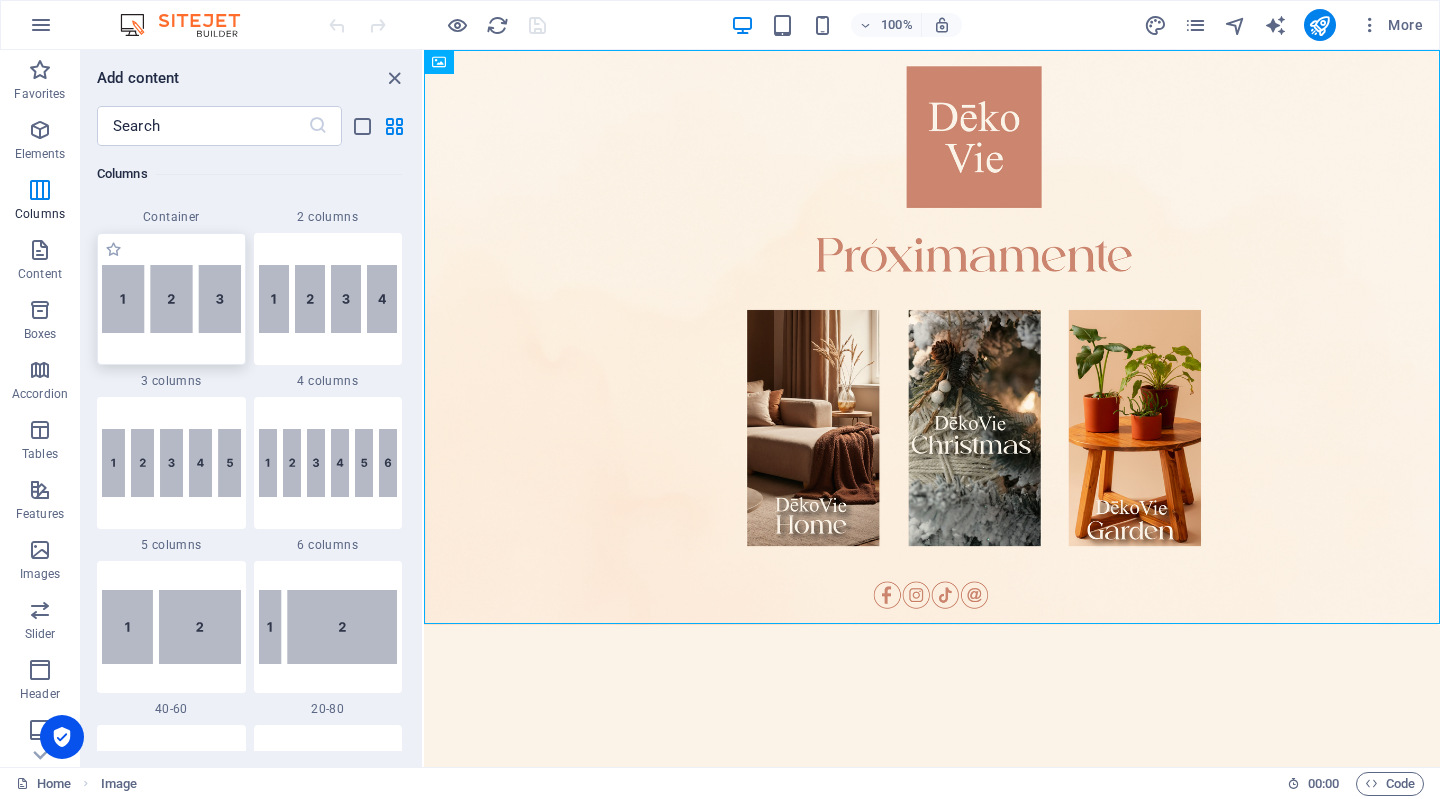 click at bounding box center [171, 299] 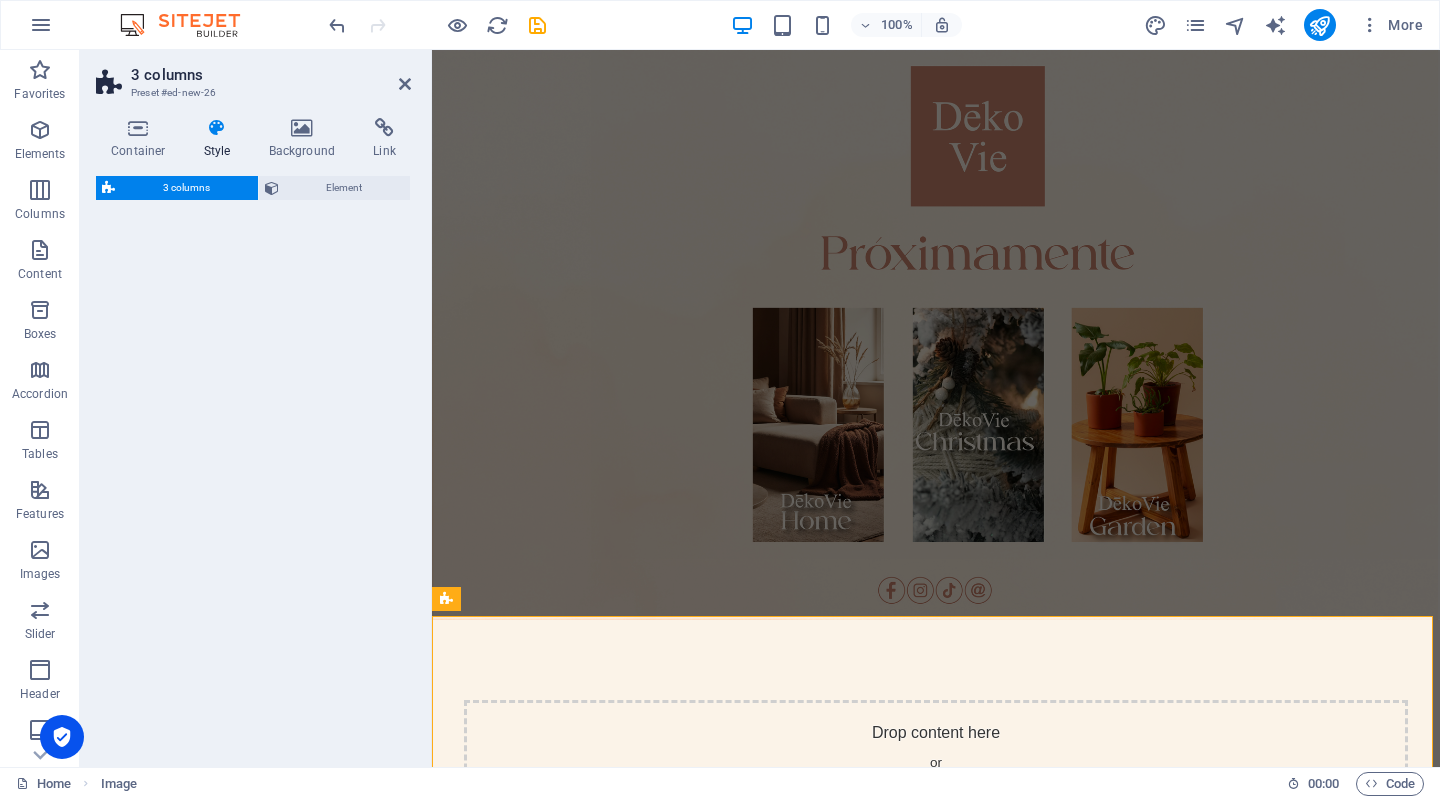 select on "rem" 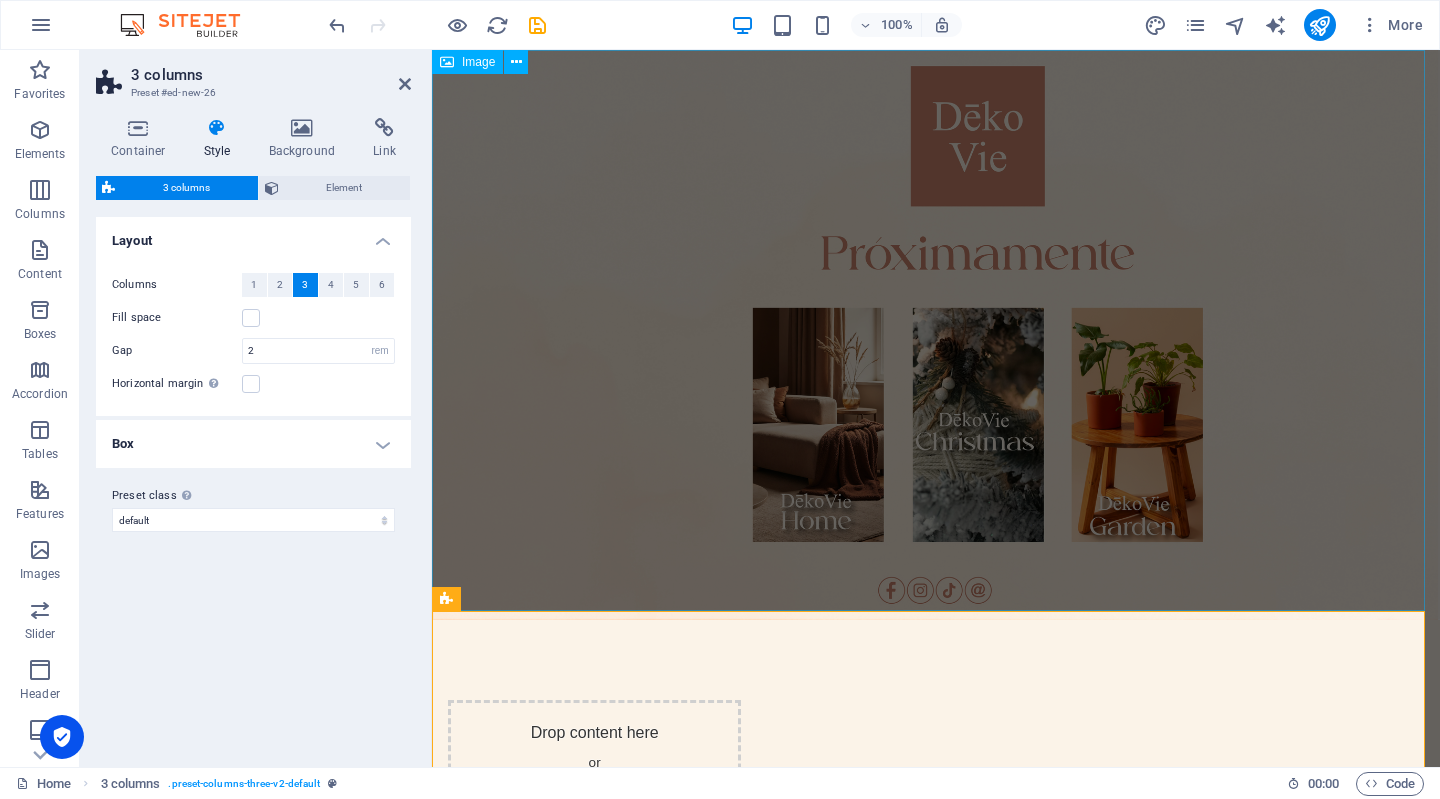 scroll, scrollTop: 181, scrollLeft: 0, axis: vertical 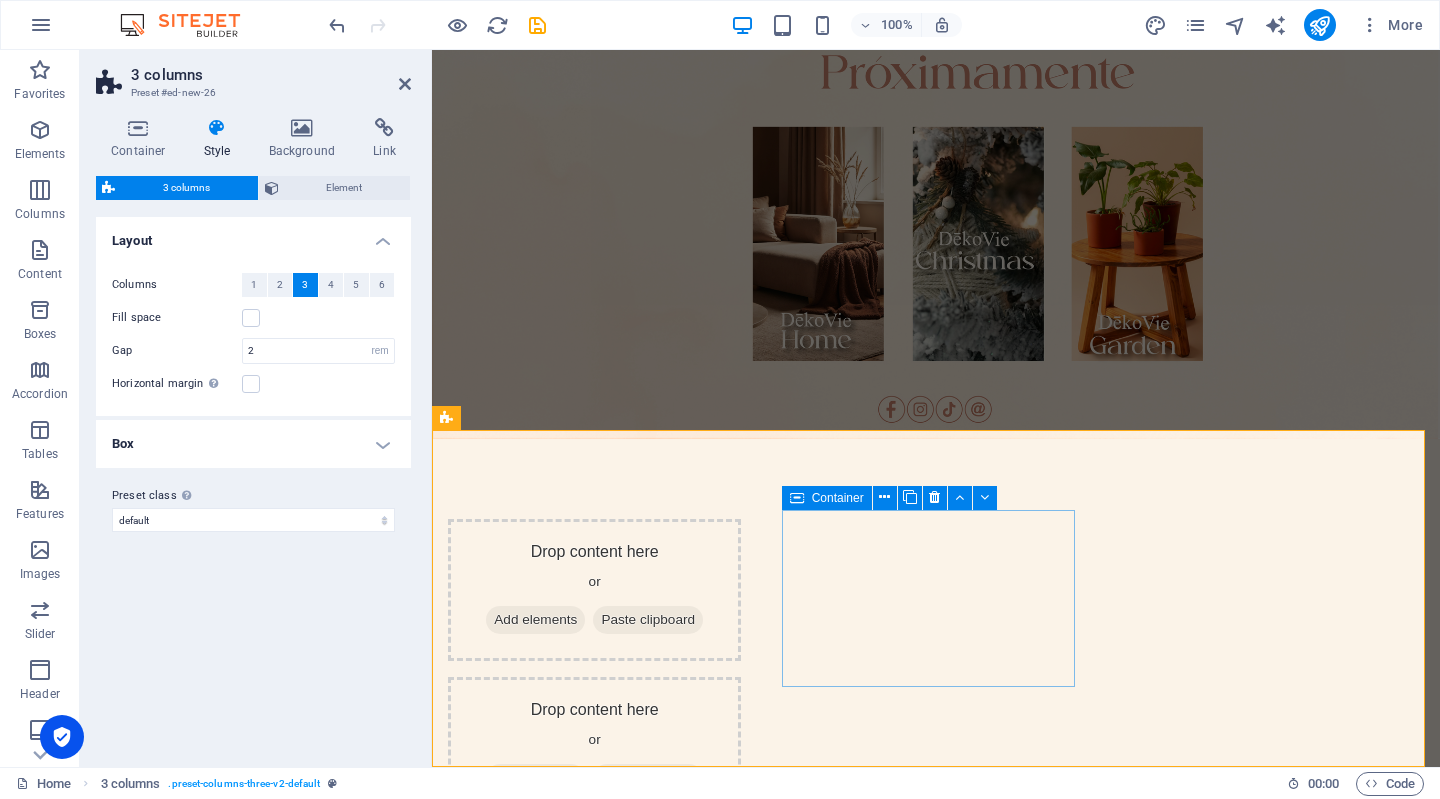 click on "Add elements" at bounding box center (535, 778) 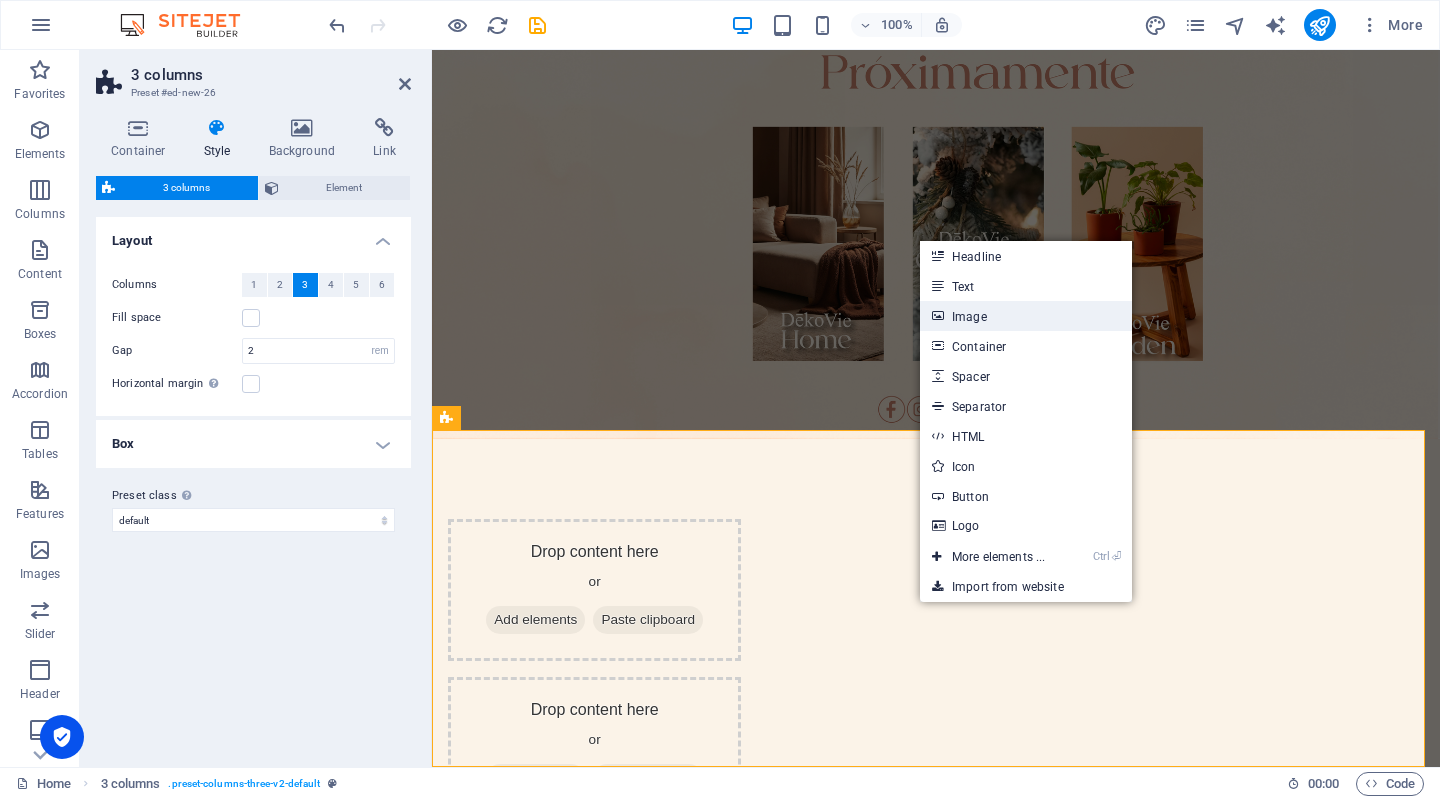 click on "Image" at bounding box center [1026, 316] 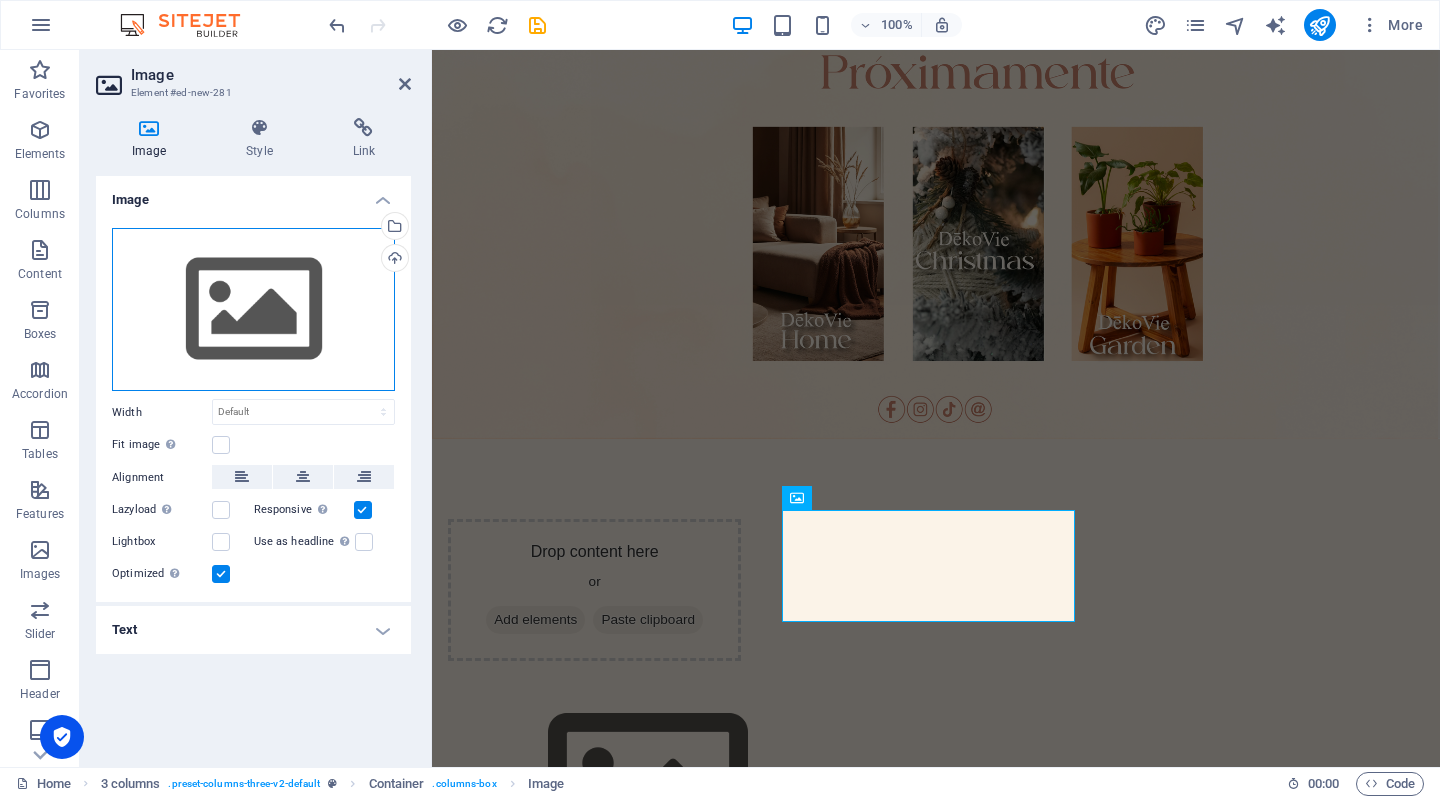 click on "Drag files here, click to choose files or select files from Files or our free stock photos & videos" at bounding box center [253, 310] 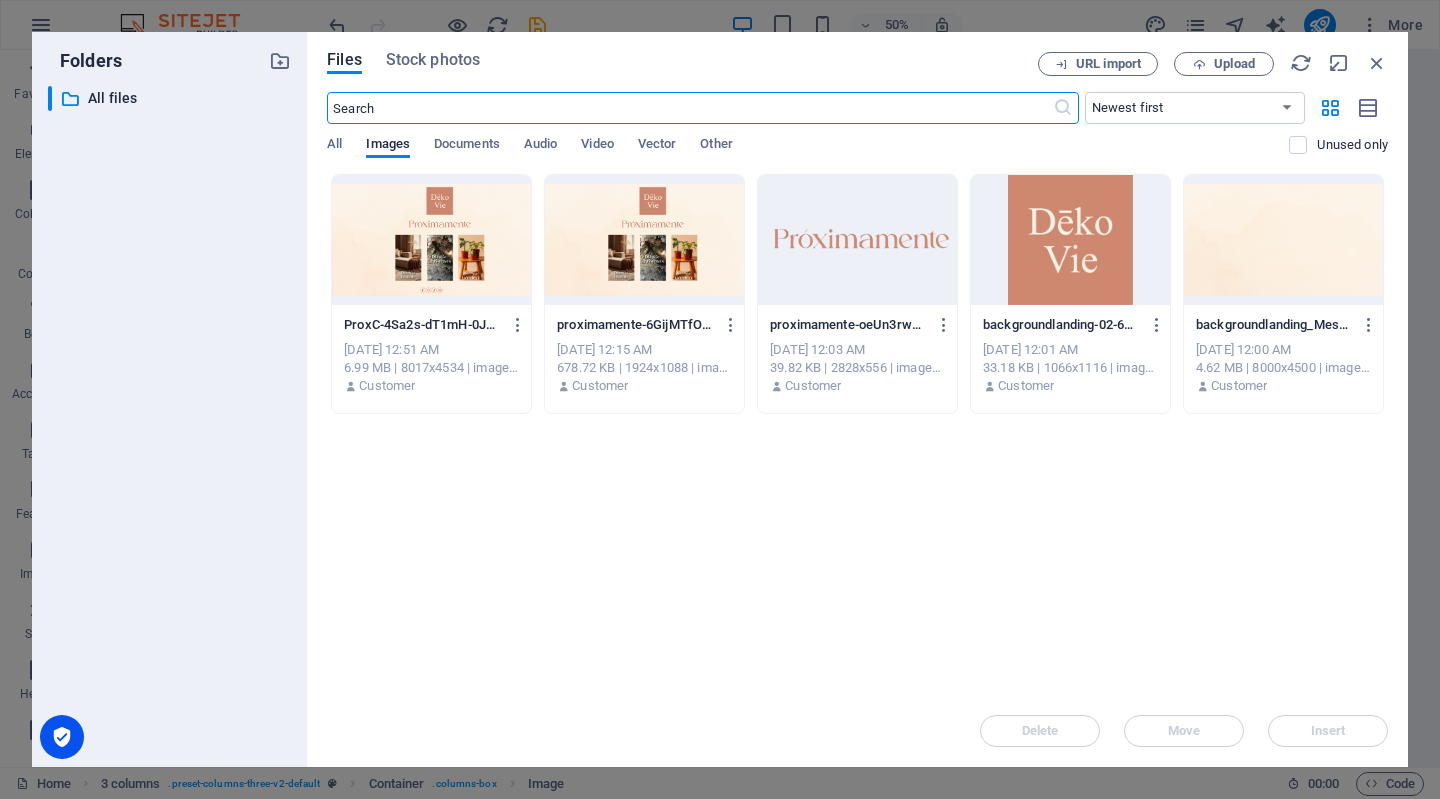 scroll, scrollTop: 0, scrollLeft: 0, axis: both 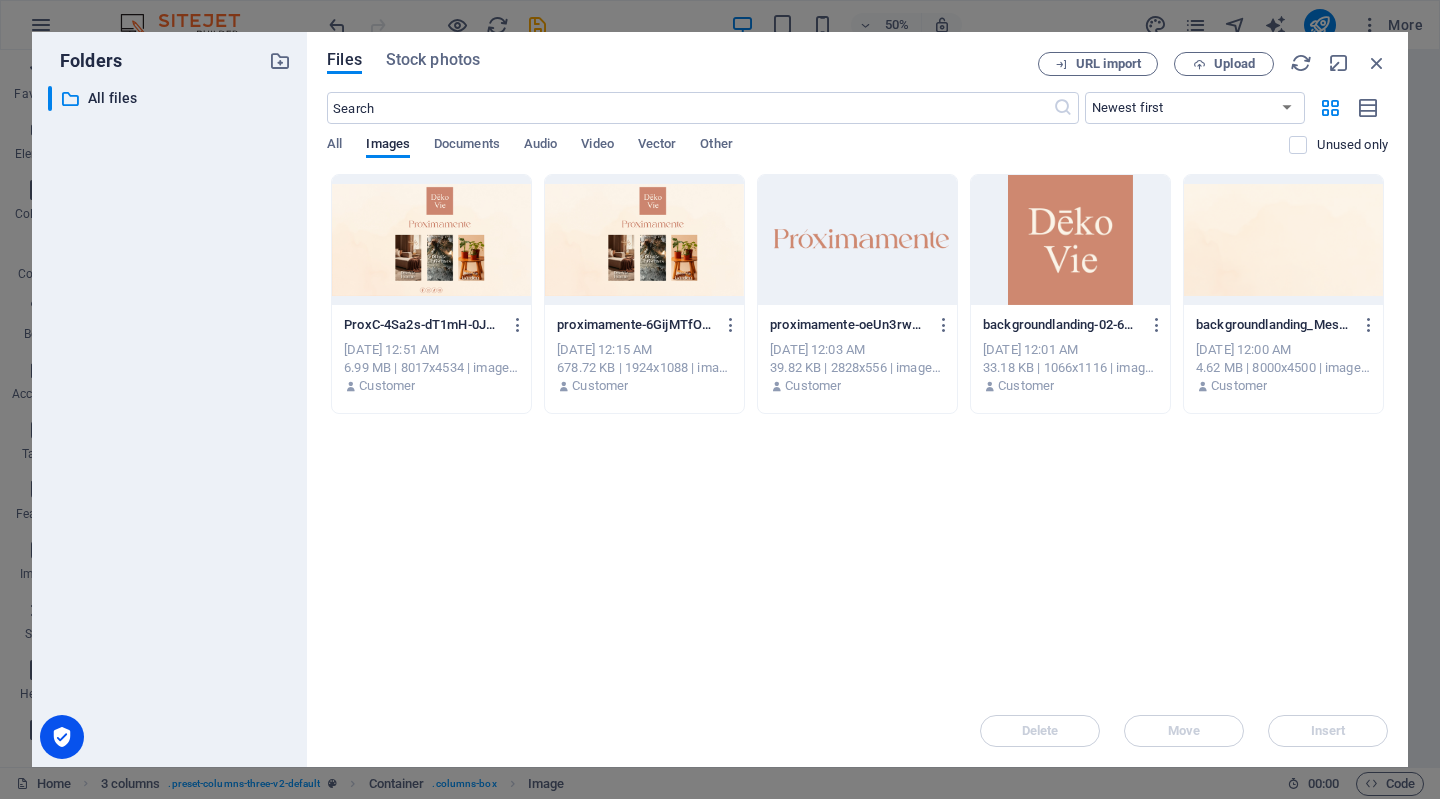 click on "backgroundlanding-02-6Cz_Nz7fvtKZkhHjW1f0iQ.png backgroundlanding-02-6Cz_Nz7fvtKZkhHjW1f0iQ.png" at bounding box center [1070, 325] 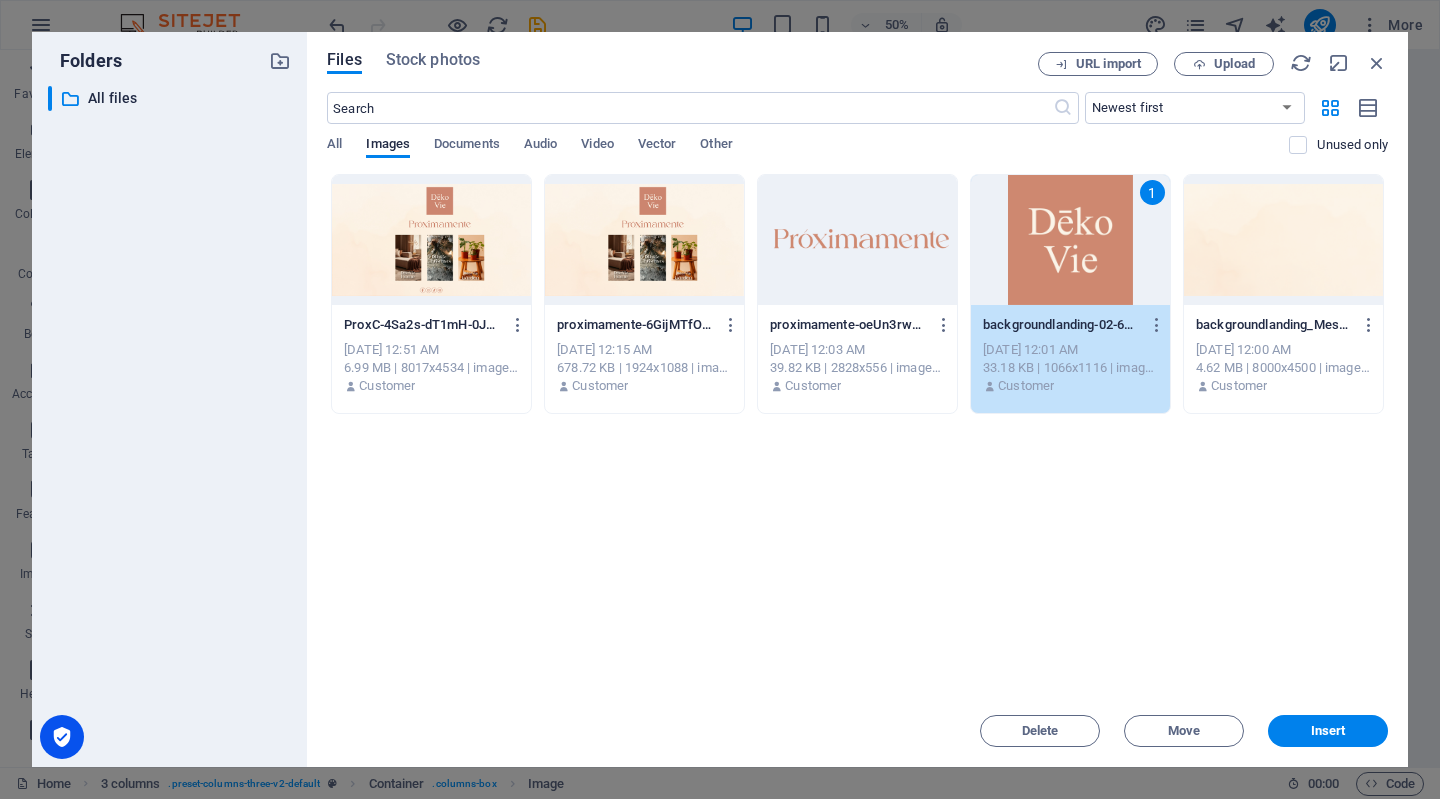 click on "1" at bounding box center [1070, 240] 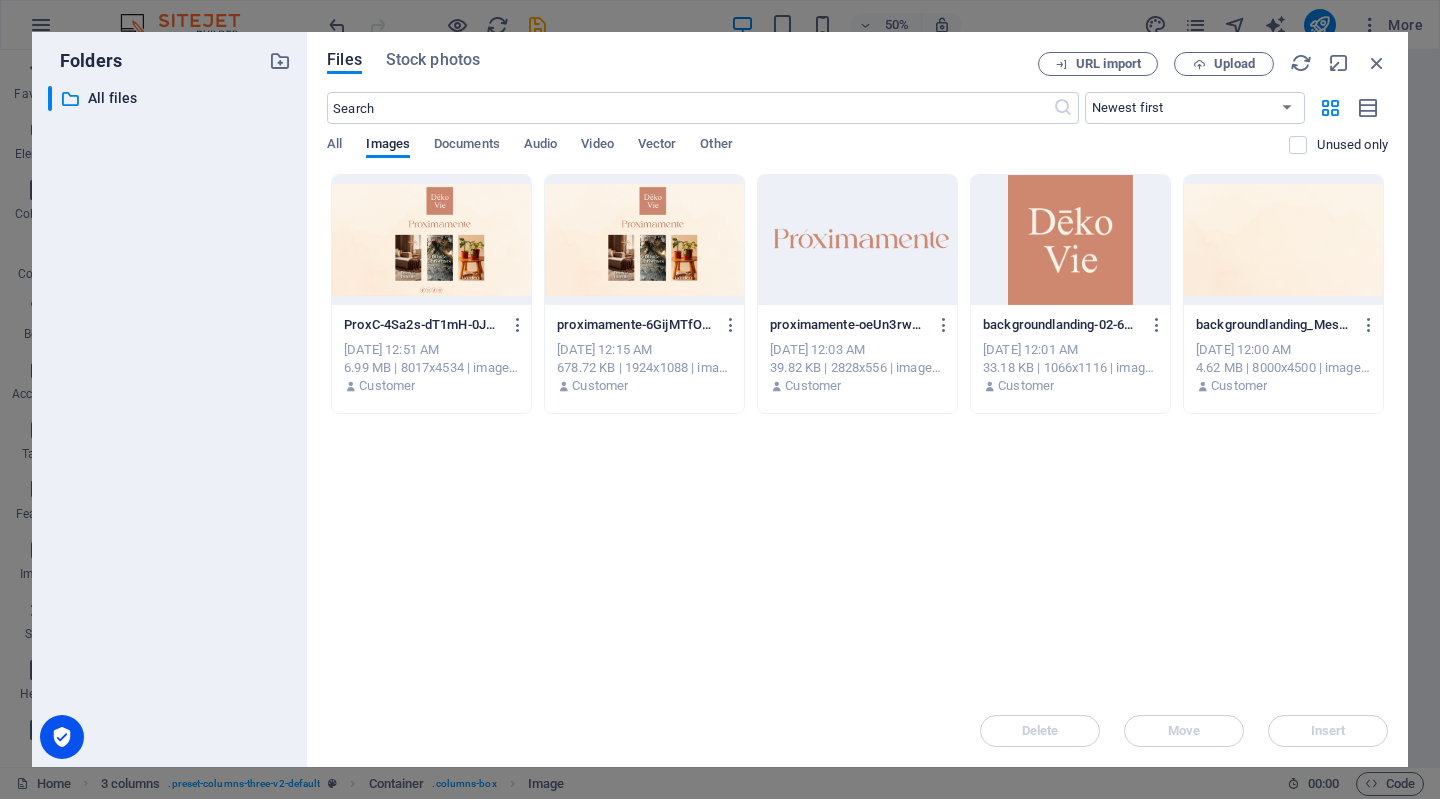 click at bounding box center (1070, 240) 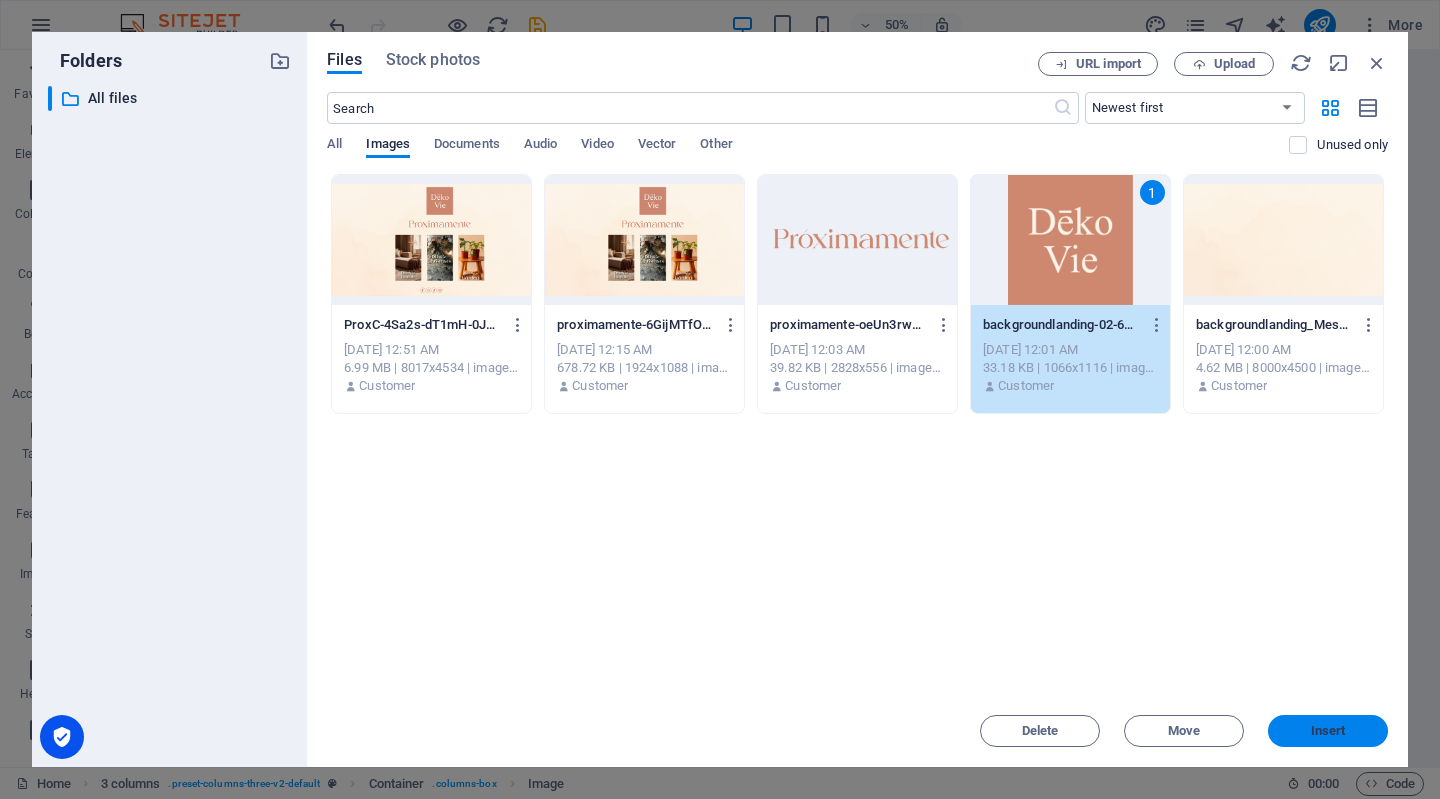 click on "Insert" at bounding box center (1328, 731) 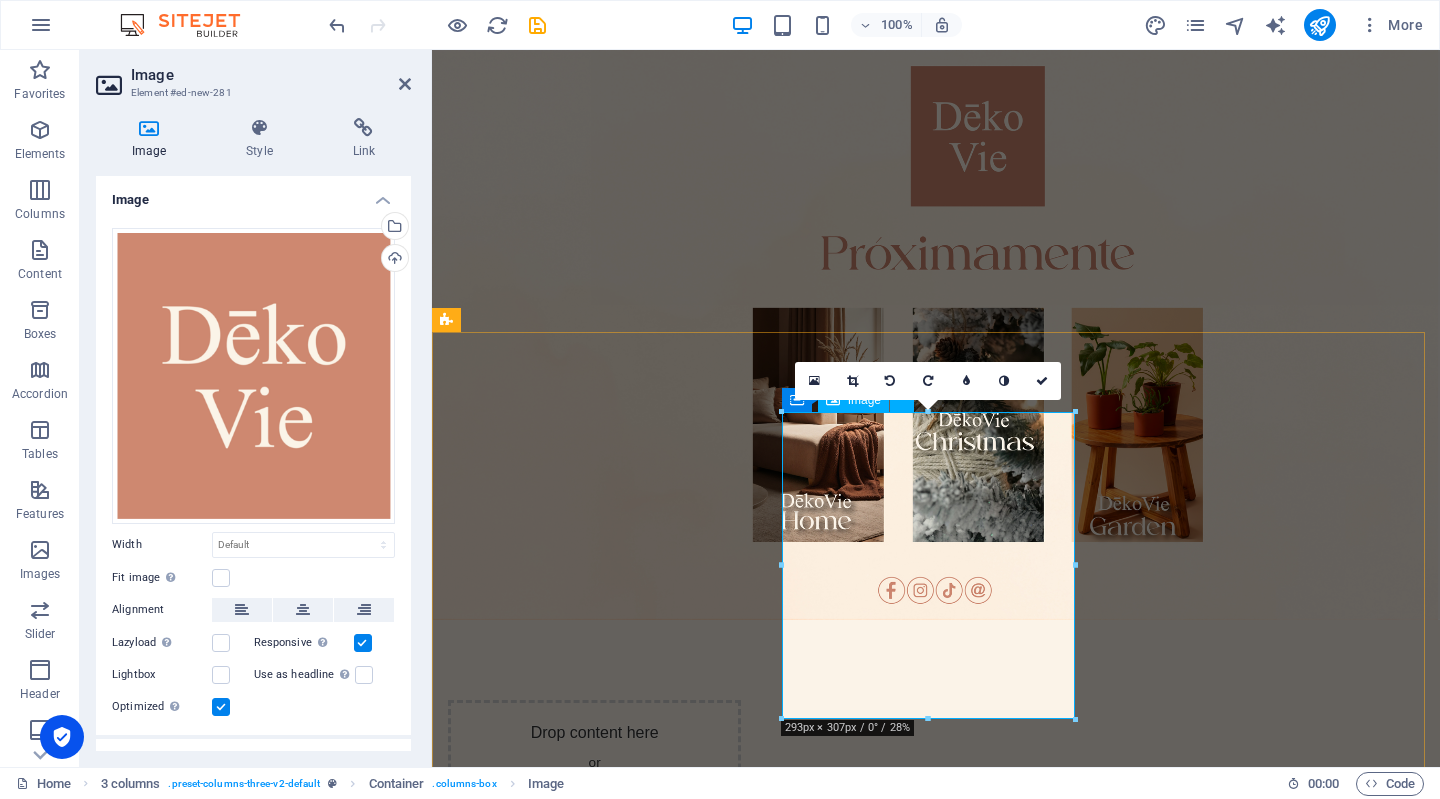 scroll, scrollTop: 311, scrollLeft: 0, axis: vertical 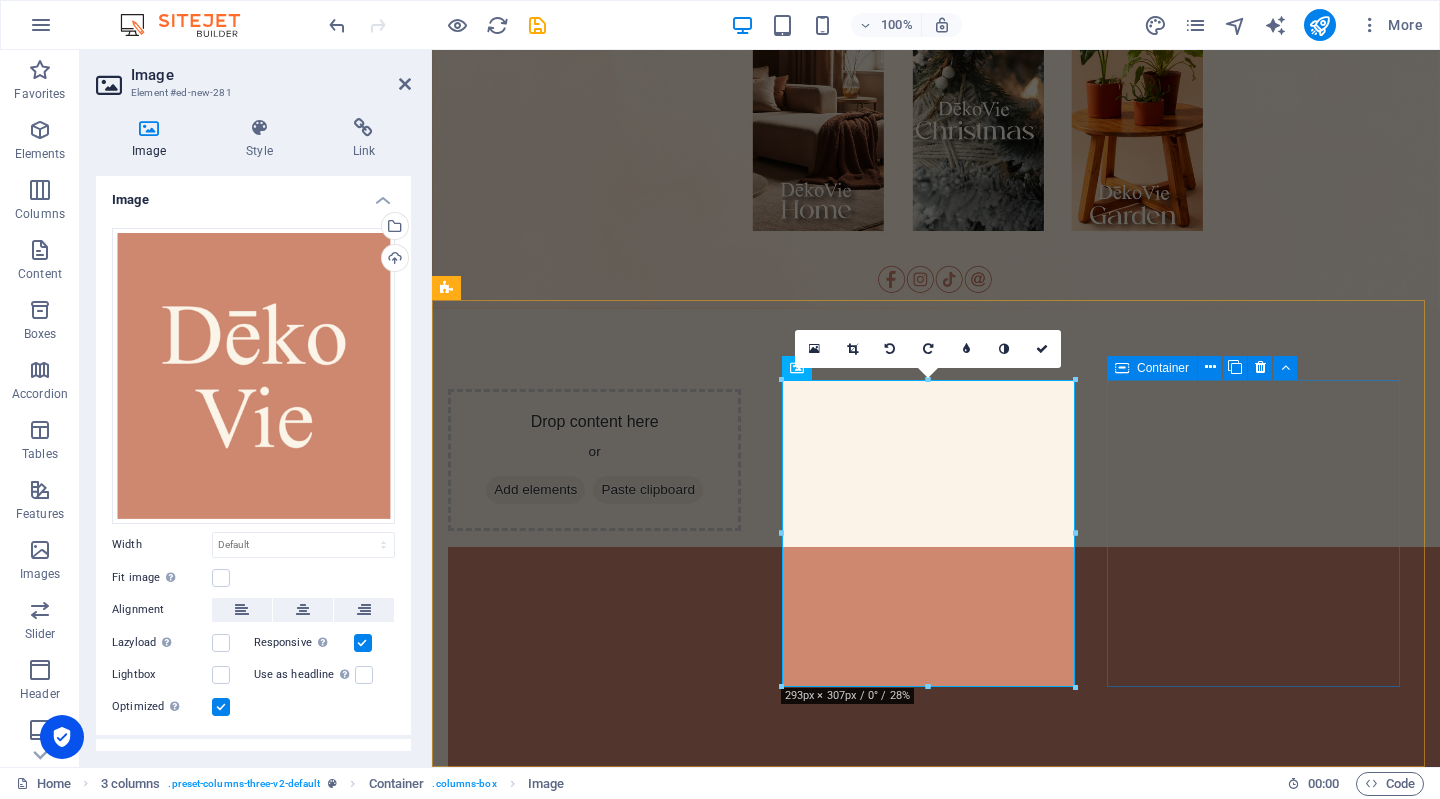click on "Drop content here or  Add elements  Paste clipboard" at bounding box center [594, 1689] 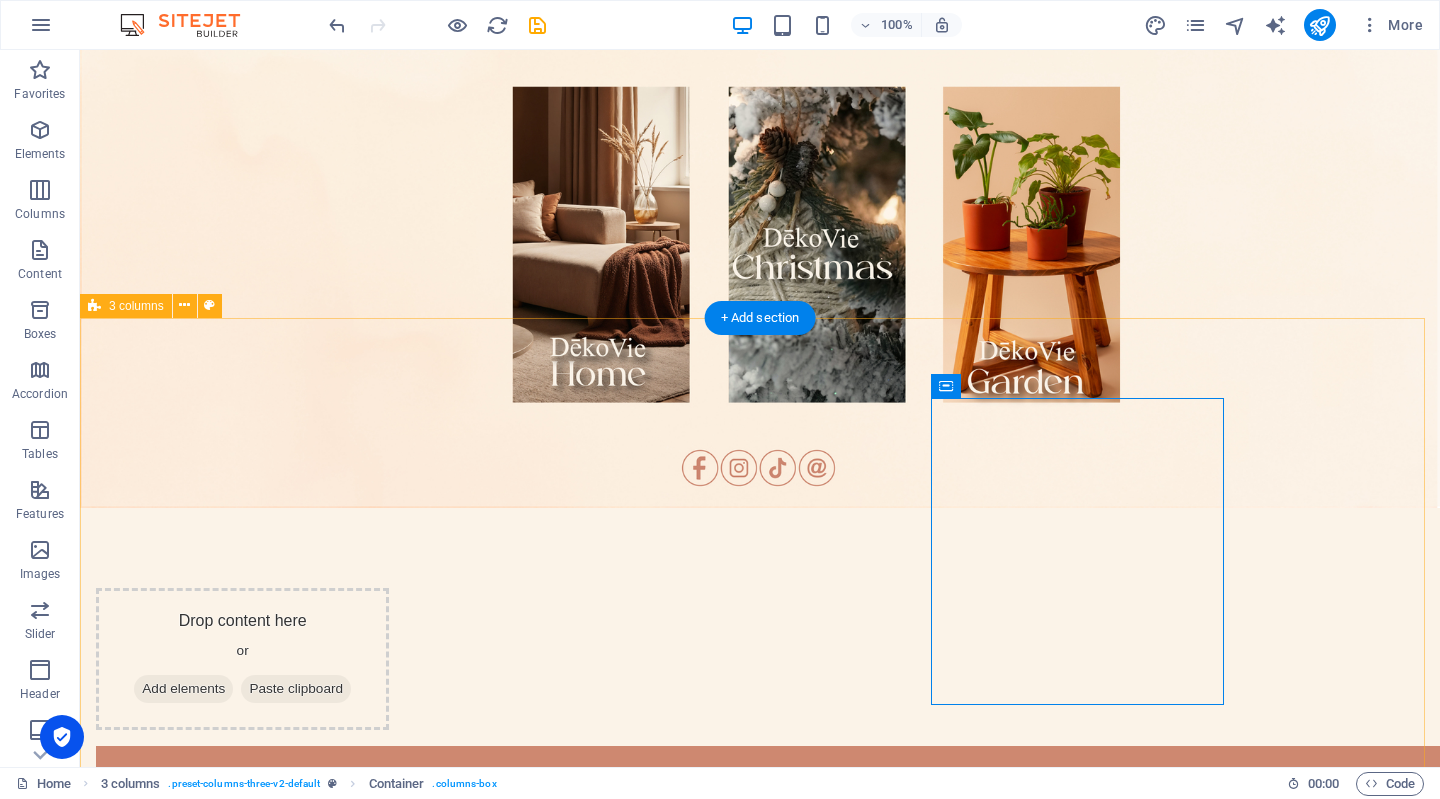 click on "Drop content here or  Add elements  Paste clipboard Drop content here or  Add elements  Paste clipboard" at bounding box center [760, 1458] 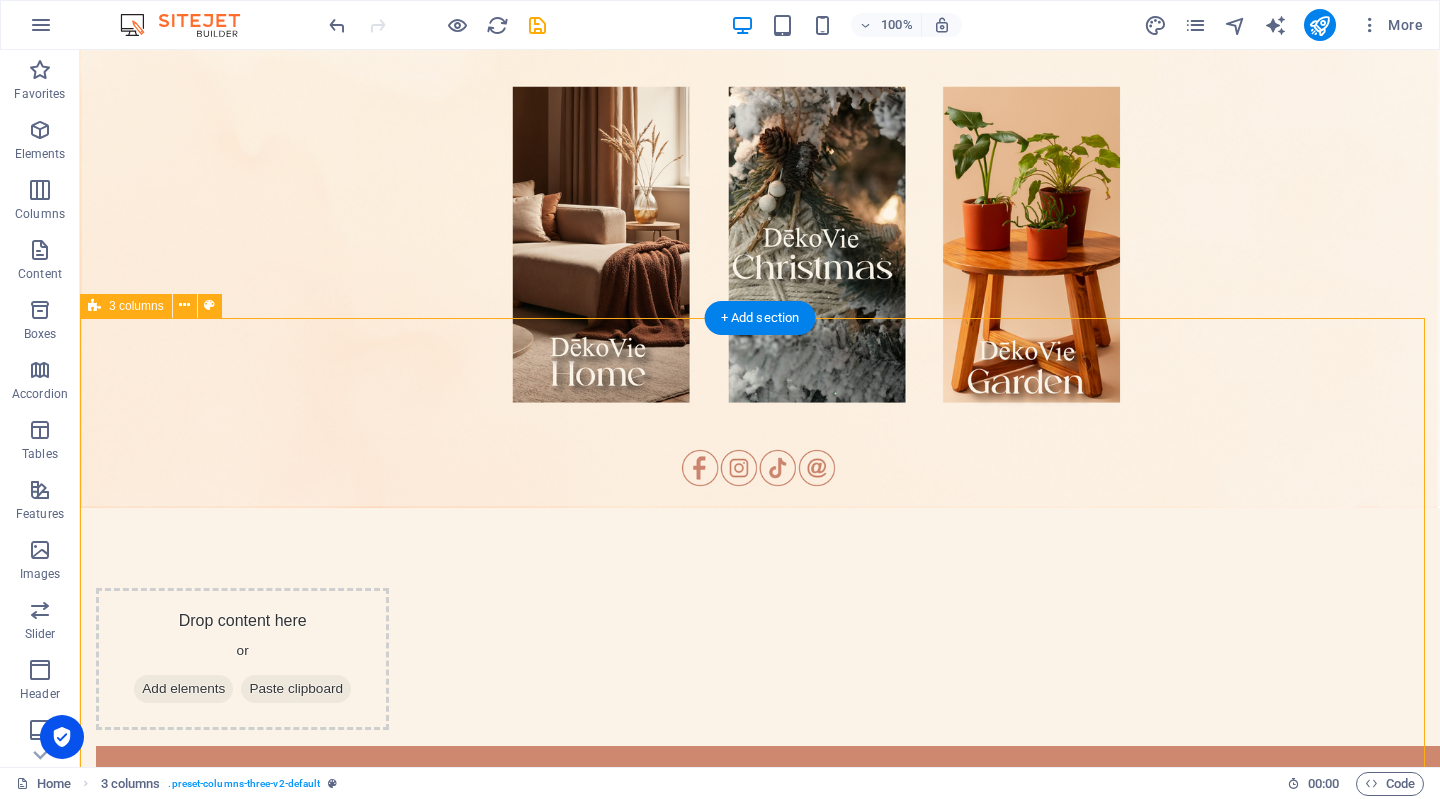 scroll, scrollTop: 328, scrollLeft: 0, axis: vertical 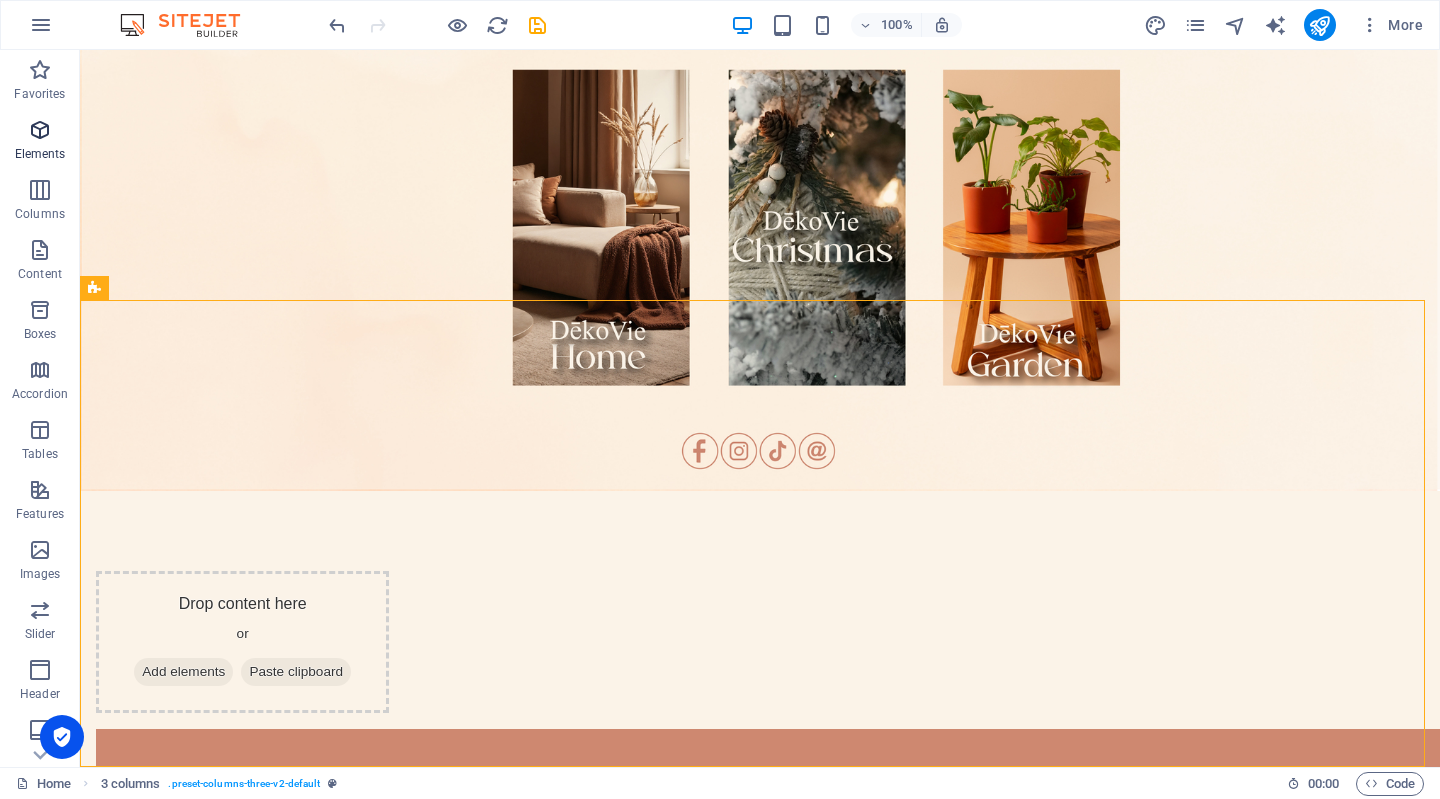 click on "Elements" at bounding box center (40, 154) 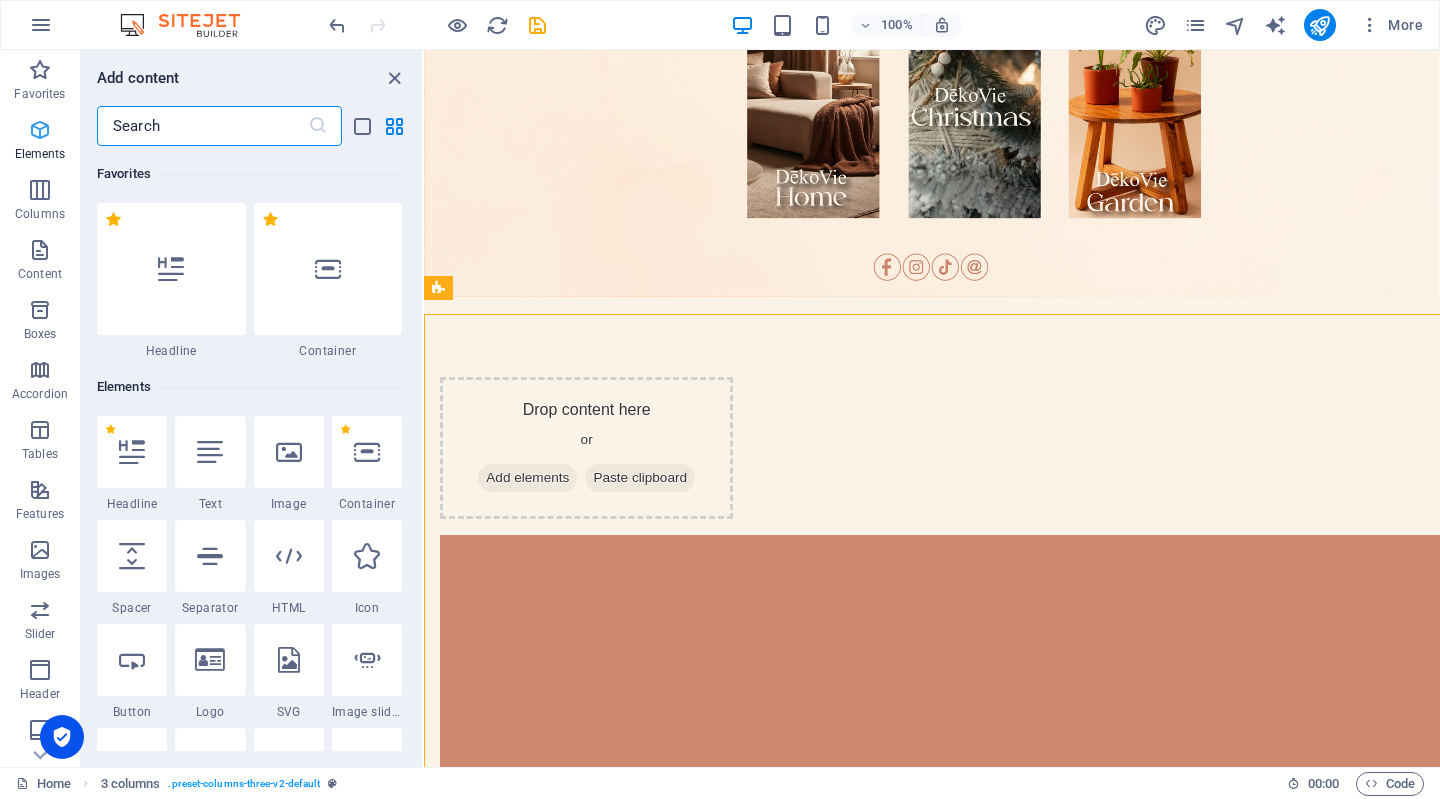 scroll, scrollTop: 315, scrollLeft: 0, axis: vertical 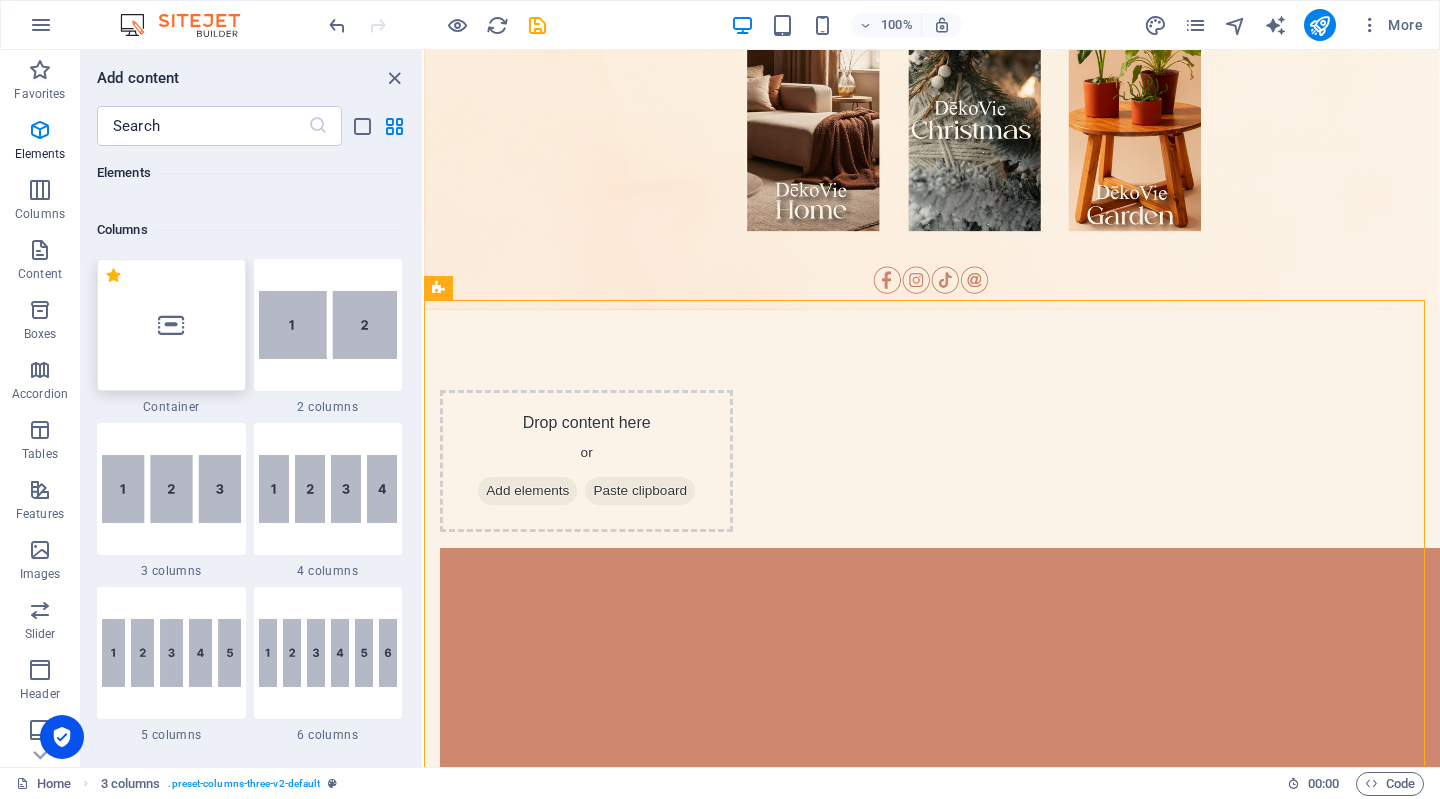 click at bounding box center (171, 325) 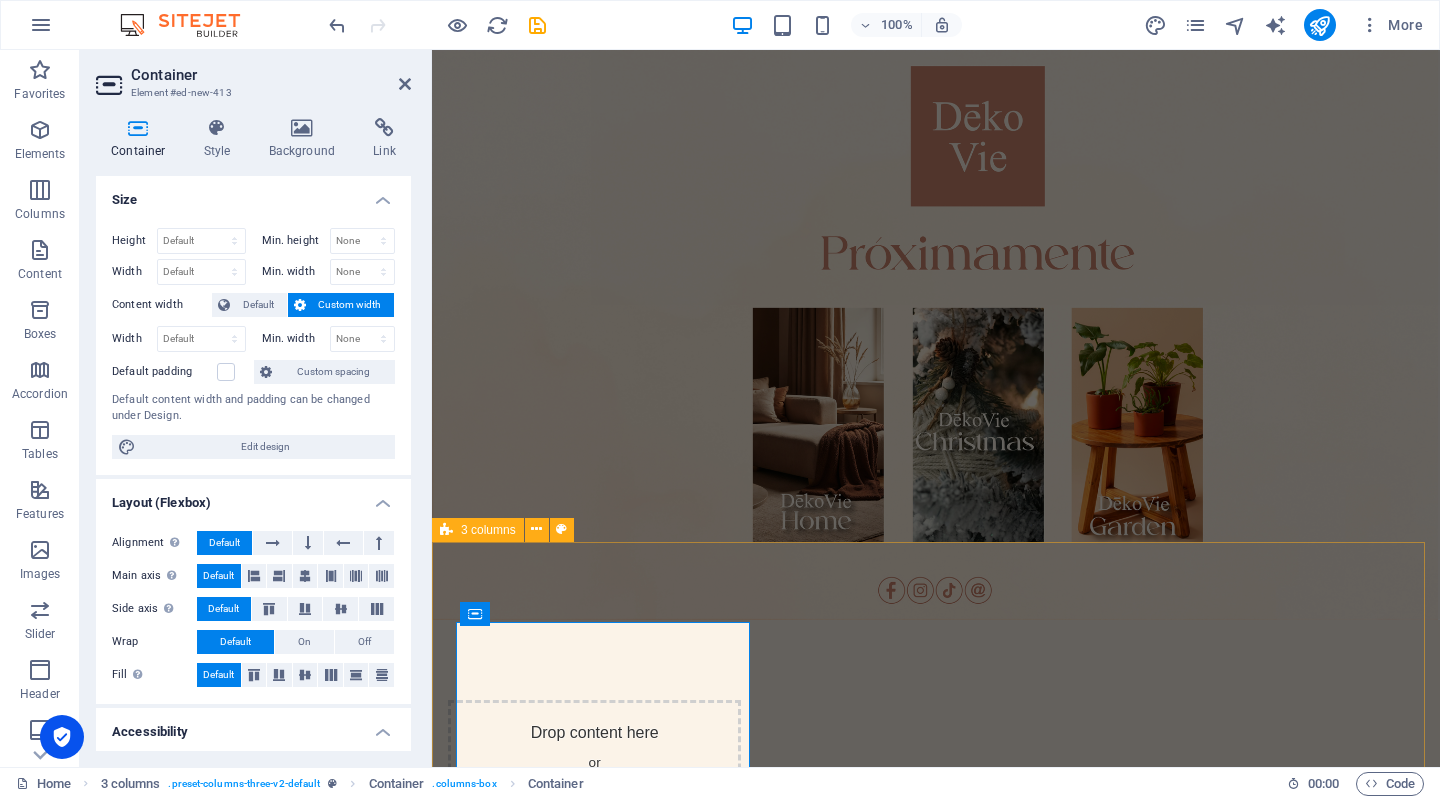 scroll, scrollTop: 311, scrollLeft: 0, axis: vertical 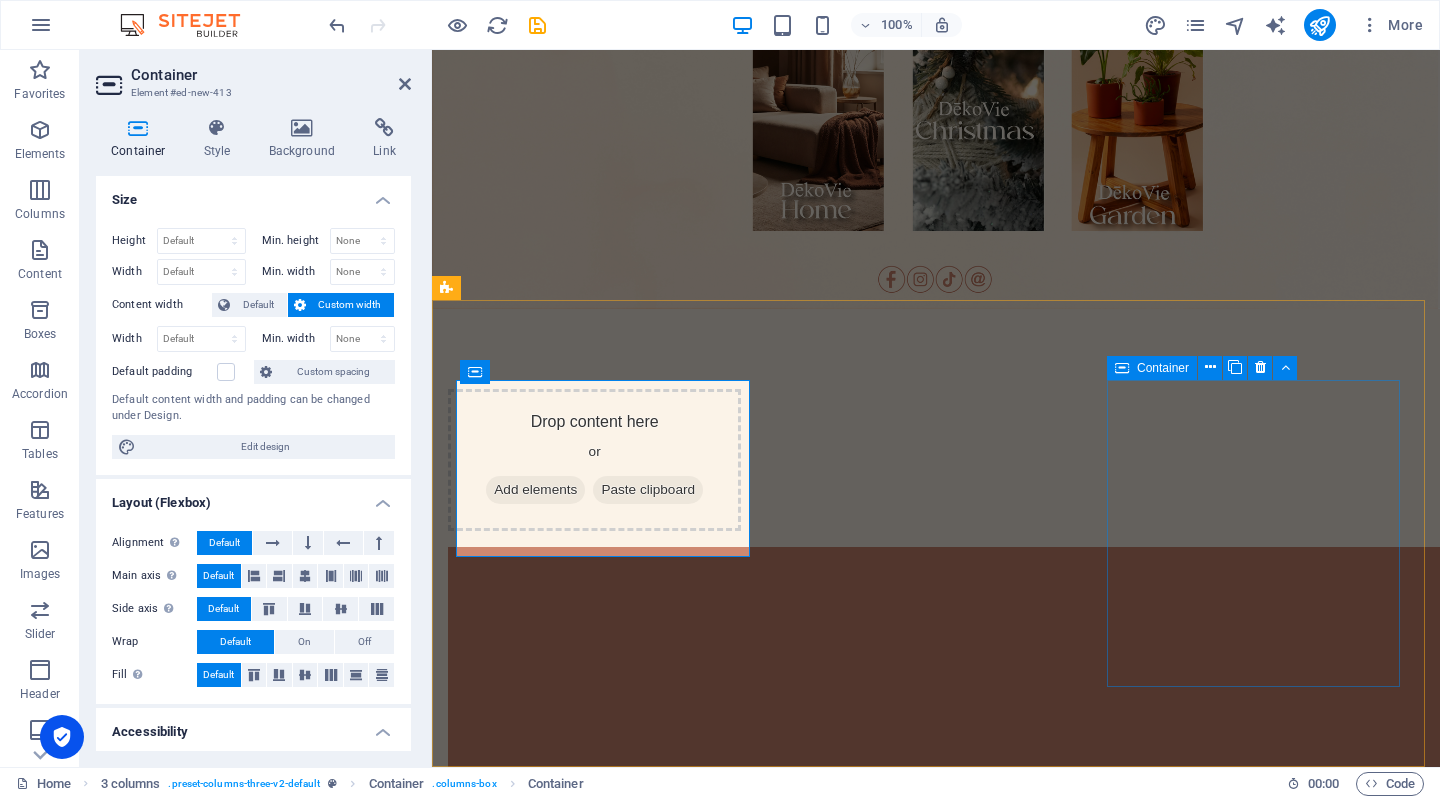 click on "Drop content here or  Add elements  Paste clipboard" at bounding box center (594, 1689) 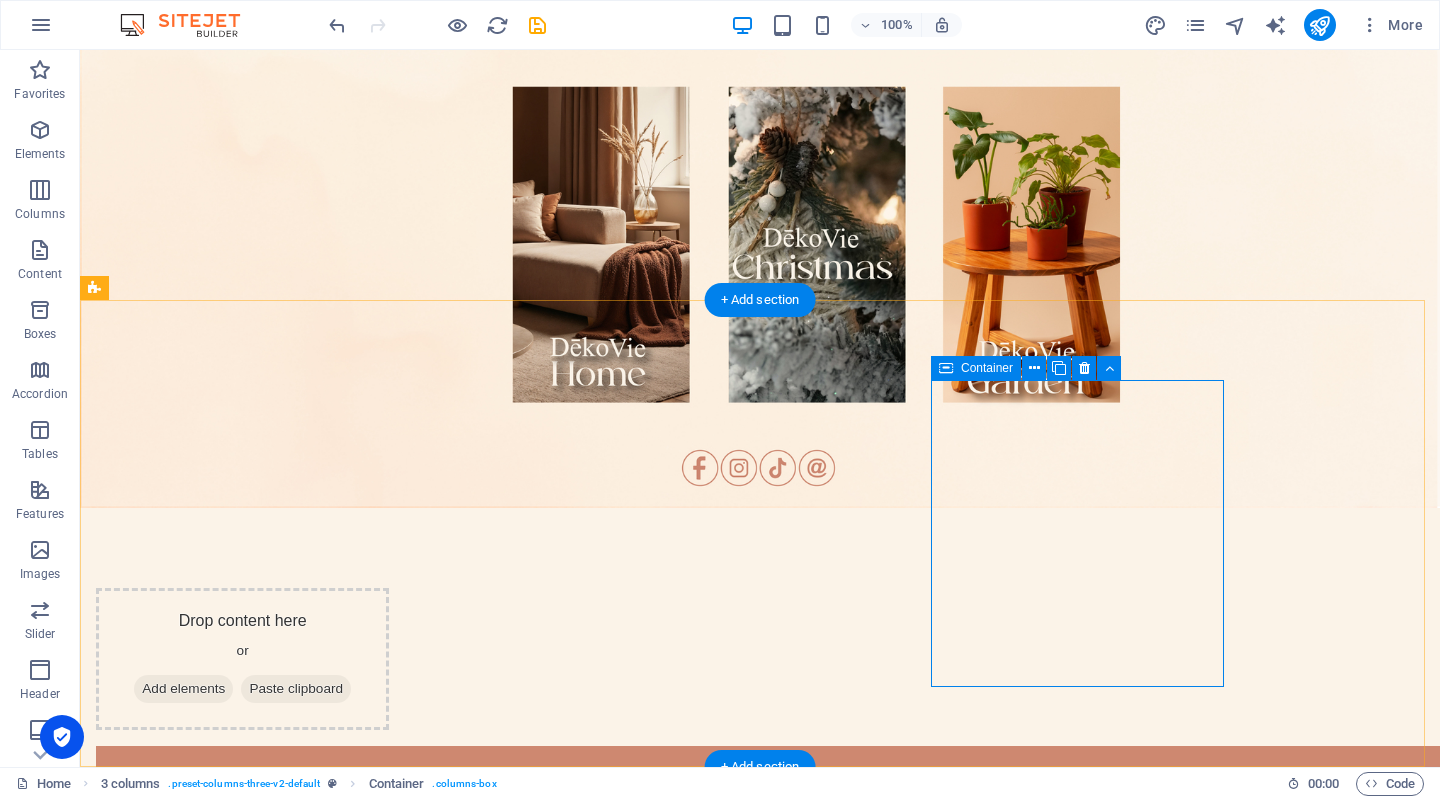 scroll, scrollTop: 328, scrollLeft: 0, axis: vertical 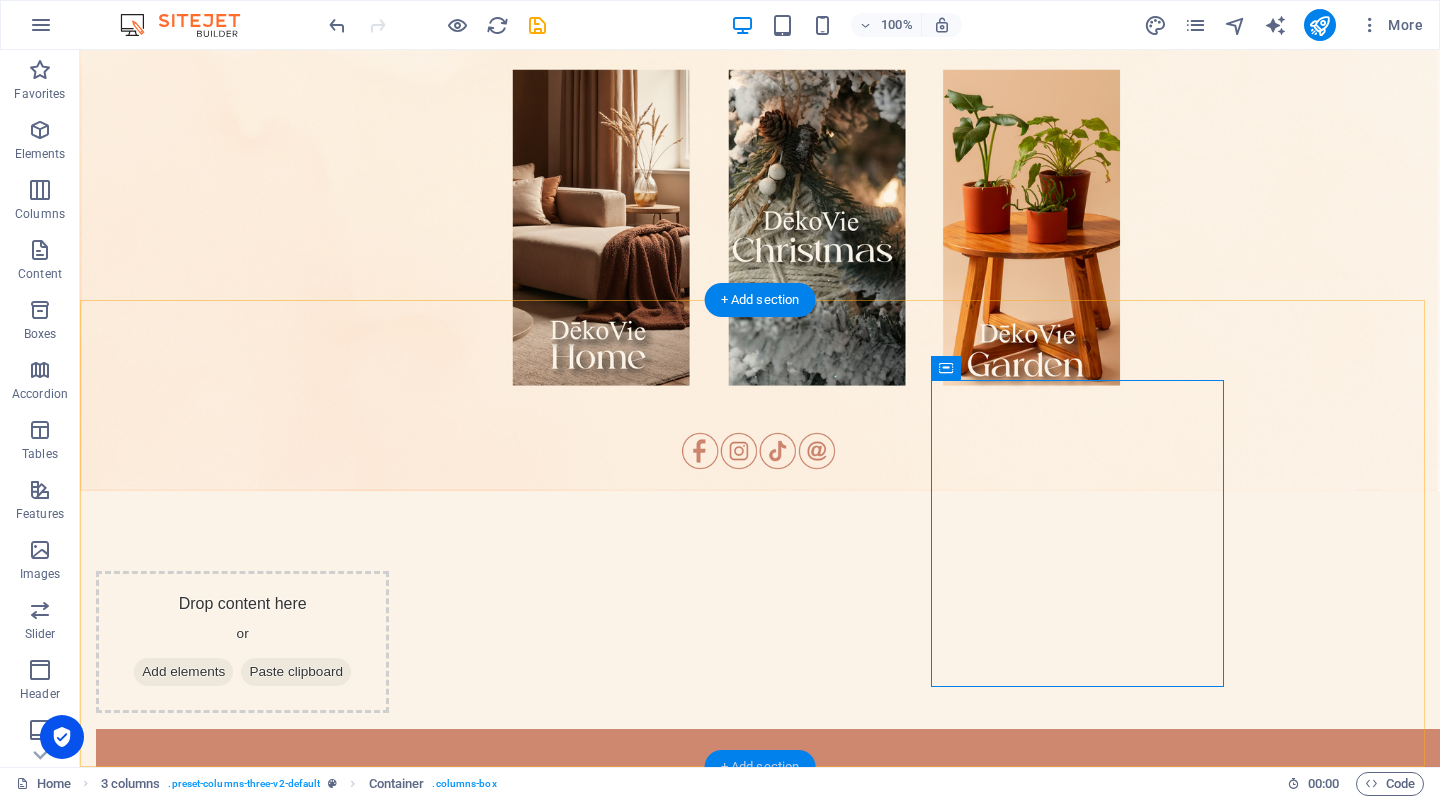 drag, startPoint x: 755, startPoint y: 758, endPoint x: 418, endPoint y: 337, distance: 539.268 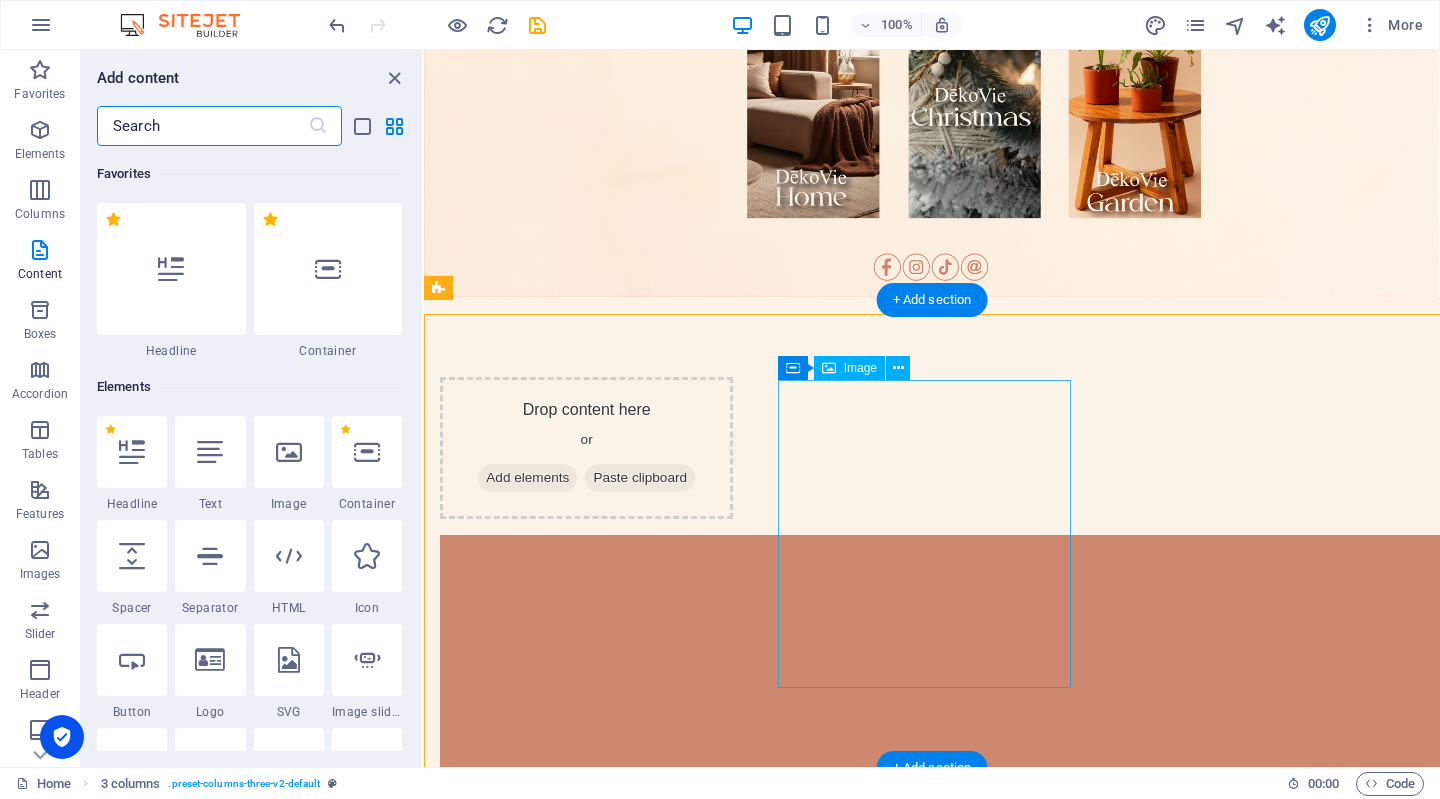 scroll, scrollTop: 315, scrollLeft: 0, axis: vertical 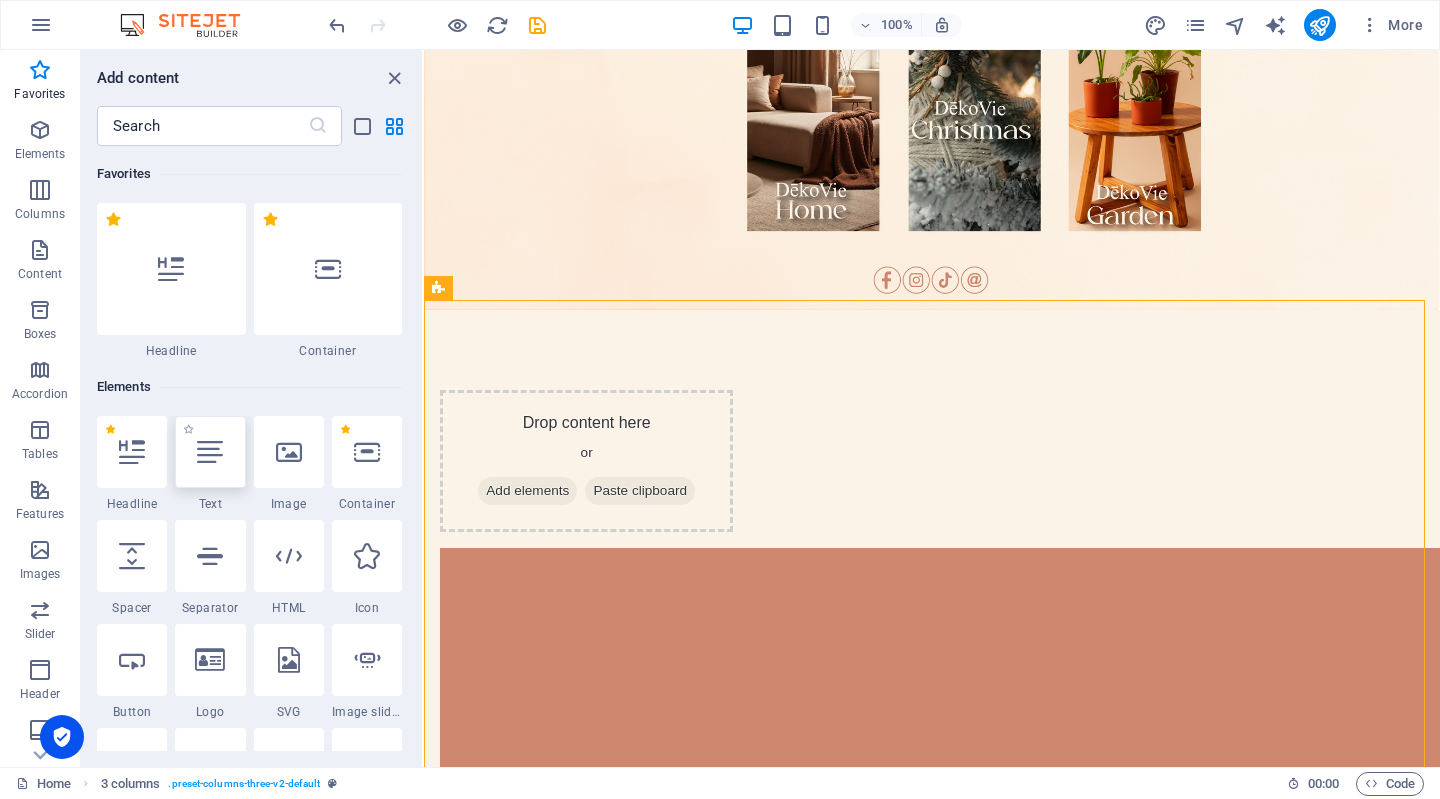 click at bounding box center (210, 452) 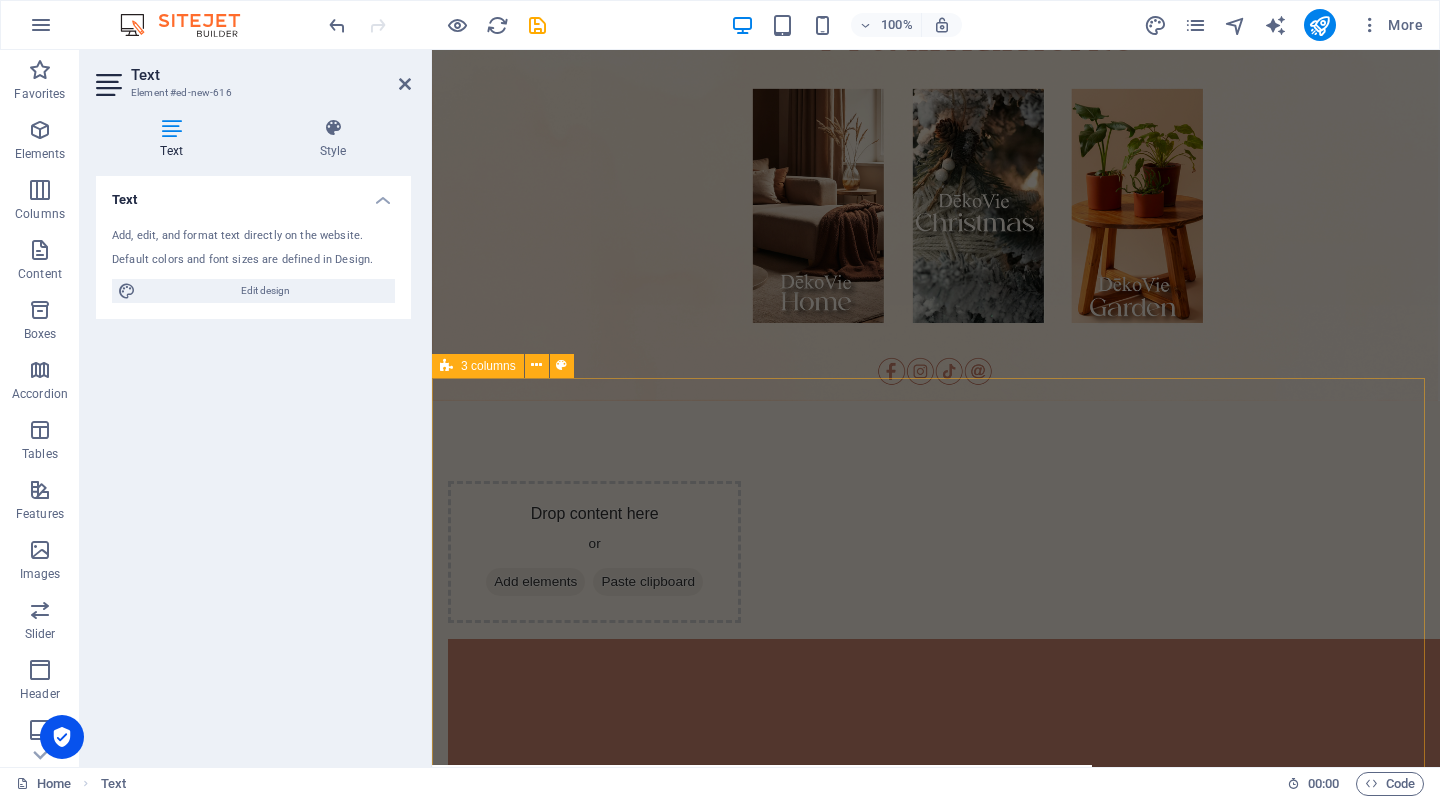 scroll, scrollTop: 335, scrollLeft: 0, axis: vertical 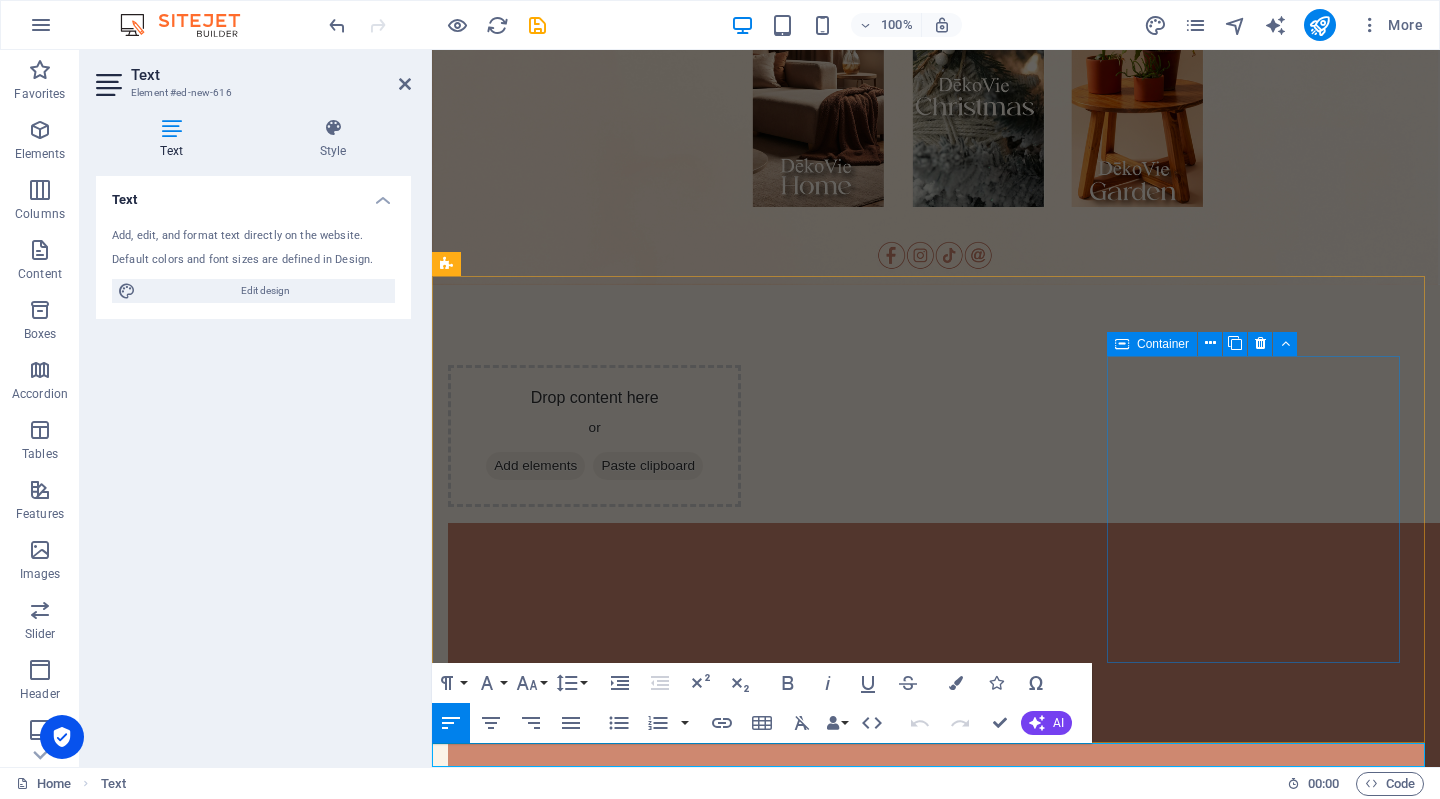 click on "Drop content here or  Add elements  Paste clipboard" at bounding box center [594, 1665] 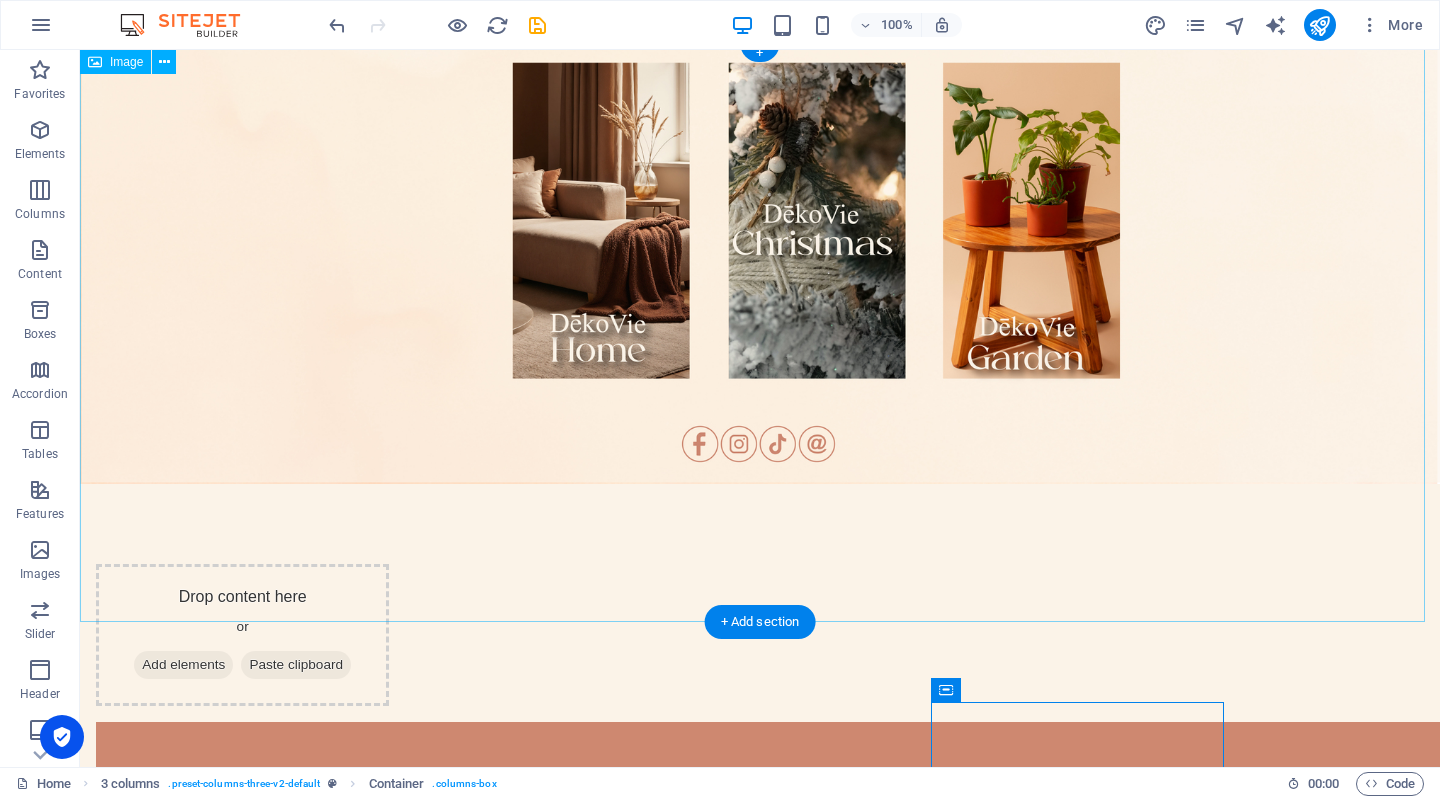 scroll, scrollTop: 0, scrollLeft: 0, axis: both 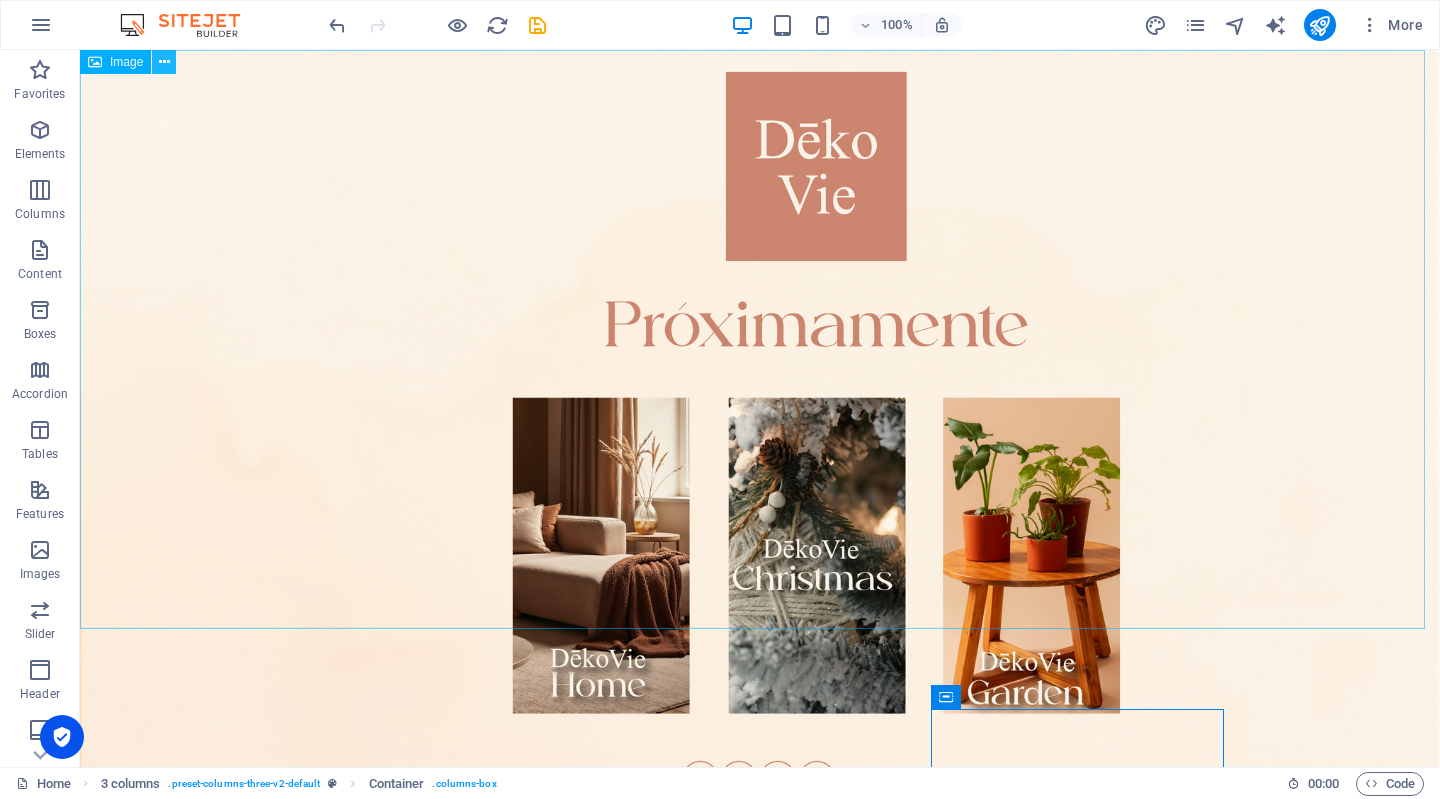 click at bounding box center [164, 62] 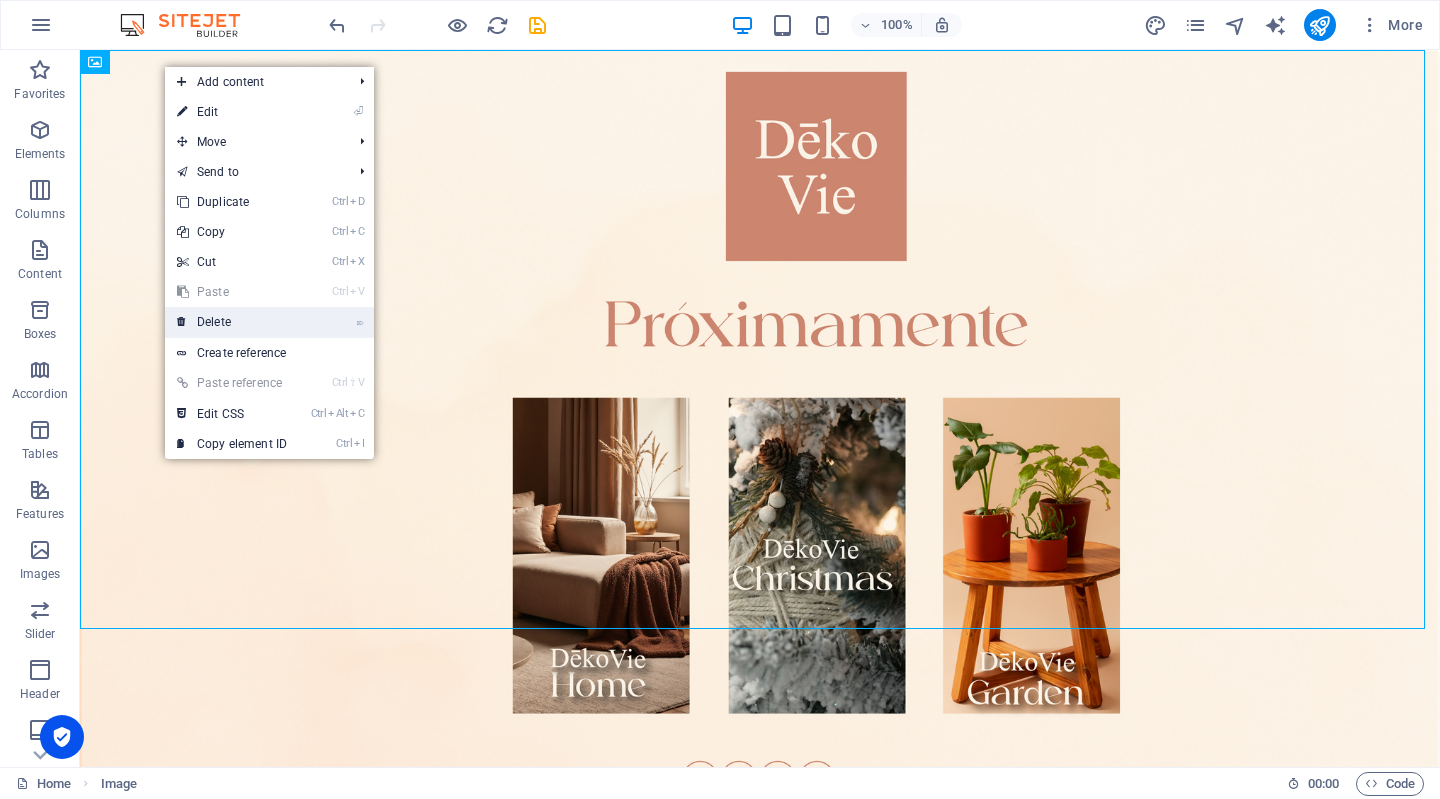 click on "⌦  Delete" at bounding box center (232, 322) 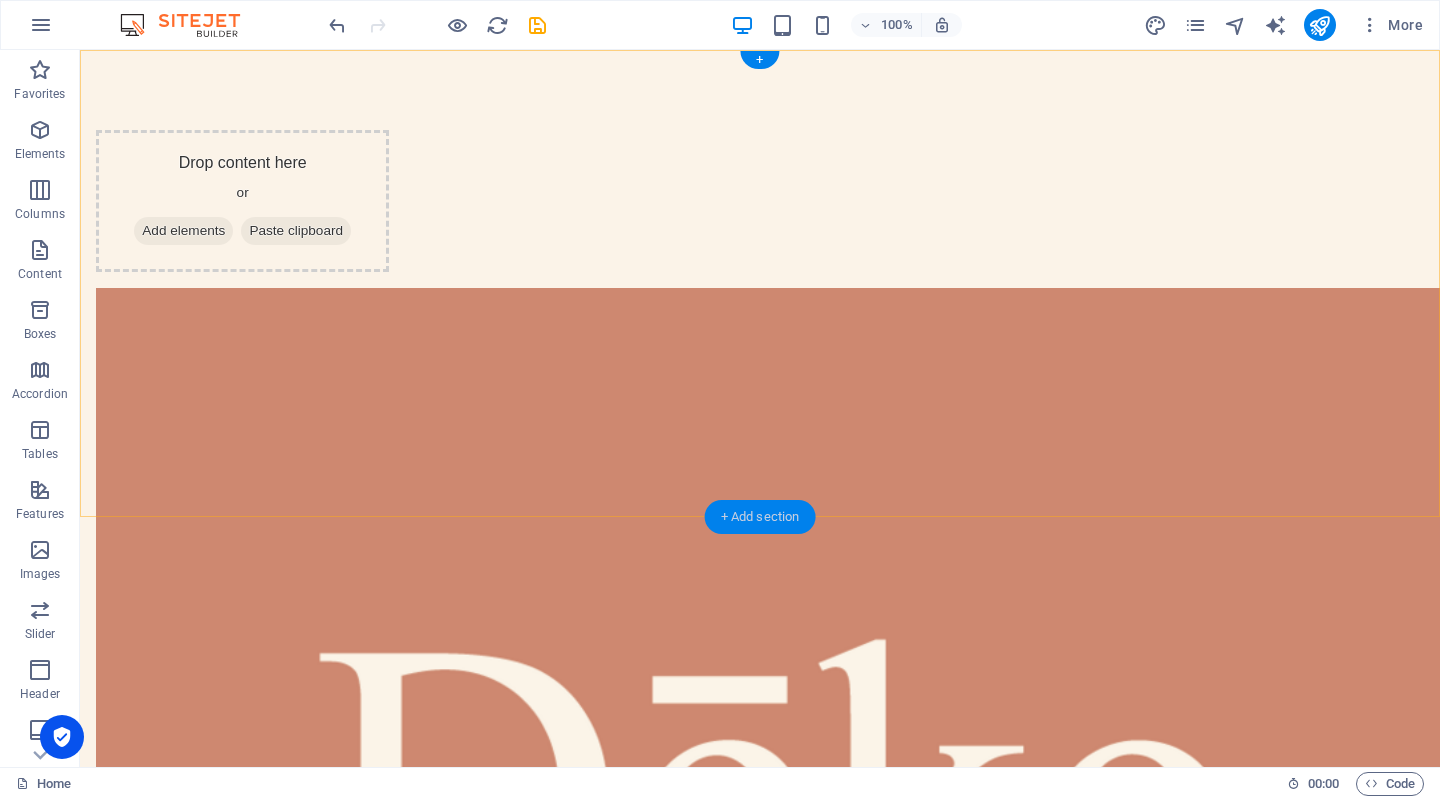 click on "+ Add section" at bounding box center (760, 517) 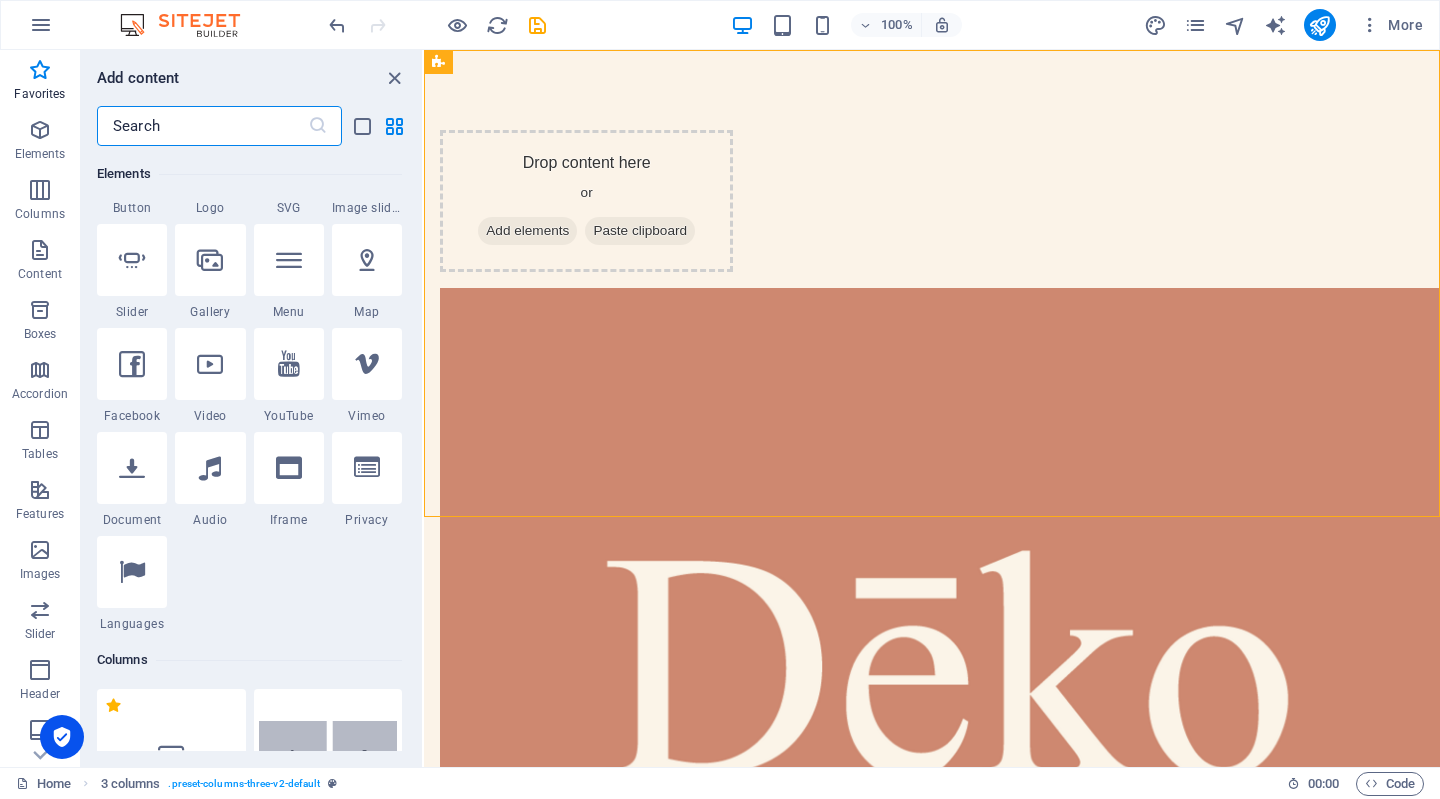 scroll, scrollTop: 0, scrollLeft: 0, axis: both 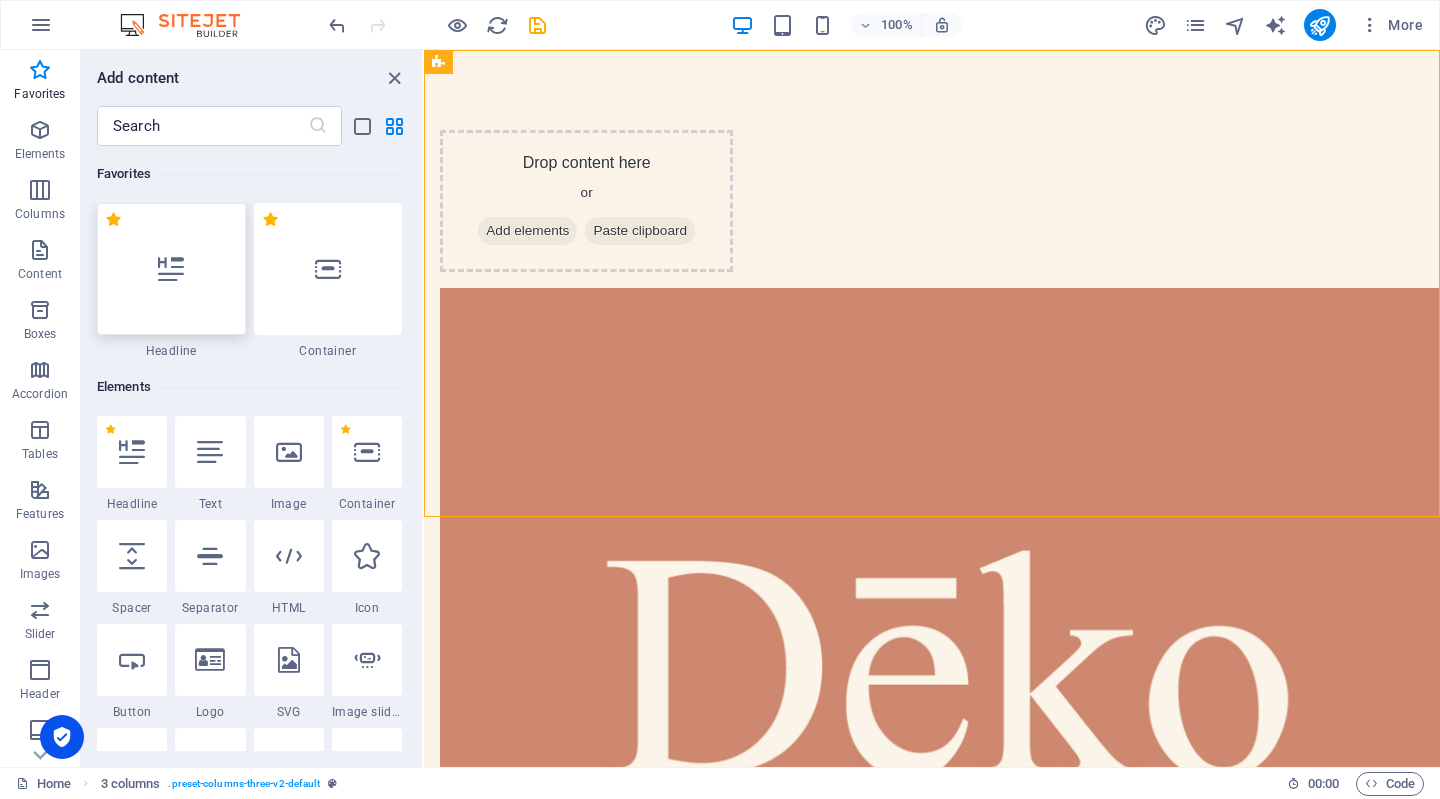 click at bounding box center [171, 269] 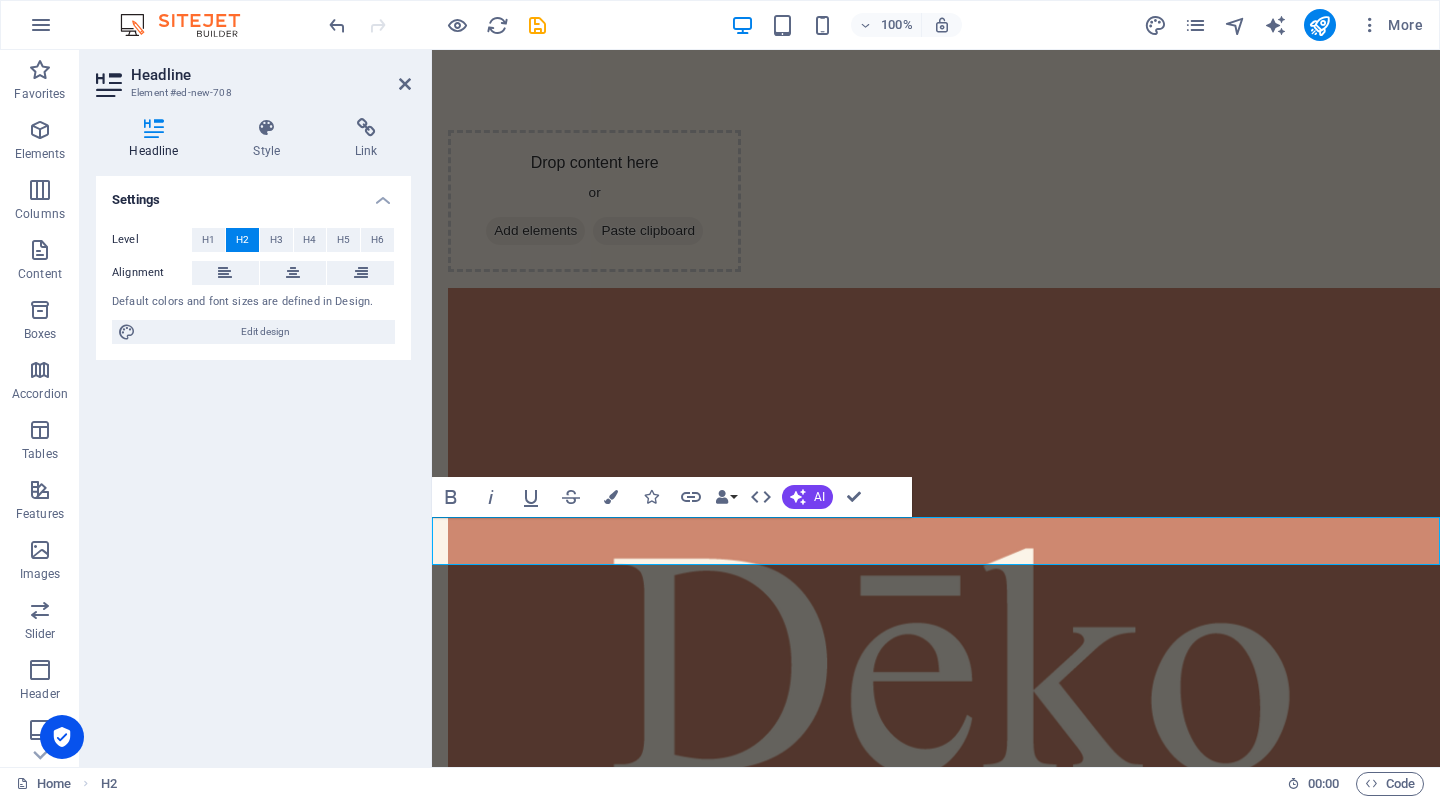 type 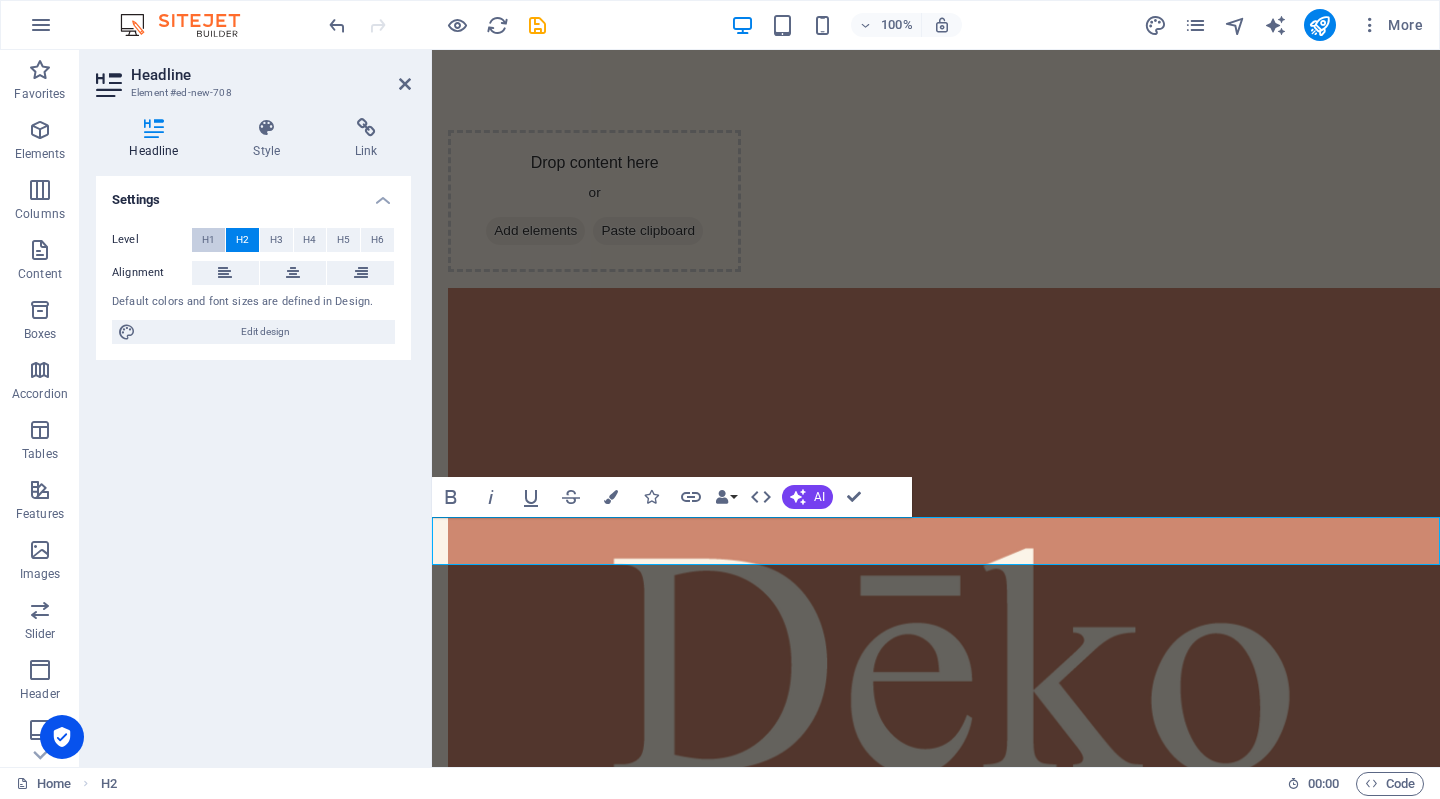 click on "H1" at bounding box center [208, 240] 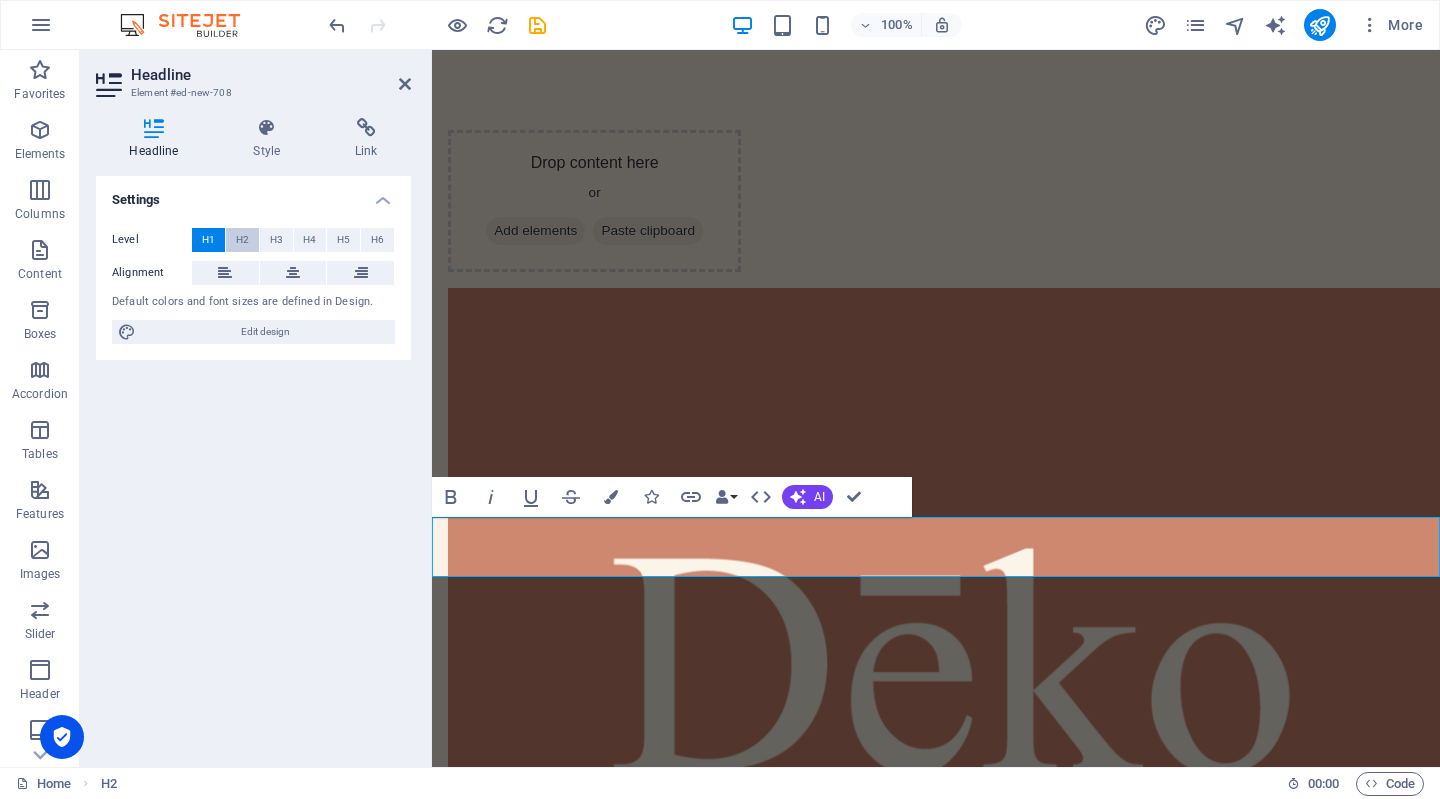 click on "H2" at bounding box center (242, 240) 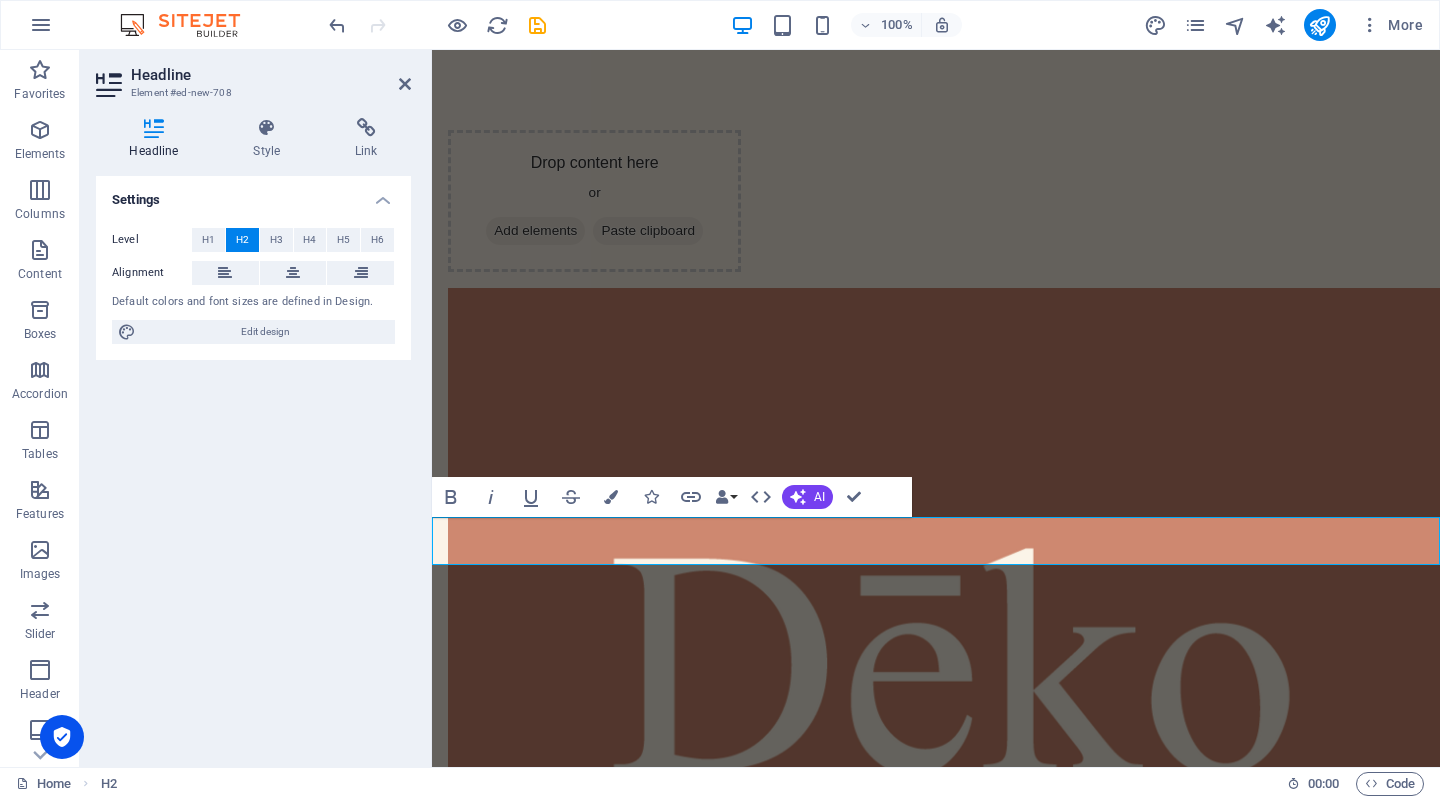 click on "H2" at bounding box center (242, 240) 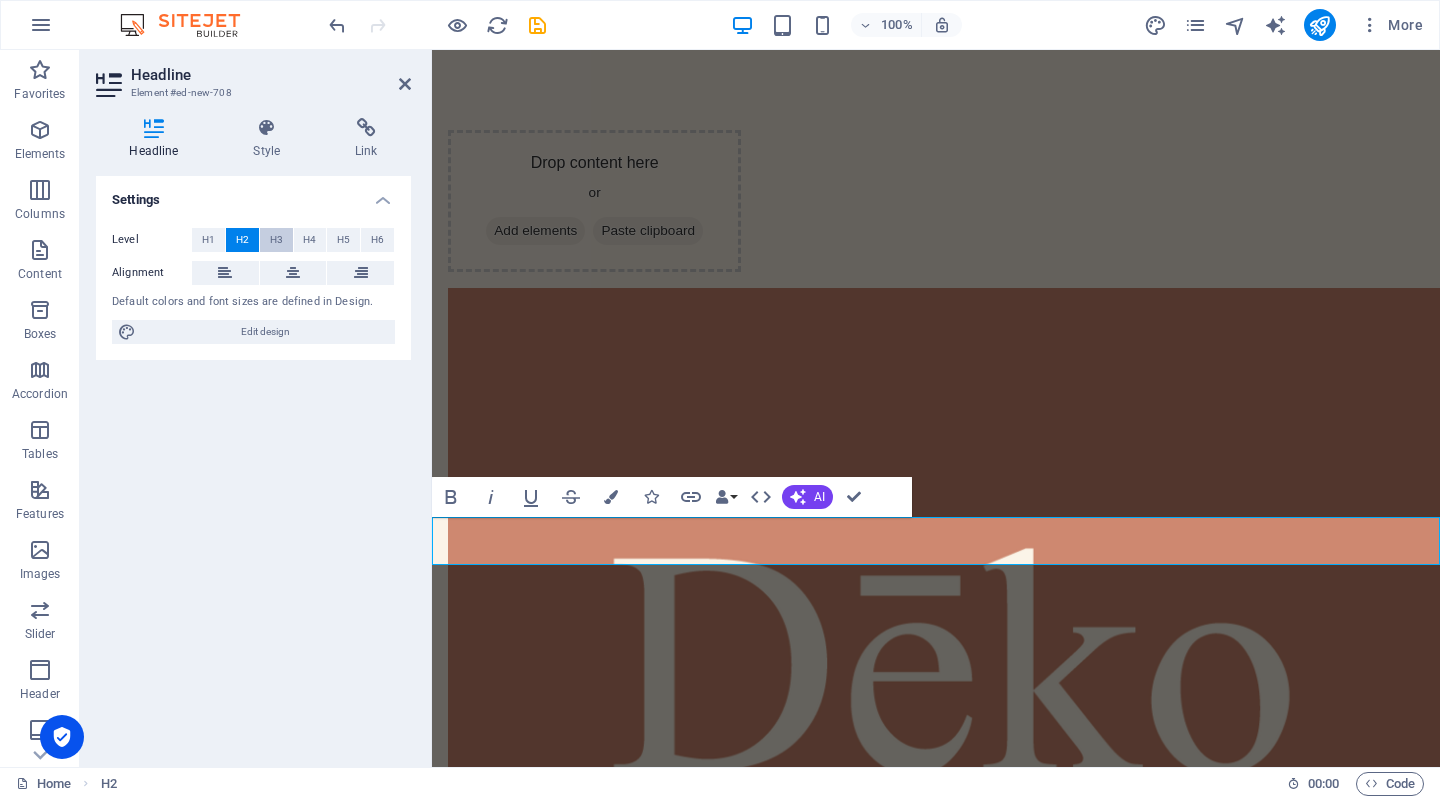 click on "H3" at bounding box center (276, 240) 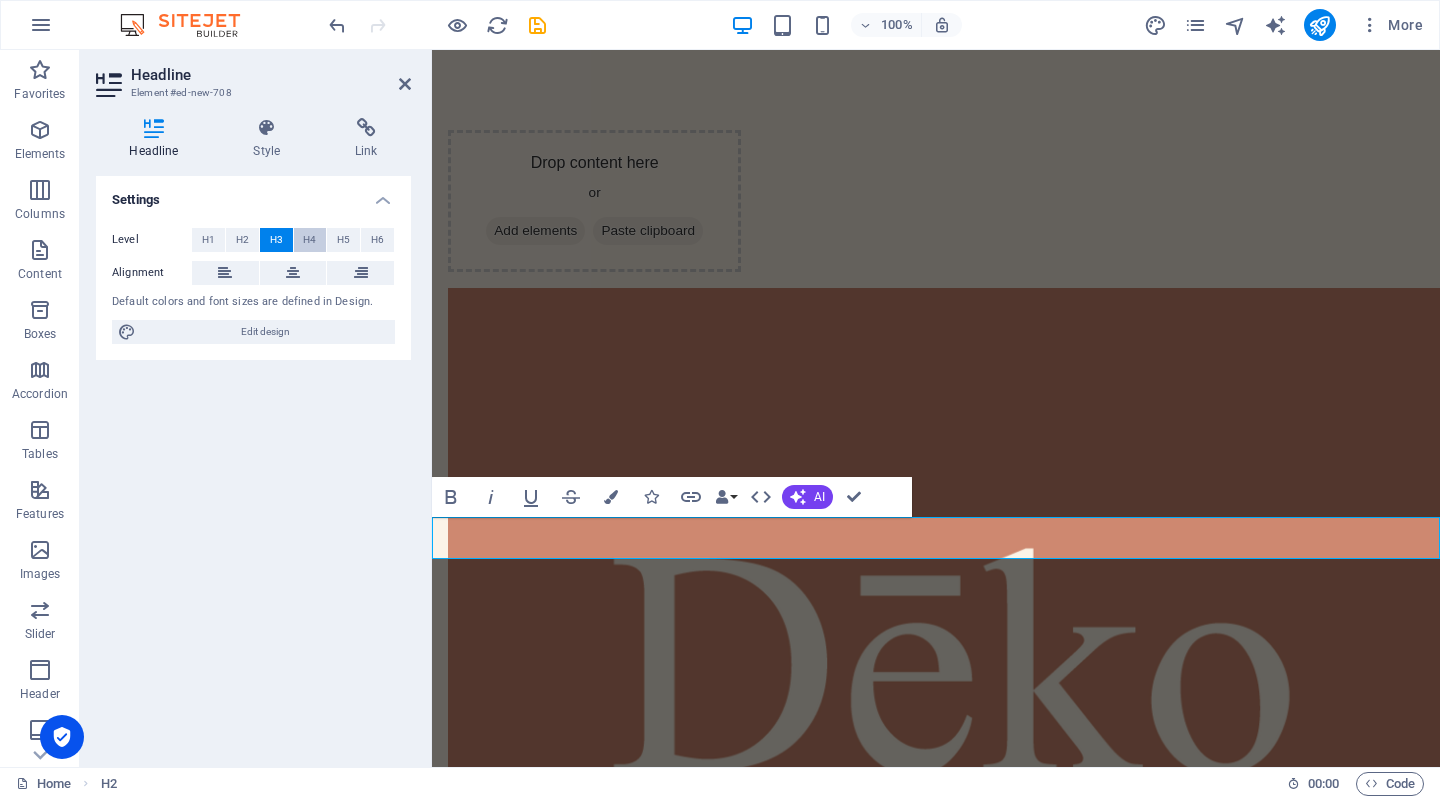 click on "H4" at bounding box center (309, 240) 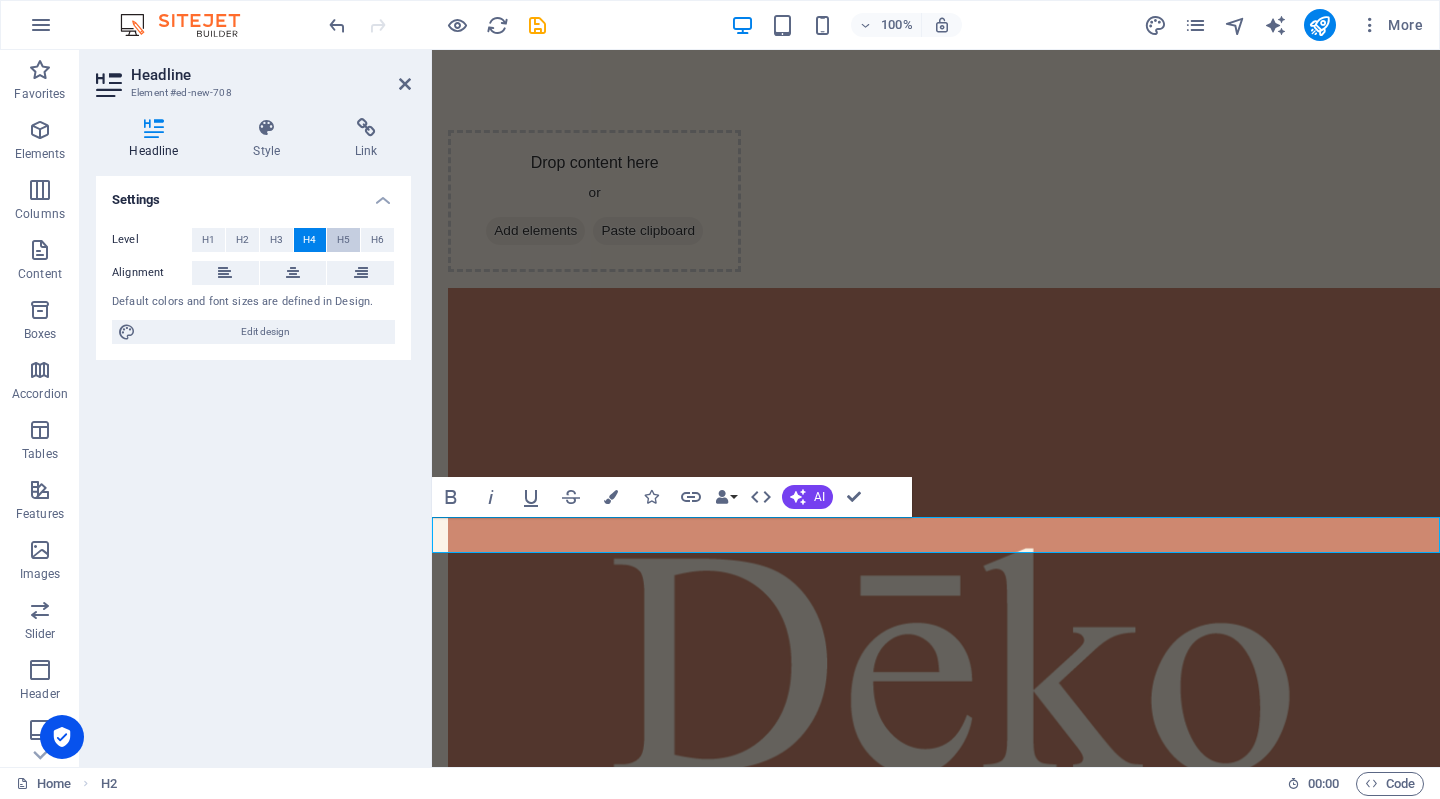 click on "H5" at bounding box center (343, 240) 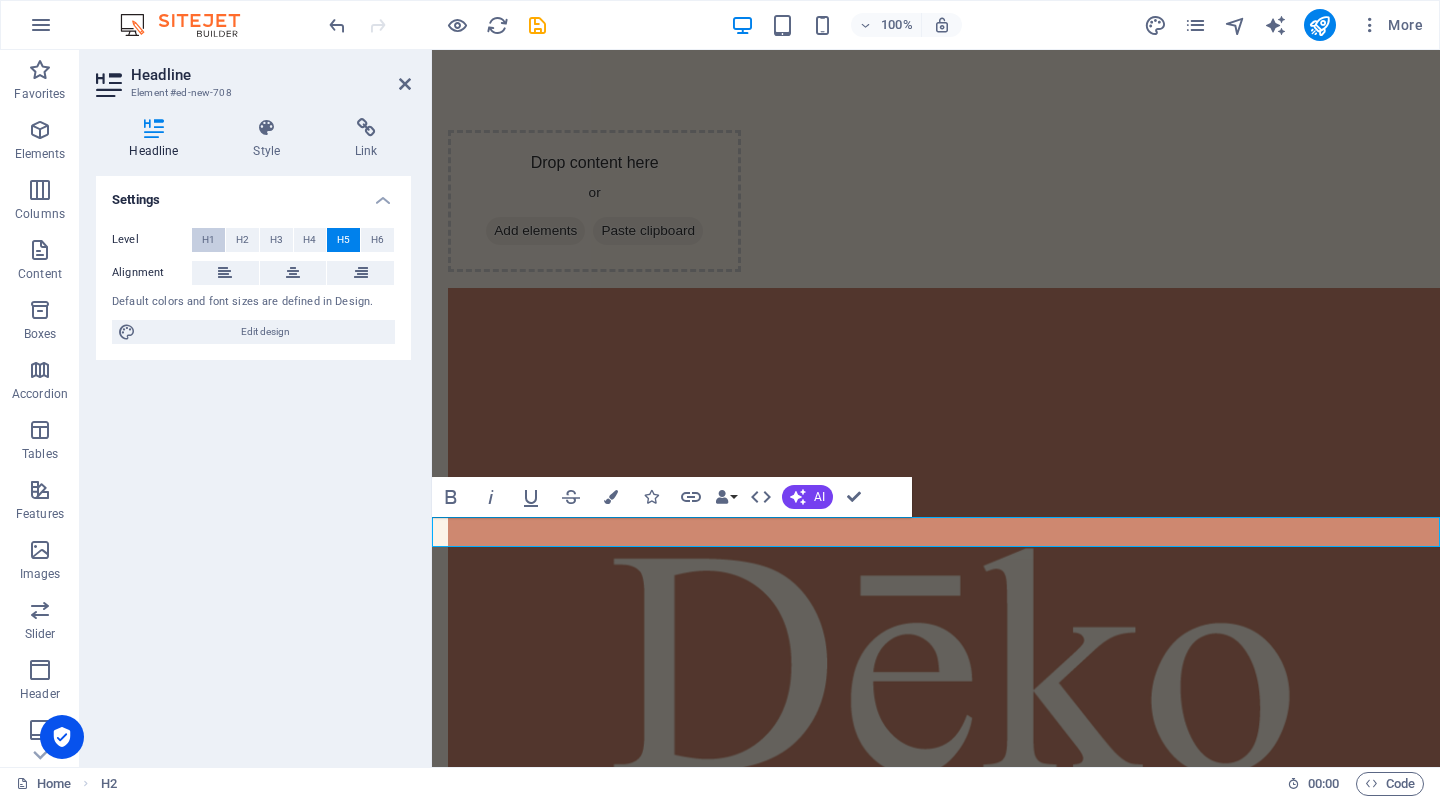 click on "H1" at bounding box center (208, 240) 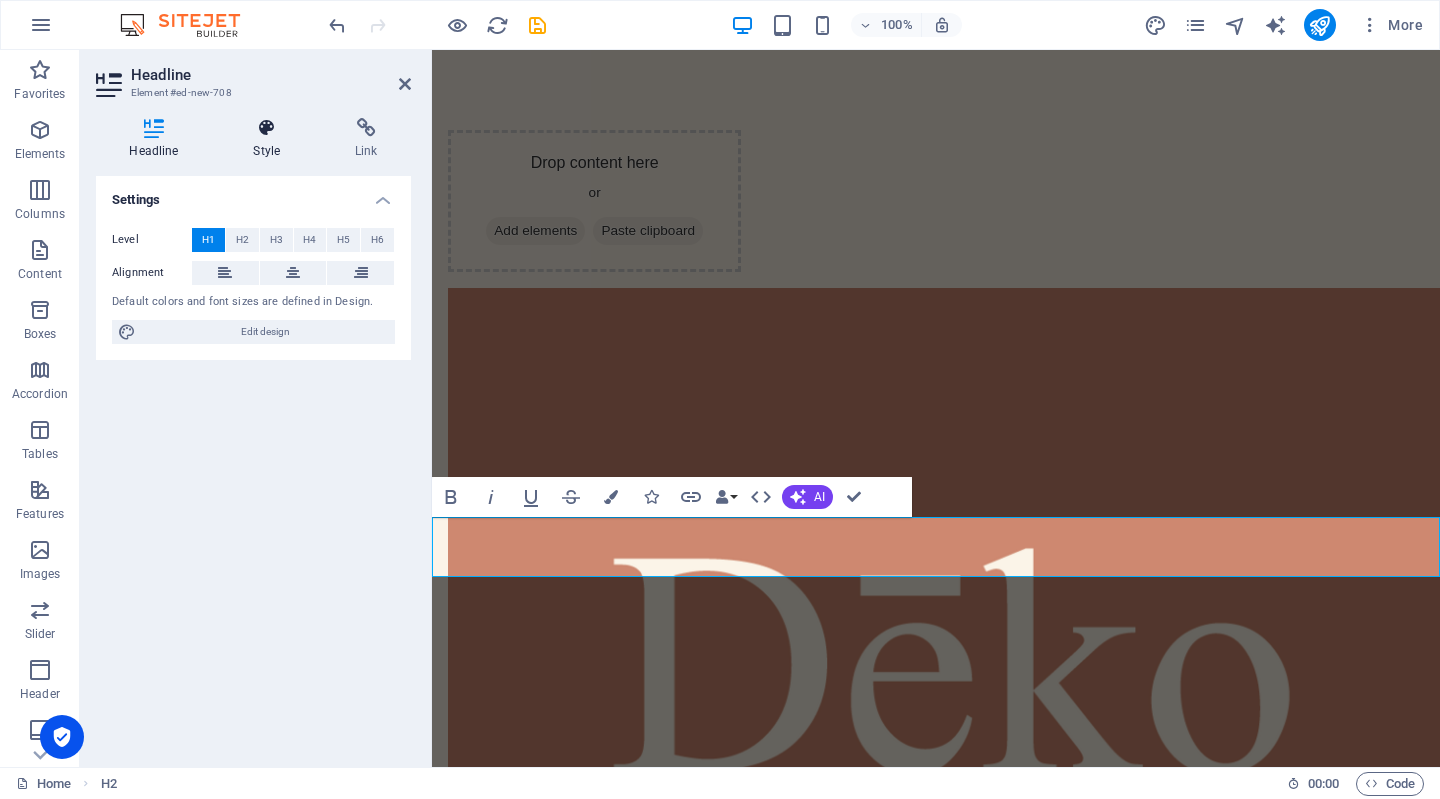 click at bounding box center [267, 128] 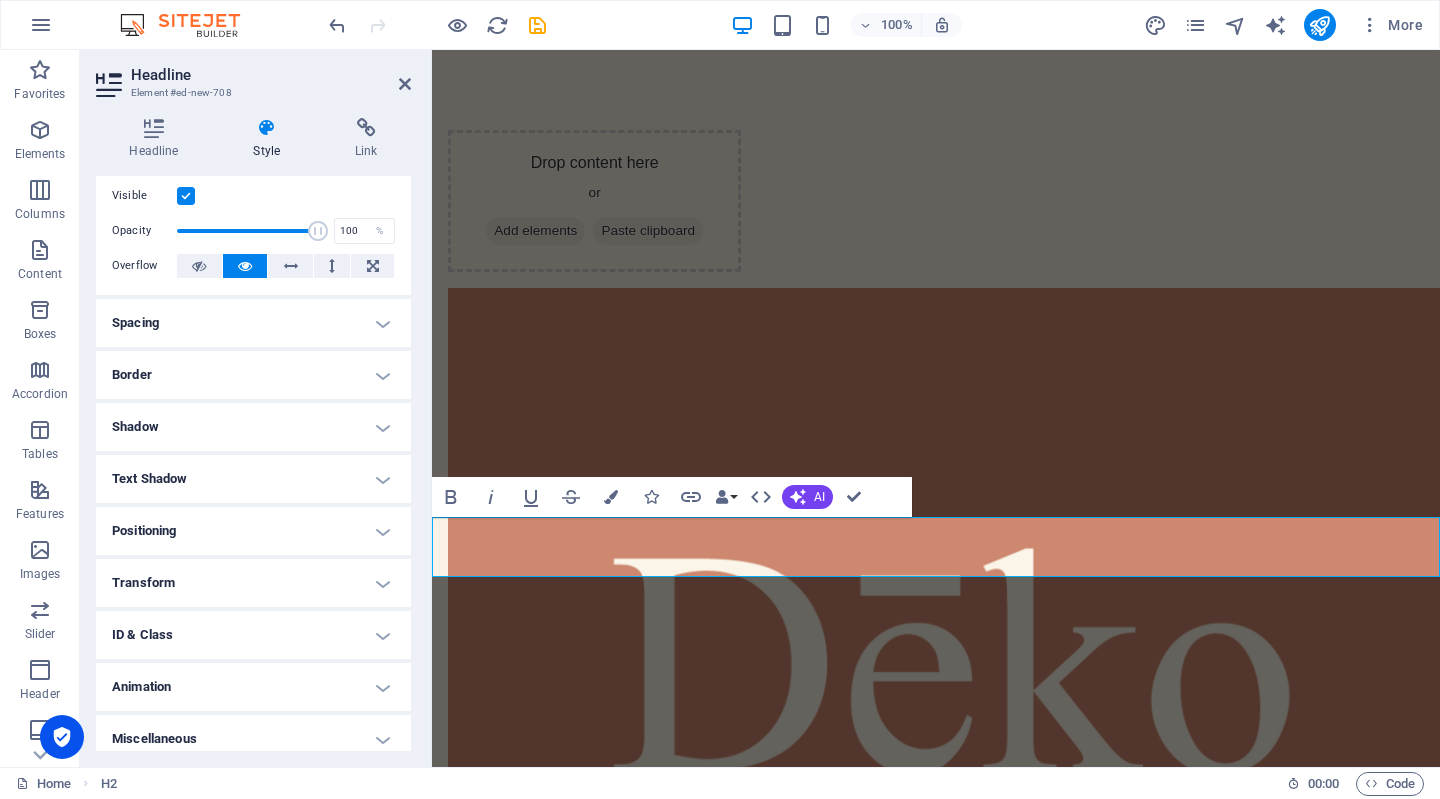 scroll, scrollTop: 59, scrollLeft: 0, axis: vertical 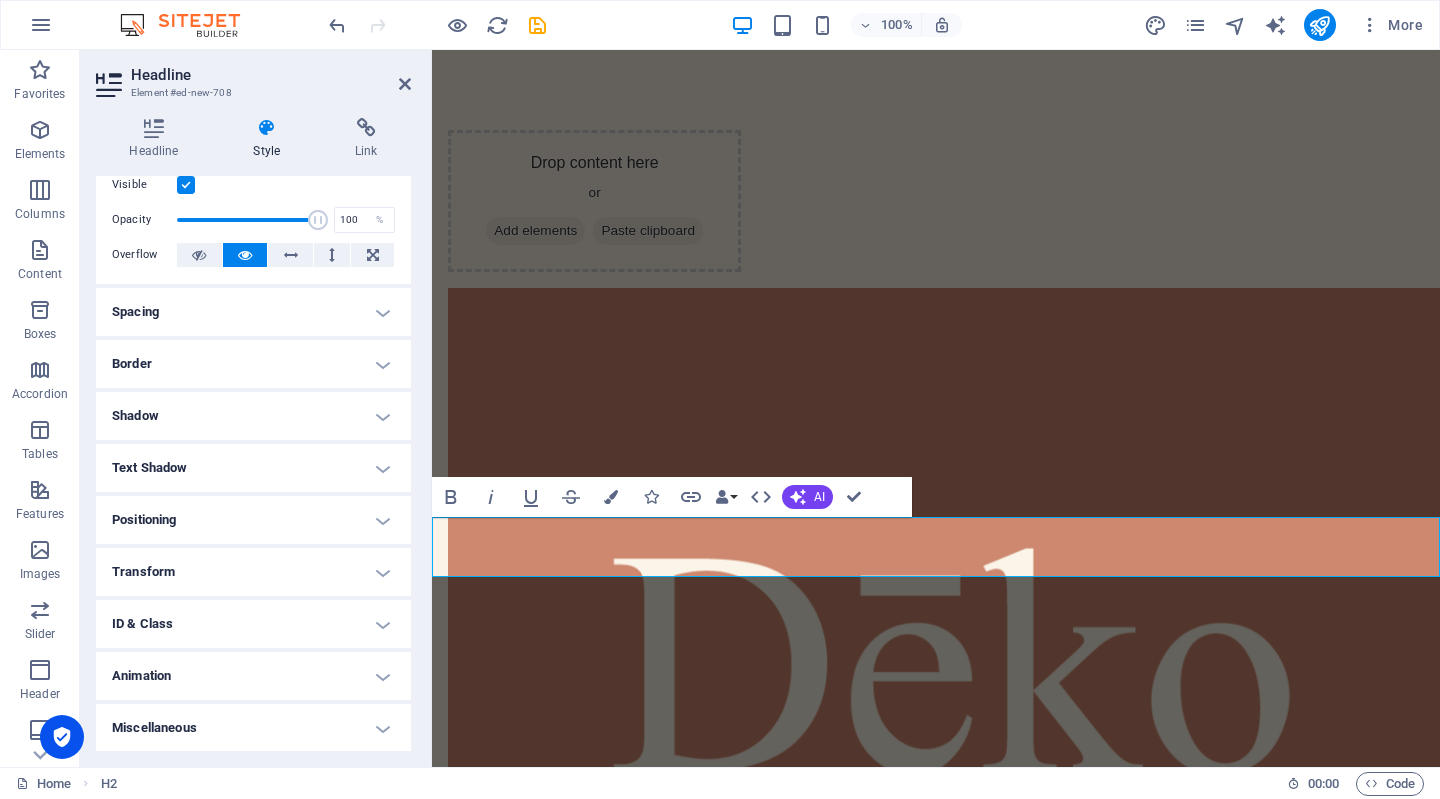 click on "Spacing" at bounding box center (253, 312) 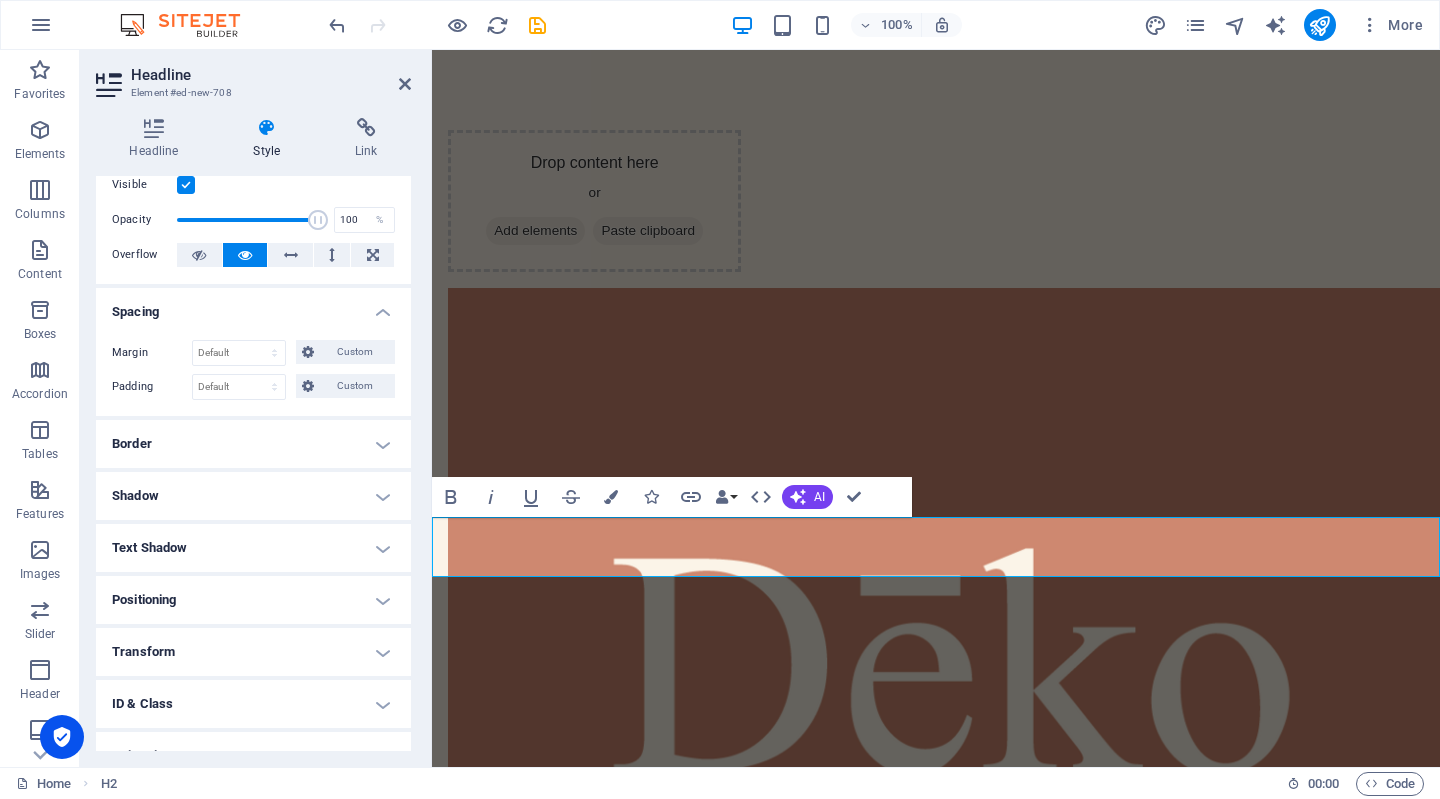 click on "Spacing" at bounding box center [253, 306] 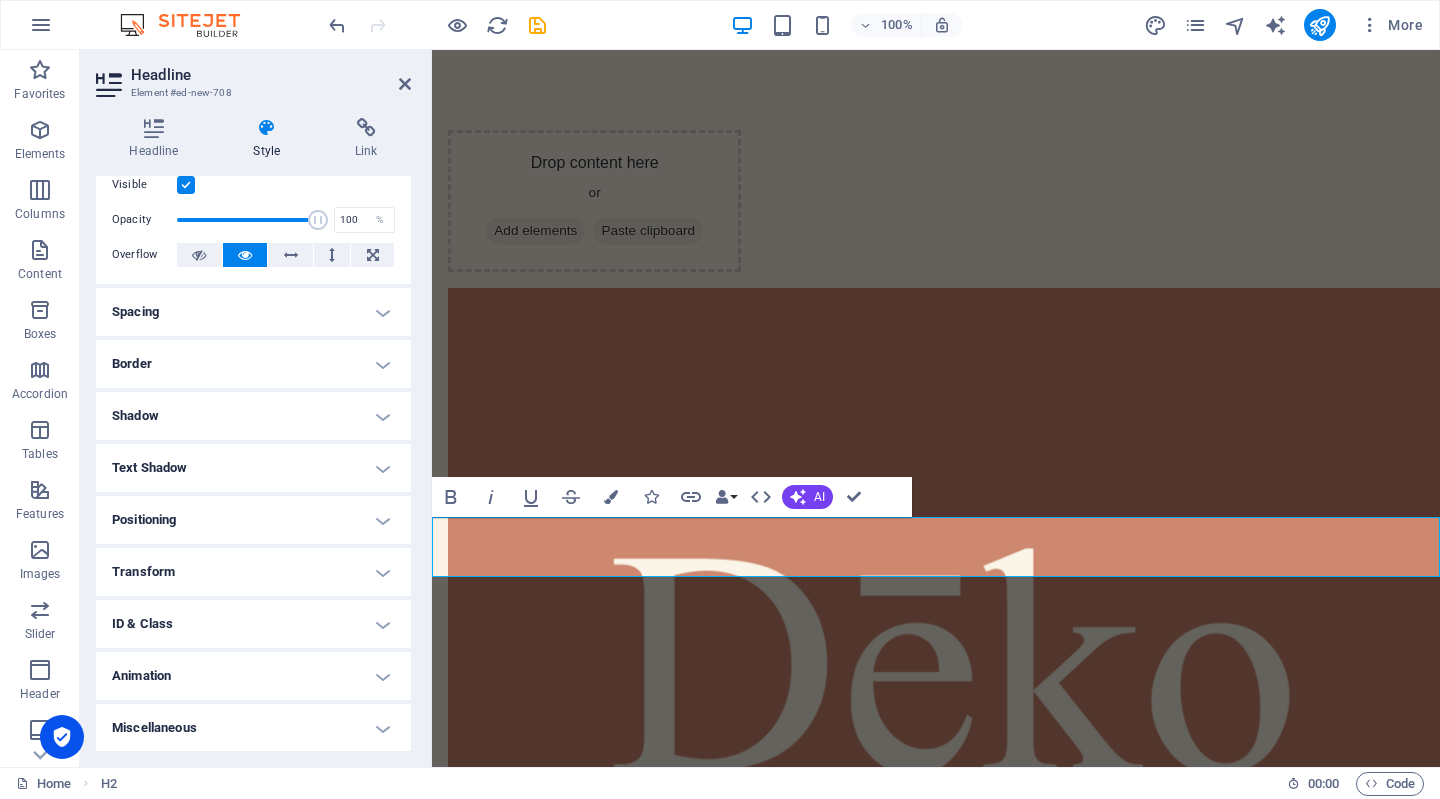 click on "Skip to main content
Drop content here or  Add elements  Paste clipboard Drop content here or  Add elements  Paste clipboard PROXIMAMENTE New text element" at bounding box center (936, 857) 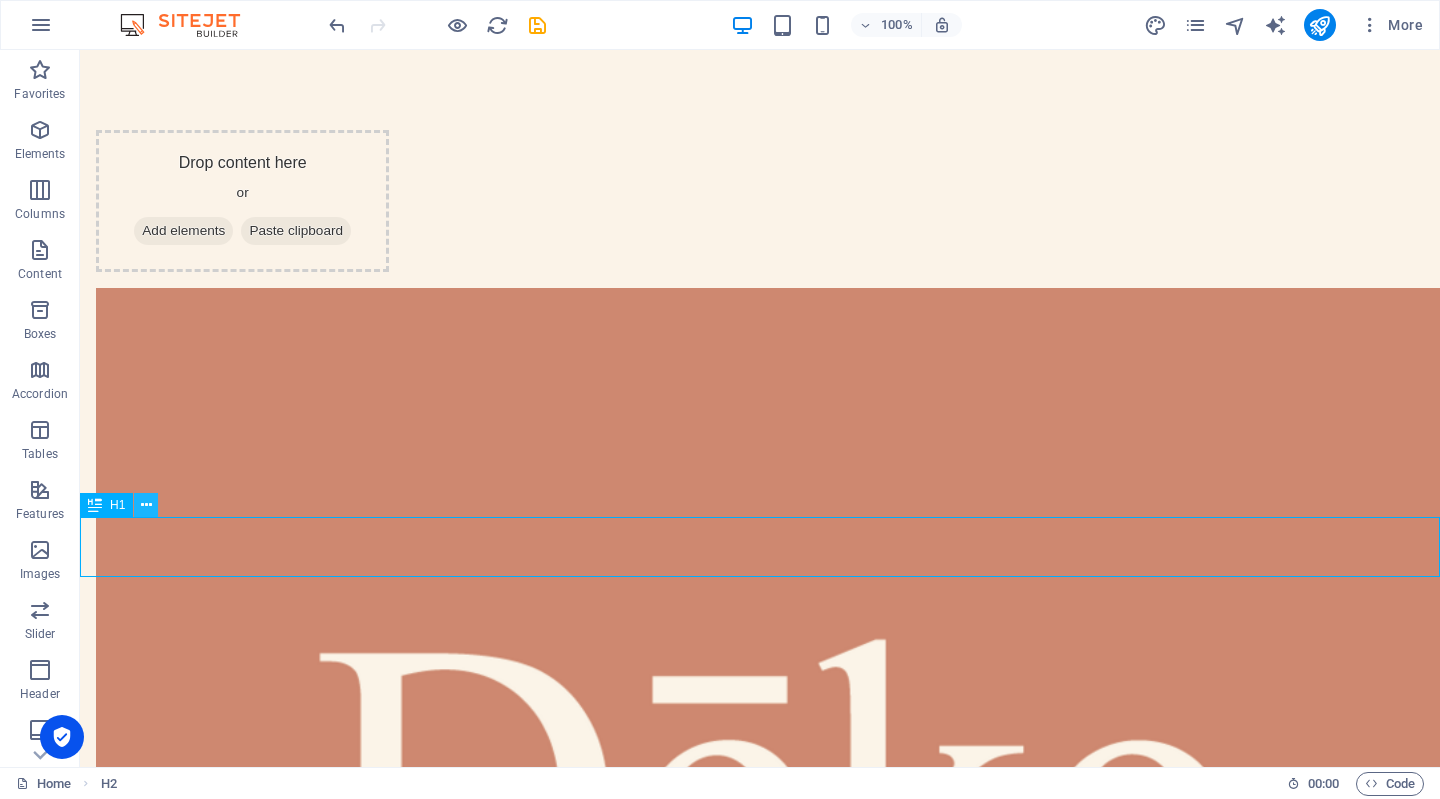 click at bounding box center [146, 505] 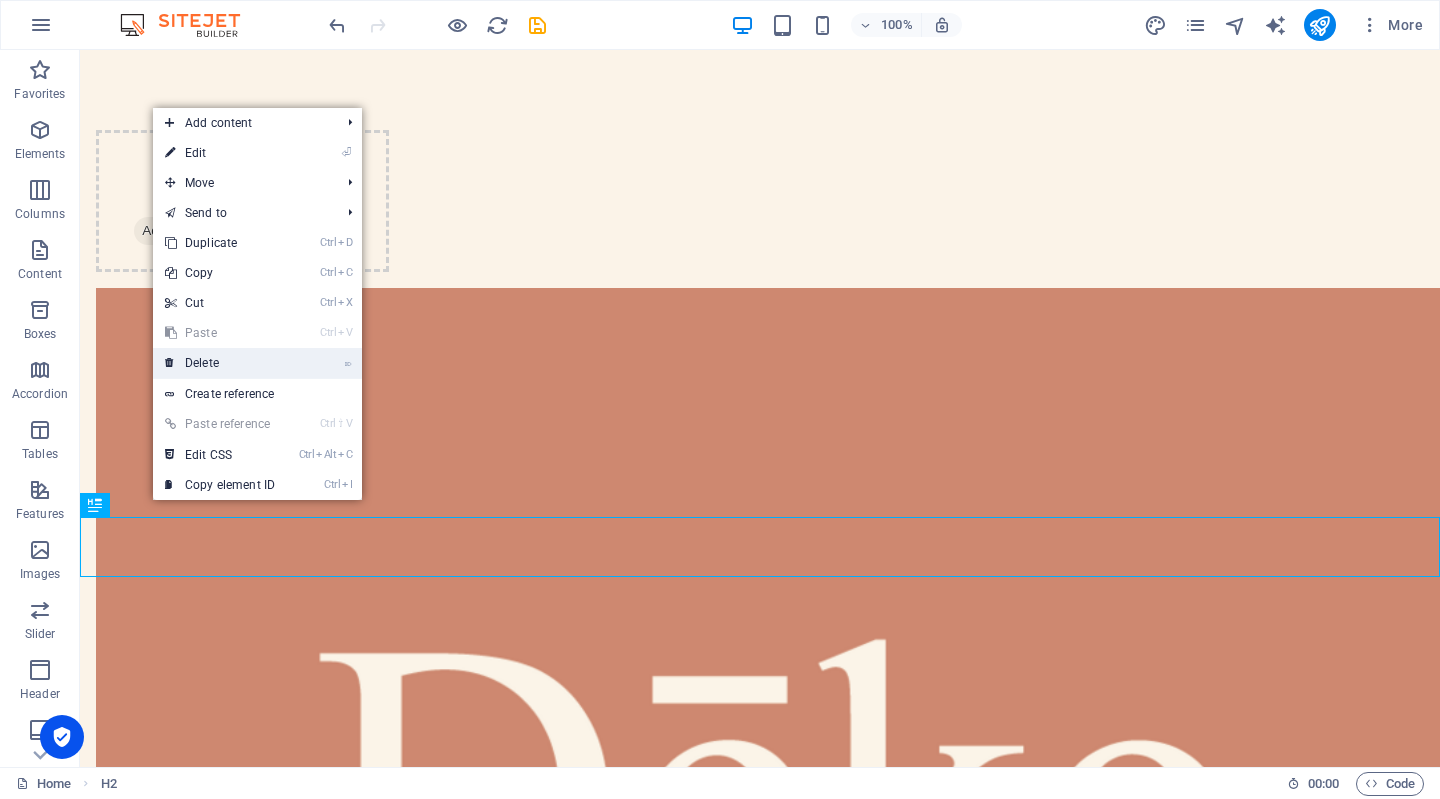 click on "⌦  Delete" at bounding box center (220, 363) 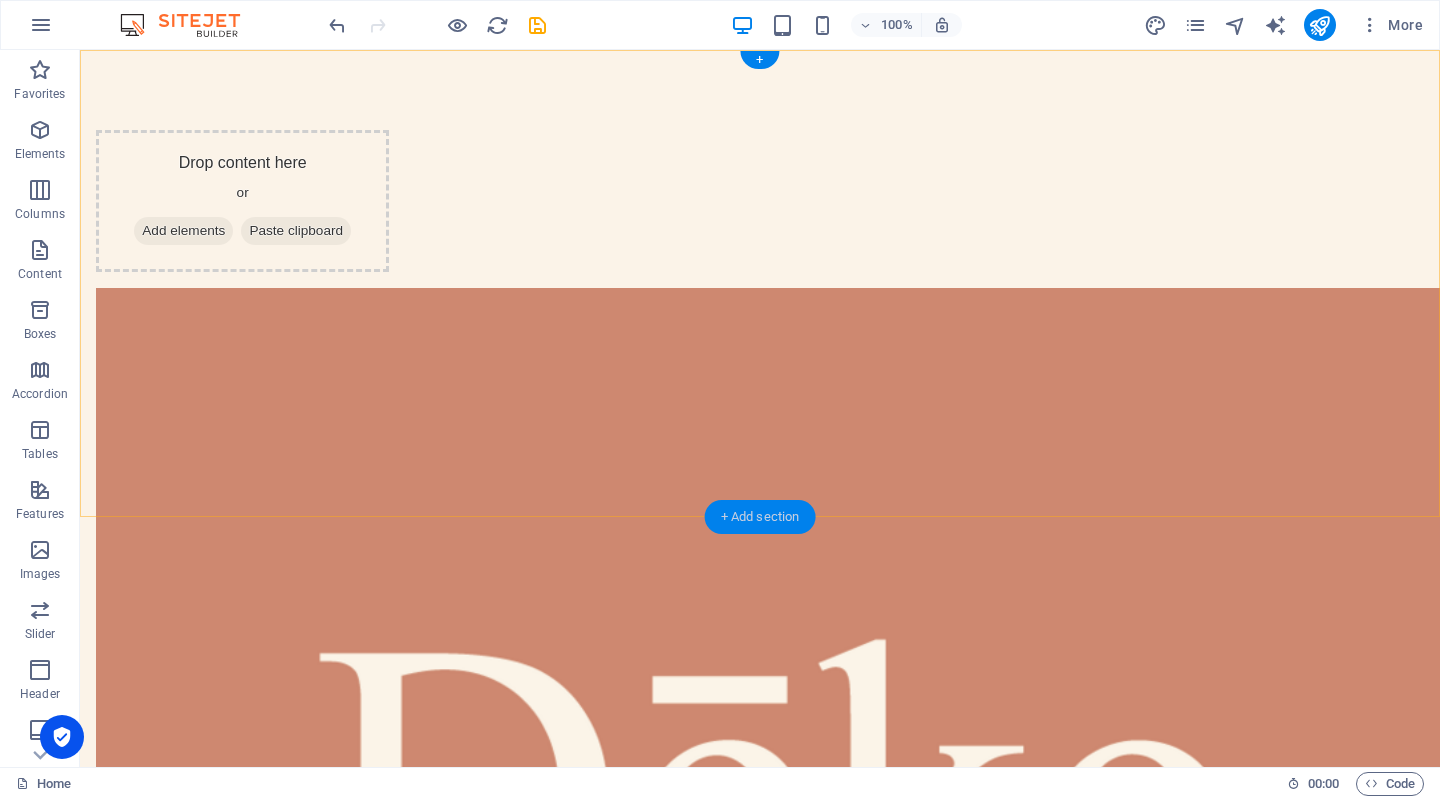 drag, startPoint x: 760, startPoint y: 511, endPoint x: 264, endPoint y: 531, distance: 496.40308 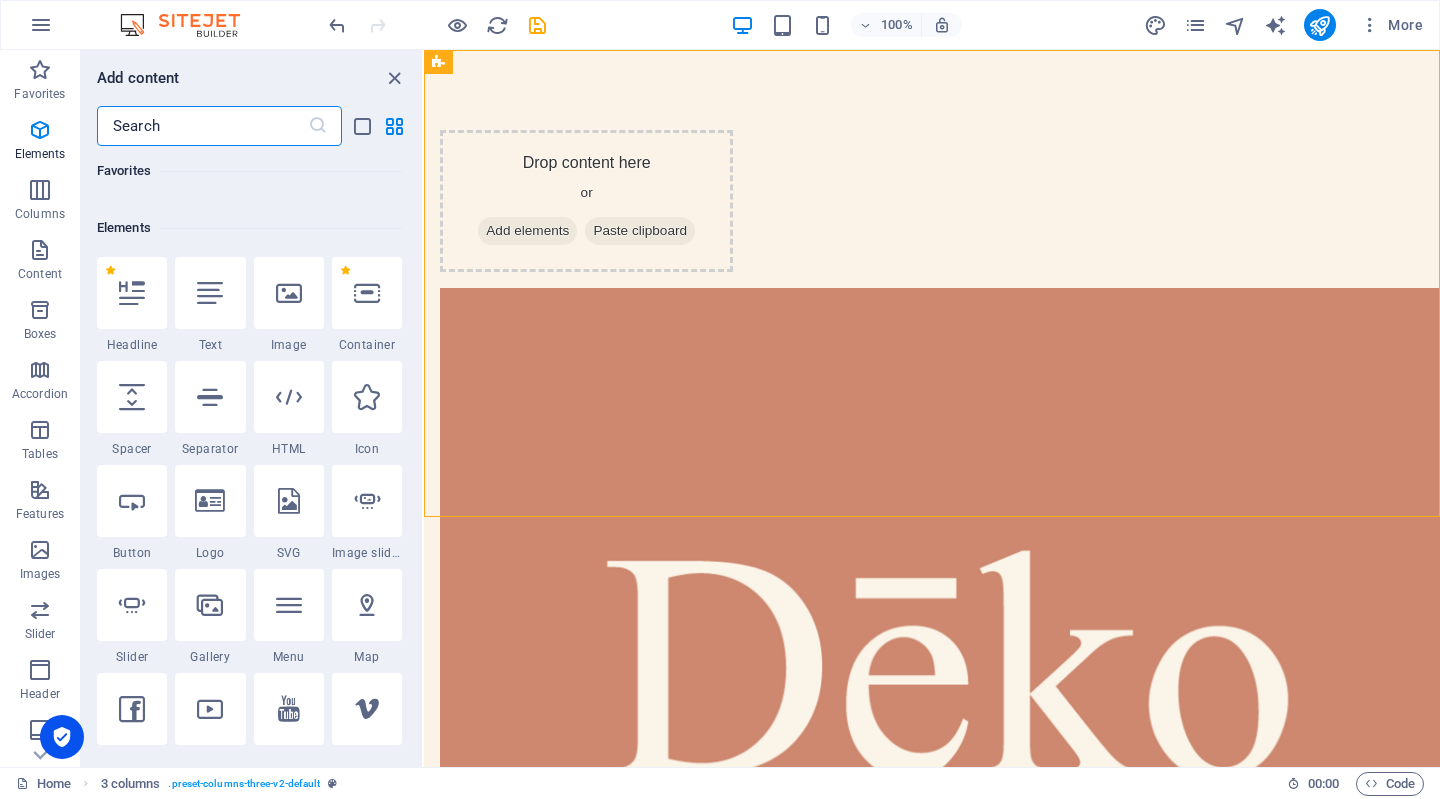 scroll, scrollTop: 0, scrollLeft: 0, axis: both 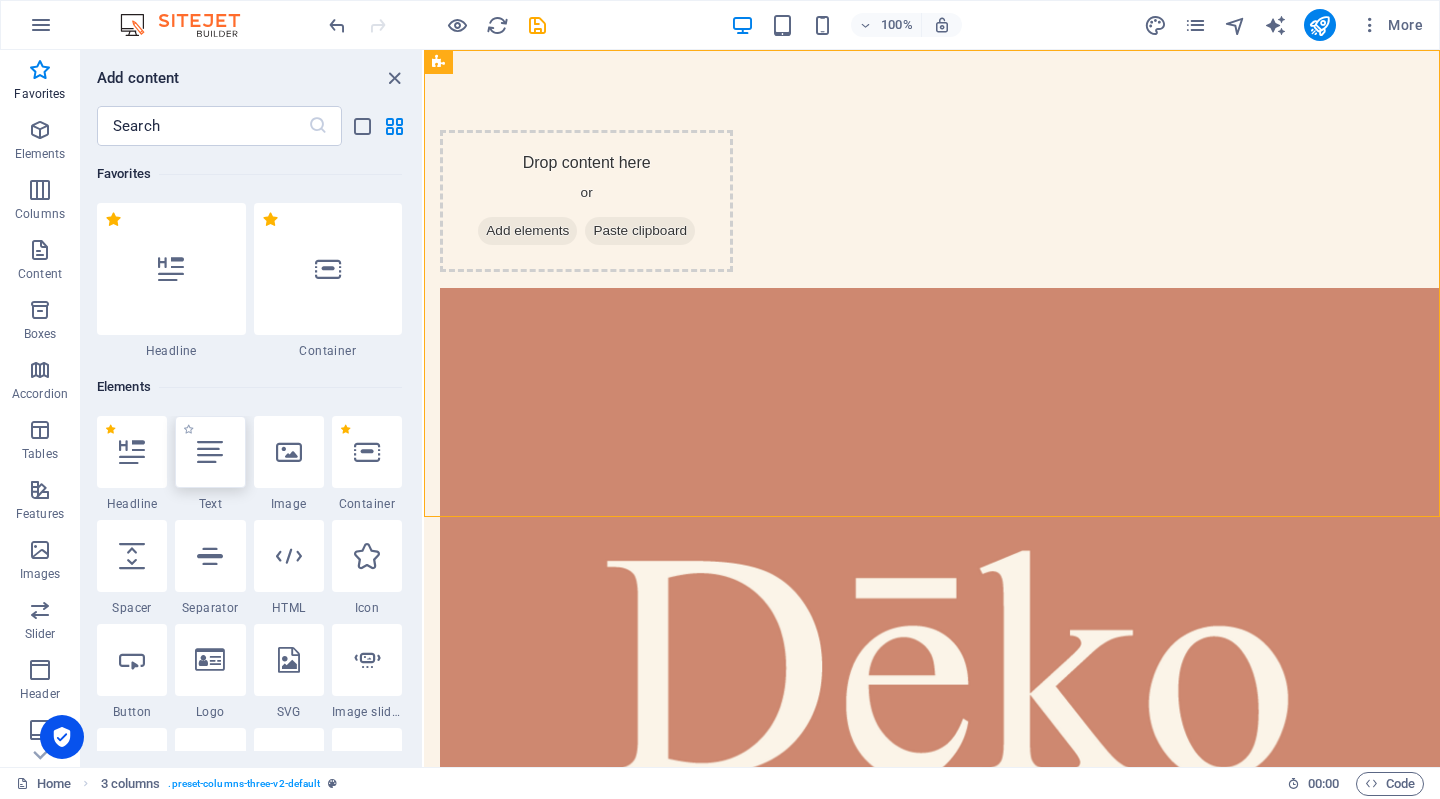 click at bounding box center (210, 452) 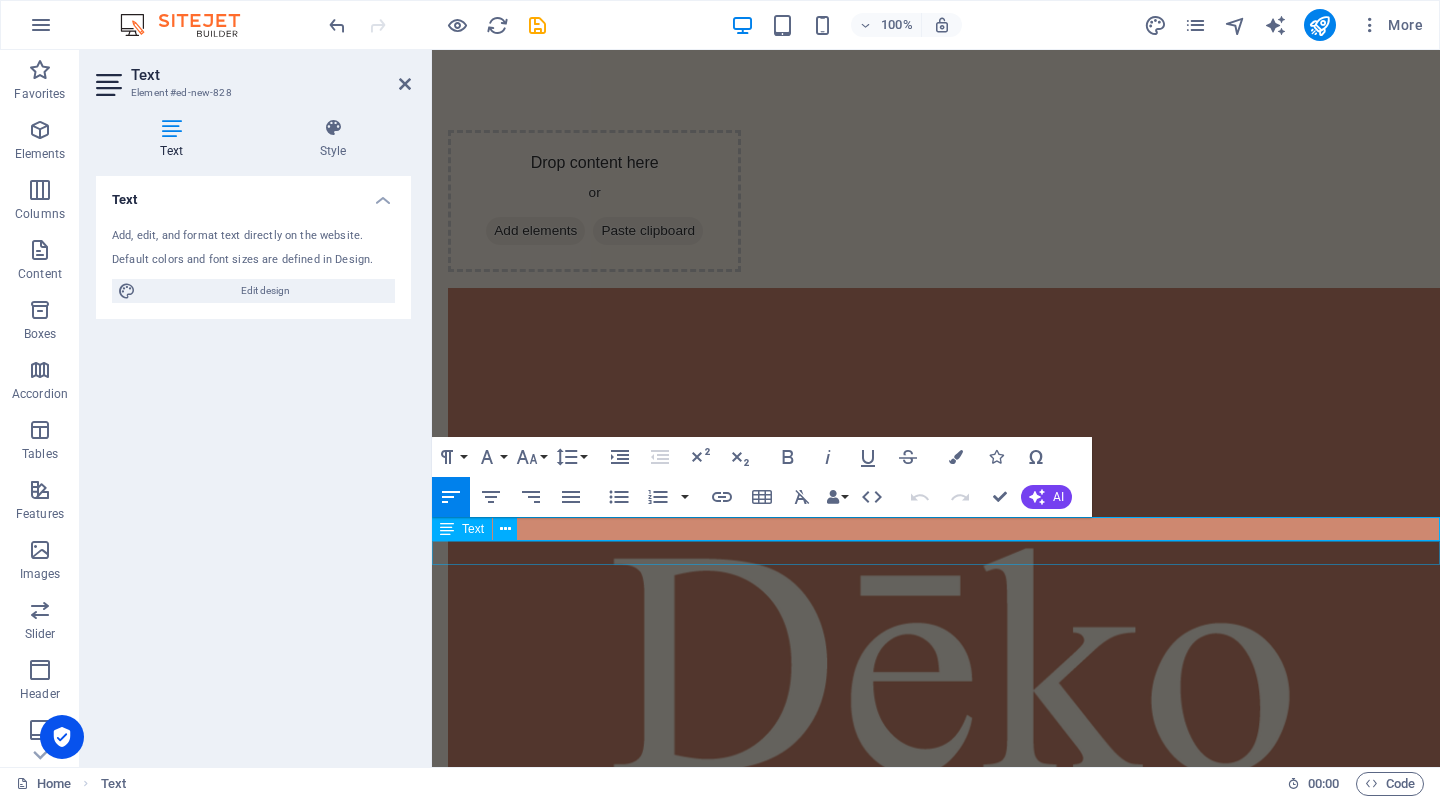 type 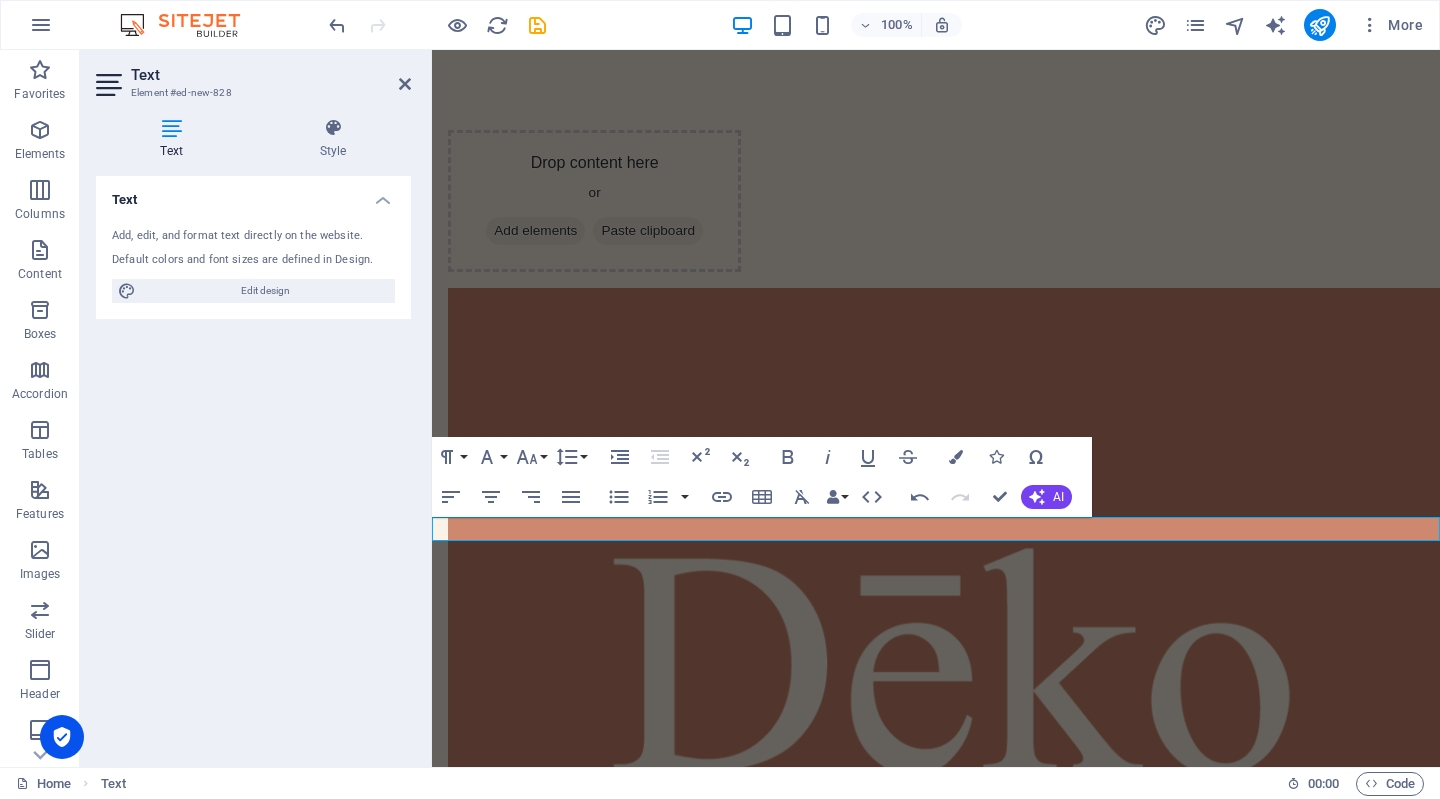 click on "Skip to main content
Drop content here or  Add elements  Paste clipboard Drop content here or  Add elements  Paste clipboard PROXIMAMENTE New text element" at bounding box center [936, 839] 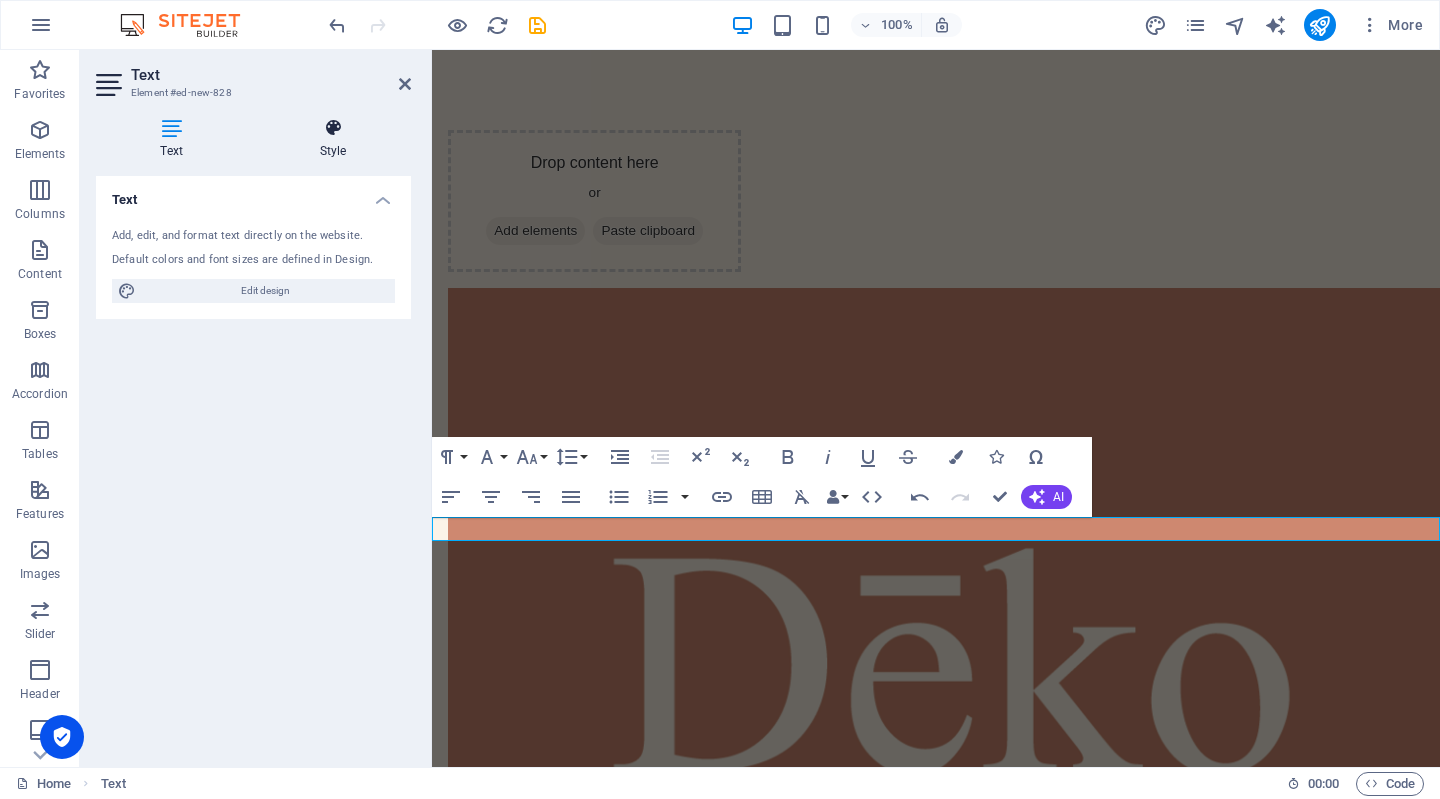 click at bounding box center [333, 128] 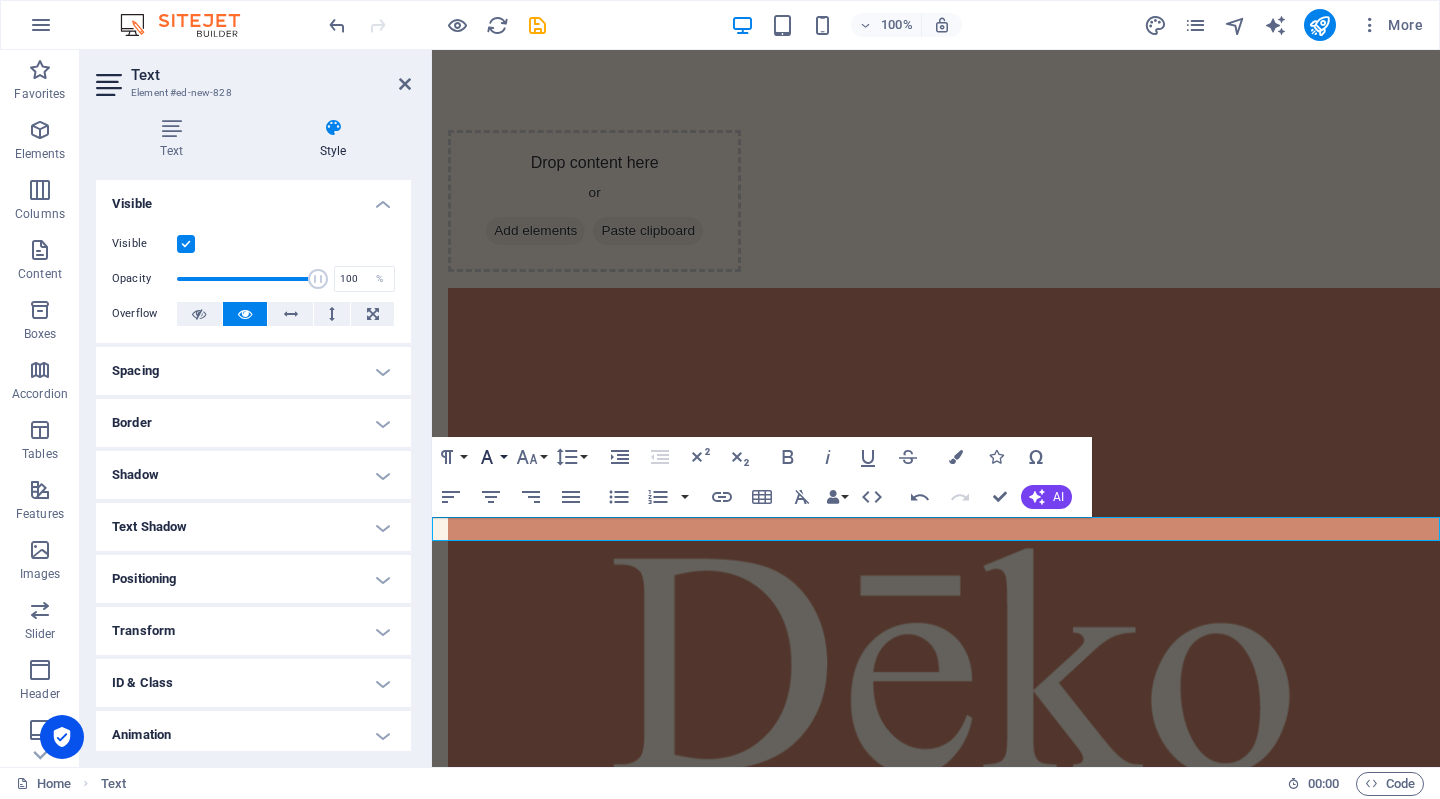click on "Font Family" at bounding box center [491, 457] 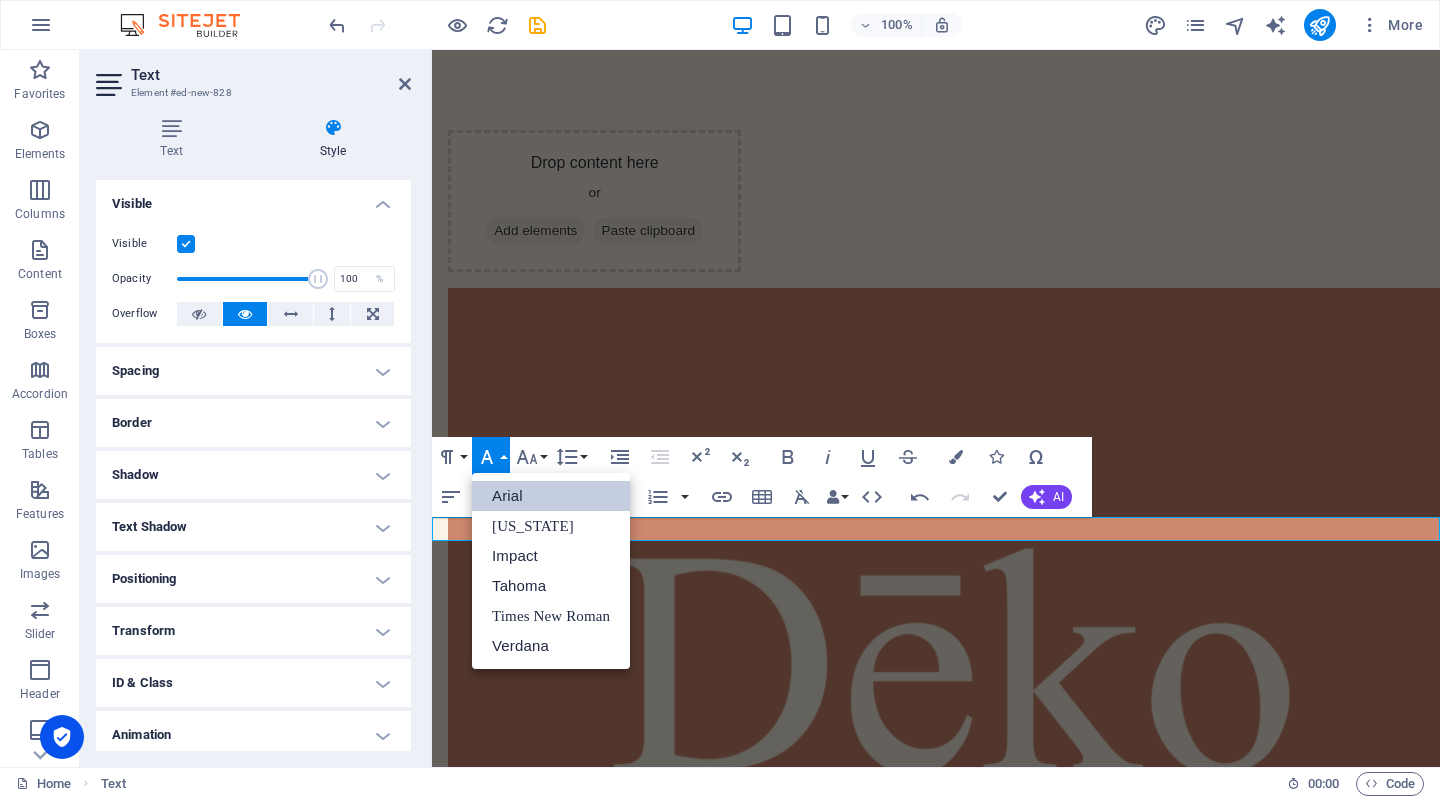 scroll, scrollTop: 0, scrollLeft: 0, axis: both 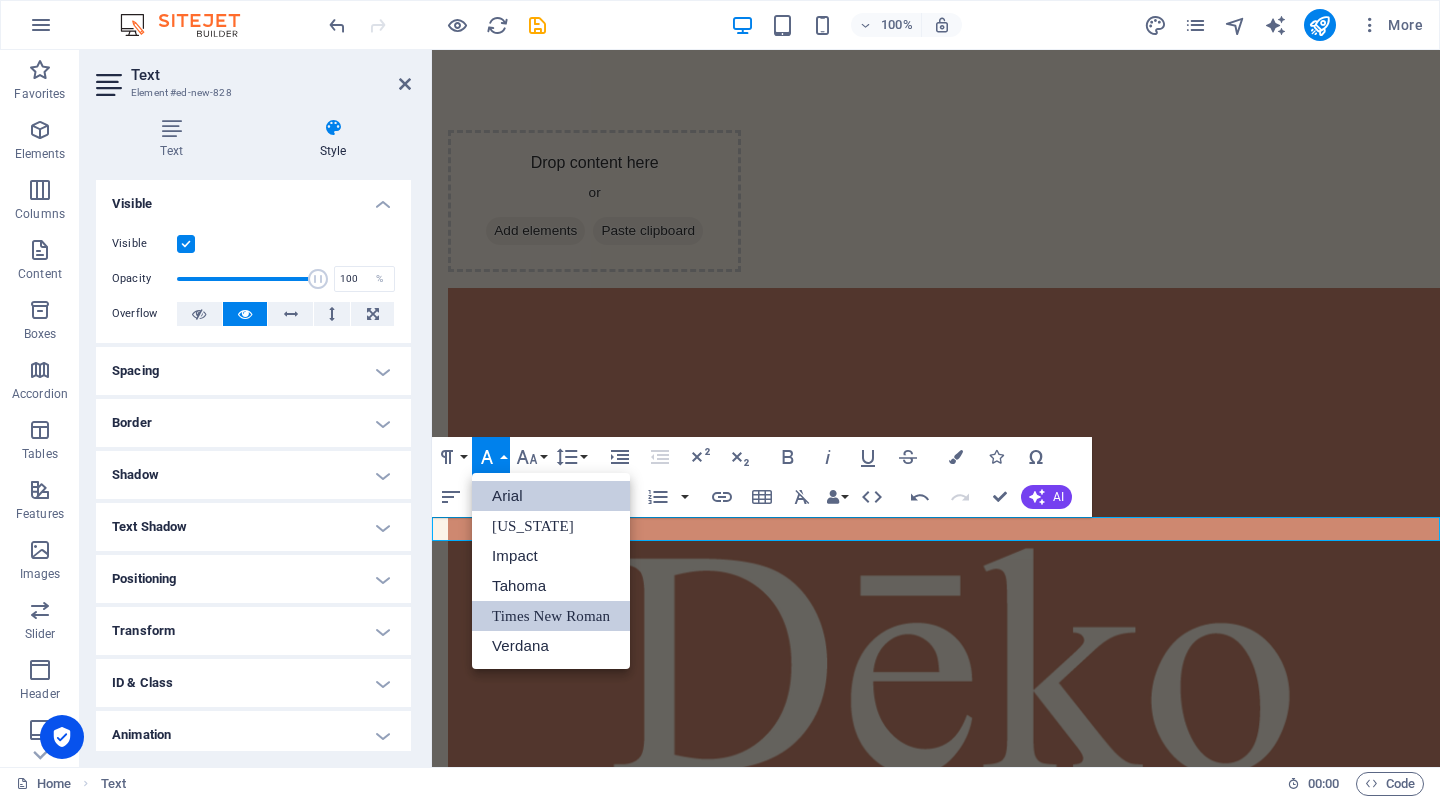 click on "Times New Roman" at bounding box center [551, 616] 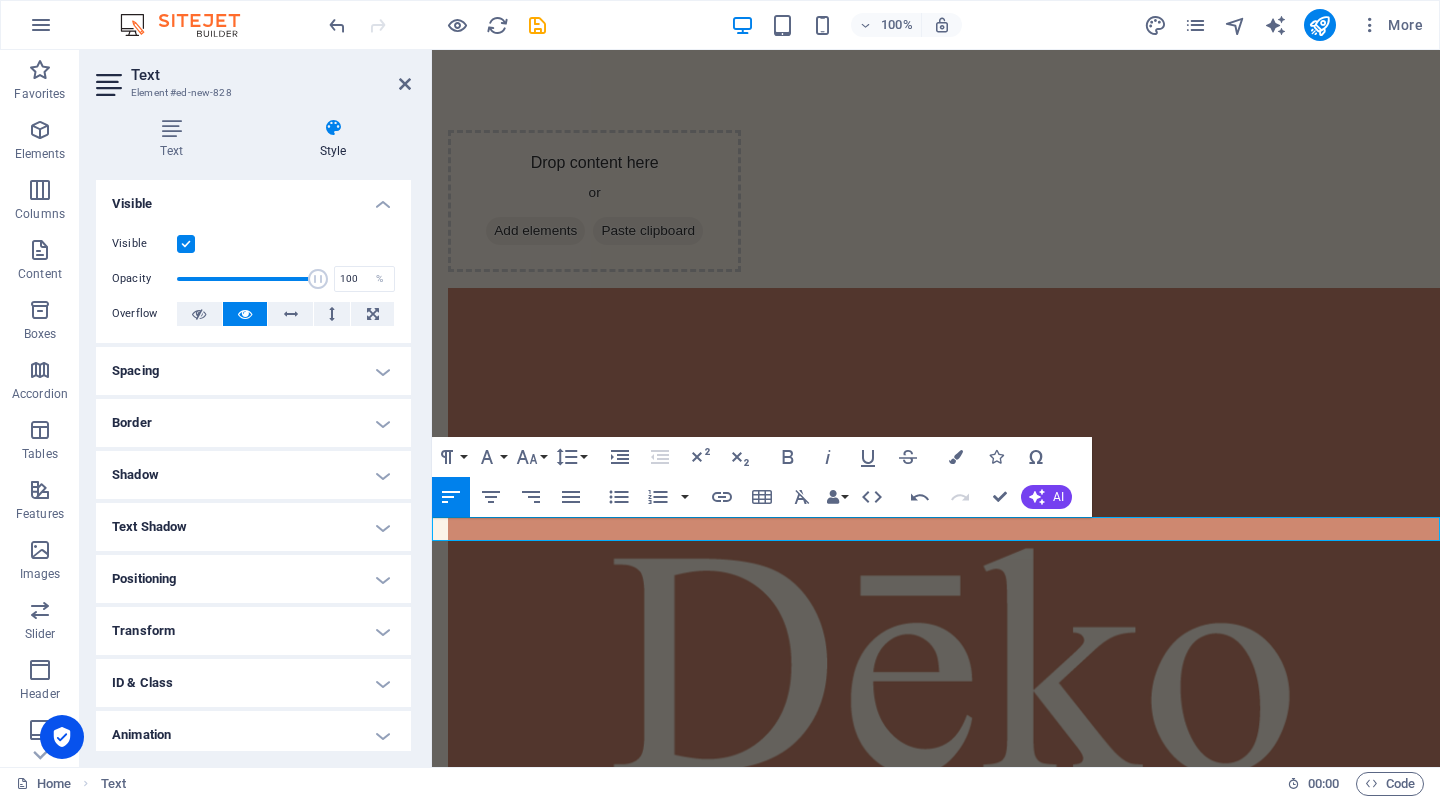 click on "​ PROXIMAMENTE" at bounding box center (936, 1593) 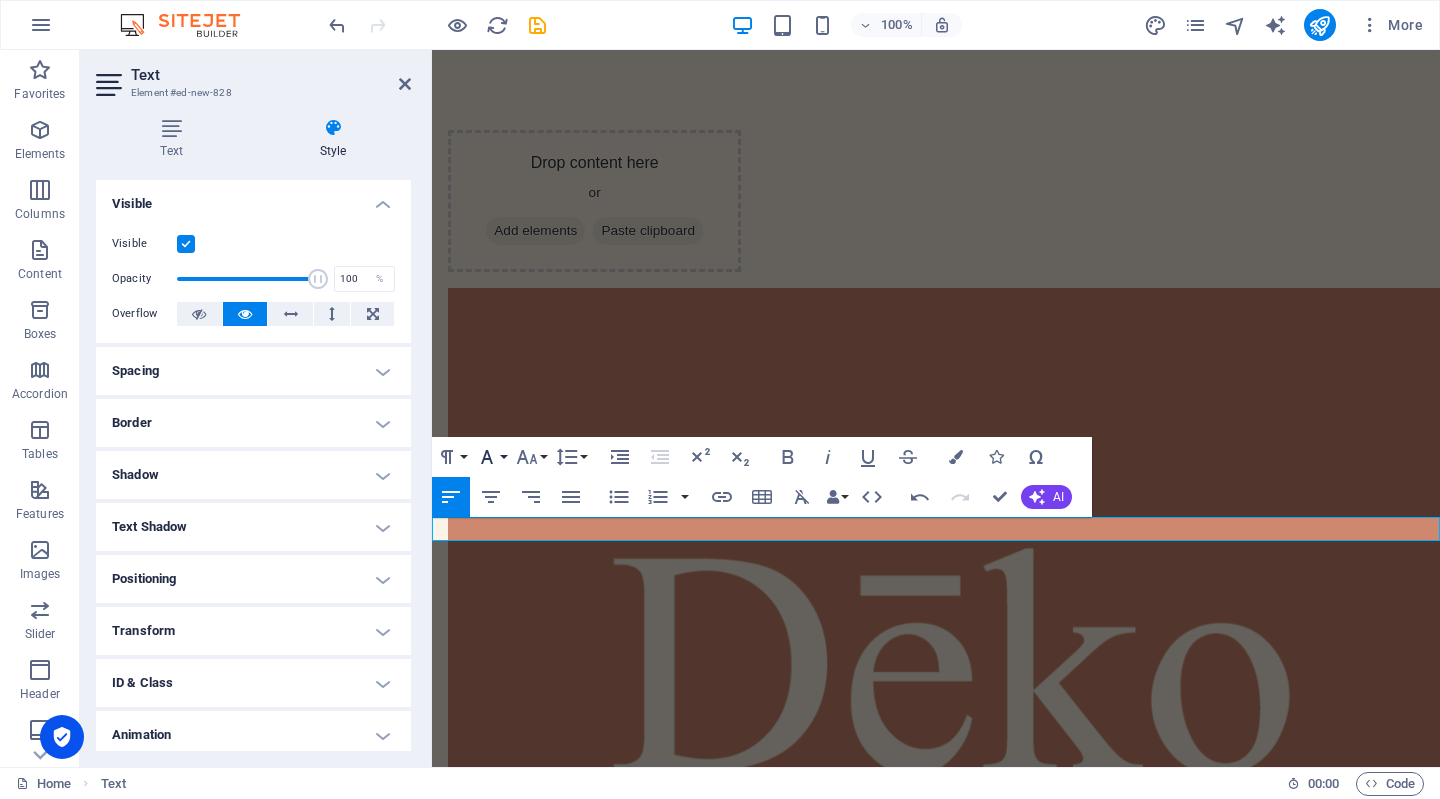 click on "Font Family" at bounding box center (491, 457) 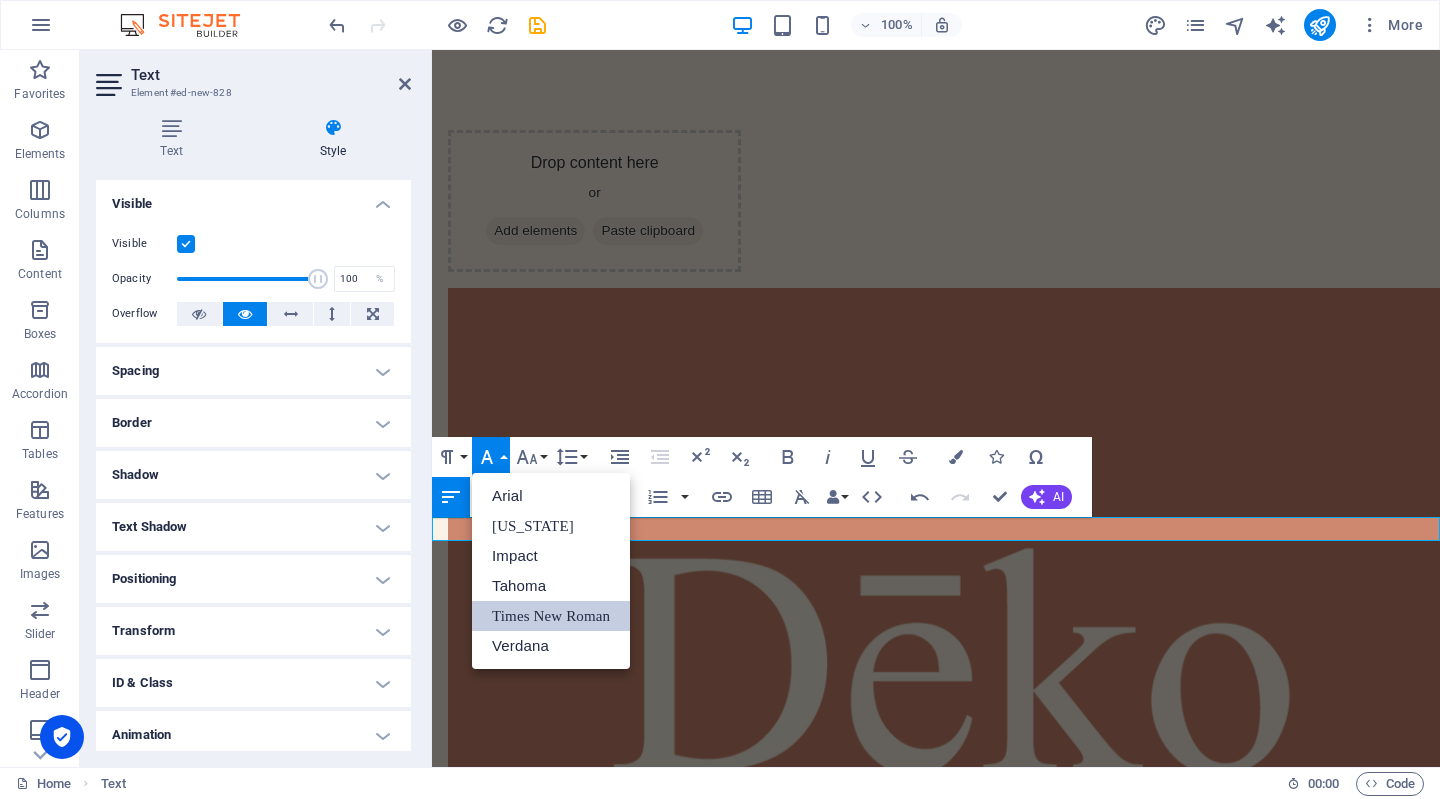 scroll, scrollTop: 0, scrollLeft: 0, axis: both 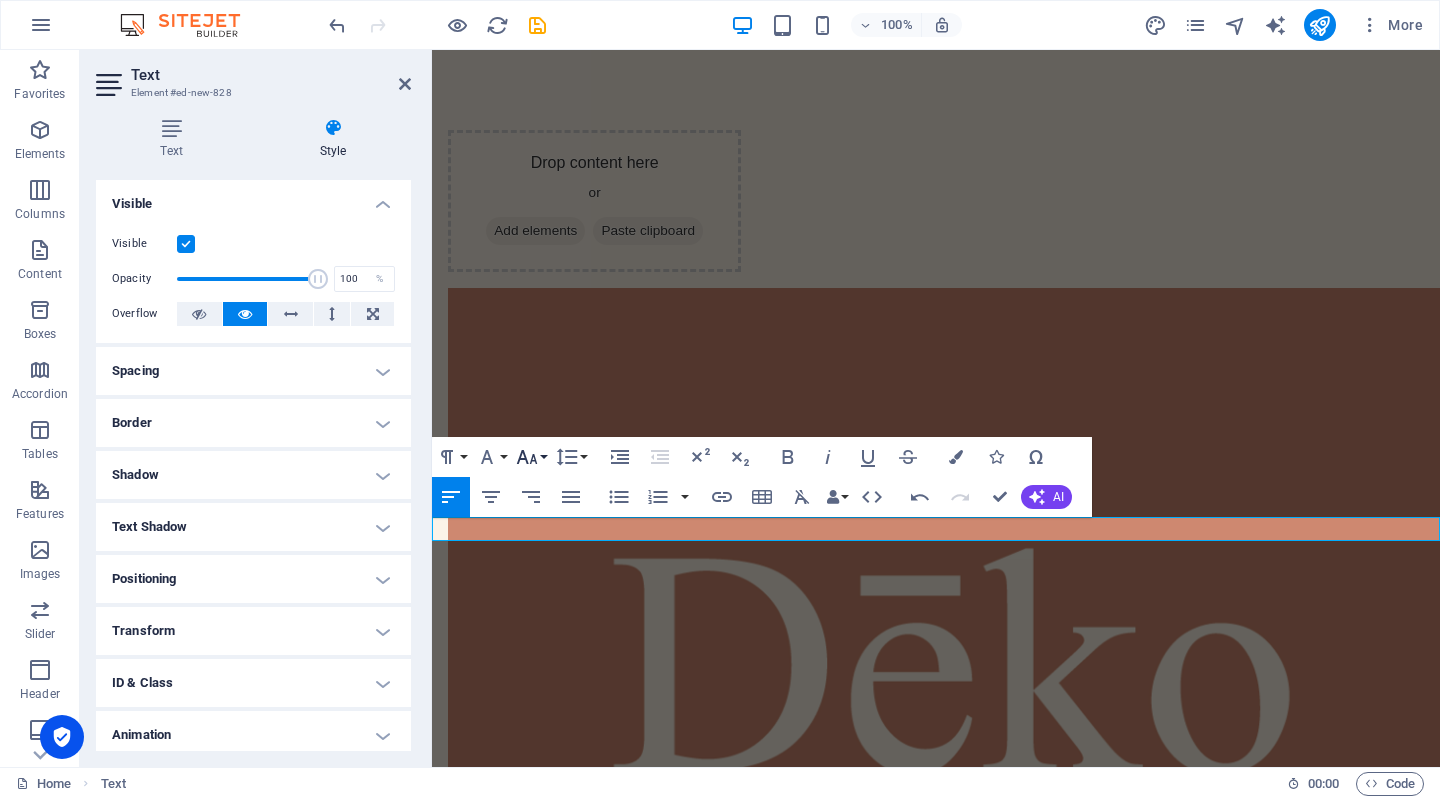 click on "Font Size" at bounding box center [531, 457] 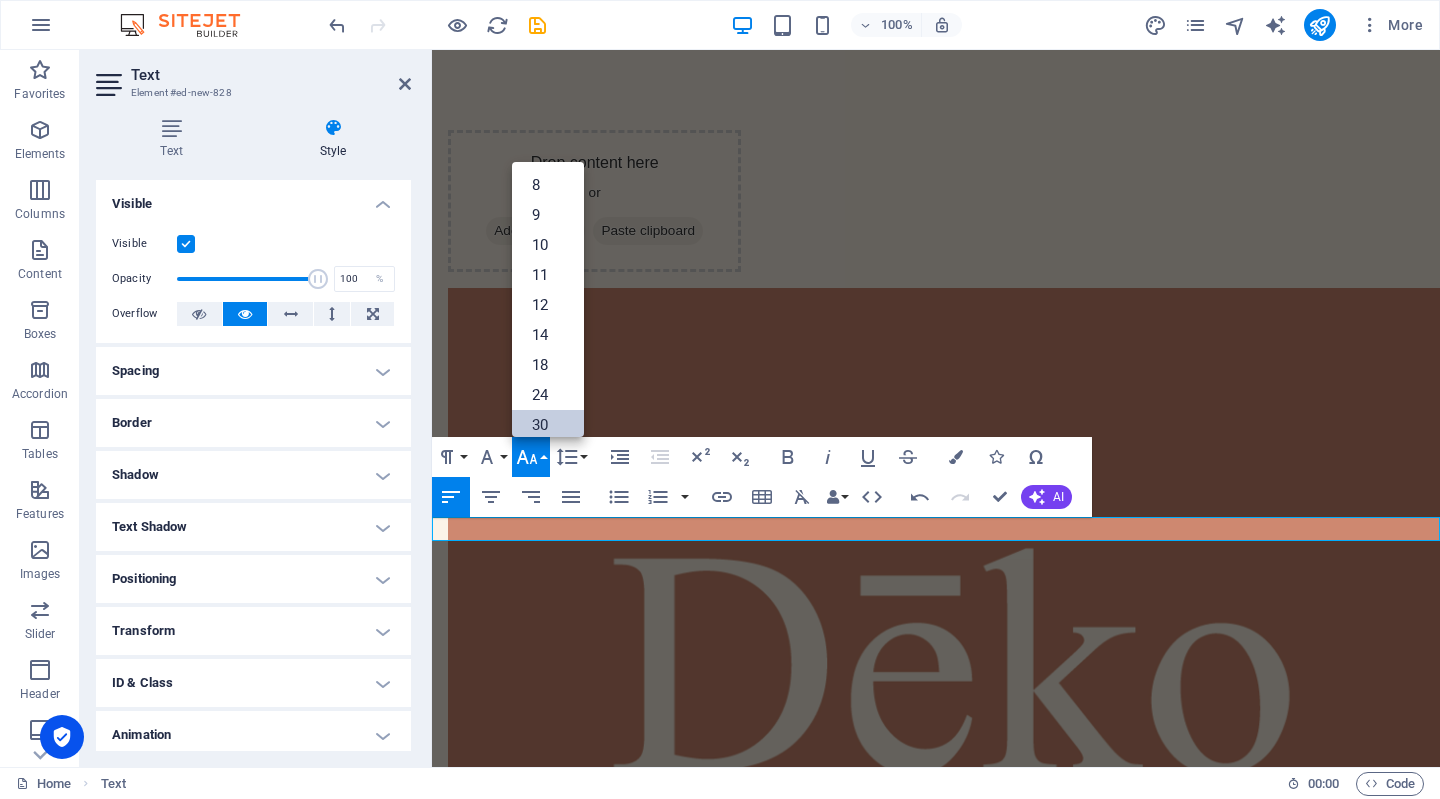 click on "30" at bounding box center (548, 425) 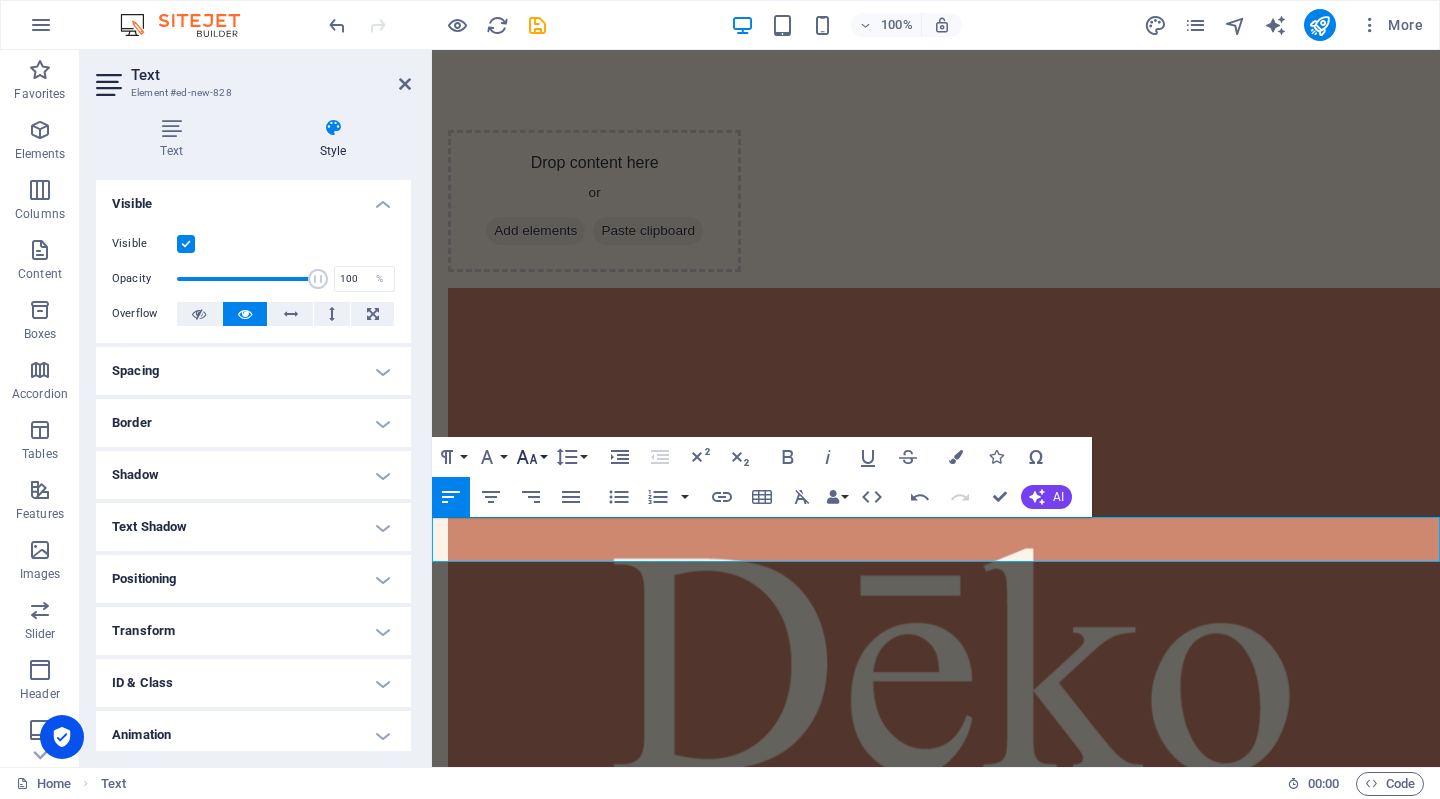 click on "Font Size" at bounding box center [531, 457] 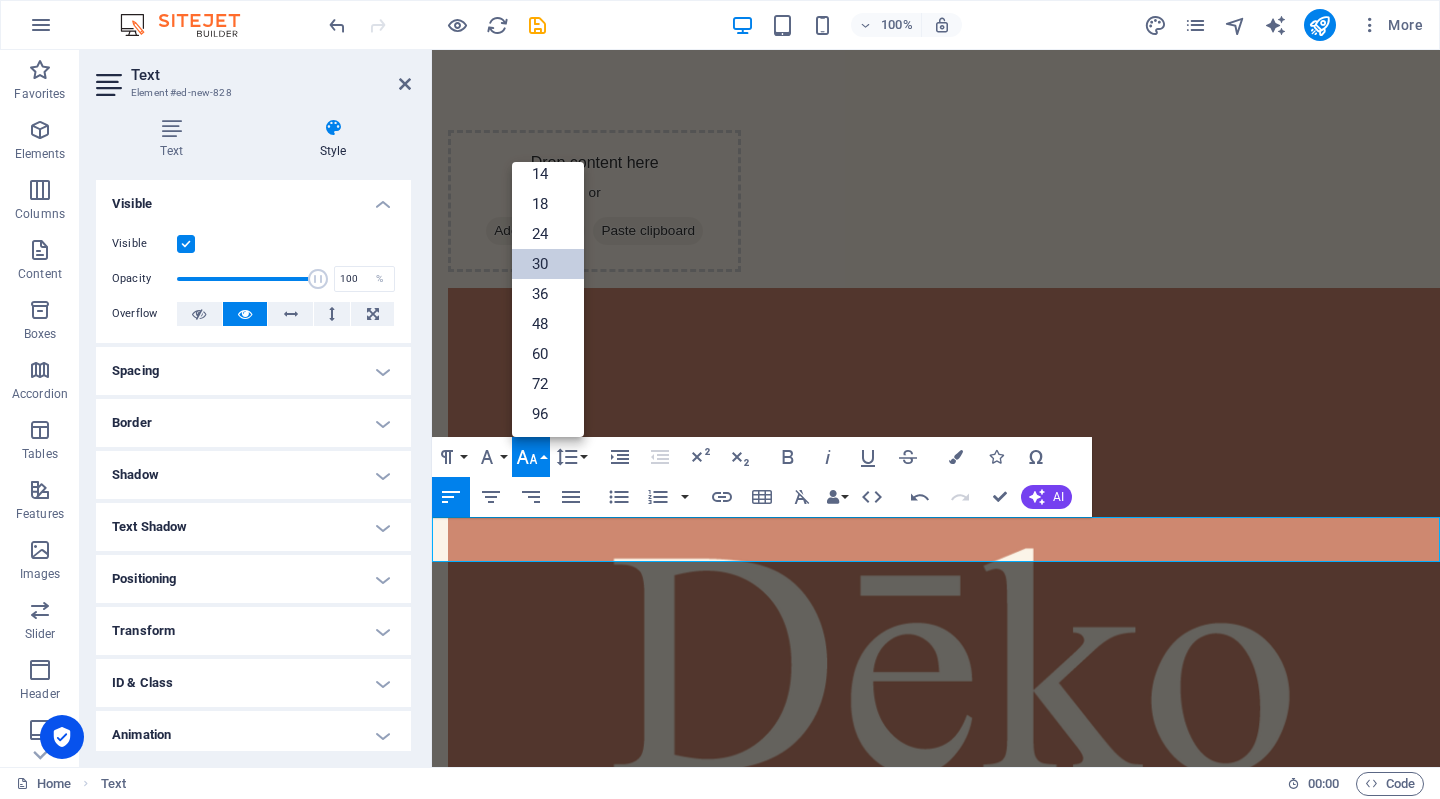 scroll, scrollTop: 160, scrollLeft: 0, axis: vertical 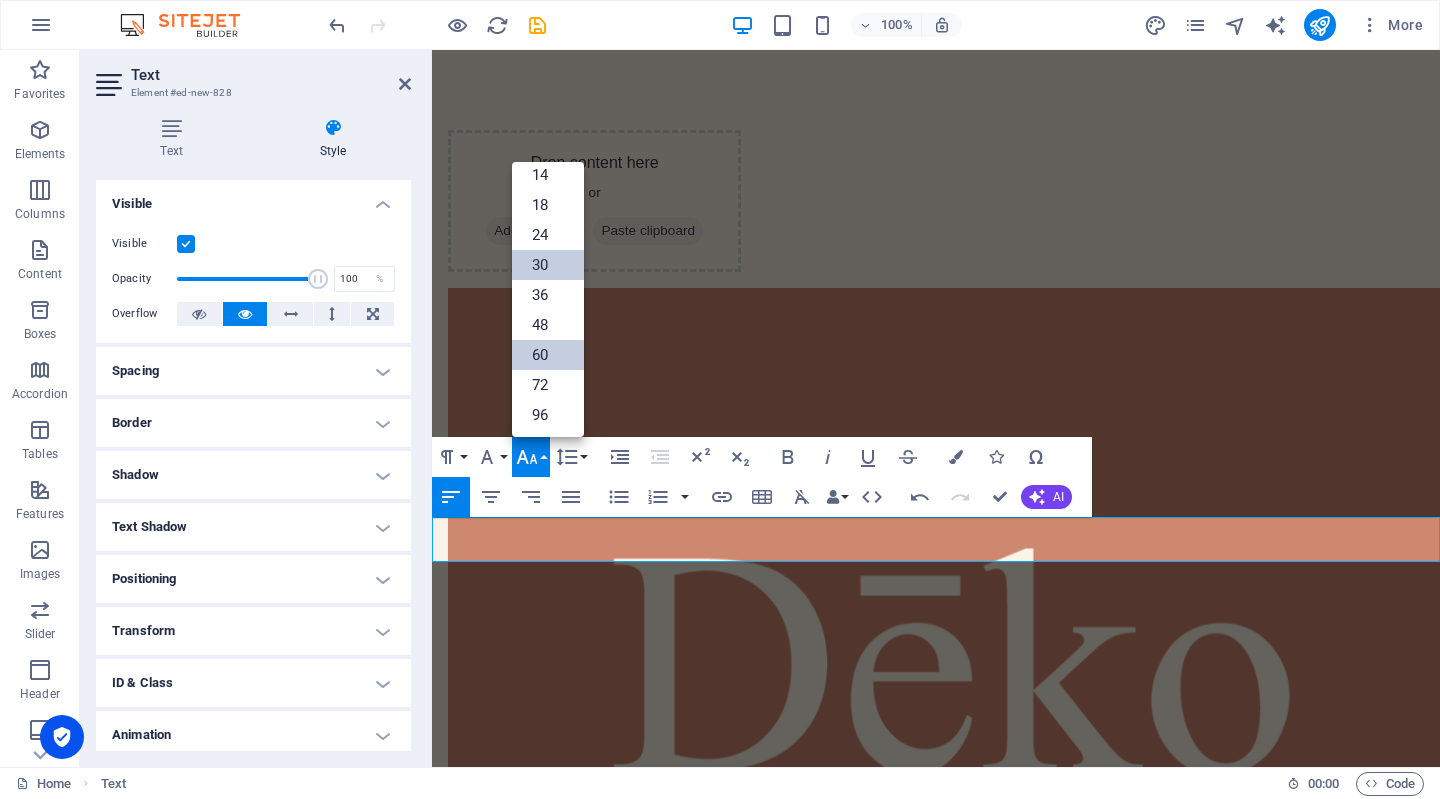 click on "60" at bounding box center (548, 355) 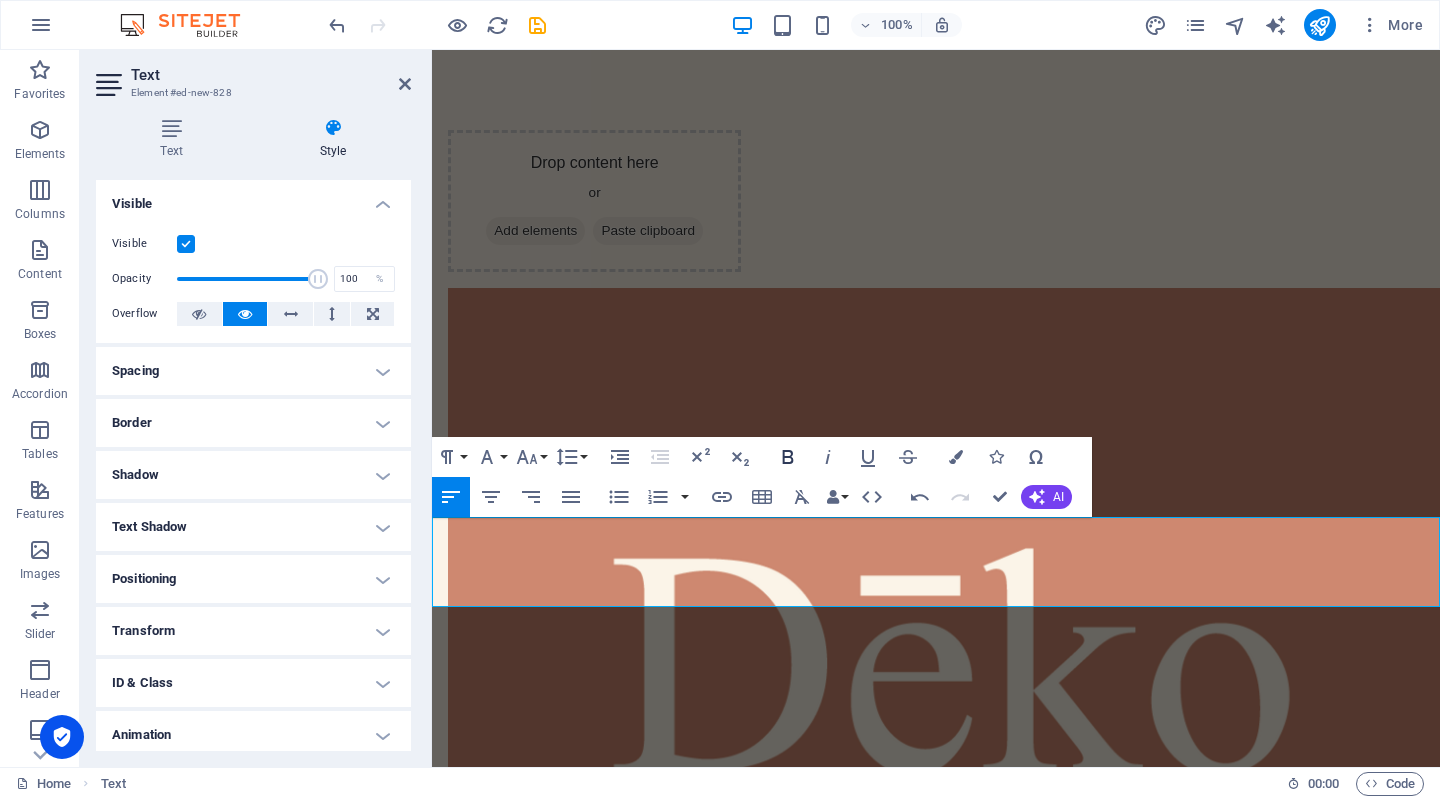 click 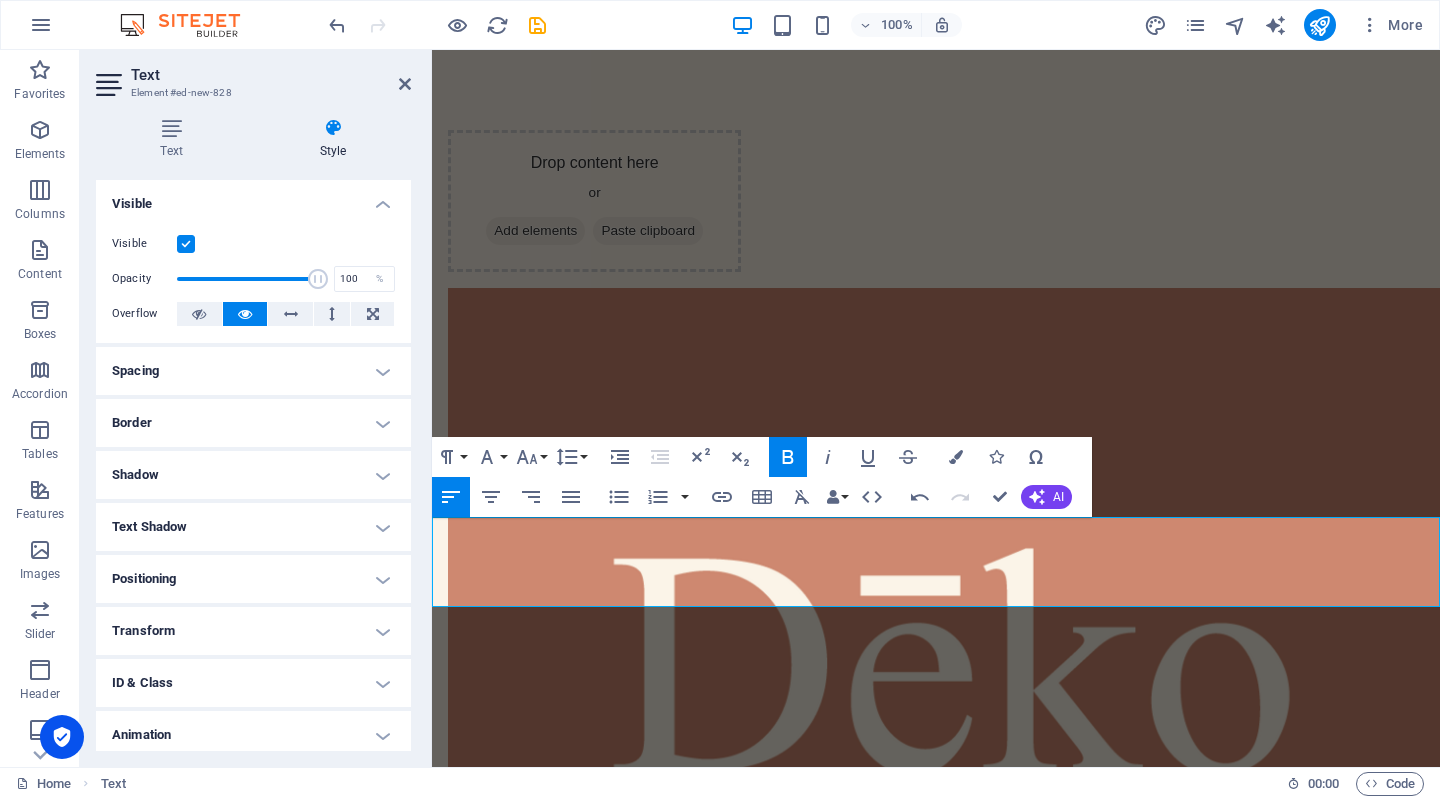 click 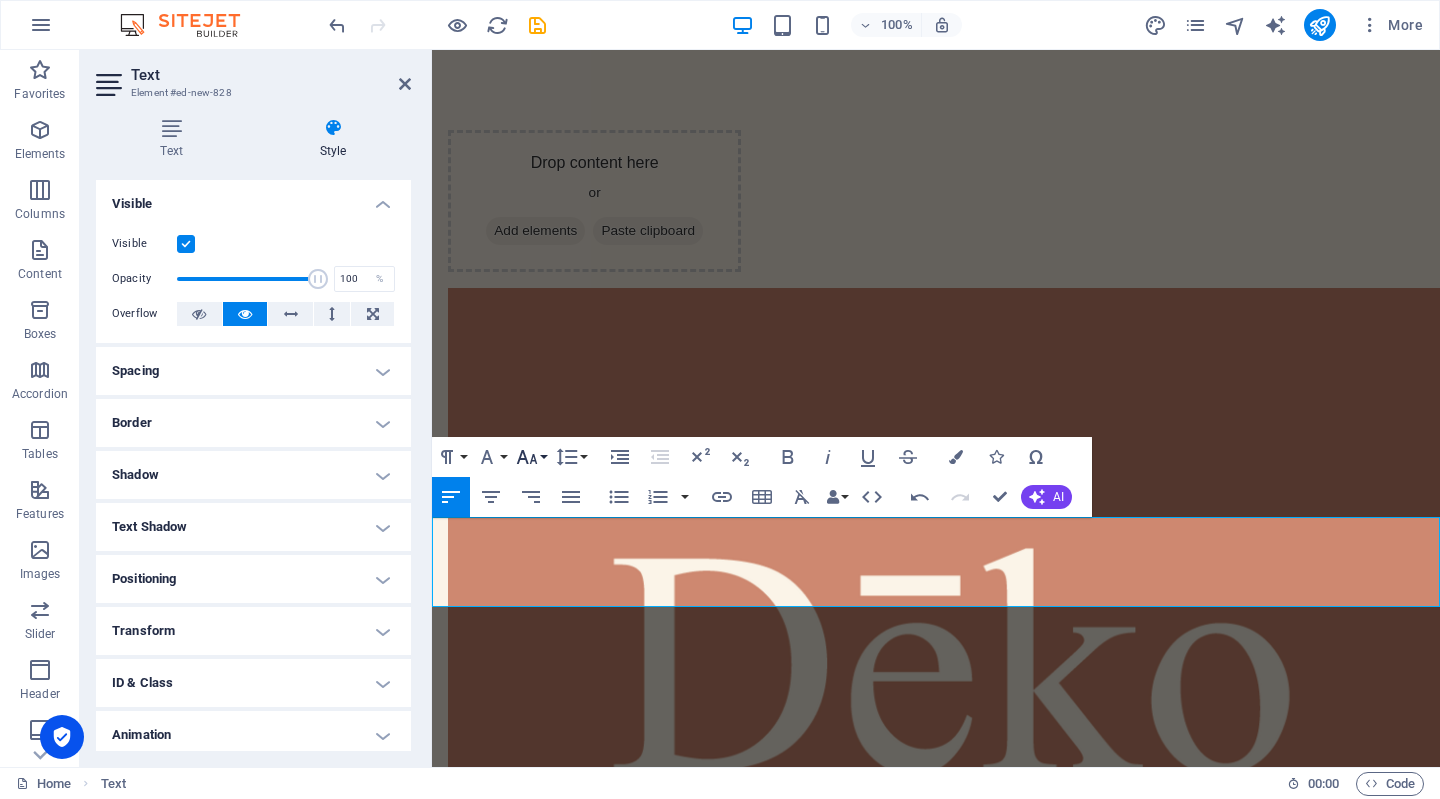 click on "Font Size" at bounding box center [531, 457] 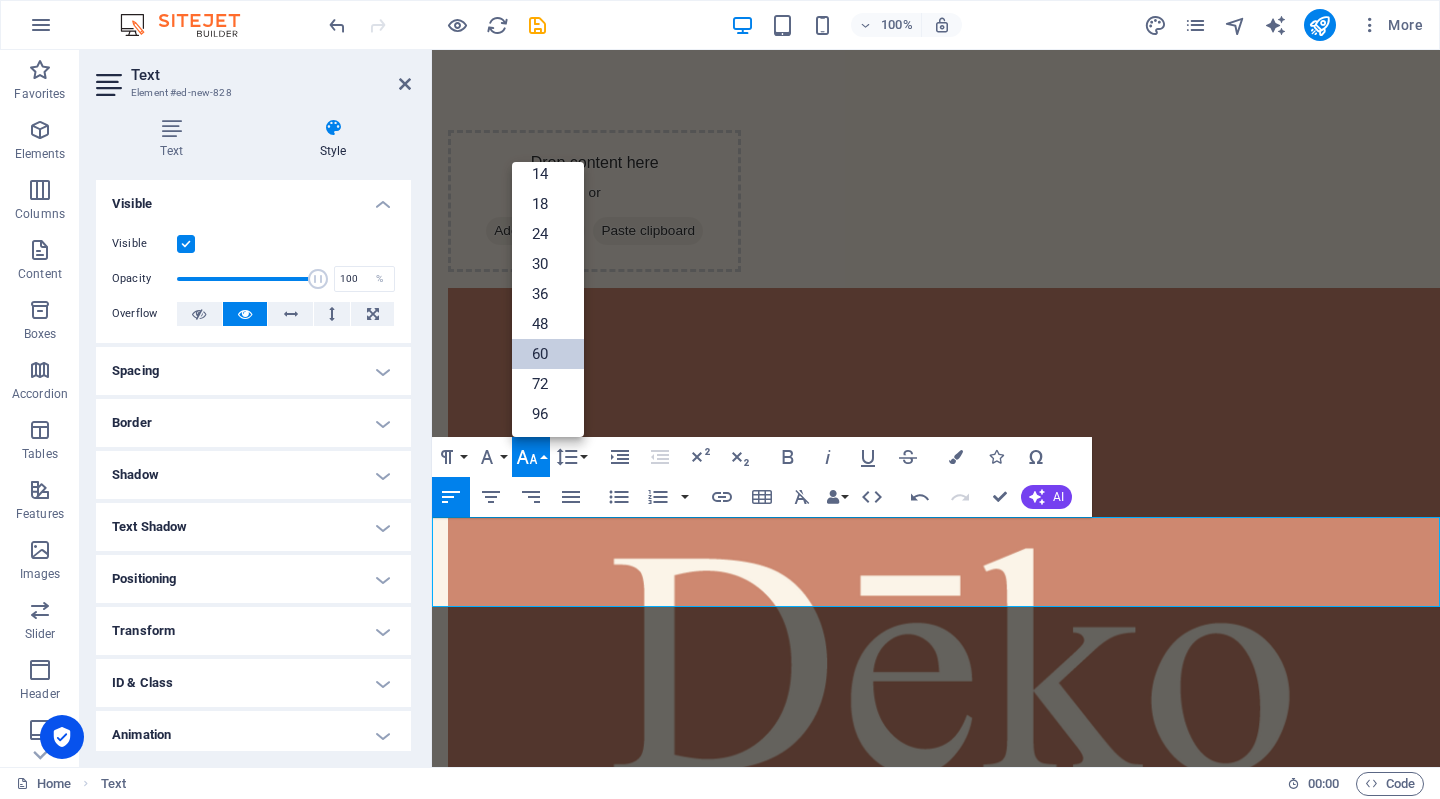 scroll, scrollTop: 160, scrollLeft: 0, axis: vertical 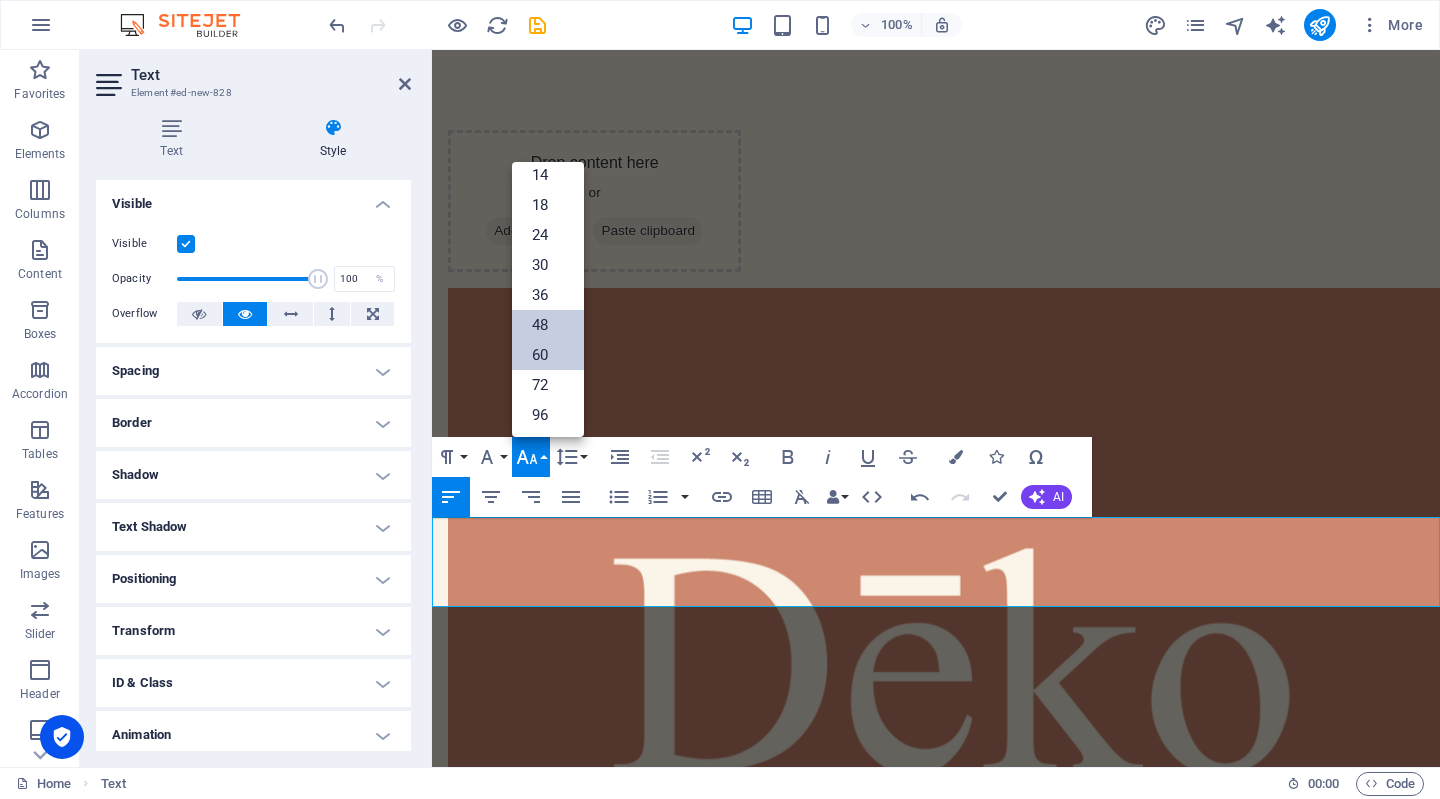 click on "48" at bounding box center [548, 325] 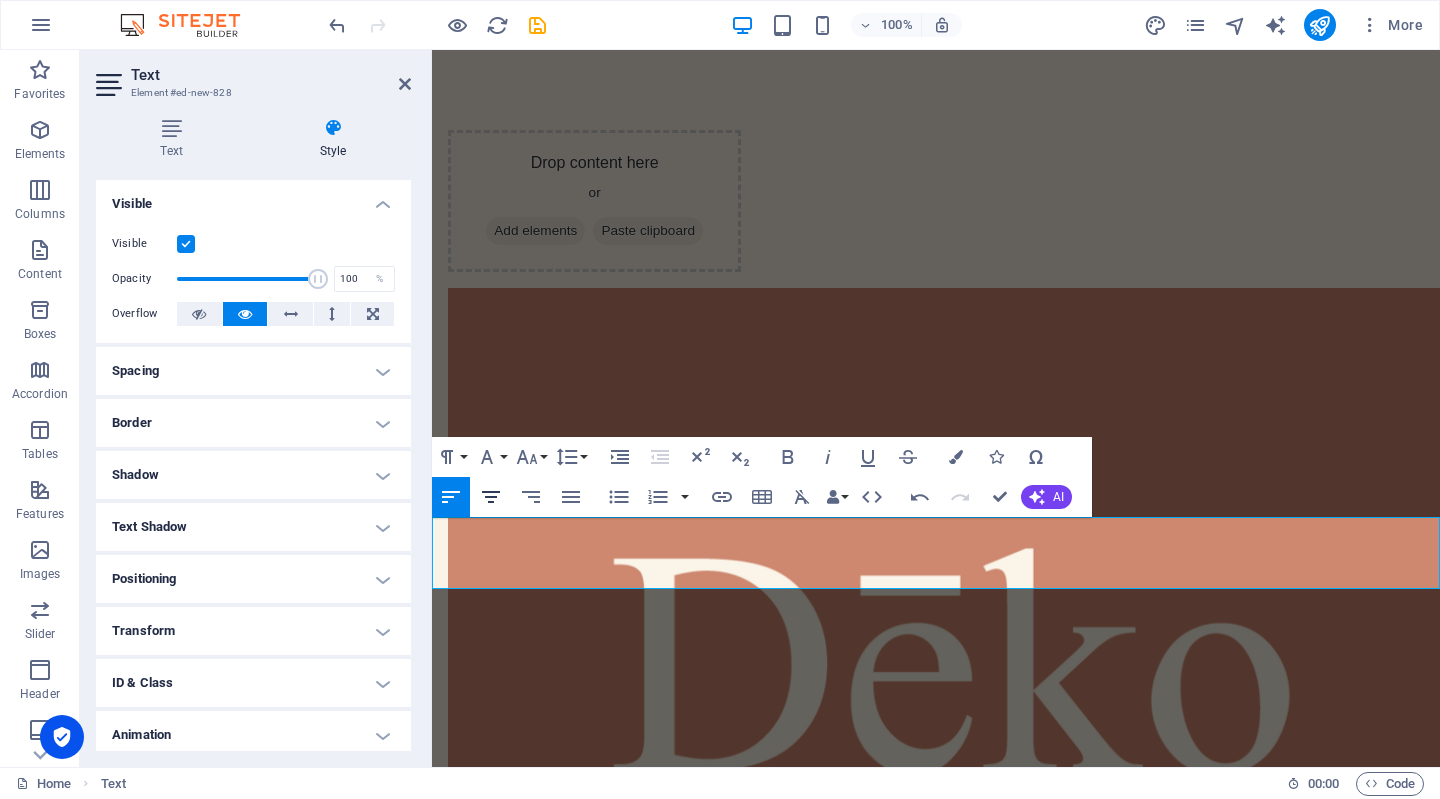 click 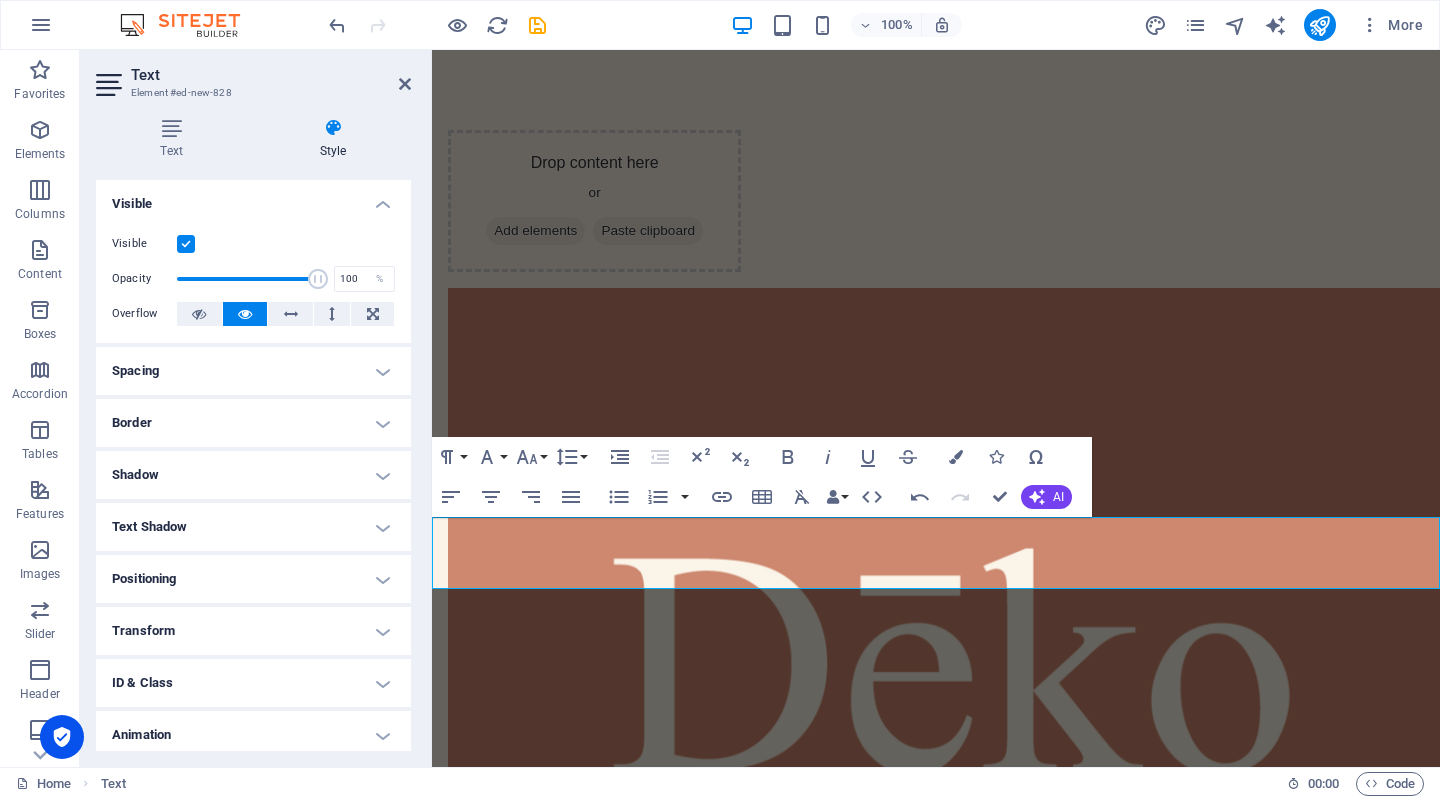 click on "Skip to main content
Drop content here or  Add elements  Paste clipboard Drop content here or  Add elements  Paste clipboard ​PROXIMAMENTE New text element" at bounding box center [936, 863] 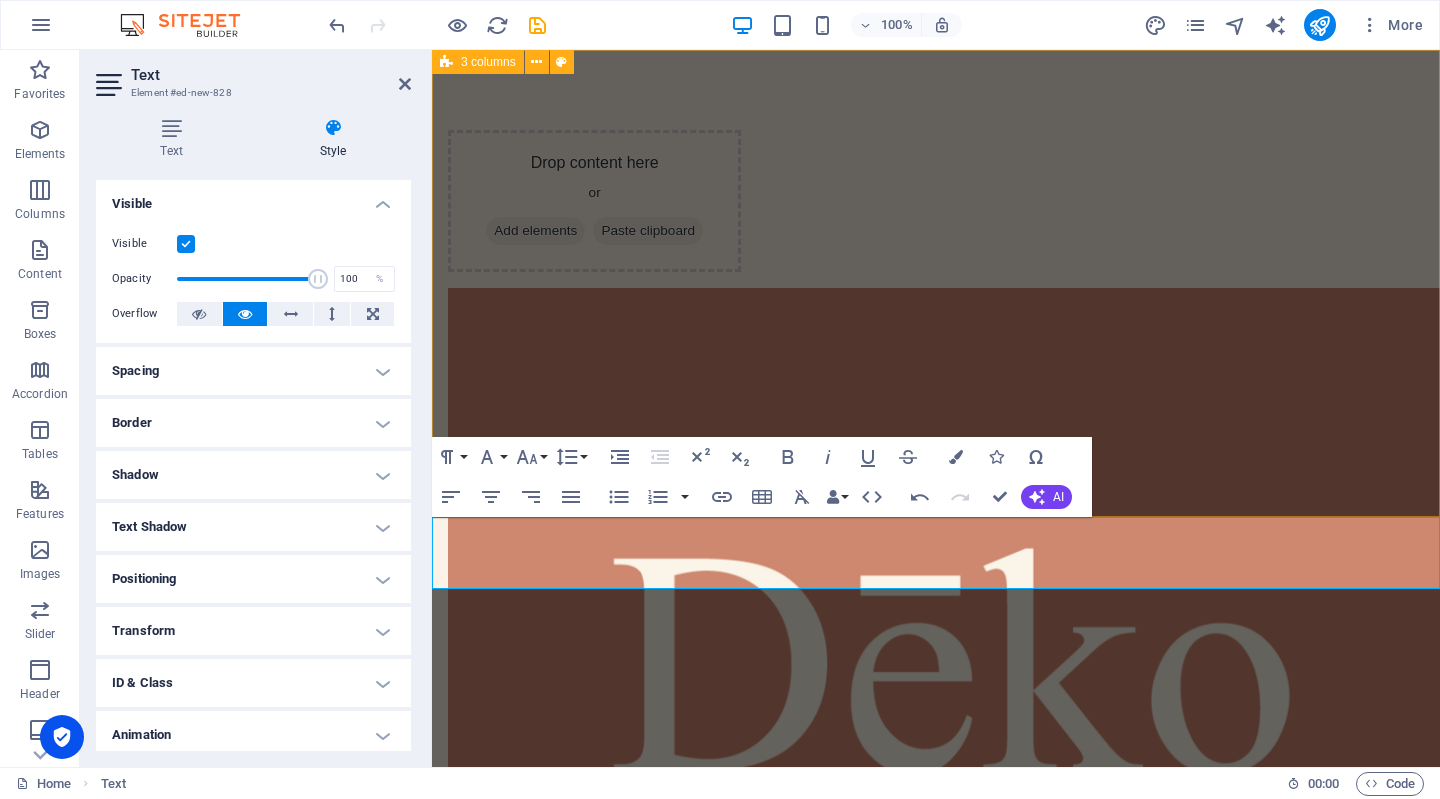 click on "Drop content here or  Add elements  Paste clipboard Drop content here or  Add elements  Paste clipboard" at bounding box center (936, 815) 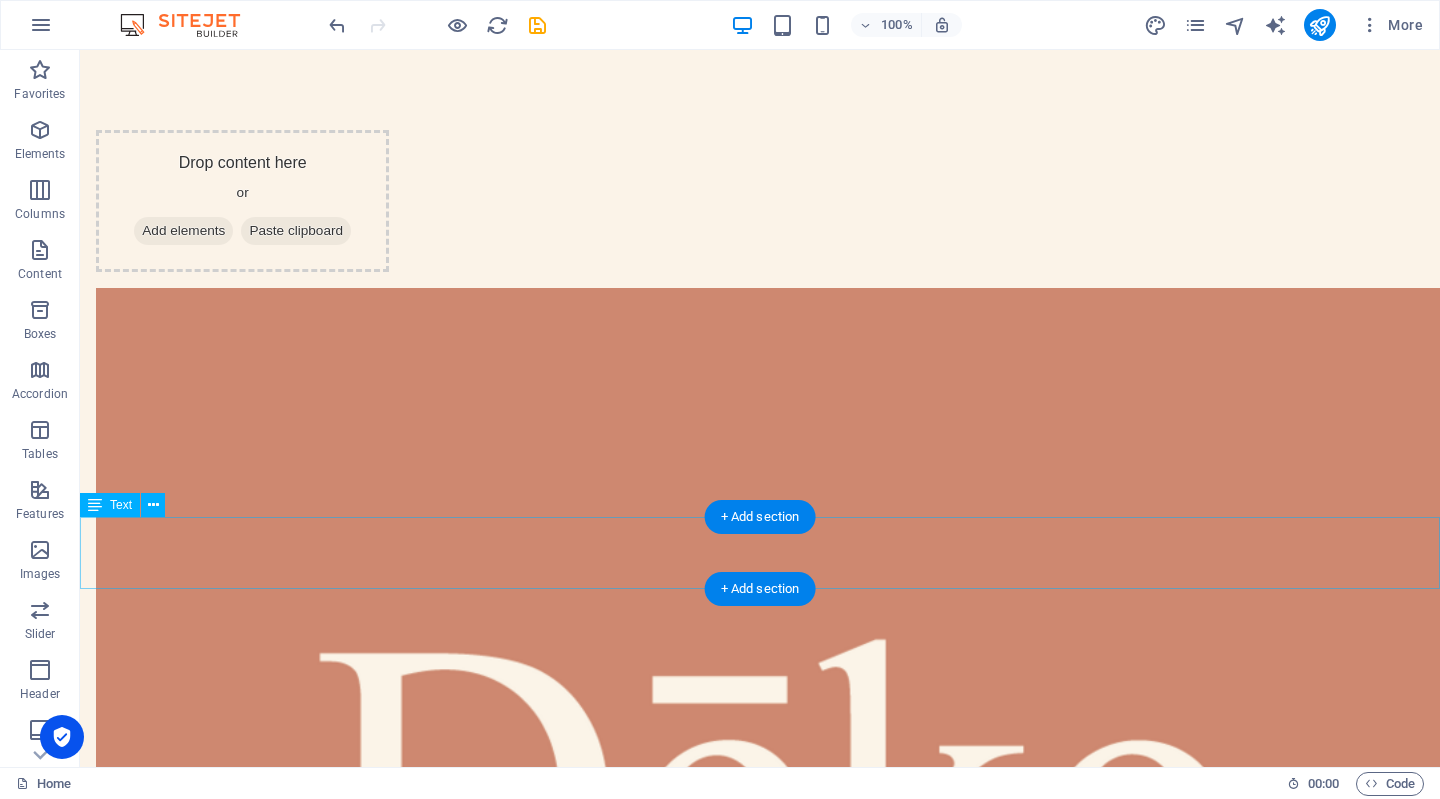 click on "PROXIMAMENTE" at bounding box center [760, 1986] 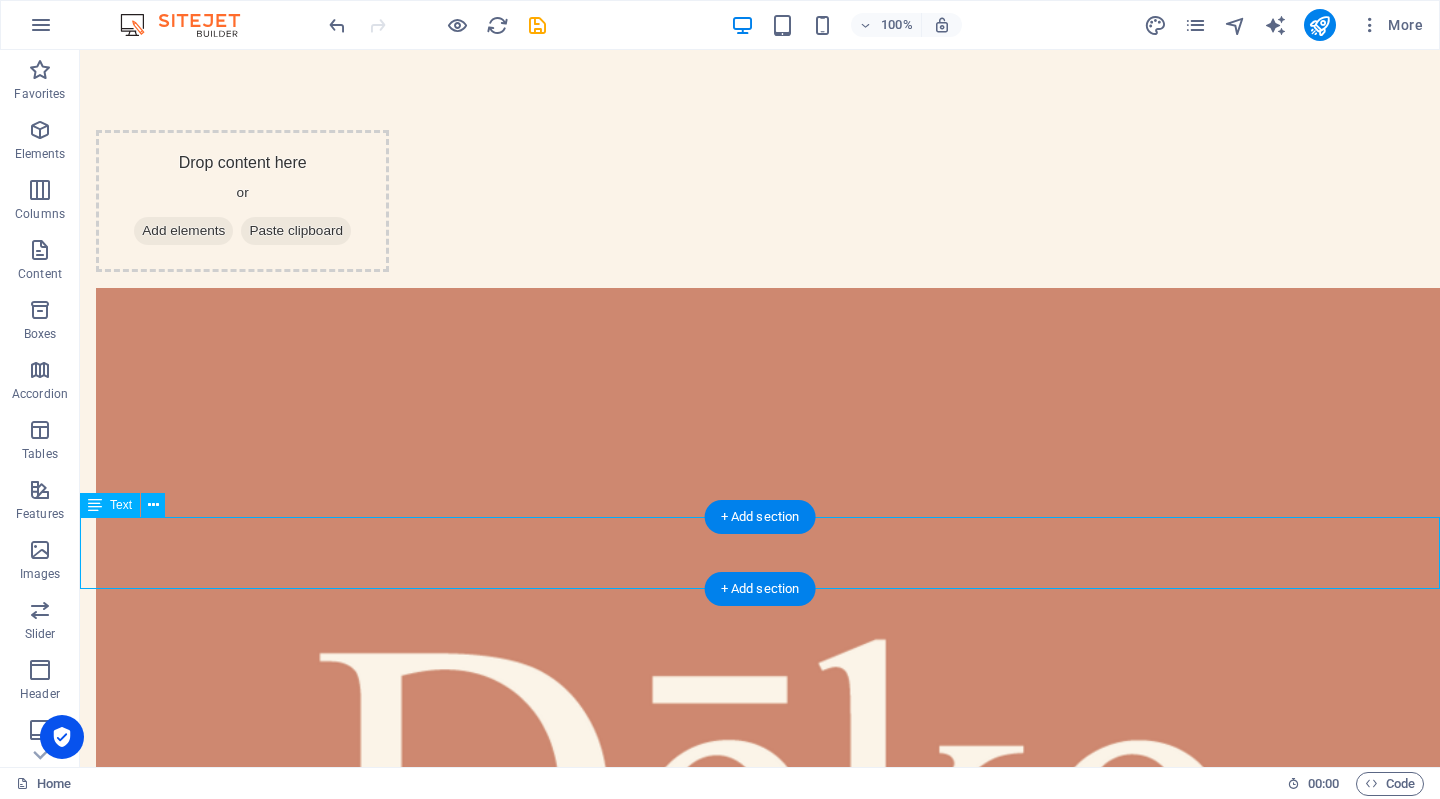 click on "PROXIMAMENTE" at bounding box center (760, 1986) 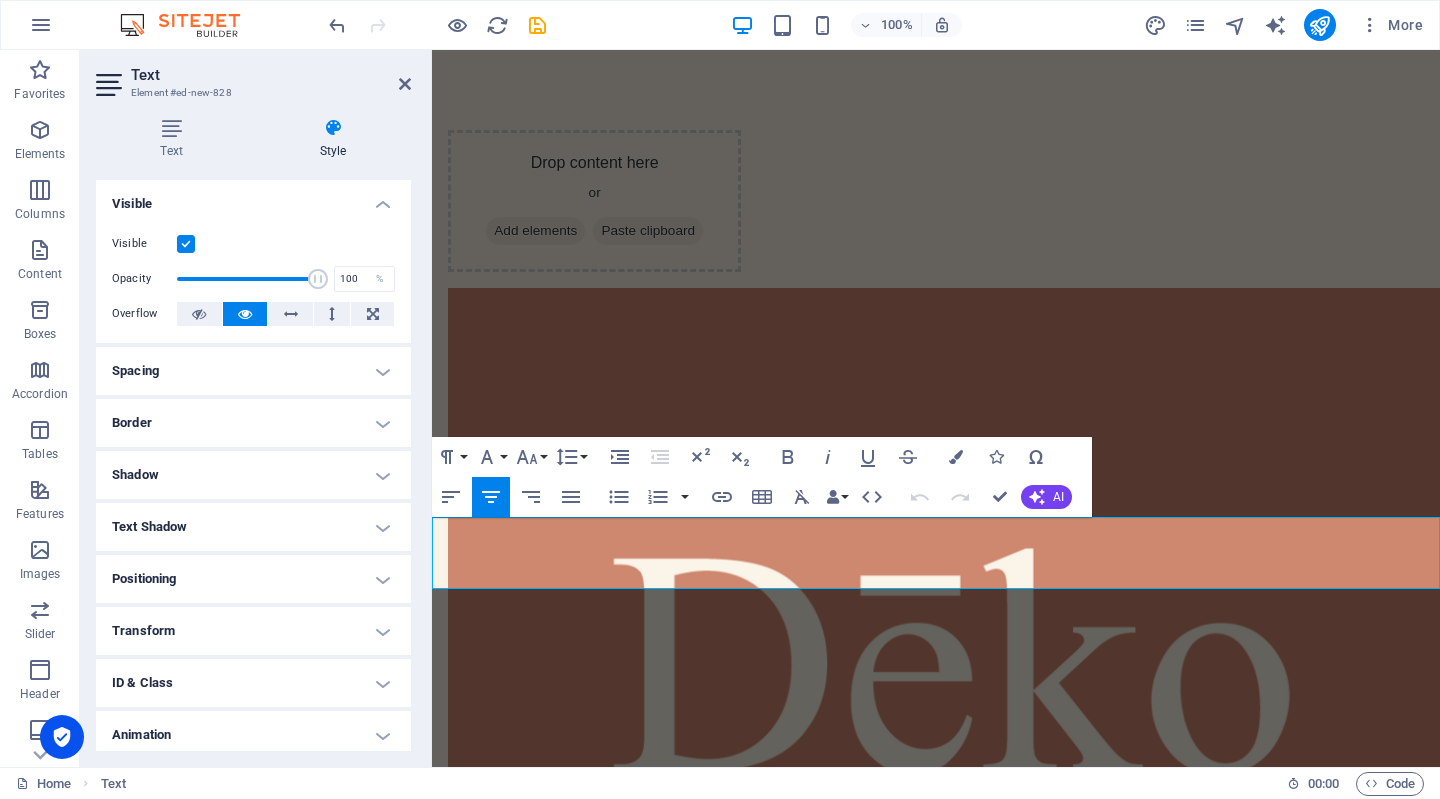 click on "PROXIMAMENTE" at bounding box center [936, 1617] 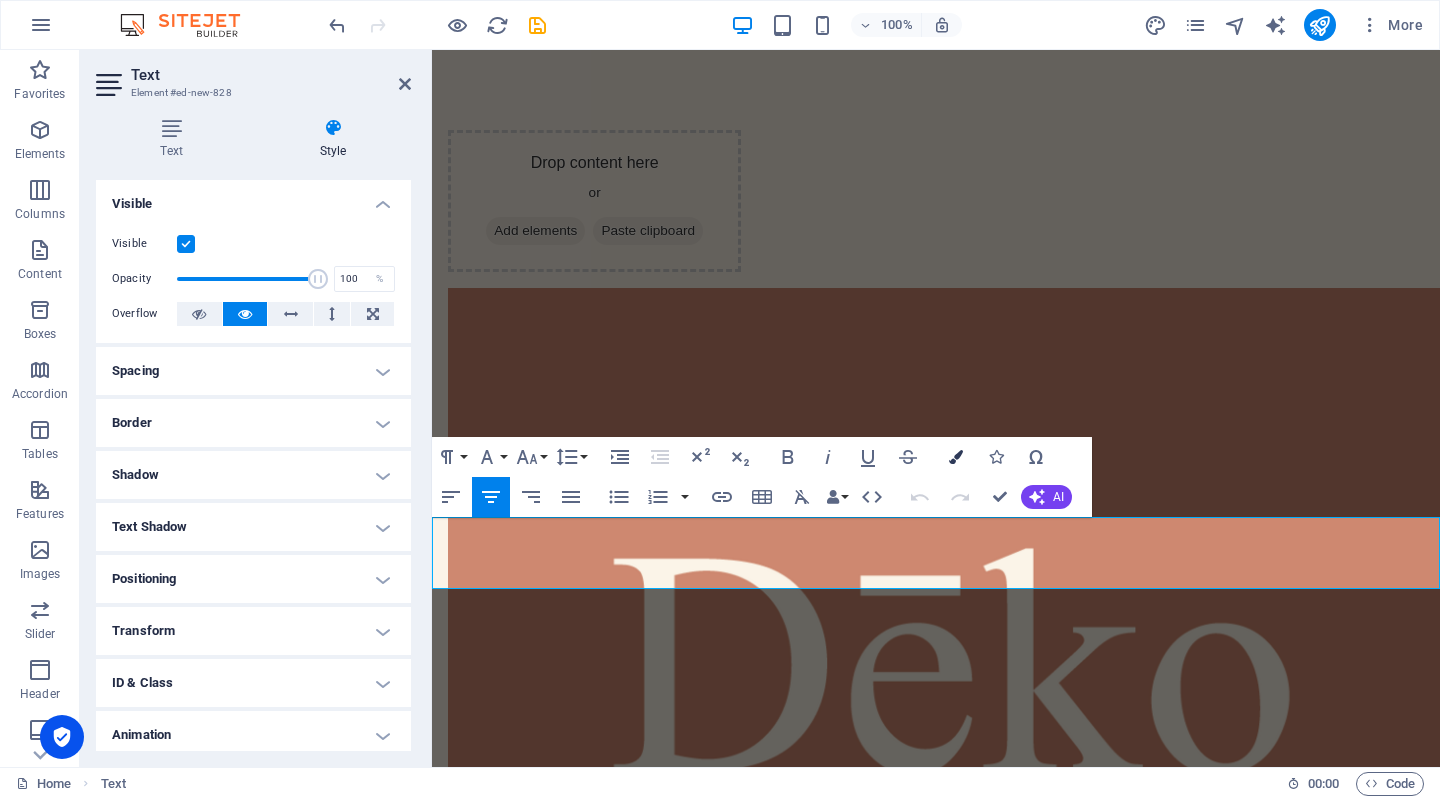 click at bounding box center (956, 457) 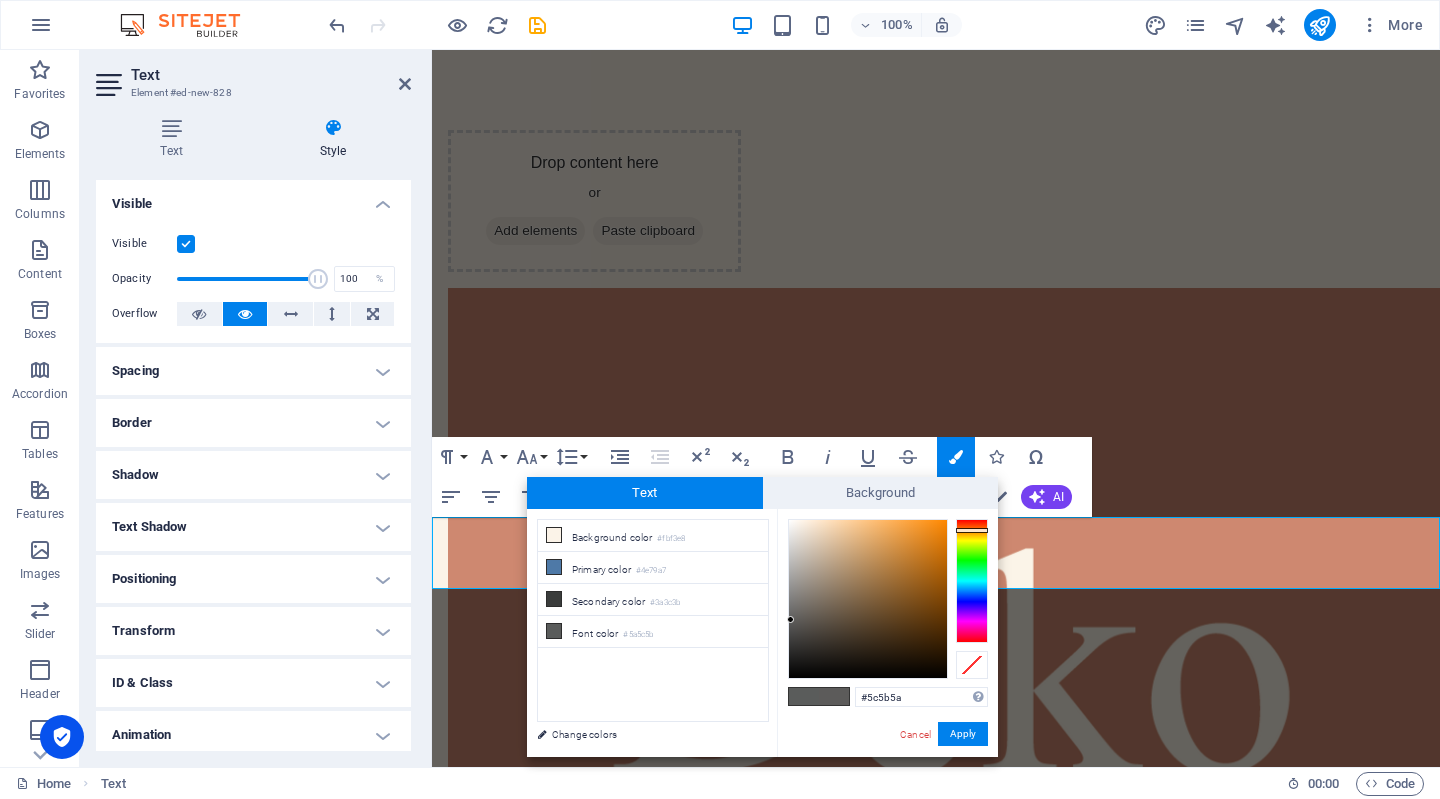 click at bounding box center [972, 581] 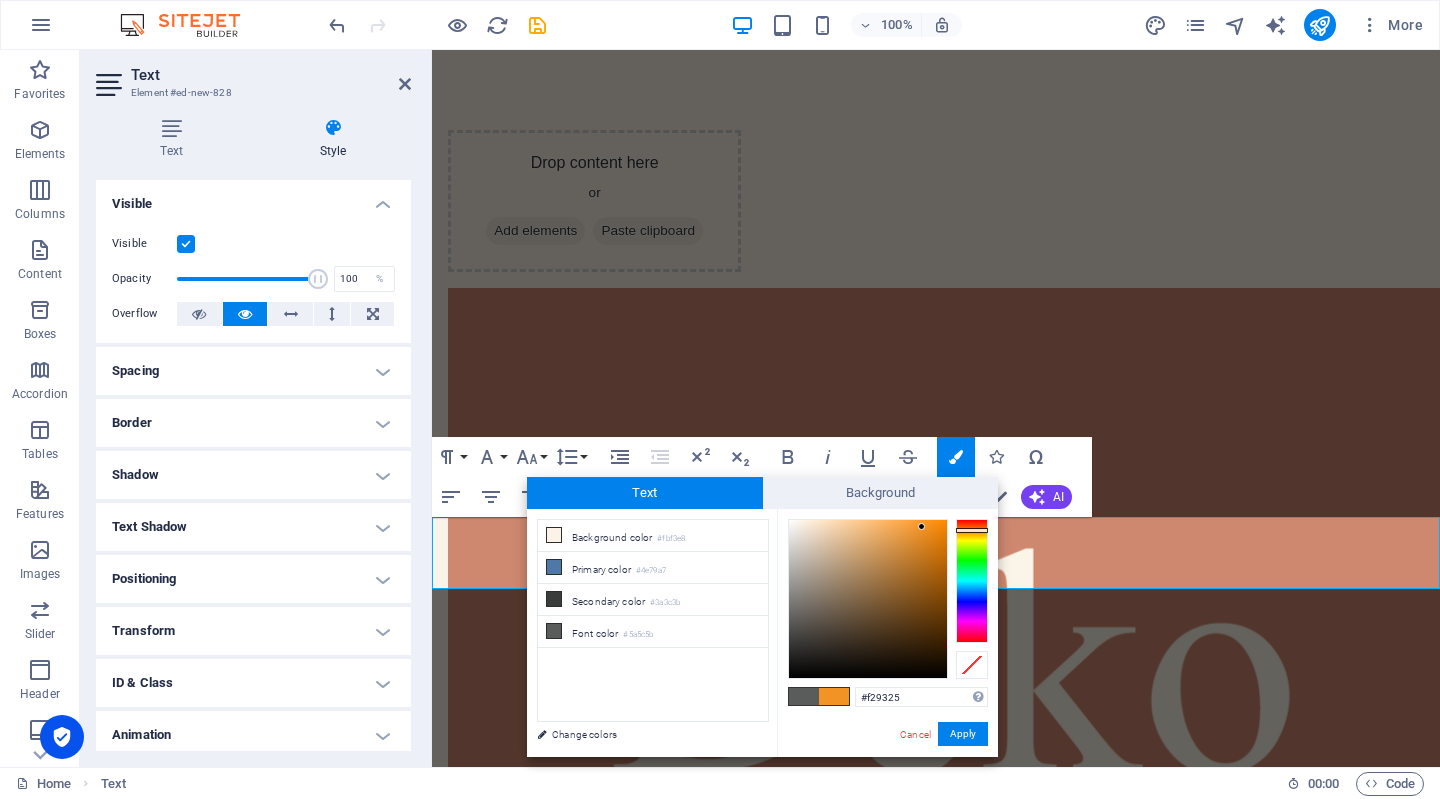click at bounding box center (868, 599) 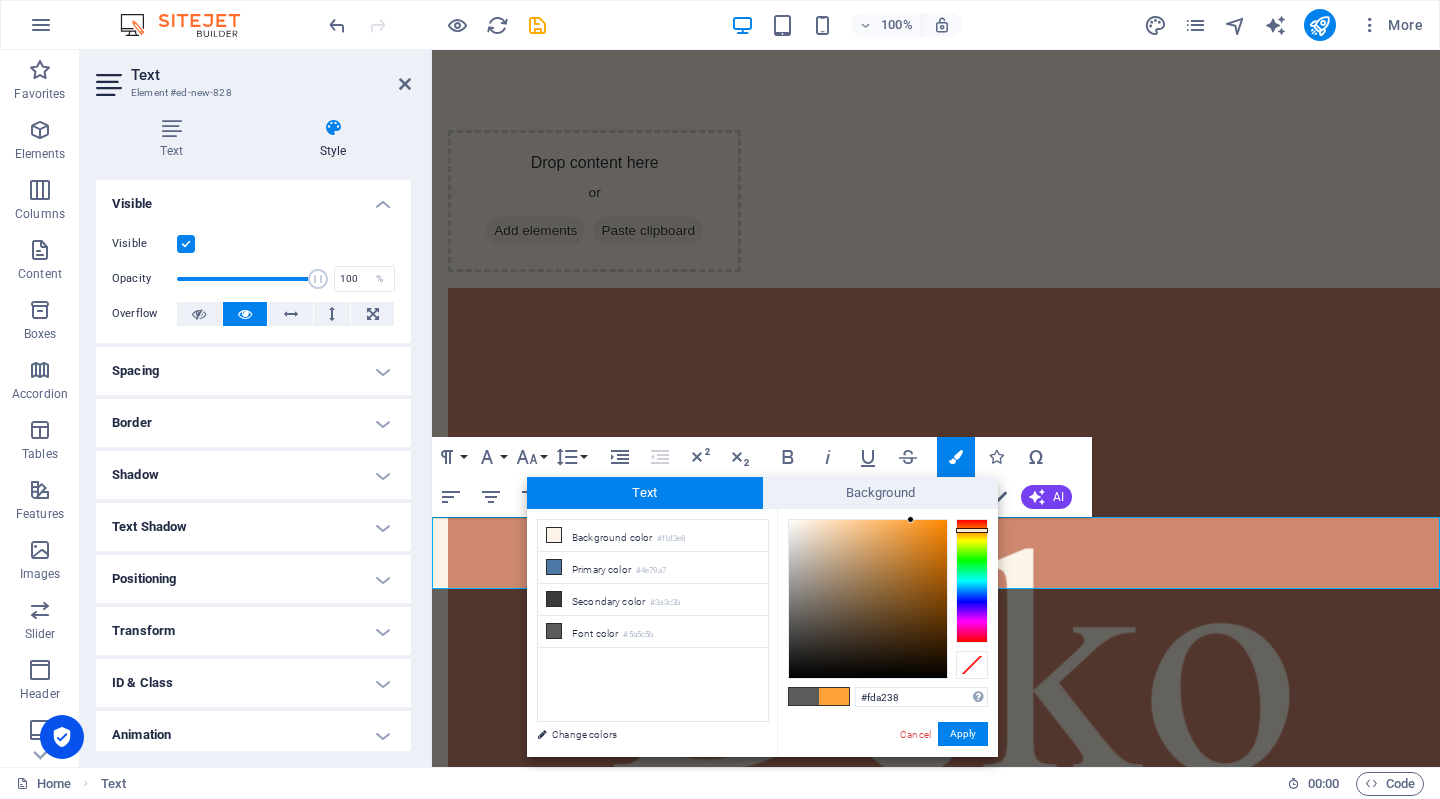 click at bounding box center (868, 599) 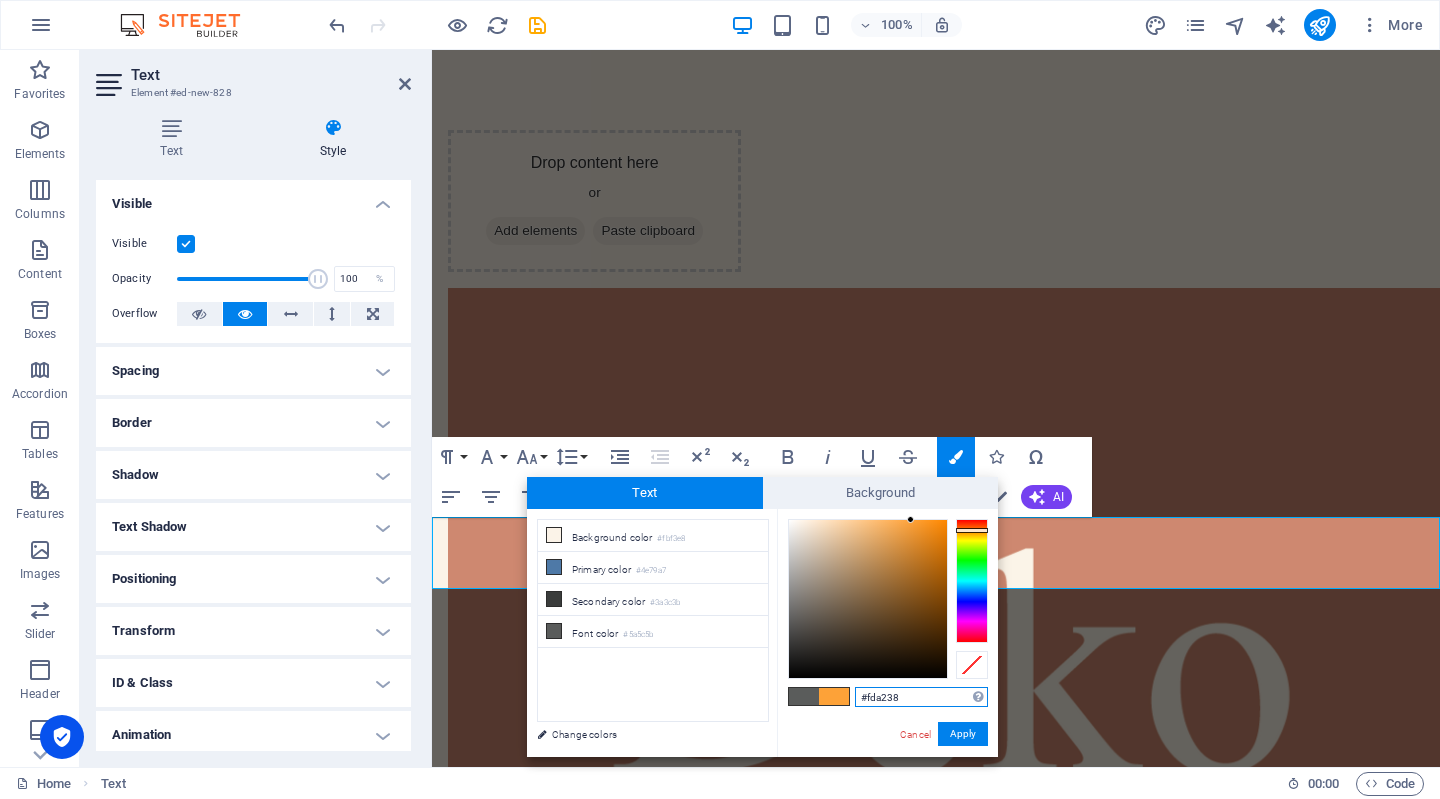 click on "#fda238" at bounding box center [921, 697] 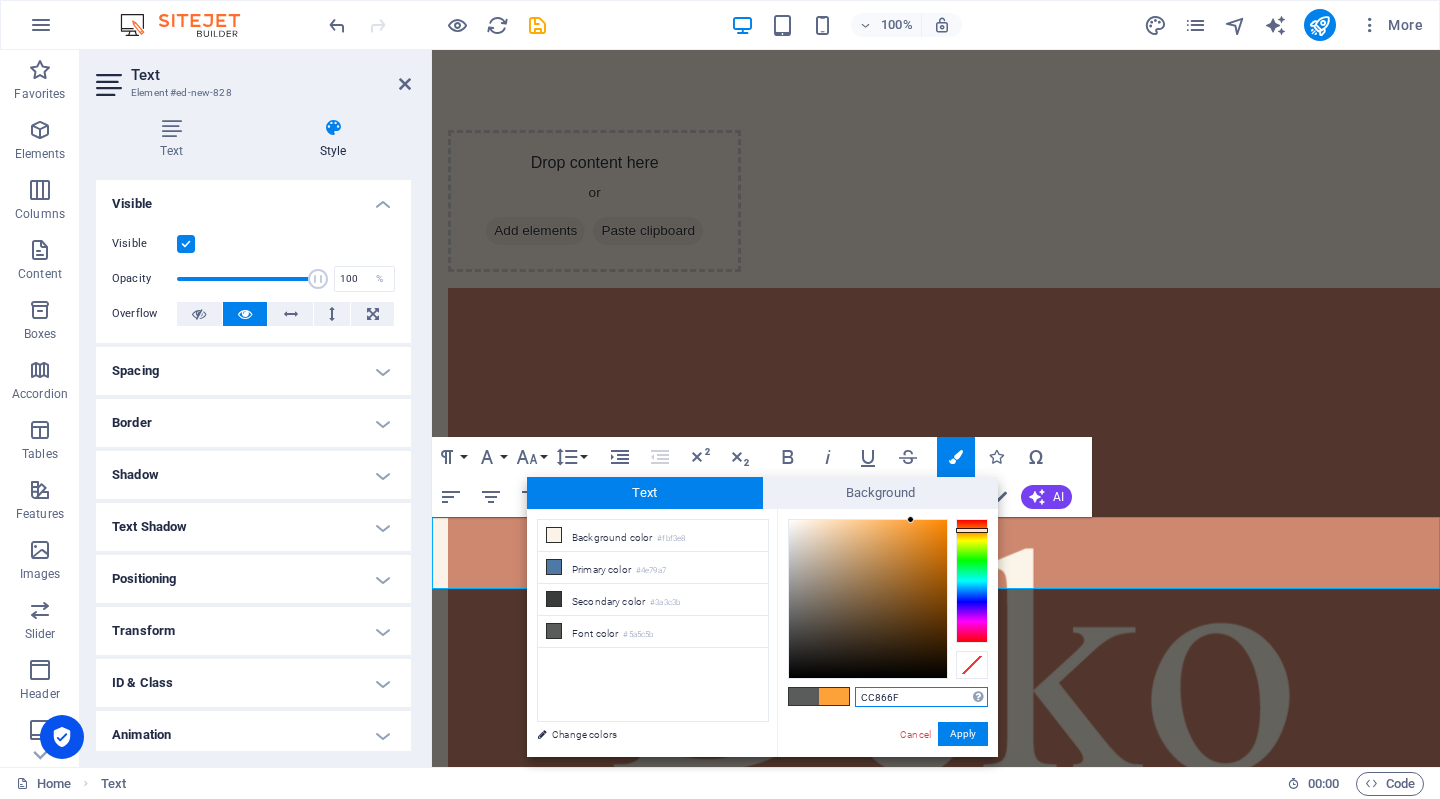 type on "#cc866f" 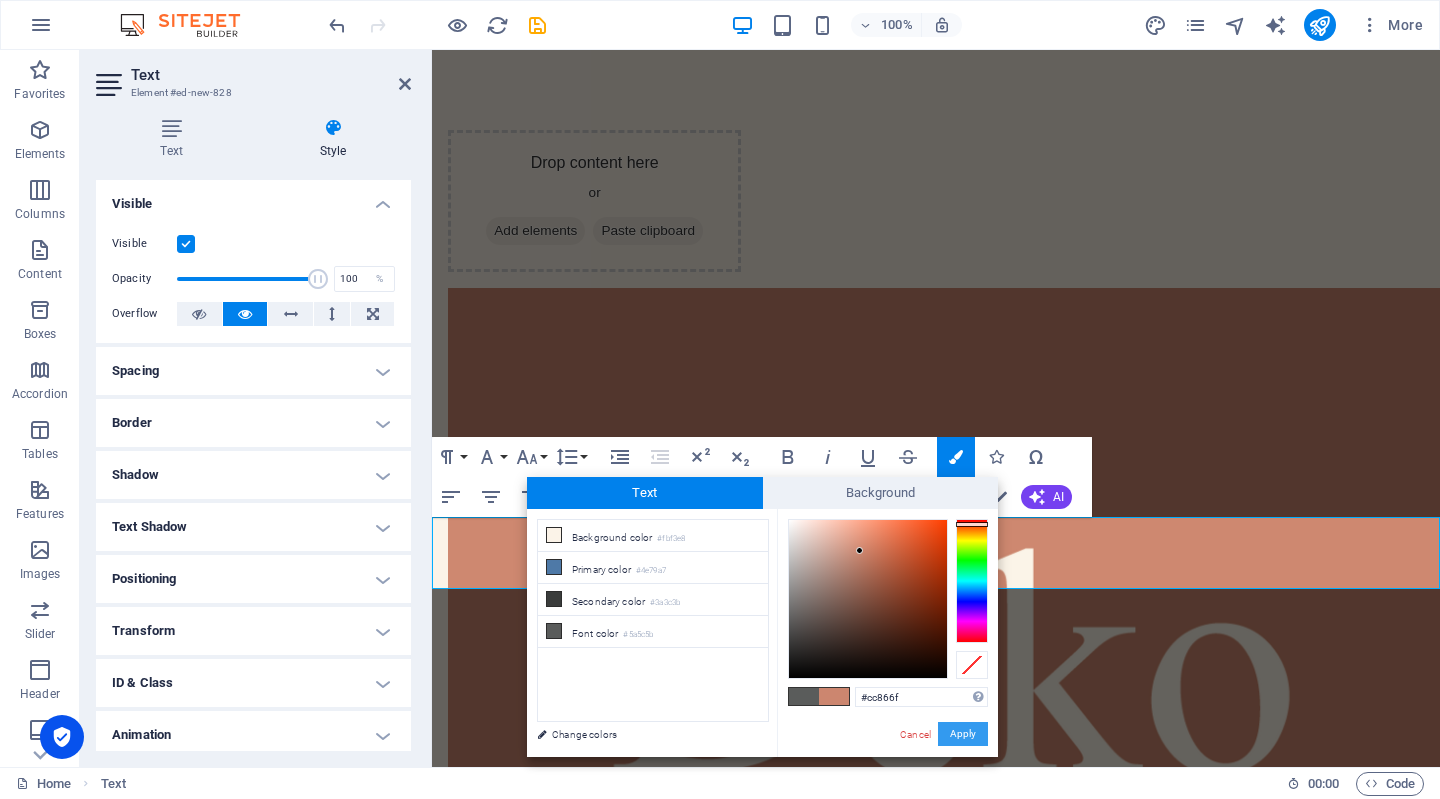 click on "Apply" at bounding box center (963, 734) 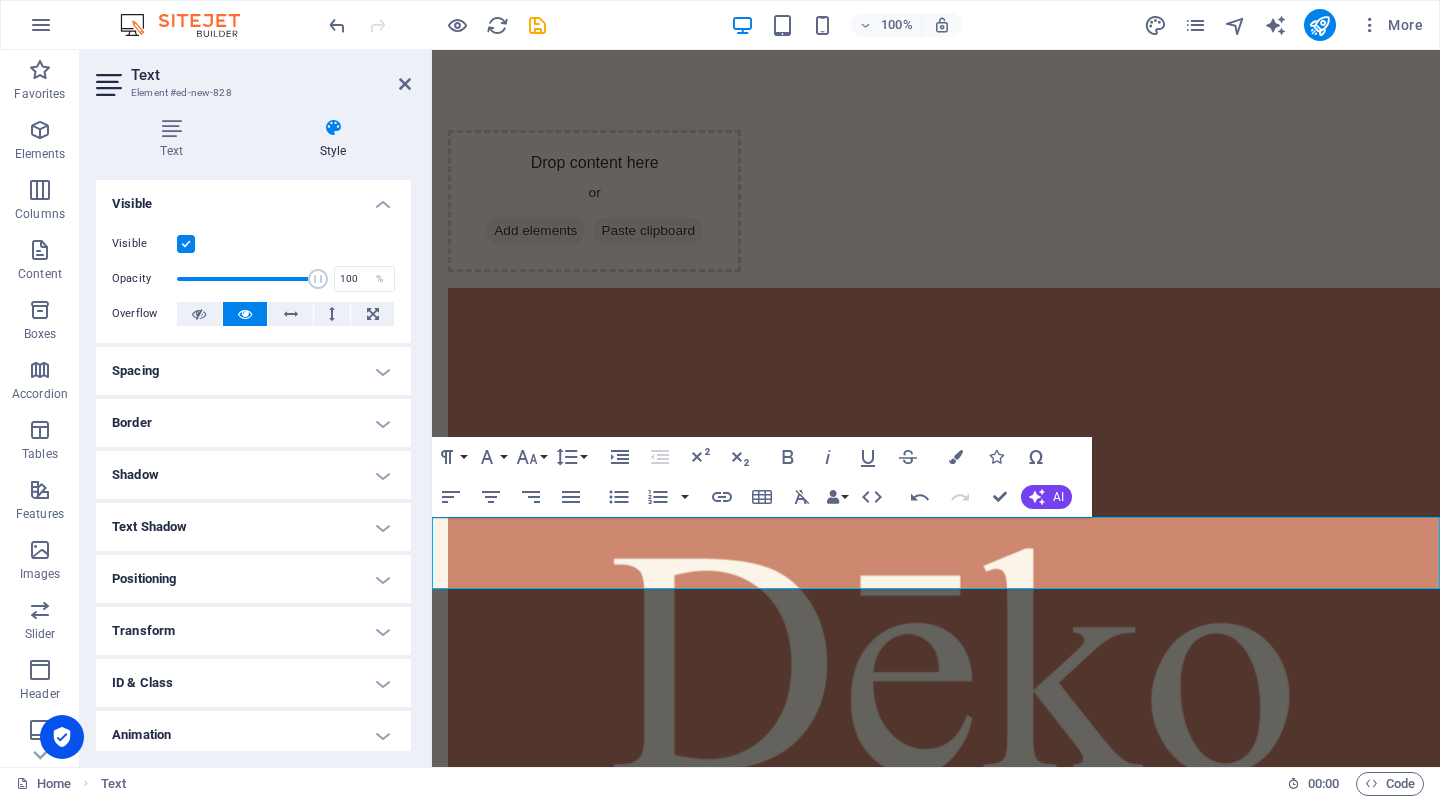 click on "Skip to main content
Drop content here or  Add elements  Paste clipboard Drop content here or  Add elements  Paste clipboard PROXIMAMENTE New text element" at bounding box center [936, 863] 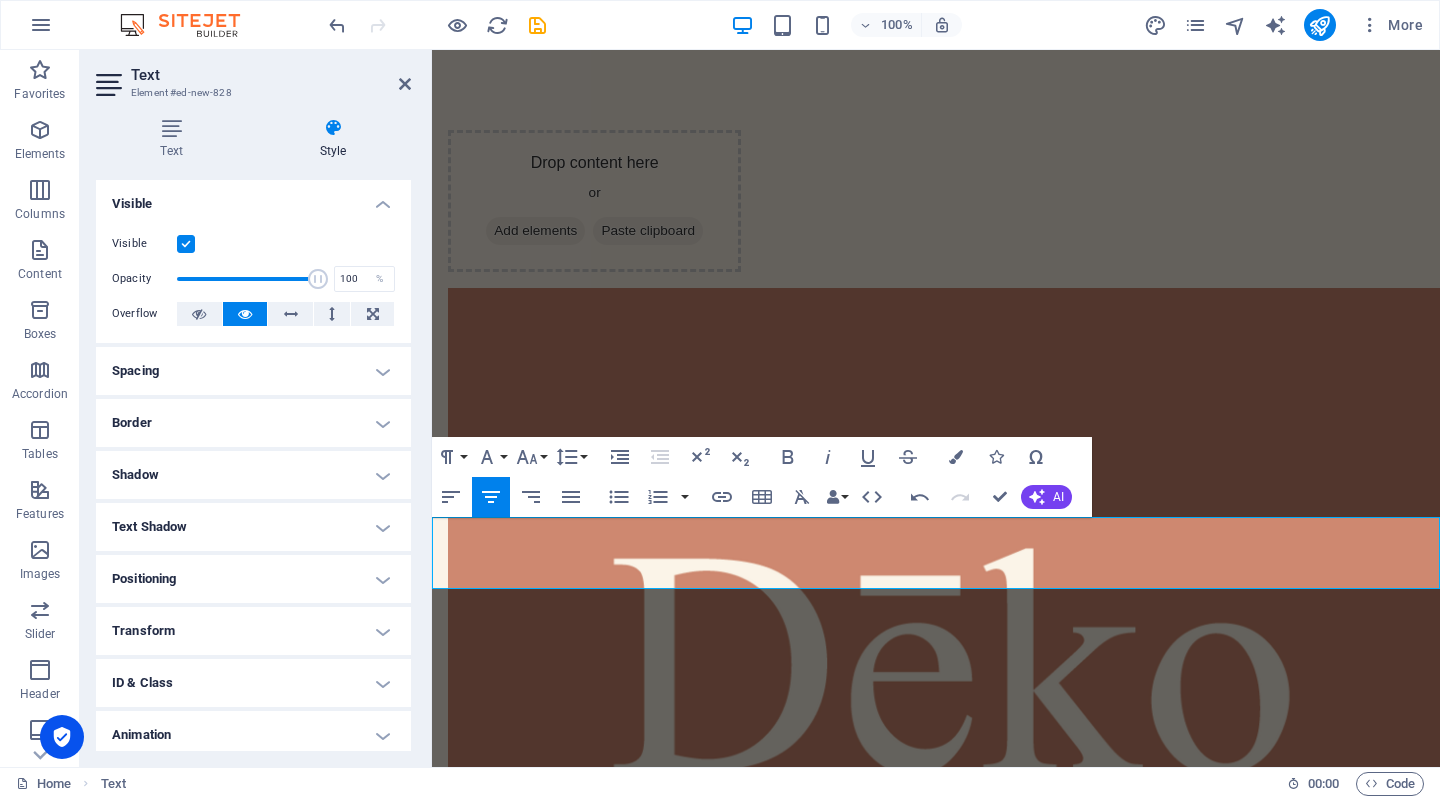 drag, startPoint x: 774, startPoint y: 544, endPoint x: 1185, endPoint y: 654, distance: 425.46564 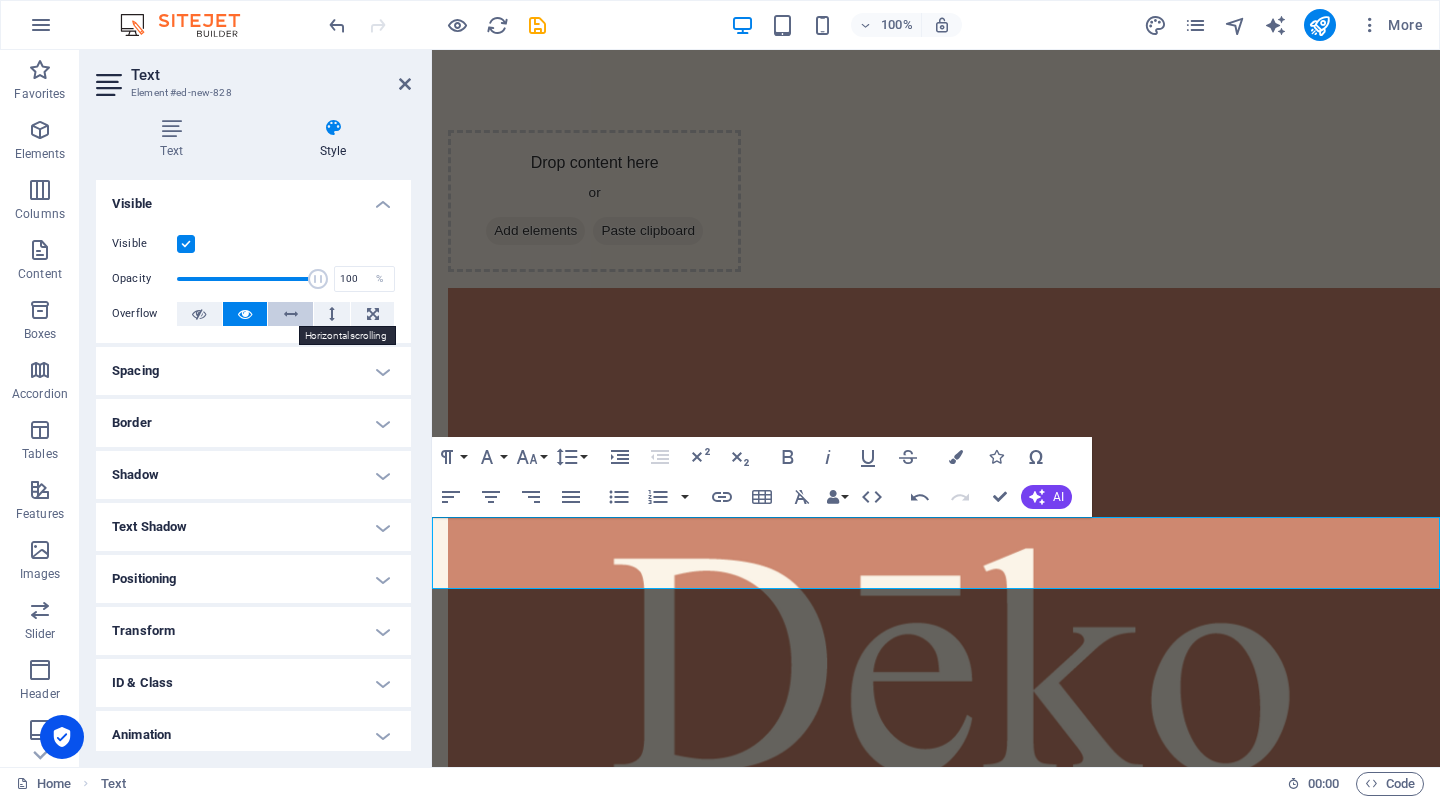 click at bounding box center (291, 314) 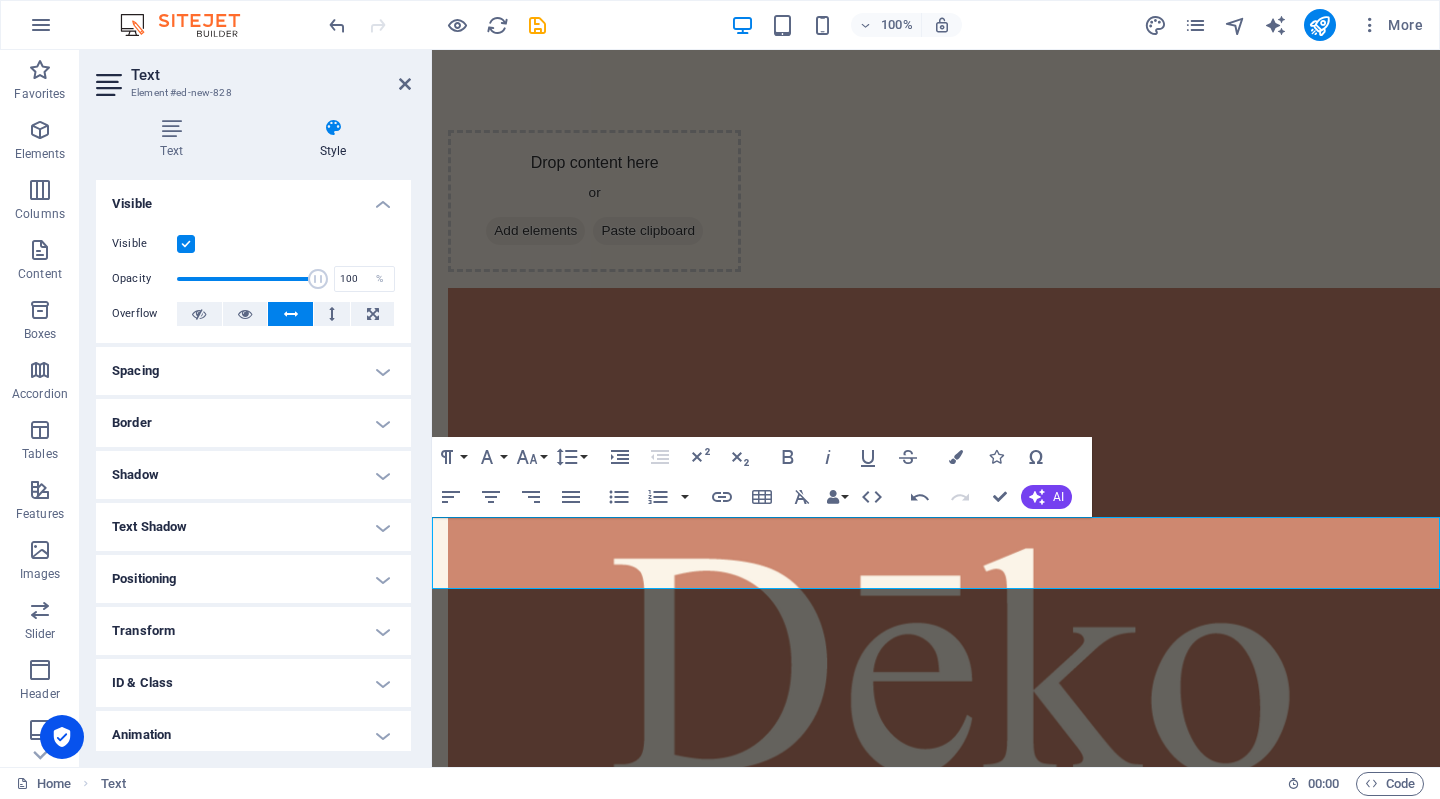 click on "Spacing" at bounding box center (253, 371) 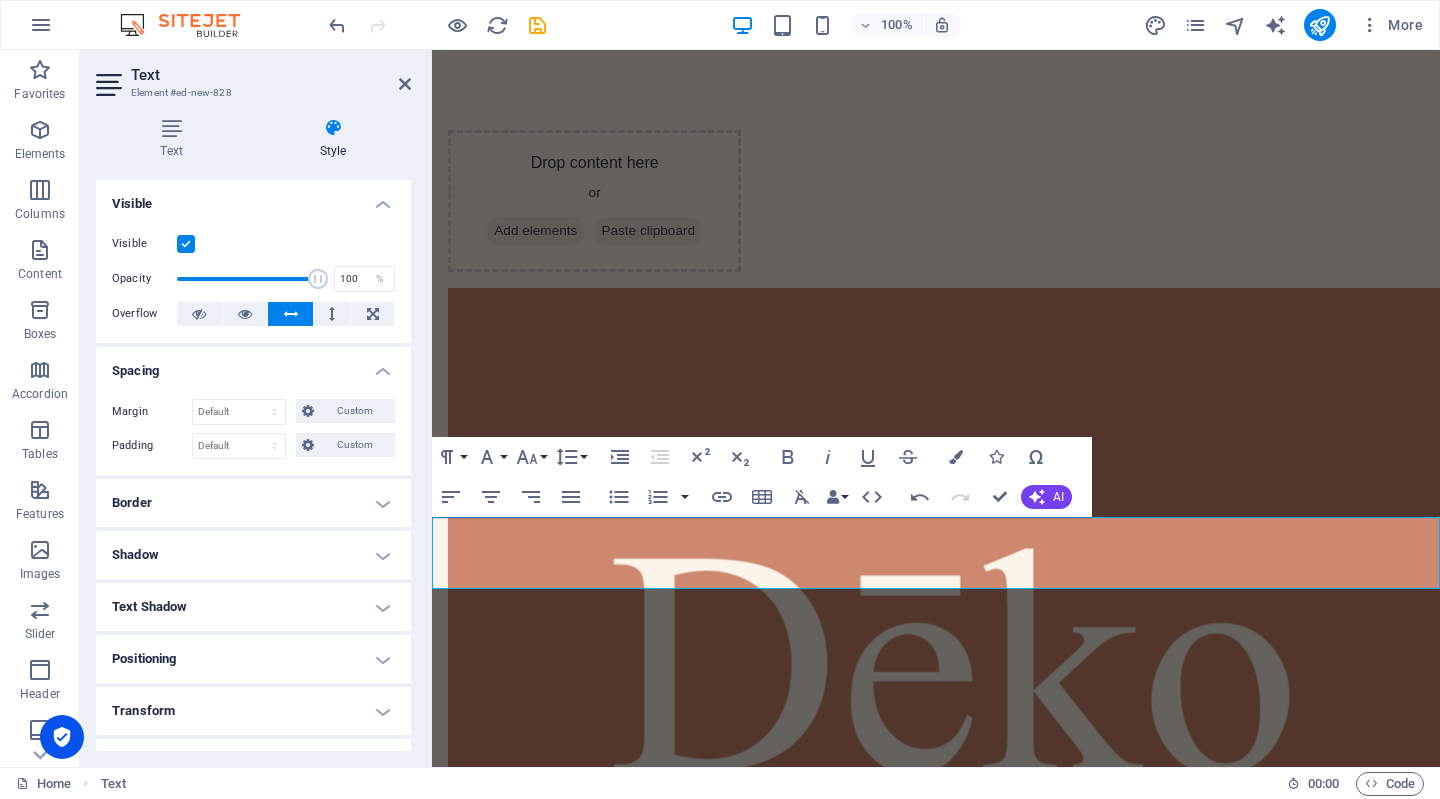 click on "Skip to main content
Drop content here or  Add elements  Paste clipboard Drop content here or  Add elements  Paste clipboard Próximamente New text element" at bounding box center (936, 863) 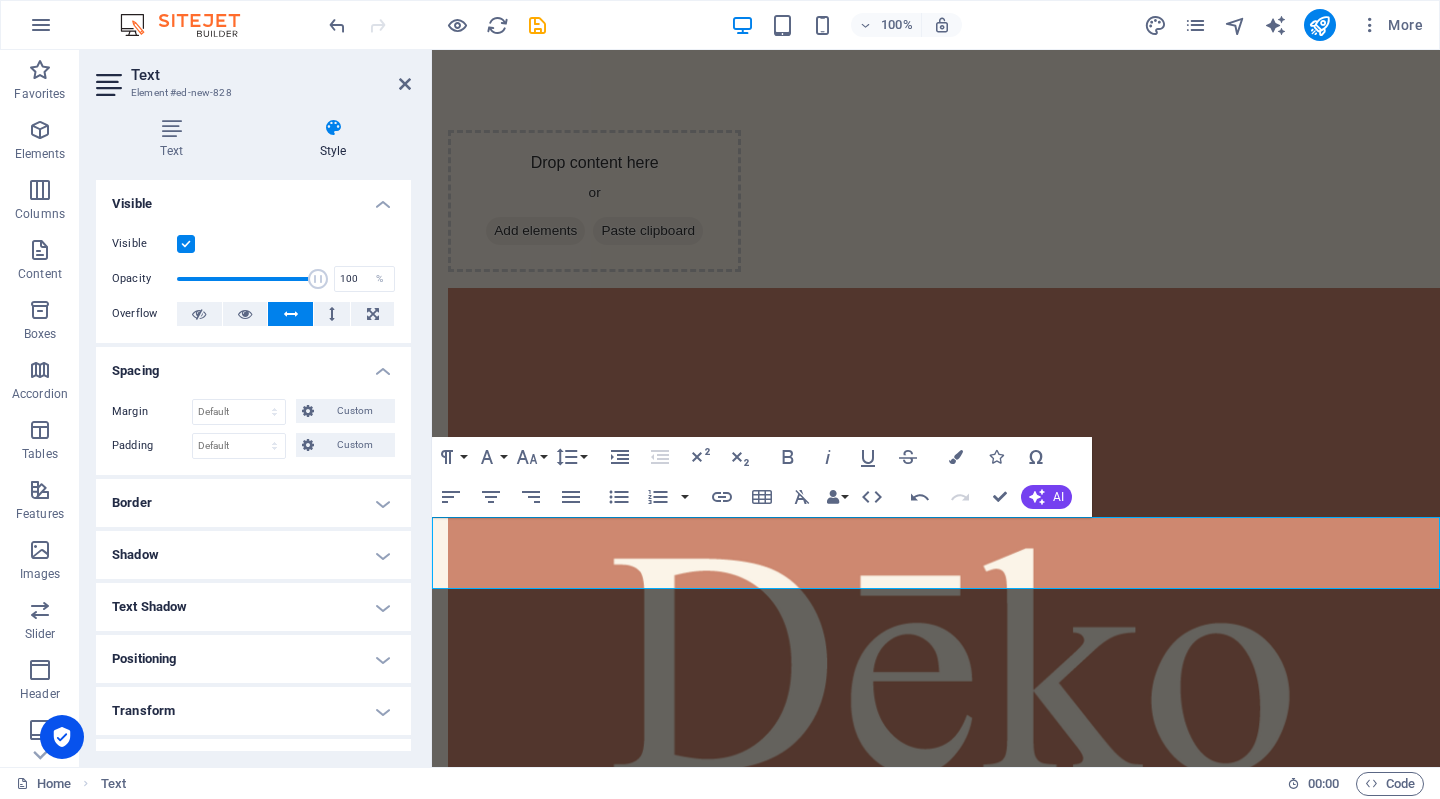 click on "Skip to main content
Drop content here or  Add elements  Paste clipboard Drop content here or  Add elements  Paste clipboard Próximamente New text element" at bounding box center (936, 863) 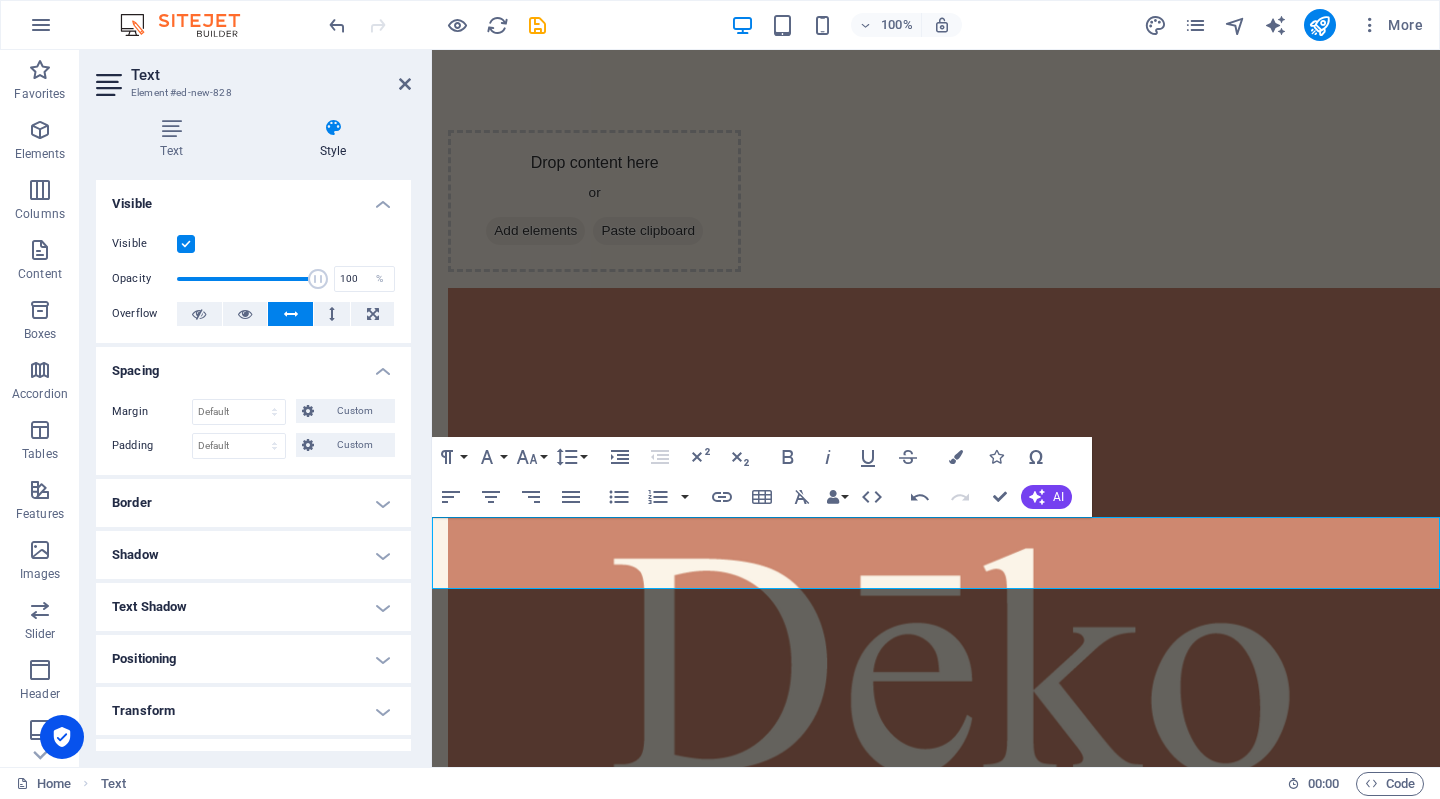 click on "Skip to main content
Drop content here or  Add elements  Paste clipboard Drop content here or  Add elements  Paste clipboard Próximamente New text element" at bounding box center (936, 863) 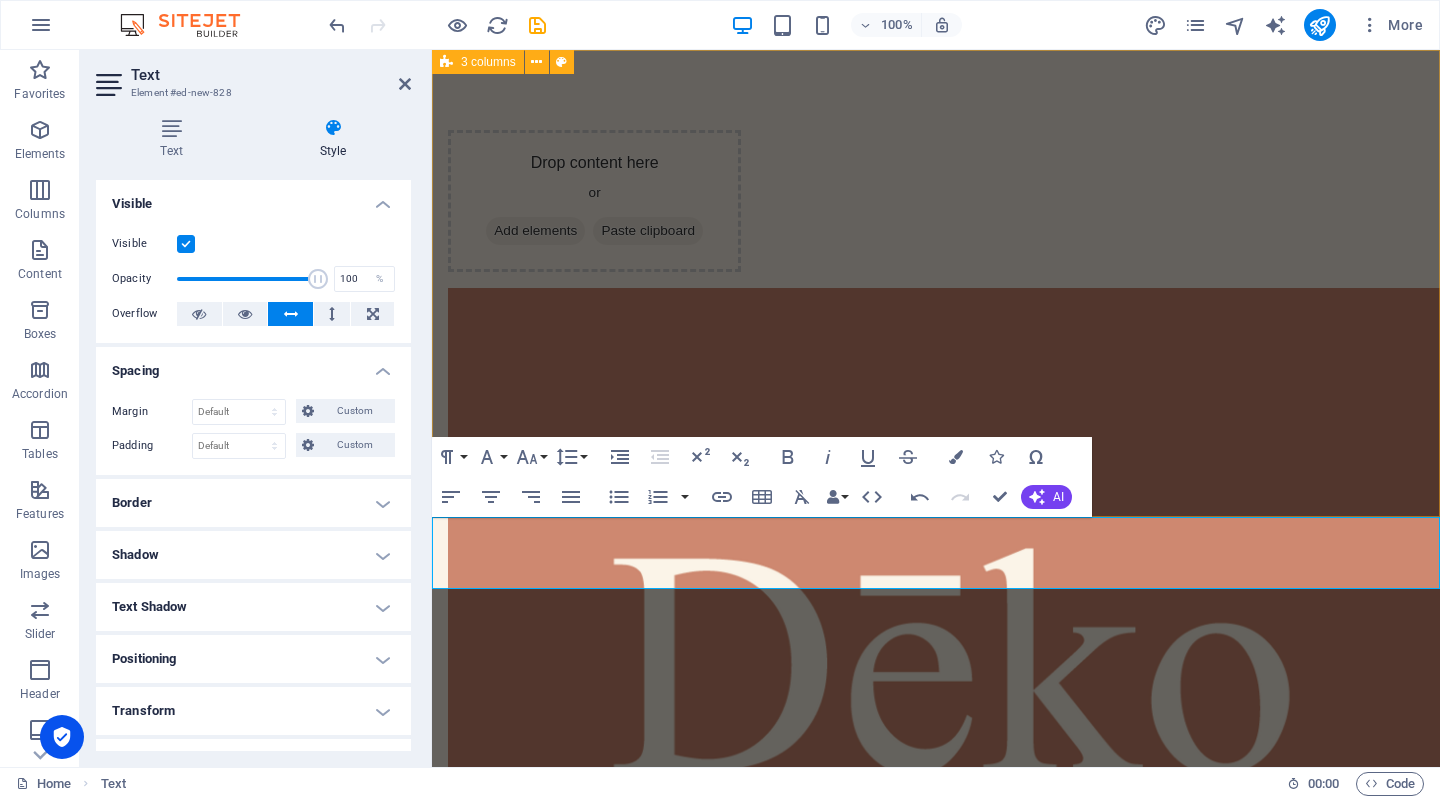 drag, startPoint x: 922, startPoint y: 649, endPoint x: 1288, endPoint y: 459, distance: 412.37848 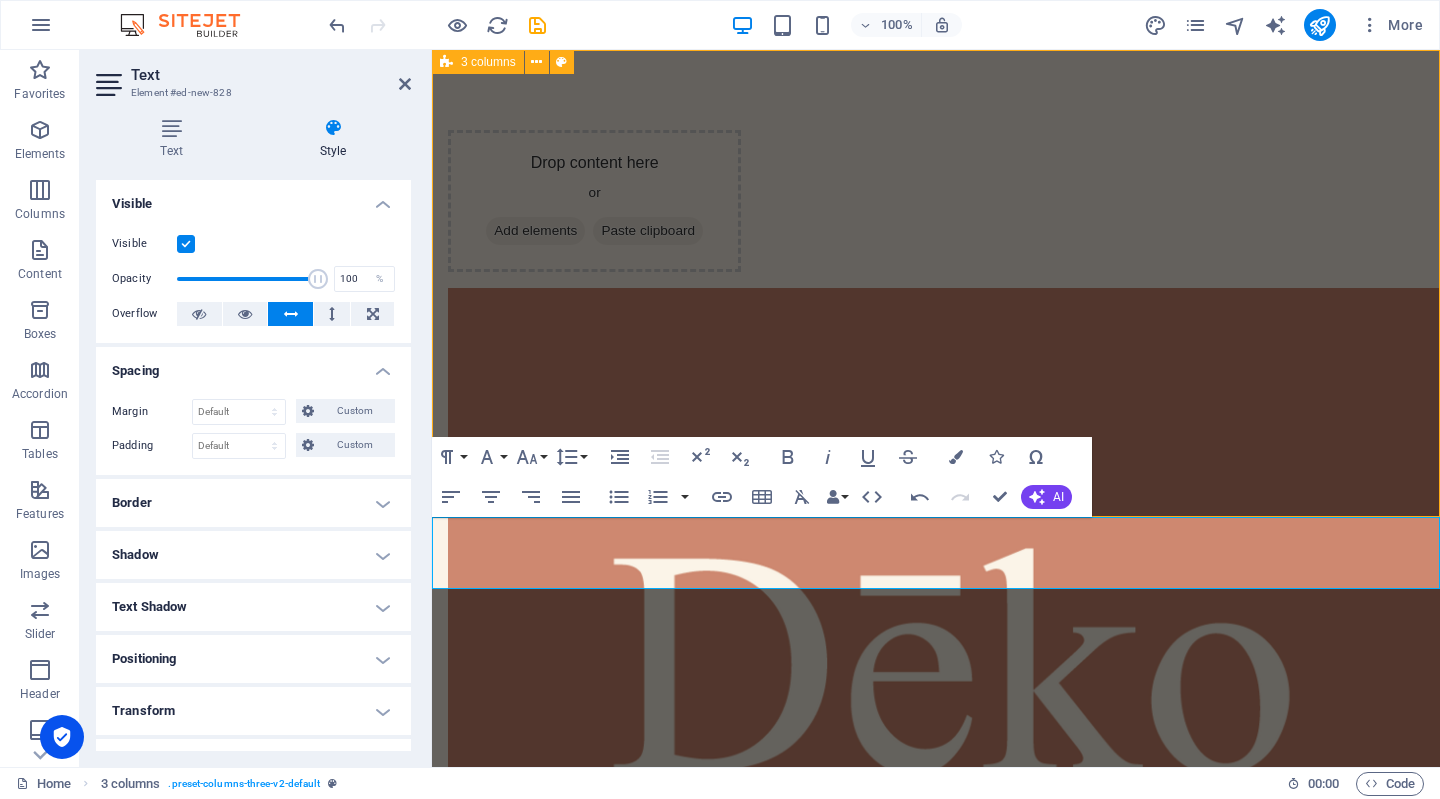 click on "Drop content here or  Add elements  Paste clipboard Drop content here or  Add elements  Paste clipboard" at bounding box center (936, 815) 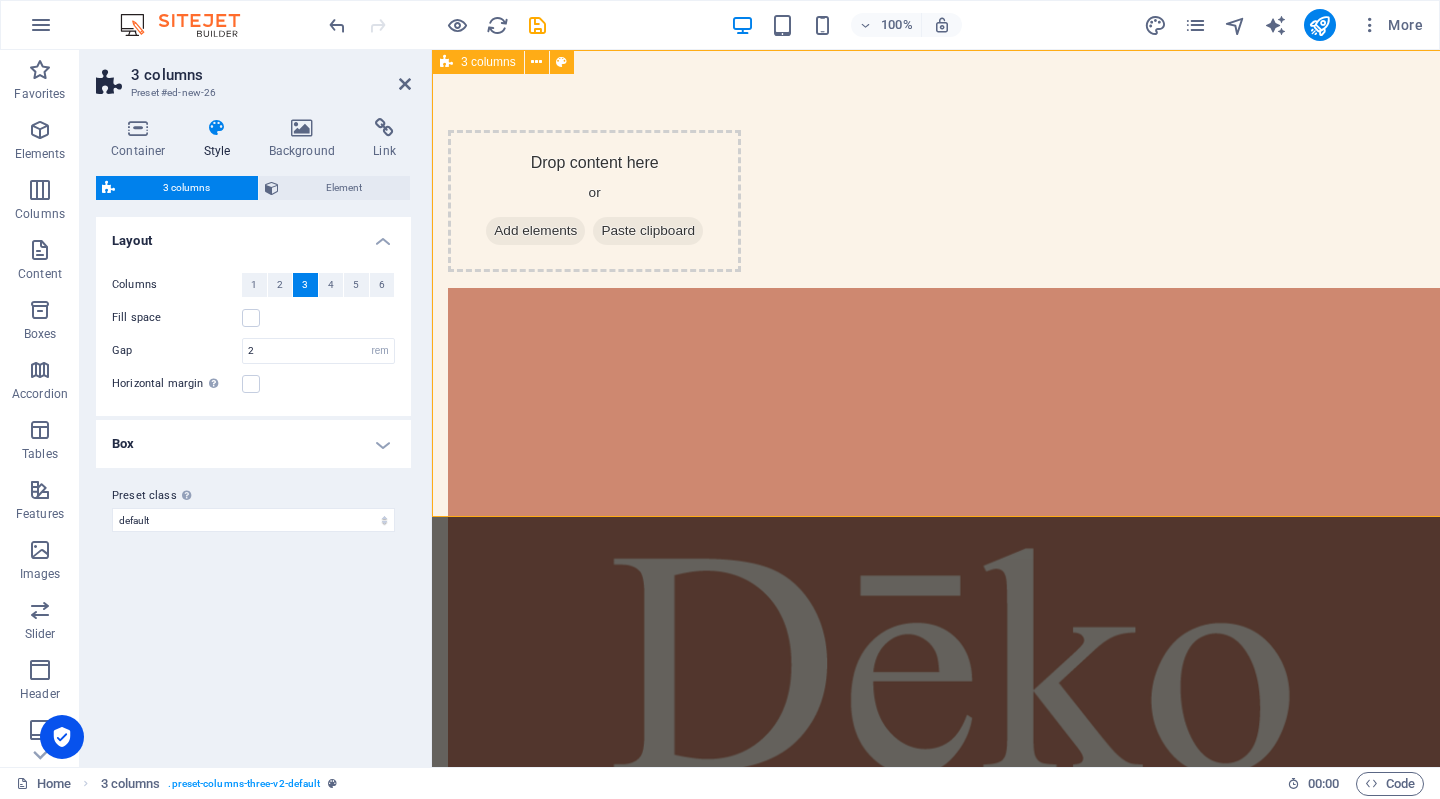 click on "Drop content here or  Add elements  Paste clipboard Drop content here or  Add elements  Paste clipboard" at bounding box center [936, 815] 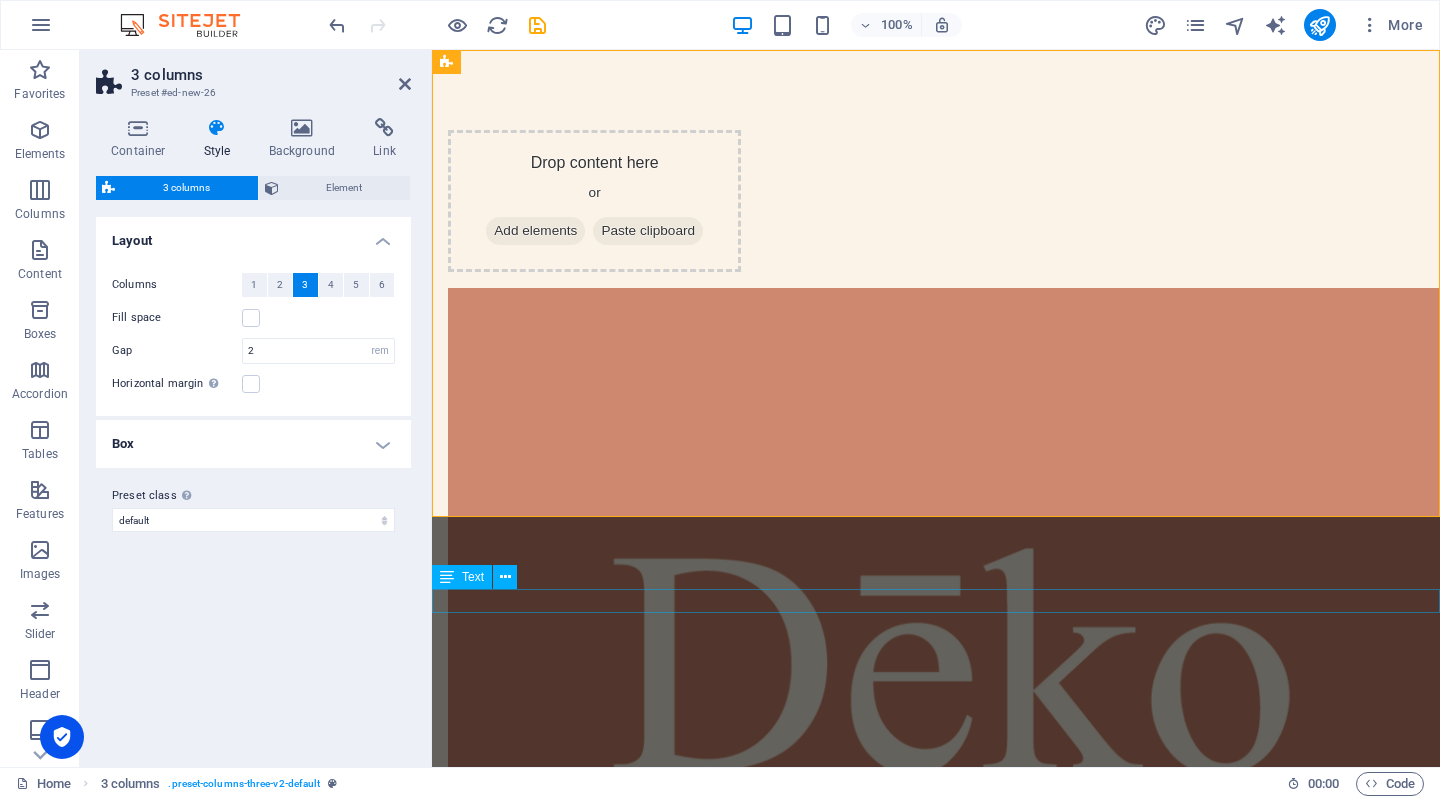 click on "New text element" at bounding box center (936, 1665) 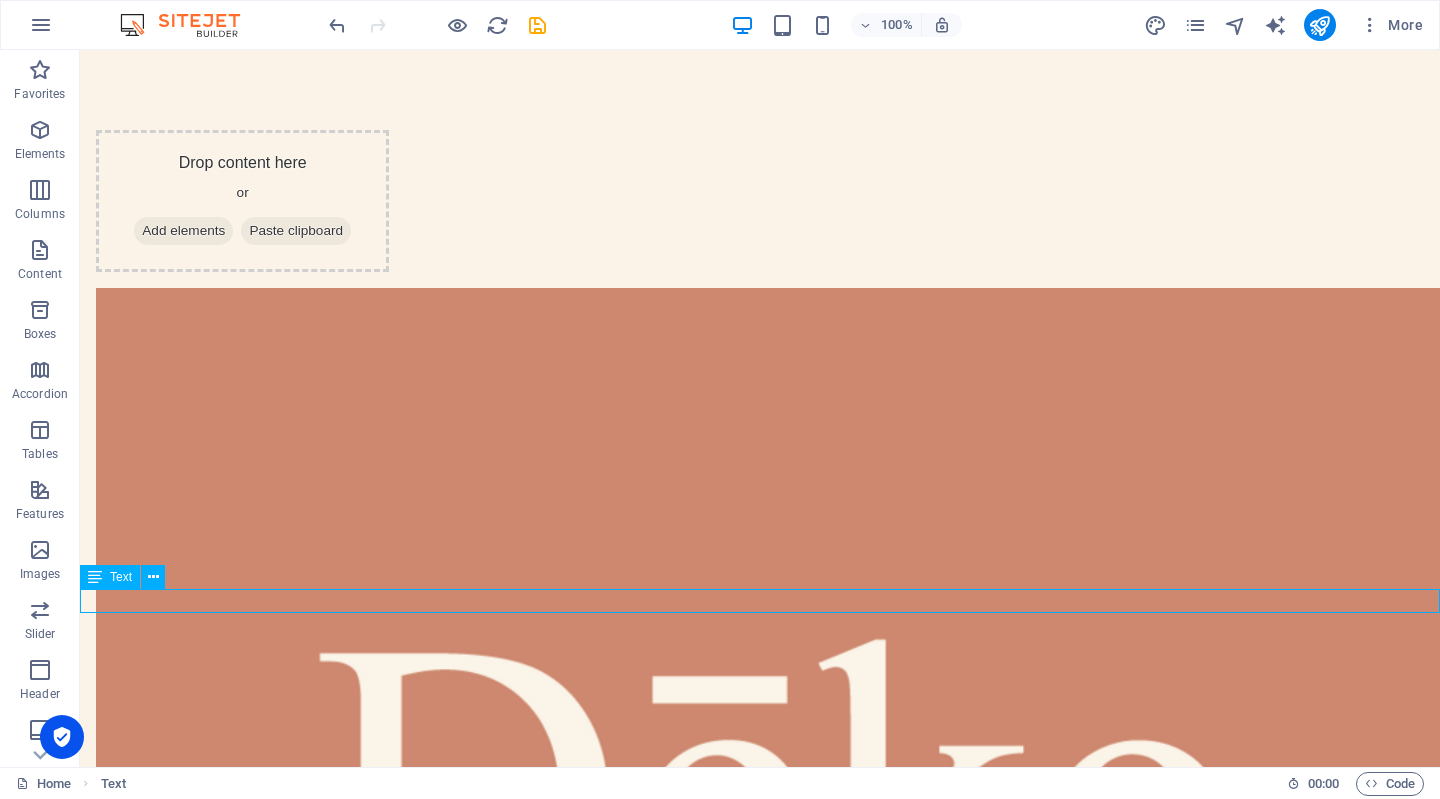 click on "New text element" at bounding box center (760, 2034) 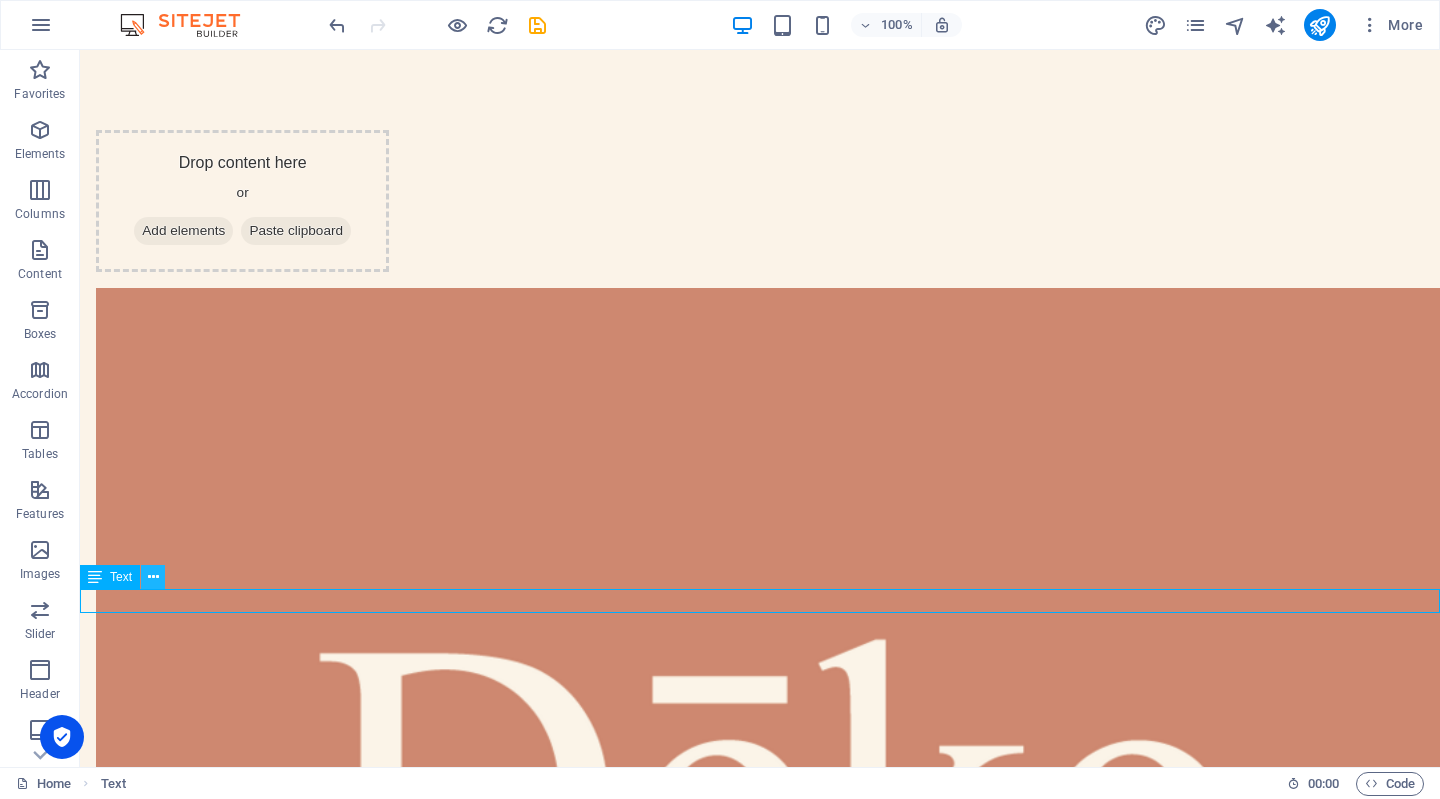 click at bounding box center (153, 577) 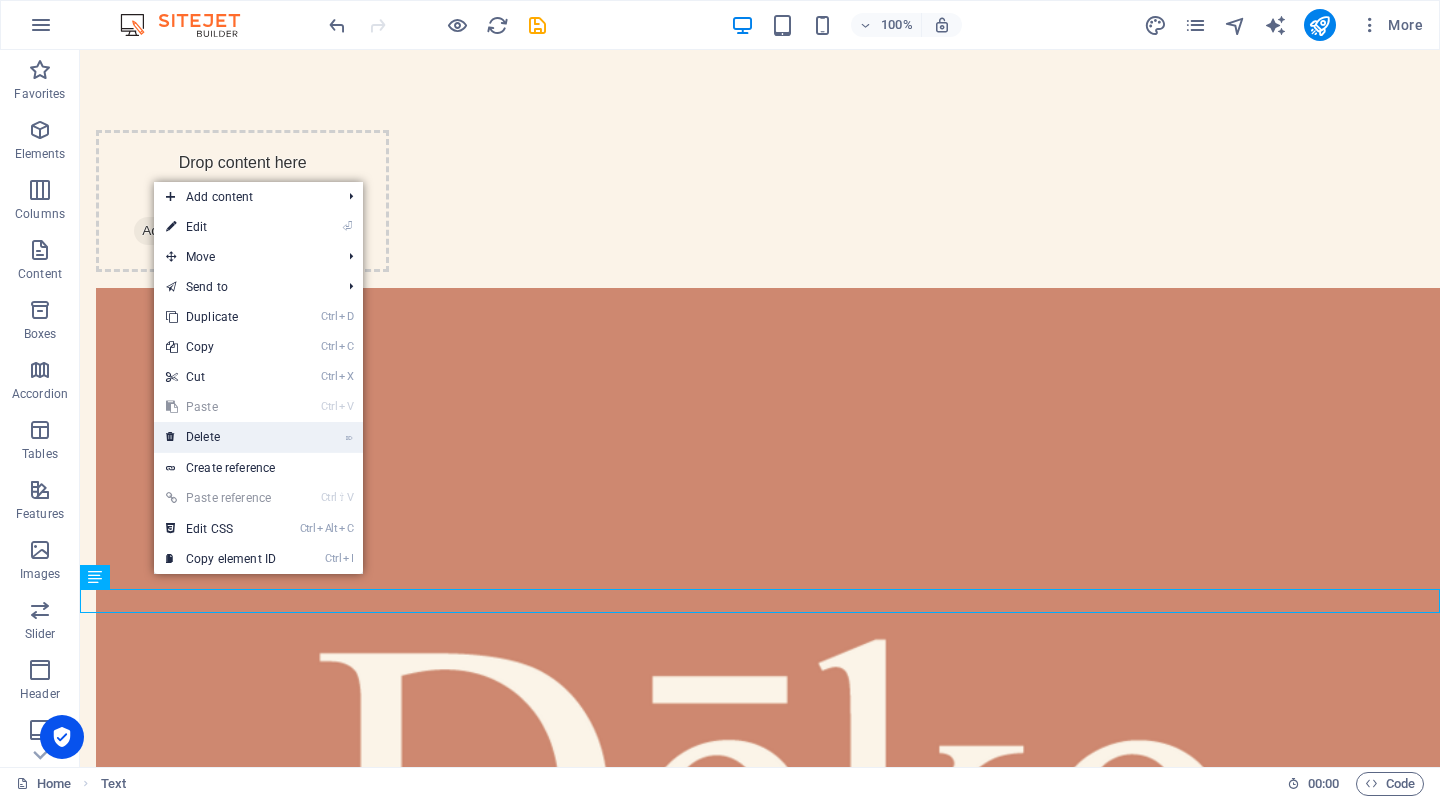 click on "⌦  Delete" at bounding box center (221, 437) 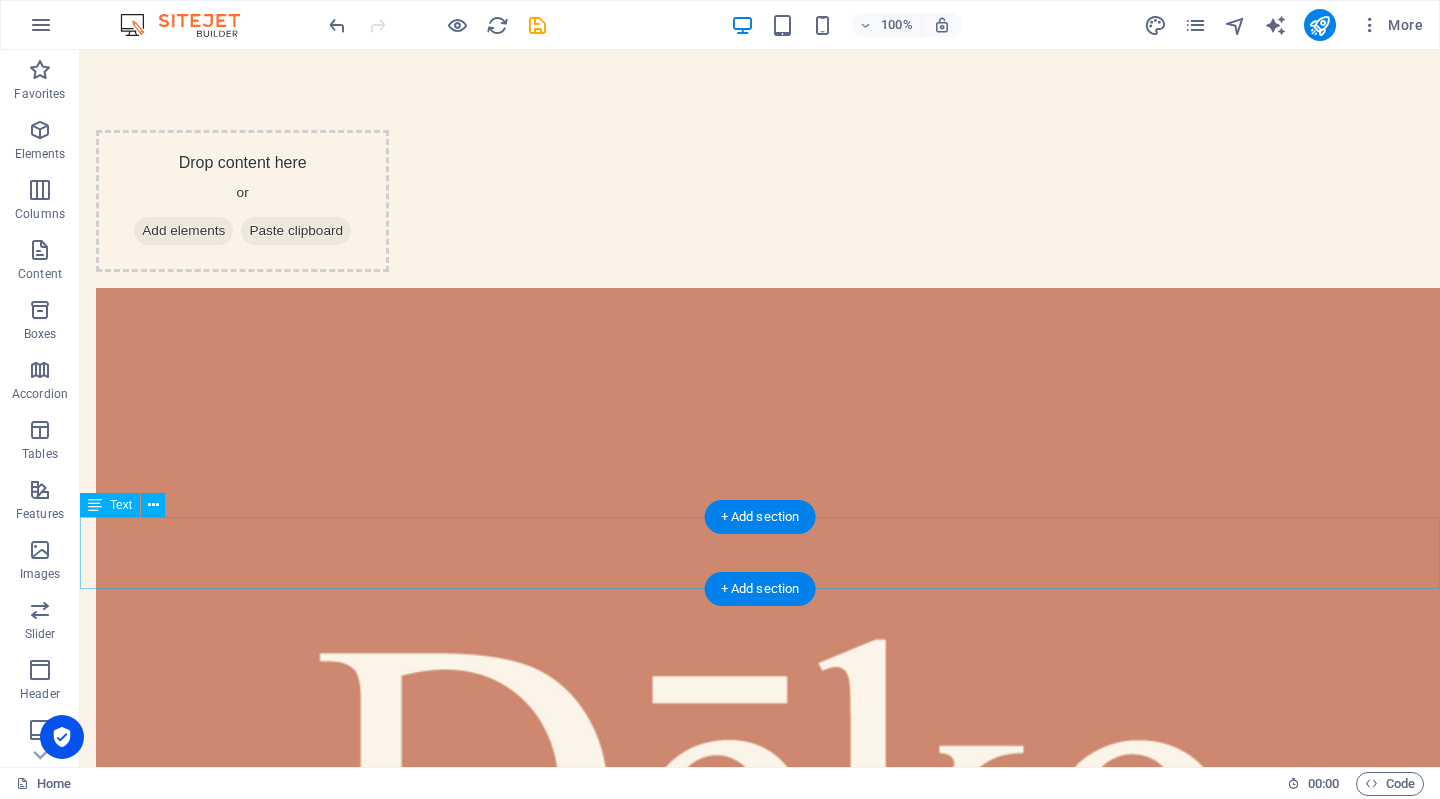 click on "Próximamente" at bounding box center (760, 1986) 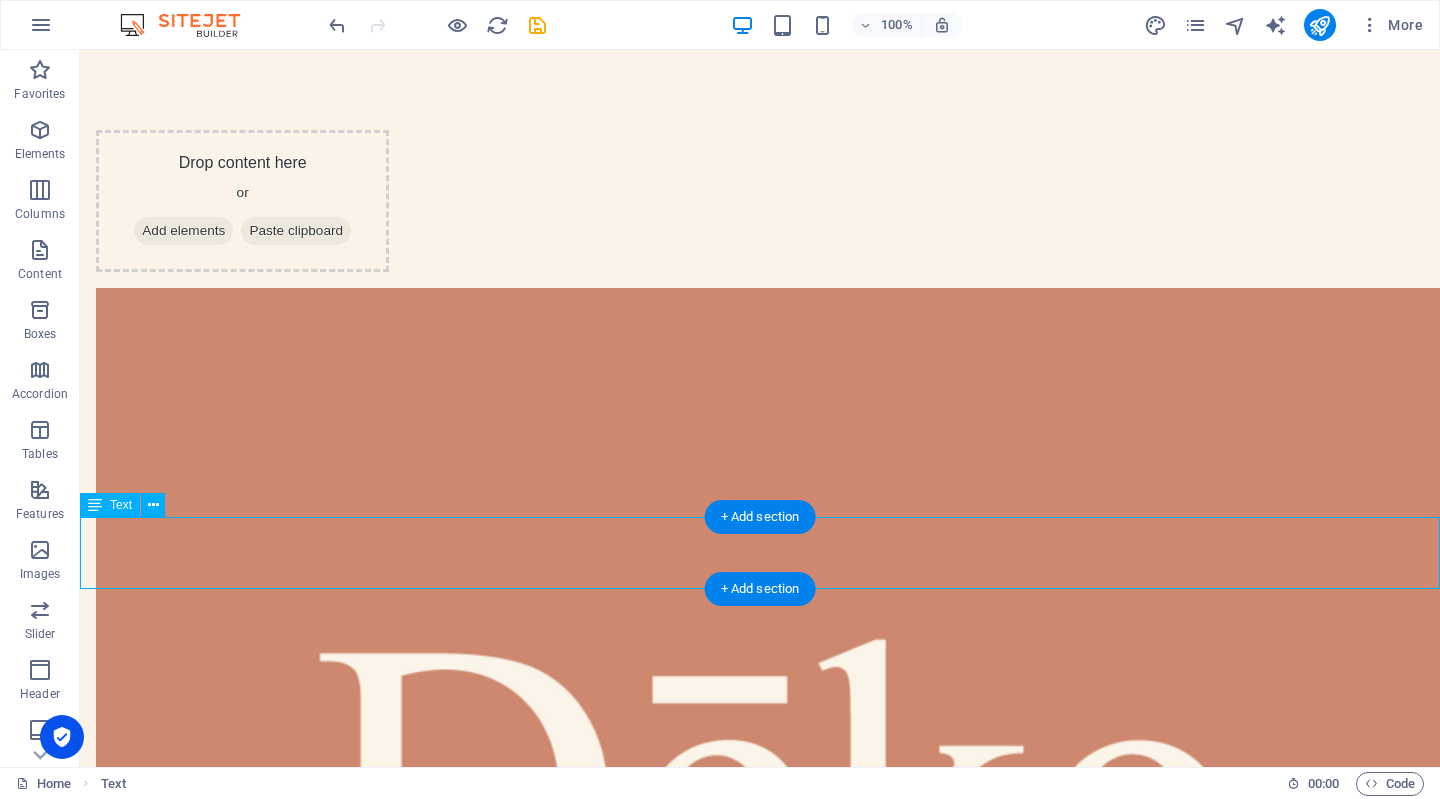 click on "Próximamente" at bounding box center (760, 1986) 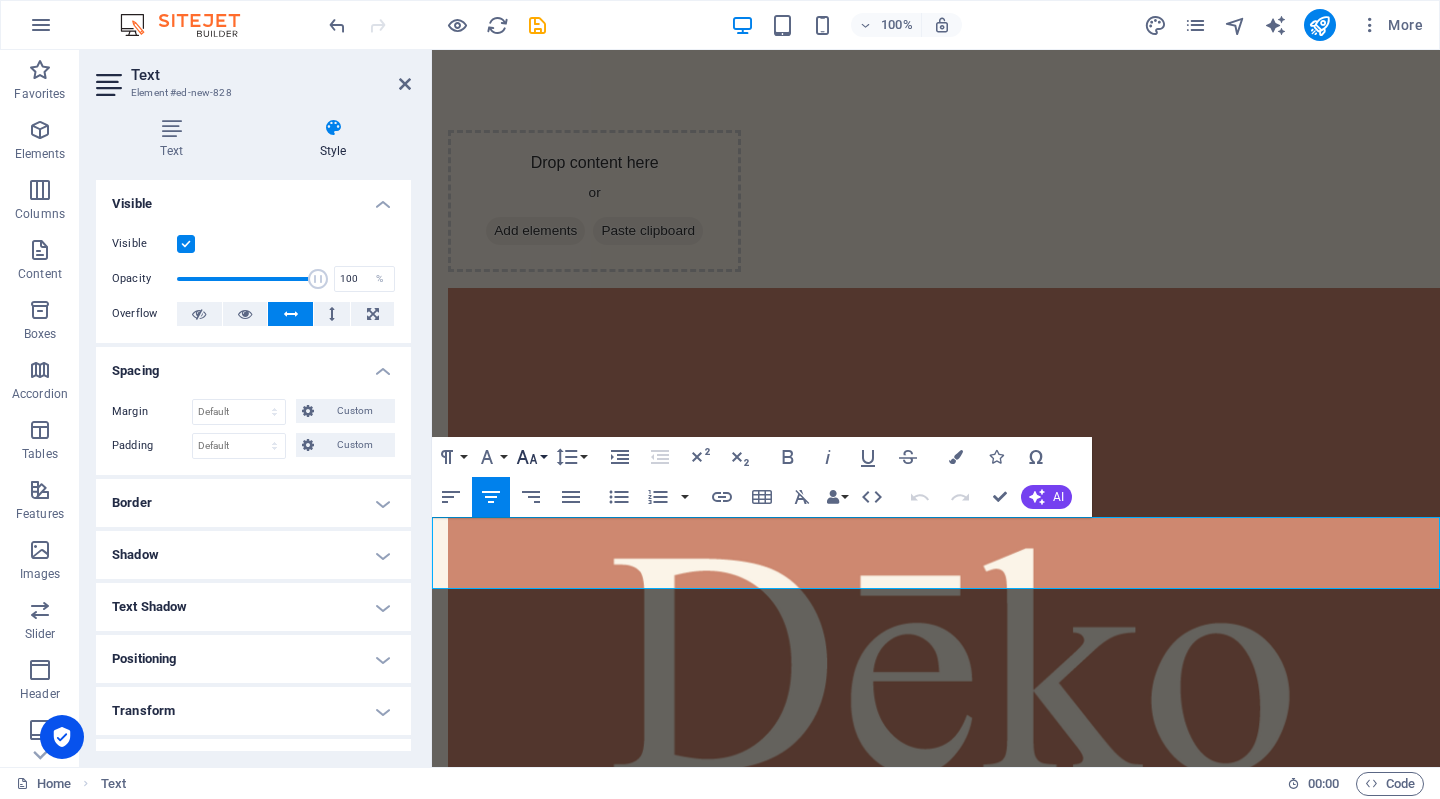 click 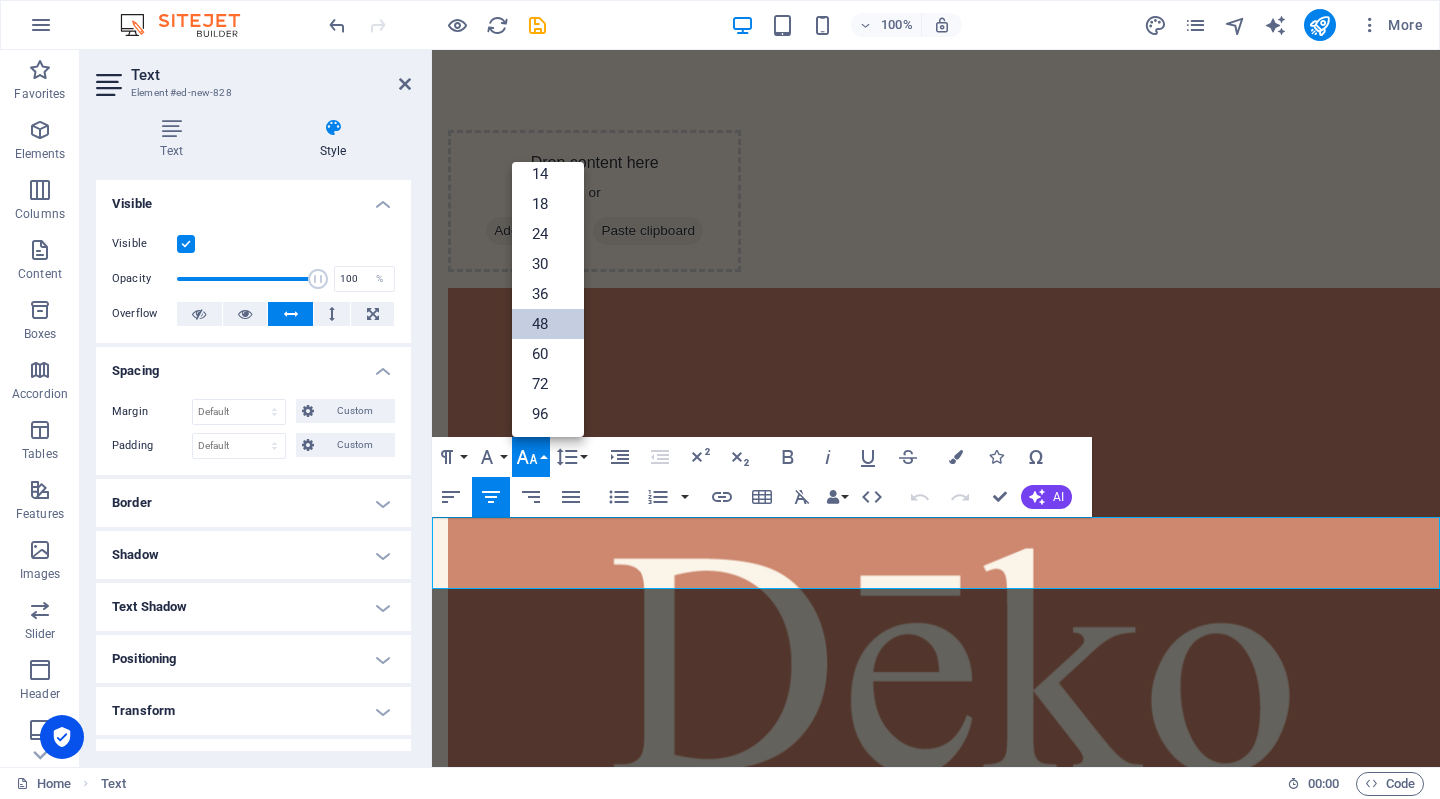 scroll, scrollTop: 160, scrollLeft: 0, axis: vertical 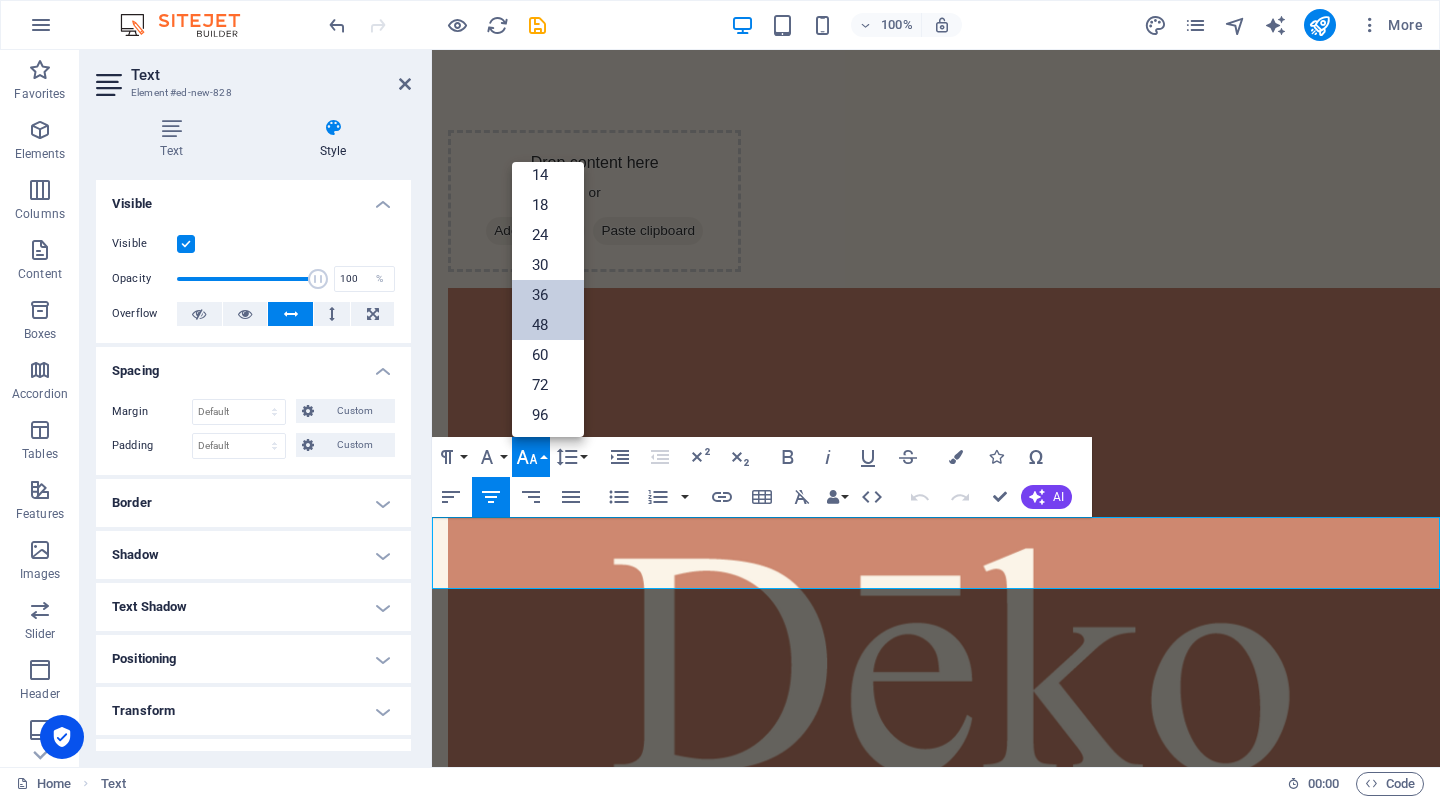 click on "36" at bounding box center [548, 295] 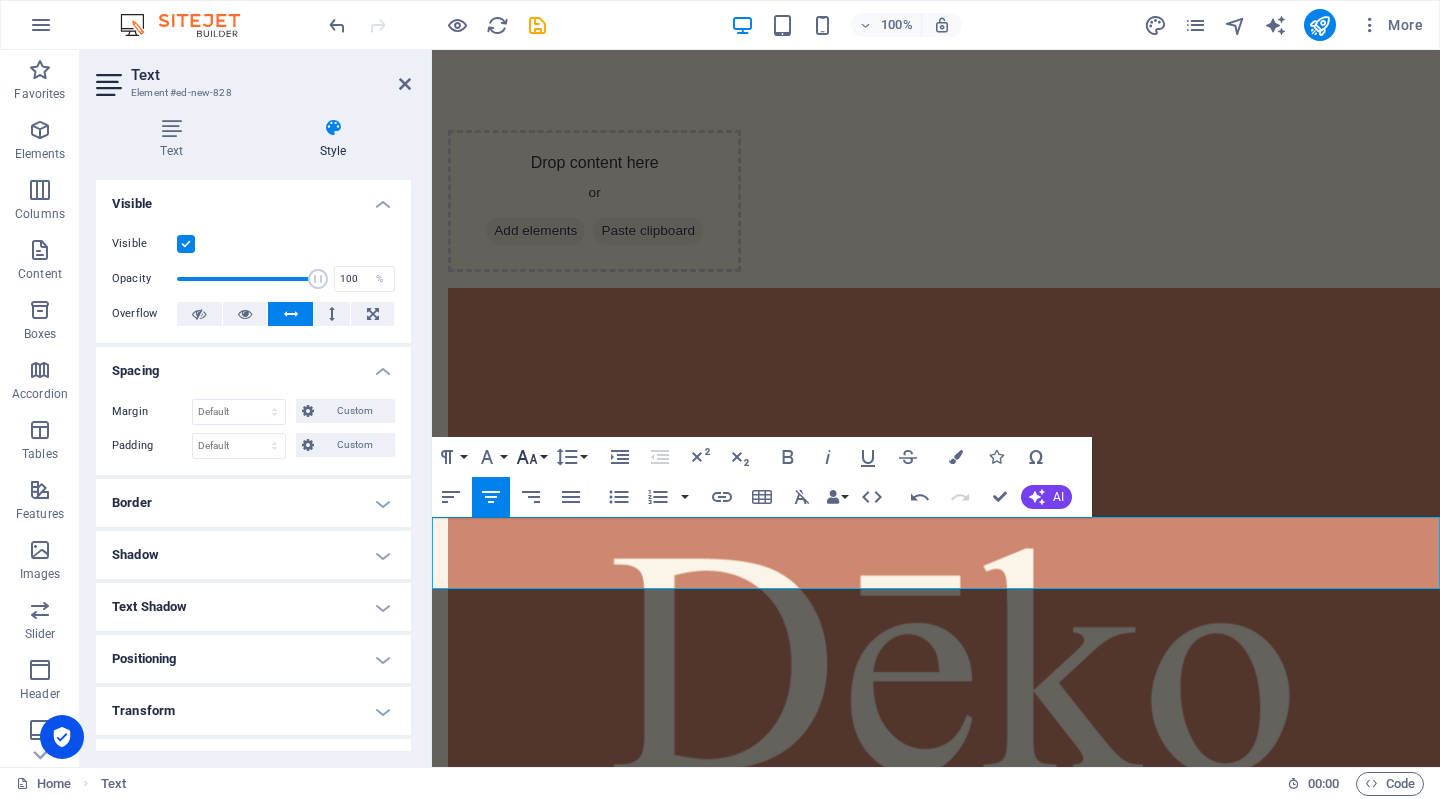 click on "Font Size" at bounding box center [531, 457] 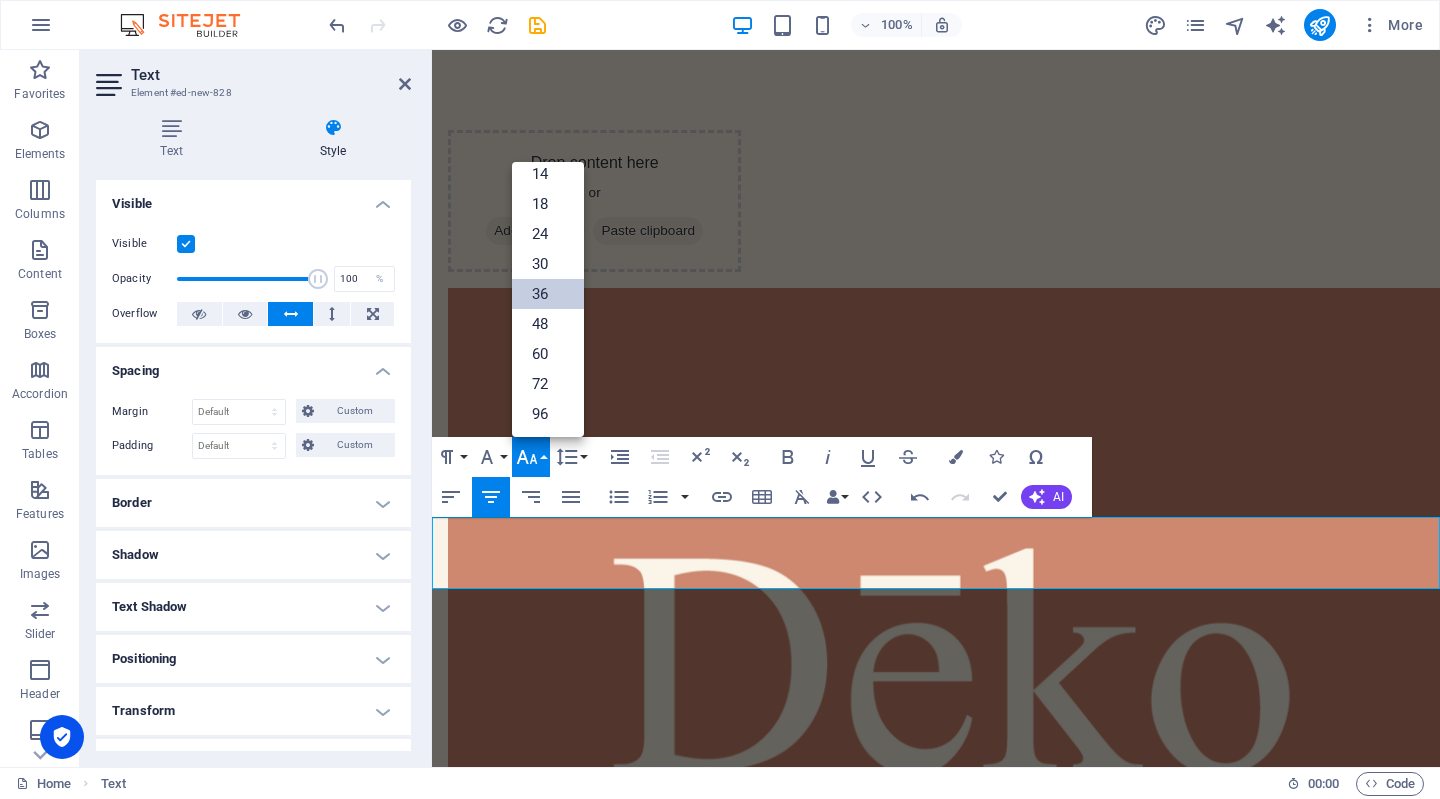 scroll, scrollTop: 160, scrollLeft: 0, axis: vertical 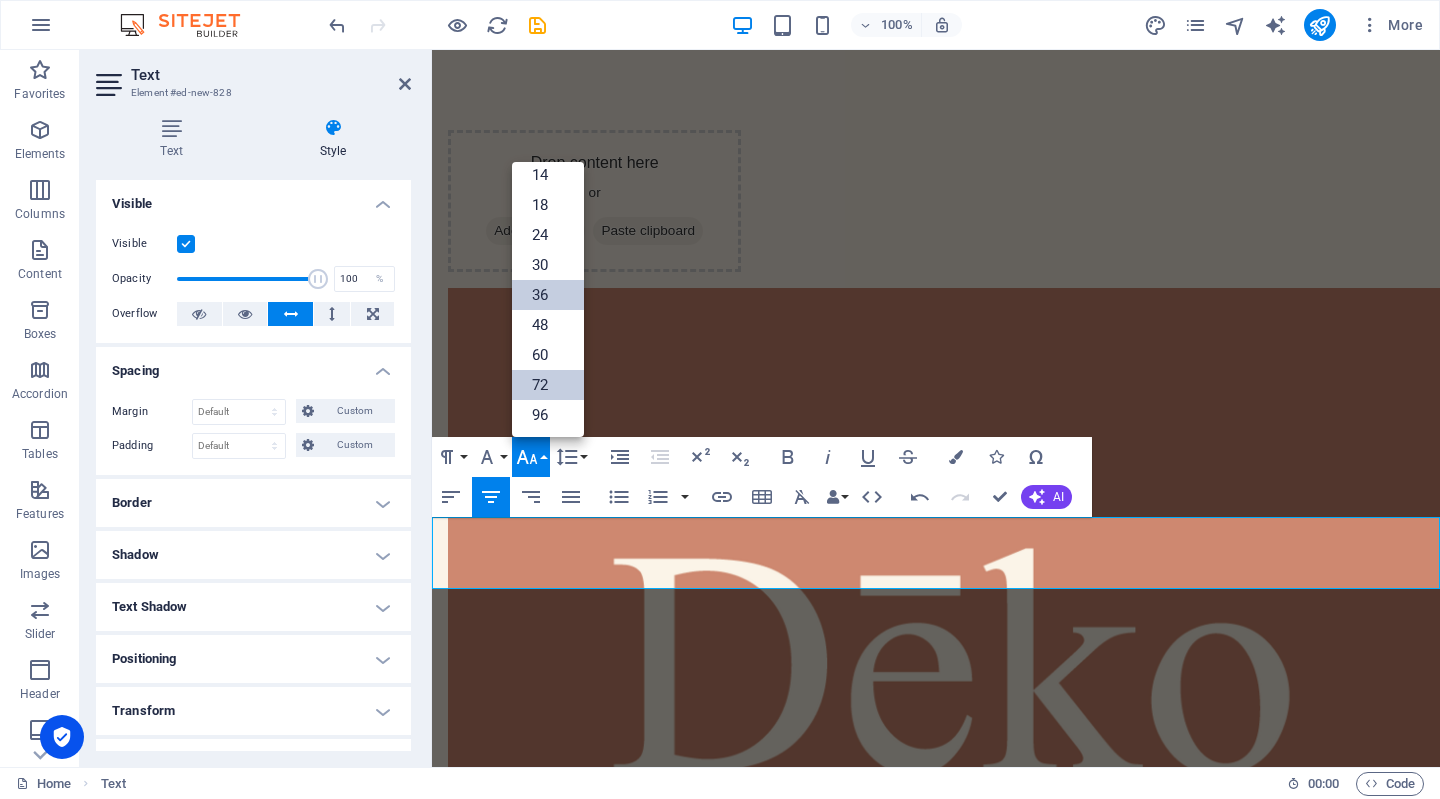 click on "72" at bounding box center [548, 385] 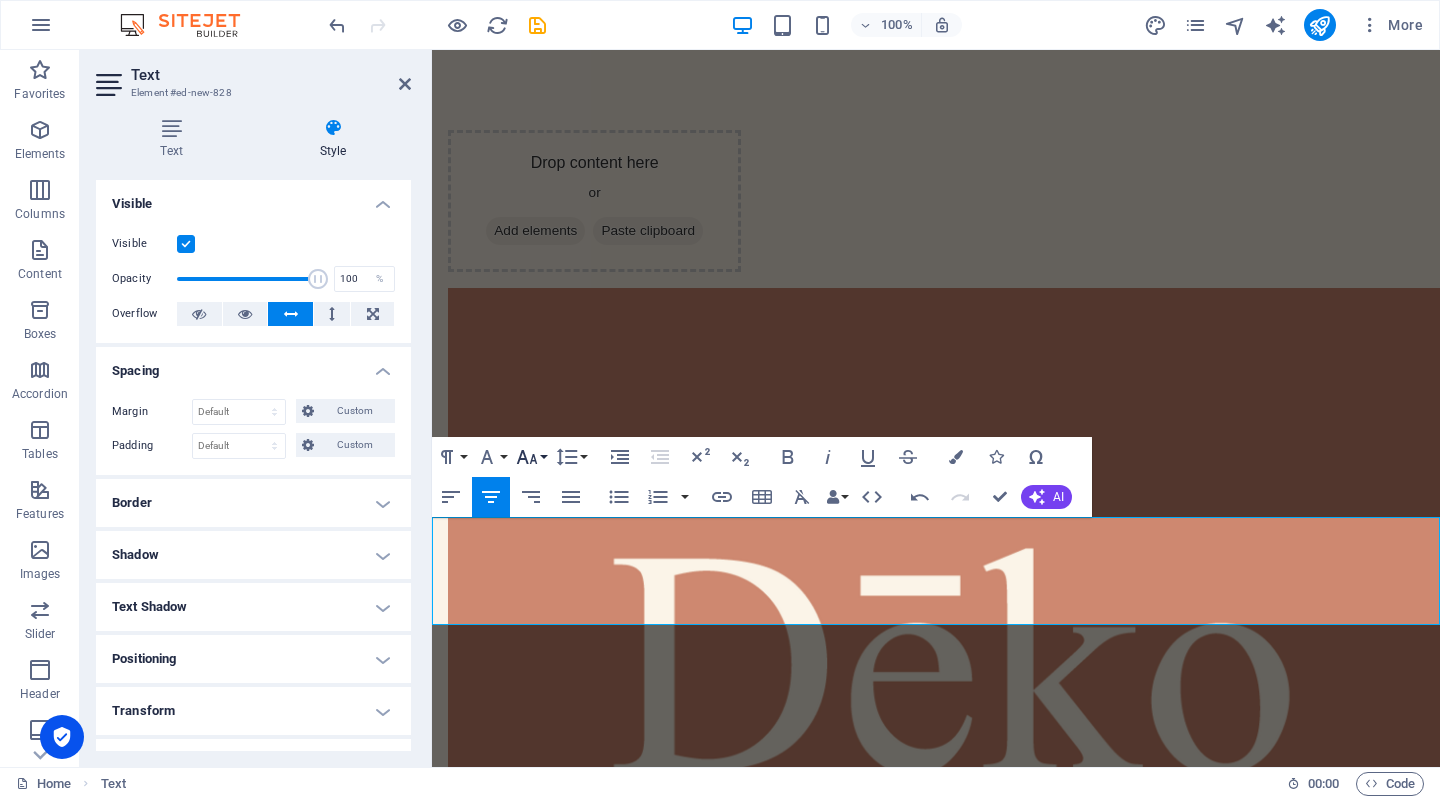 click on "Font Size" at bounding box center [531, 457] 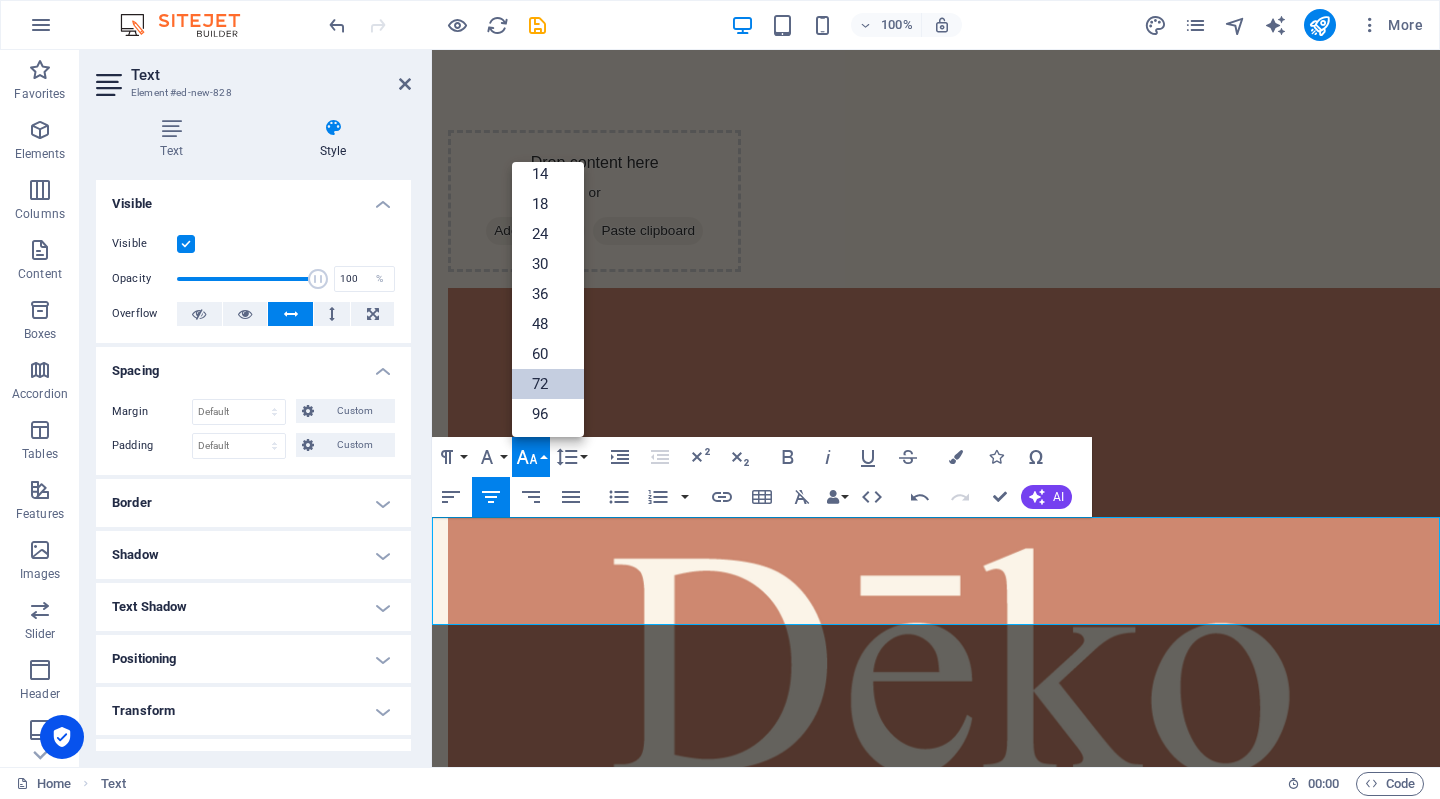 scroll, scrollTop: 160, scrollLeft: 0, axis: vertical 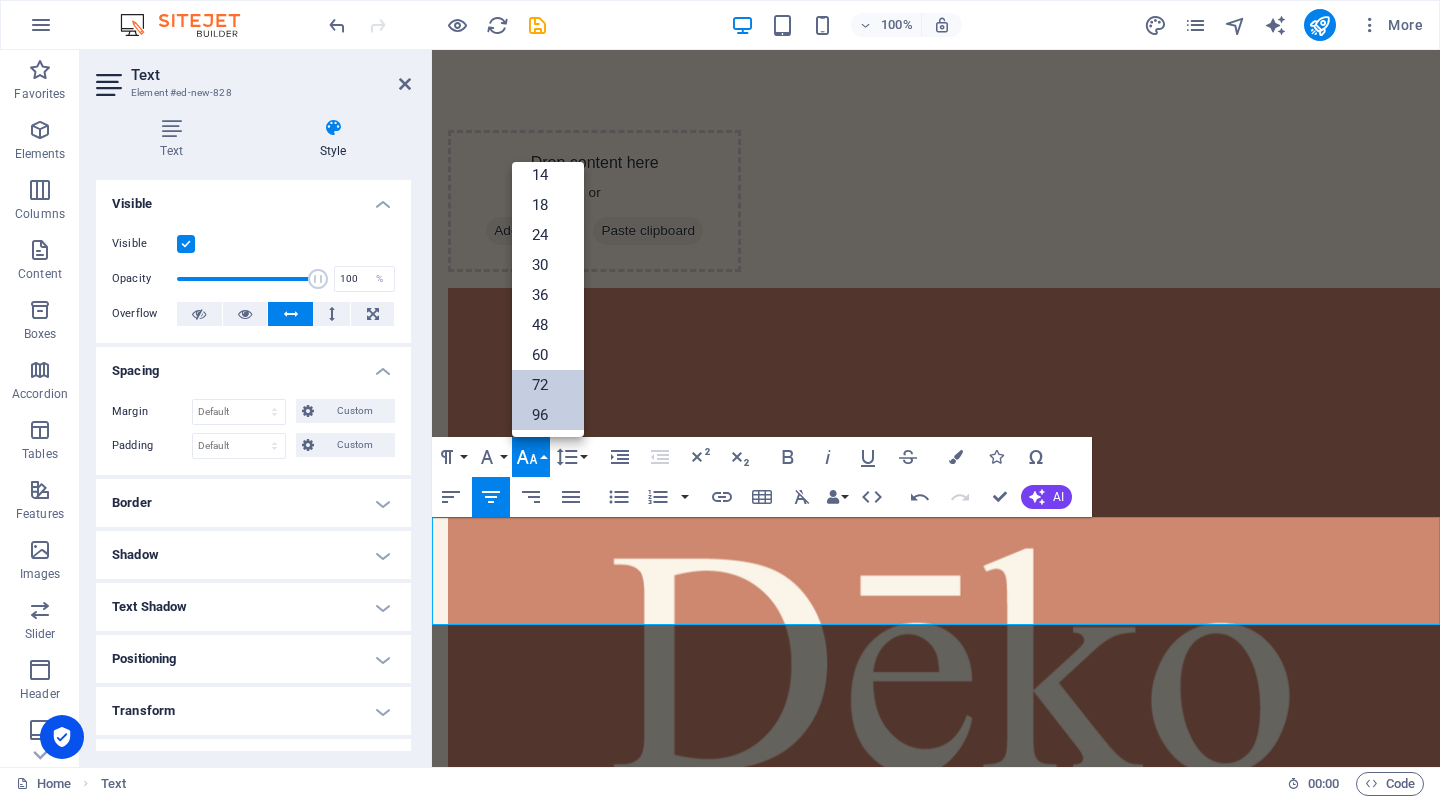 click on "96" at bounding box center [548, 415] 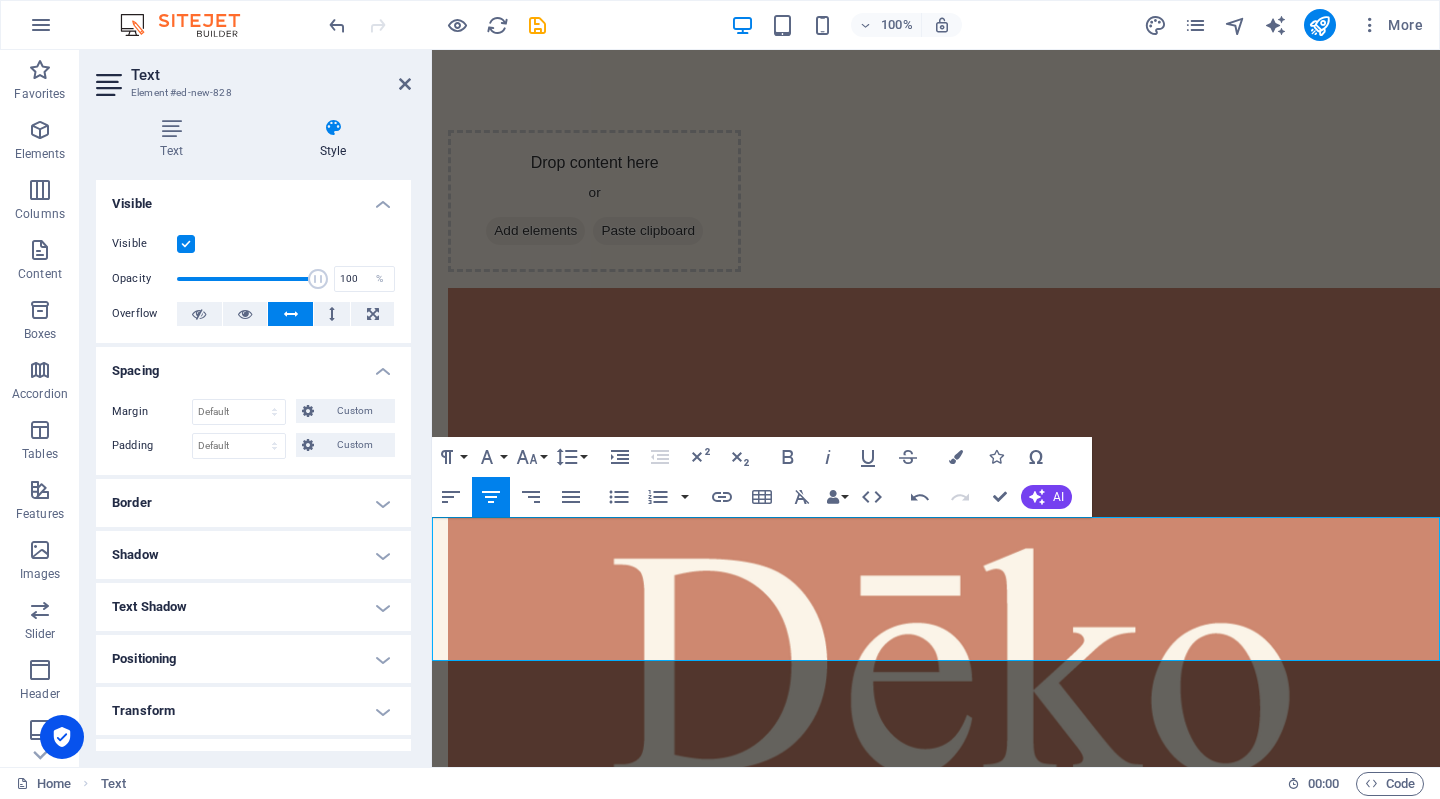 click on "Próximamente" at bounding box center [936, 1668] 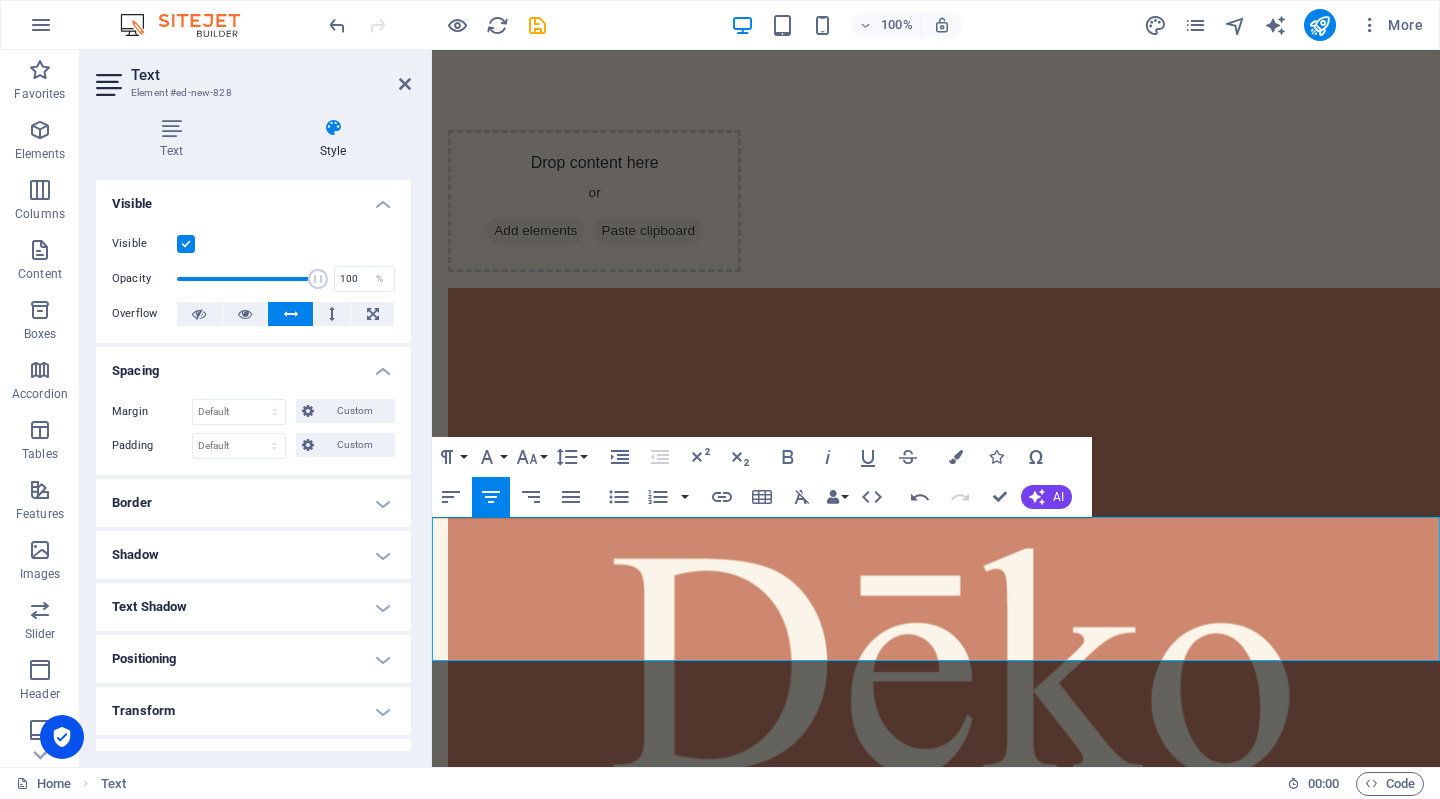 click on "Próximamente" at bounding box center (936, 1668) 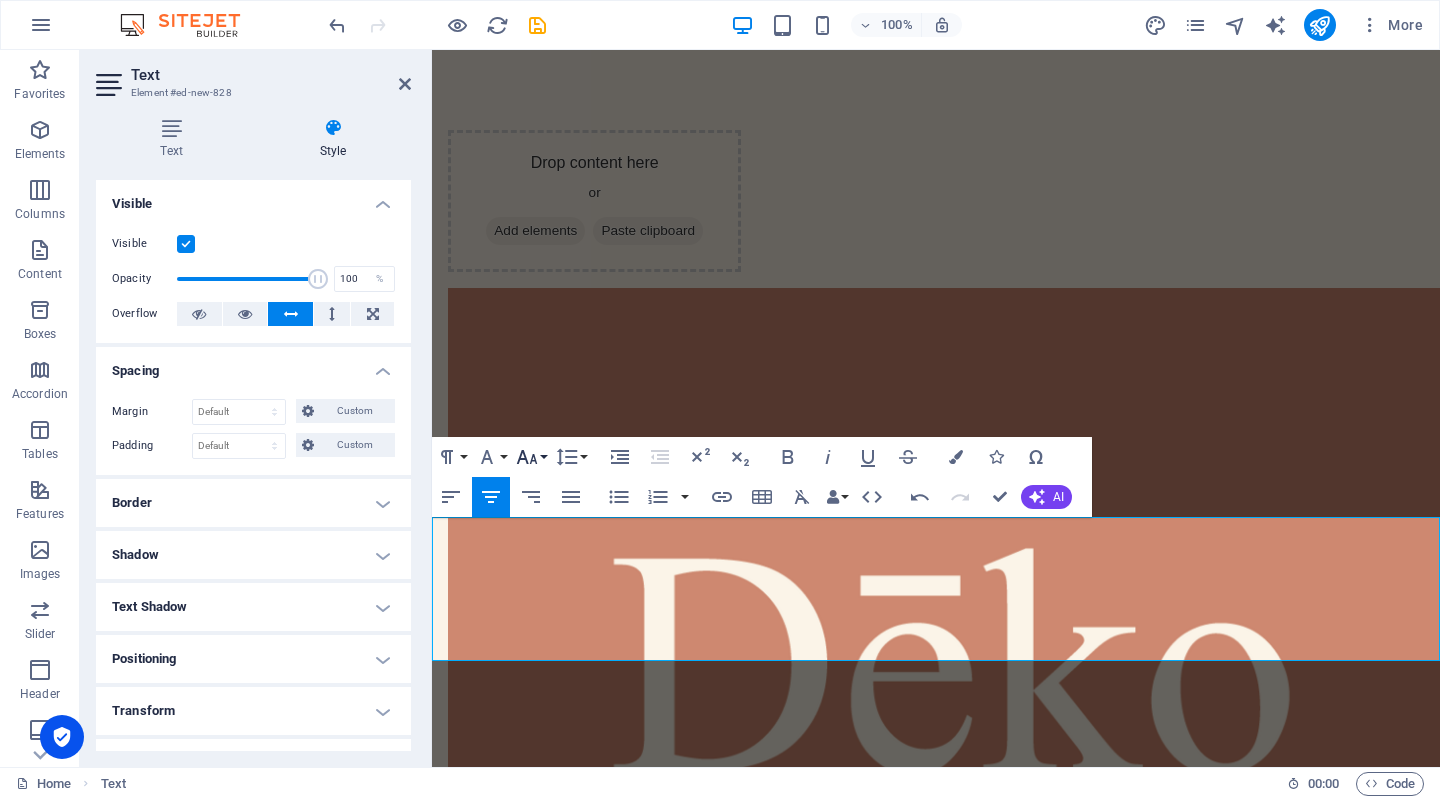 click on "Font Size" at bounding box center (531, 457) 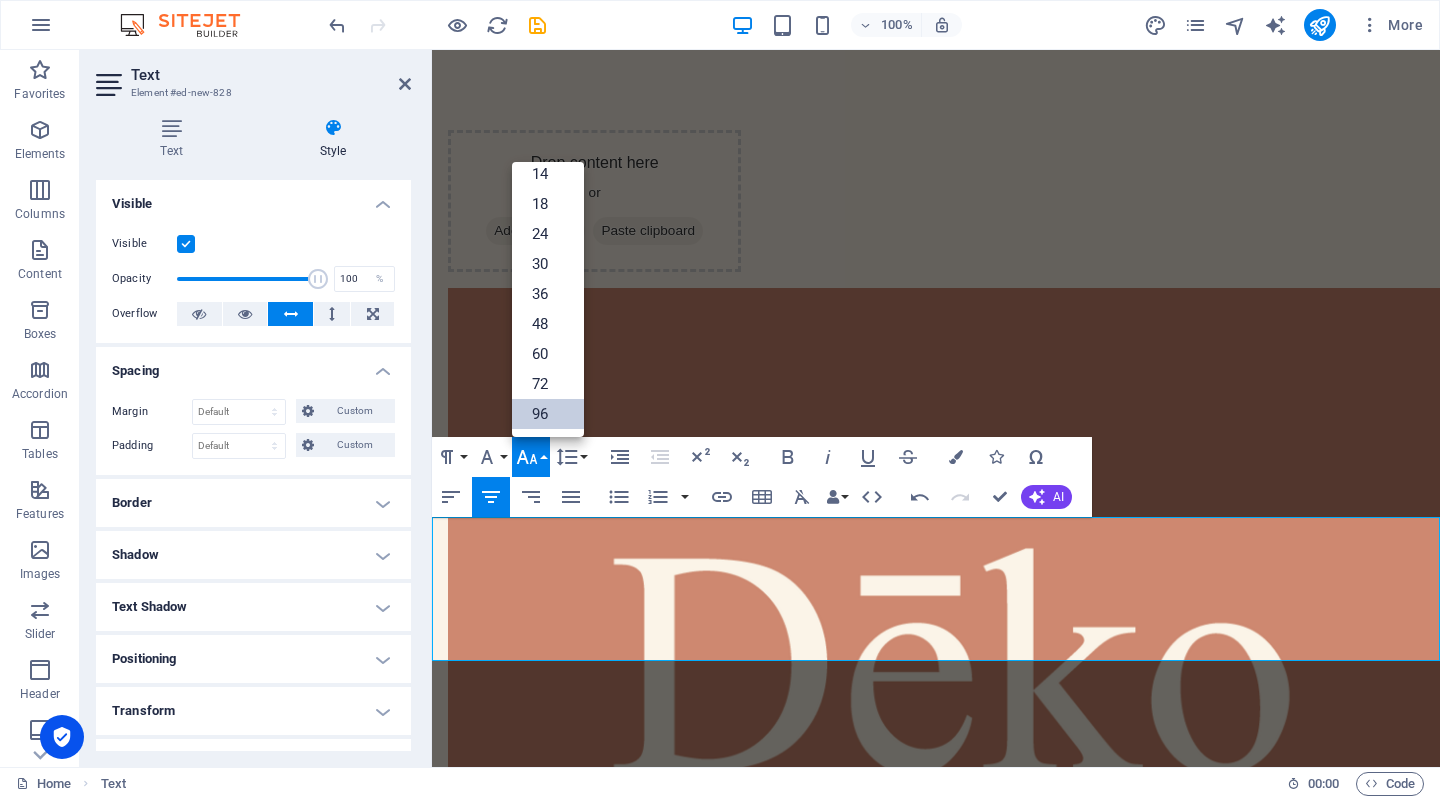 scroll, scrollTop: 160, scrollLeft: 0, axis: vertical 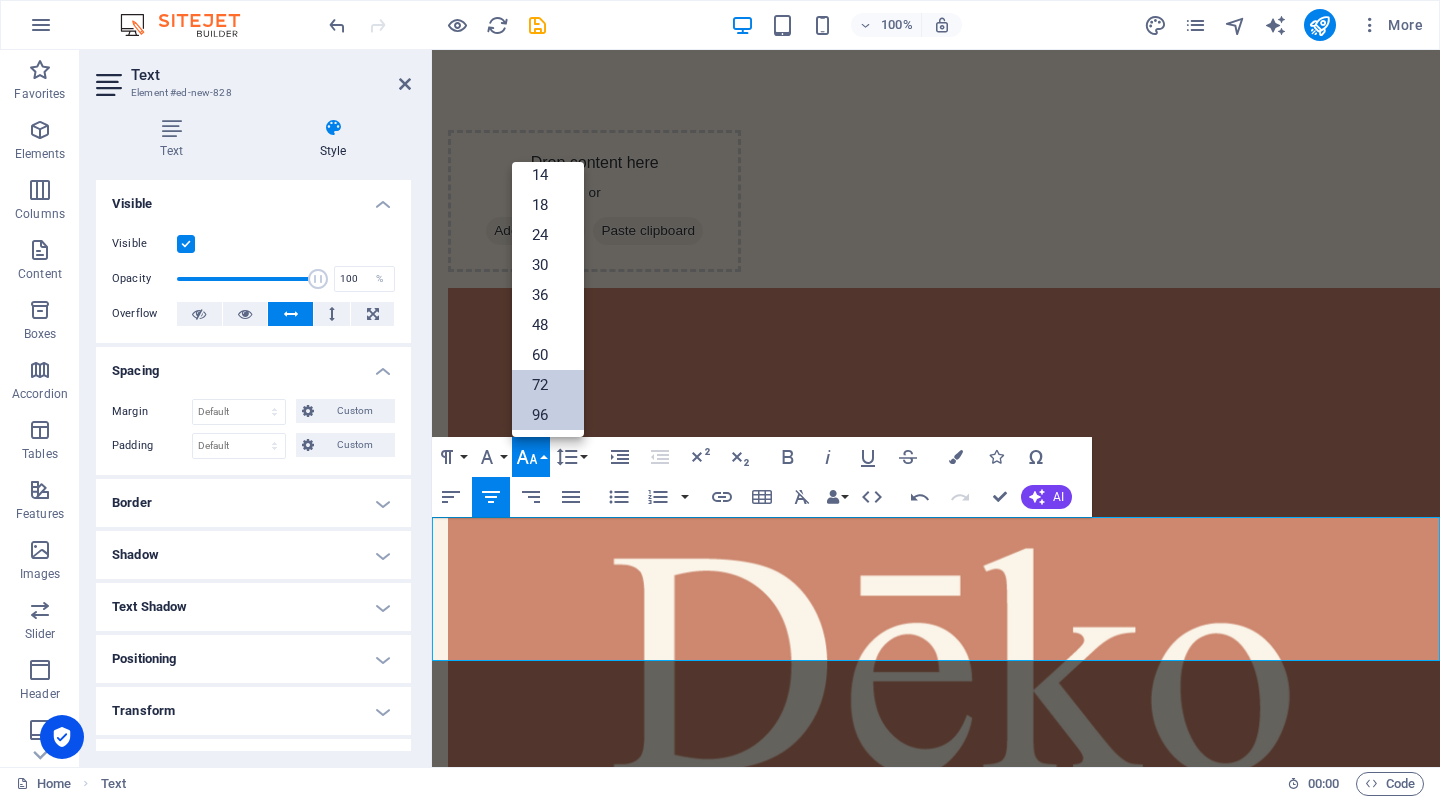click on "72" at bounding box center (548, 385) 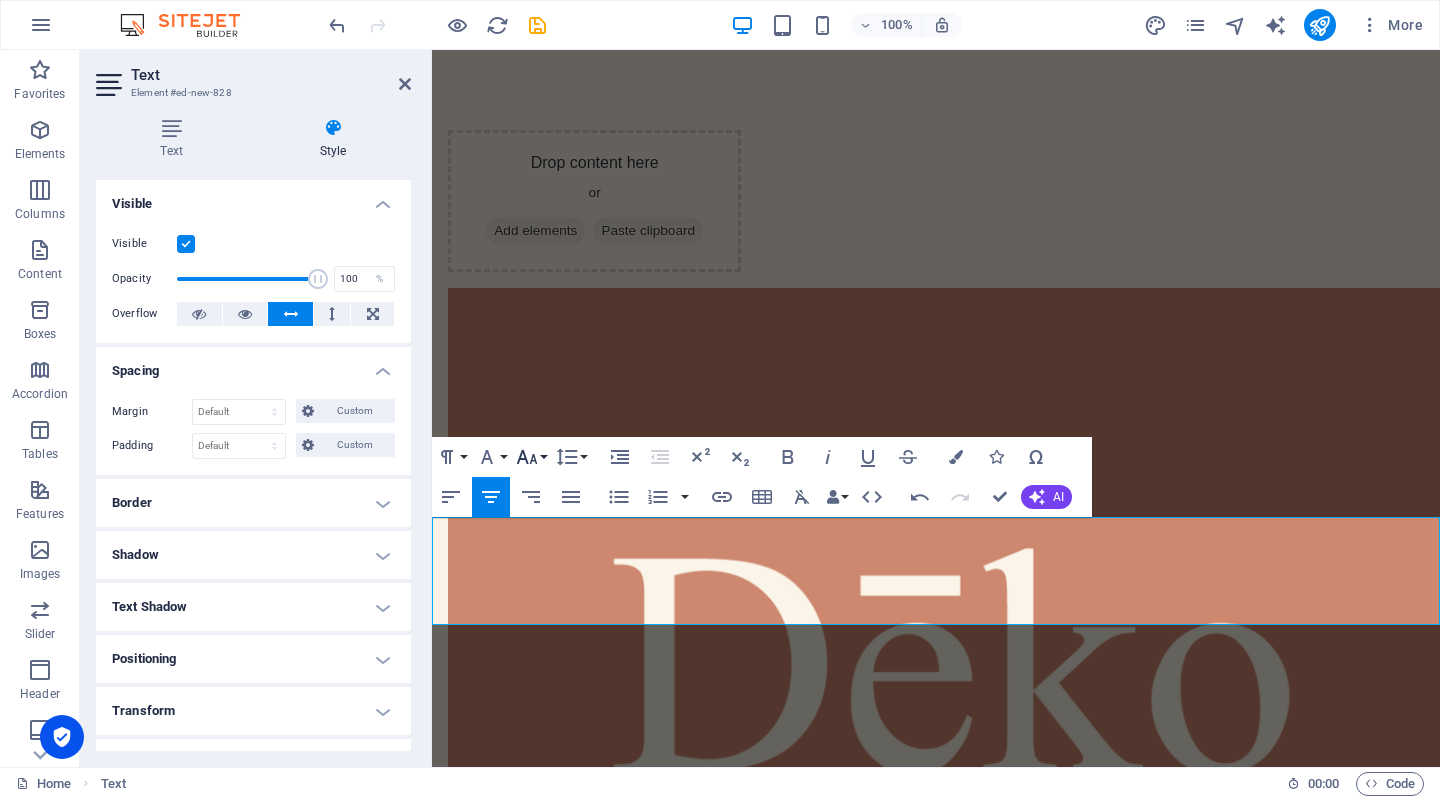 click on "Font Size" at bounding box center (531, 457) 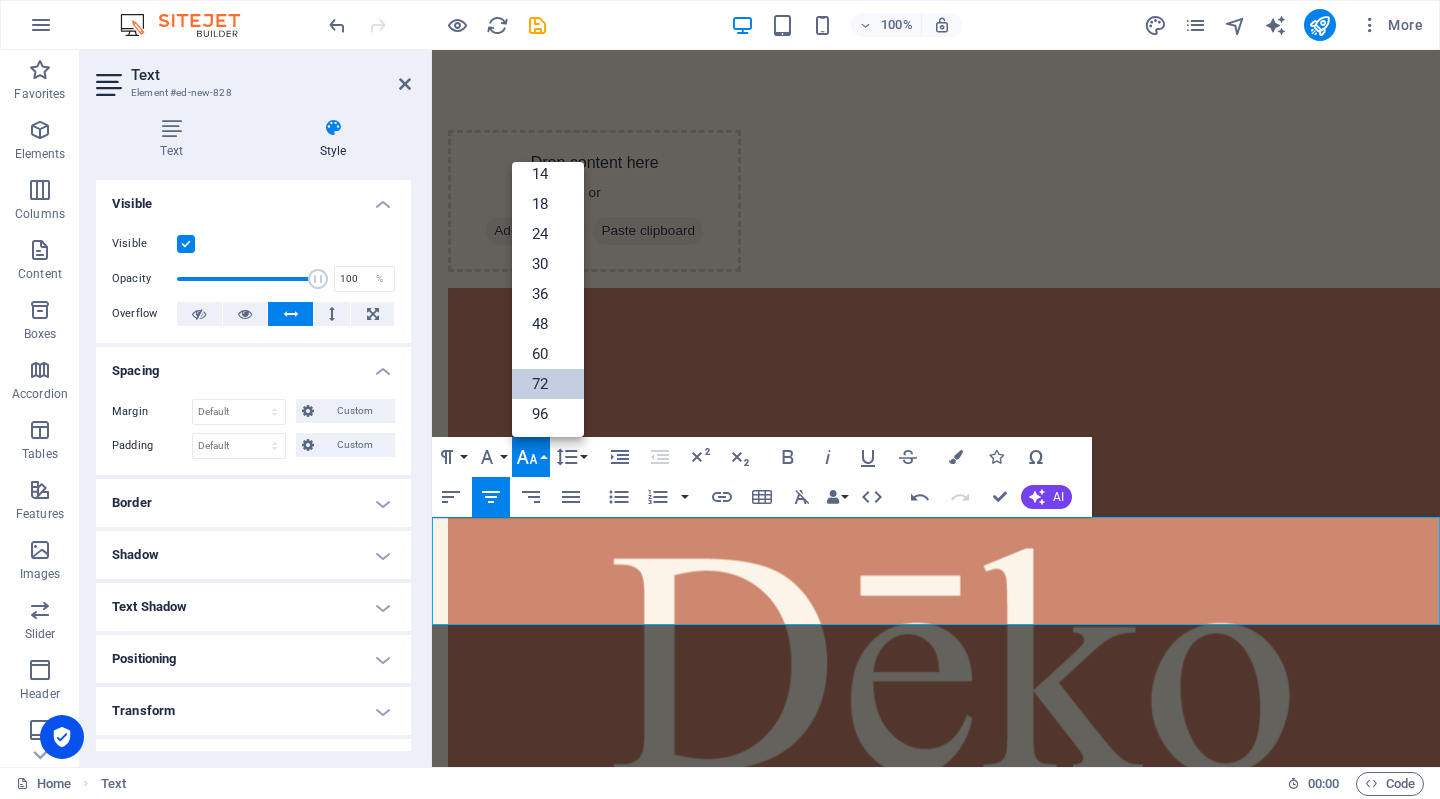 scroll, scrollTop: 160, scrollLeft: 0, axis: vertical 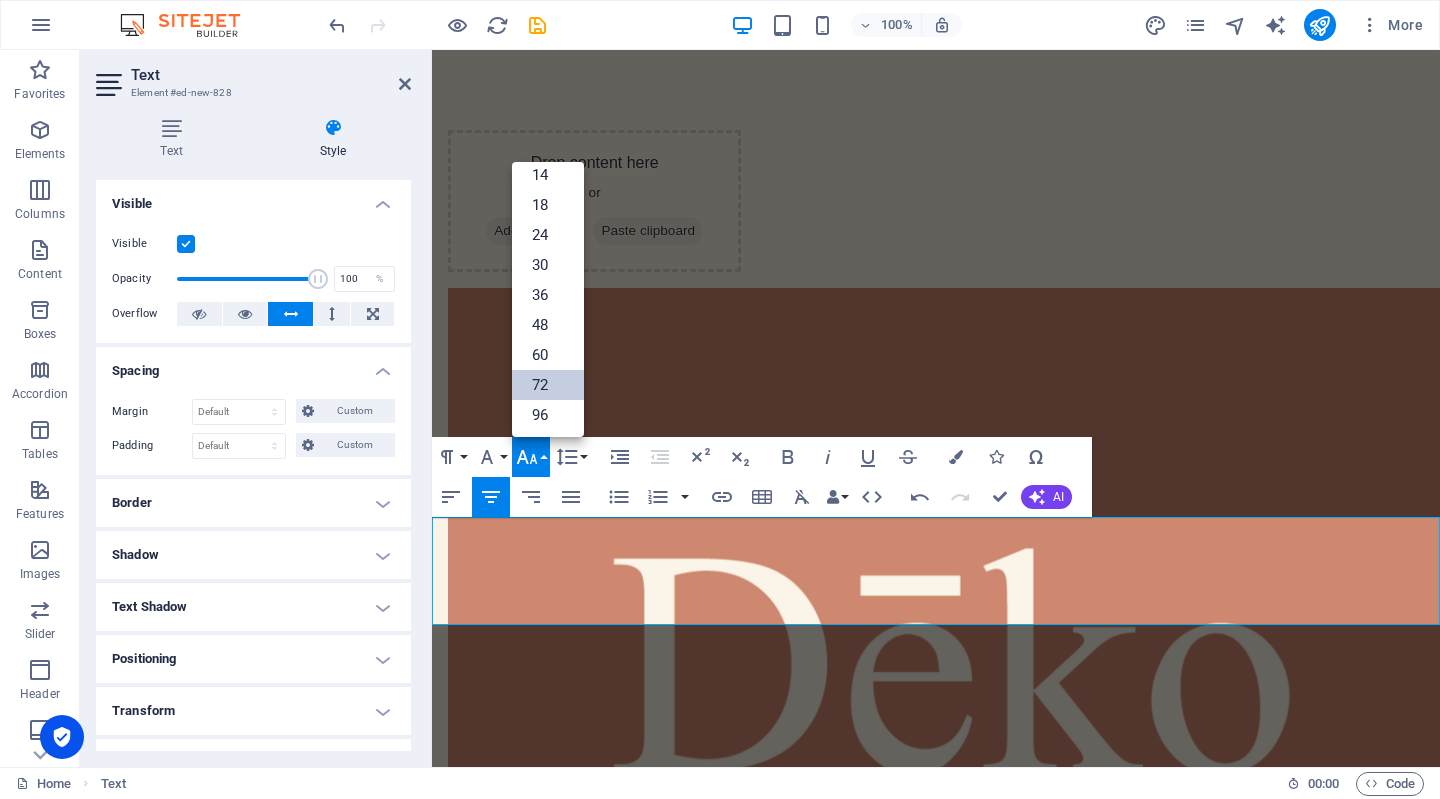 click on "72" at bounding box center [548, 385] 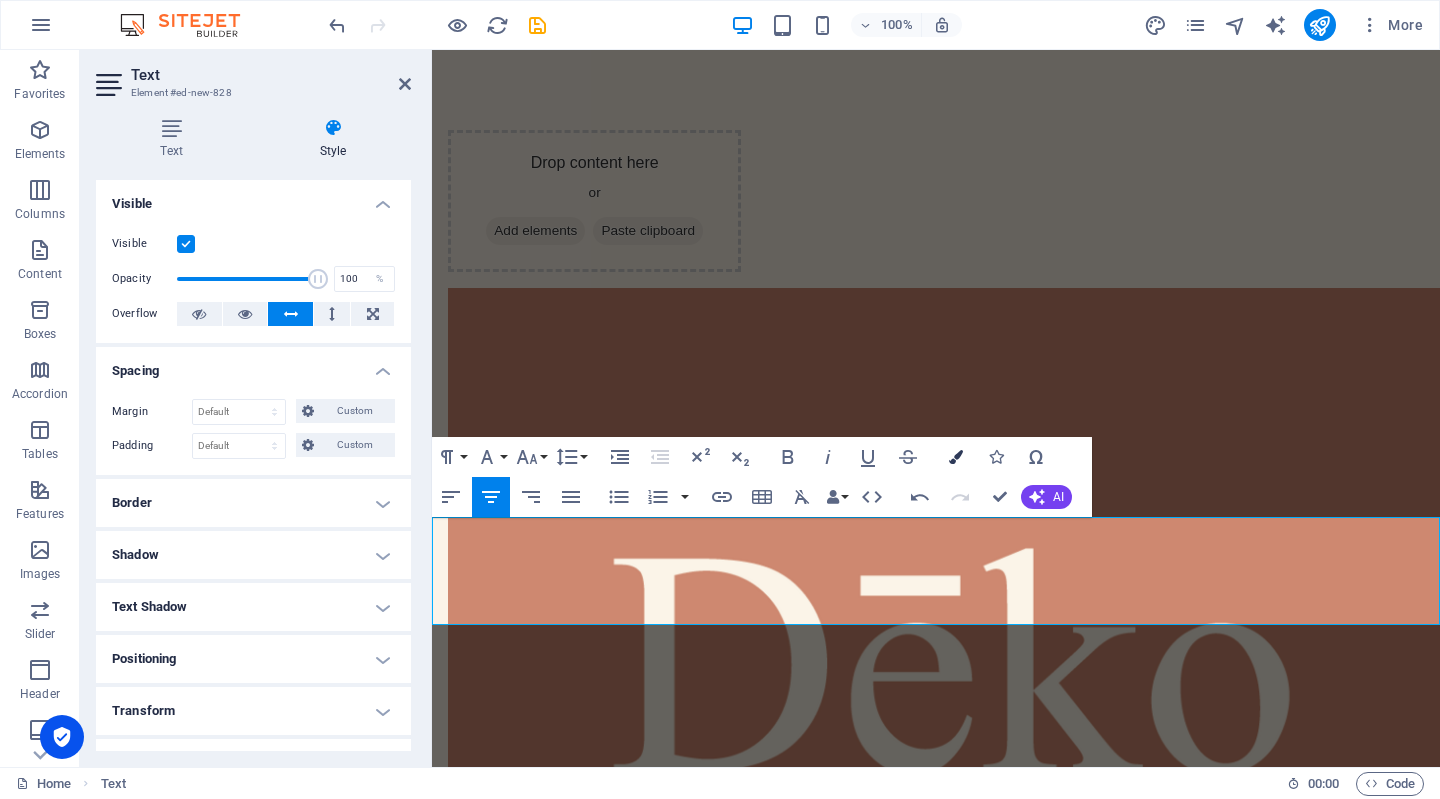 click at bounding box center [956, 457] 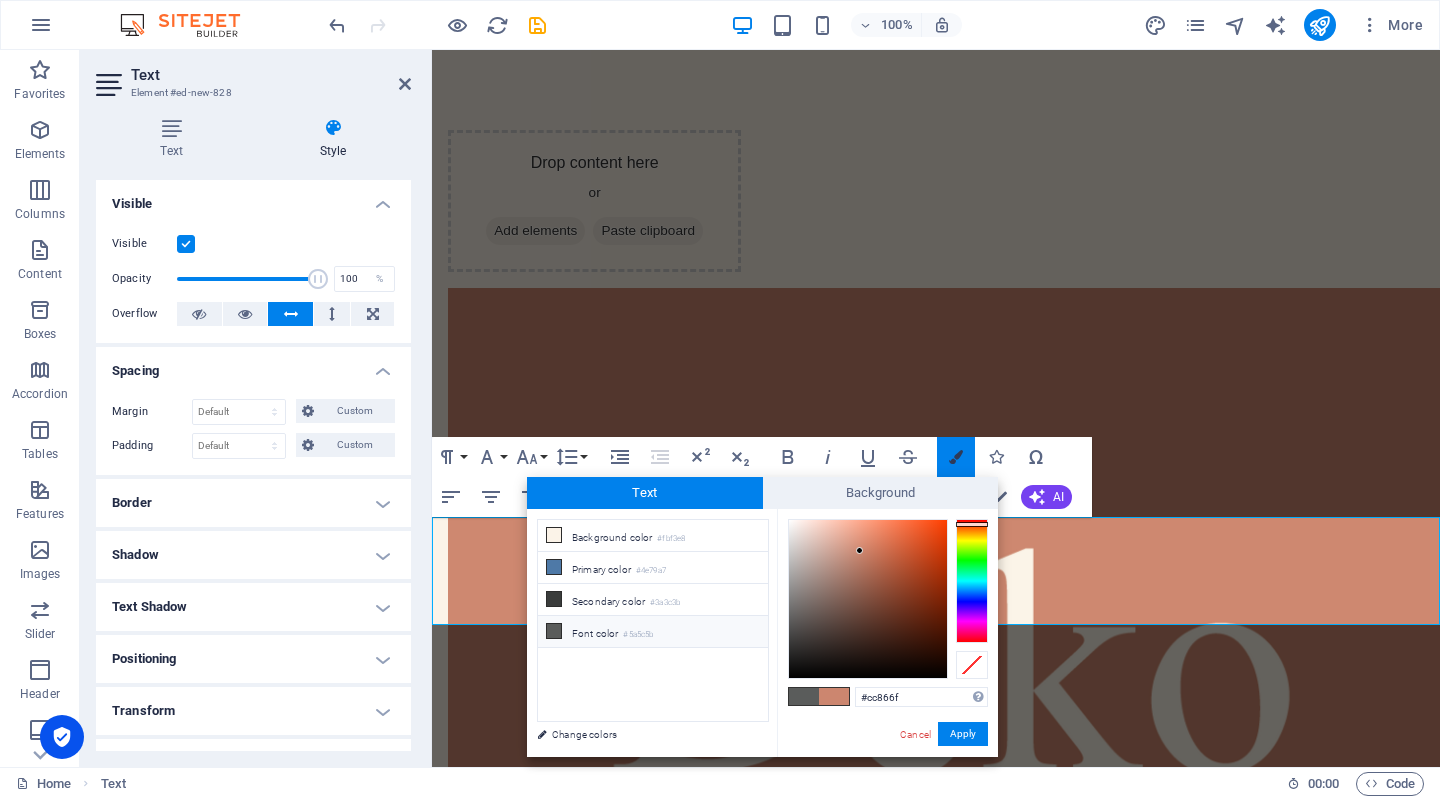 click at bounding box center (956, 457) 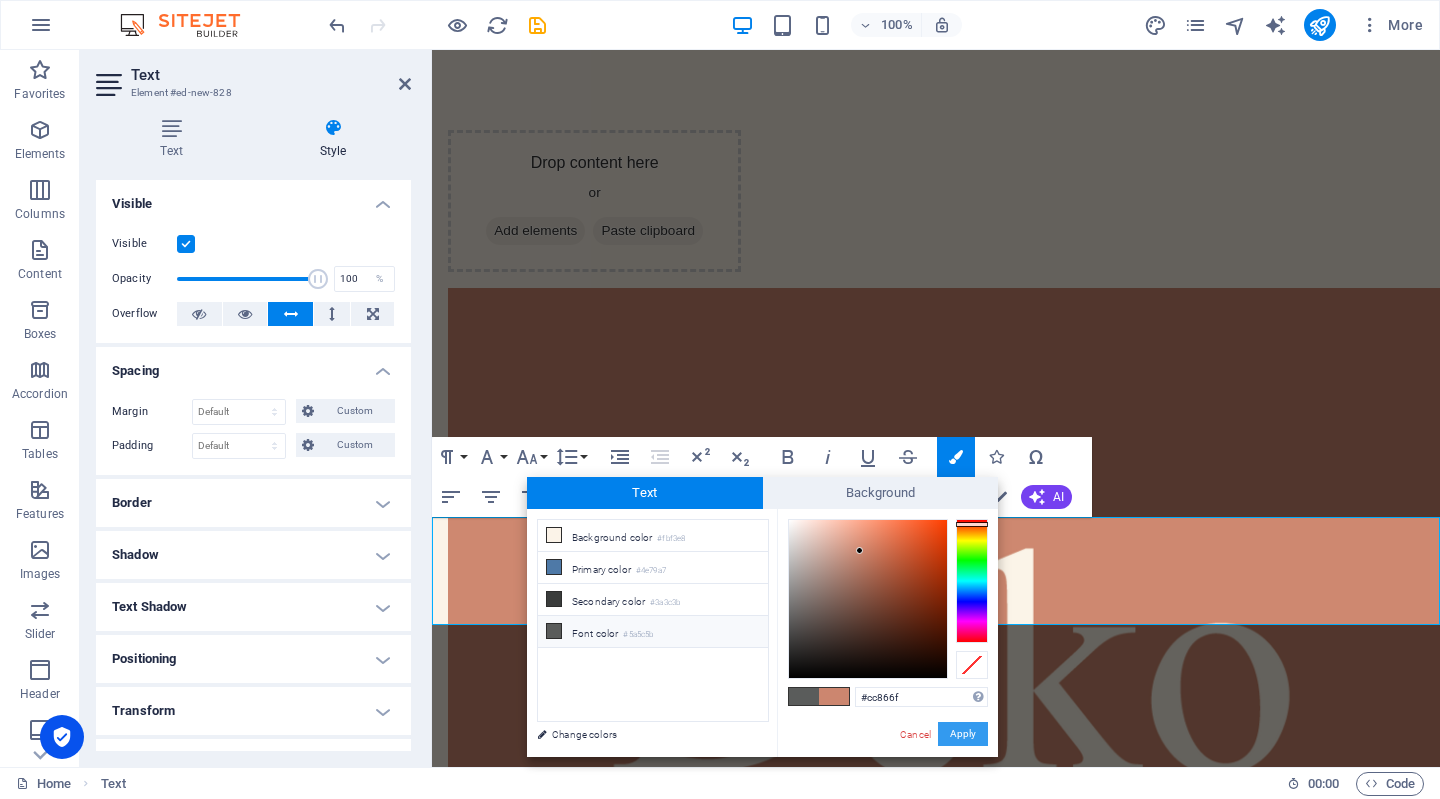 click on "Apply" at bounding box center (963, 734) 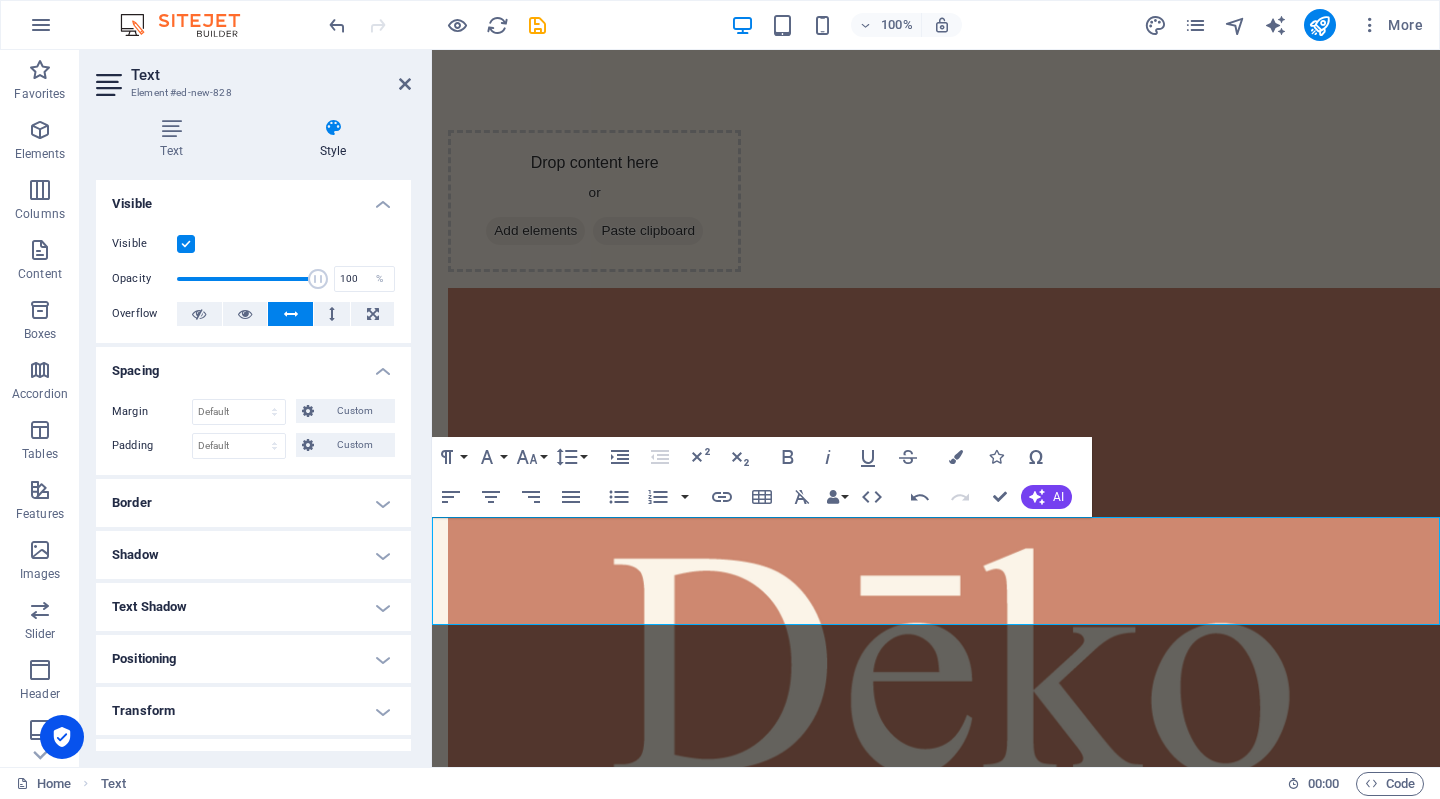 click on "Skip to main content
Drop content here or  Add elements  Paste clipboard Drop content here or  Add elements  Paste clipboard ​Próximamente" at bounding box center [936, 869] 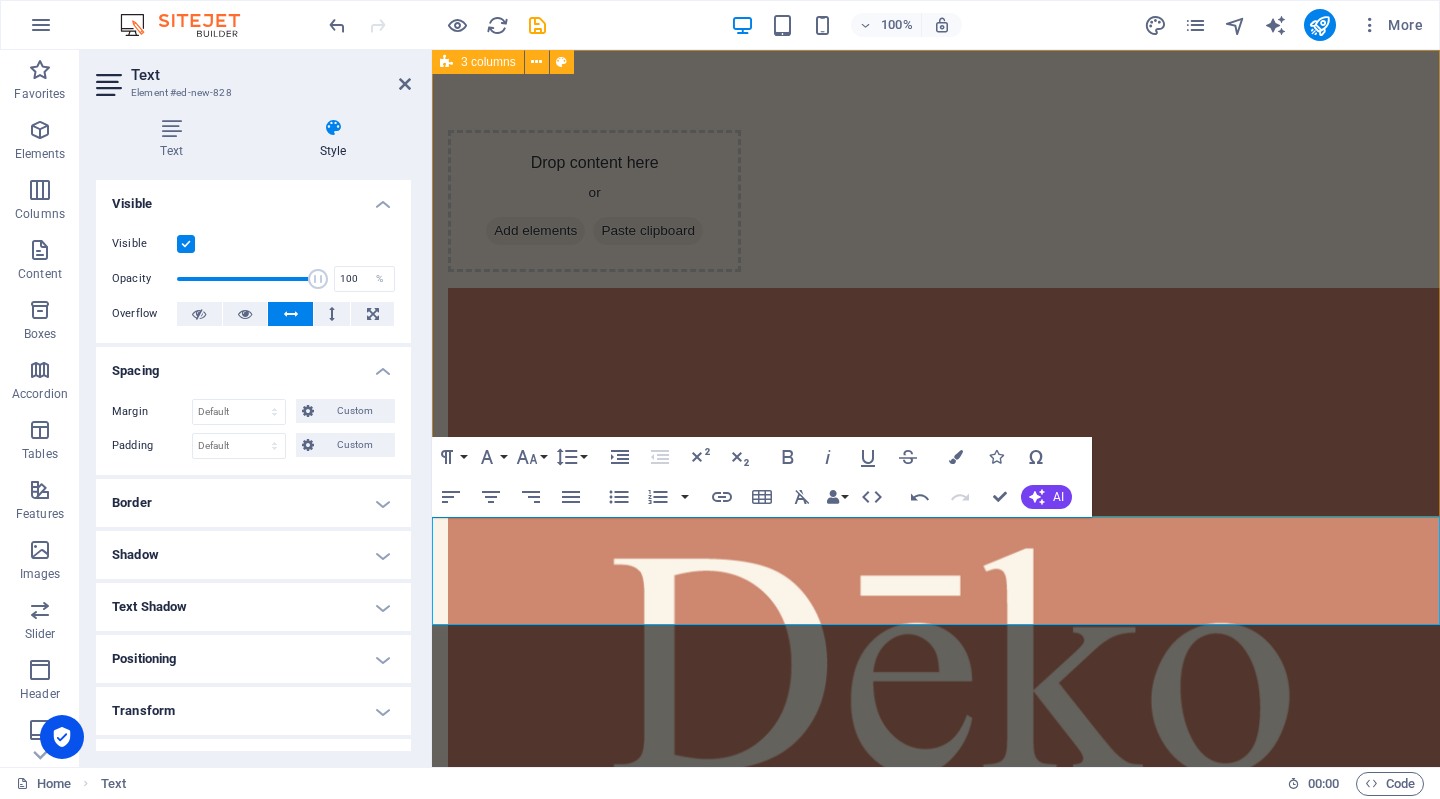 click on "Drop content here or  Add elements  Paste clipboard Drop content here or  Add elements  Paste clipboard" at bounding box center [936, 815] 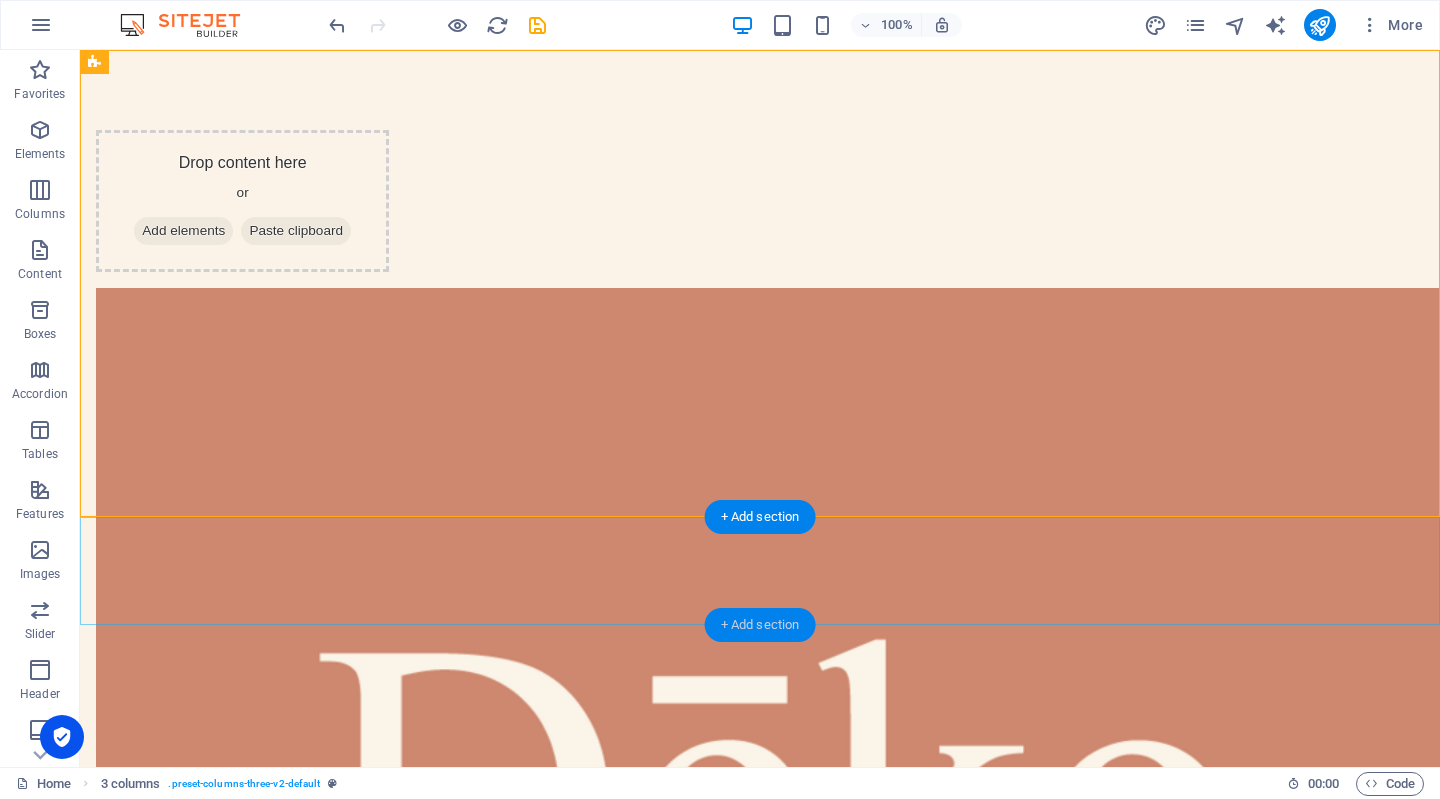 click on "+ Add section" at bounding box center (760, 625) 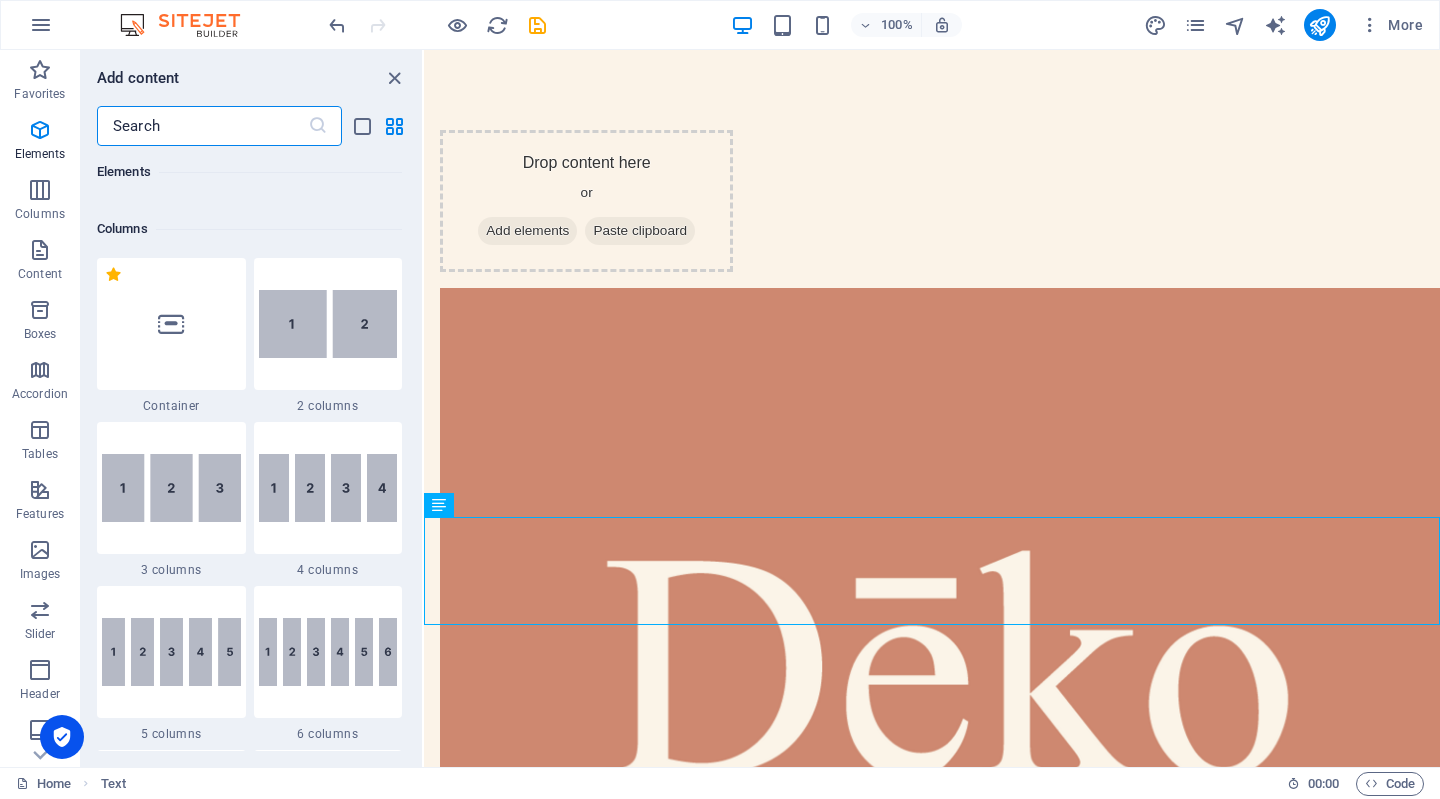 scroll, scrollTop: 934, scrollLeft: 0, axis: vertical 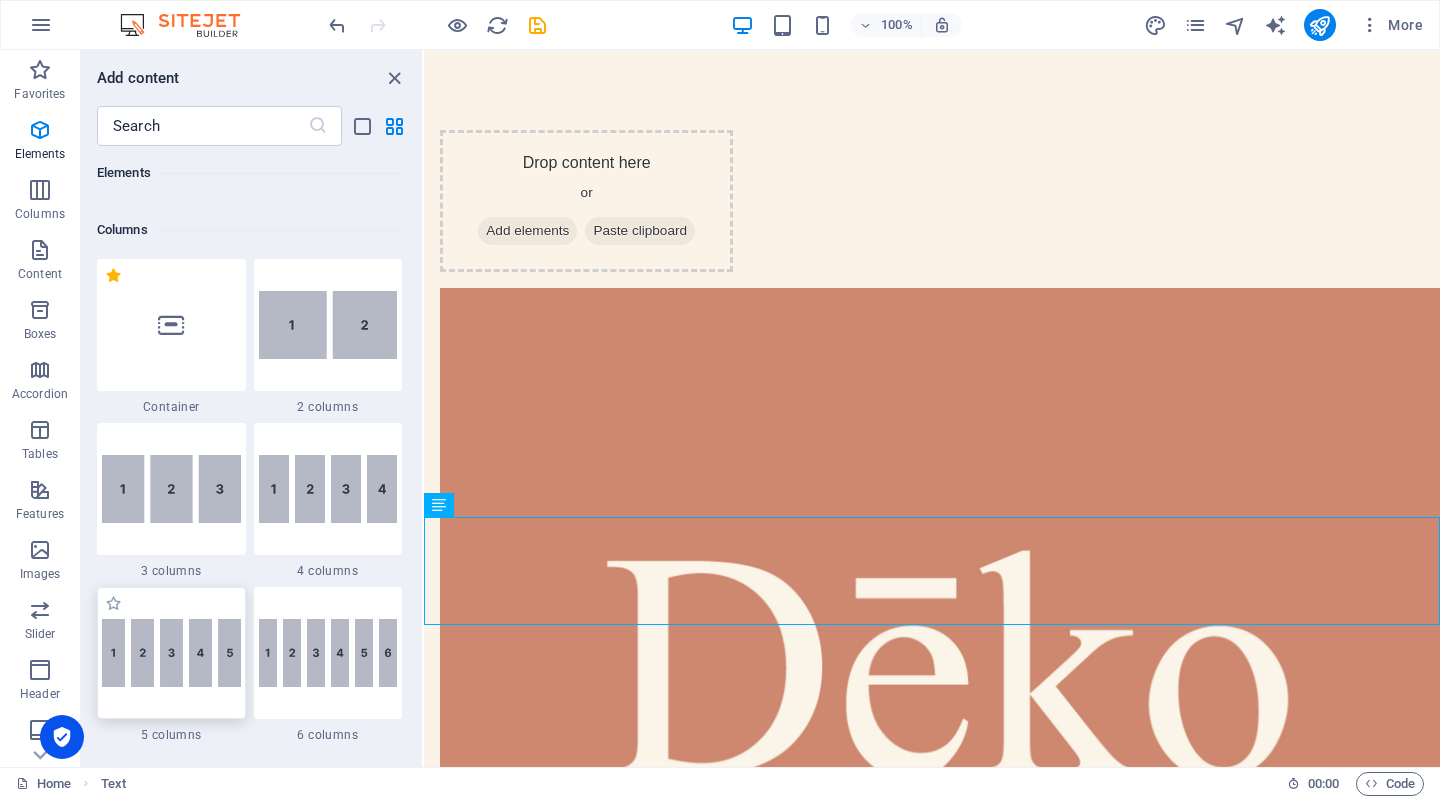 drag, startPoint x: 190, startPoint y: 659, endPoint x: 204, endPoint y: 603, distance: 57.72348 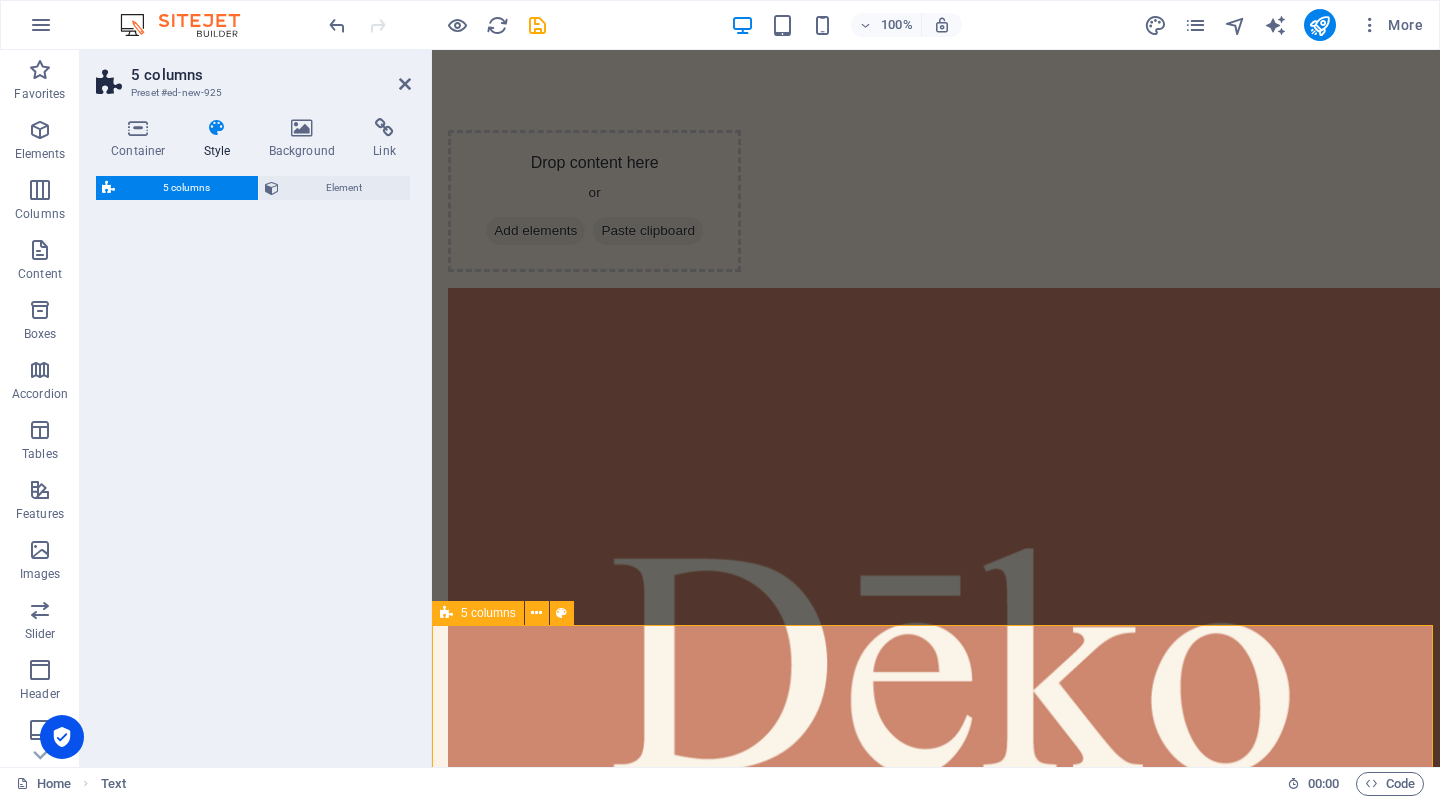 select on "rem" 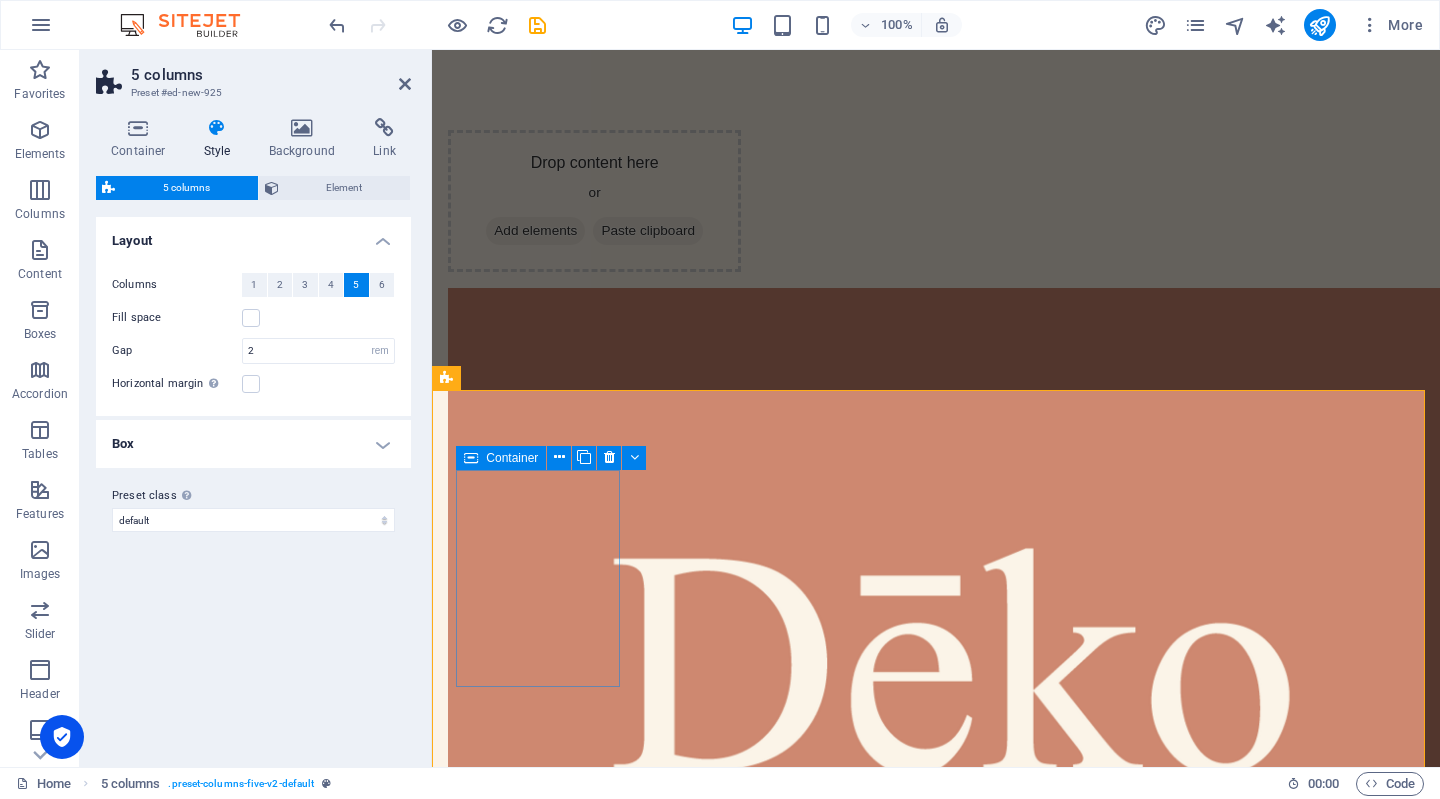 scroll, scrollTop: 235, scrollLeft: 0, axis: vertical 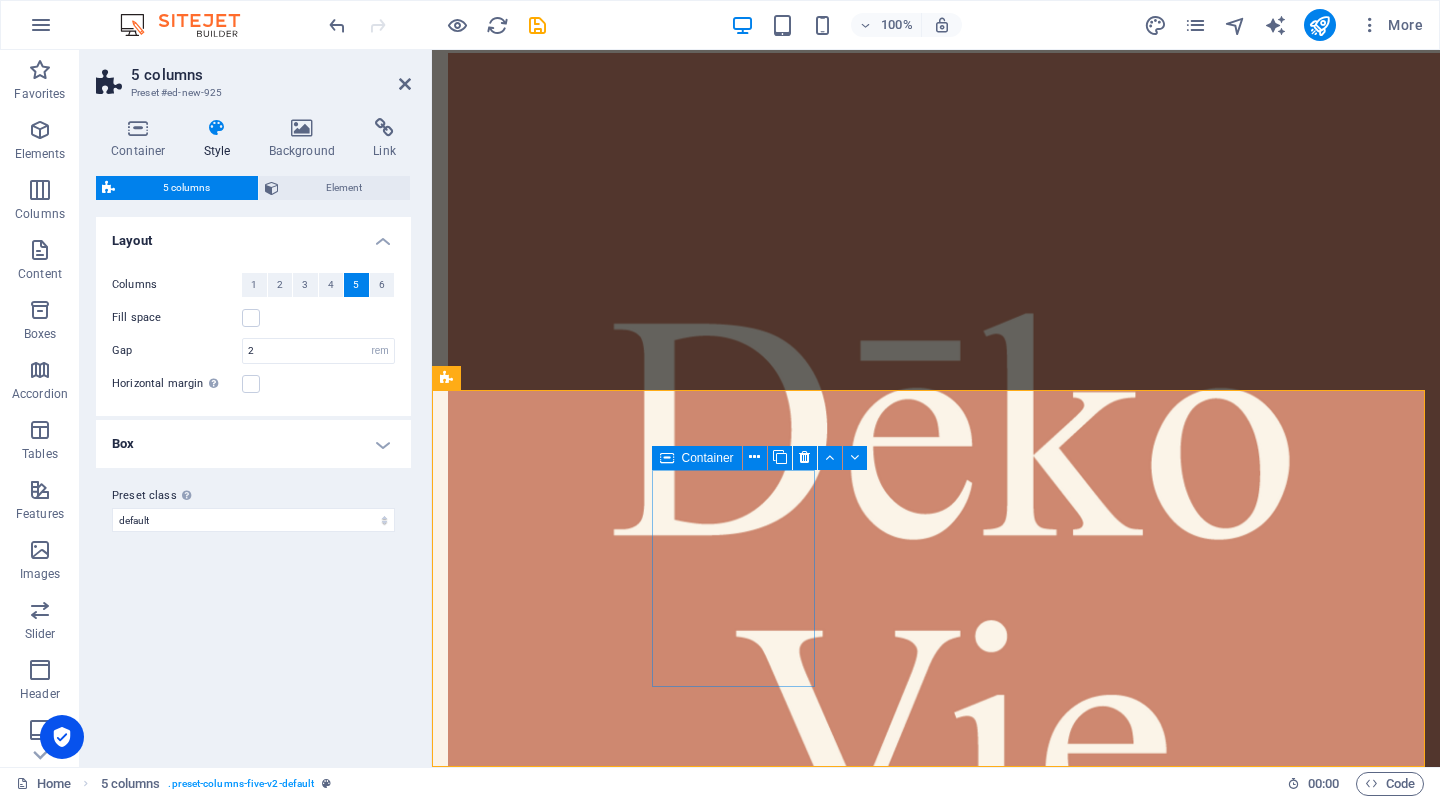 click on "Add elements" at bounding box center (529, 1869) 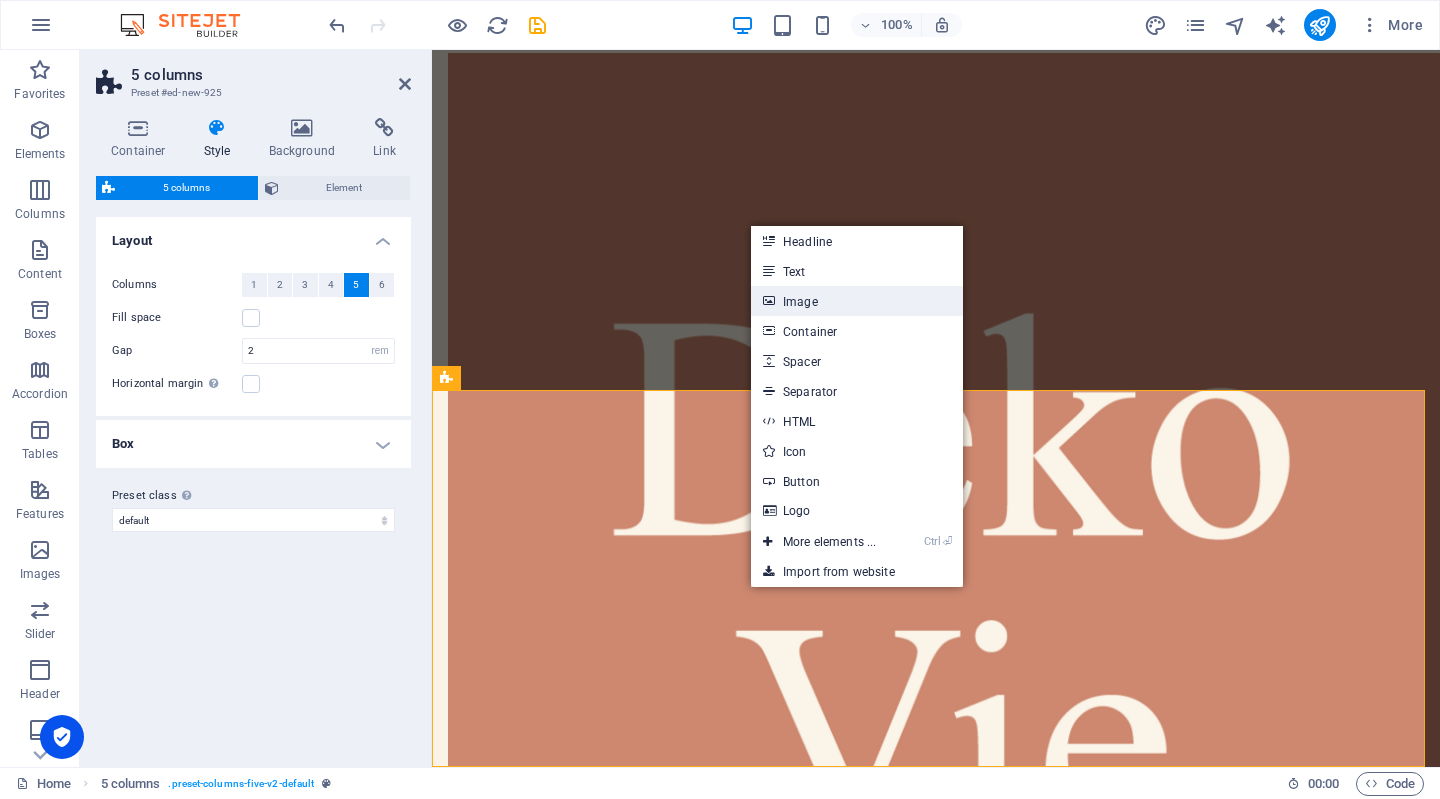 click on "Image" at bounding box center [857, 301] 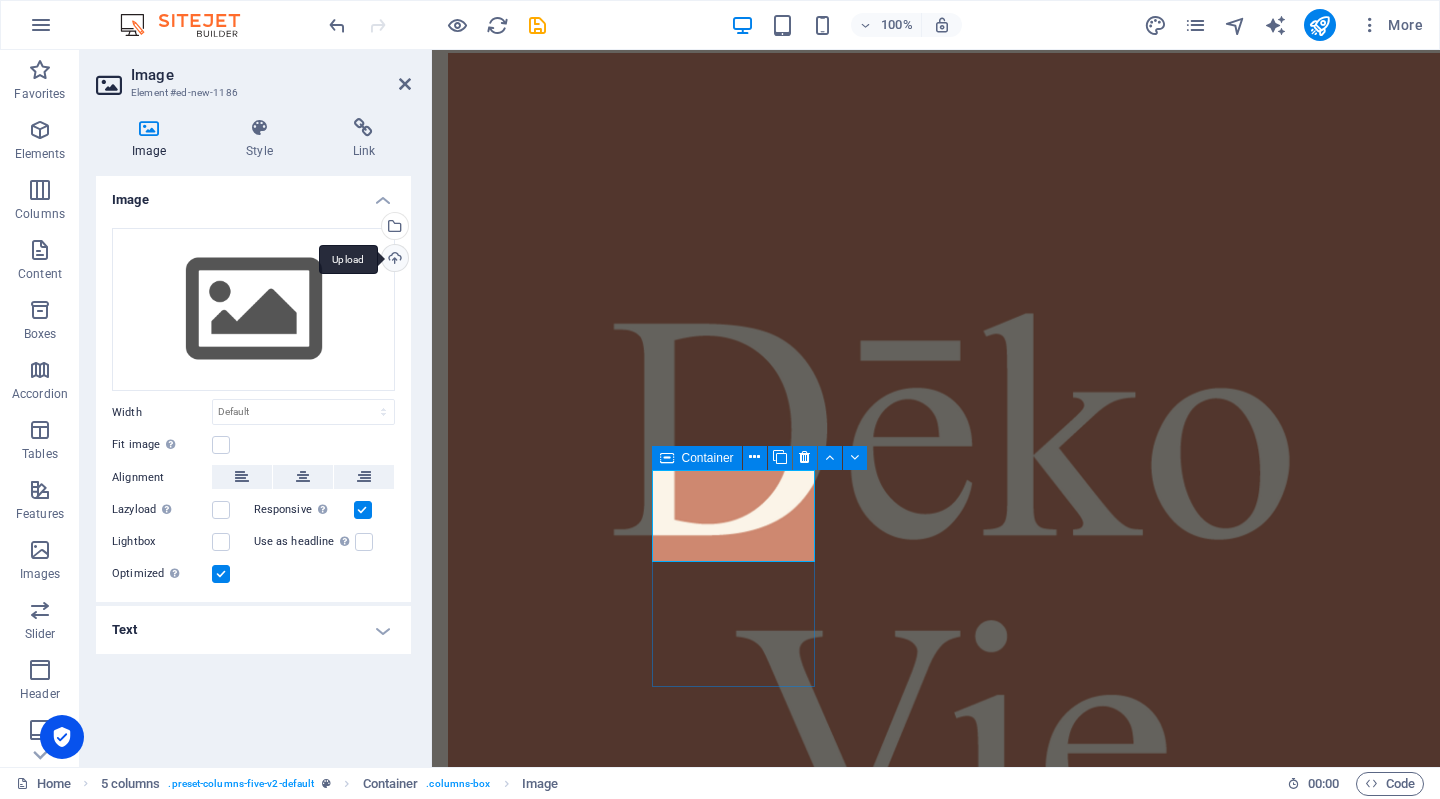 click on "Upload" at bounding box center [393, 260] 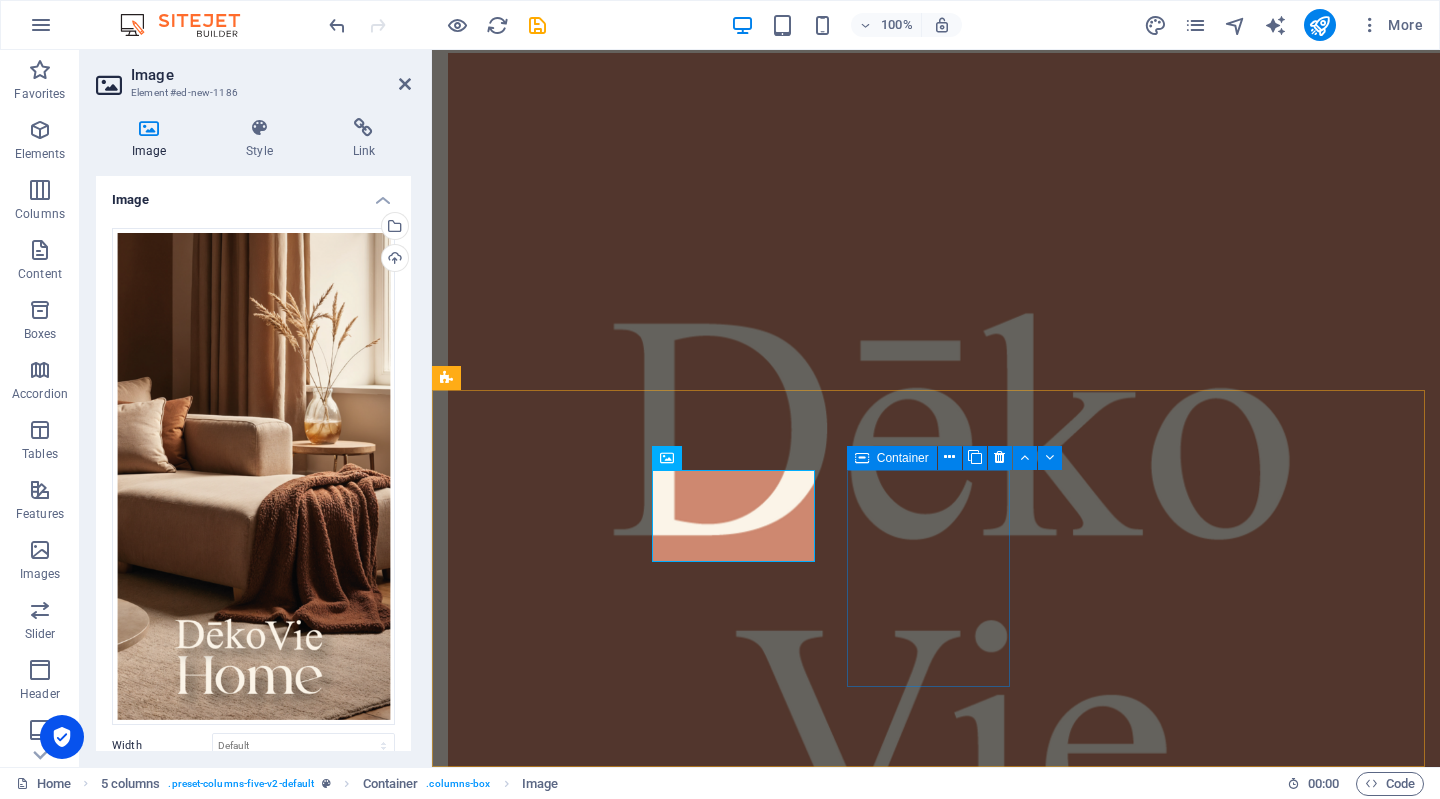 click on "Drop content here or  Add elements  Paste clipboard" at bounding box center [529, 3662] 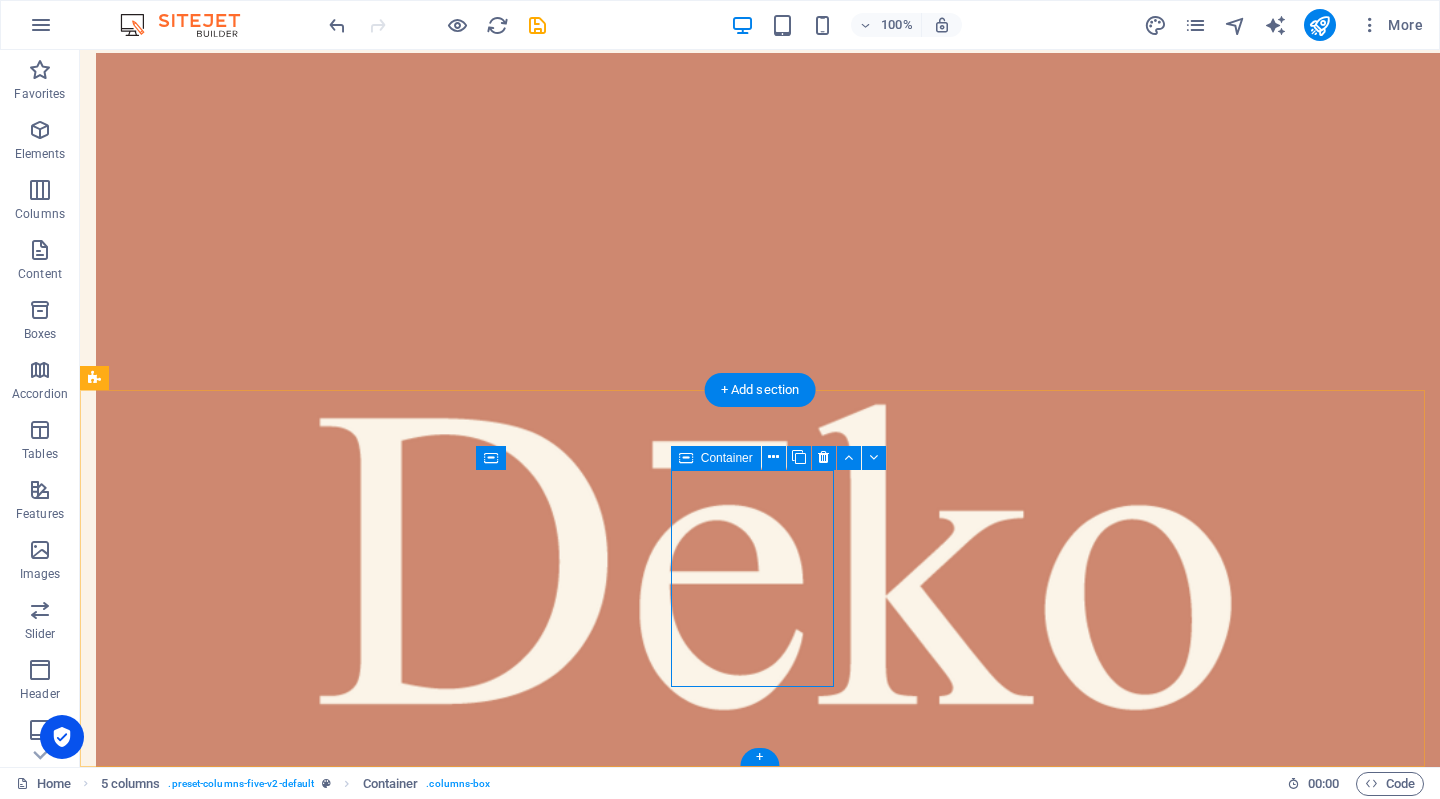 click on "Add elements" at bounding box center (177, 4680) 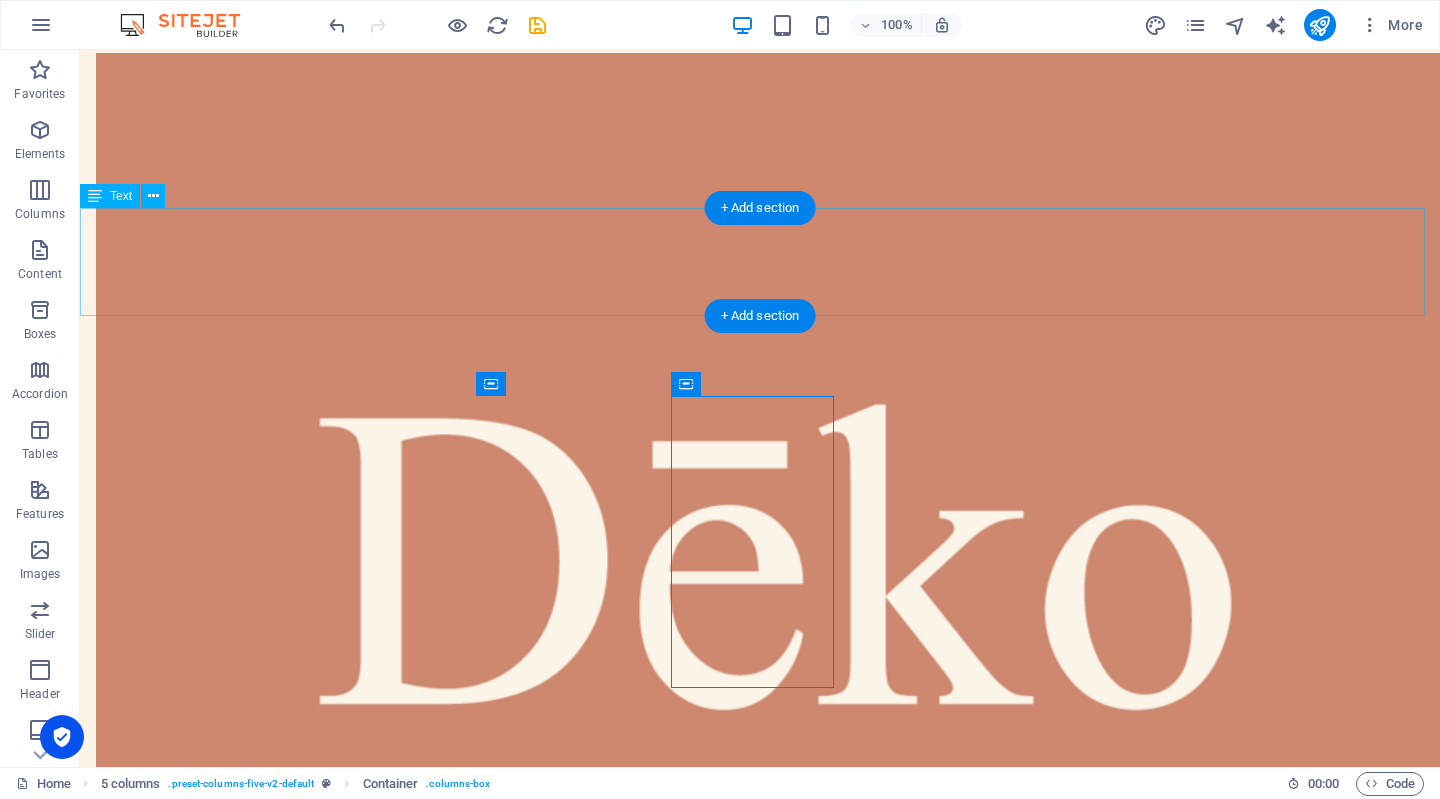 scroll, scrollTop: 308, scrollLeft: 0, axis: vertical 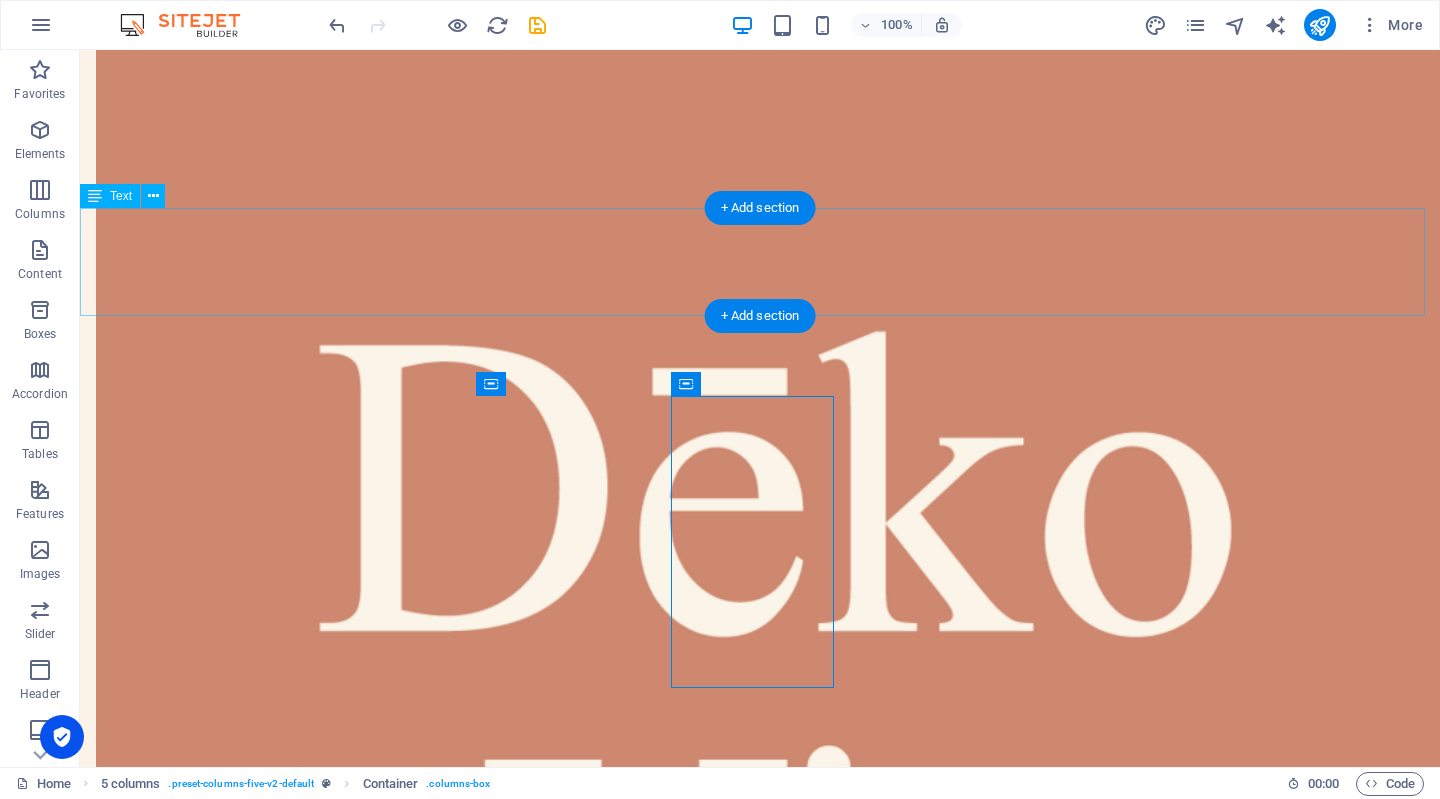 click on "Próximamente" at bounding box center [760, 1696] 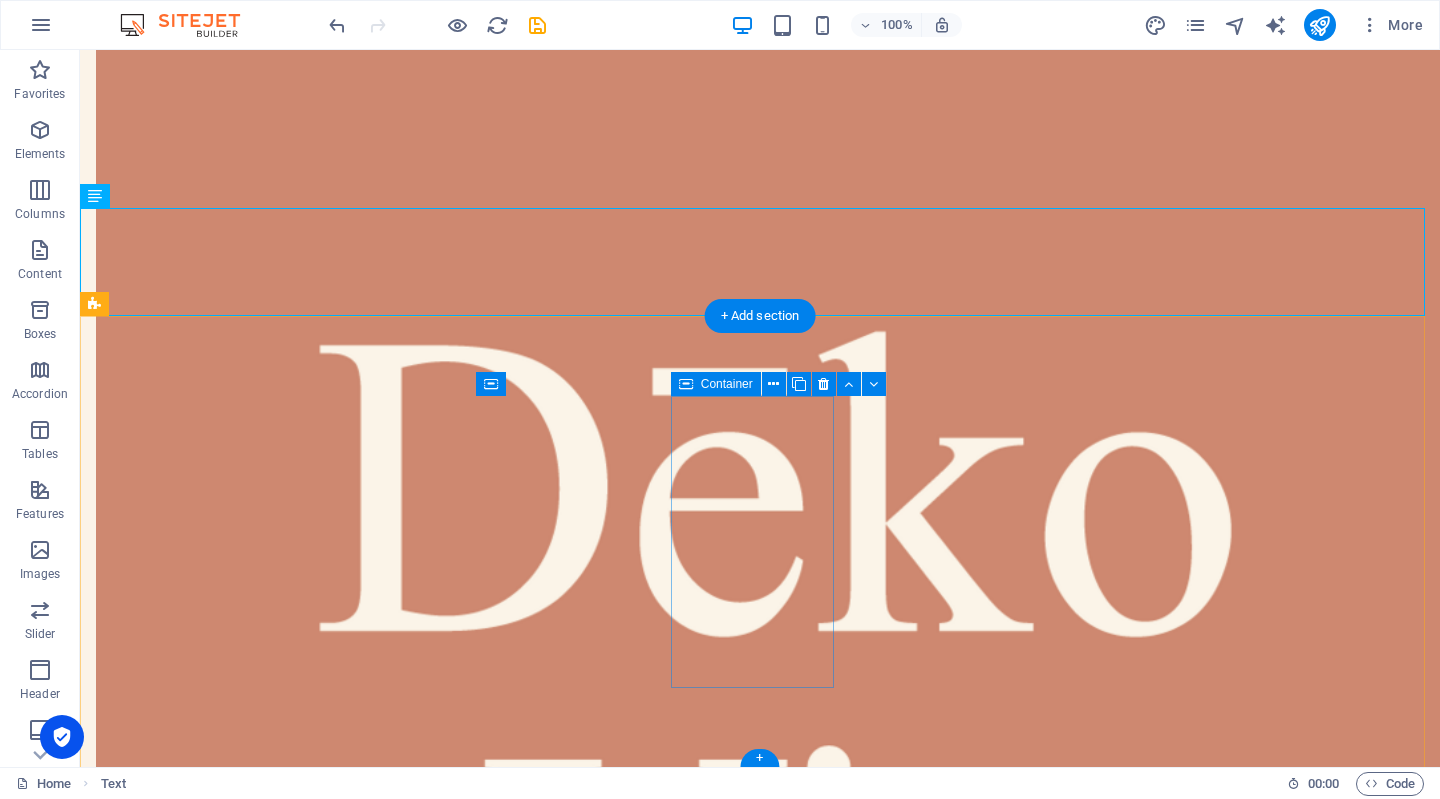 click on "Add elements" at bounding box center [177, 4607] 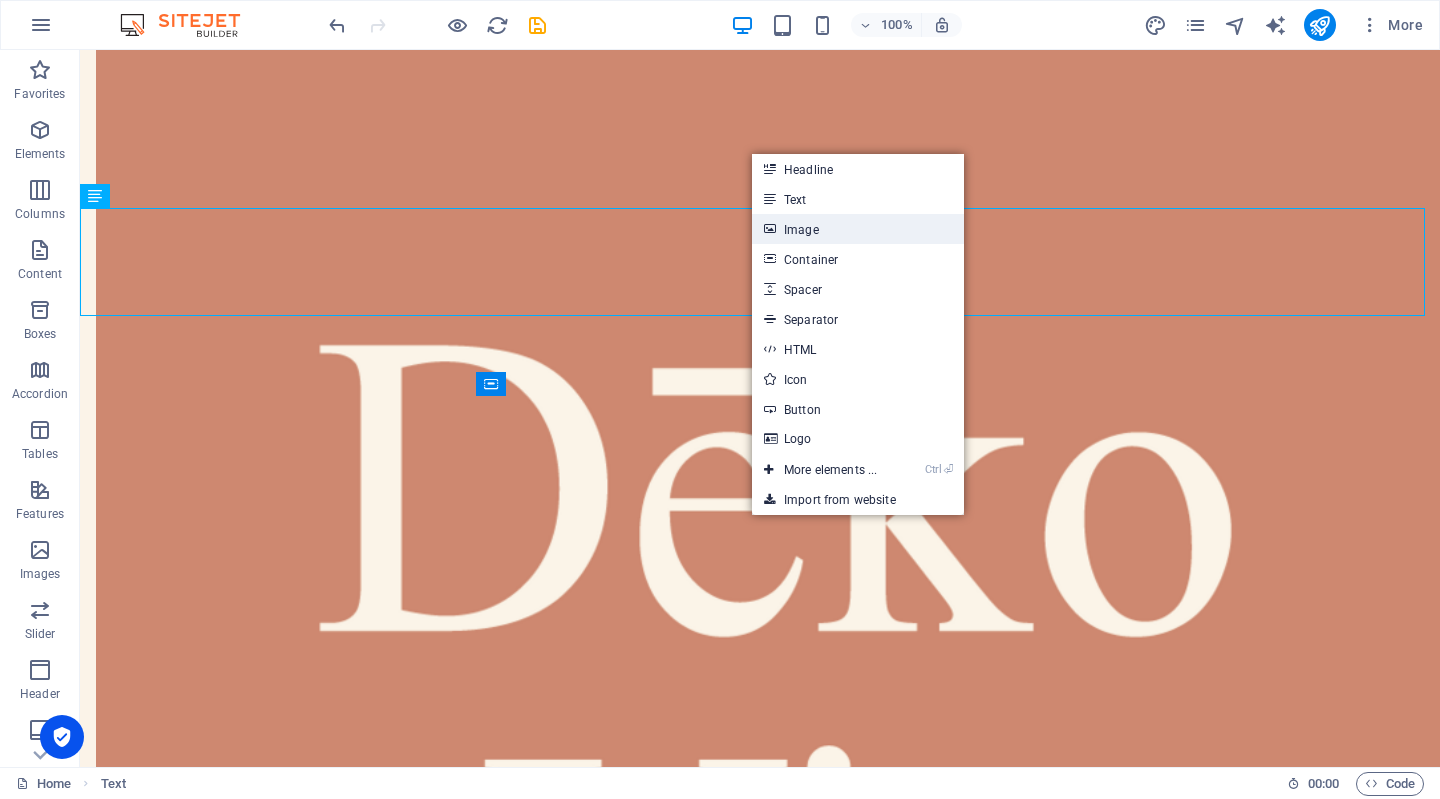 click on "Image" at bounding box center [858, 229] 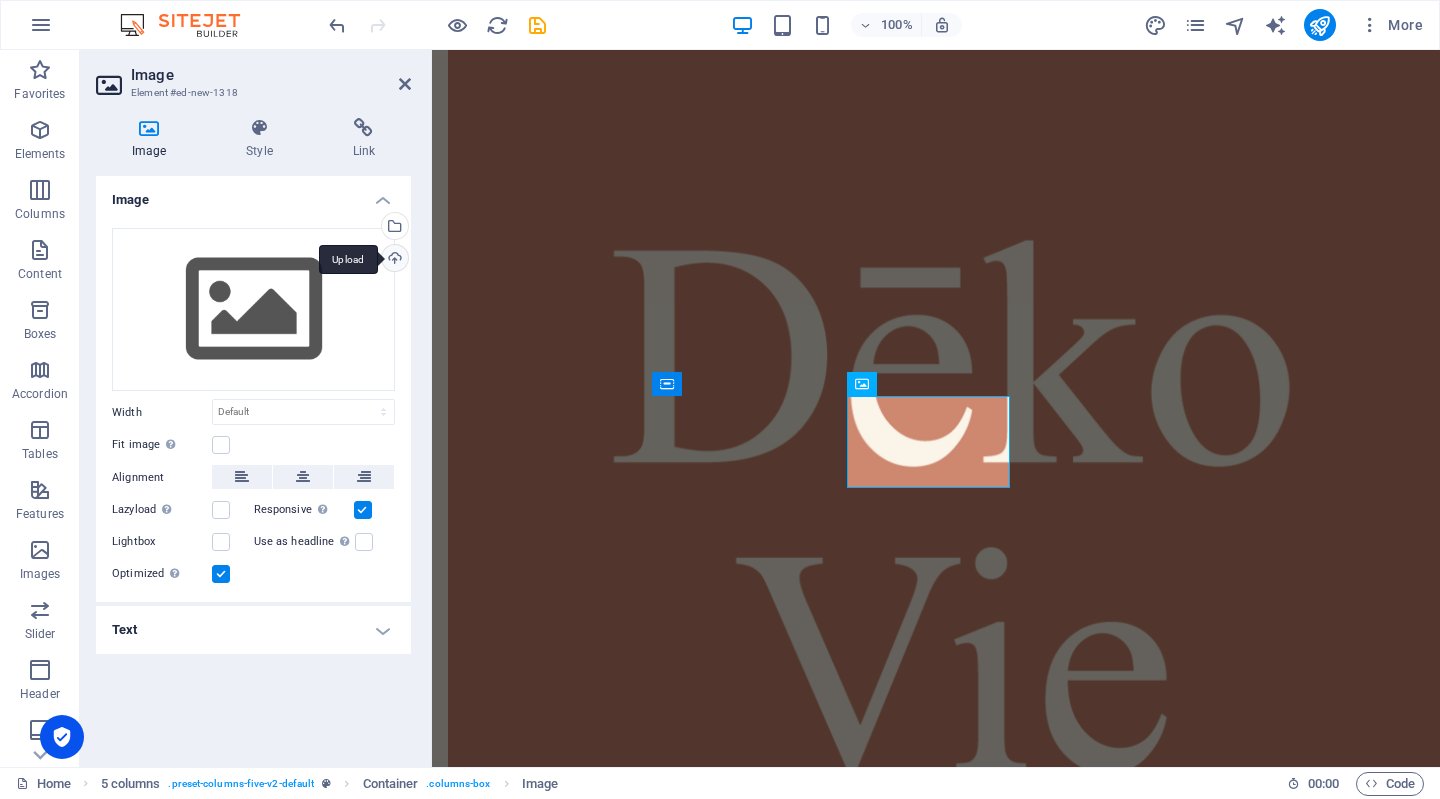click on "Upload" at bounding box center (393, 260) 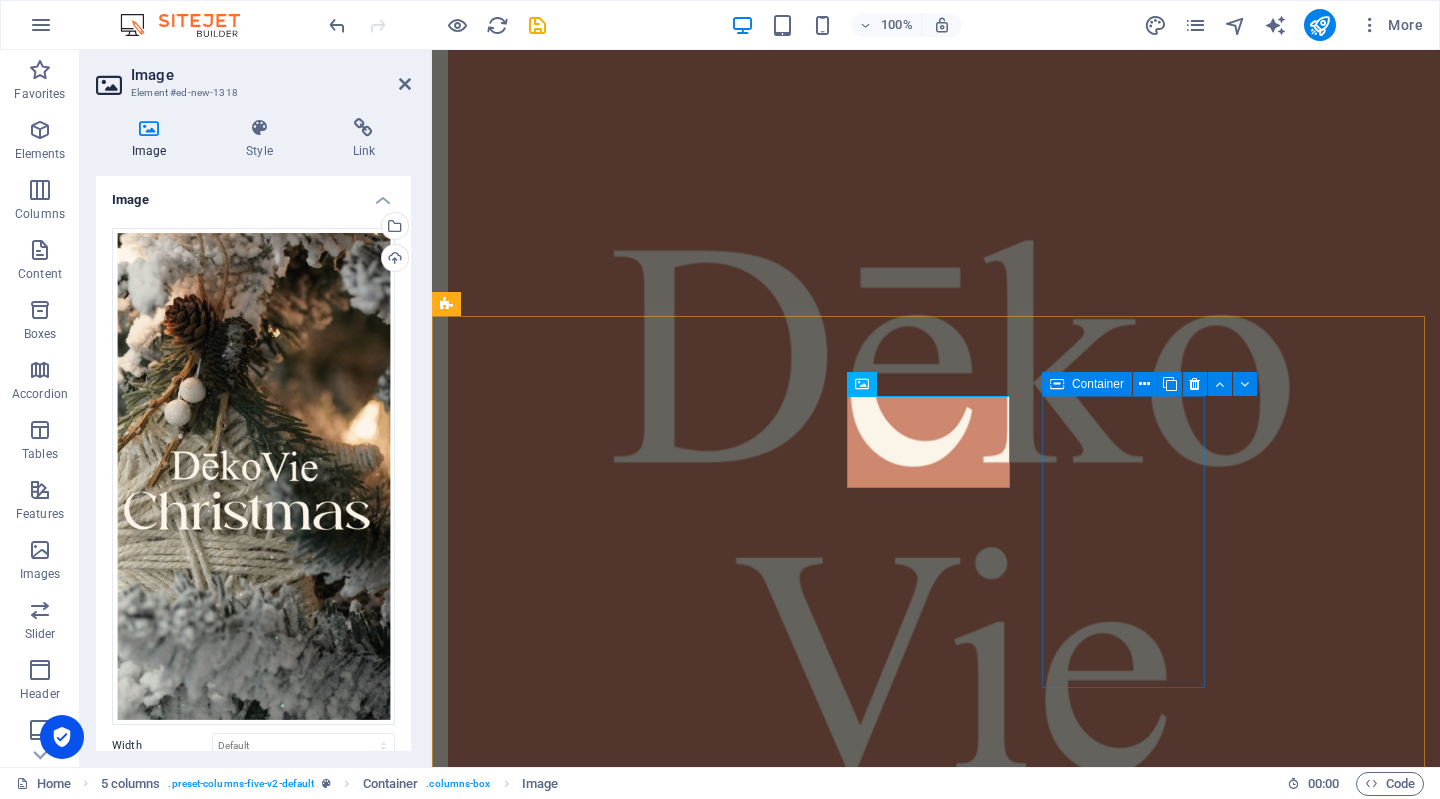 click on "Drop content here or  Add elements  Paste clipboard" at bounding box center [529, 5403] 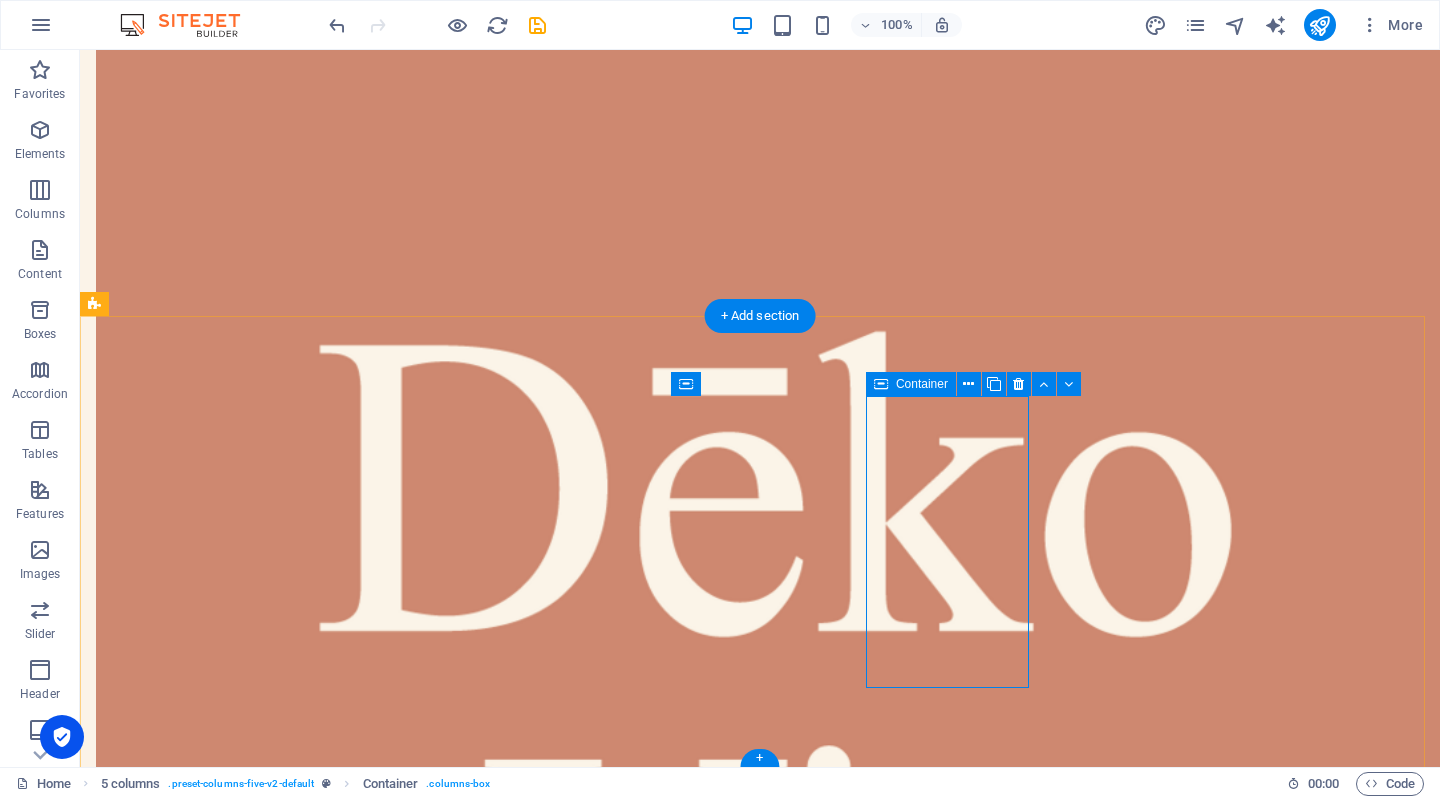 click on "Add elements" at bounding box center (177, 7050) 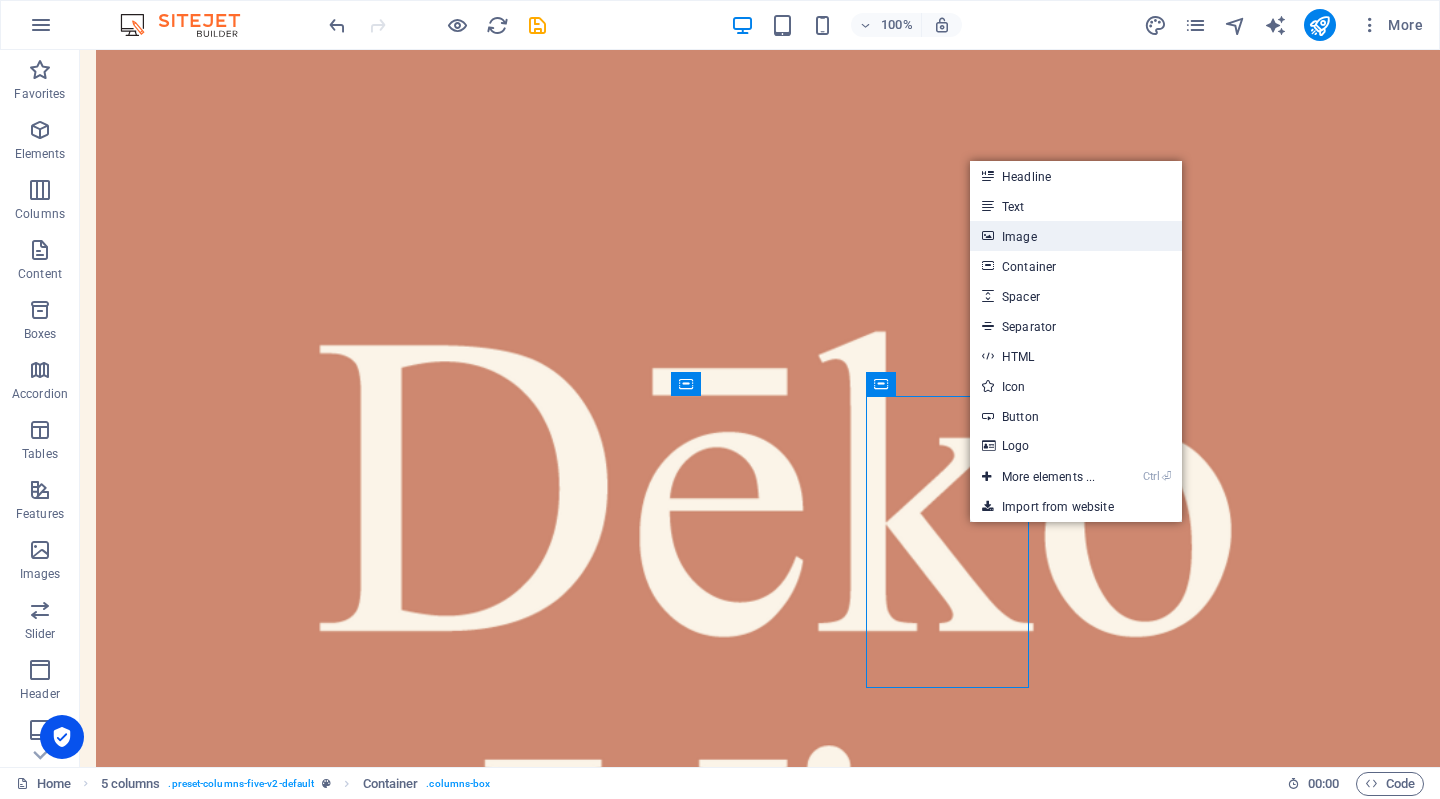 click on "Image" at bounding box center (1076, 236) 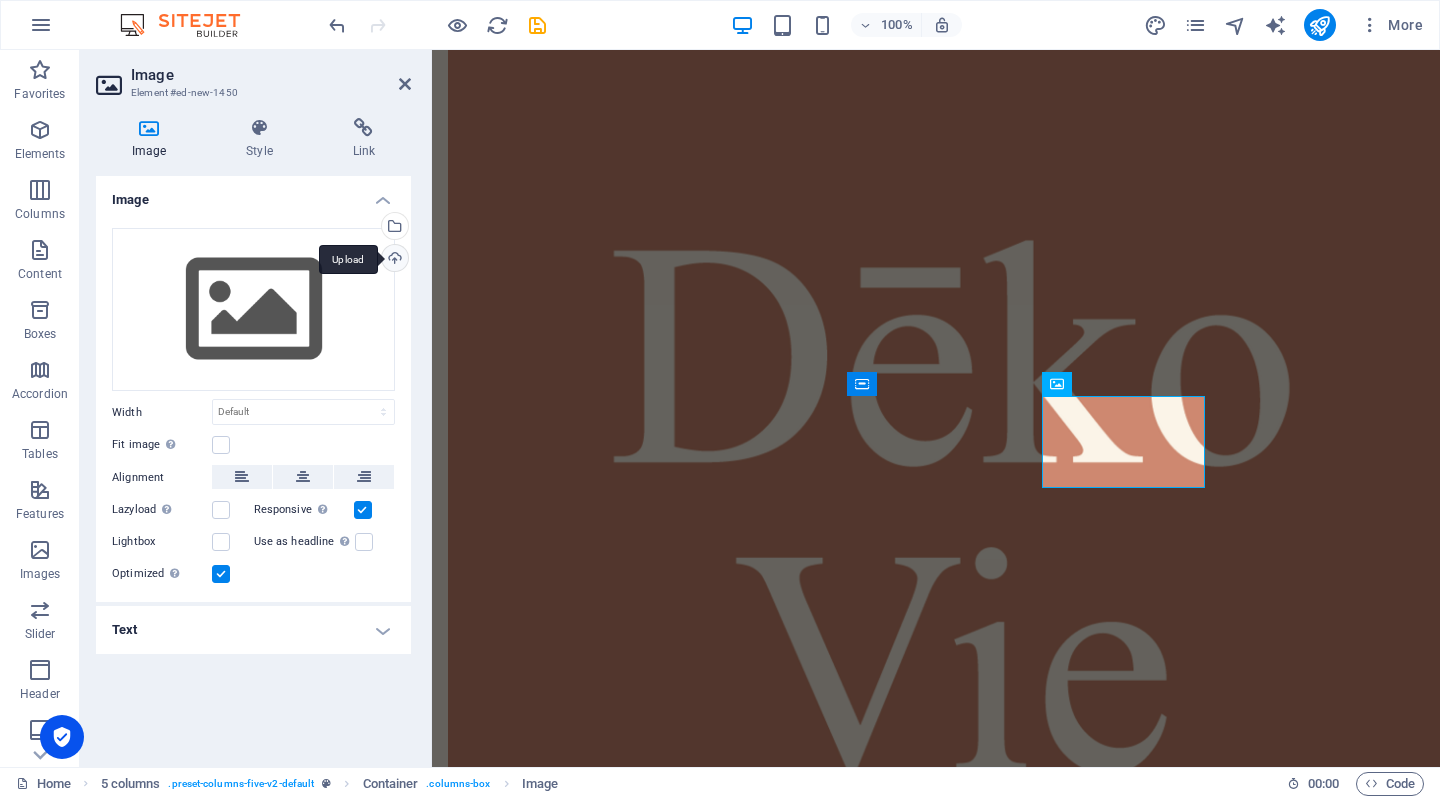 click on "Upload" at bounding box center [393, 260] 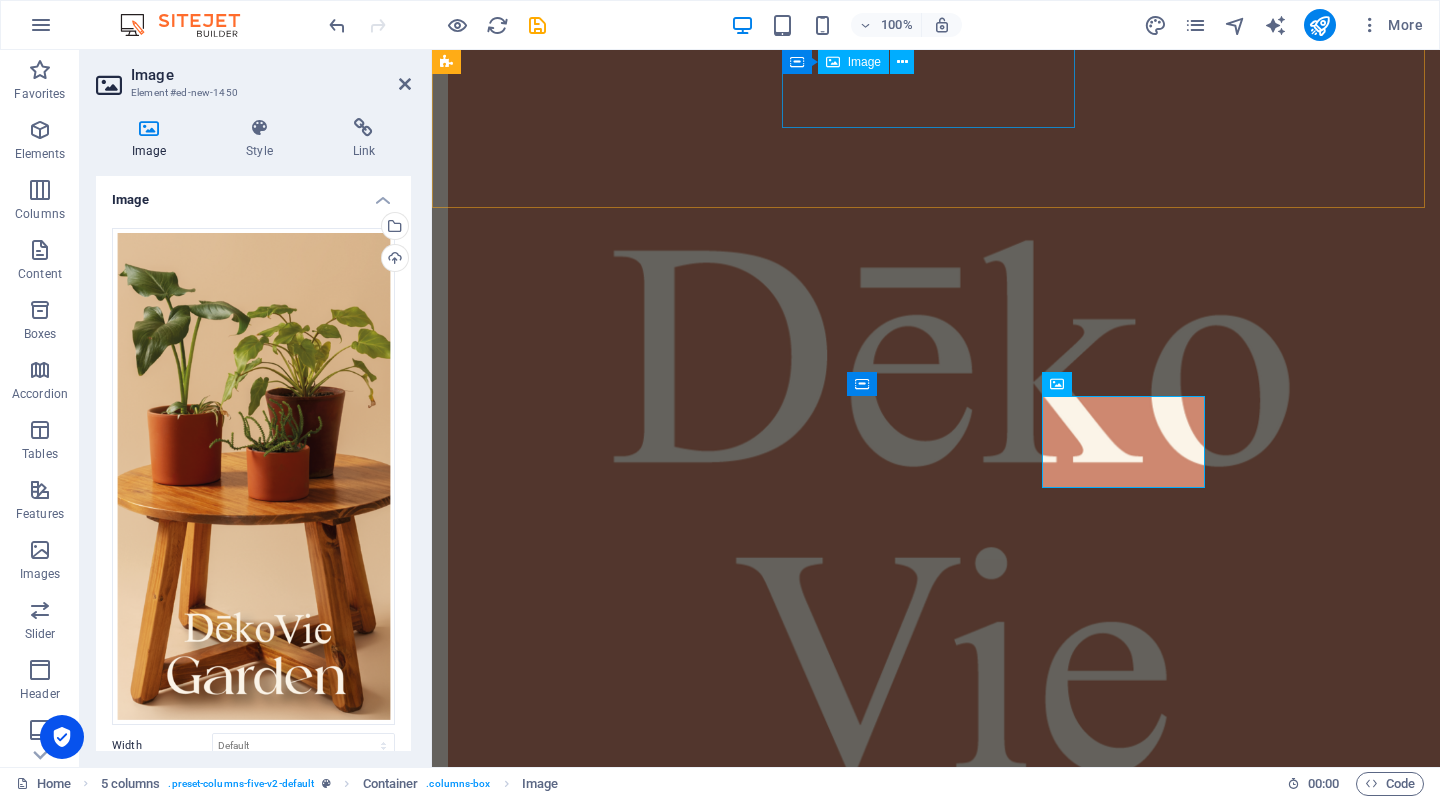 click at bounding box center [594, 507] 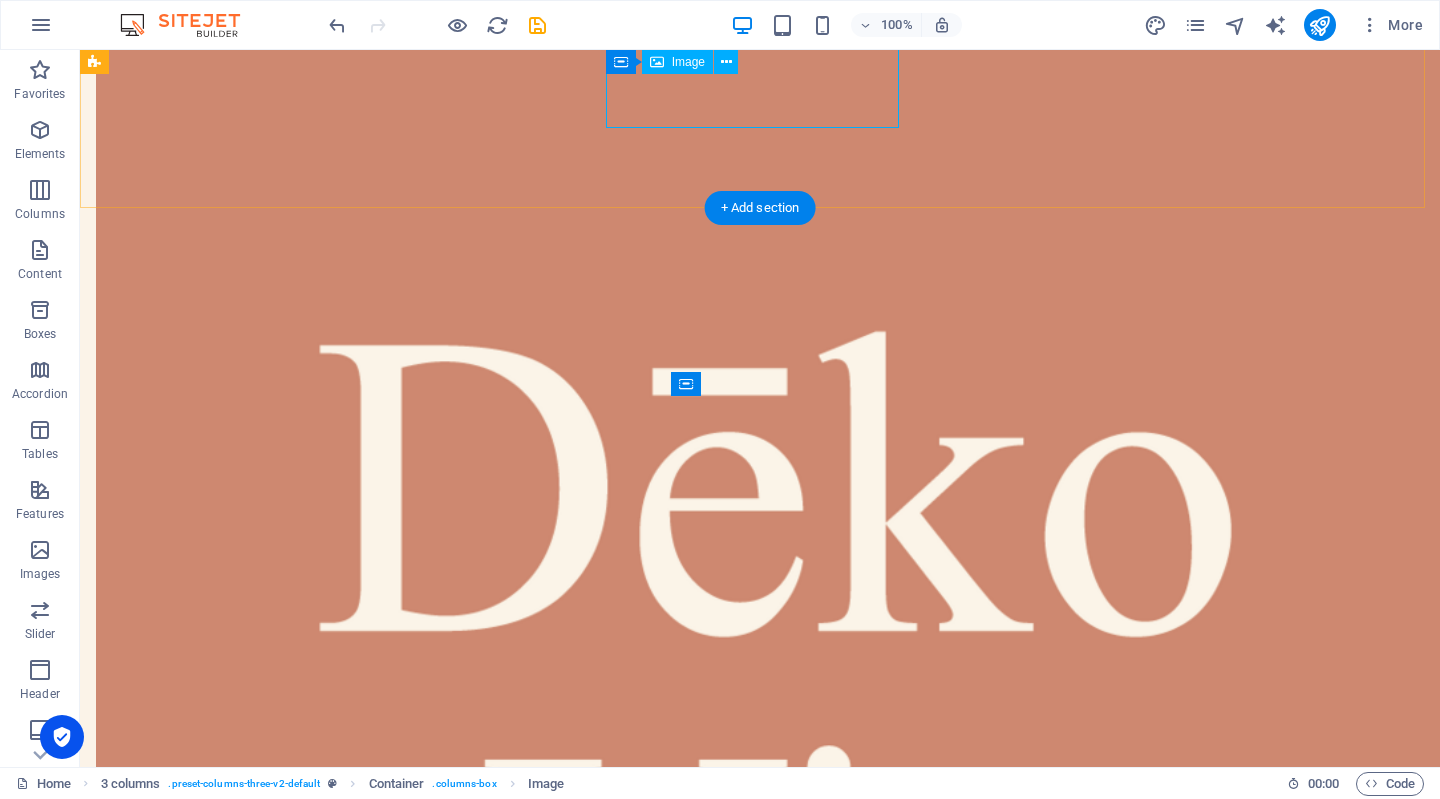 click at bounding box center (242, 692) 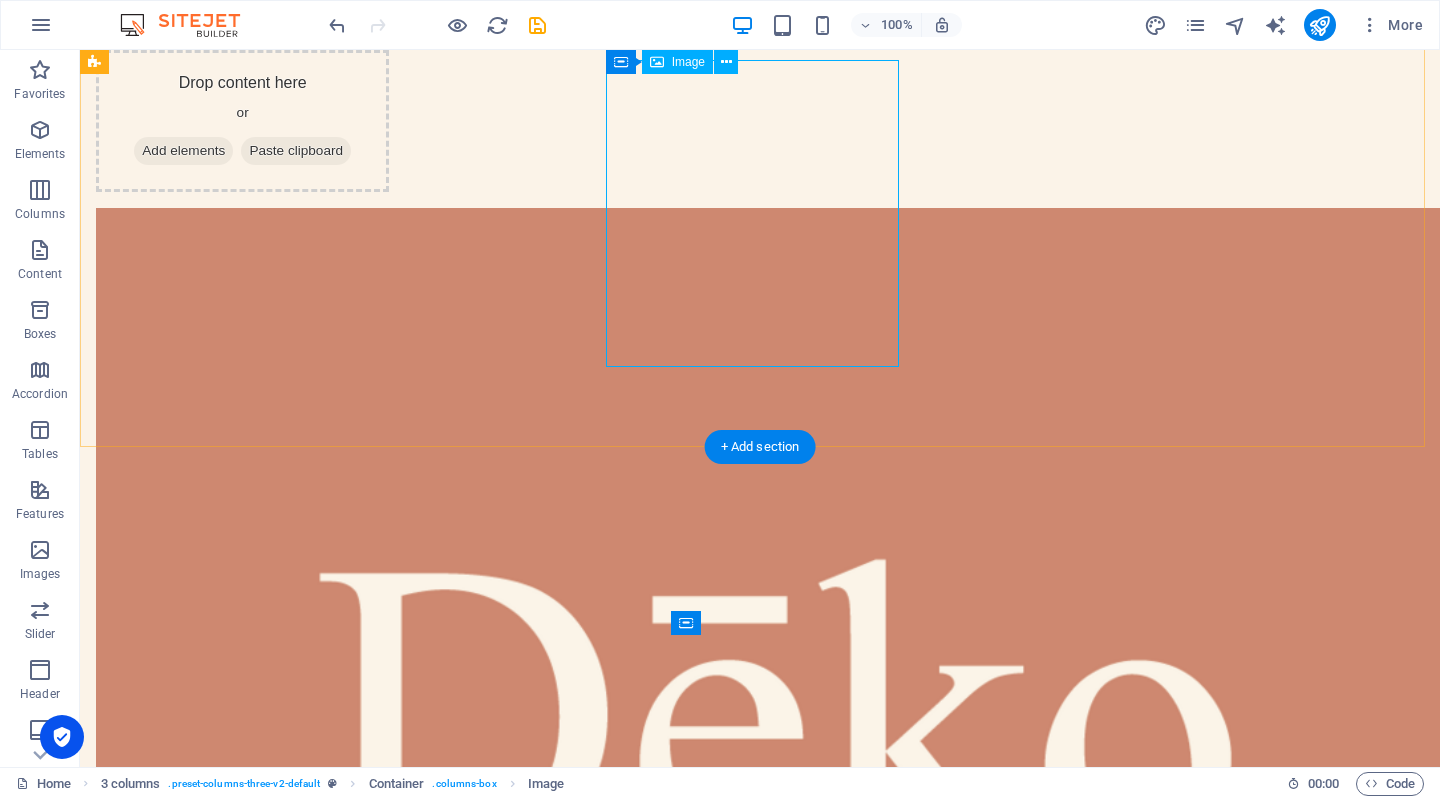 scroll, scrollTop: 56, scrollLeft: 0, axis: vertical 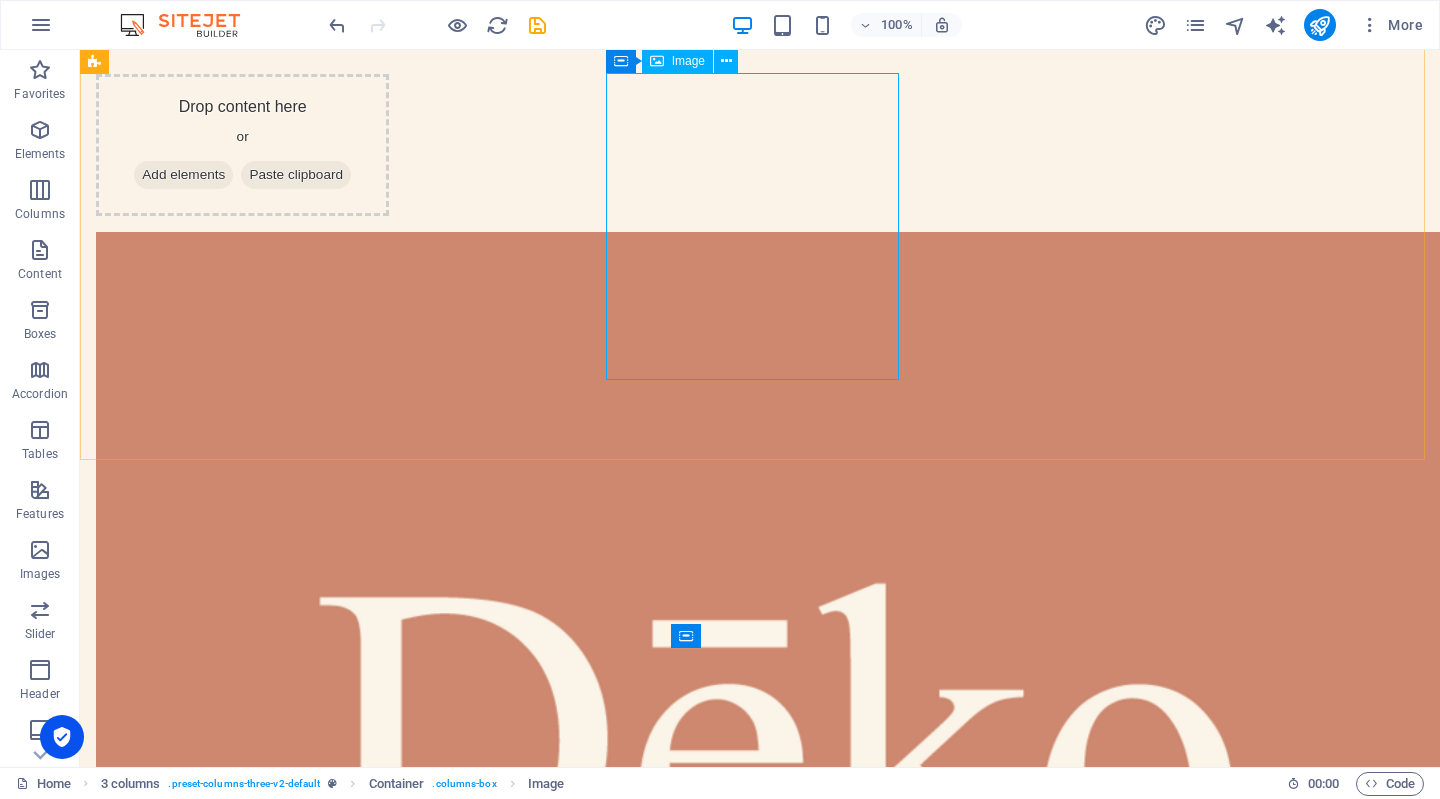 click on "Image" at bounding box center [688, 61] 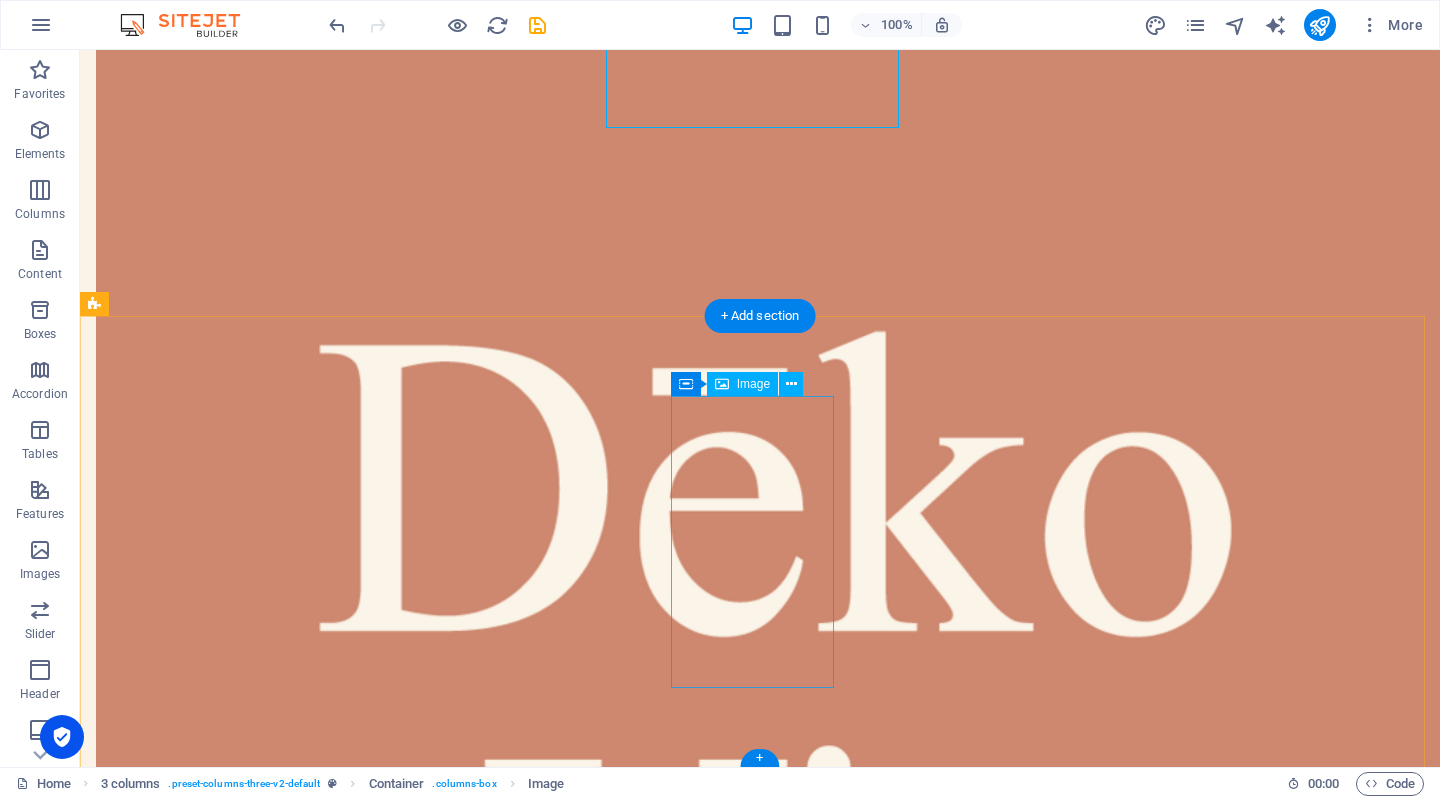 scroll, scrollTop: 0, scrollLeft: 0, axis: both 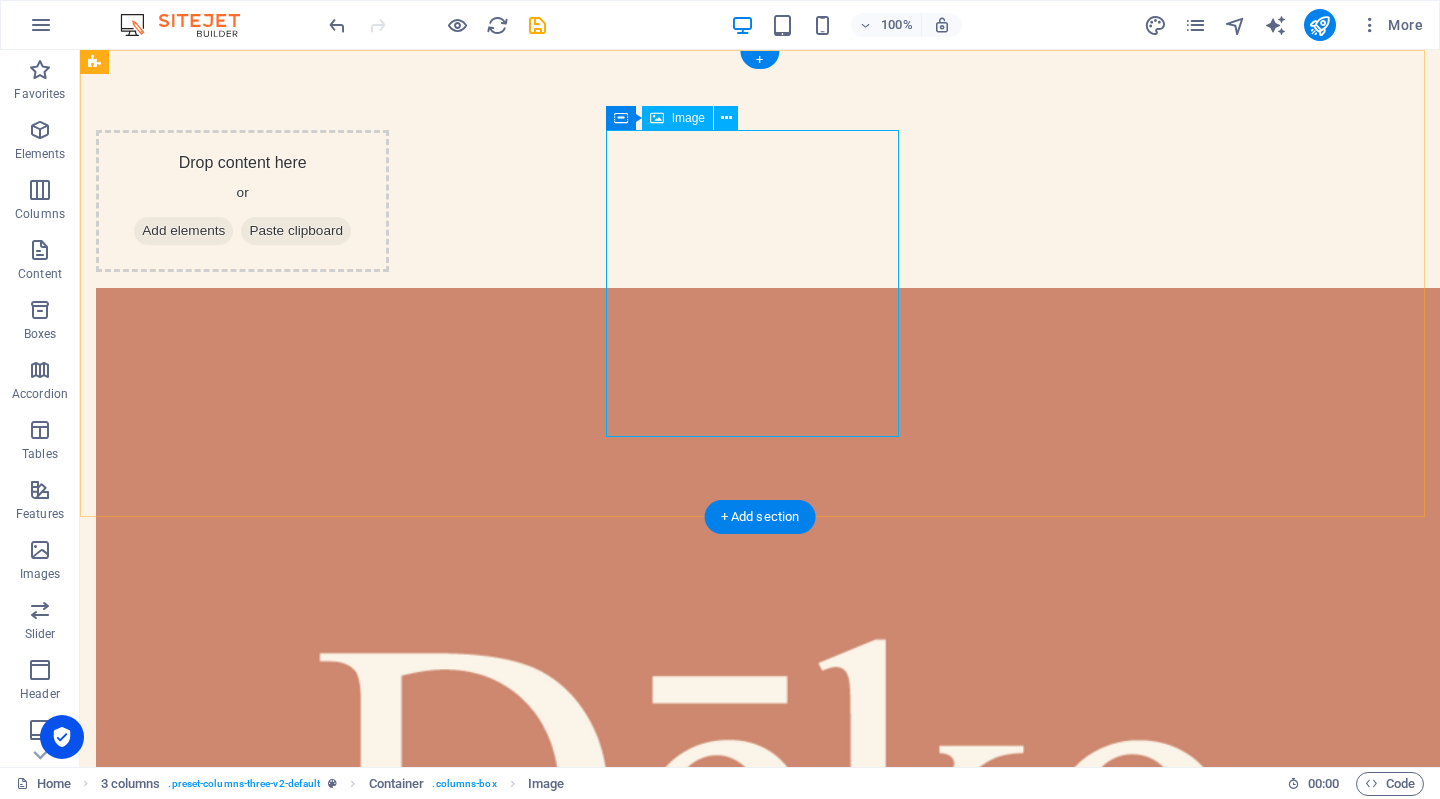 click at bounding box center [242, 1000] 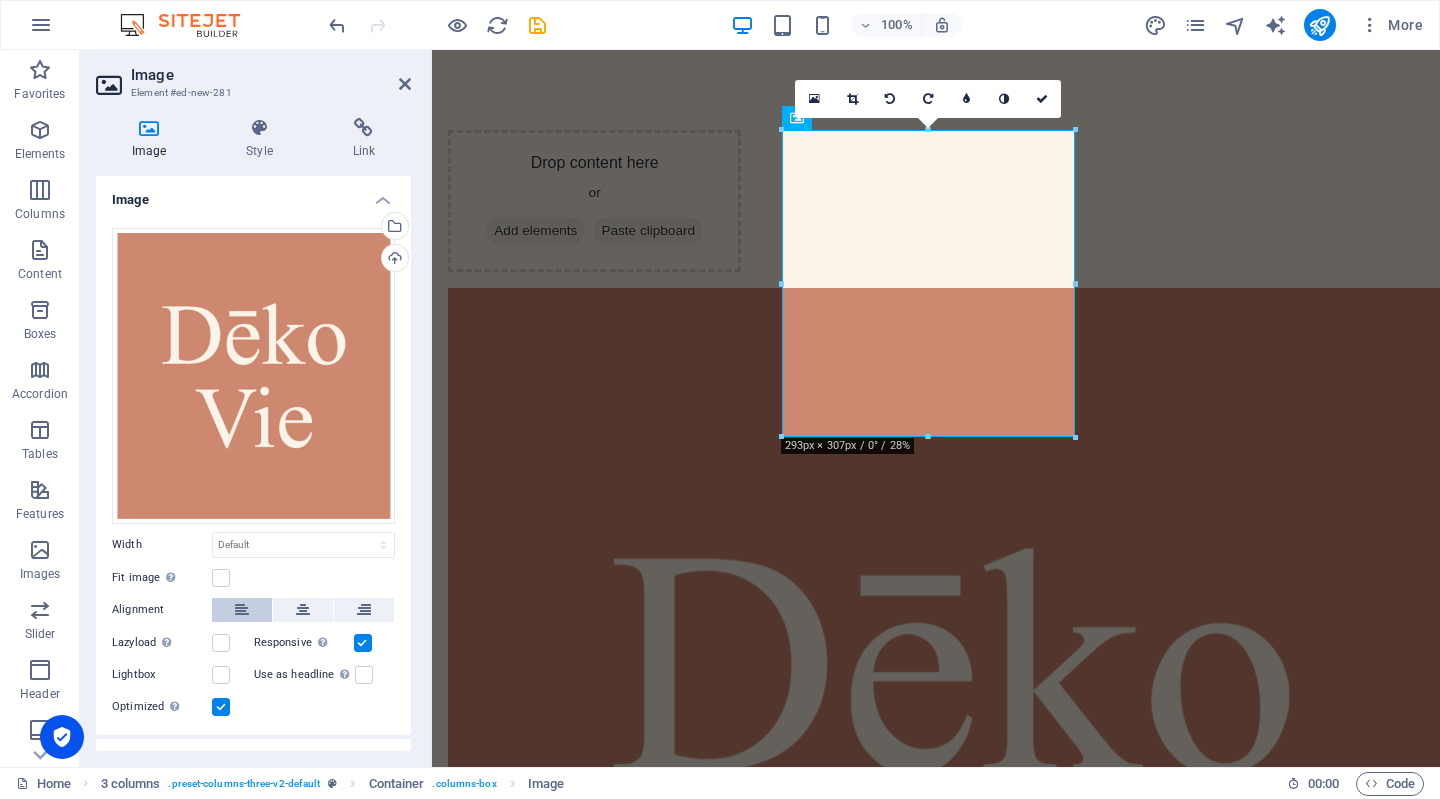 scroll, scrollTop: 30, scrollLeft: 0, axis: vertical 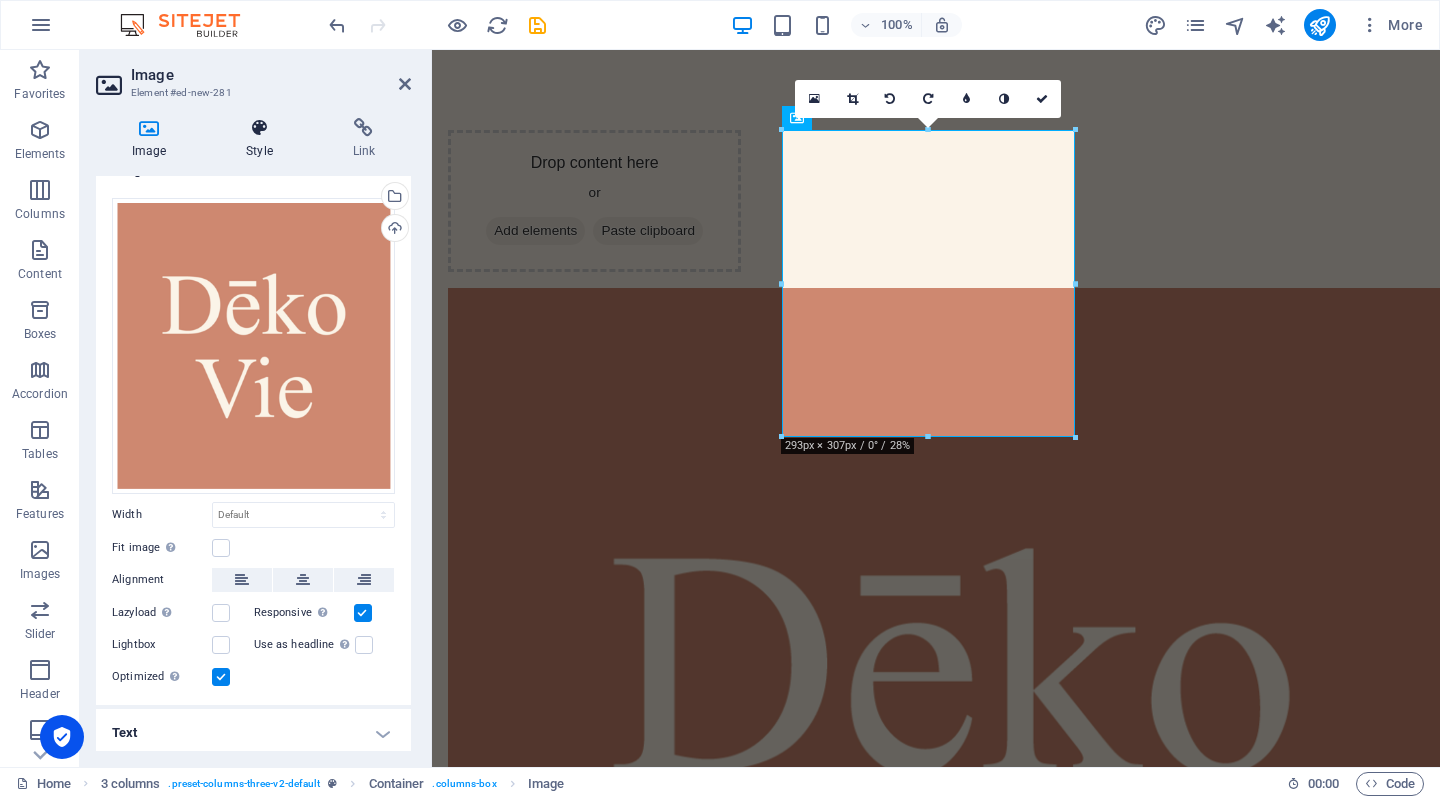 click at bounding box center [259, 128] 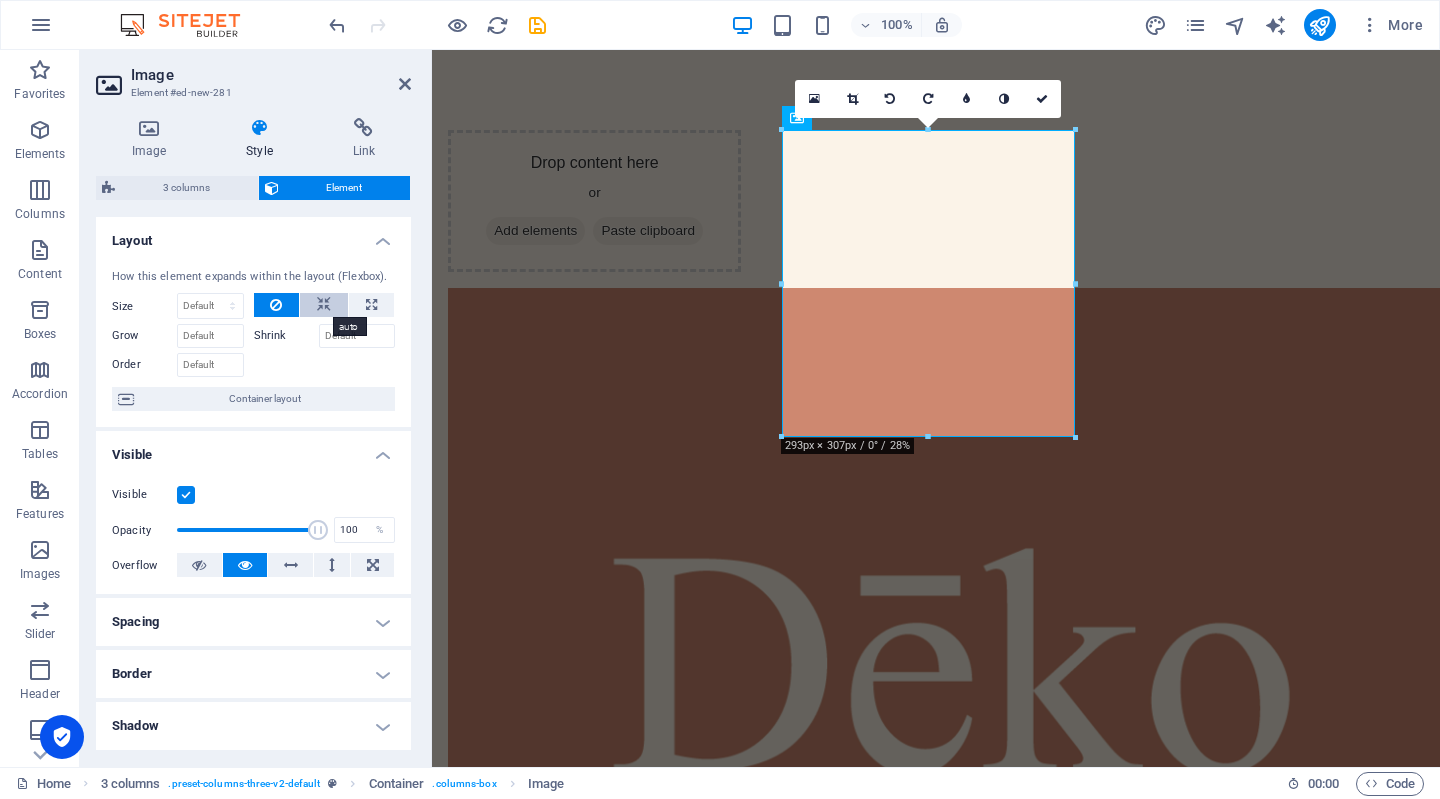 click at bounding box center (324, 305) 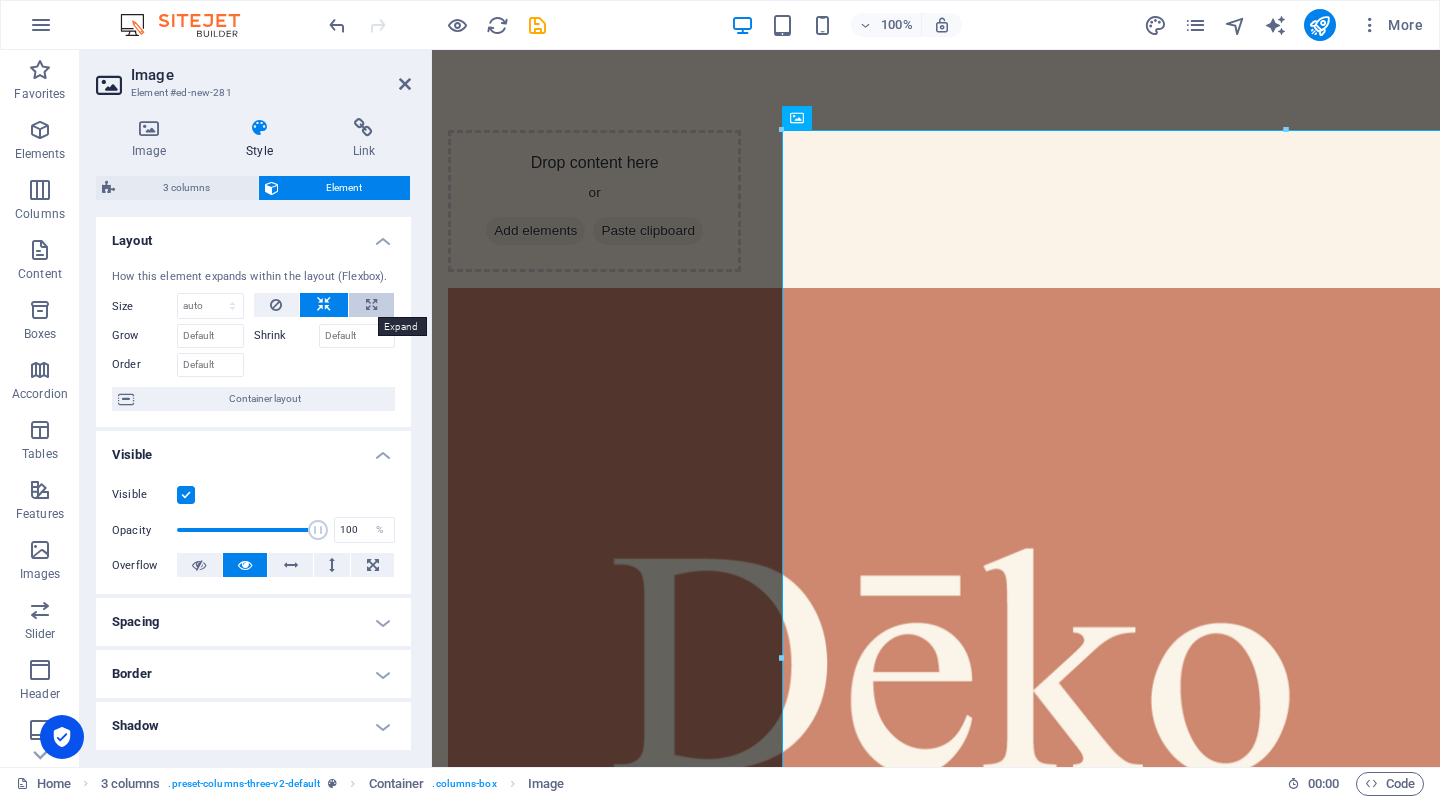 click at bounding box center [371, 305] 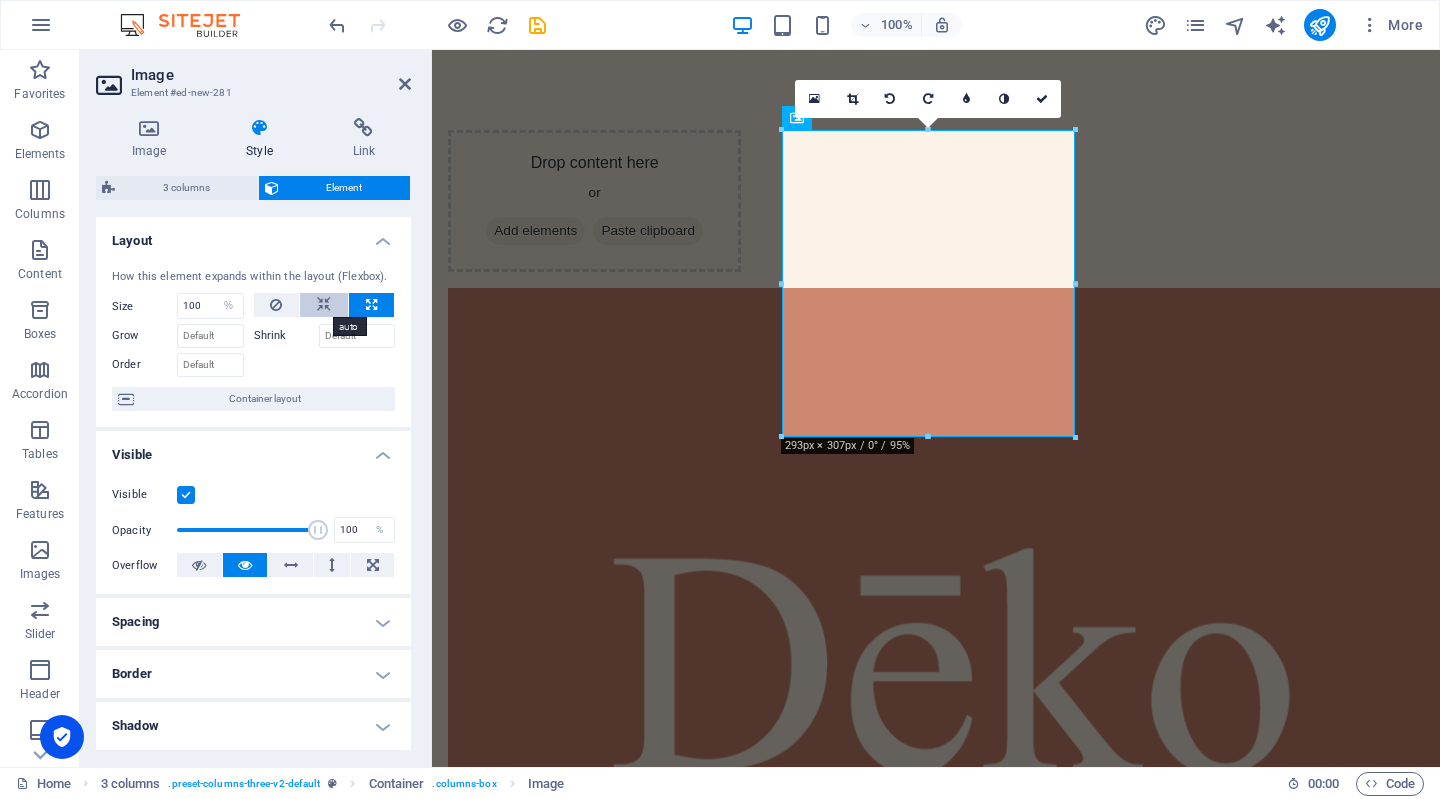 click at bounding box center (324, 305) 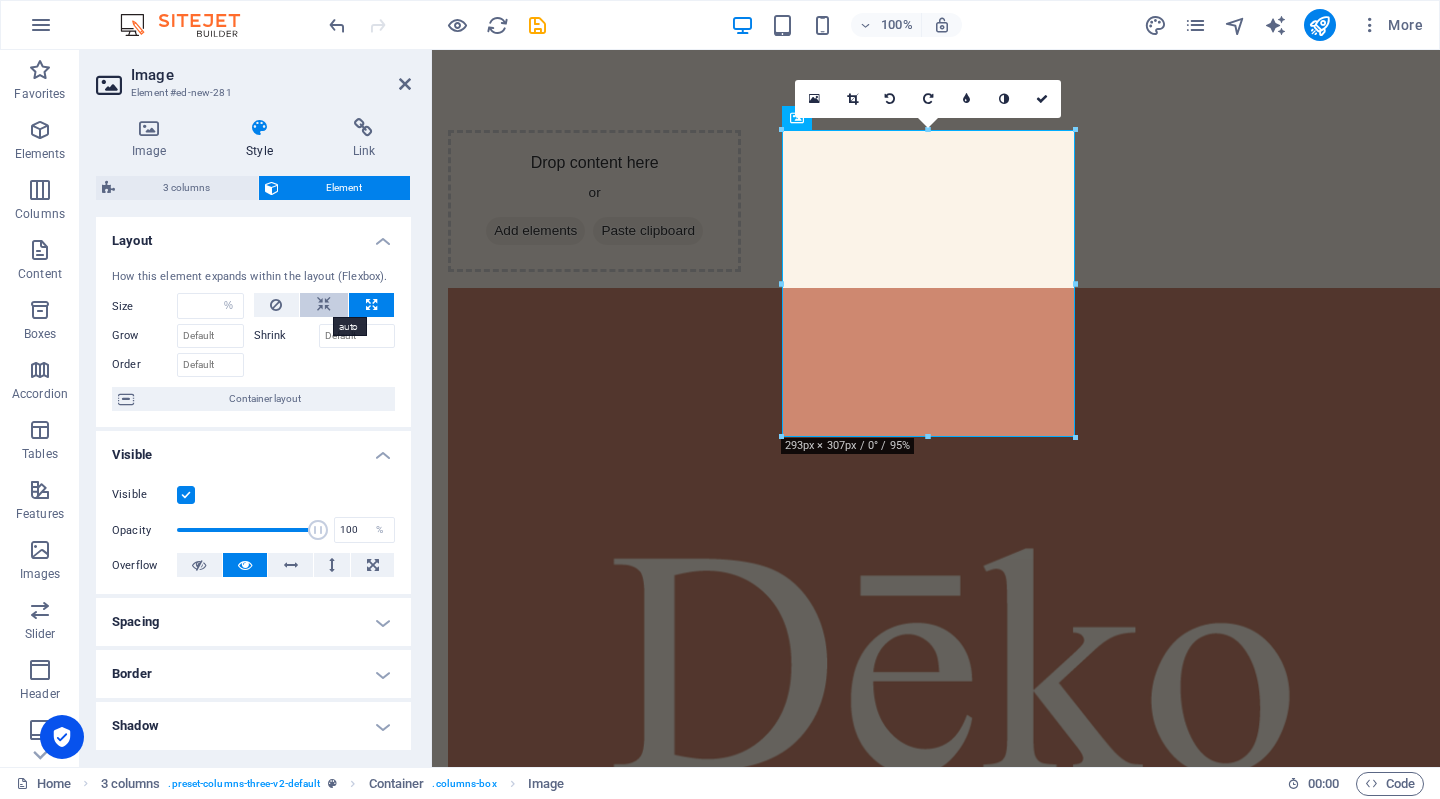 select on "DISABLED_OPTION_VALUE" 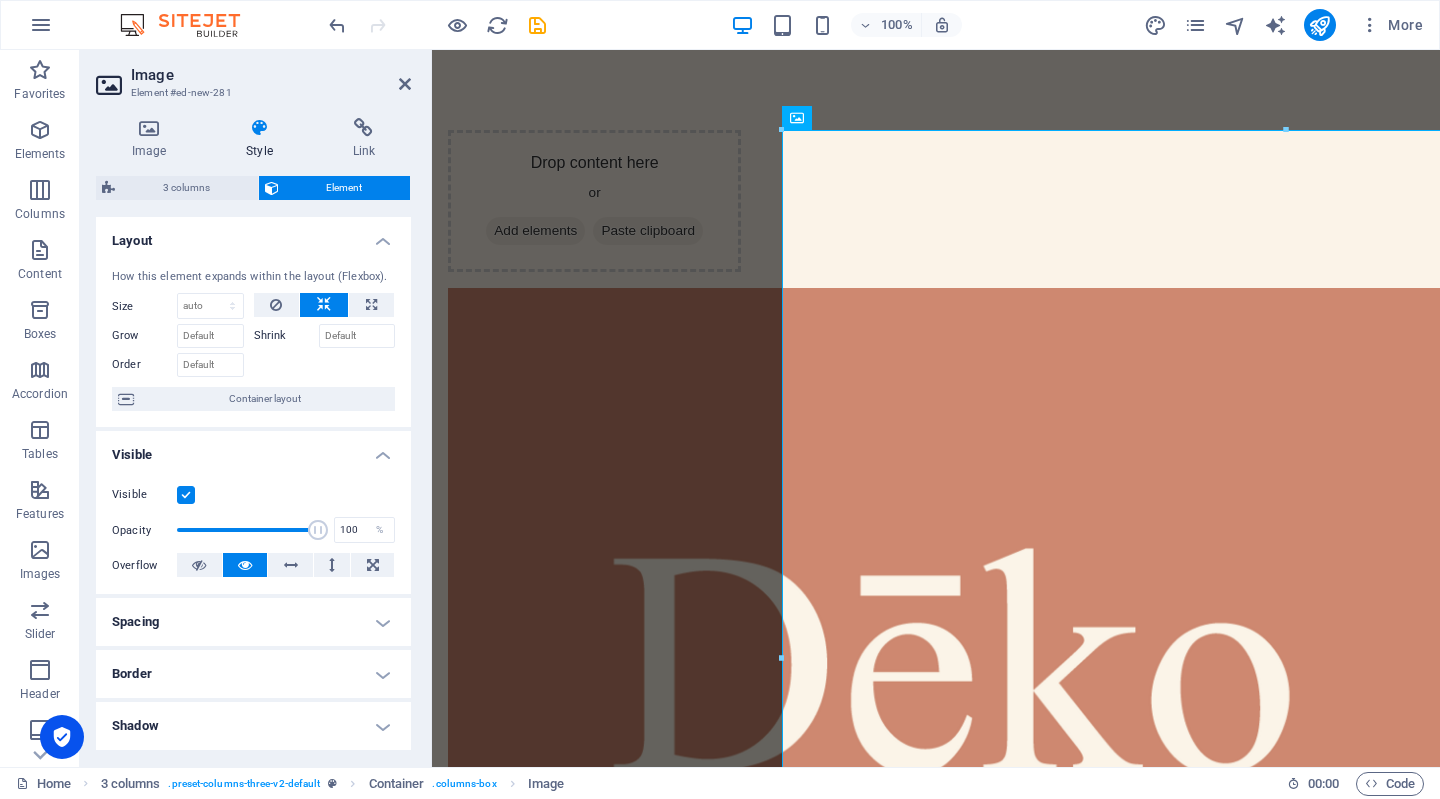 click at bounding box center (324, 305) 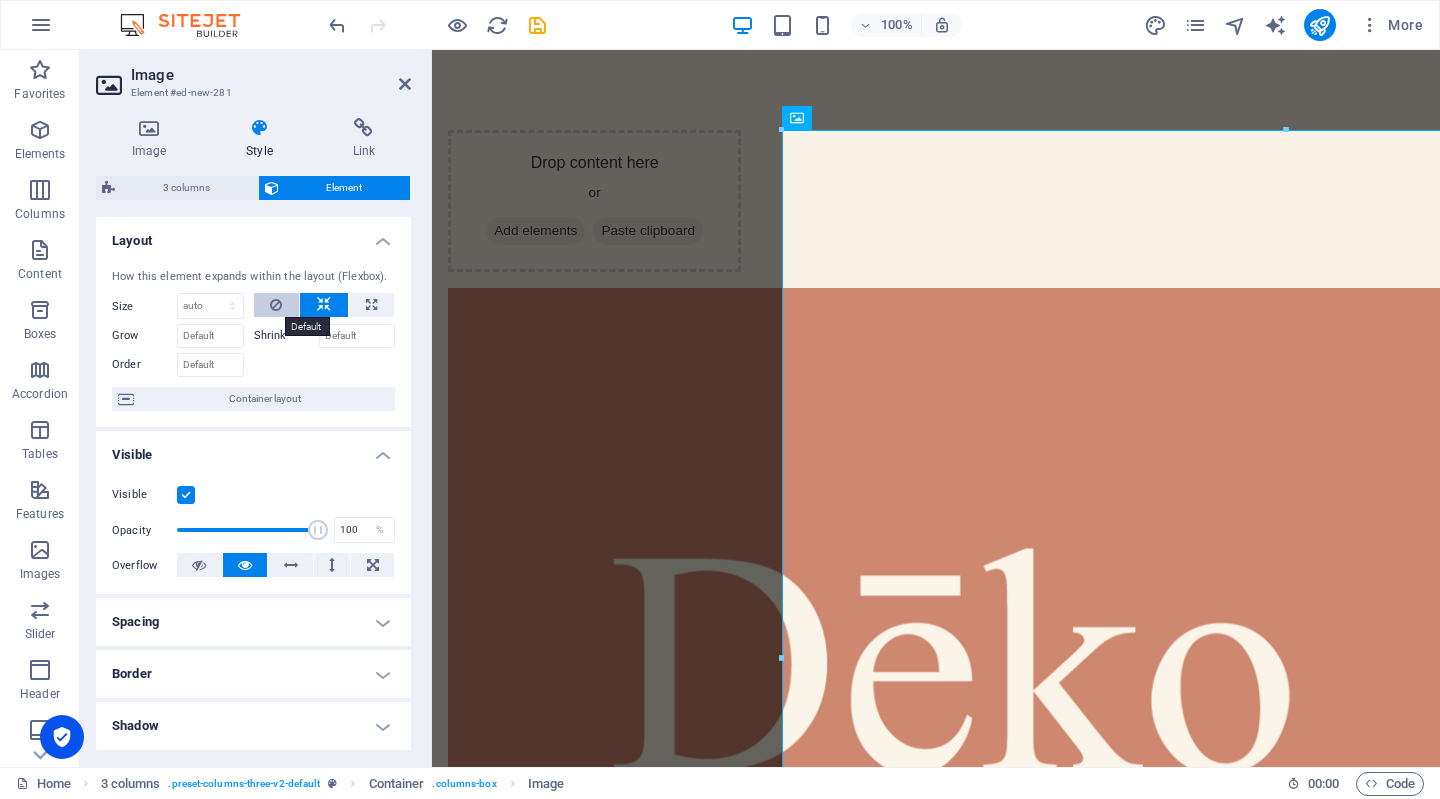 click at bounding box center (277, 305) 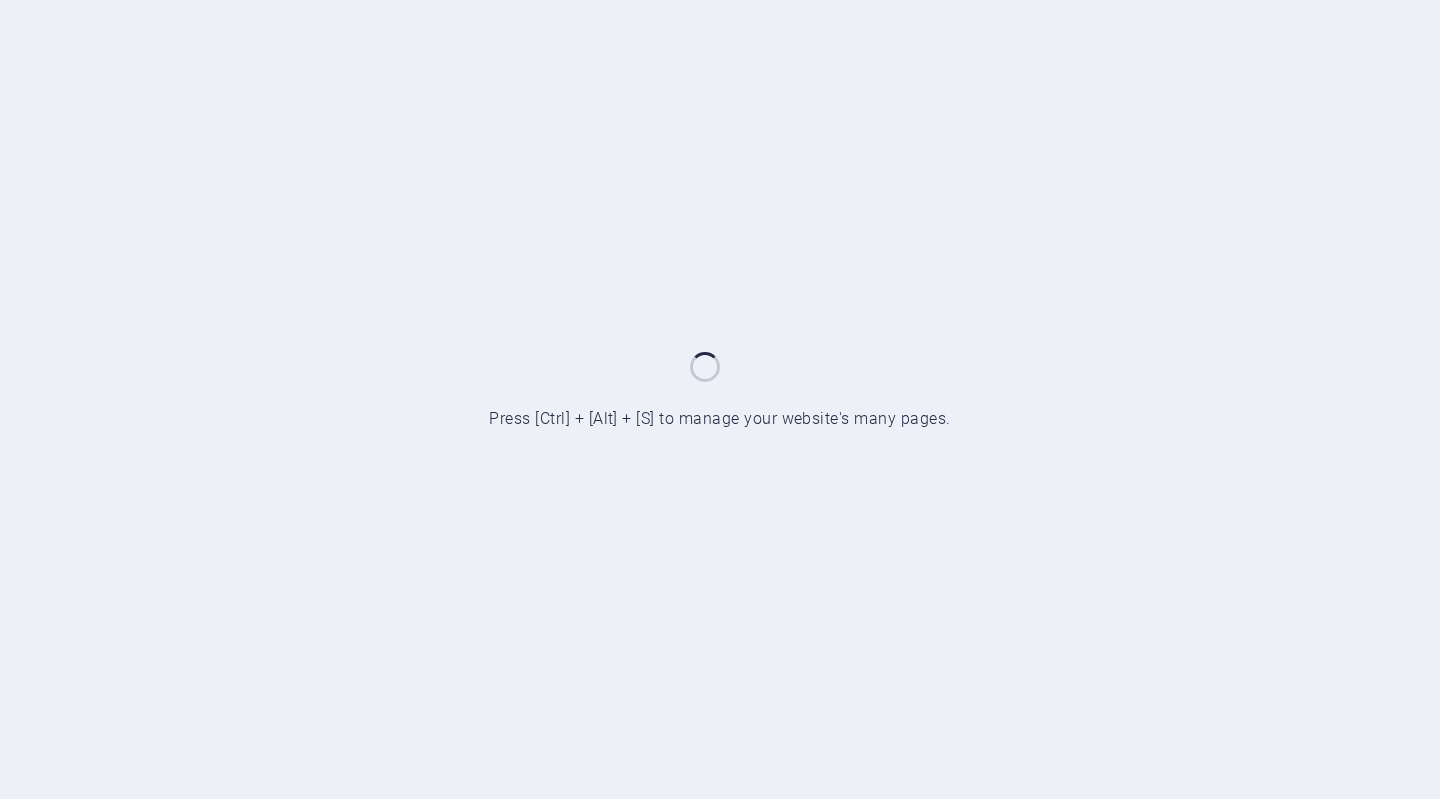 scroll, scrollTop: 0, scrollLeft: 0, axis: both 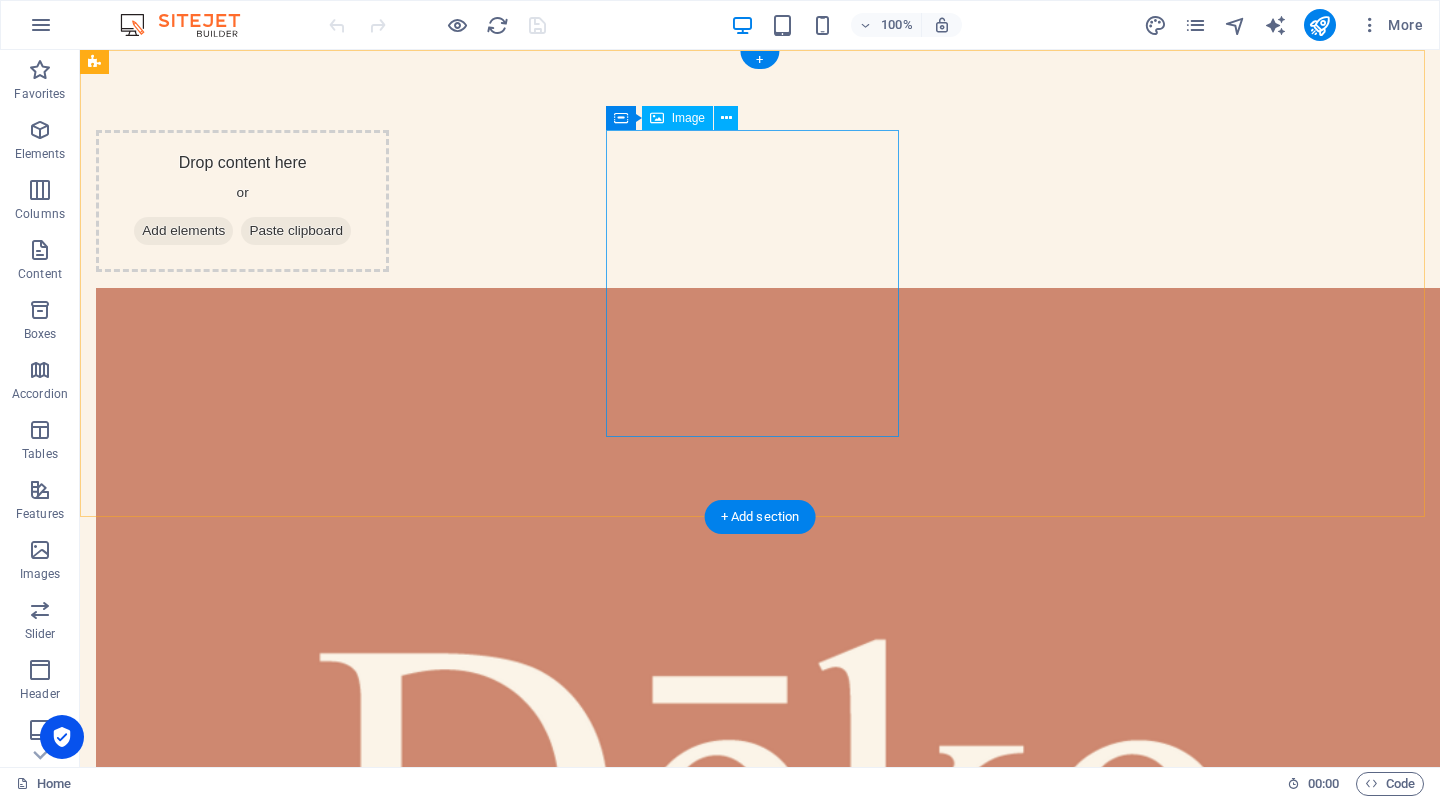 click at bounding box center (242, 1000) 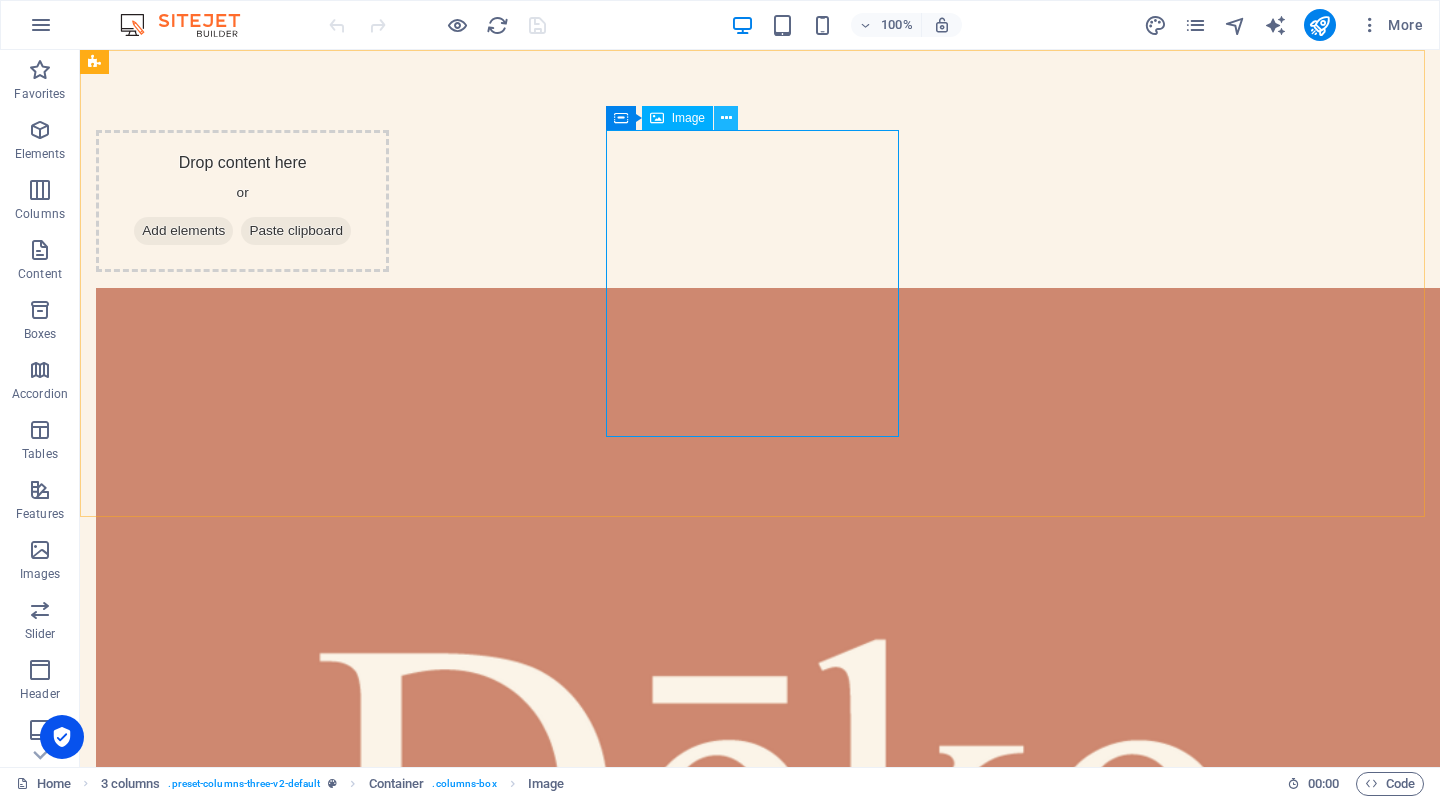 click at bounding box center (726, 118) 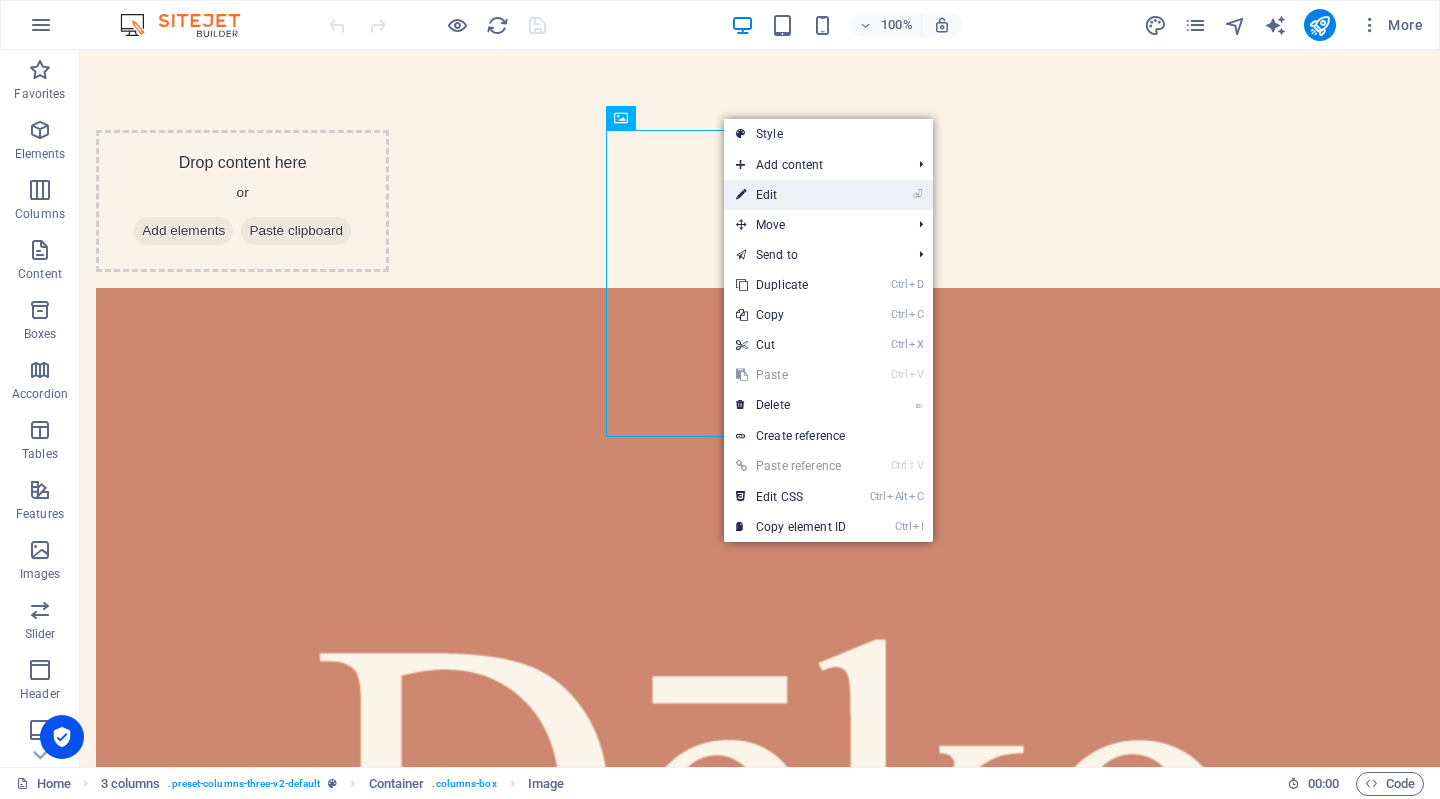 click on "⏎  Edit" at bounding box center (791, 195) 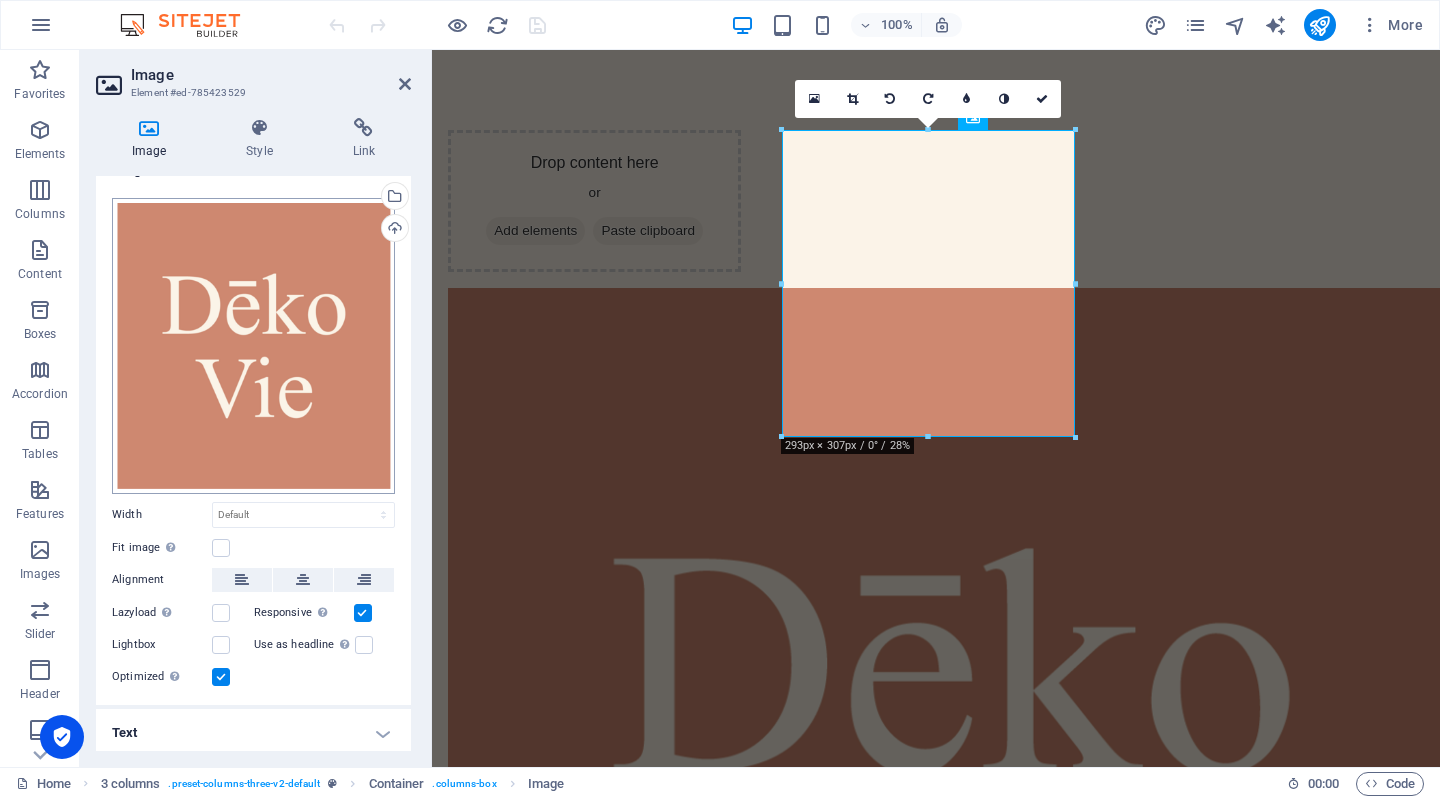 scroll, scrollTop: 0, scrollLeft: 0, axis: both 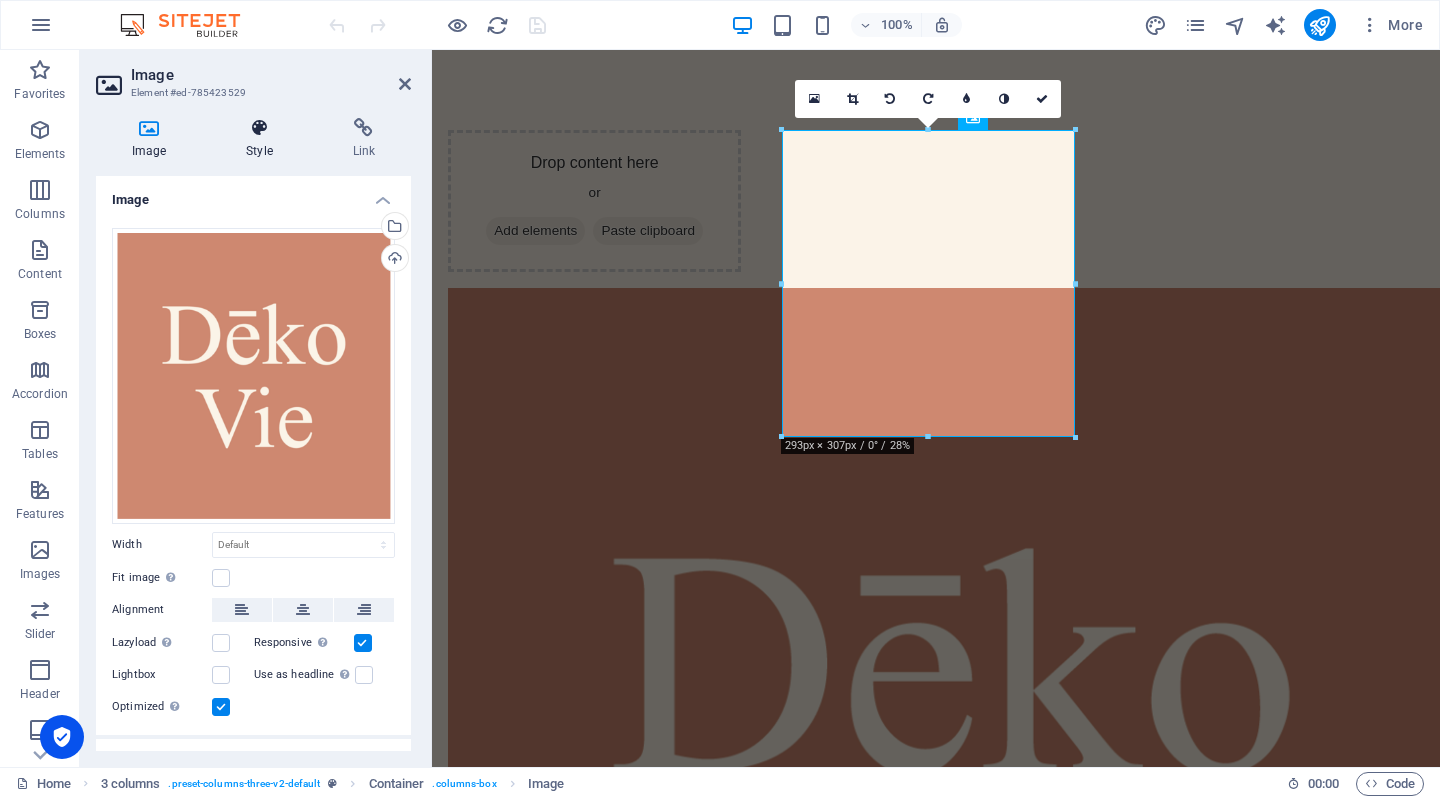 click on "Style" at bounding box center [263, 139] 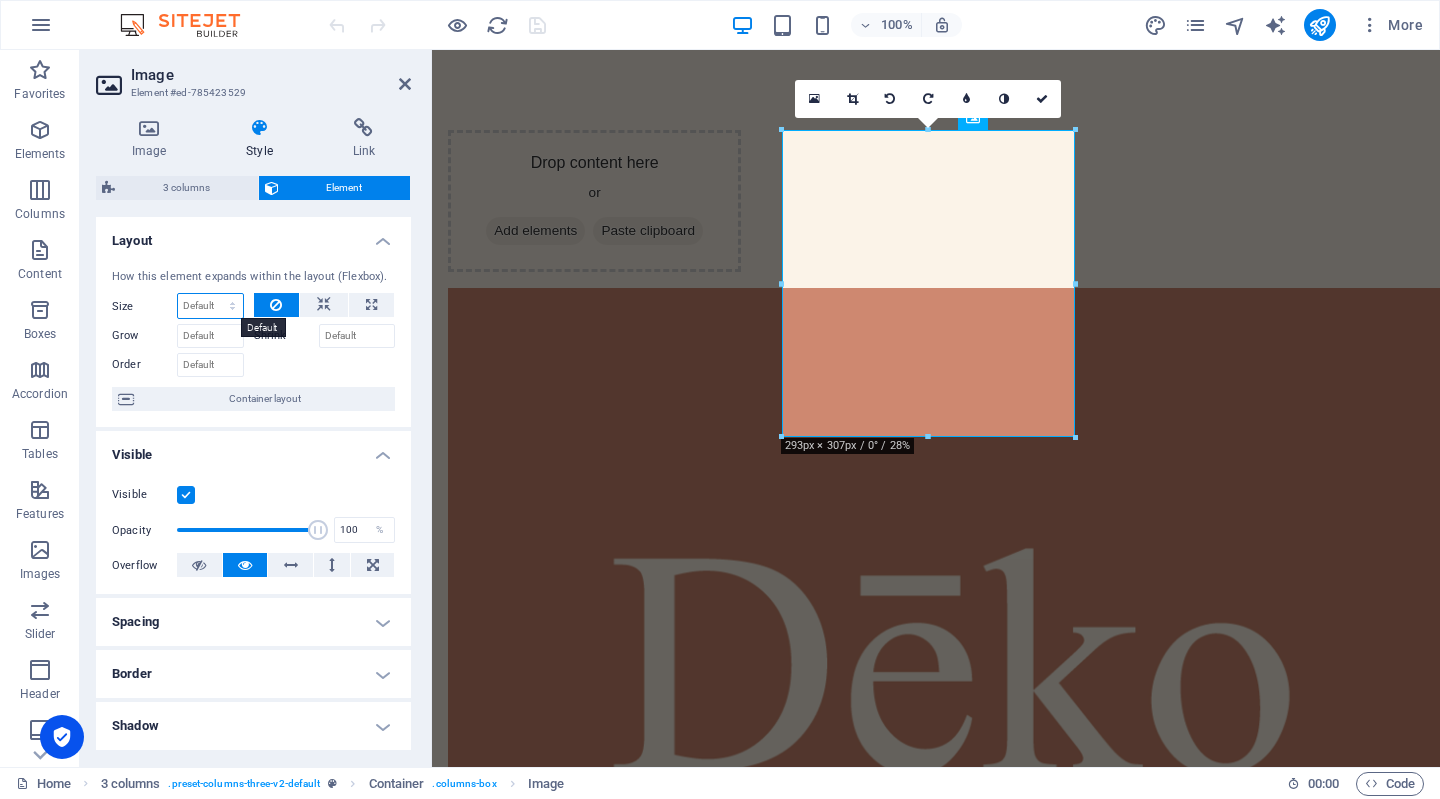 click on "Default auto px % 1/1 1/2 1/3 1/4 1/5 1/6 1/7 1/8 1/9 1/10" at bounding box center [210, 306] 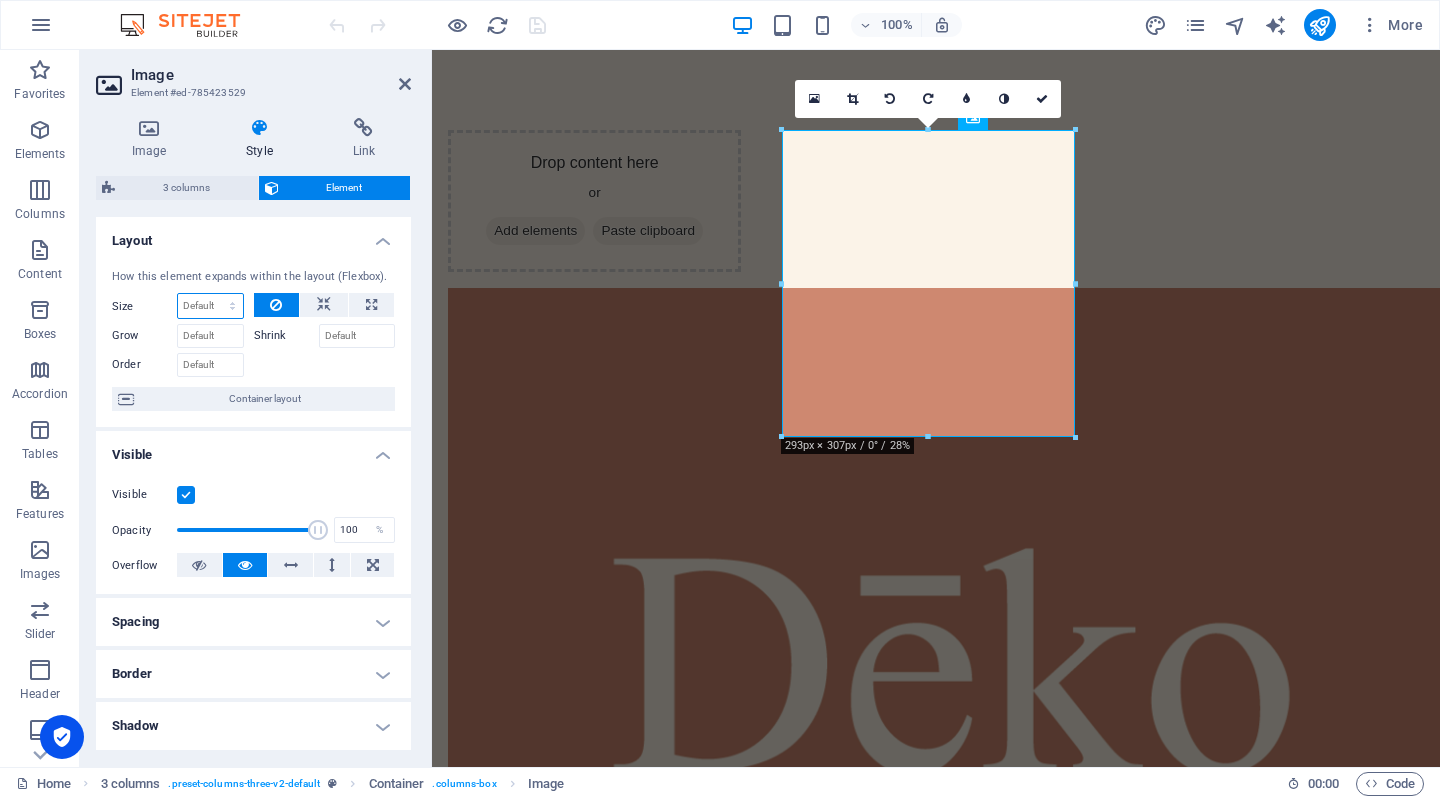 select on "1/3" 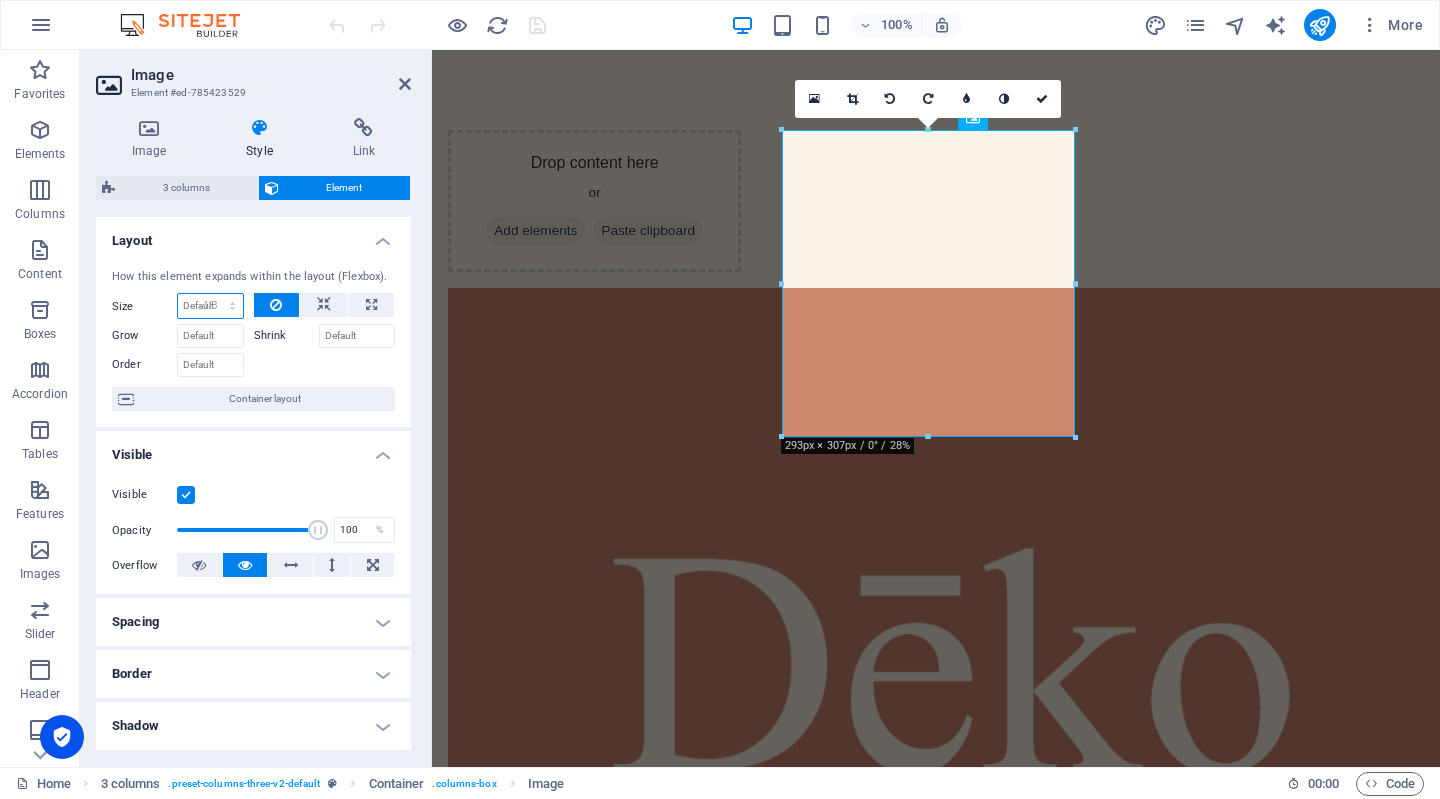 click on "Default auto px % 1/1 1/2 1/3 1/4 1/5 1/6 1/7 1/8 1/9 1/10" at bounding box center (210, 306) 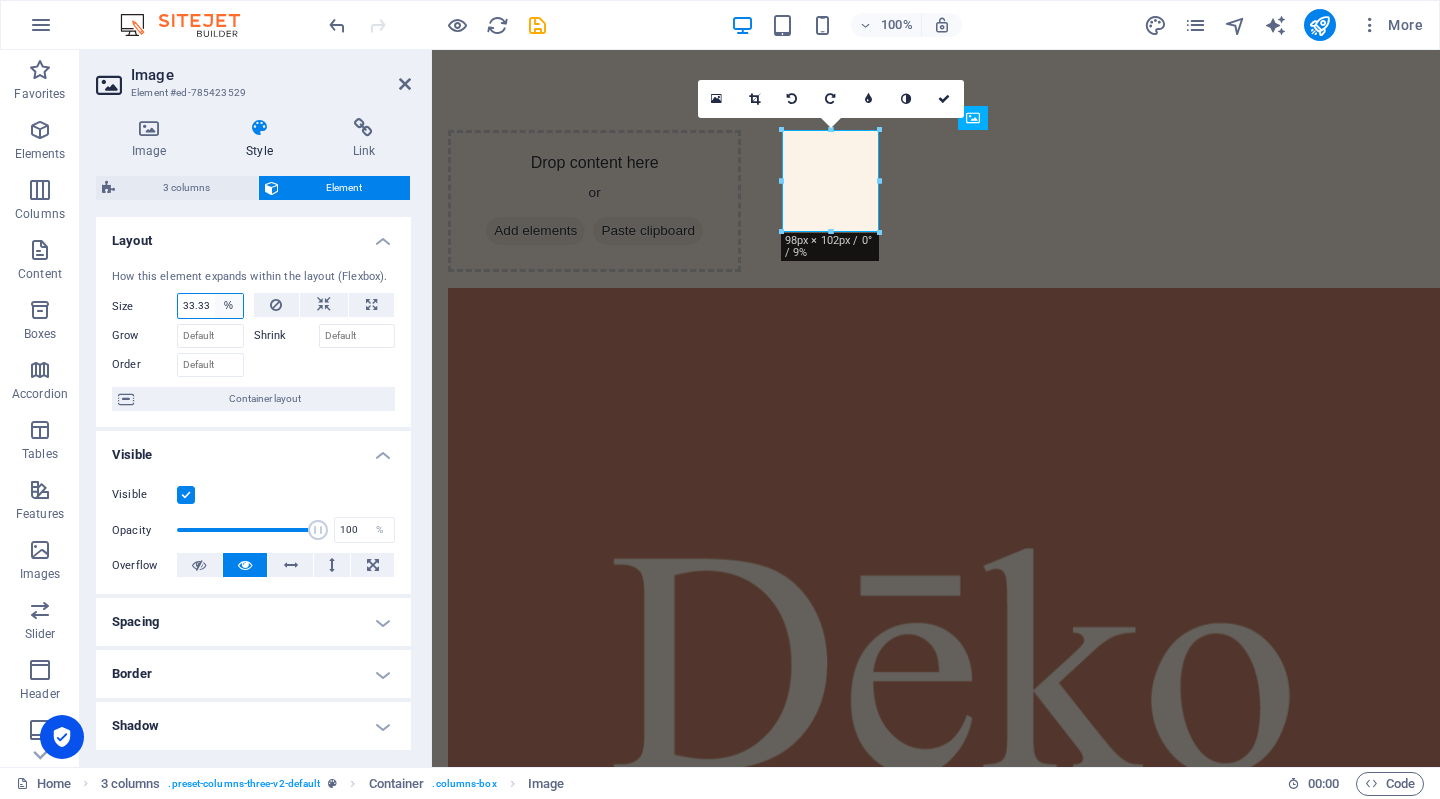 click on "Default auto px % 1/1 1/2 1/3 1/4 1/5 1/6 1/7 1/8 1/9 1/10" at bounding box center (229, 306) 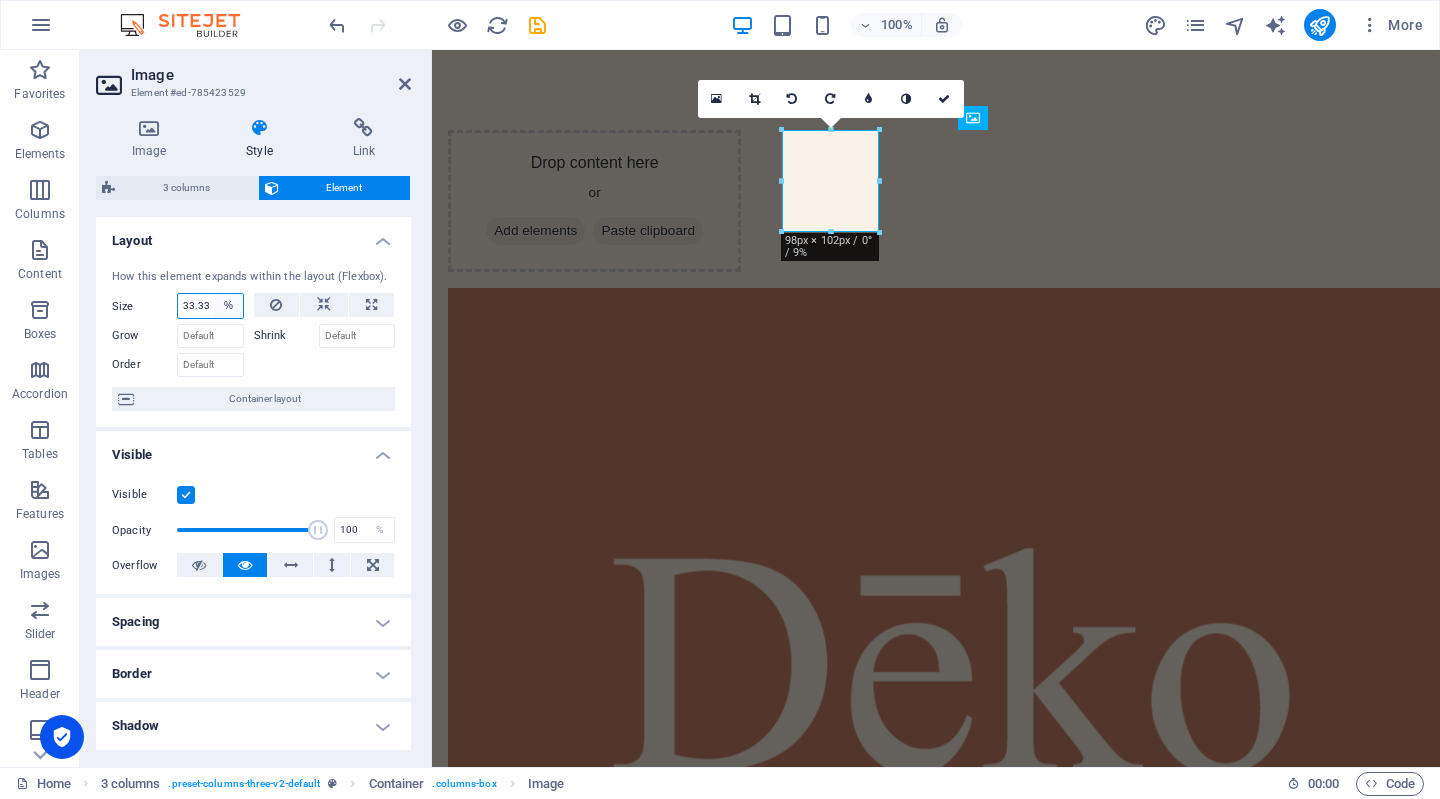select on "1/2" 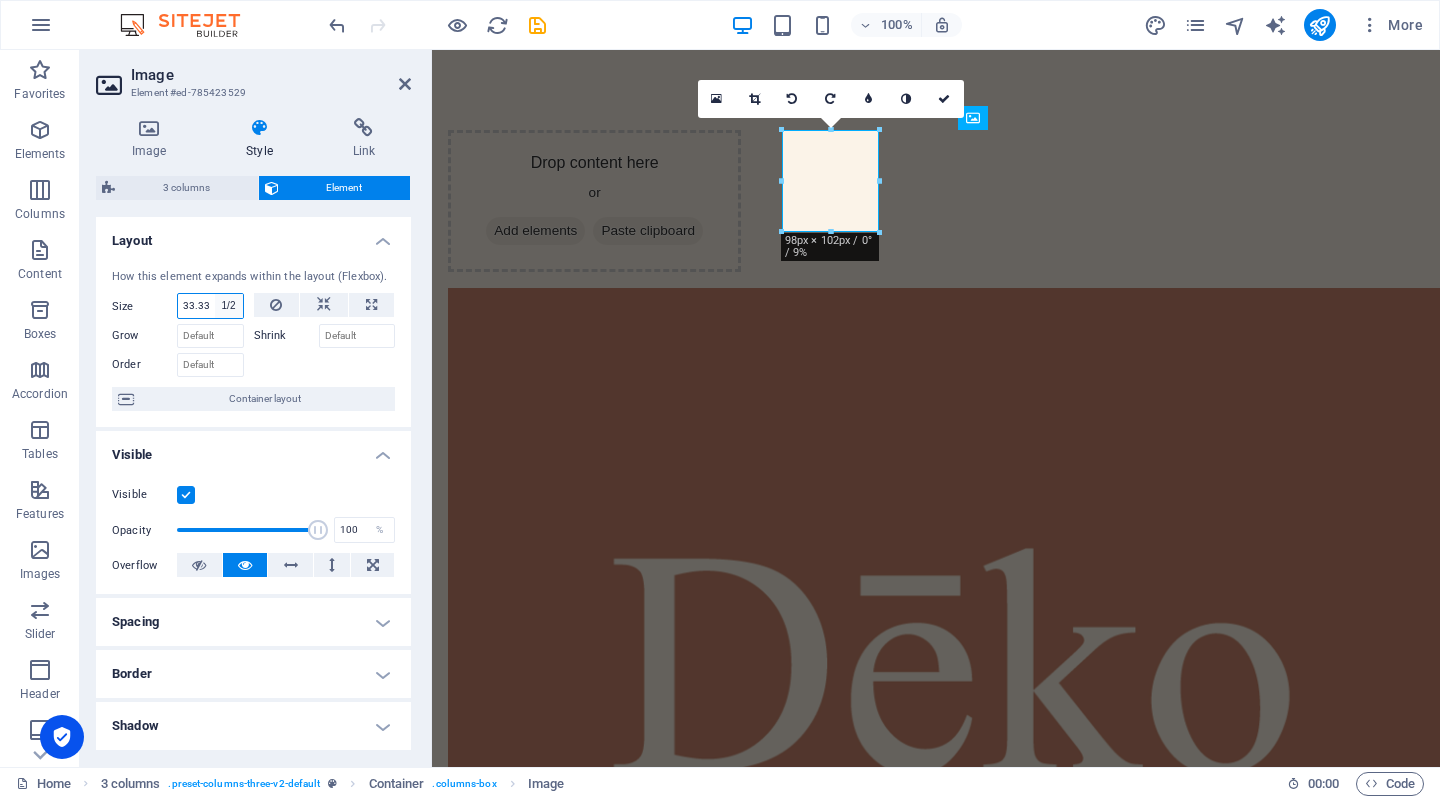 click on "Default auto px % 1/1 1/2 1/3 1/4 1/5 1/6 1/7 1/8 1/9 1/10" at bounding box center (229, 306) 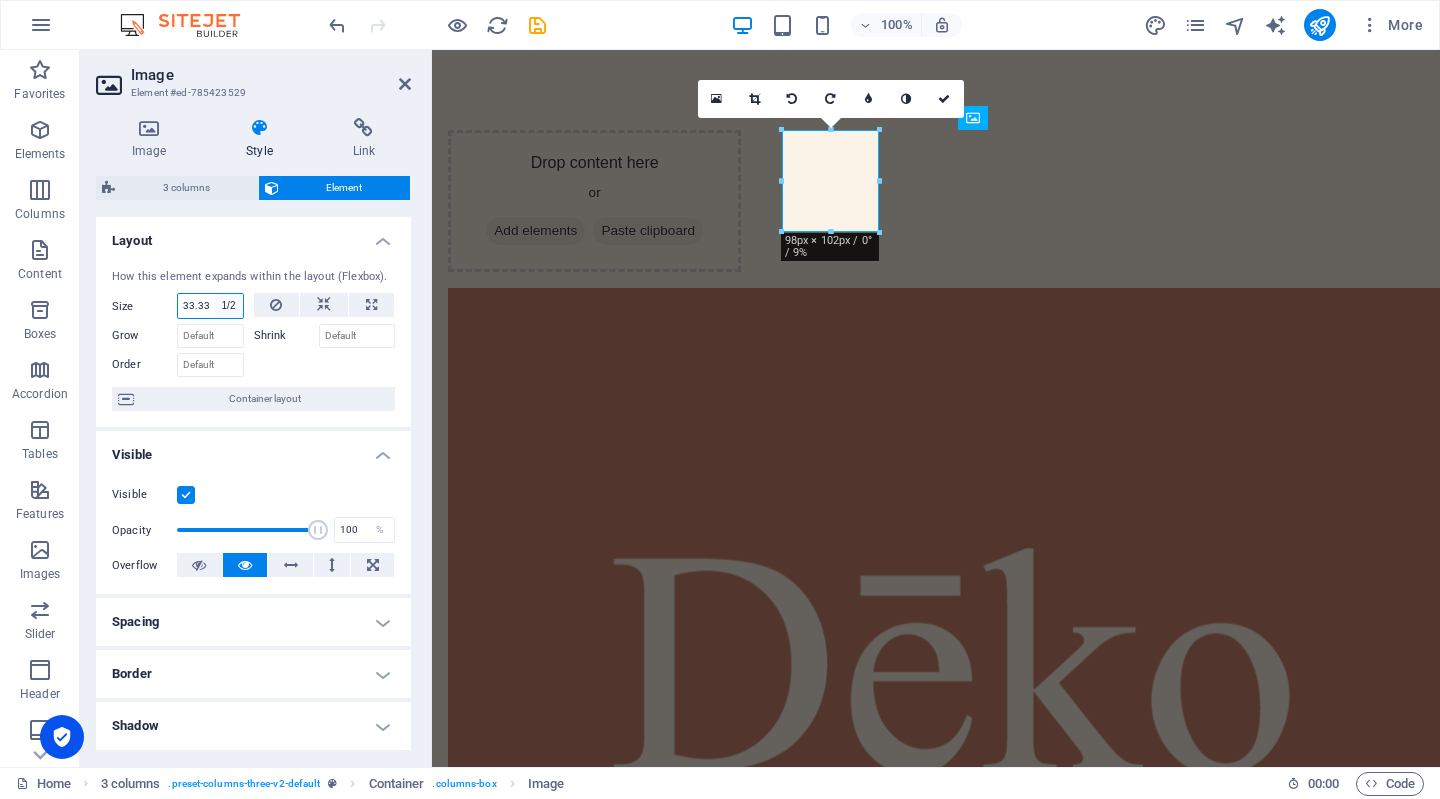 type on "50" 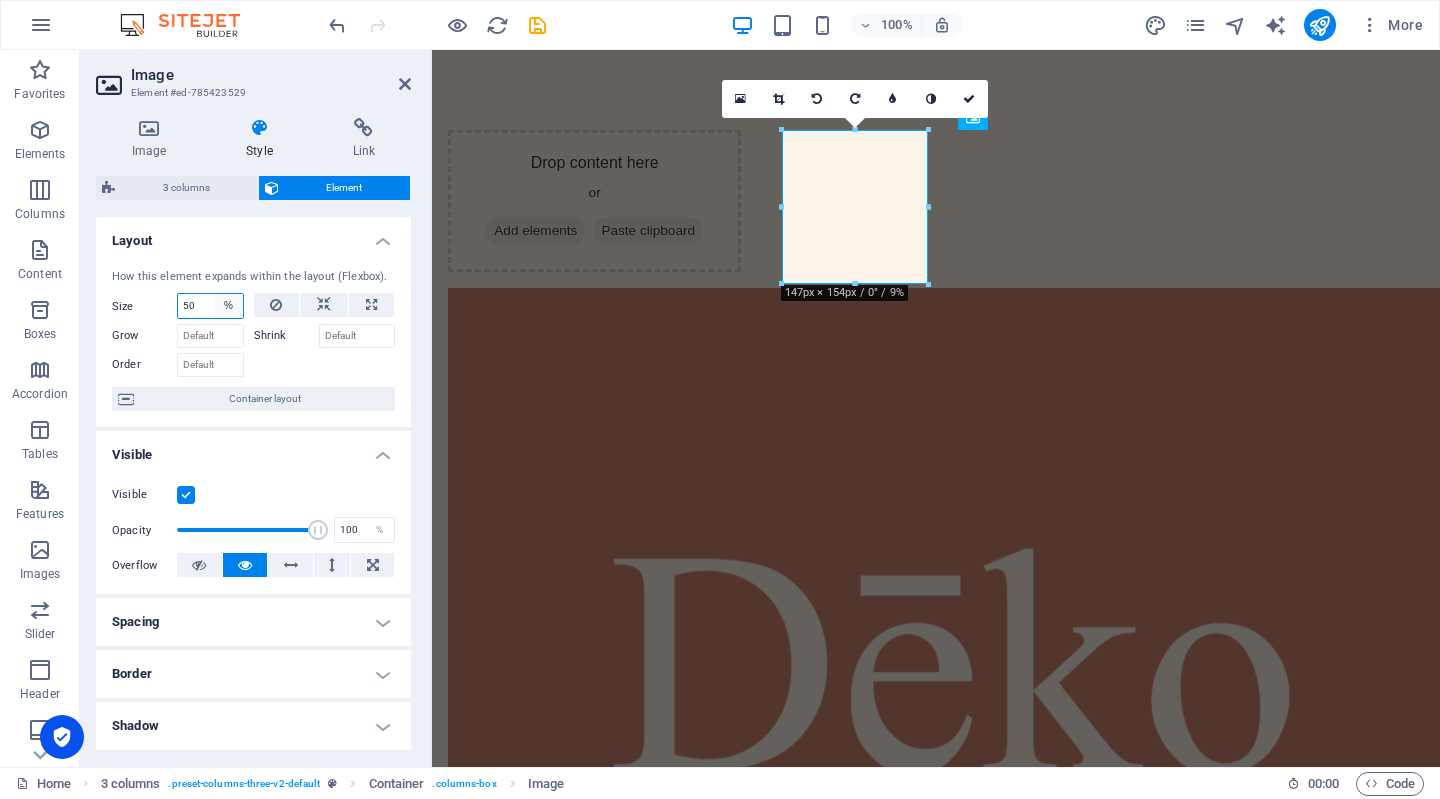 click on "Default auto px % 1/1 1/2 1/3 1/4 1/5 1/6 1/7 1/8 1/9 1/10" at bounding box center [229, 306] 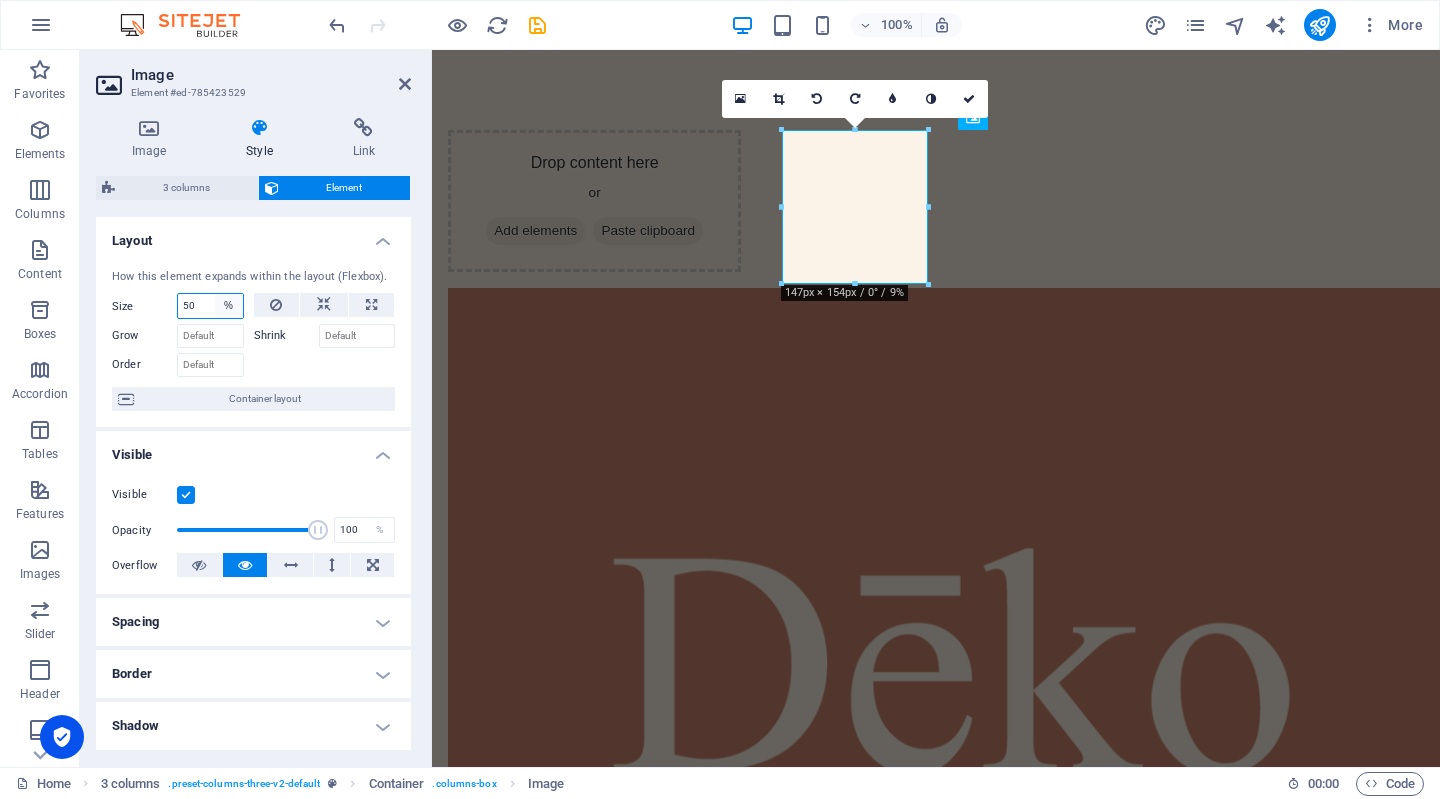 select on "1/2" 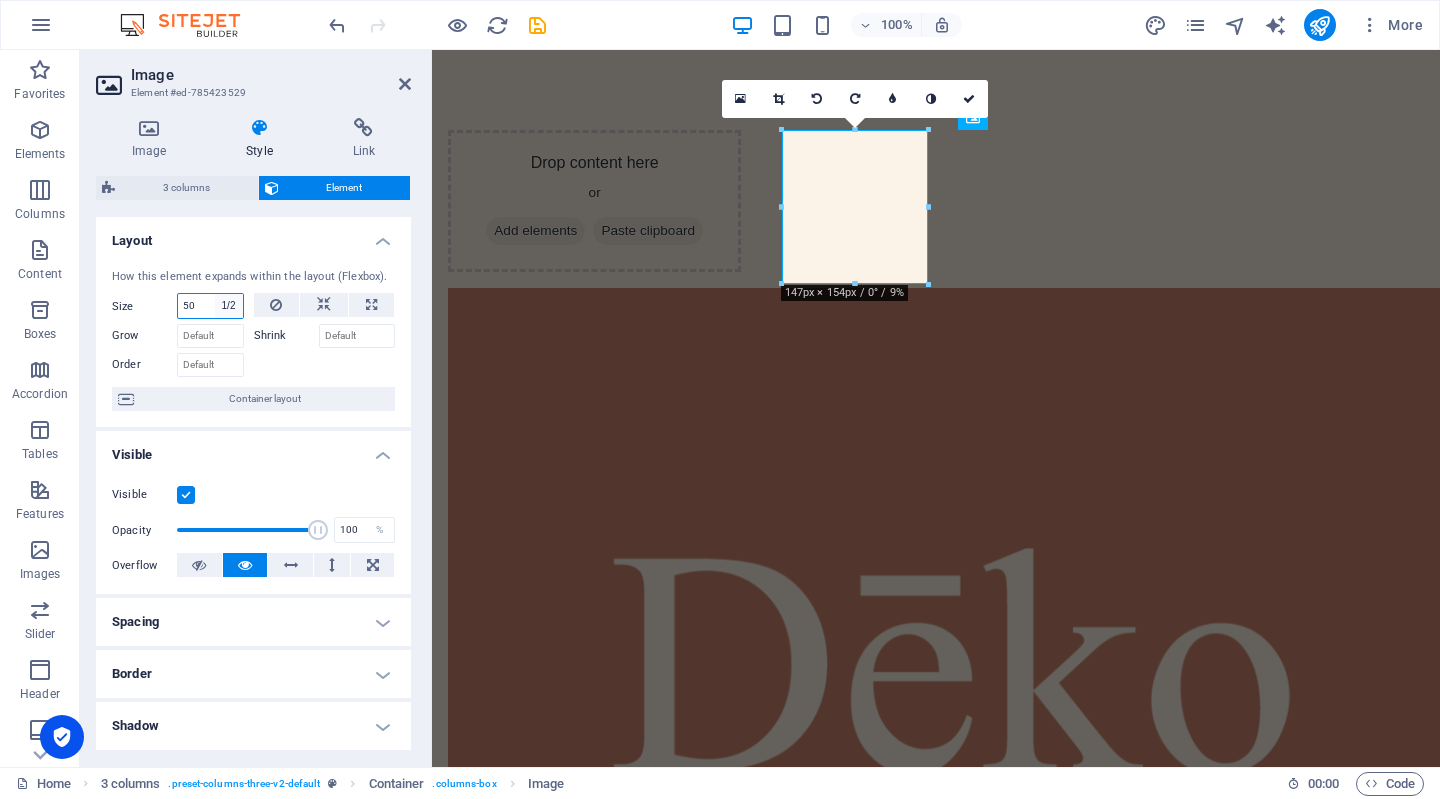 click on "Default auto px % 1/1 1/2 1/3 1/4 1/5 1/6 1/7 1/8 1/9 1/10" at bounding box center [229, 306] 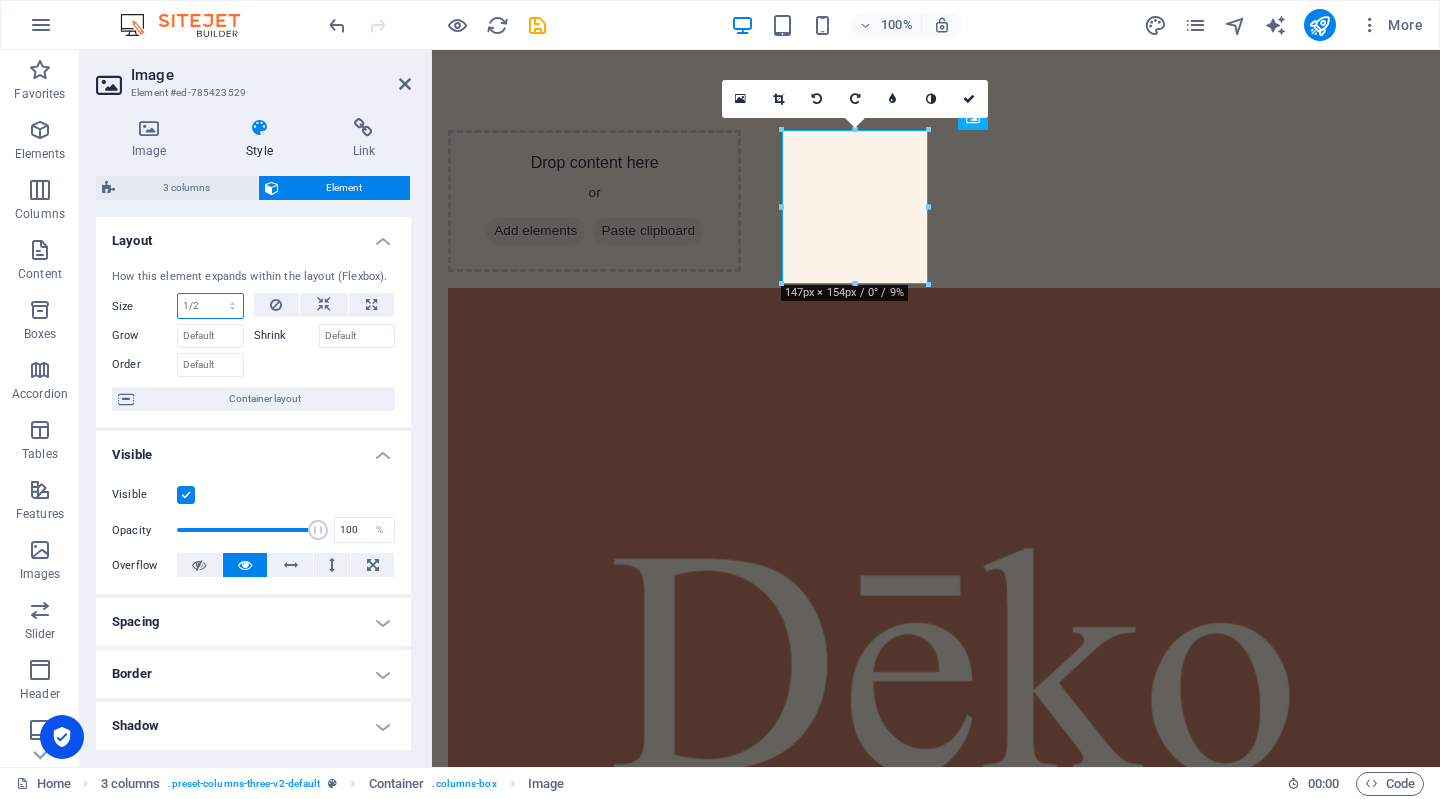 click on "Default auto px % 1/1 1/2 1/3 1/4 1/5 1/6 1/7 1/8 1/9 1/10" at bounding box center (210, 306) 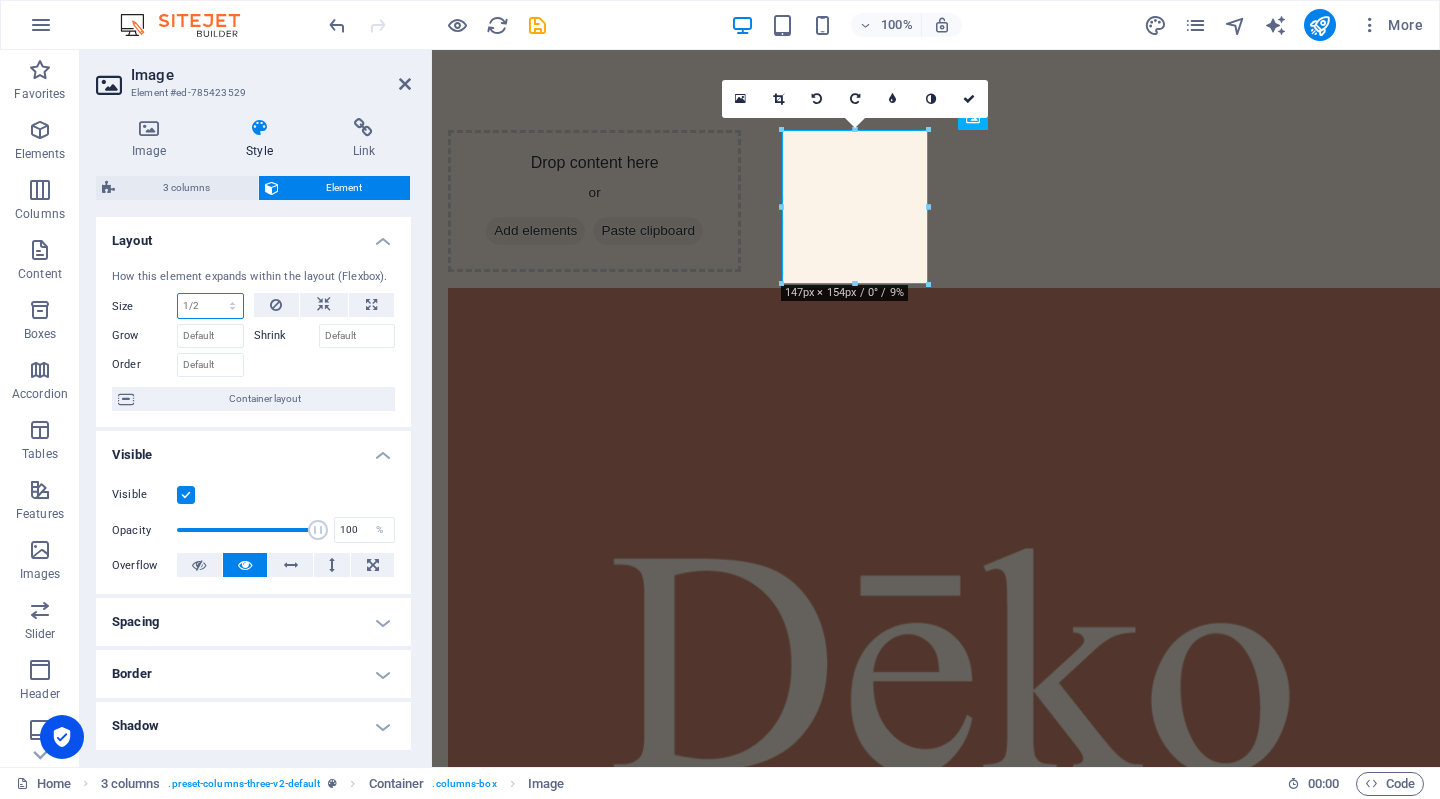select on "1/1" 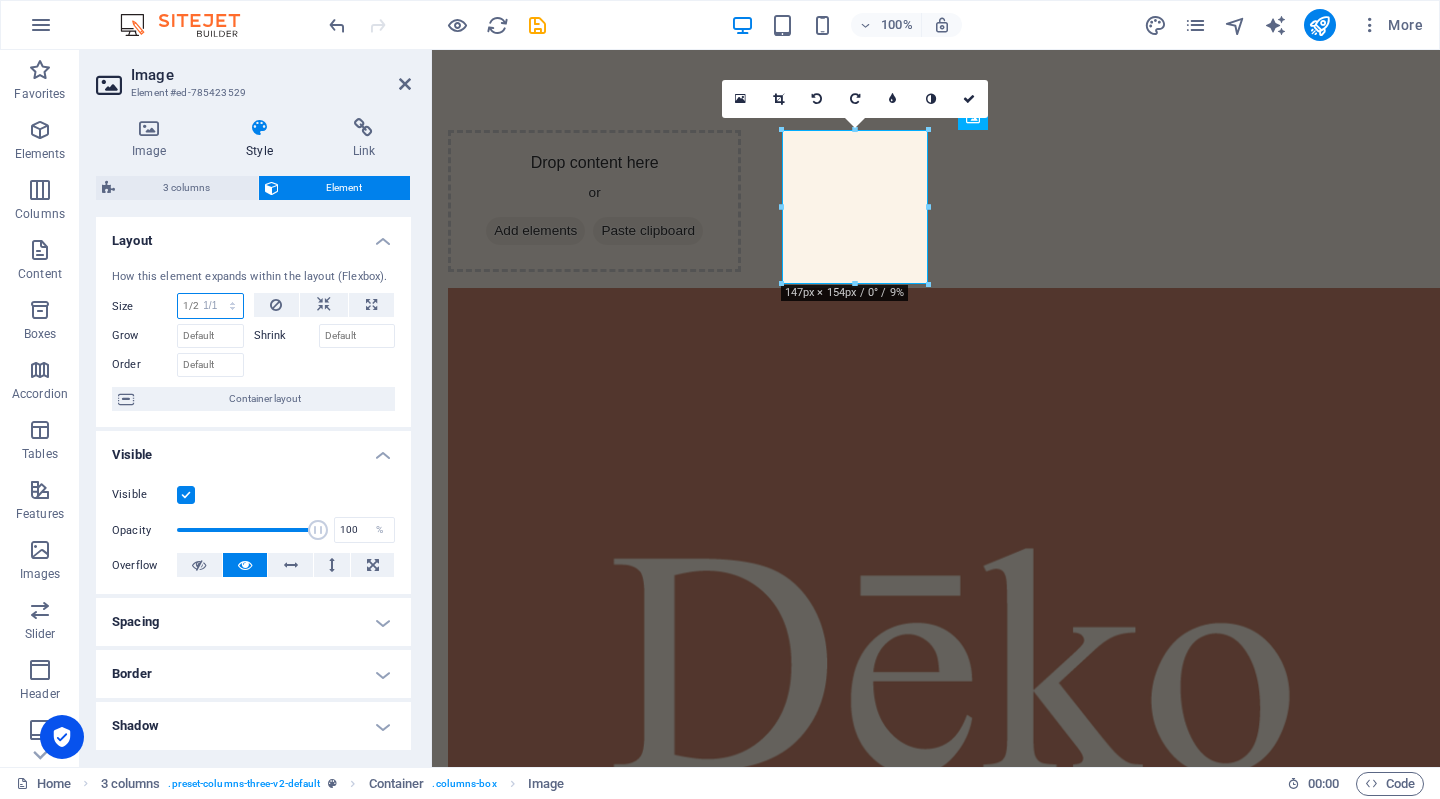 click on "Default auto px % 1/1 1/2 1/3 1/4 1/5 1/6 1/7 1/8 1/9 1/10" at bounding box center [210, 306] 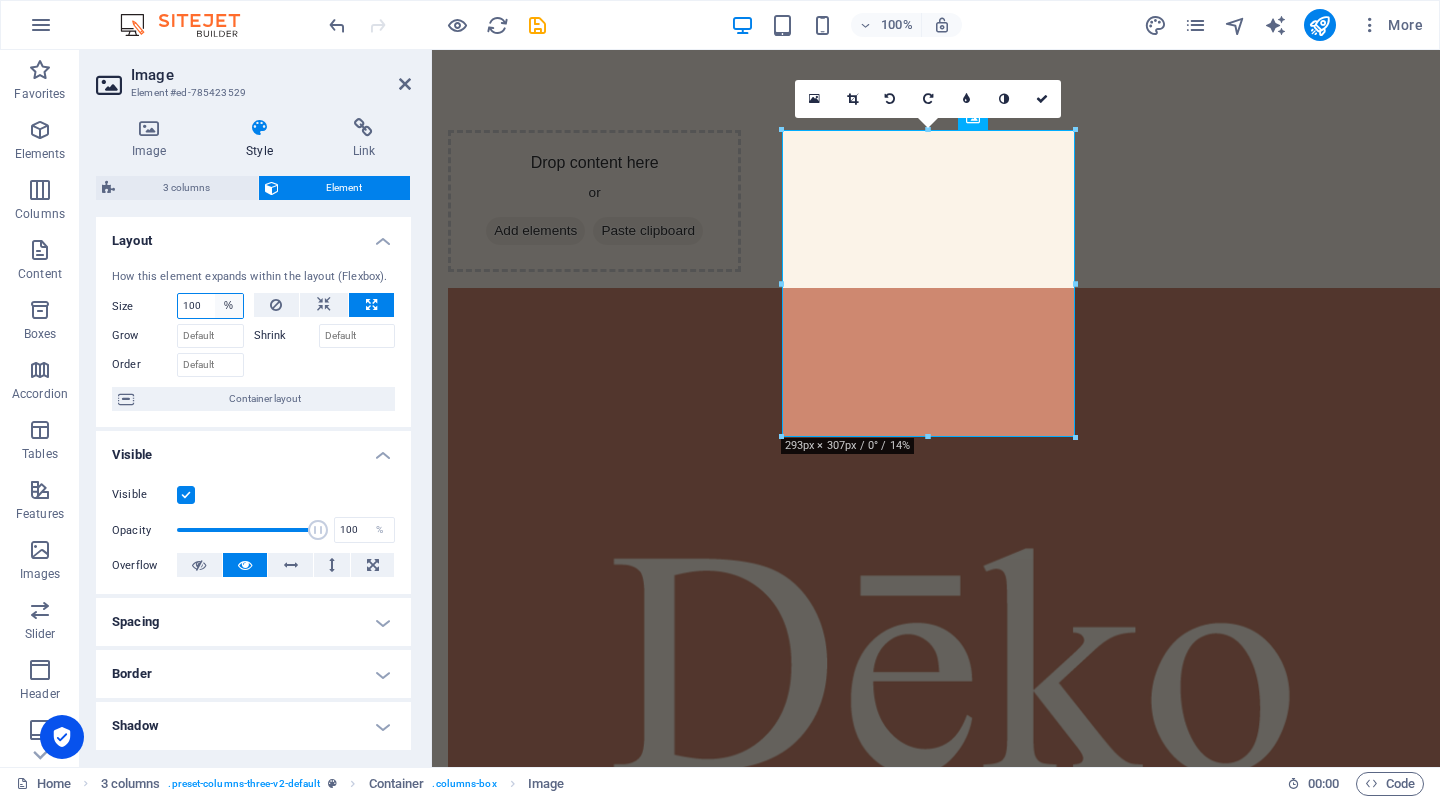 click on "Default auto px % 1/1 1/2 1/3 1/4 1/5 1/6 1/7 1/8 1/9 1/10" at bounding box center (229, 306) 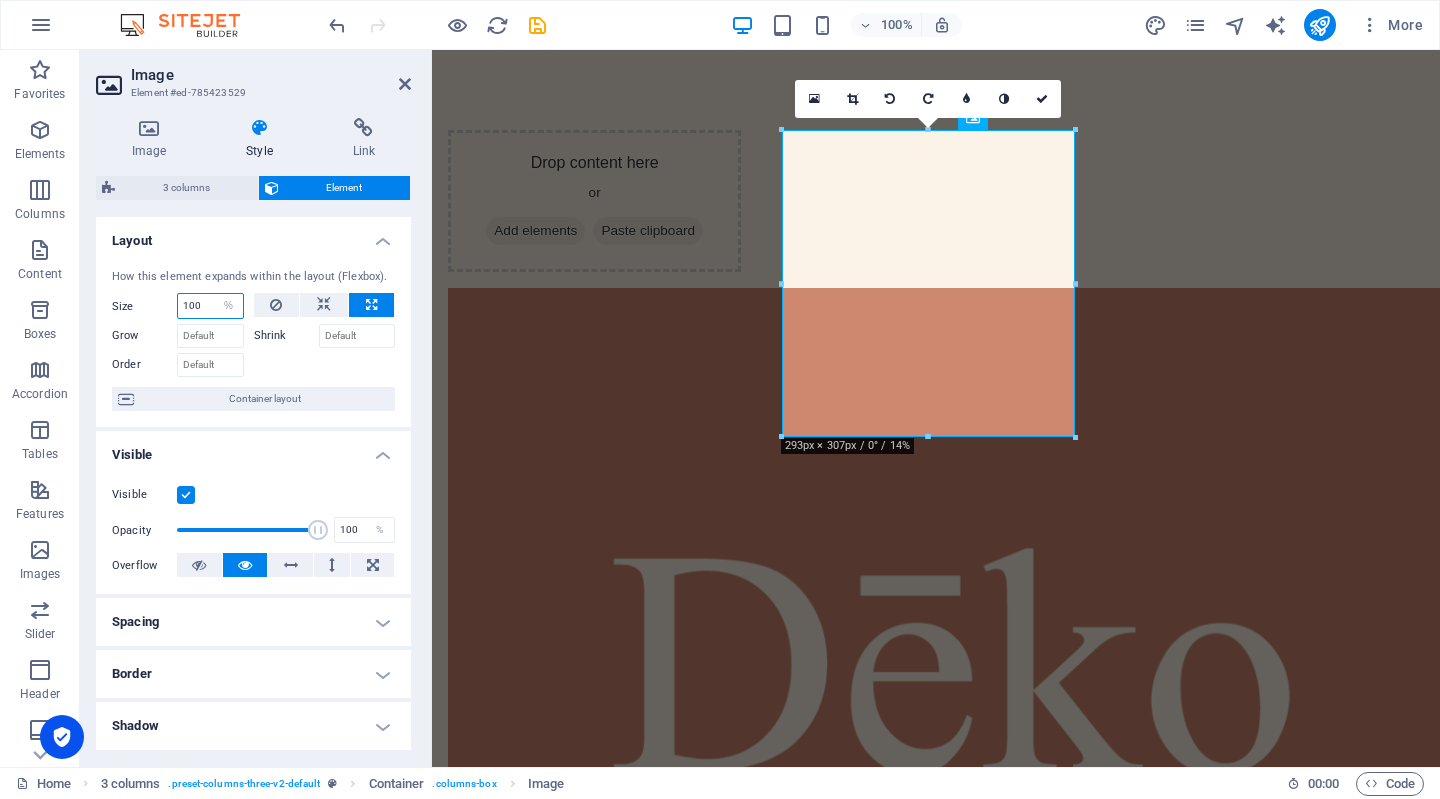 select on "1/2" 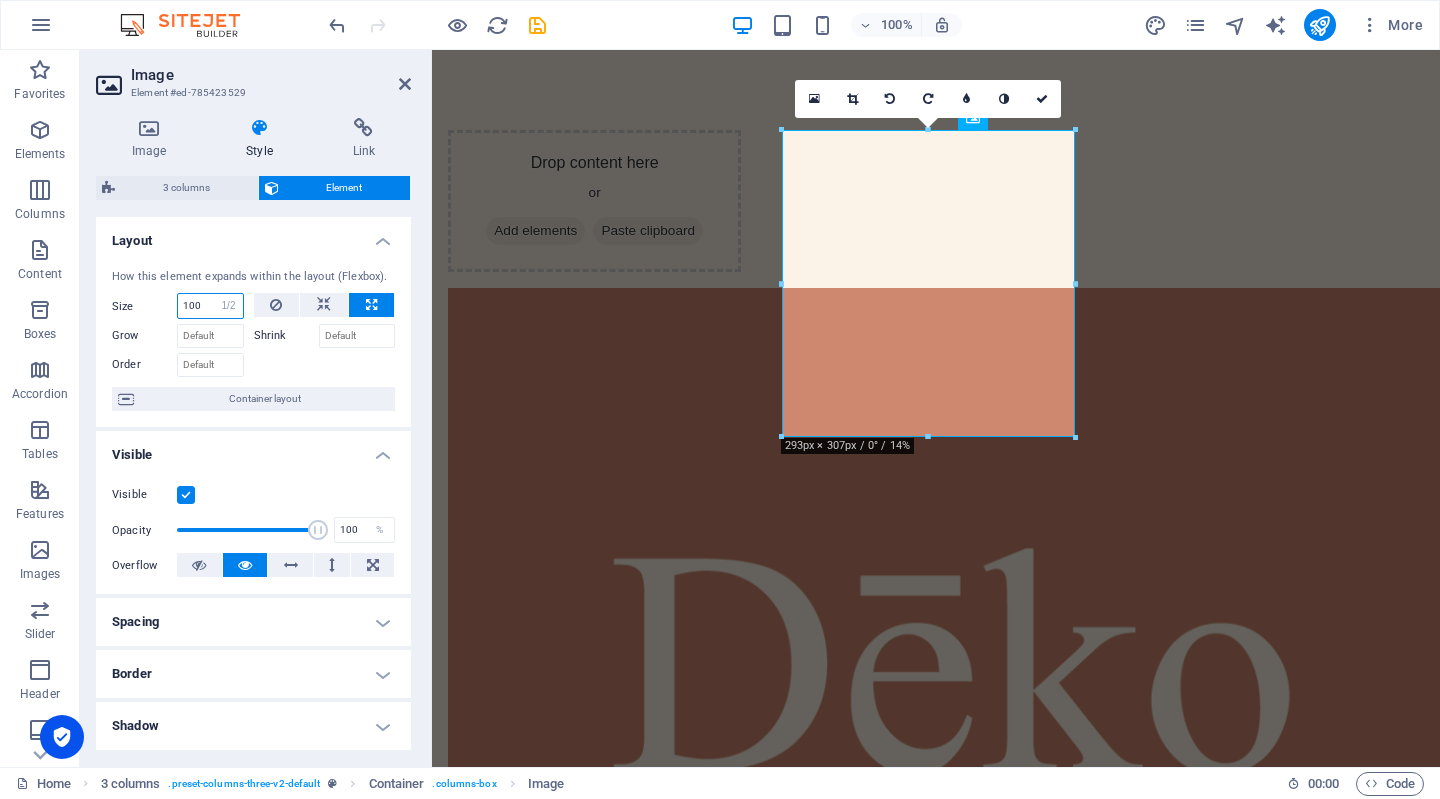 click on "Default auto px % 1/1 1/2 1/3 1/4 1/5 1/6 1/7 1/8 1/9 1/10" at bounding box center (229, 306) 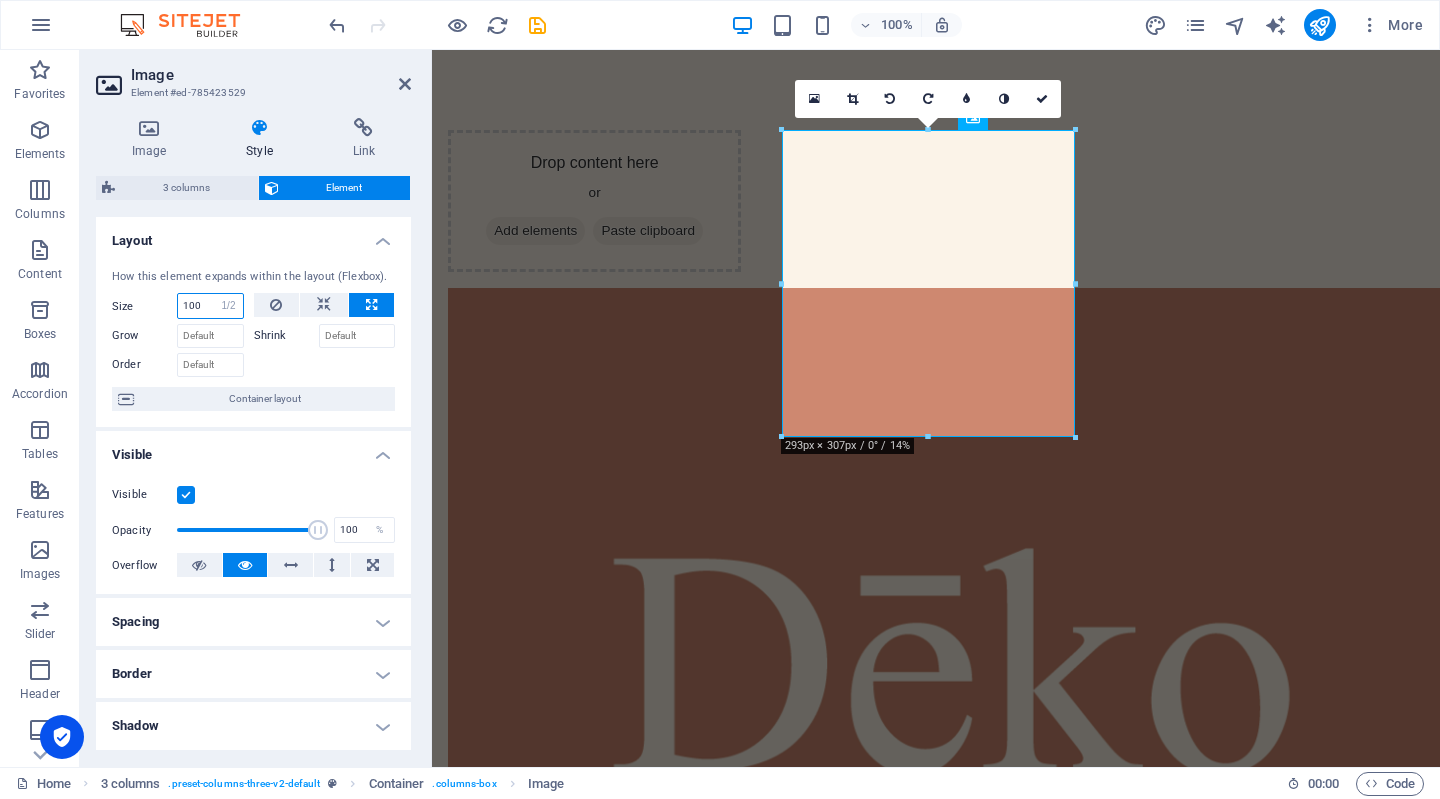 select on "%" 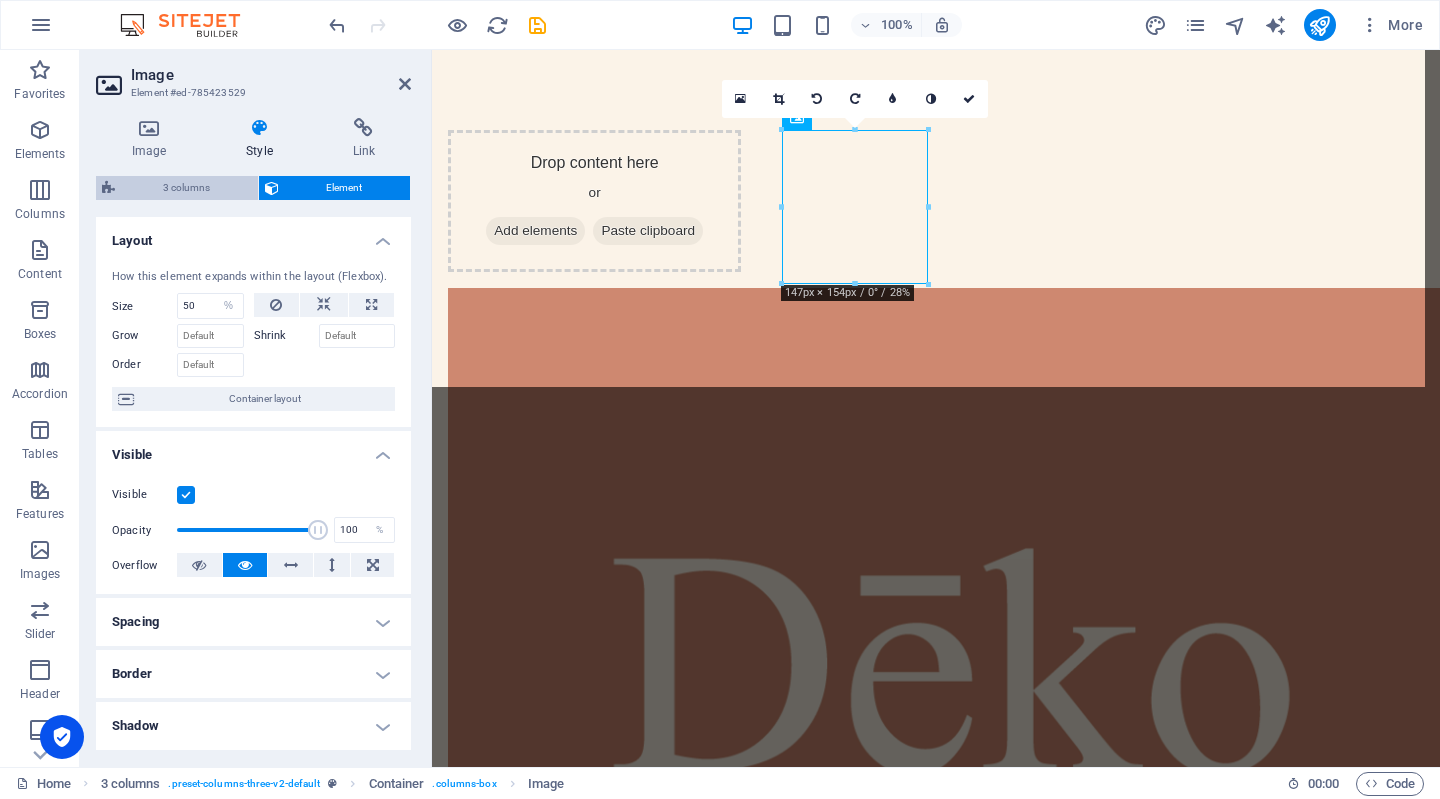 click on "3 columns" at bounding box center (186, 188) 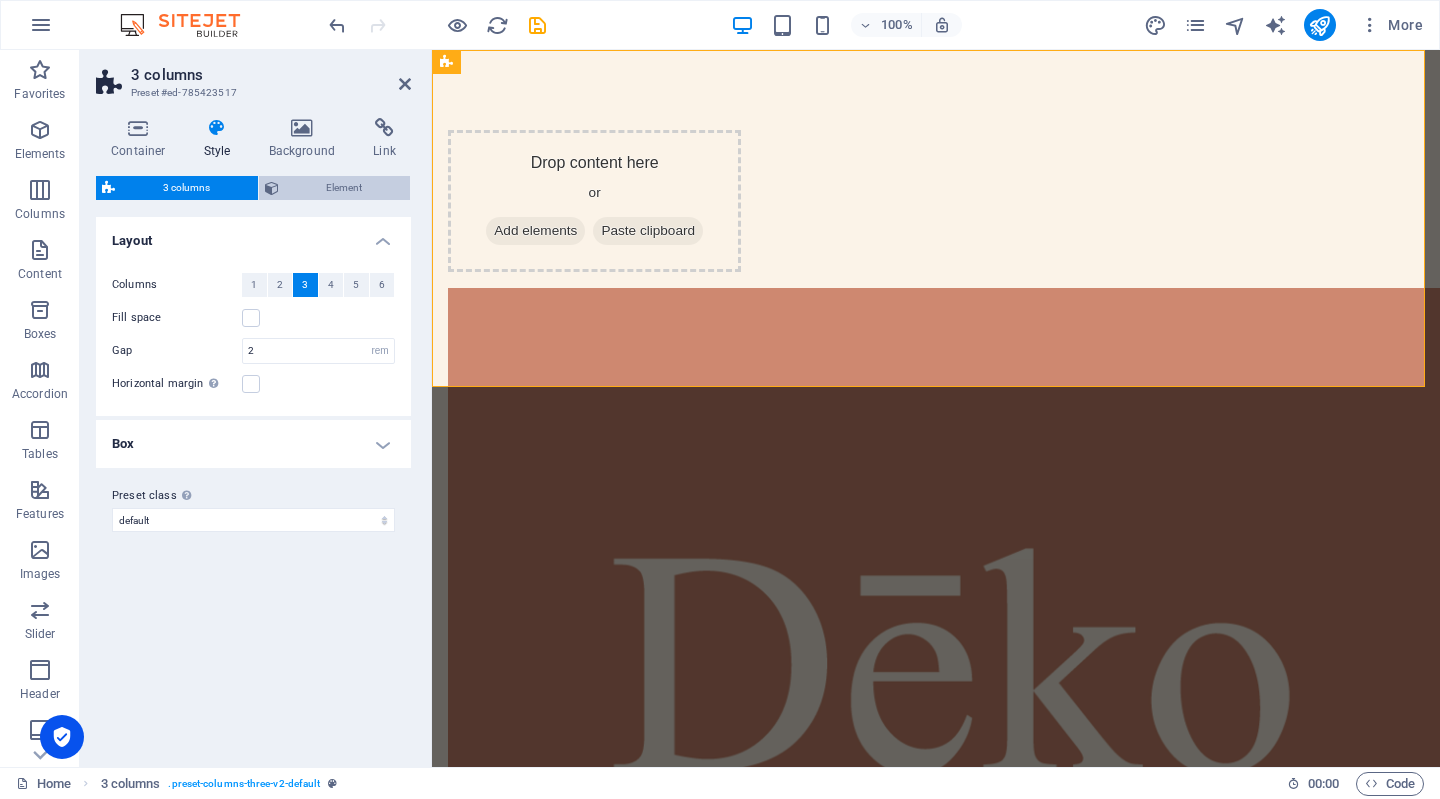 click on "Element" at bounding box center [345, 188] 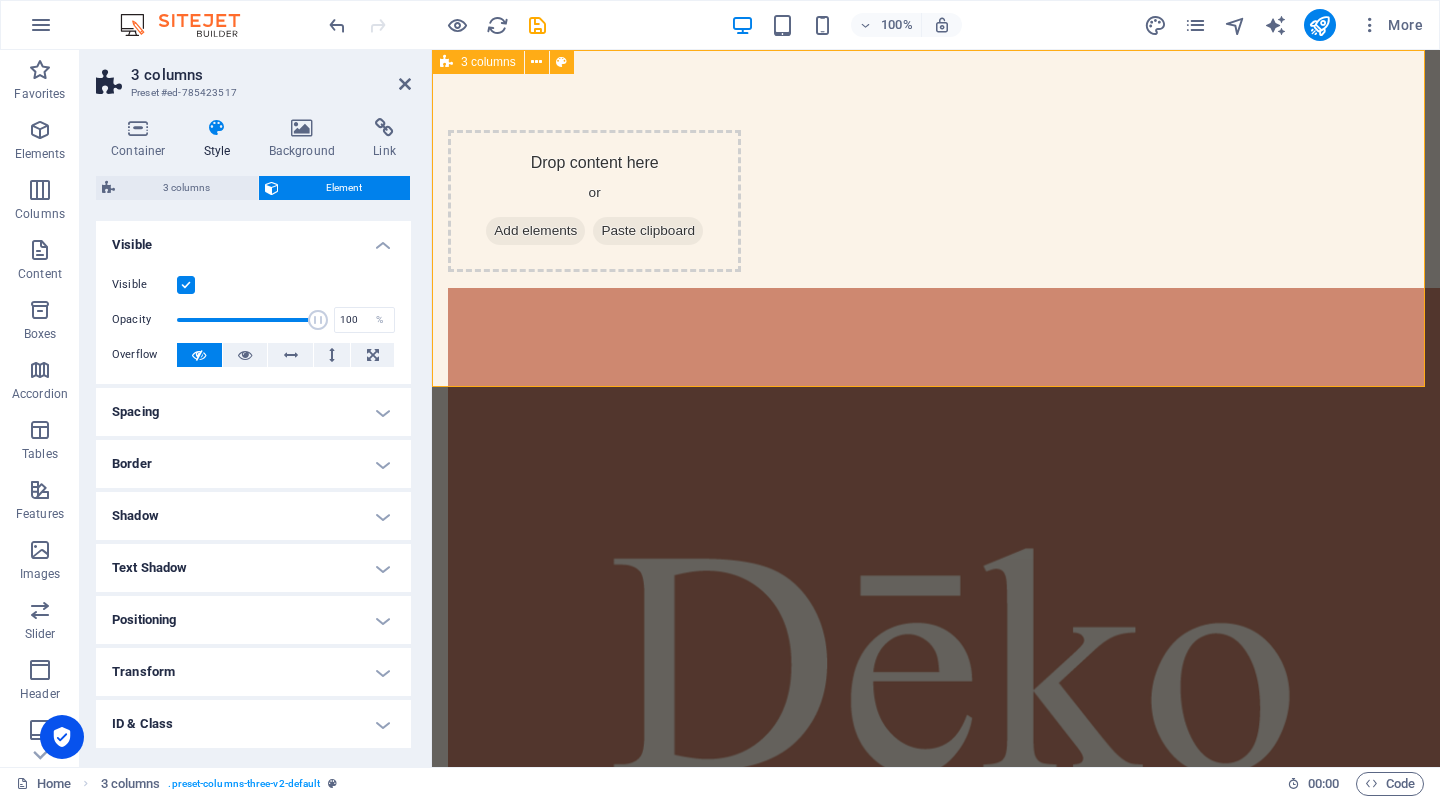 click on "Drop content here or  Add elements  Paste clipboard Drop content here or  Add elements  Paste clipboard" at bounding box center [936, 815] 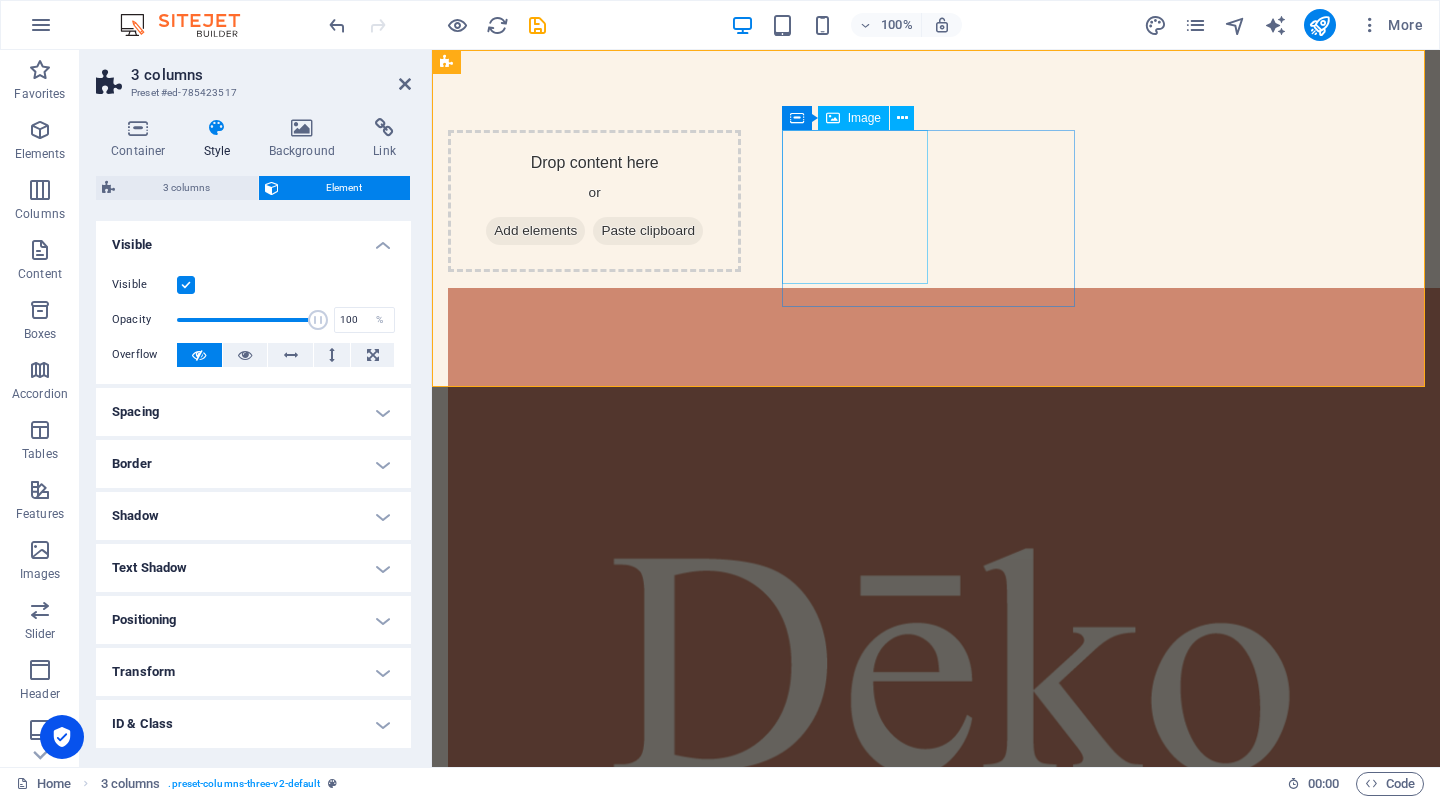 click at bounding box center (594, 815) 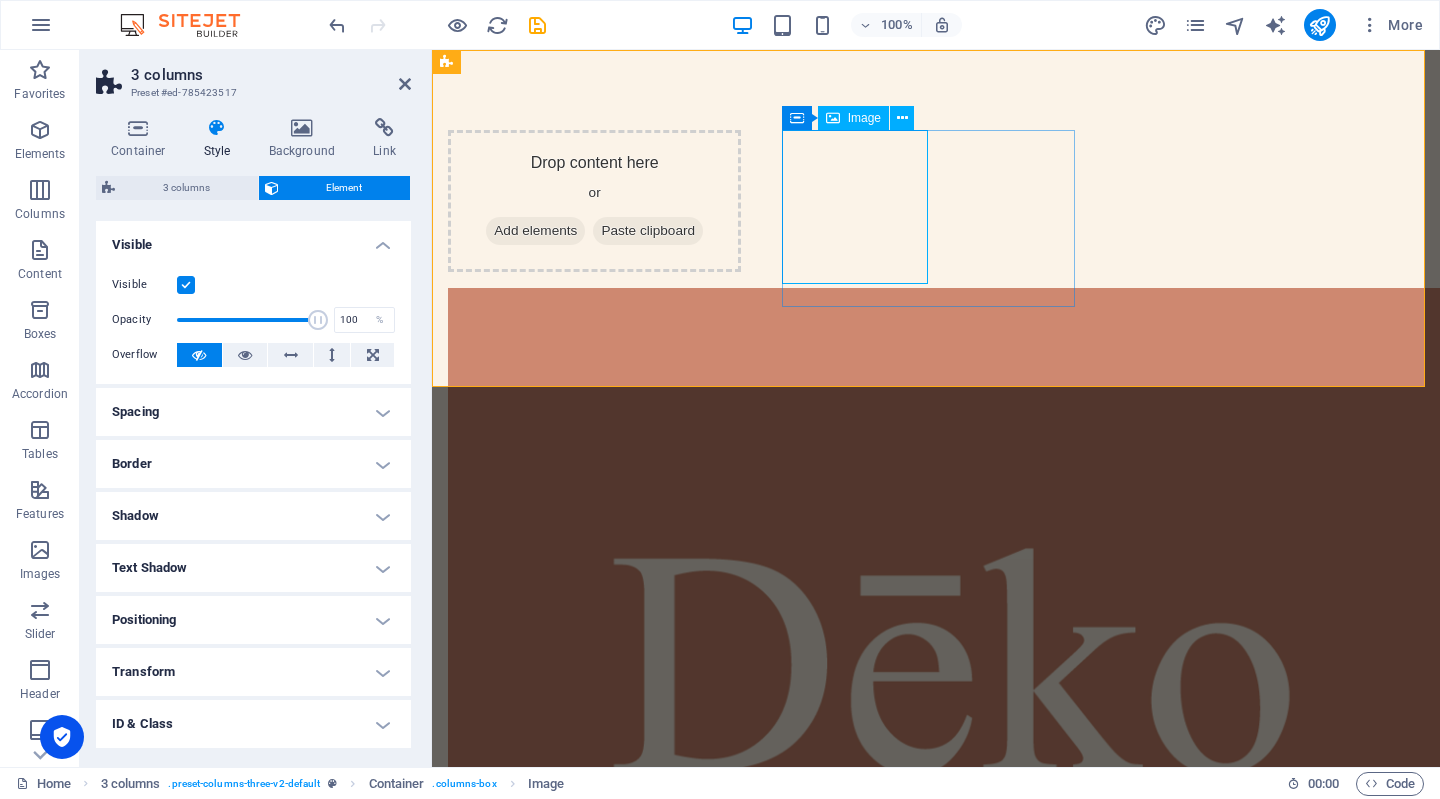 click at bounding box center [594, 815] 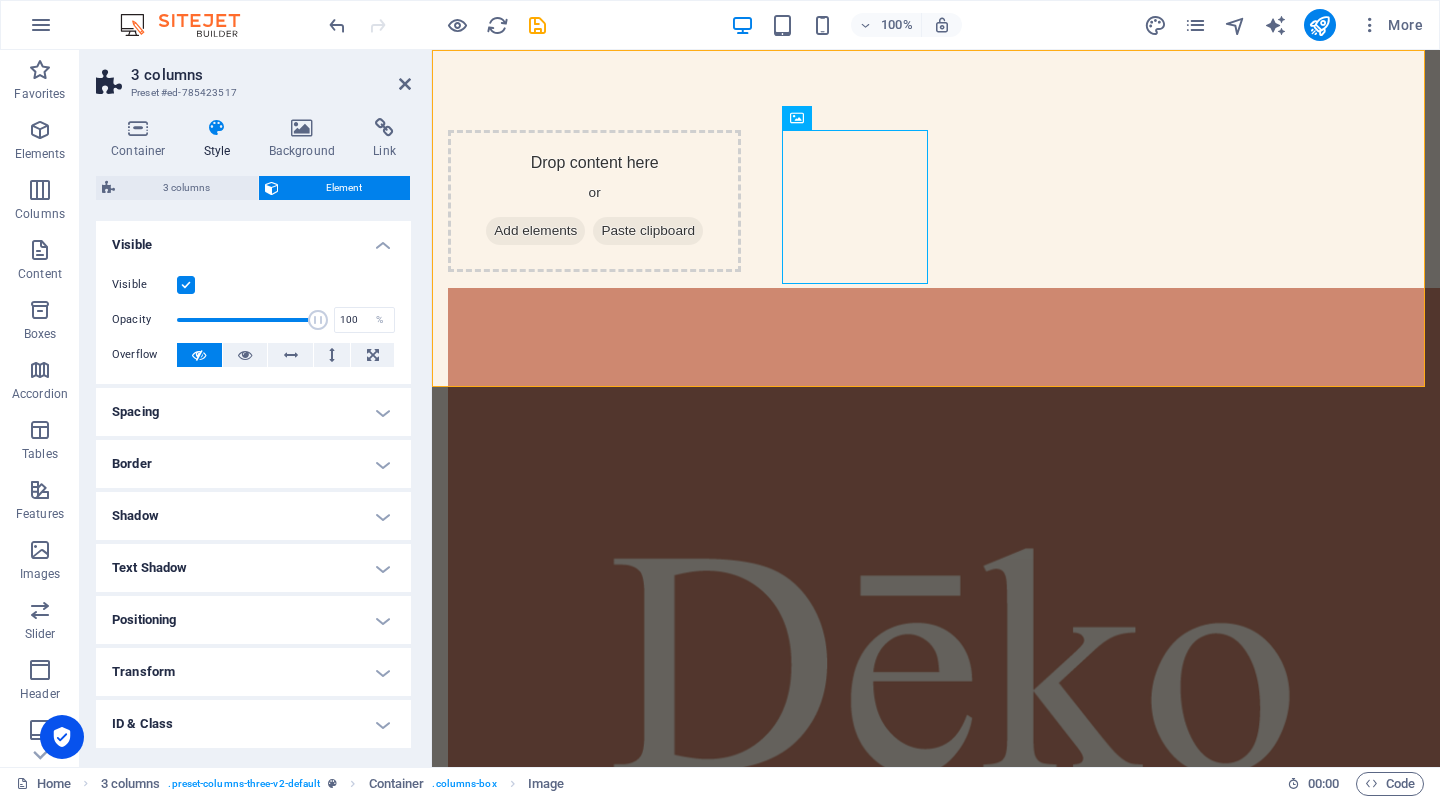 click on "Container Style Background Link Size Height Default px rem % vh vw Min. height None px rem % vh vw Width Default px rem % em vh vw Min. width None px rem % vh vw Content width Default Custom width Width Default px rem % em vh vw Min. width None px rem % vh vw Default padding Custom spacing Default content width and padding can be changed under Design. Edit design Layout (Flexbox) Alignment Determines the flex direction. Default Main axis Determine how elements should behave along the main axis inside this container (justify content). Default Side axis Control the vertical direction of the element inside of the container (align items). Default Wrap Default On Off Fill Controls the distances and direction of elements on the y-axis across several lines (align content). Default Accessibility ARIA helps assistive technologies (like screen readers) to understand the role, state, and behavior of web elements Role The ARIA role defines the purpose of an element.  None Alert Article Banner Comment Fan" at bounding box center (253, 434) 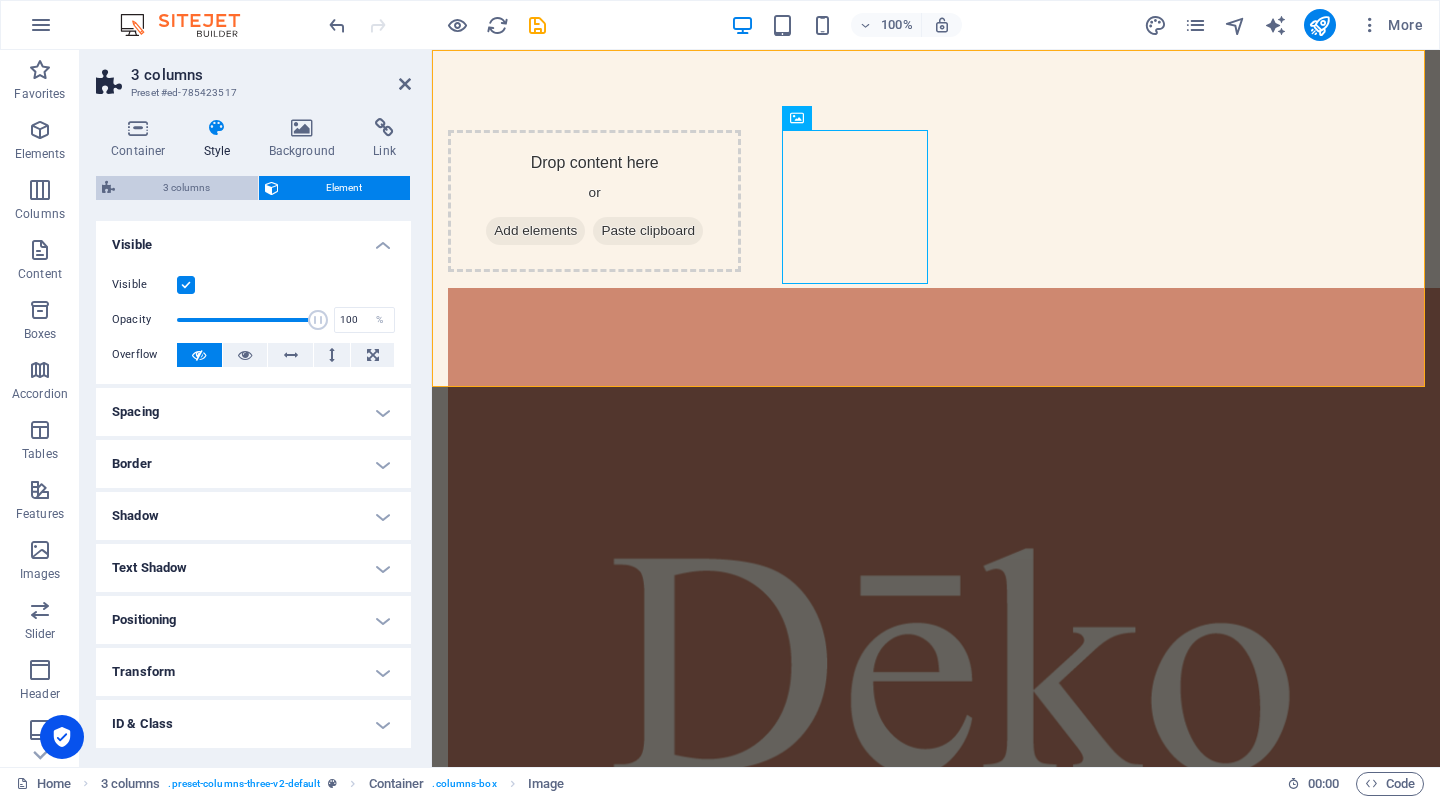 click on "3 columns" at bounding box center (186, 188) 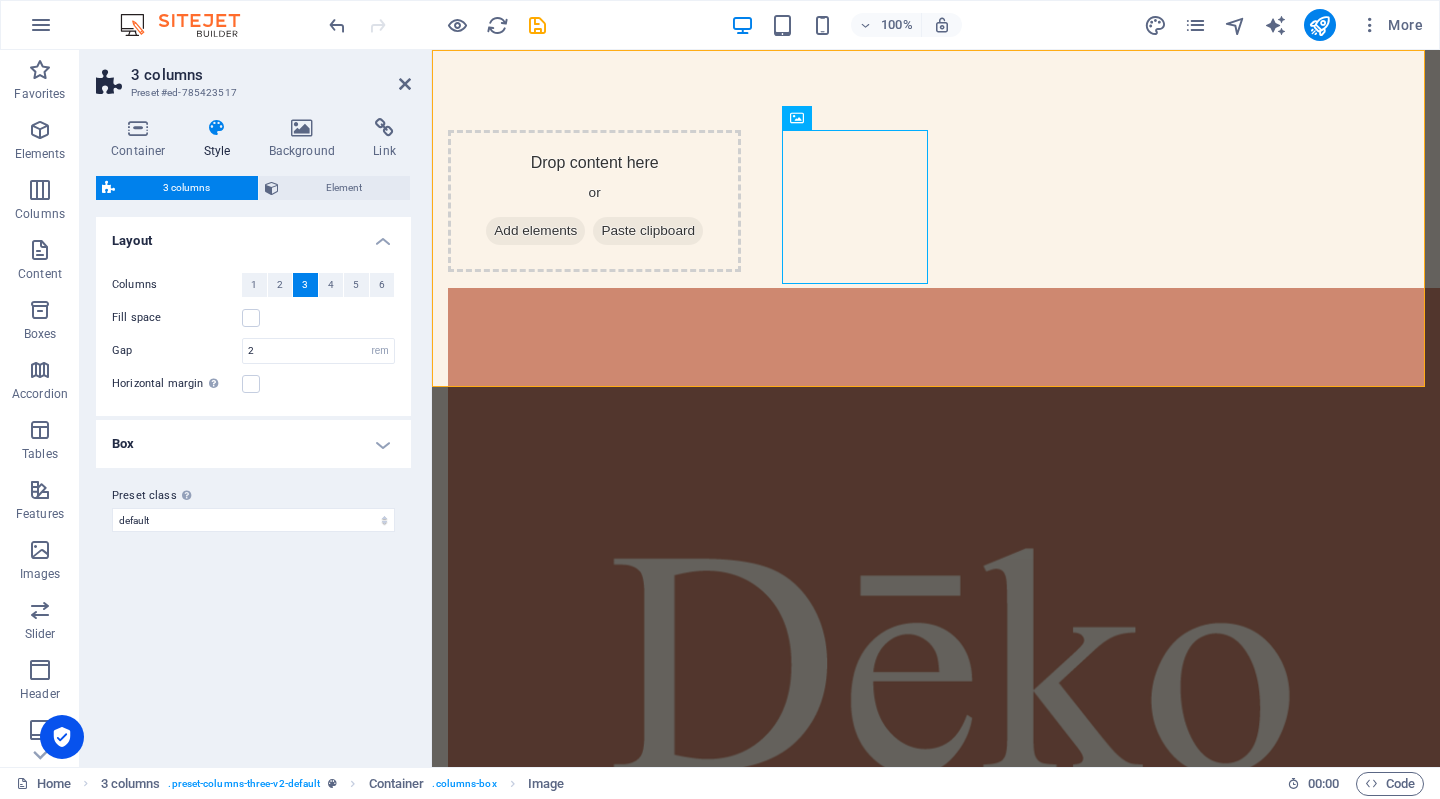 click on "Box" at bounding box center [253, 444] 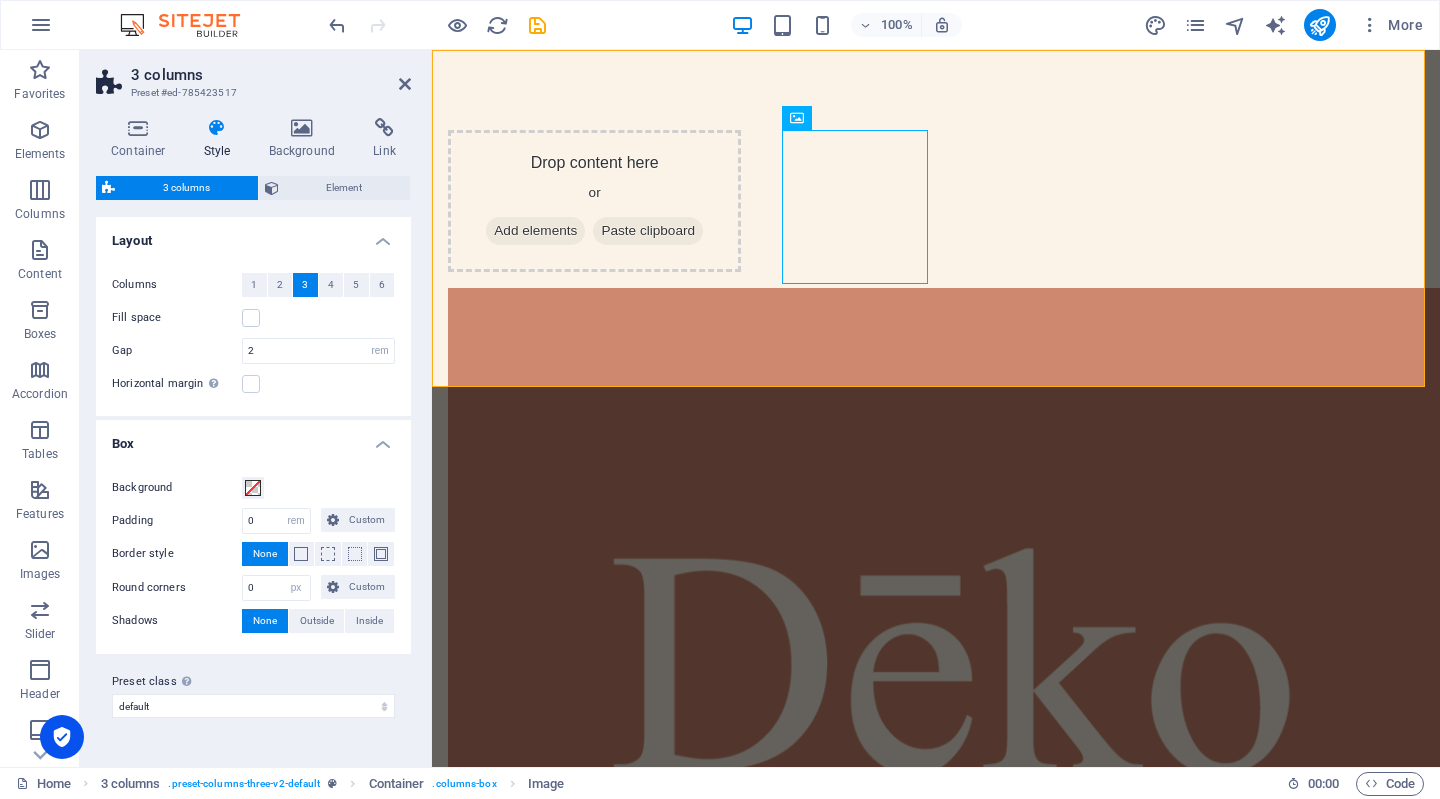 click on "Style" at bounding box center [221, 139] 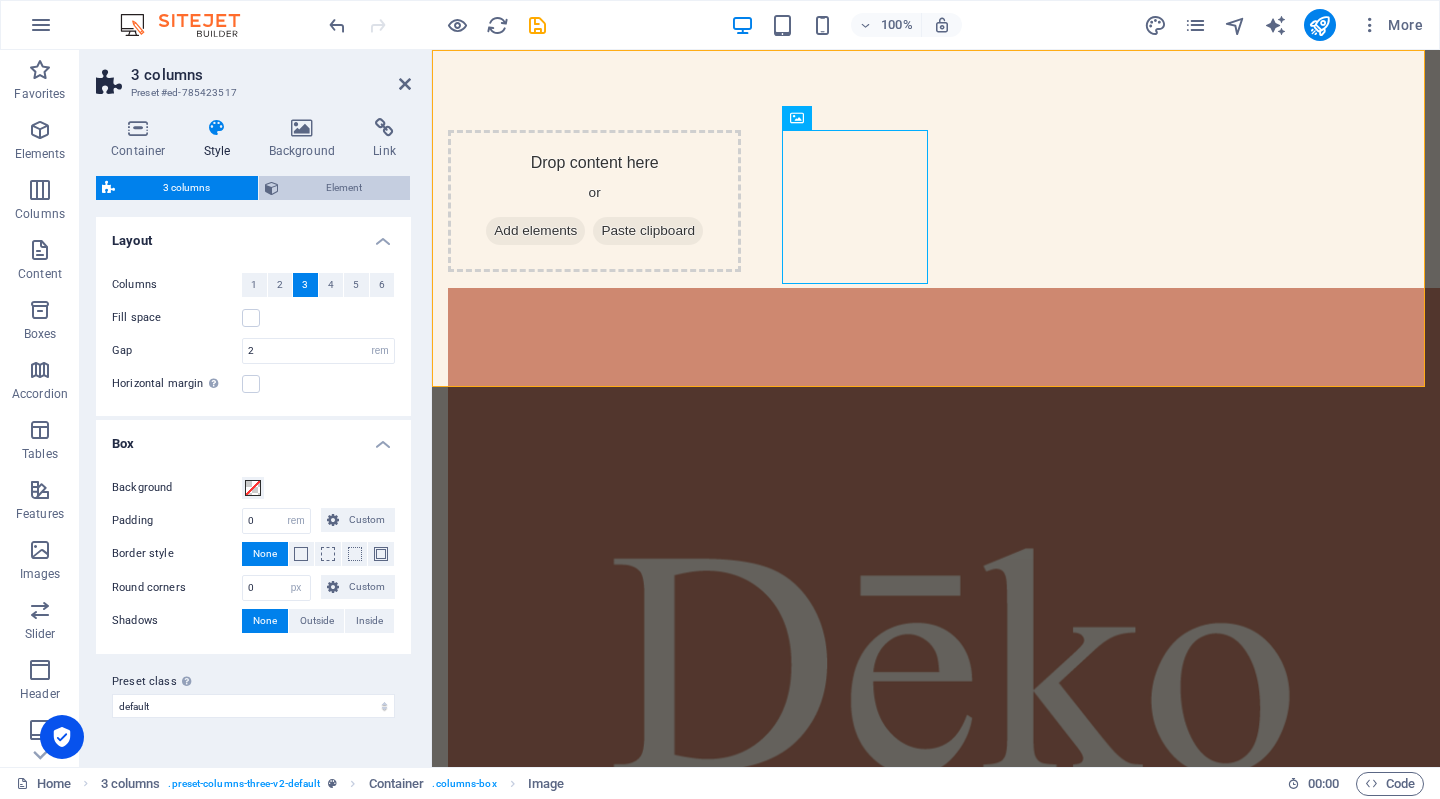 click on "Element" at bounding box center [345, 188] 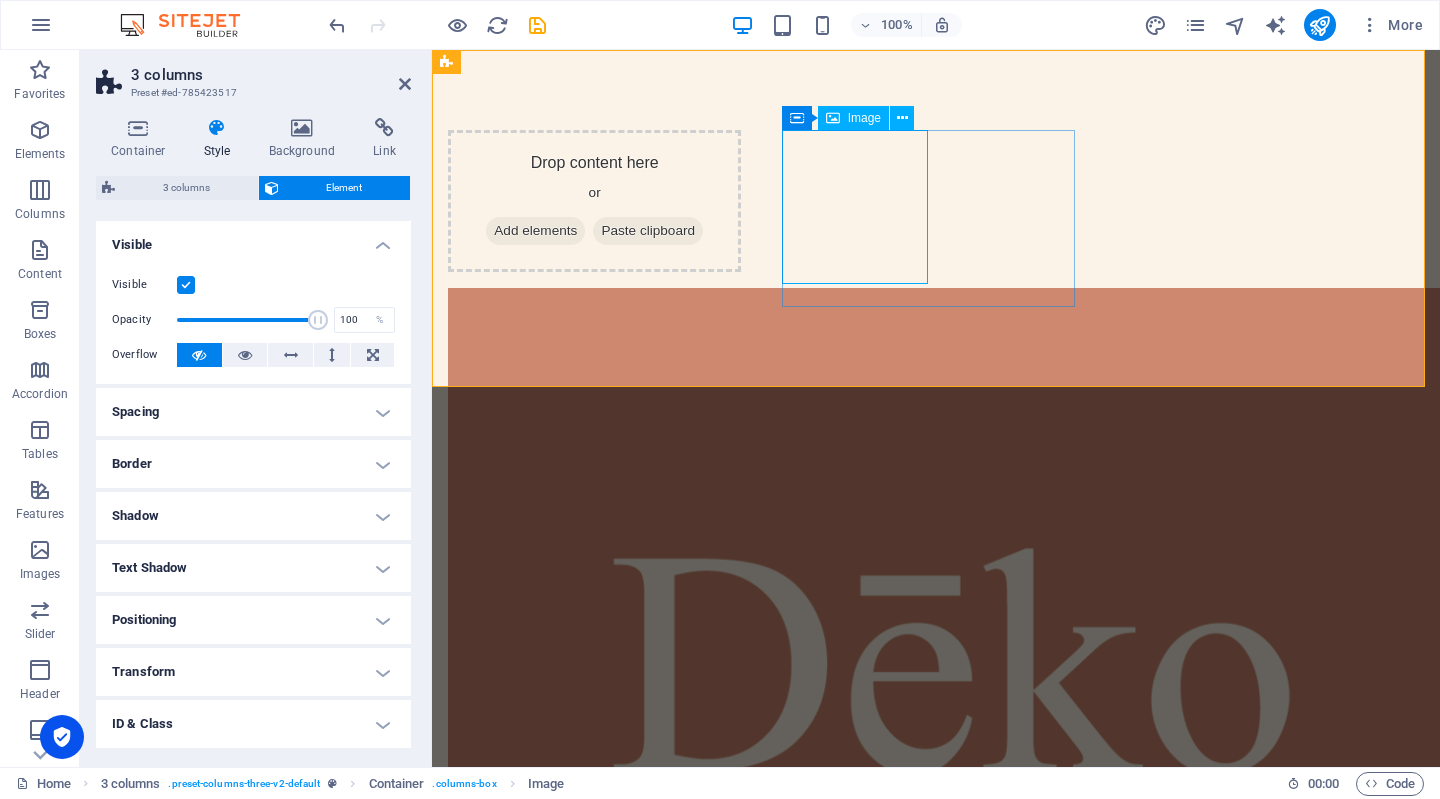 click at bounding box center [594, 815] 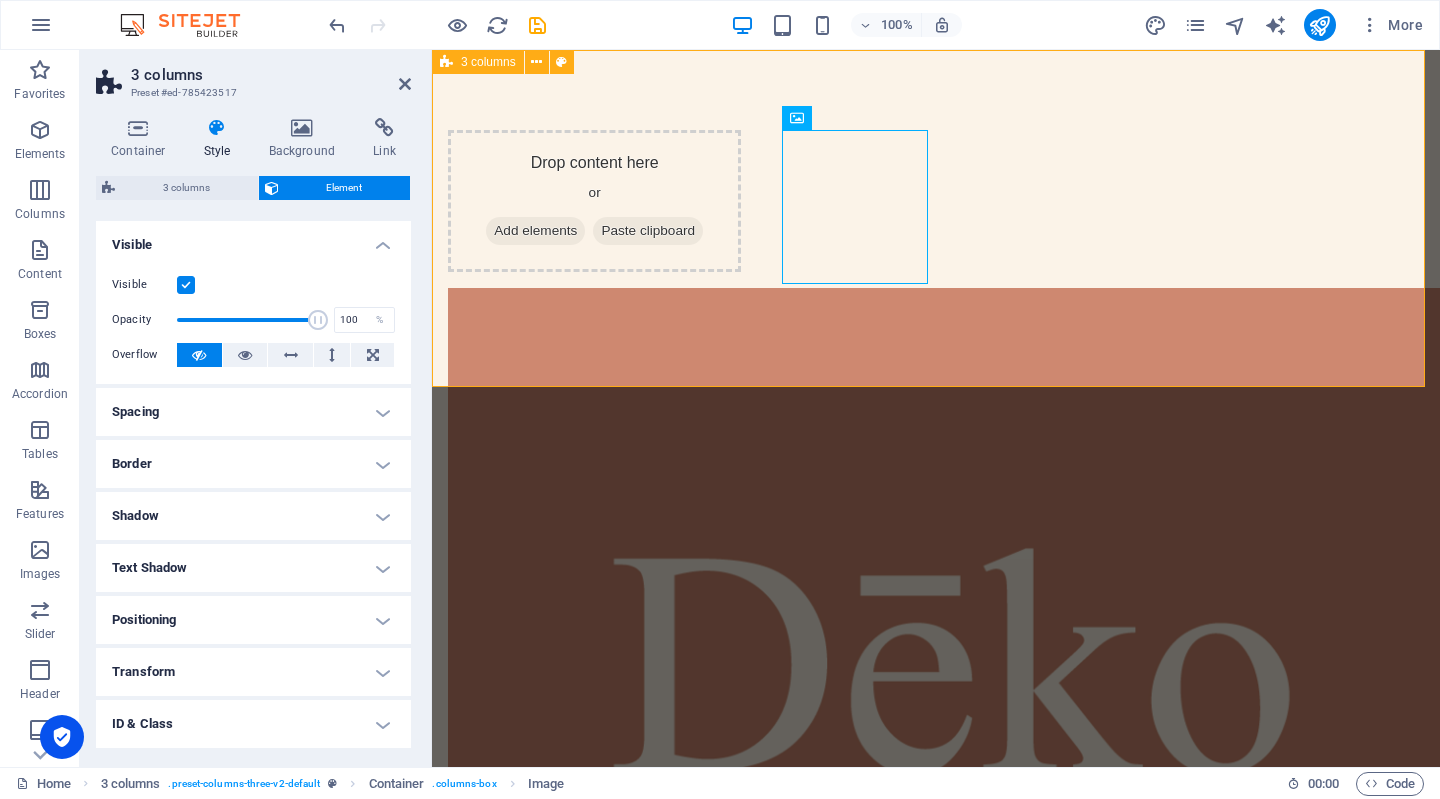 click on "Drop content here or  Add elements  Paste clipboard Drop content here or  Add elements  Paste clipboard" at bounding box center [936, 815] 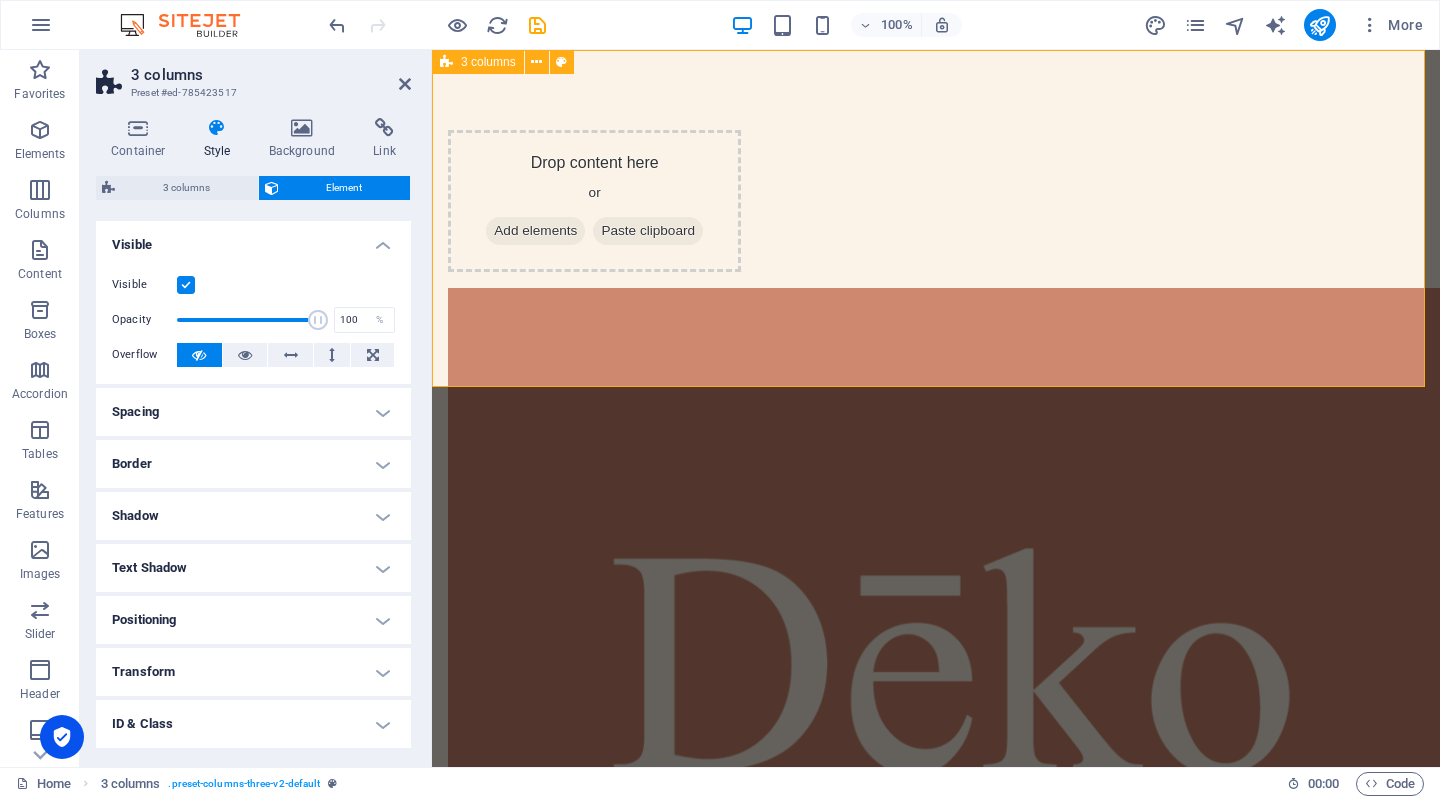click on "Drop content here or  Add elements  Paste clipboard Drop content here or  Add elements  Paste clipboard" at bounding box center [936, 815] 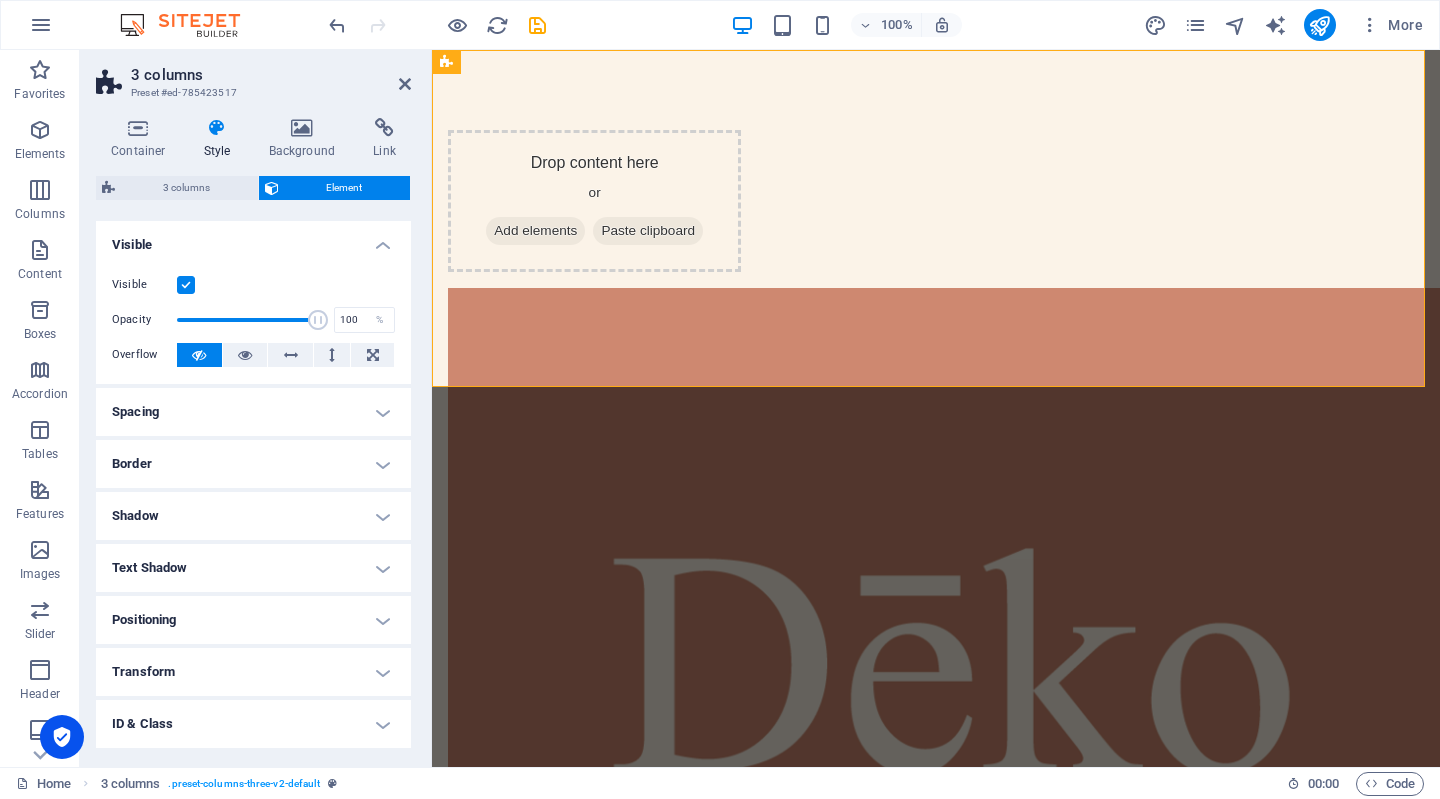 click at bounding box center [437, 25] 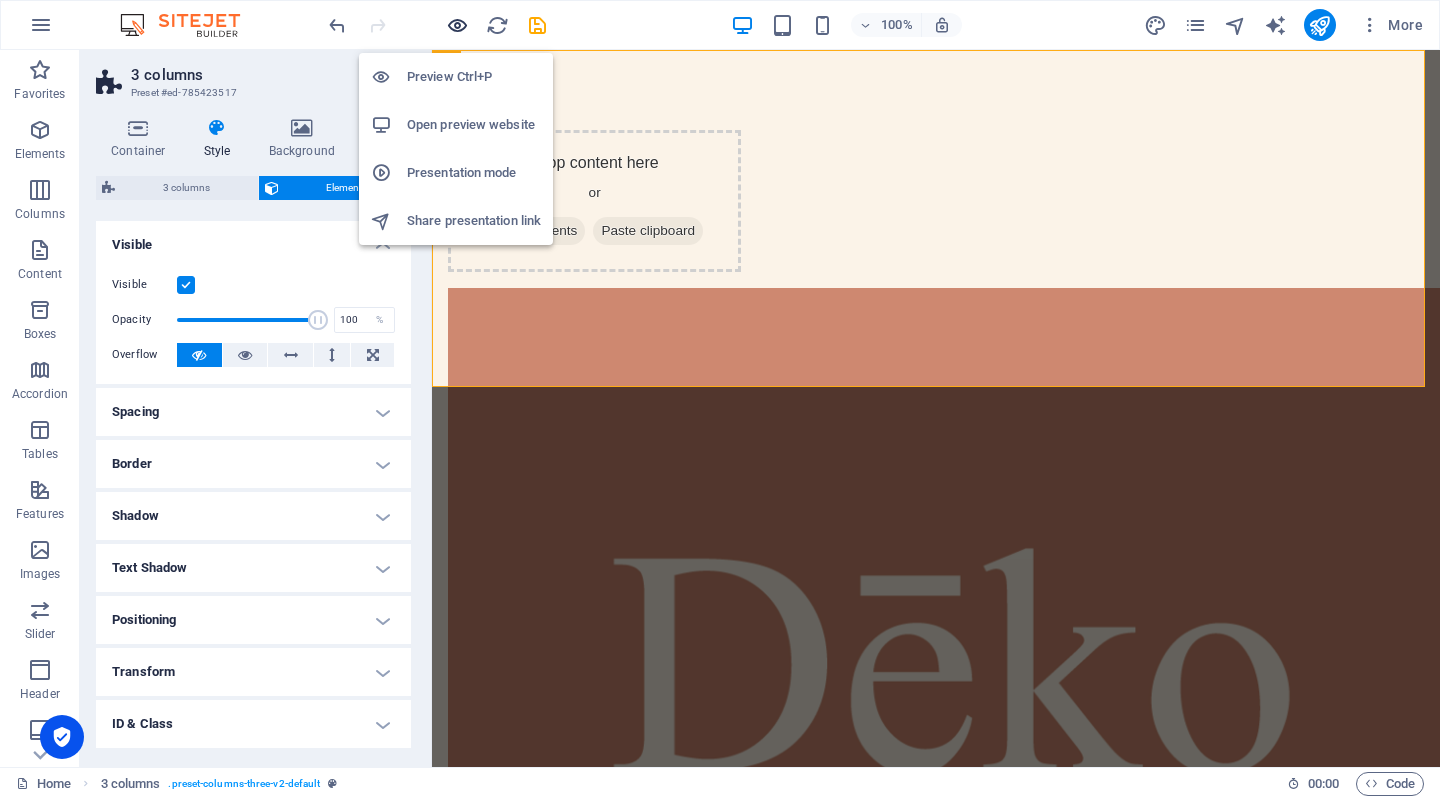 click at bounding box center (457, 25) 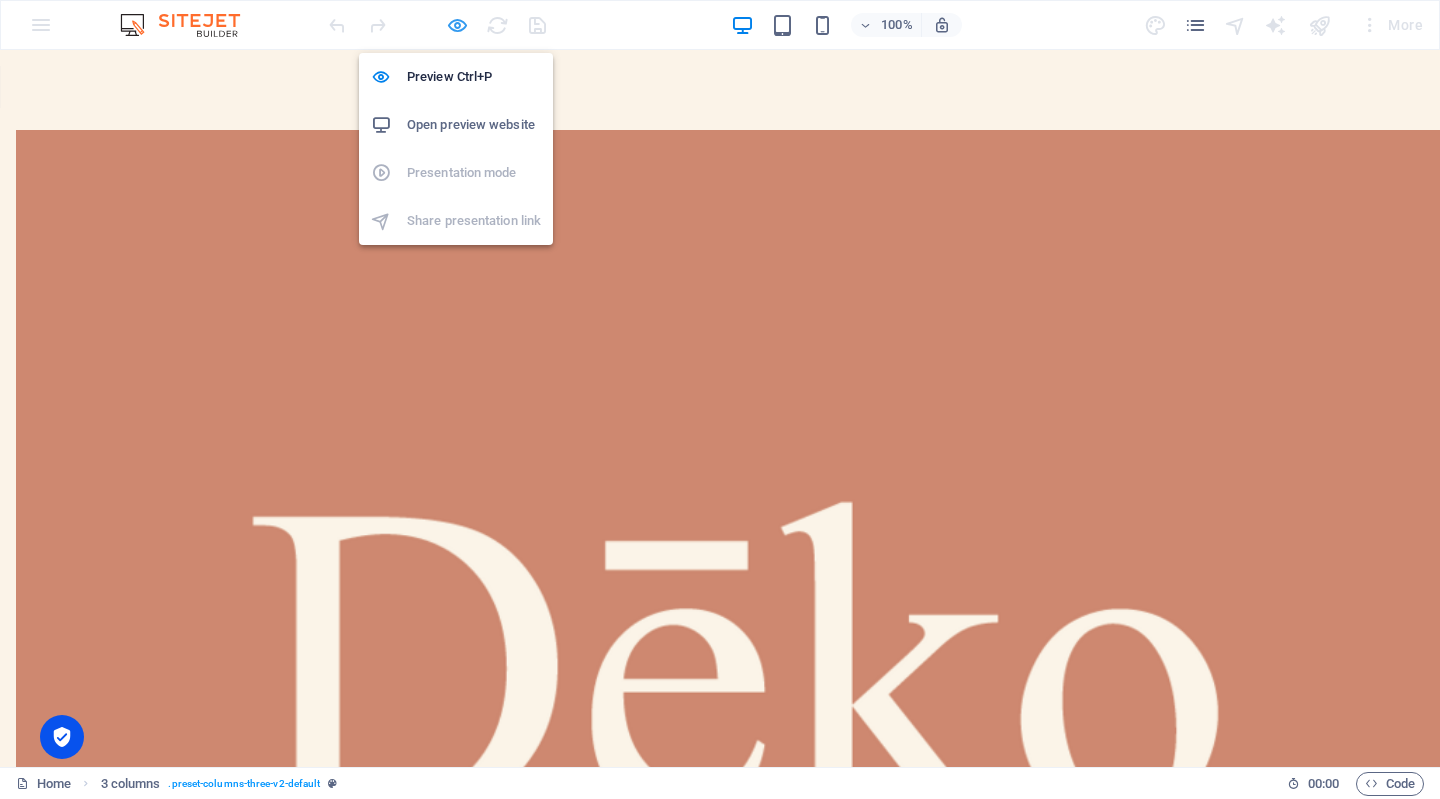 click at bounding box center (457, 25) 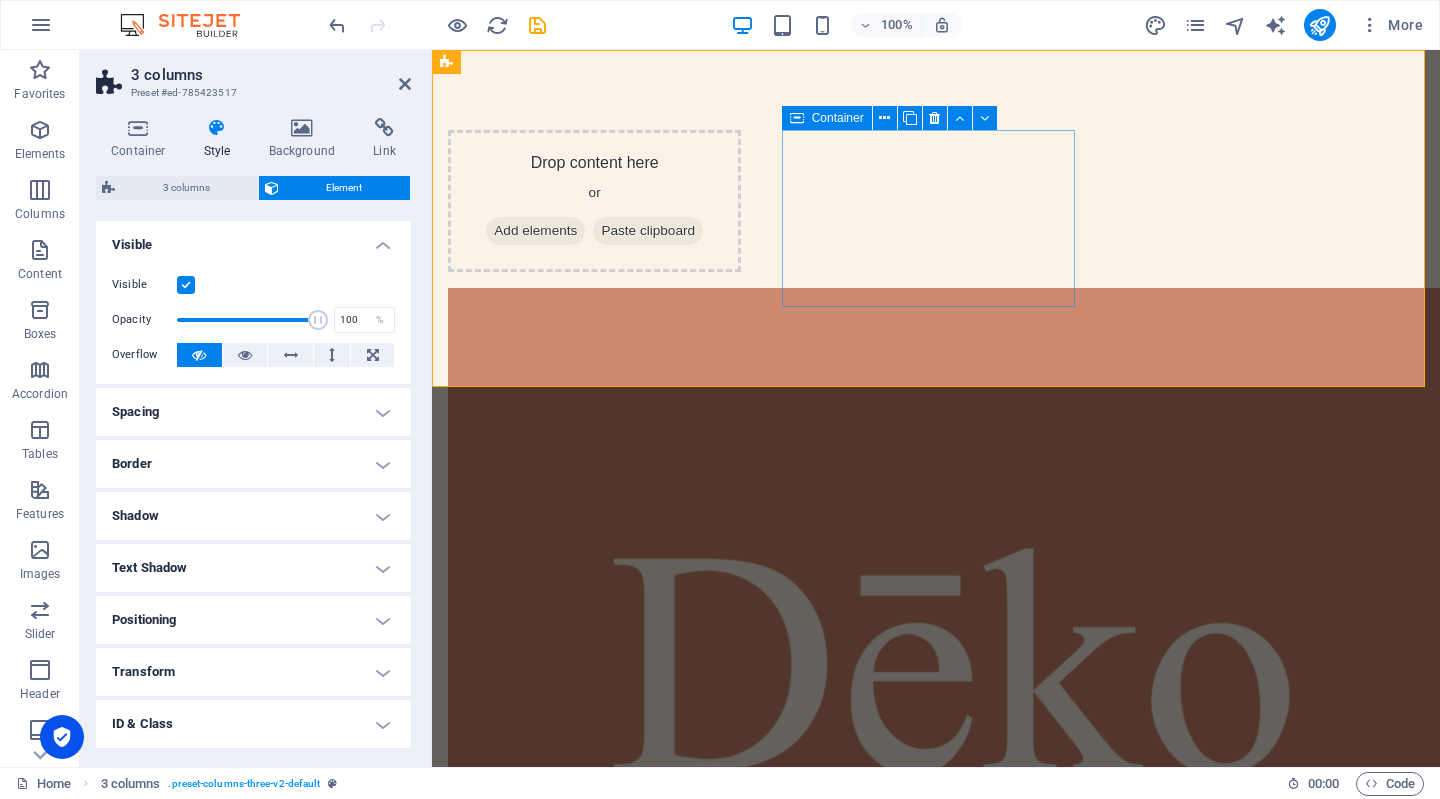 click at bounding box center [594, 815] 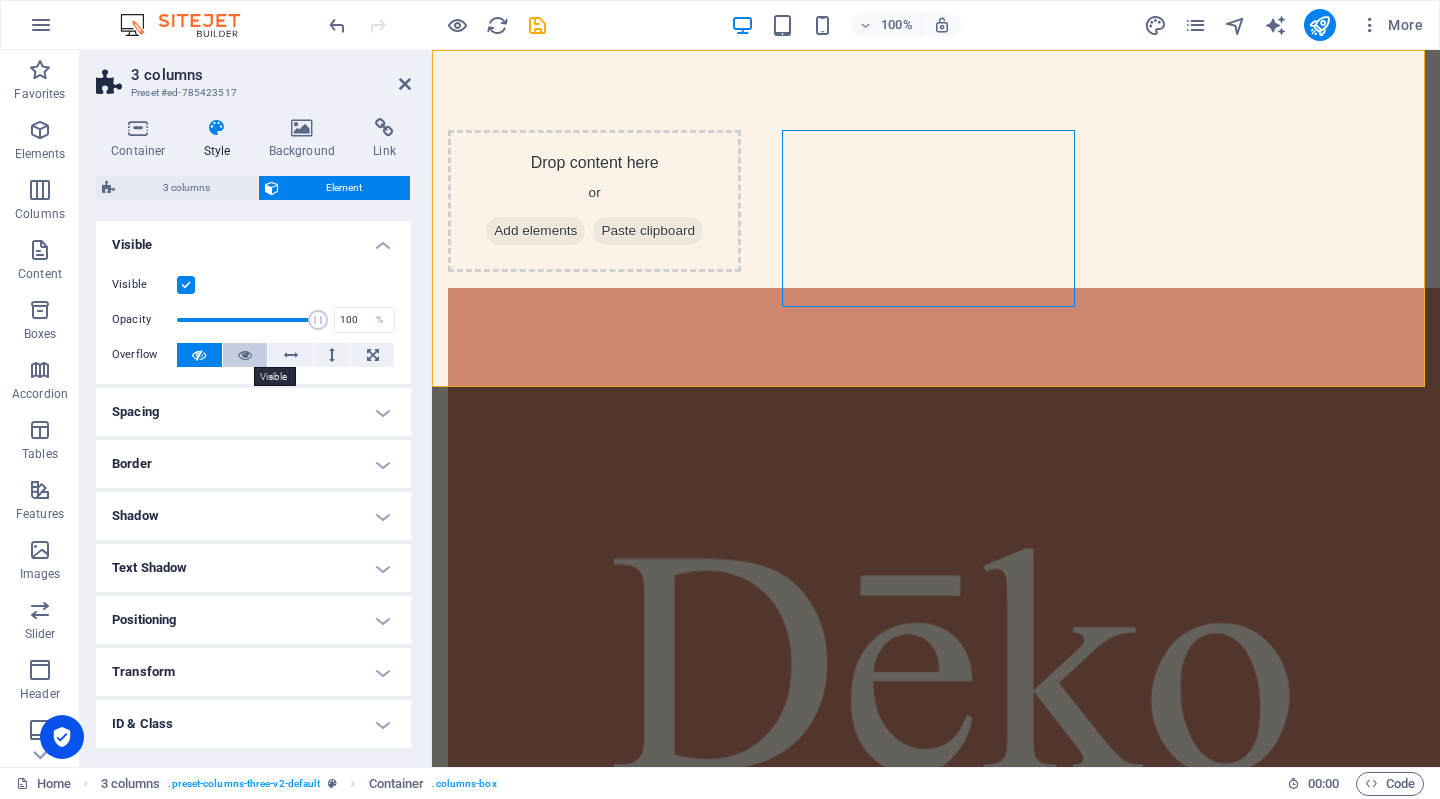 click at bounding box center (245, 355) 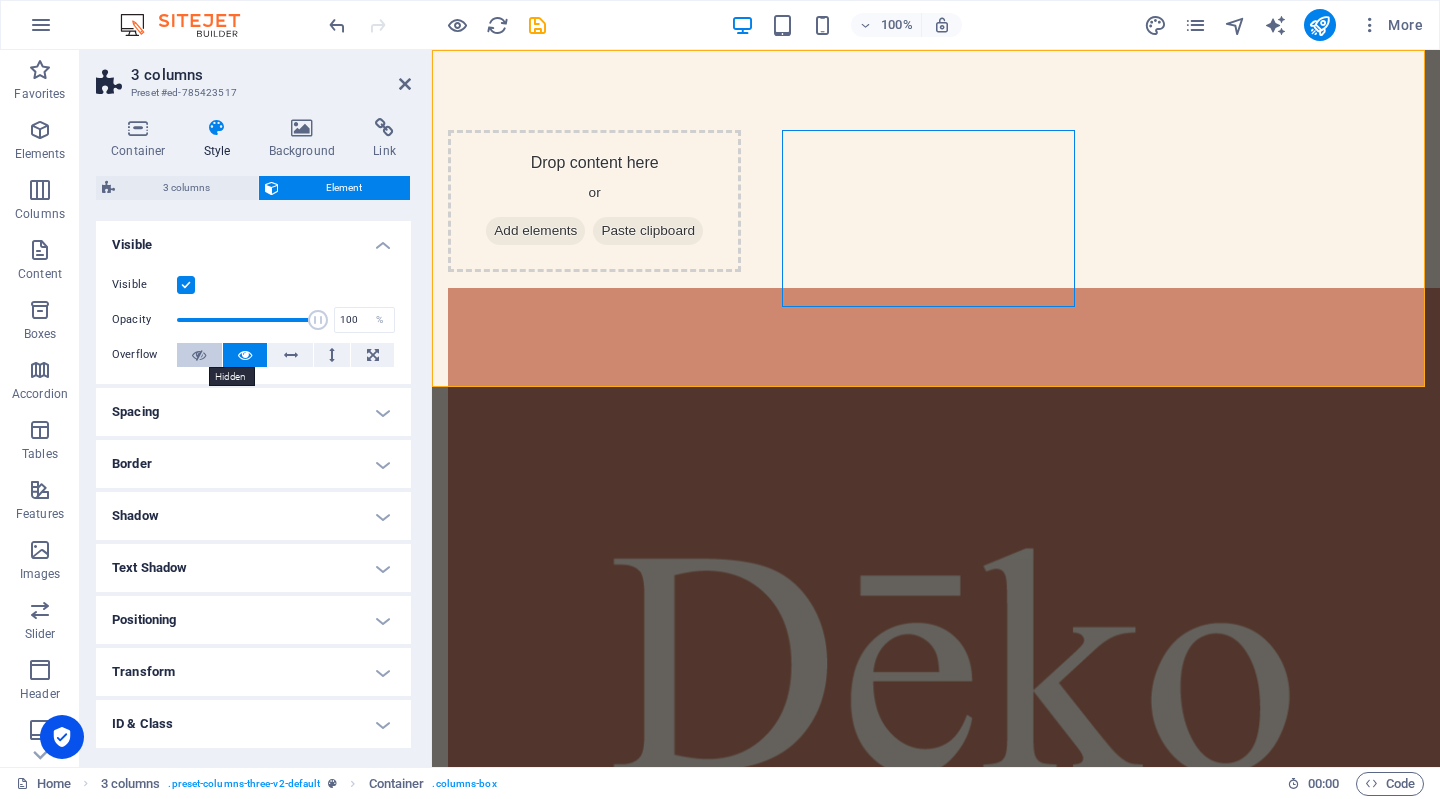 click at bounding box center [199, 355] 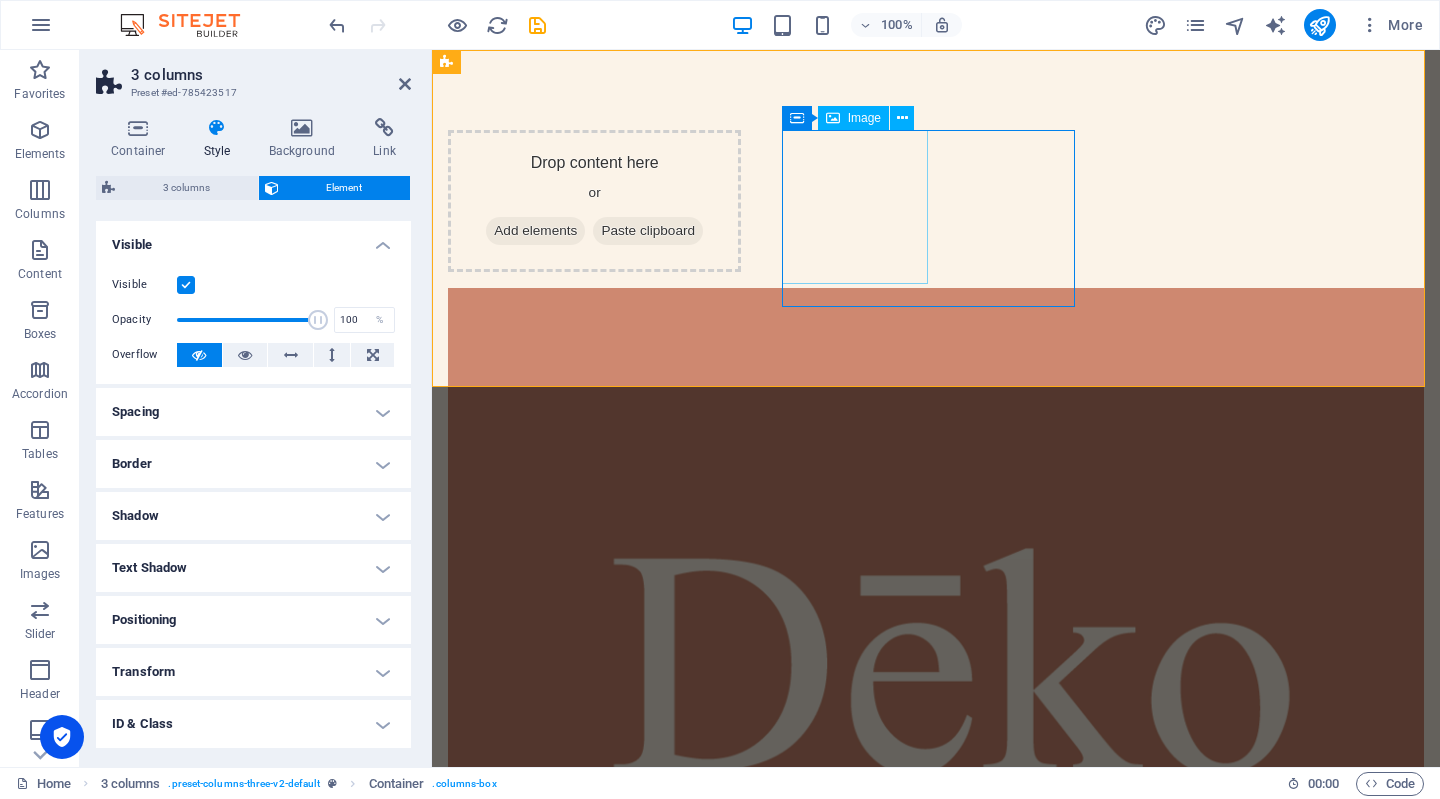 click at bounding box center [594, 815] 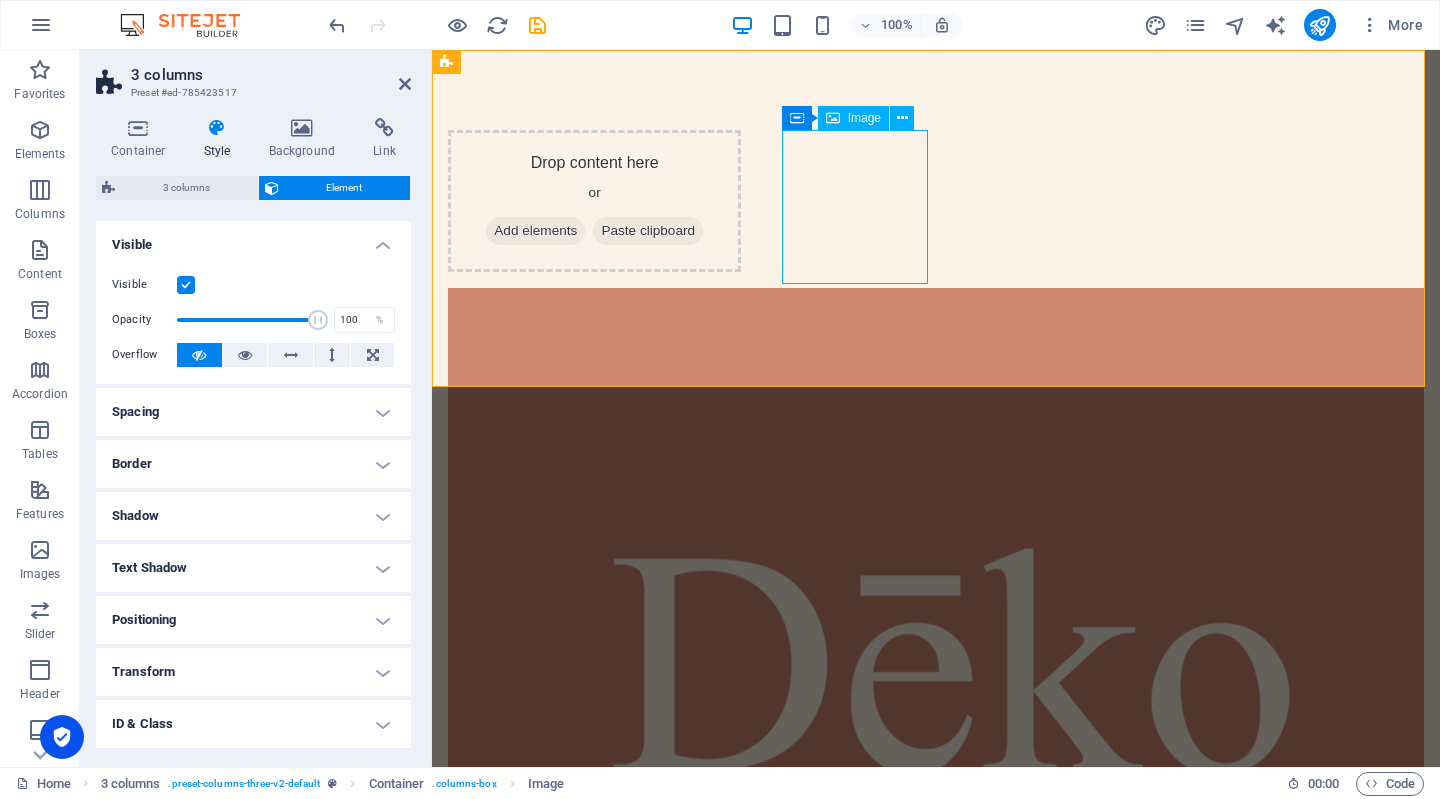 click at bounding box center (594, 815) 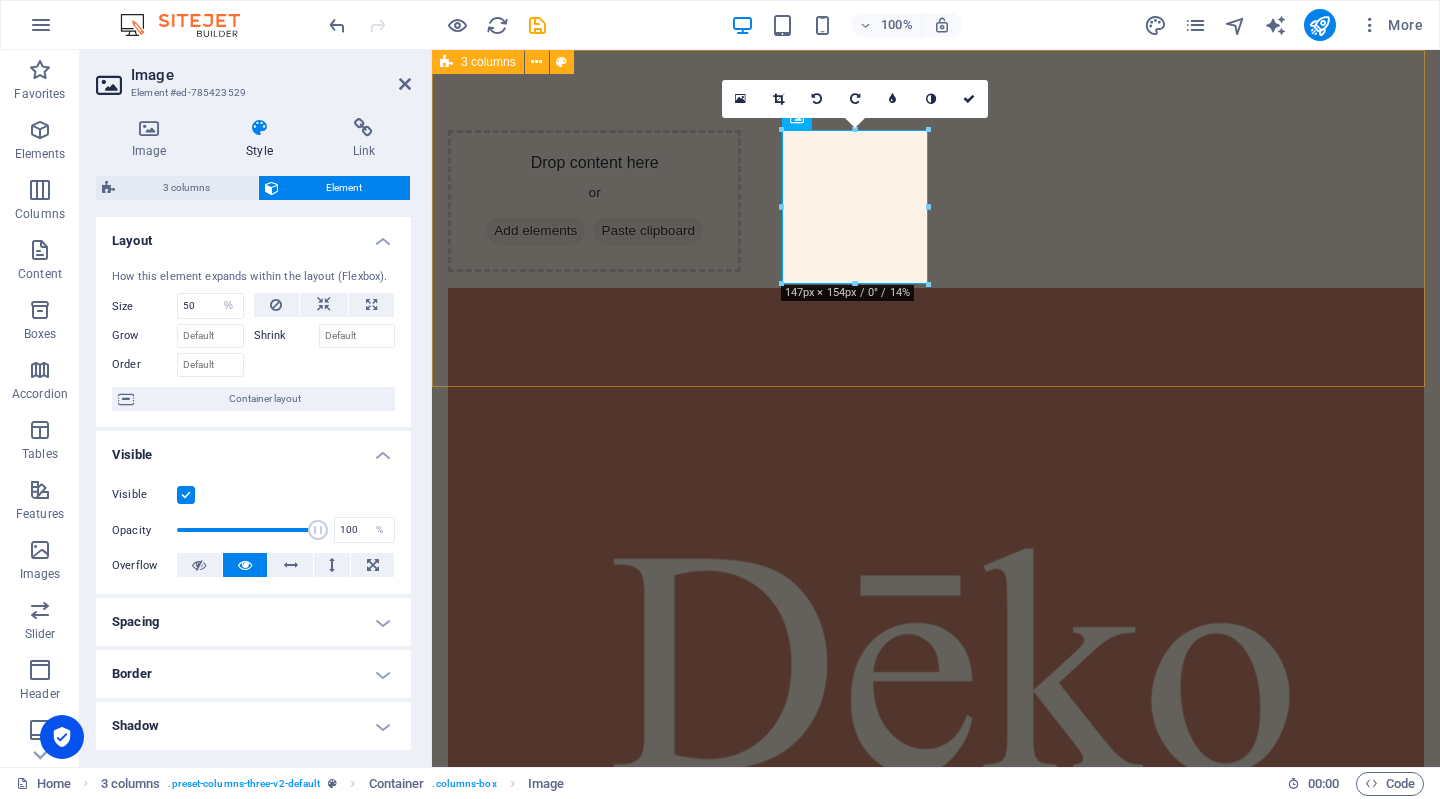 click on "Drop content here or  Add elements  Paste clipboard Drop content here or  Add elements  Paste clipboard" at bounding box center [936, 815] 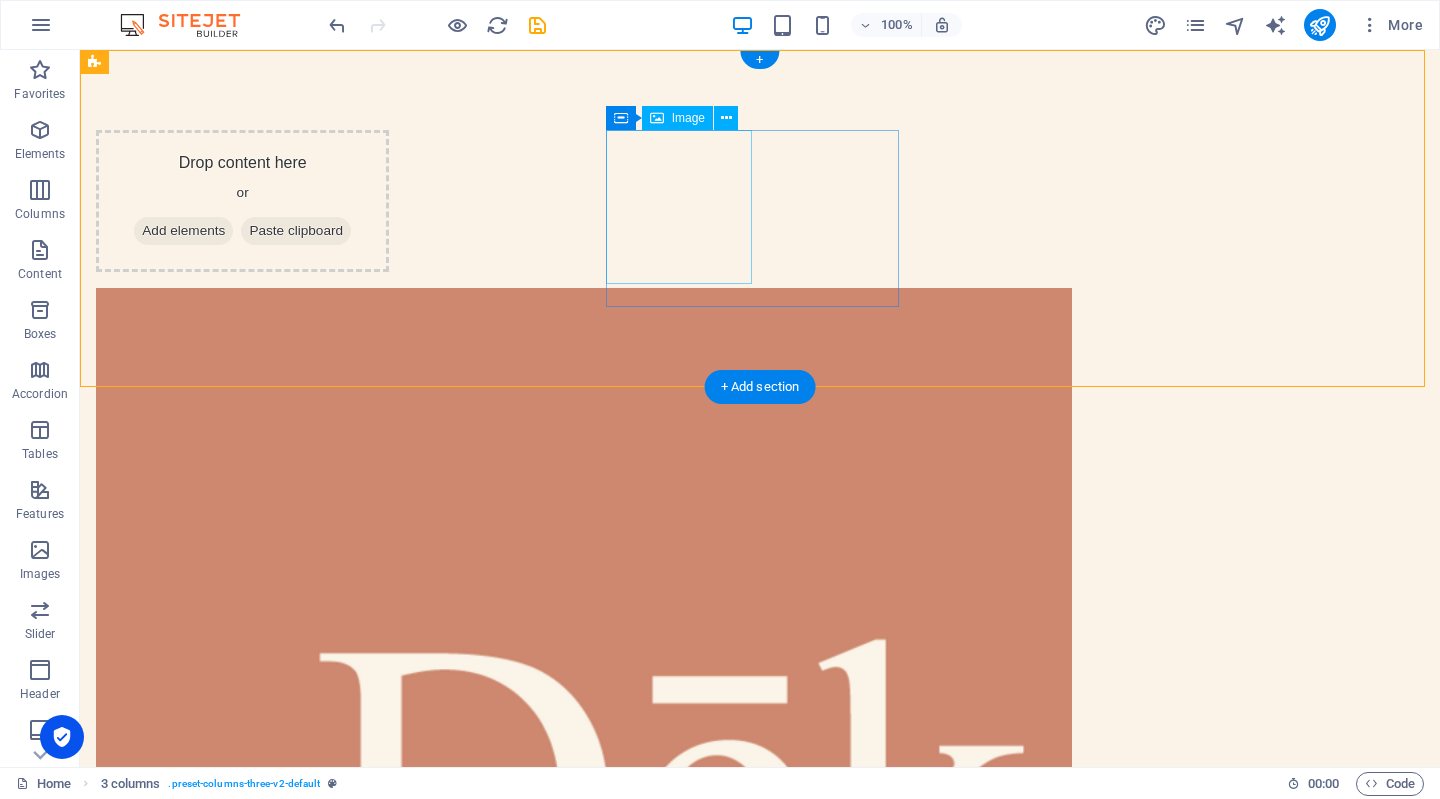 click at bounding box center (242, 1000) 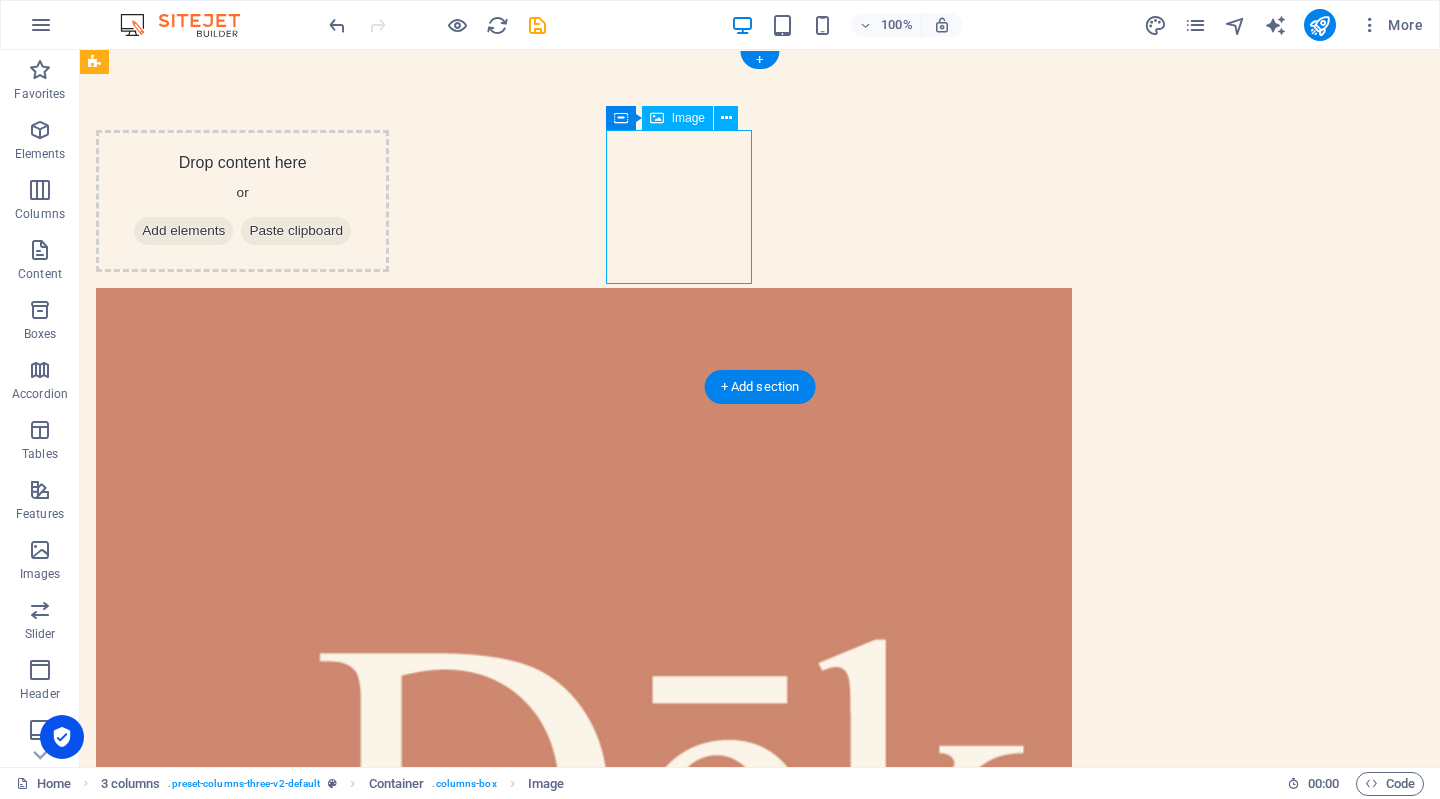 click at bounding box center [242, 1000] 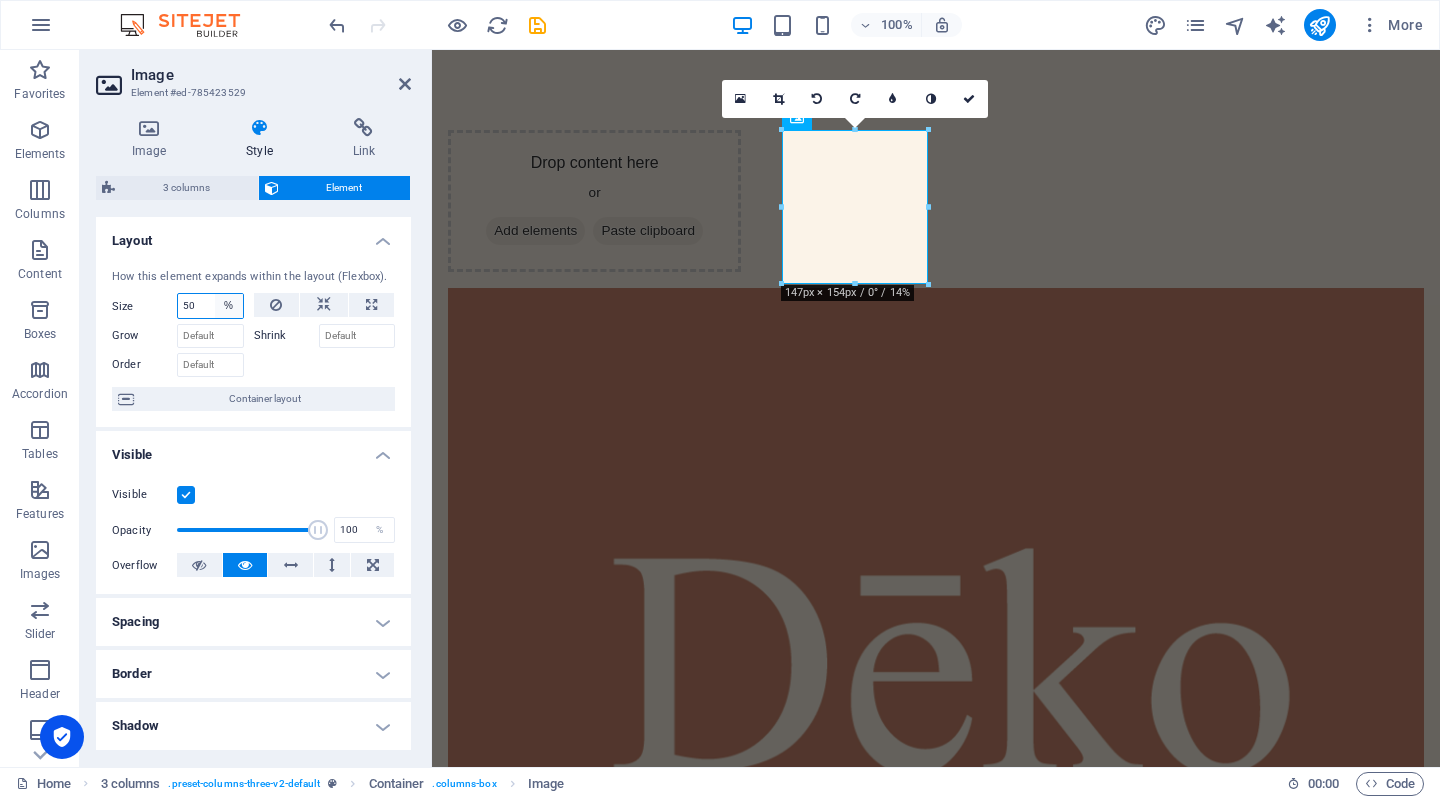 click on "Default auto px % 1/1 1/2 1/3 1/4 1/5 1/6 1/7 1/8 1/9 1/10" at bounding box center [229, 306] 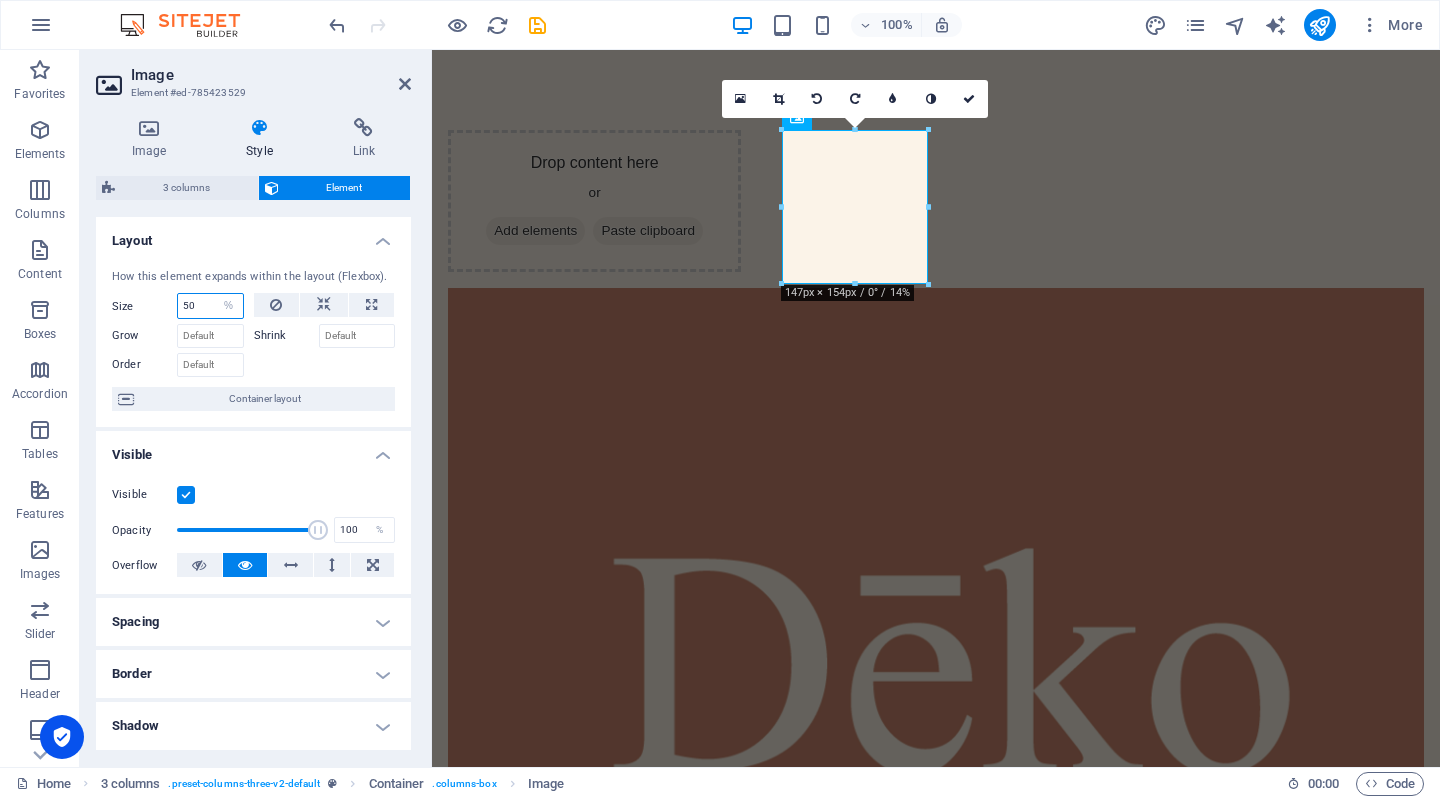 click on "50" at bounding box center [210, 306] 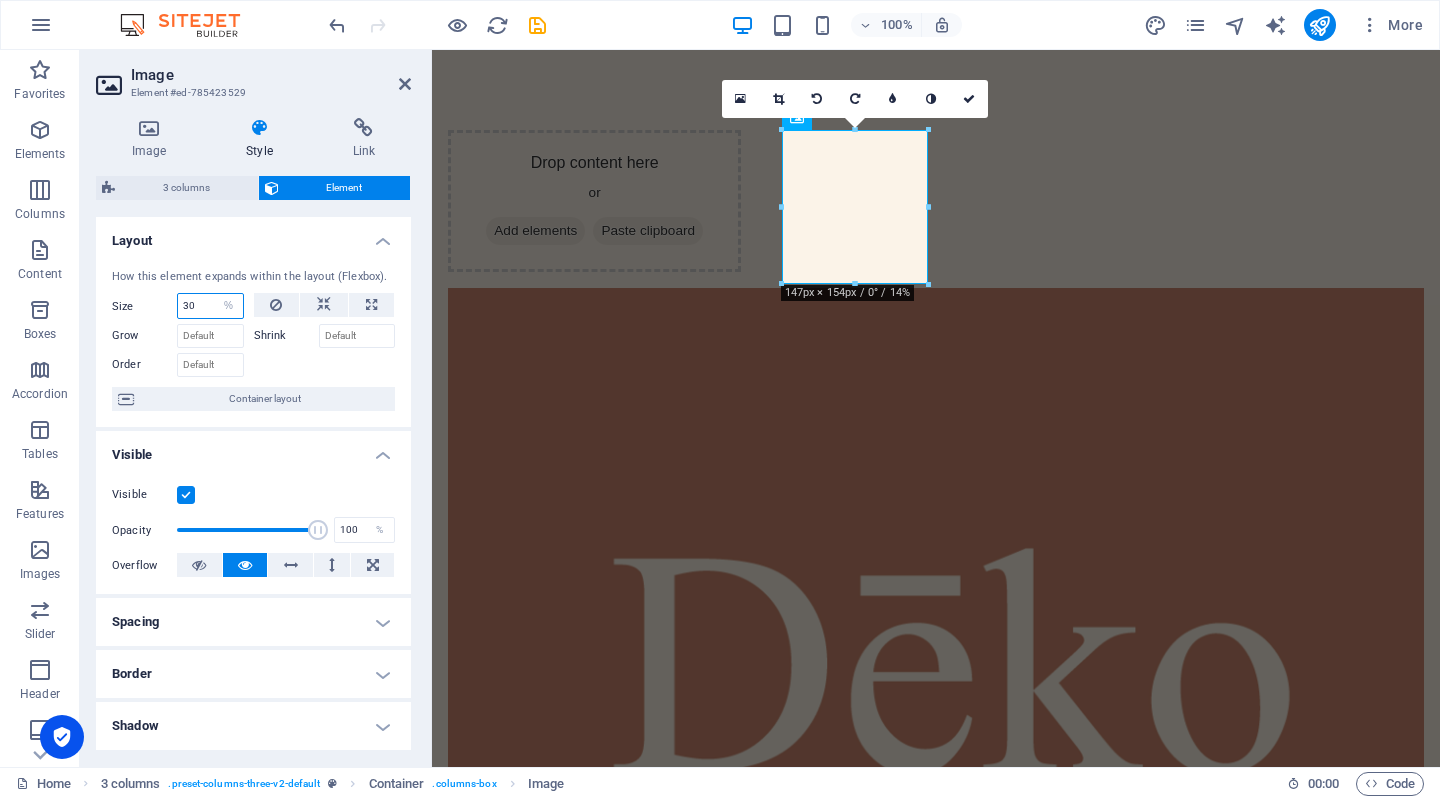 type on "30" 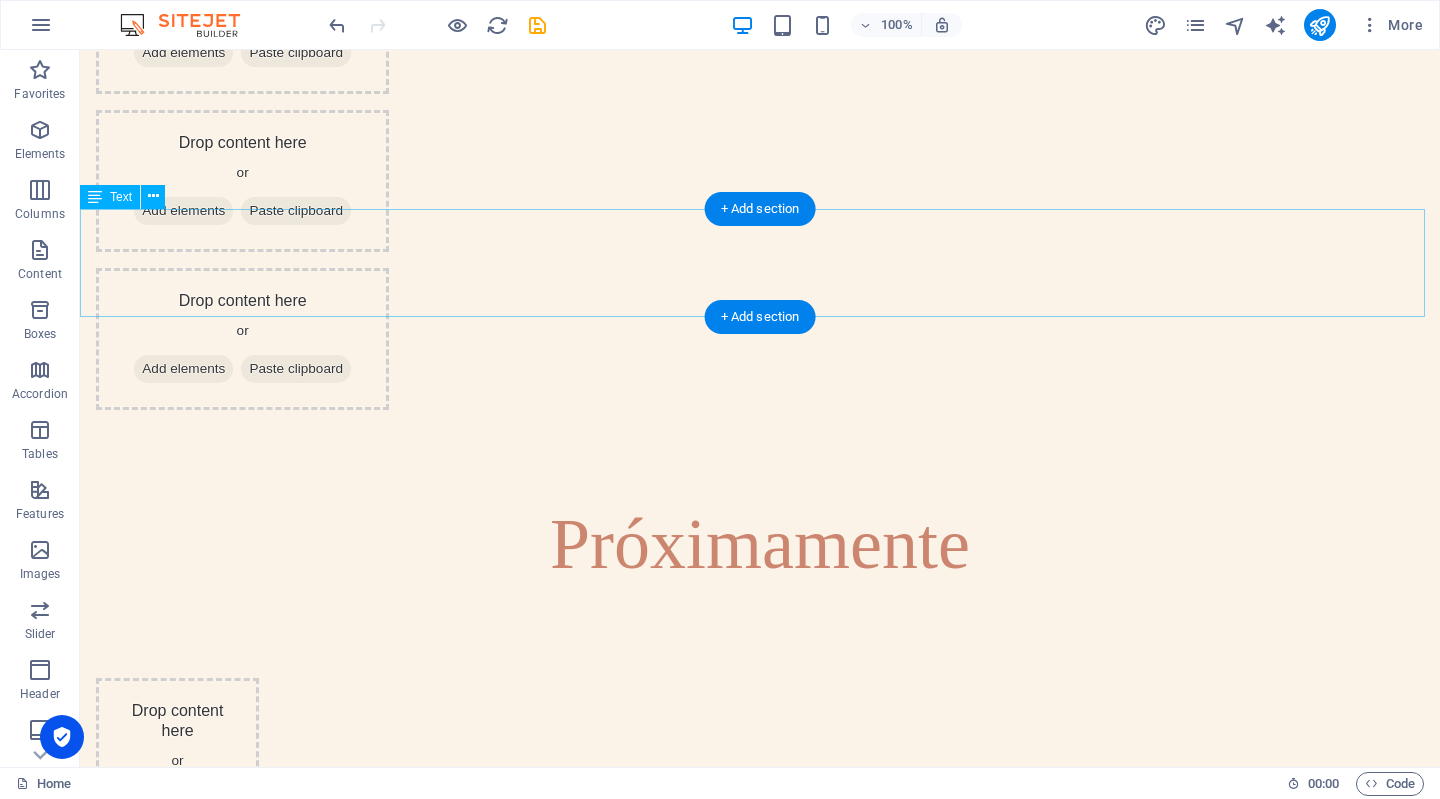 scroll, scrollTop: 0, scrollLeft: 0, axis: both 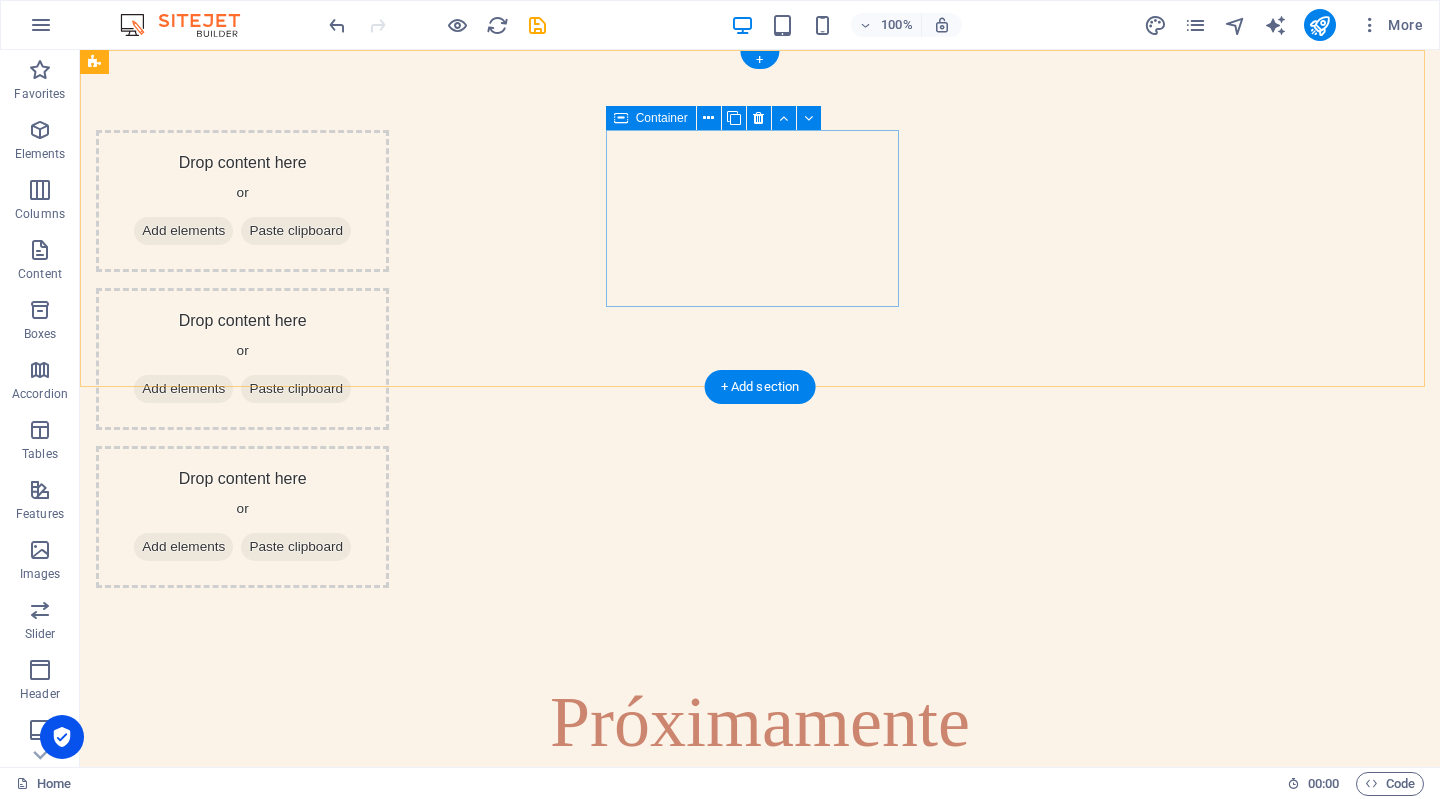 click on "Add elements" at bounding box center [183, 389] 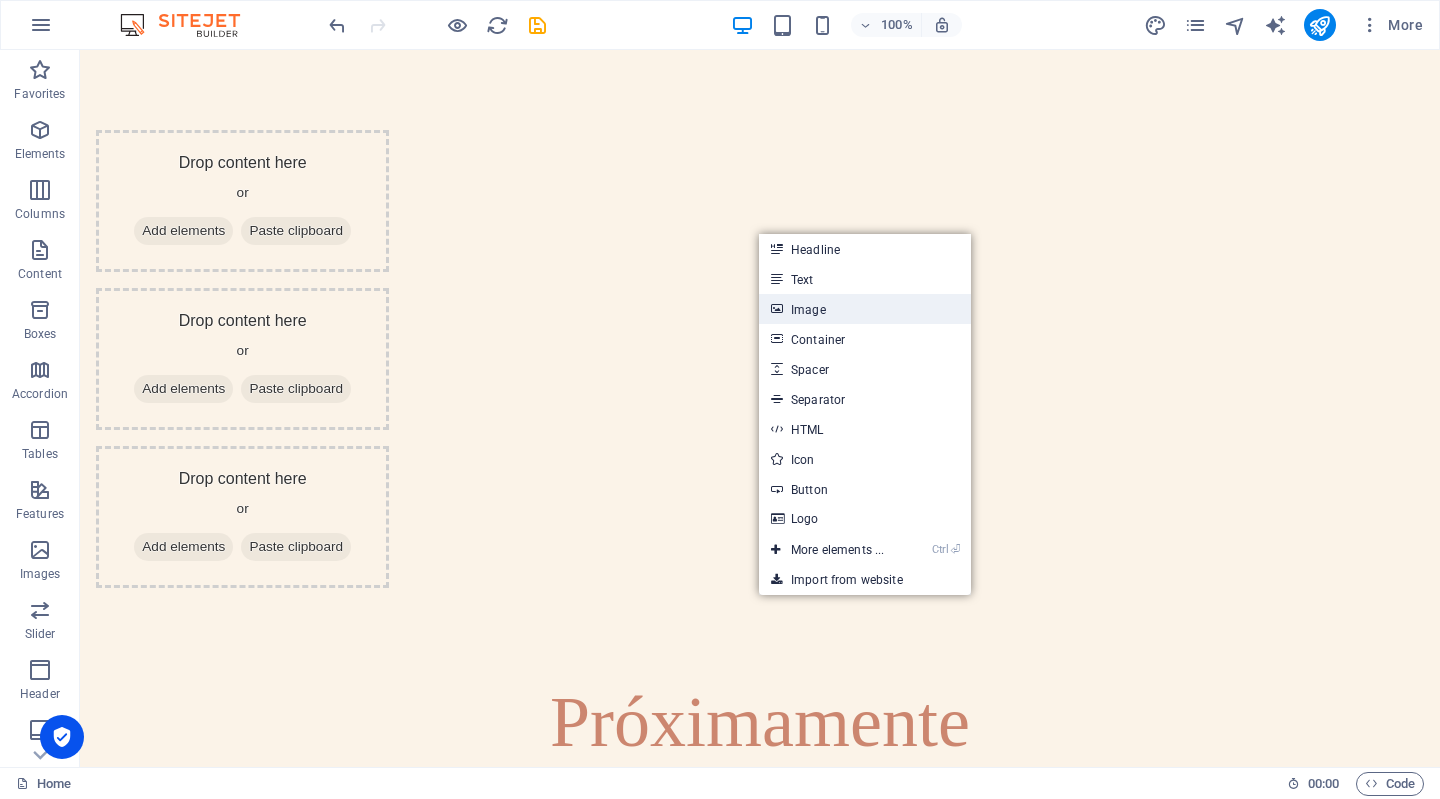 click on "Image" at bounding box center (865, 309) 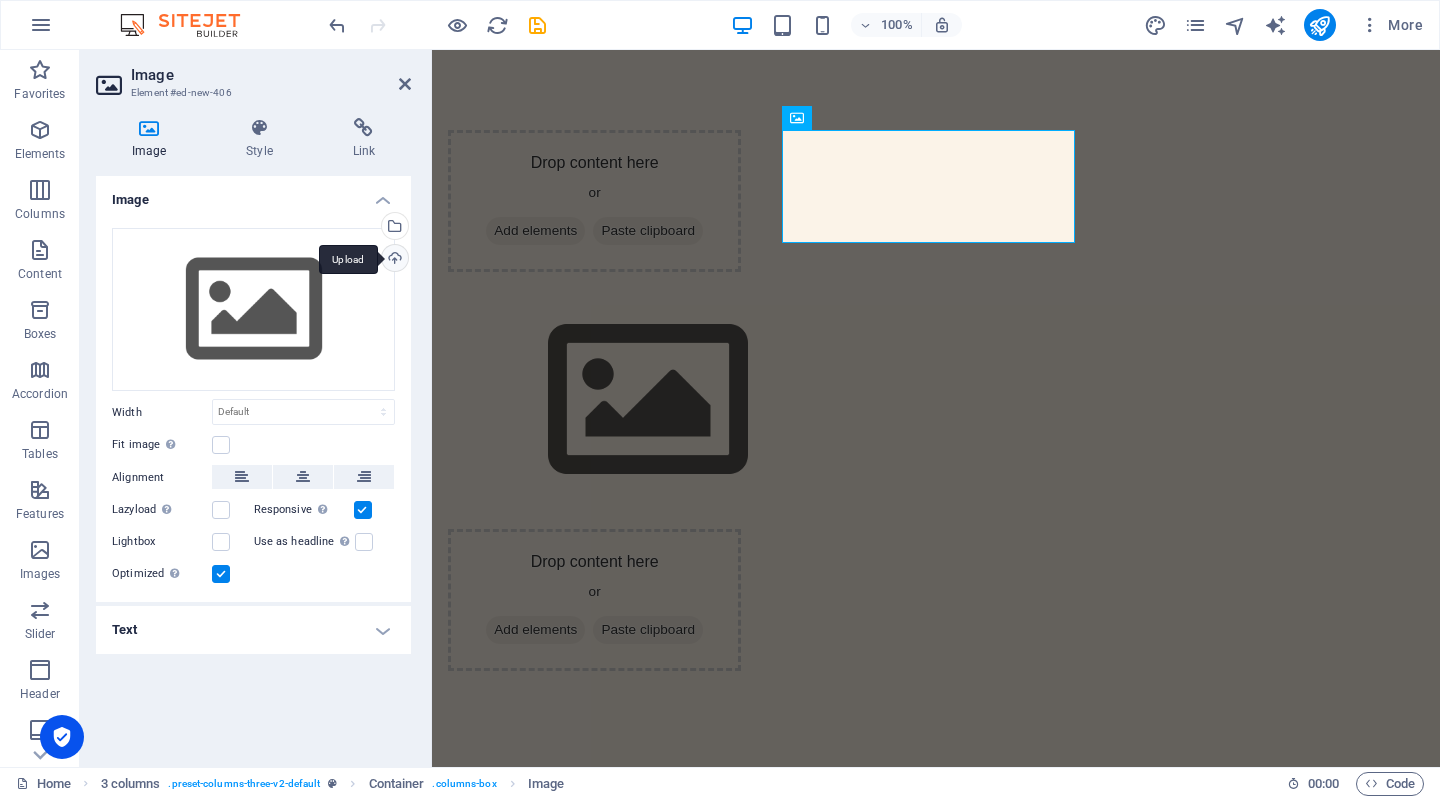 click on "Upload" at bounding box center [393, 260] 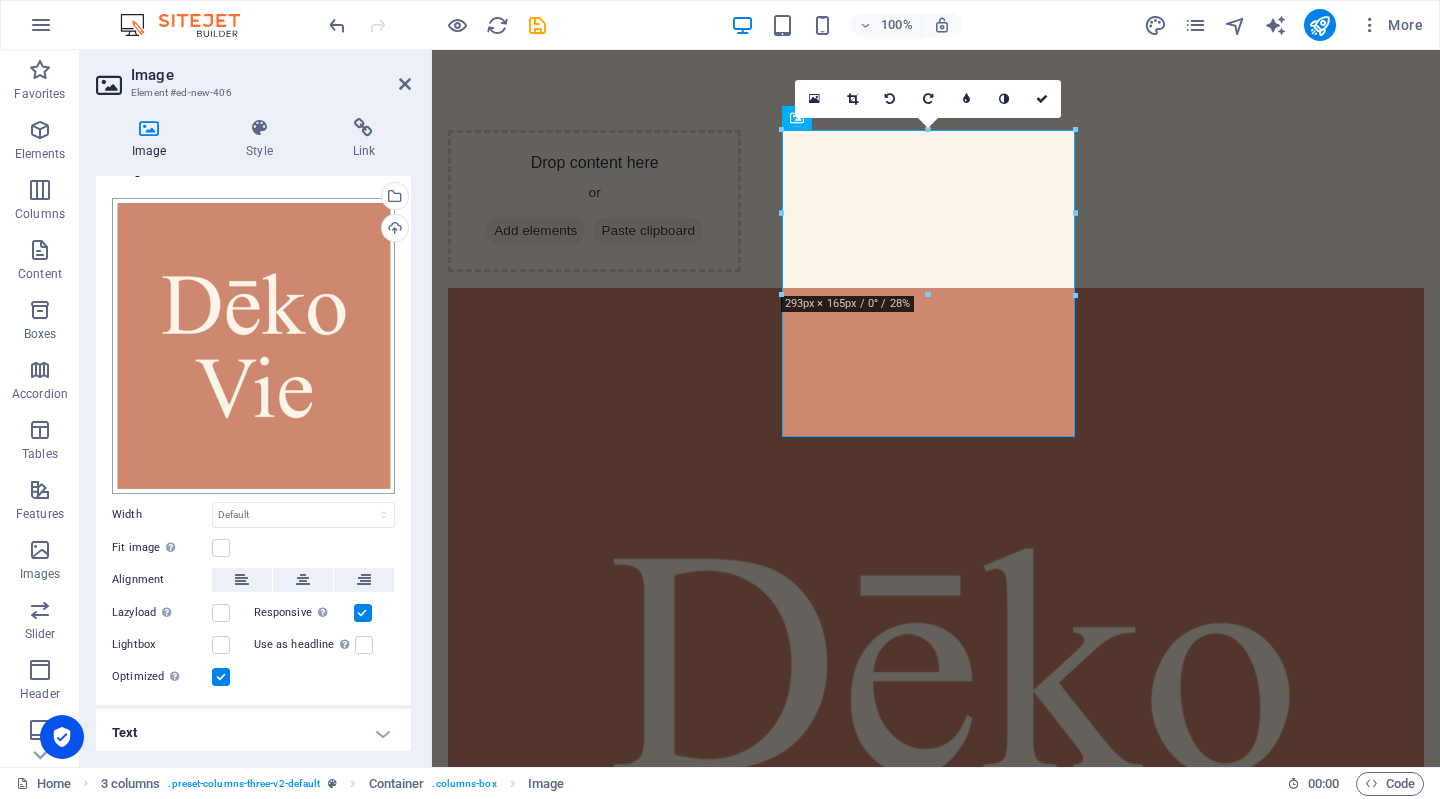 scroll, scrollTop: 30, scrollLeft: 0, axis: vertical 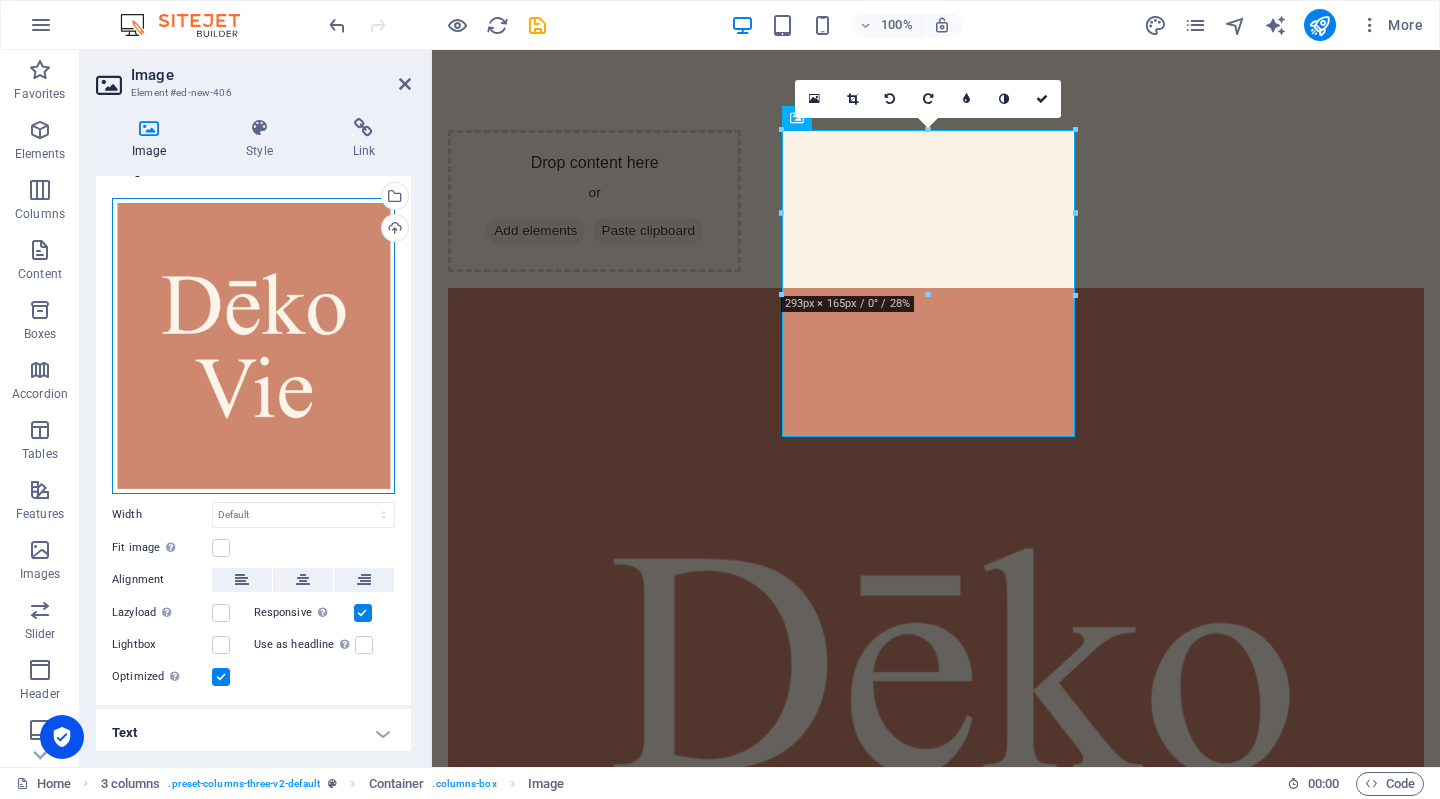 click on "Drag files here, click to choose files or select files from Files or our free stock photos & videos" at bounding box center [253, 346] 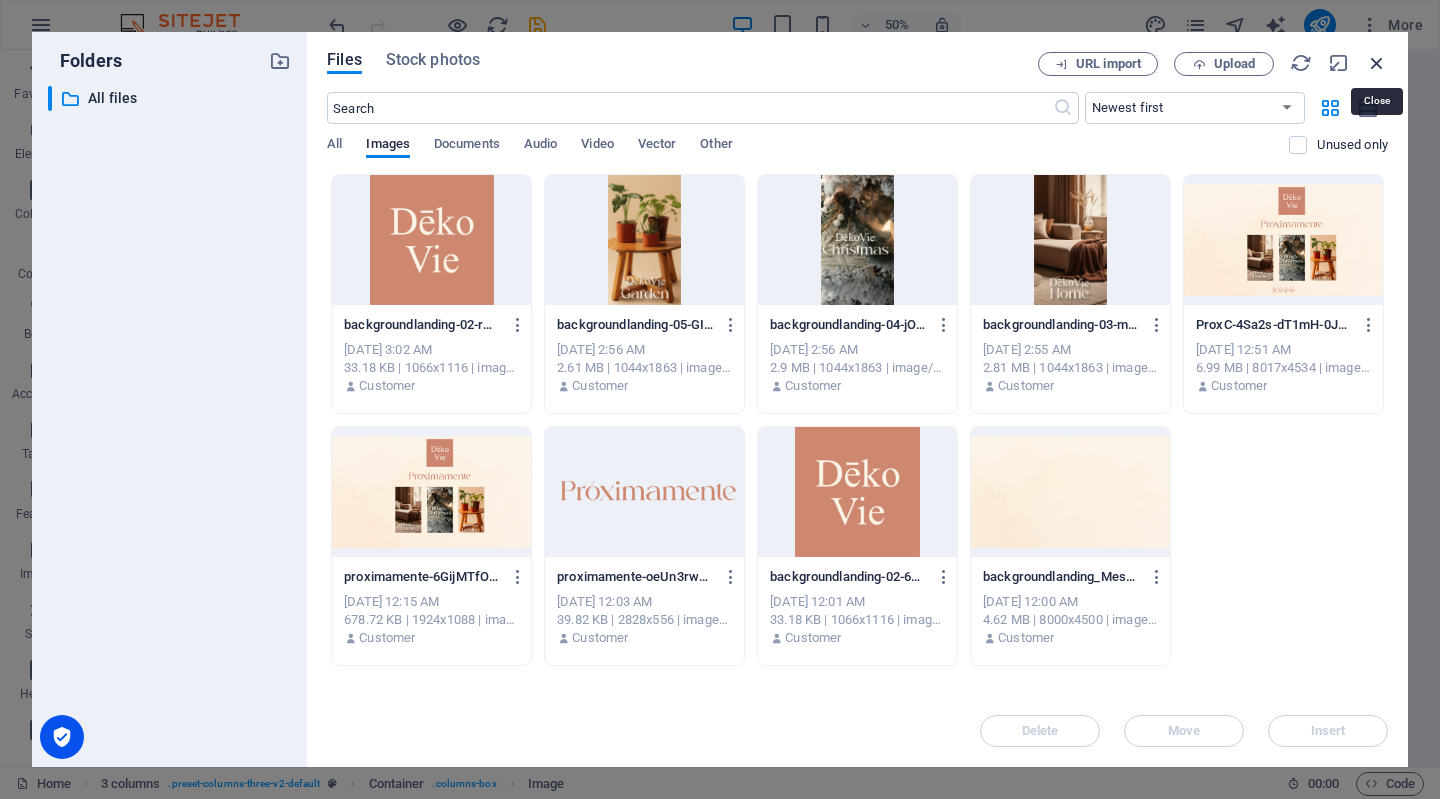 click at bounding box center (1377, 63) 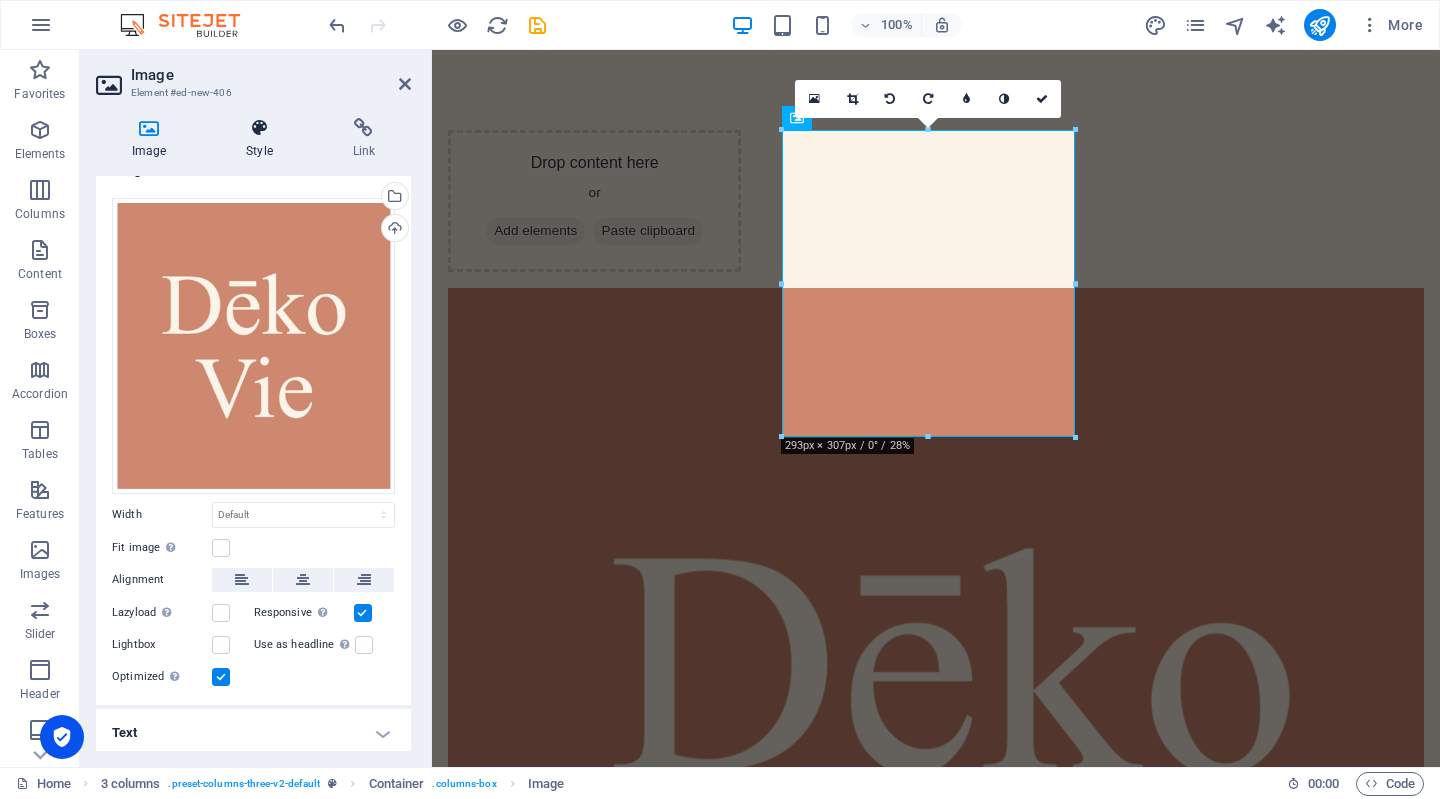 click on "Style" at bounding box center (263, 139) 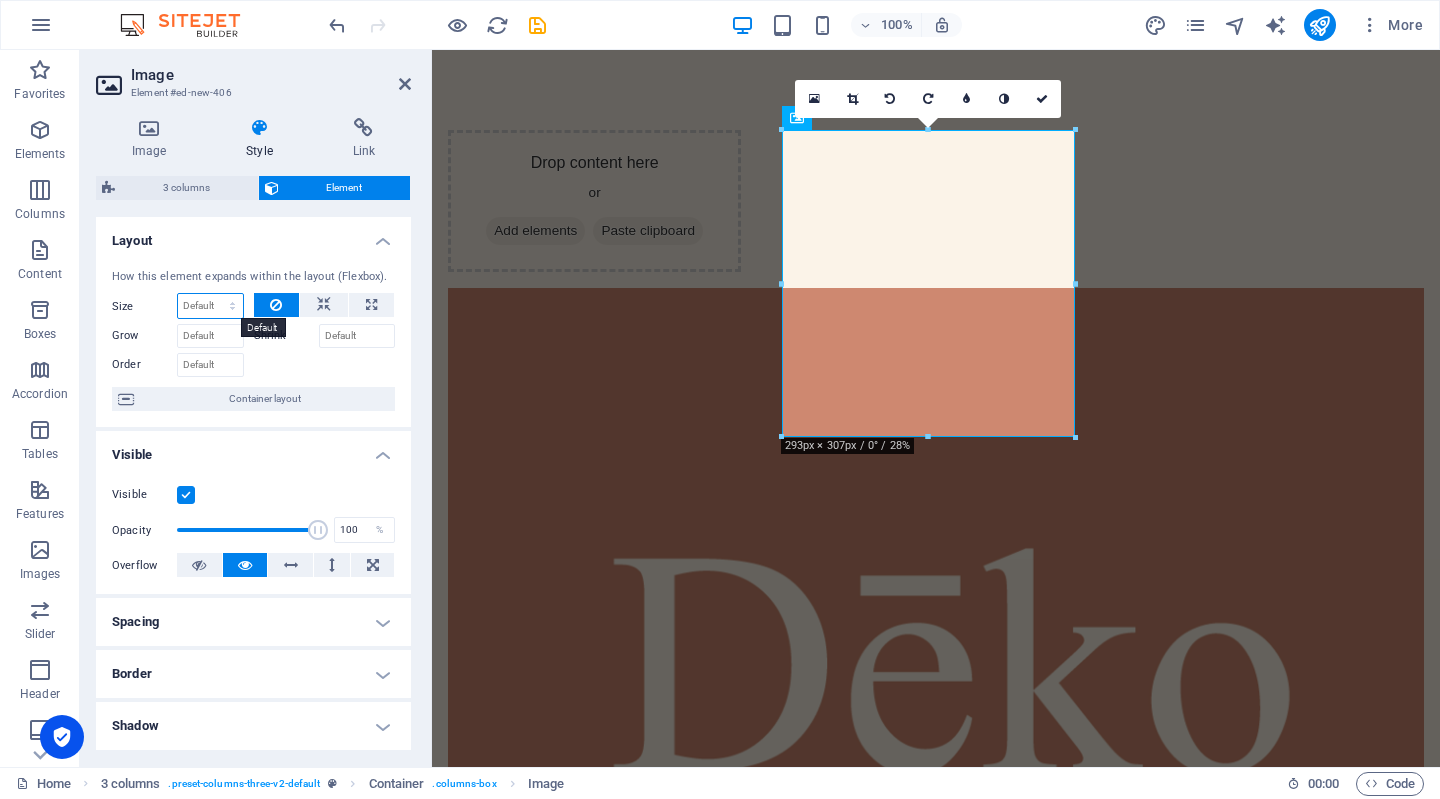 click on "Default auto px % 1/1 1/2 1/3 1/4 1/5 1/6 1/7 1/8 1/9 1/10" at bounding box center (210, 306) 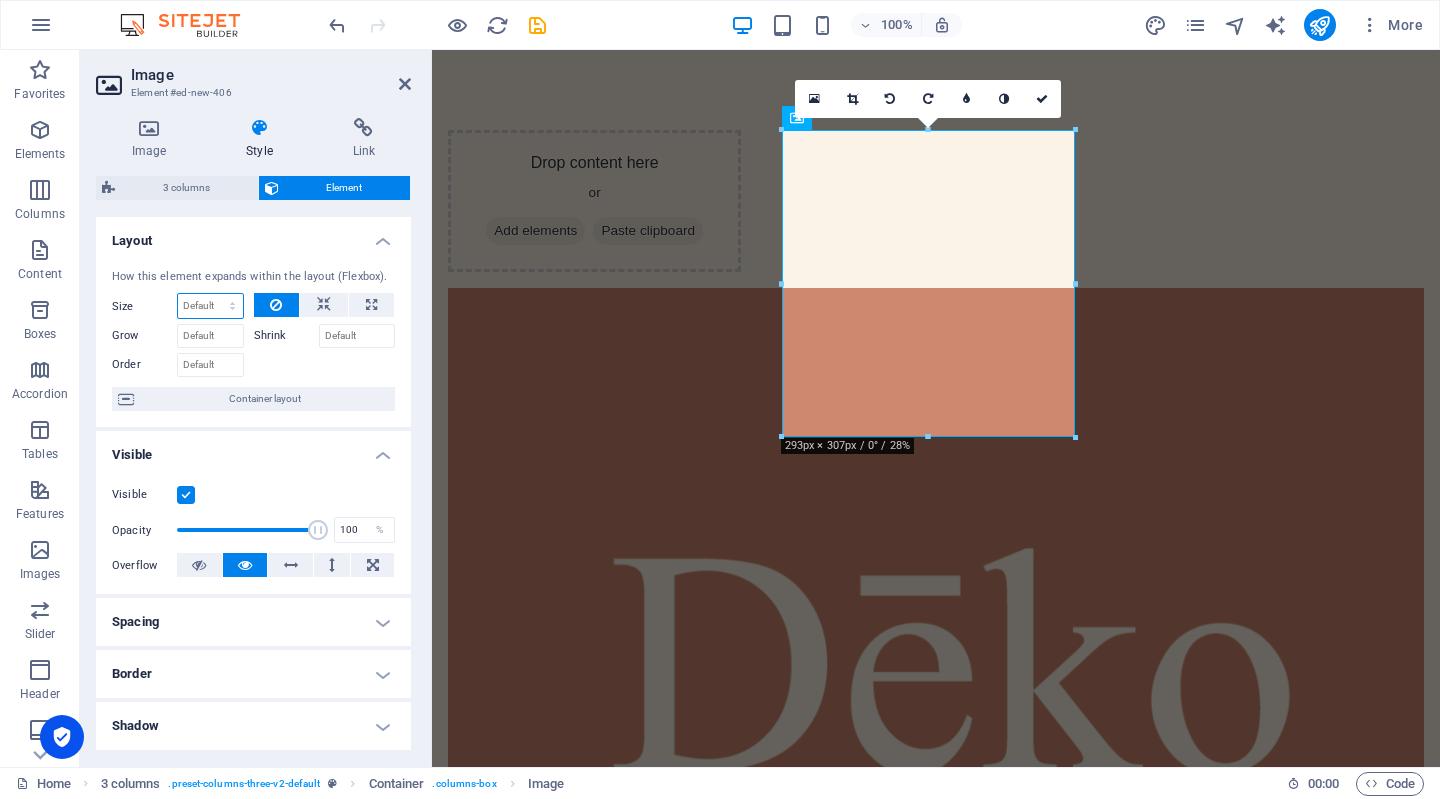 select on "1/2" 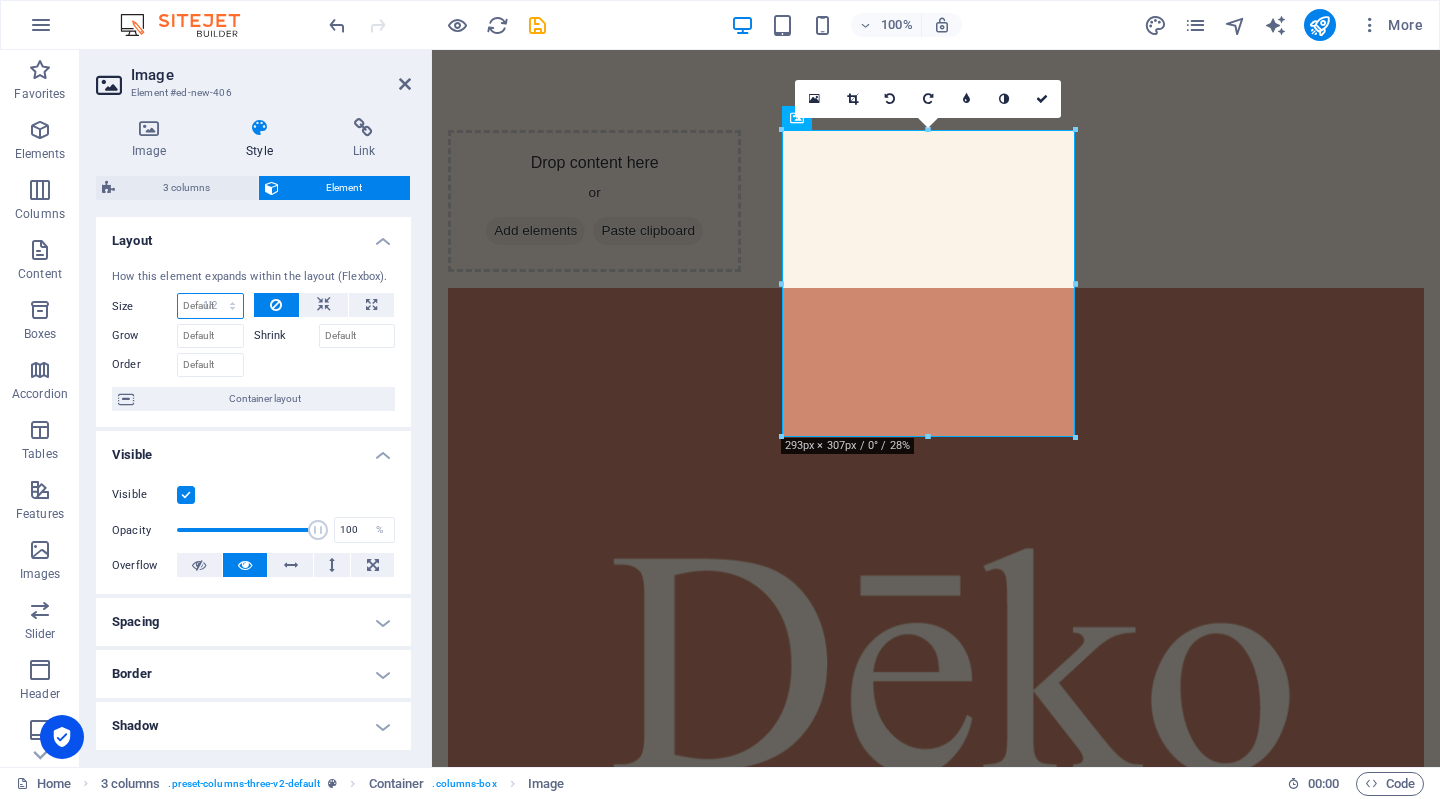 click on "Default auto px % 1/1 1/2 1/3 1/4 1/5 1/6 1/7 1/8 1/9 1/10" at bounding box center (210, 306) 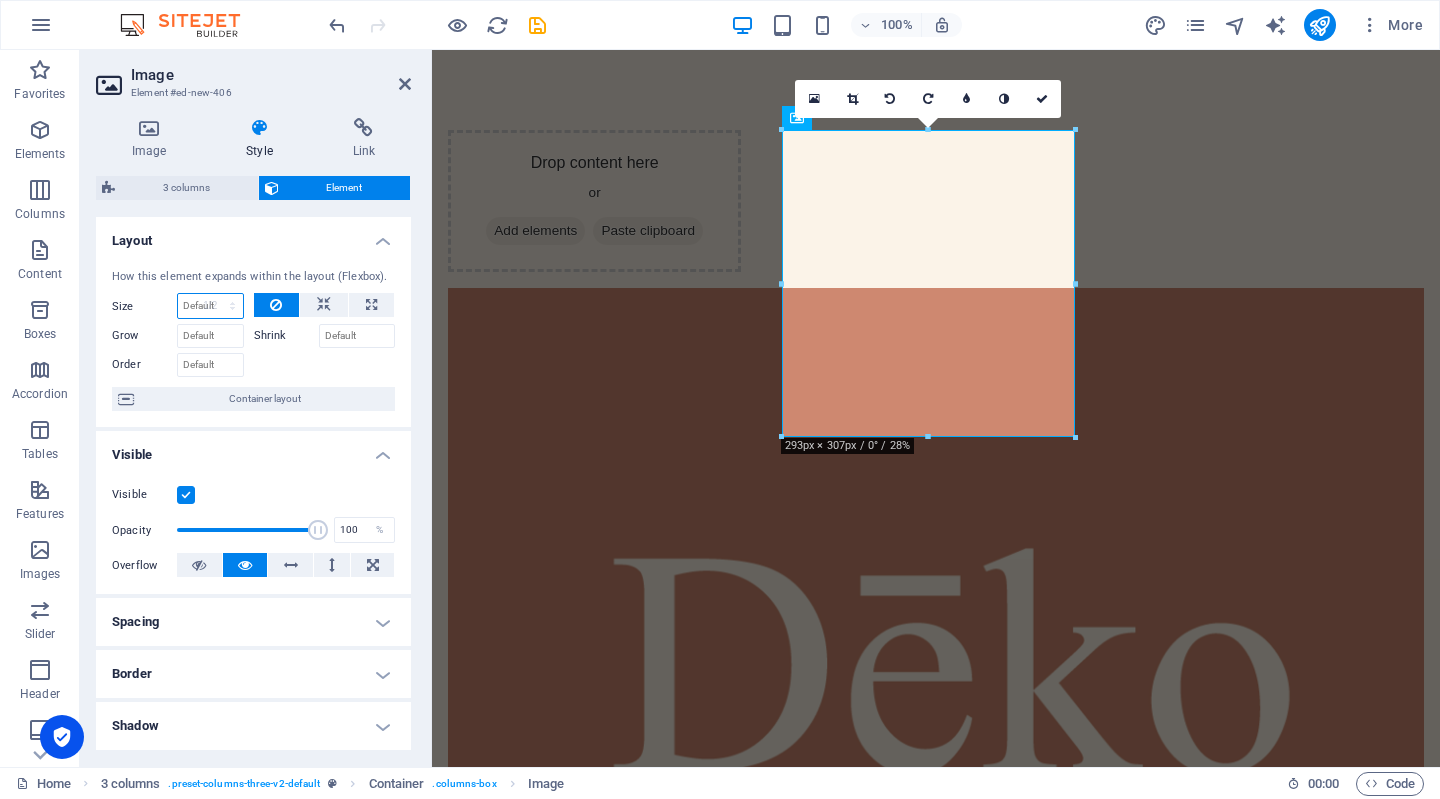 type on "50" 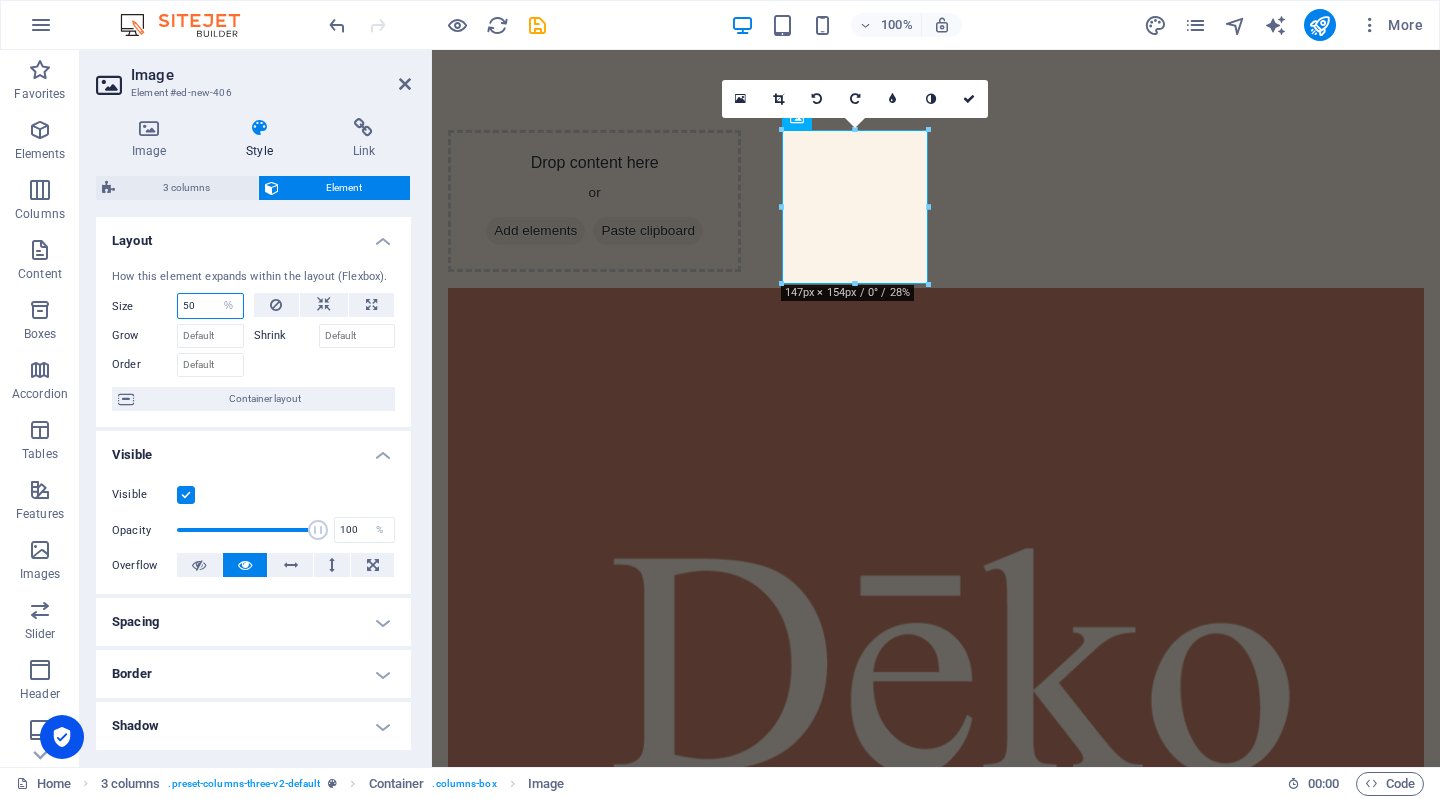drag, startPoint x: 230, startPoint y: 301, endPoint x: 239, endPoint y: 459, distance: 158.25612 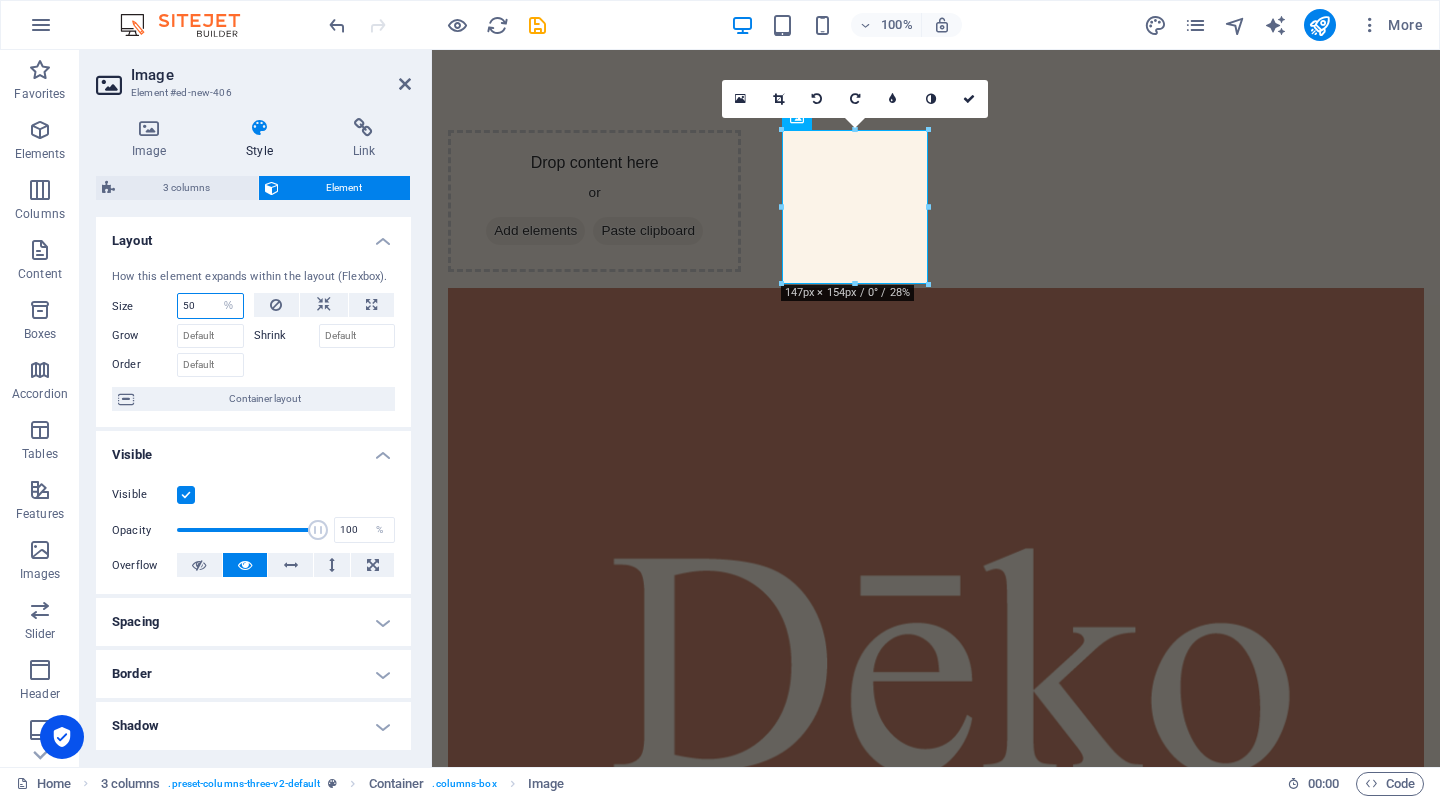 click on "Layout How this element expands within the layout (Flexbox). Size 50 Default auto px % 1/1 1/2 1/3 1/4 1/5 1/6 1/7 1/8 1/9 1/10 Grow Shrink Order Container layout Visible Visible Opacity 100 % Overflow Spacing Margin Default auto px % rem vw vh Custom Custom auto px % rem vw vh auto px % rem vw vh auto px % rem vw vh auto px % rem vw vh Padding Default px rem % vh vw Custom Custom px rem % vh vw px rem % vh vw px rem % vh vw px rem % vh vw Border Style              - Width 1 auto px rem % vh vw Custom Custom 1 auto px rem % vh vw 1 auto px rem % vh vw 1 auto px rem % vh vw 1 auto px rem % vh vw  - Color Round corners Default px rem % vh vw Custom Custom px rem % vh vw px rem % vh vw px rem % vh vw px rem % vh vw Shadow Default None Outside Inside Color X offset 0 px rem vh vw Y offset 0 px rem vh vw Blur 0 px rem % vh vw Spread 0 px rem vh vw Text Shadow Default None Outside Color X offset 0 px rem vh vw Y offset 0 px rem vh vw Blur 0 px rem % vh vw Positioning Default Static Relative Absolute Fixed" at bounding box center [253, 640] 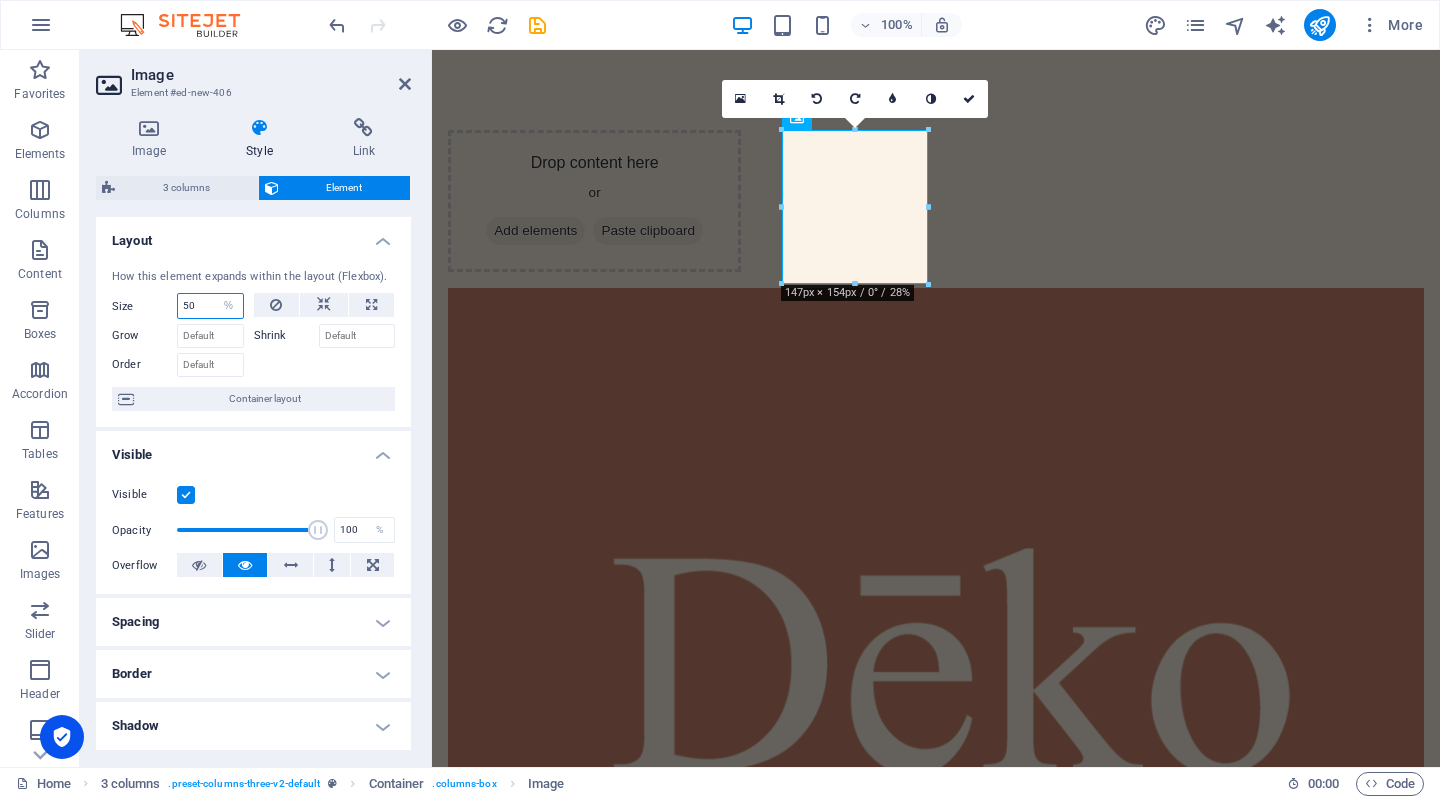 select on "1/3" 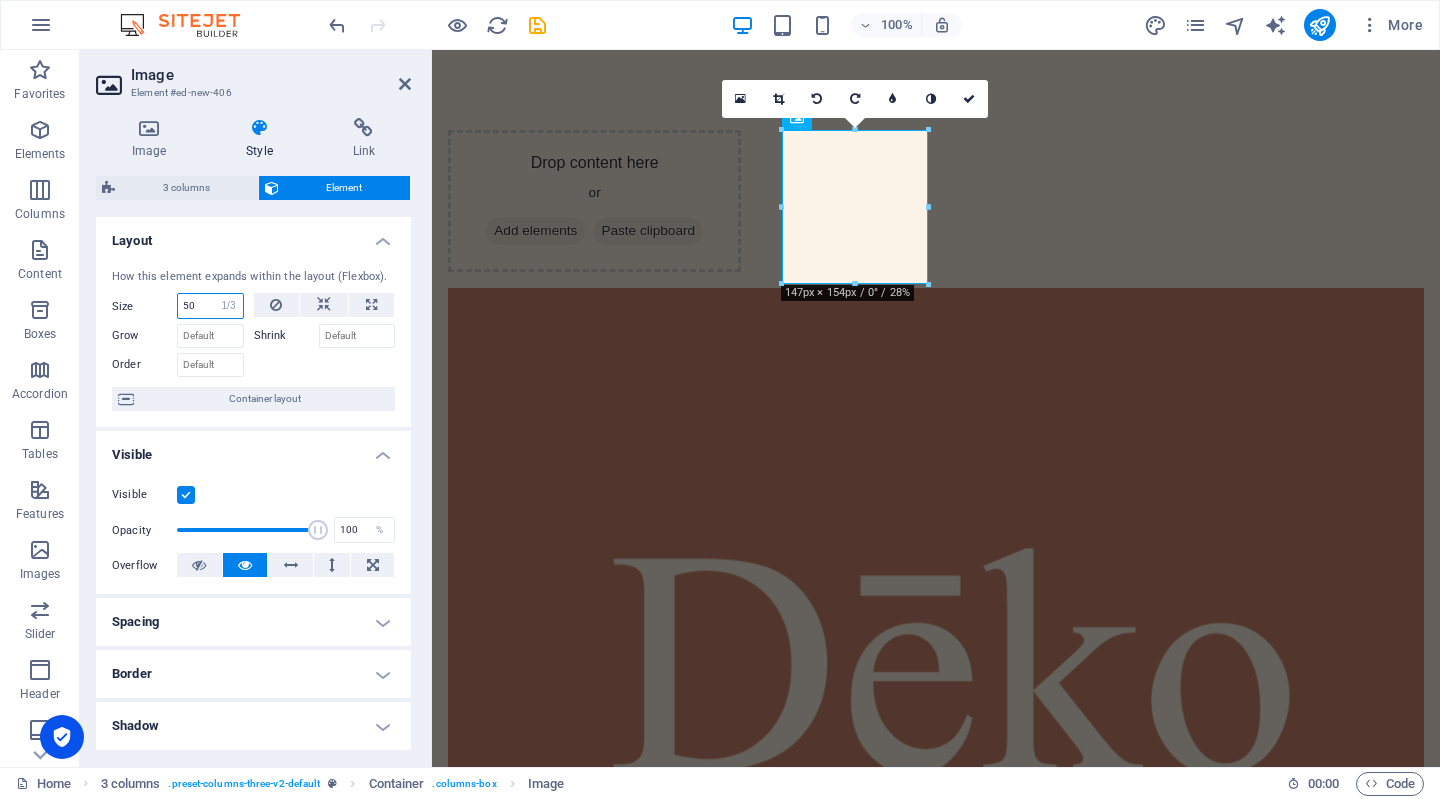 click on "Default auto px % 1/1 1/2 1/3 1/4 1/5 1/6 1/7 1/8 1/9 1/10" at bounding box center (229, 306) 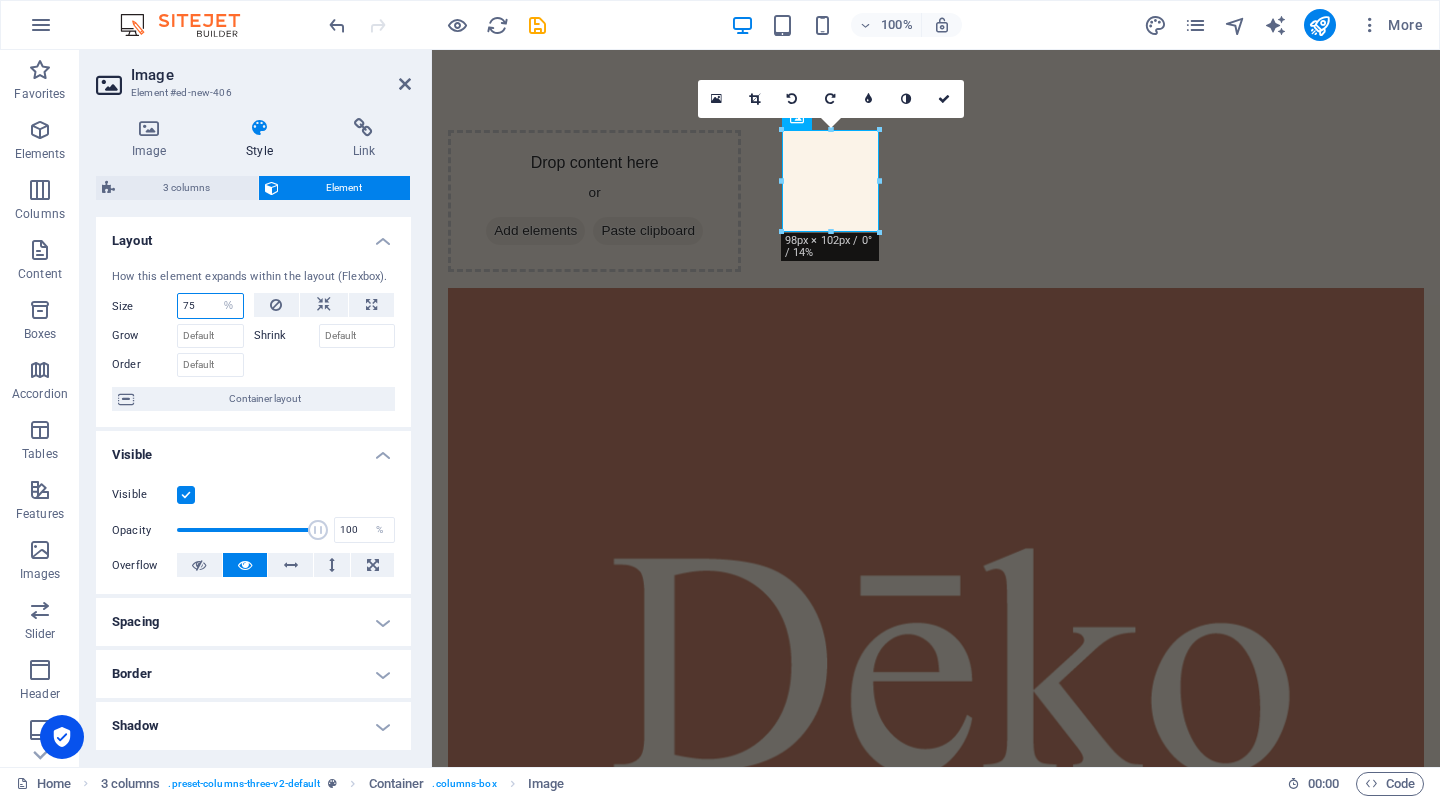 type on "75" 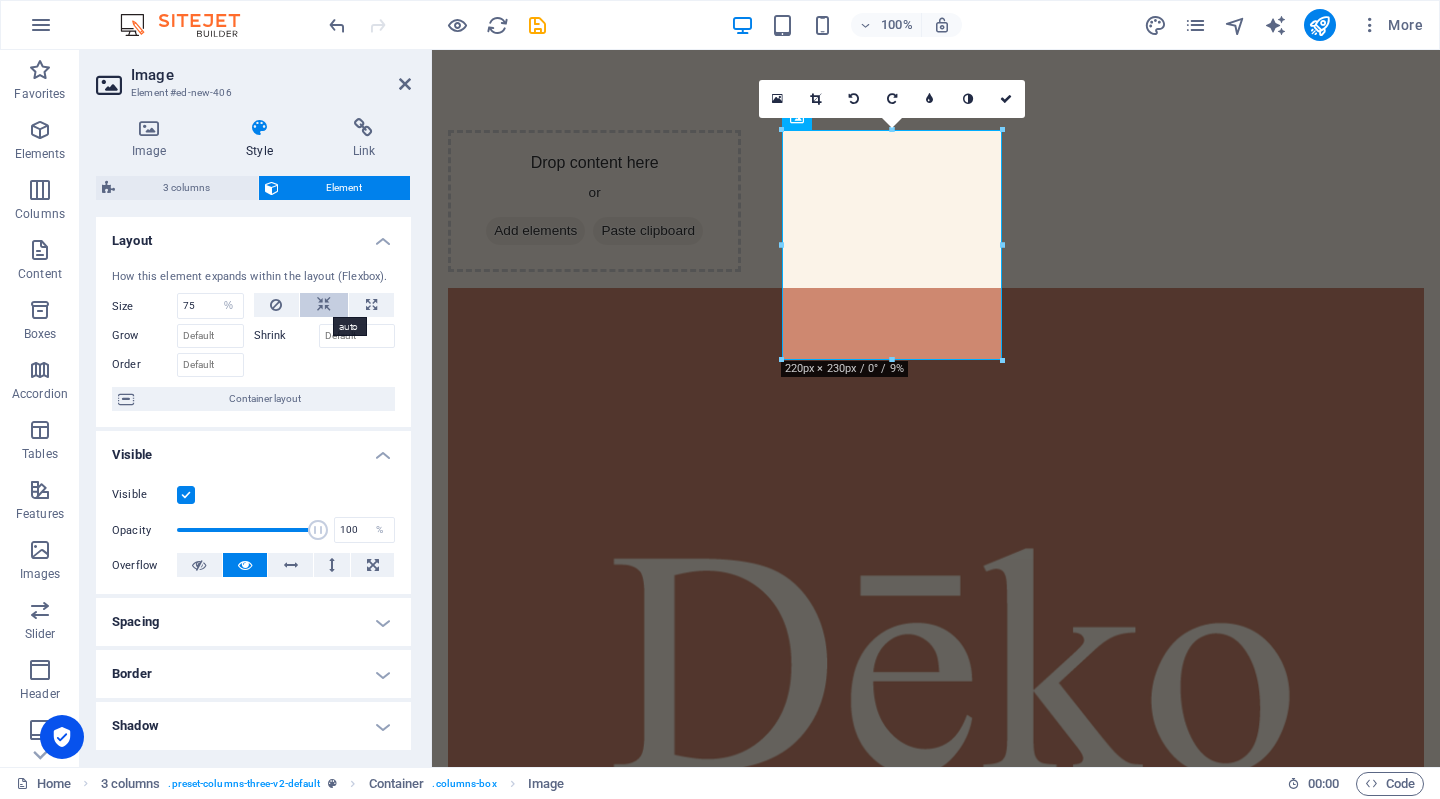 click at bounding box center [324, 305] 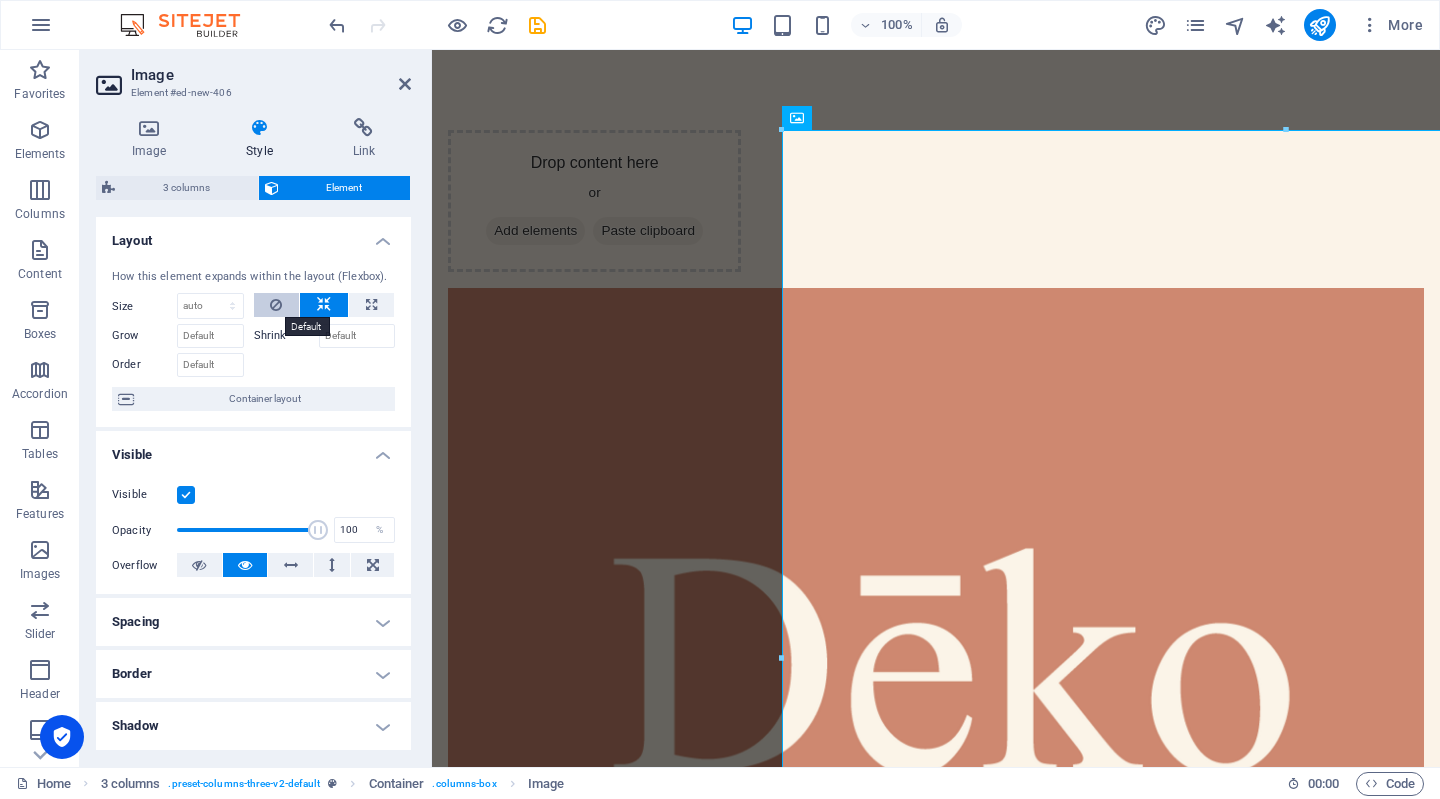 click at bounding box center (277, 305) 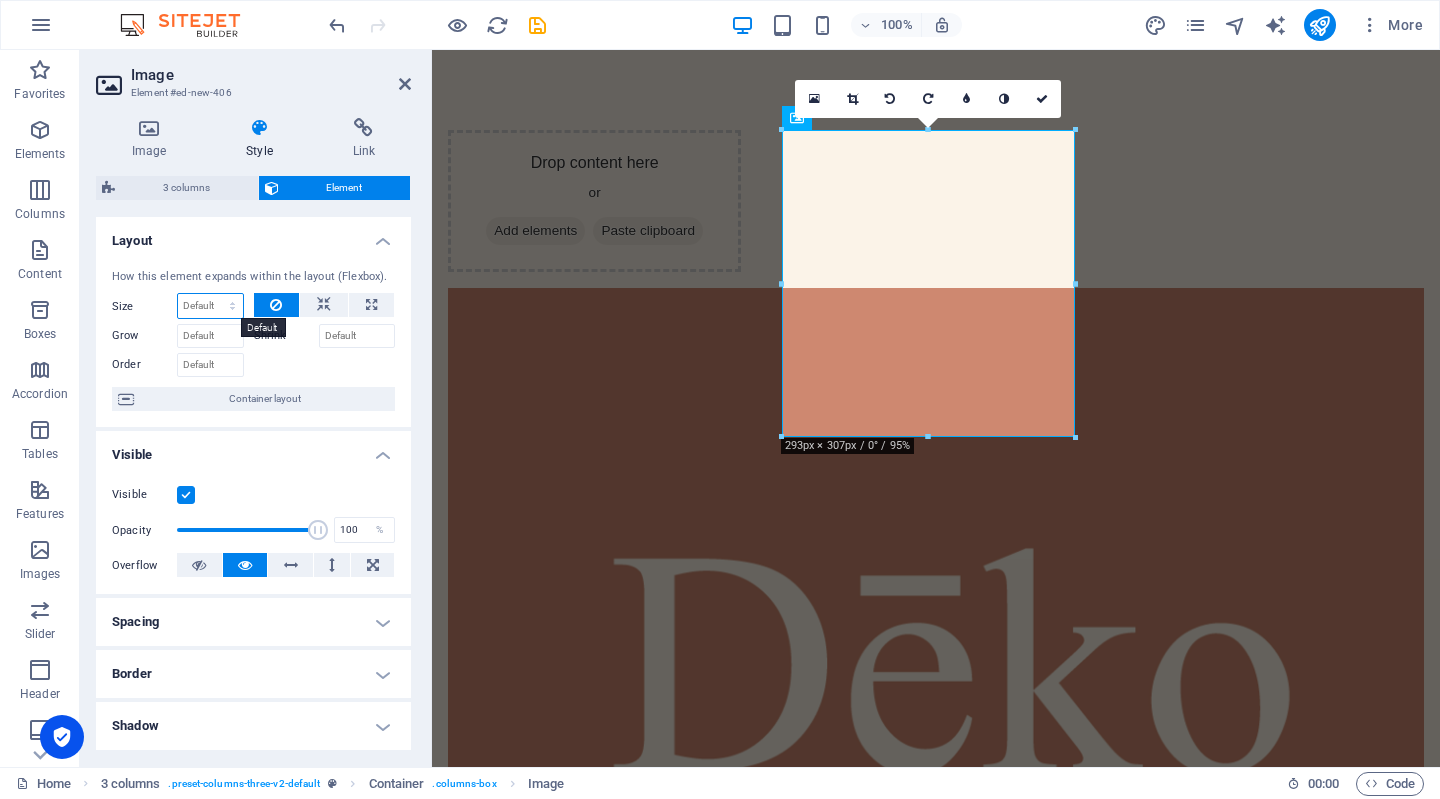 click on "Default auto px % 1/1 1/2 1/3 1/4 1/5 1/6 1/7 1/8 1/9 1/10" at bounding box center [210, 306] 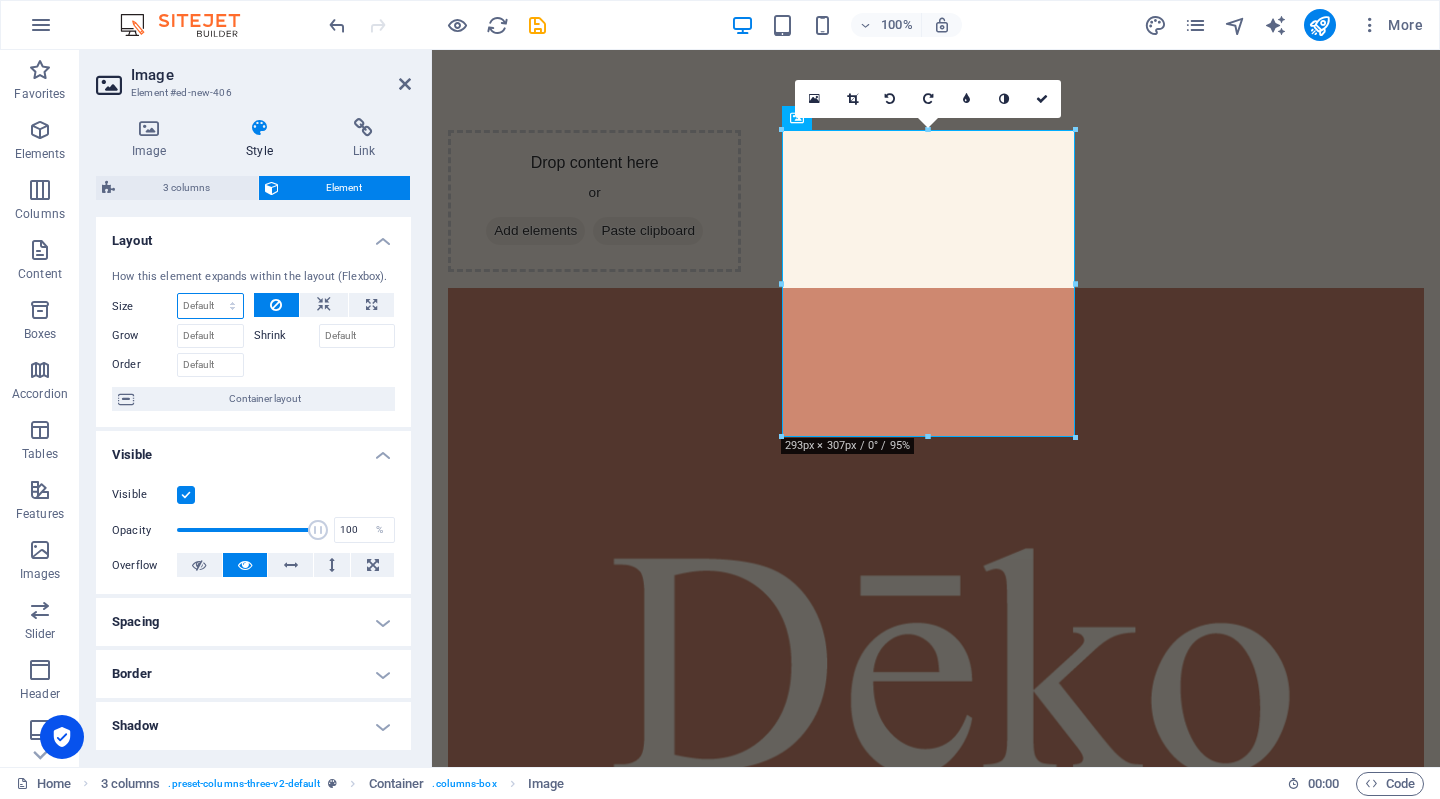 click on "Default auto px % 1/1 1/2 1/3 1/4 1/5 1/6 1/7 1/8 1/9 1/10" at bounding box center [210, 306] 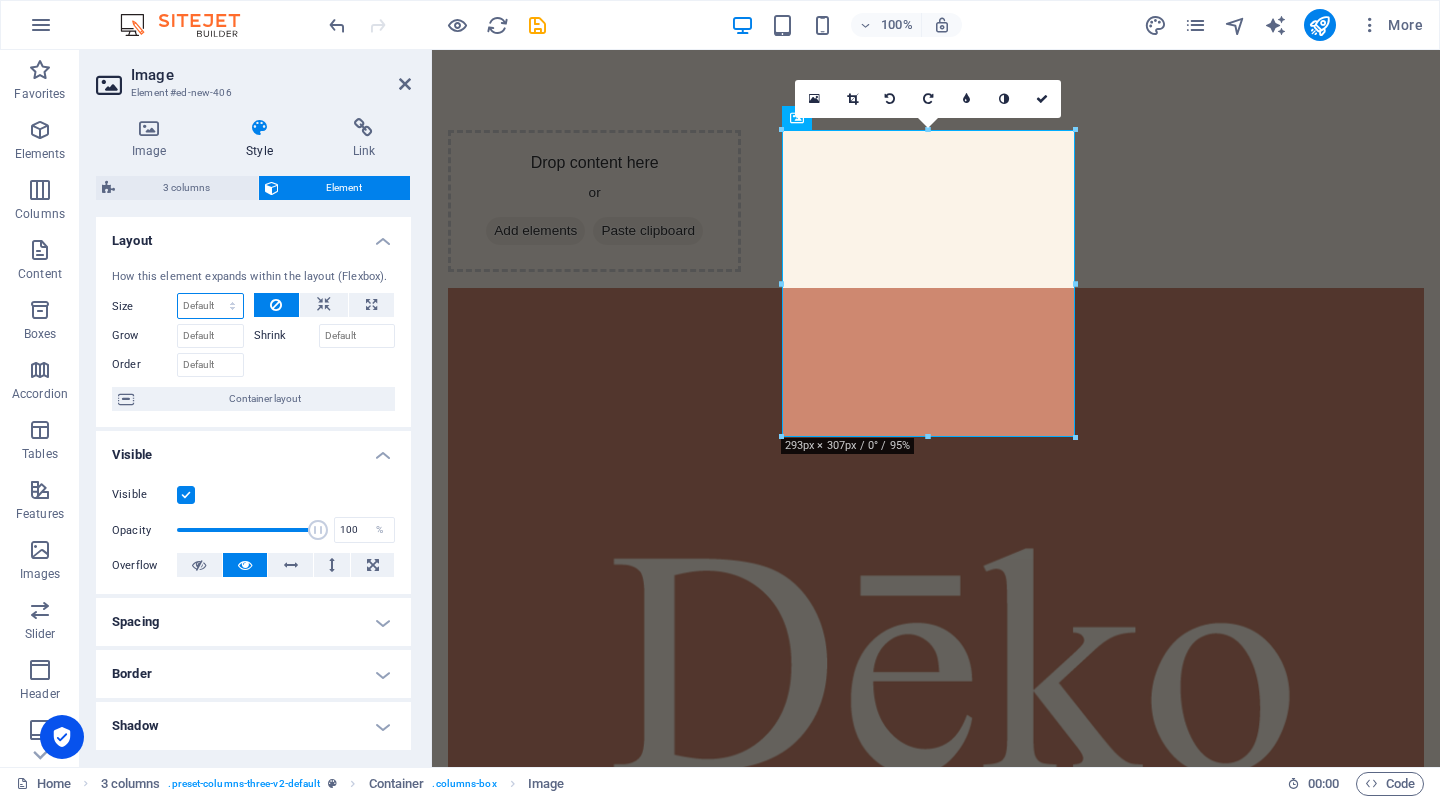 click on "Default auto px % 1/1 1/2 1/3 1/4 1/5 1/6 1/7 1/8 1/9 1/10" at bounding box center (210, 306) 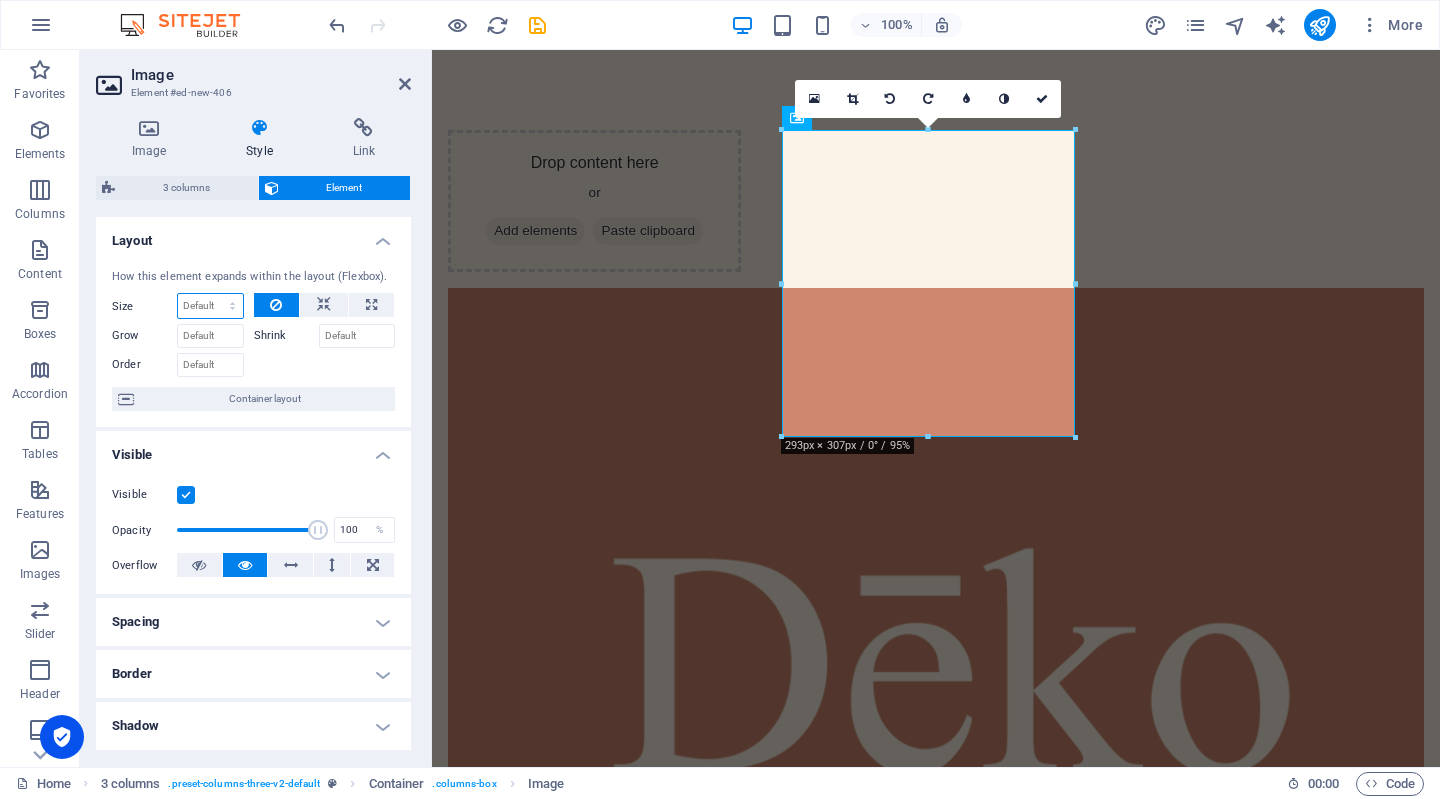 click on "Default auto px % 1/1 1/2 1/3 1/4 1/5 1/6 1/7 1/8 1/9 1/10" at bounding box center (210, 306) 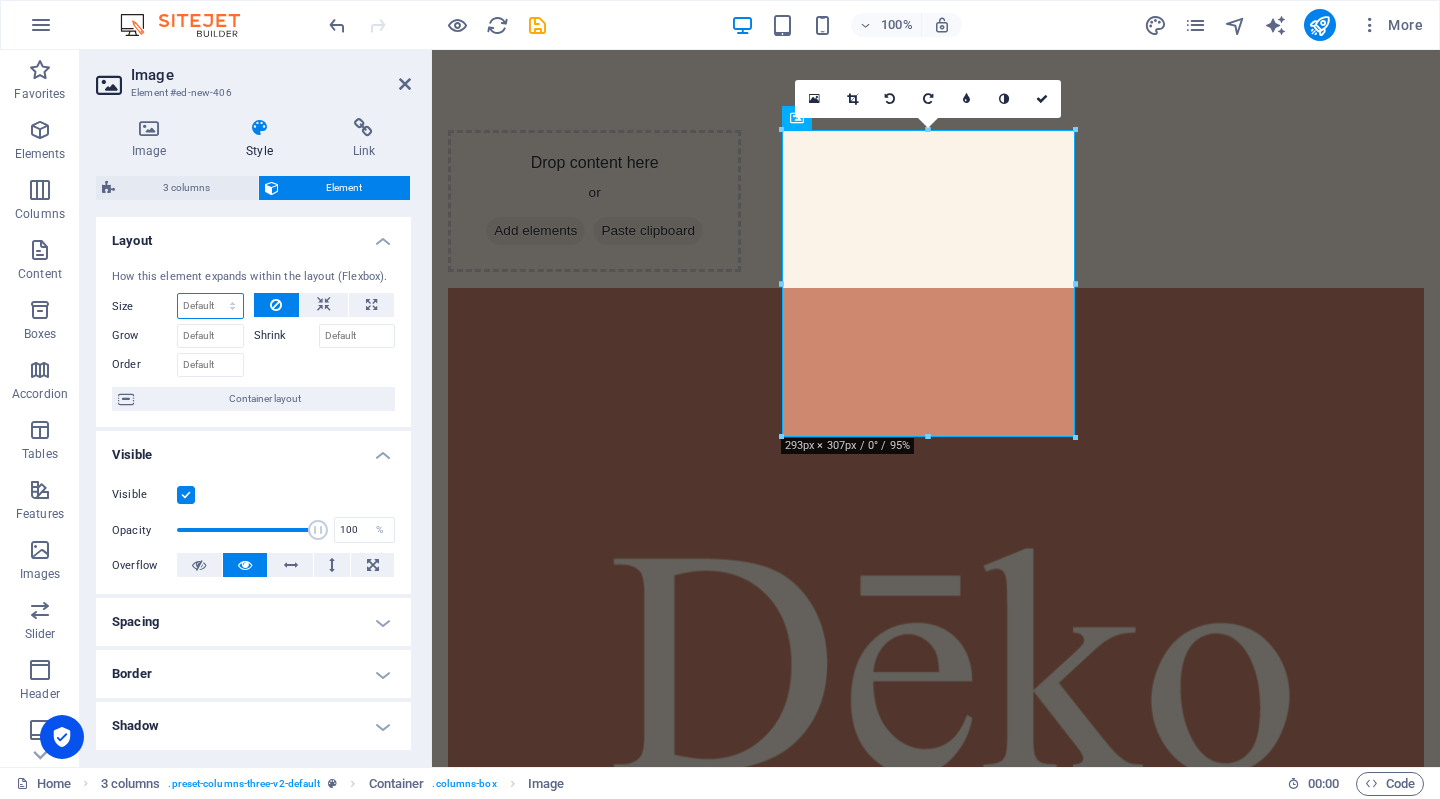 click on "Default auto px % 1/1 1/2 1/3 1/4 1/5 1/6 1/7 1/8 1/9 1/10" at bounding box center (210, 306) 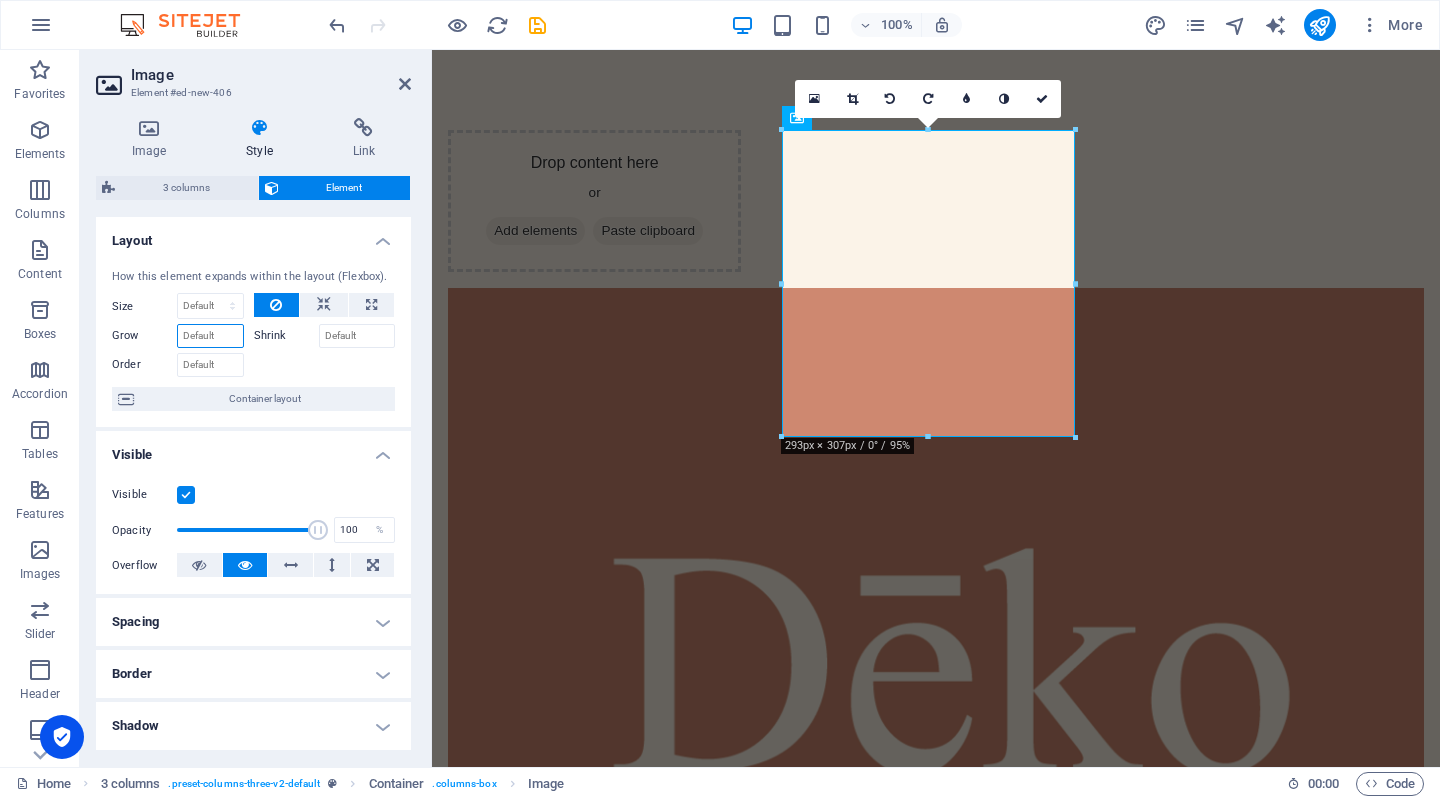 click on "Grow" at bounding box center [210, 336] 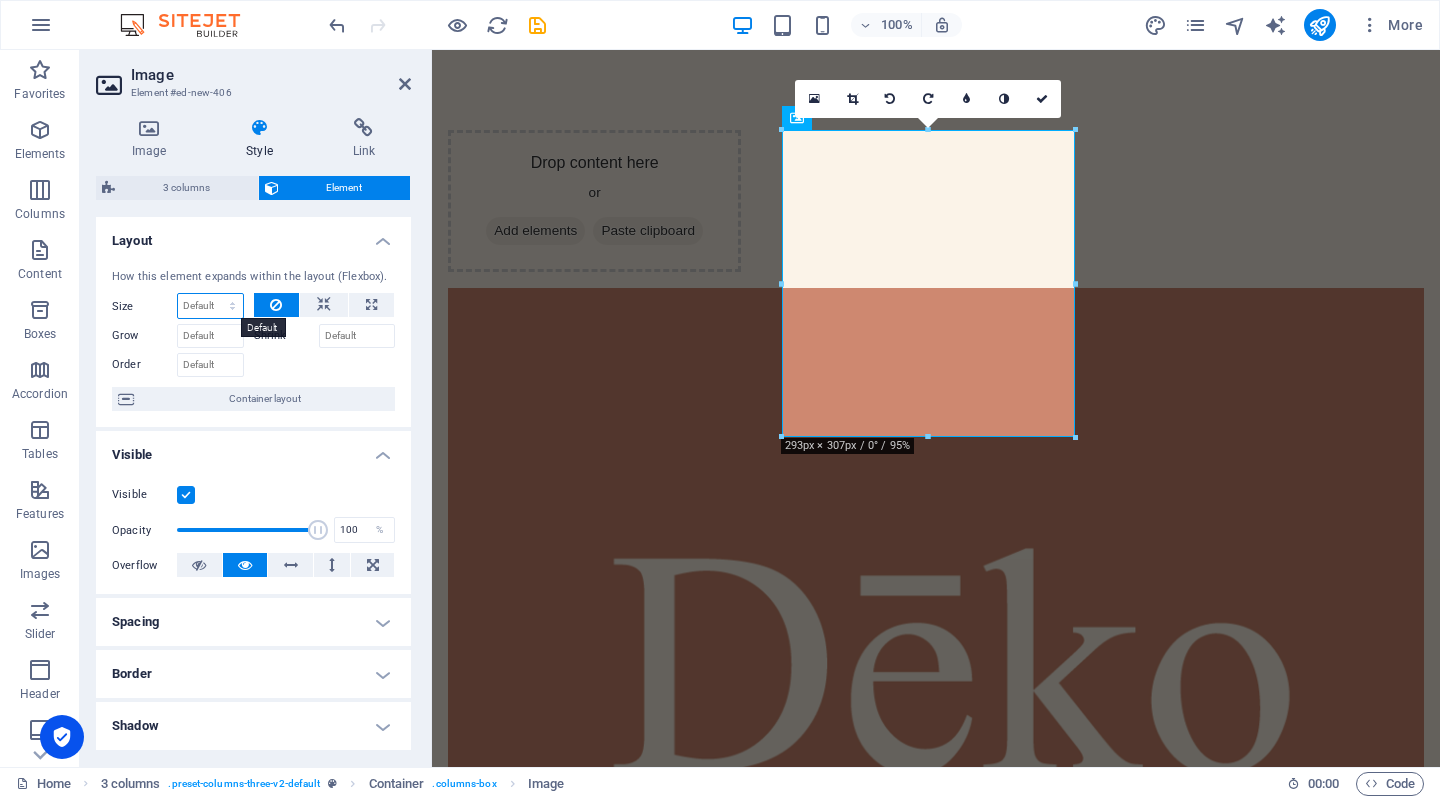 click on "Default auto px % 1/1 1/2 1/3 1/4 1/5 1/6 1/7 1/8 1/9 1/10" at bounding box center [210, 306] 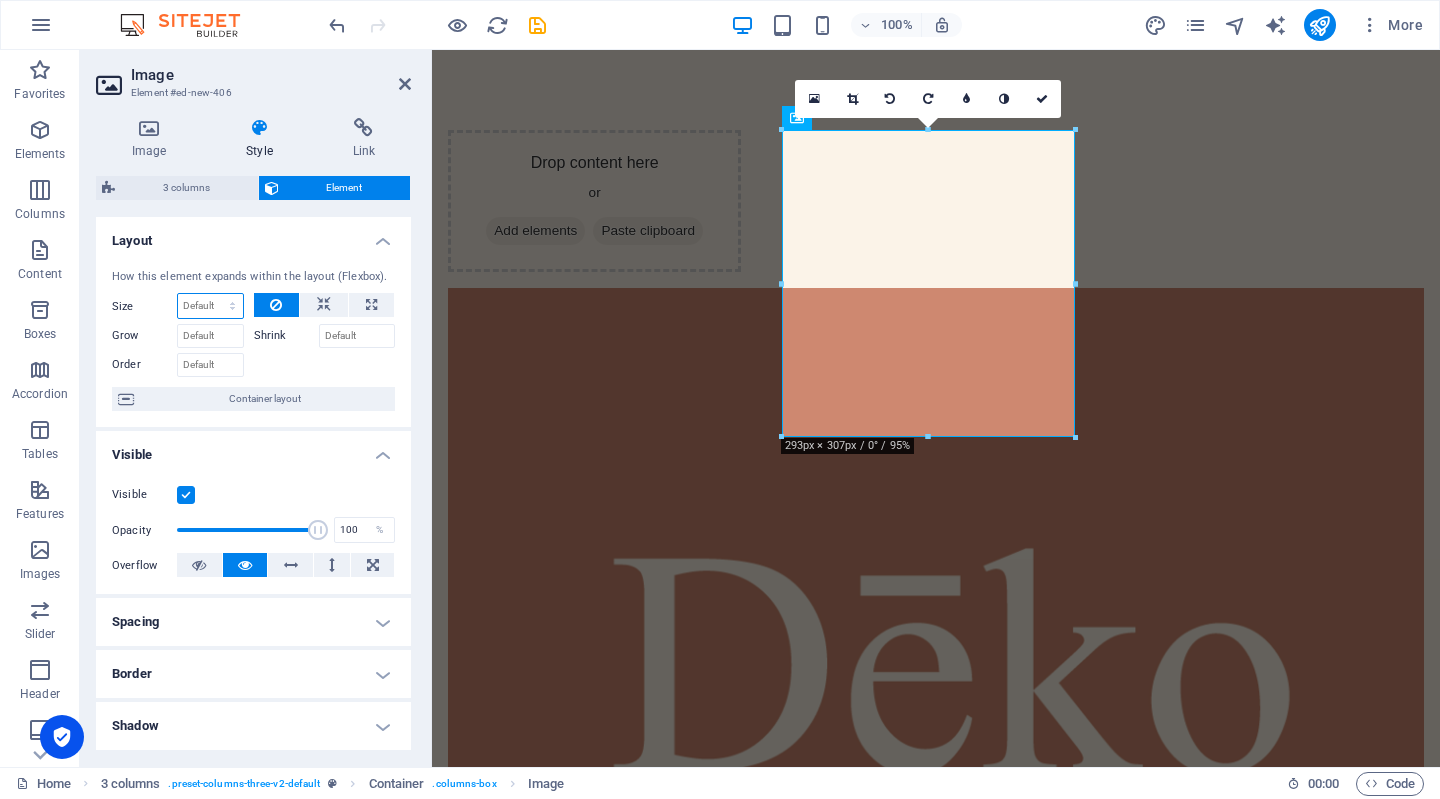 select on "1/2" 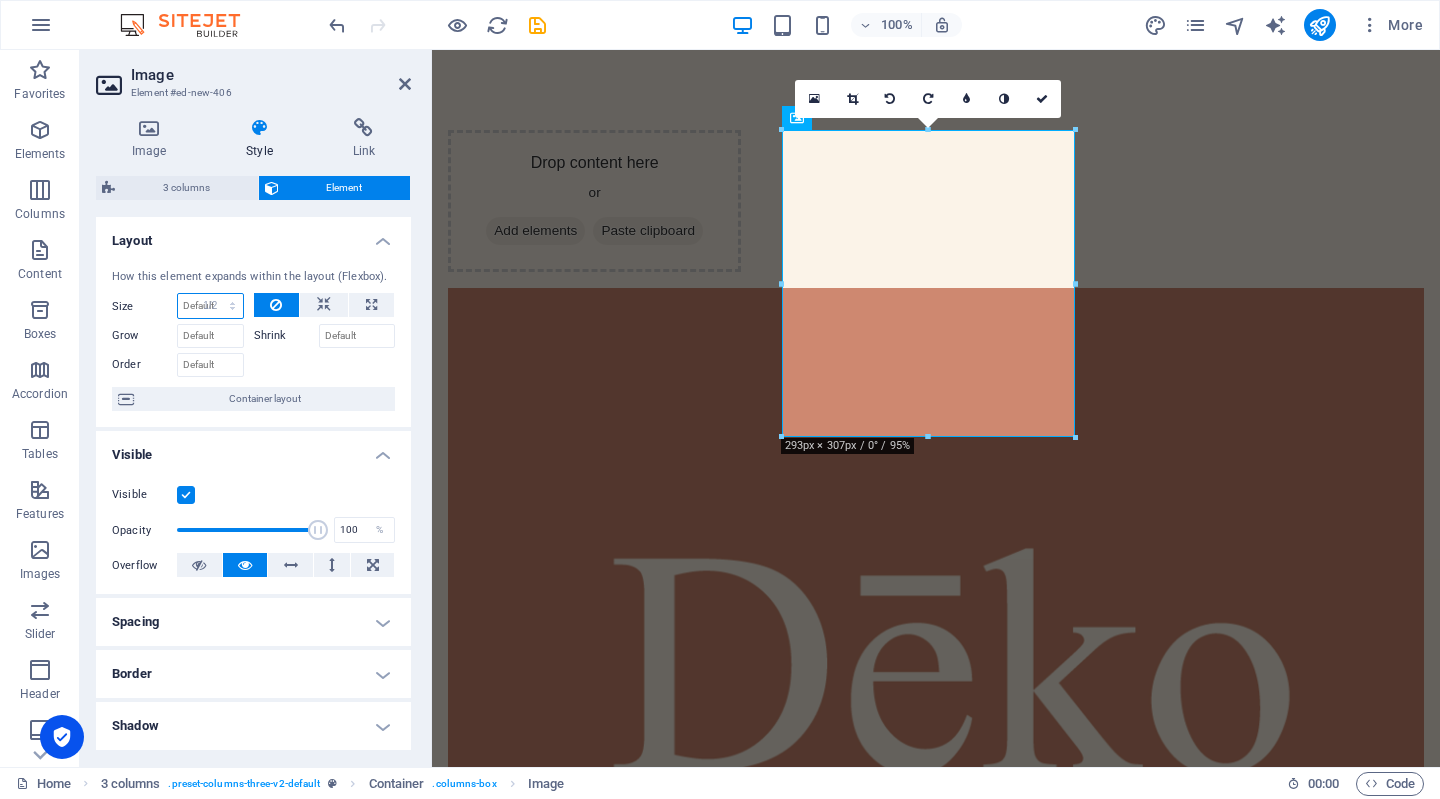 click on "Default auto px % 1/1 1/2 1/3 1/4 1/5 1/6 1/7 1/8 1/9 1/10" at bounding box center [210, 306] 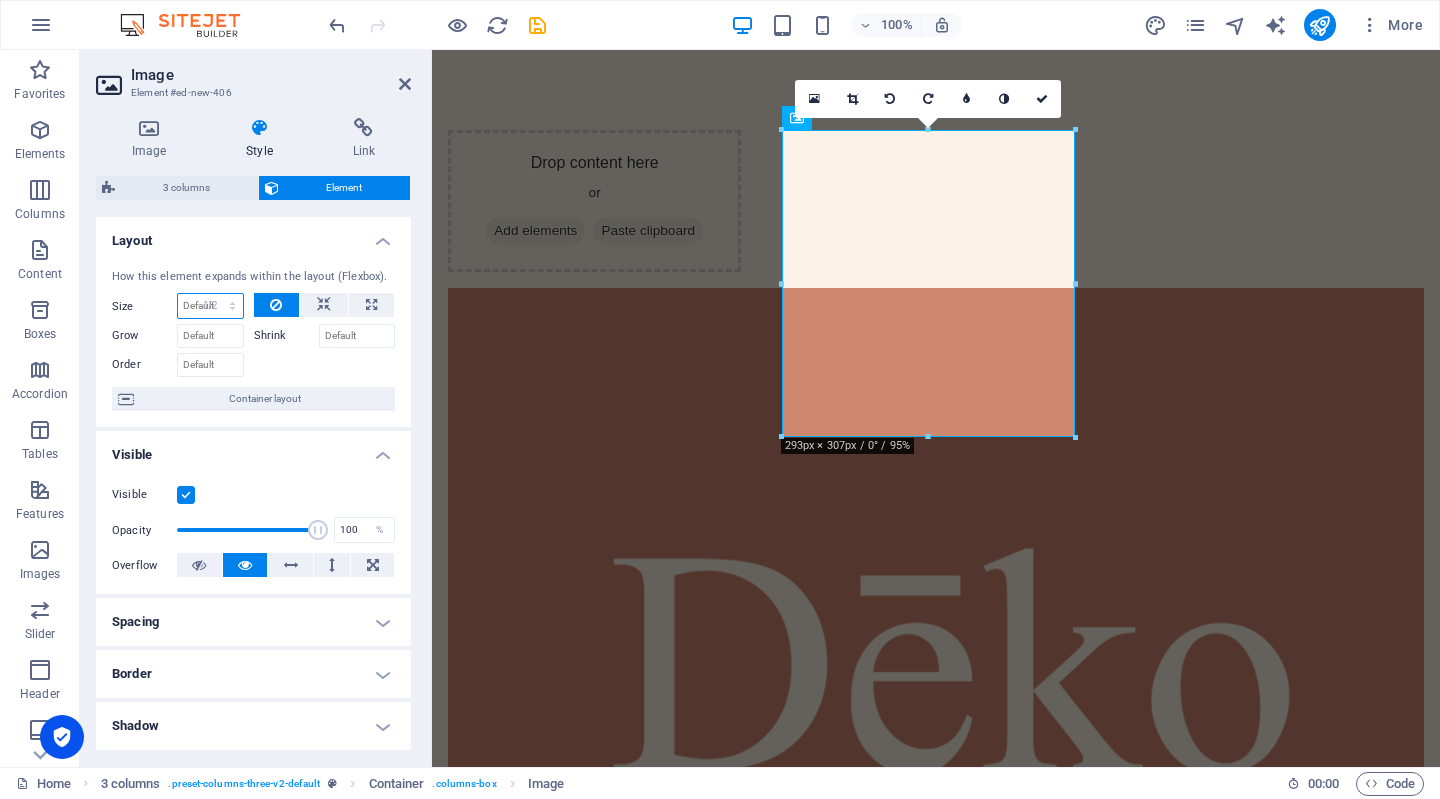 select on "%" 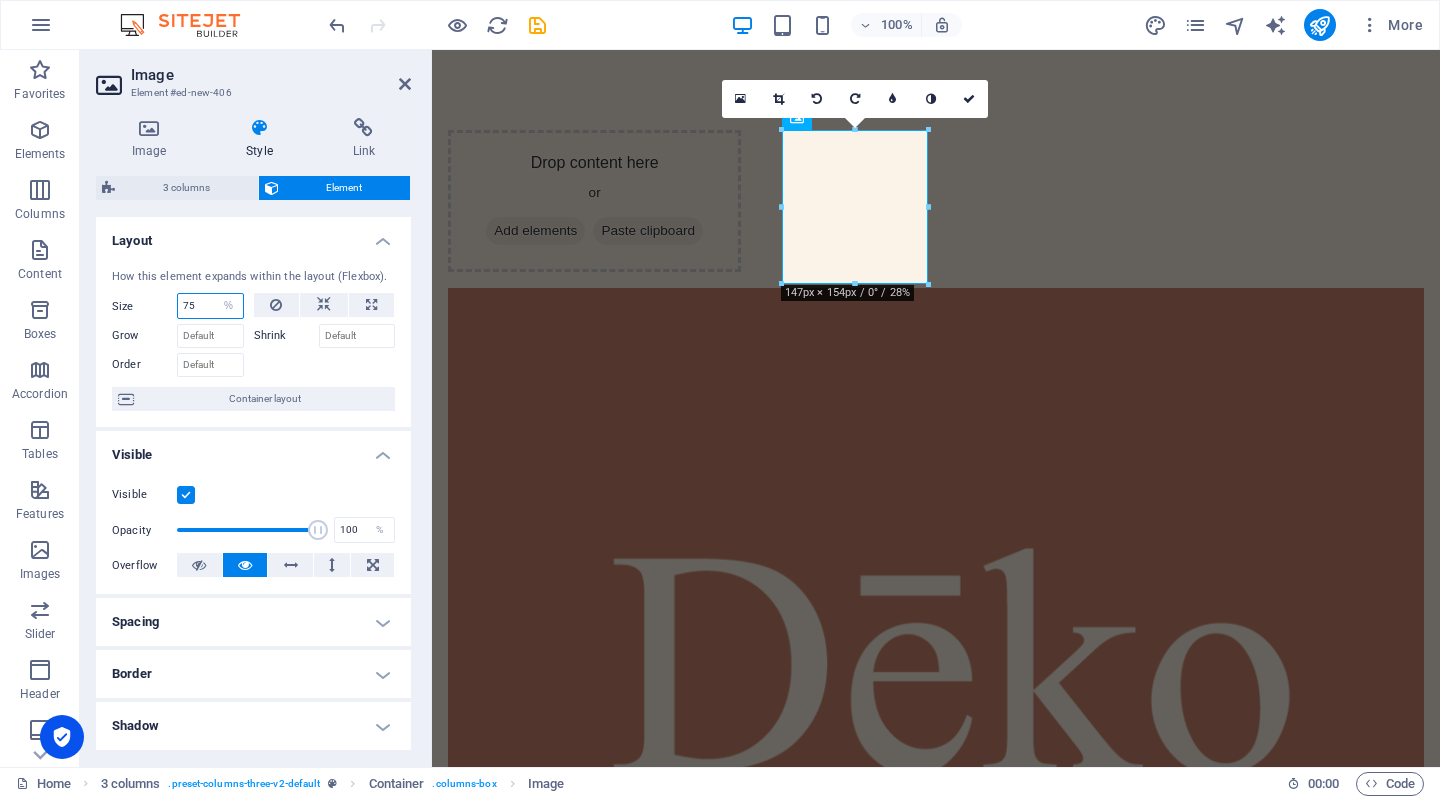 type on "75" 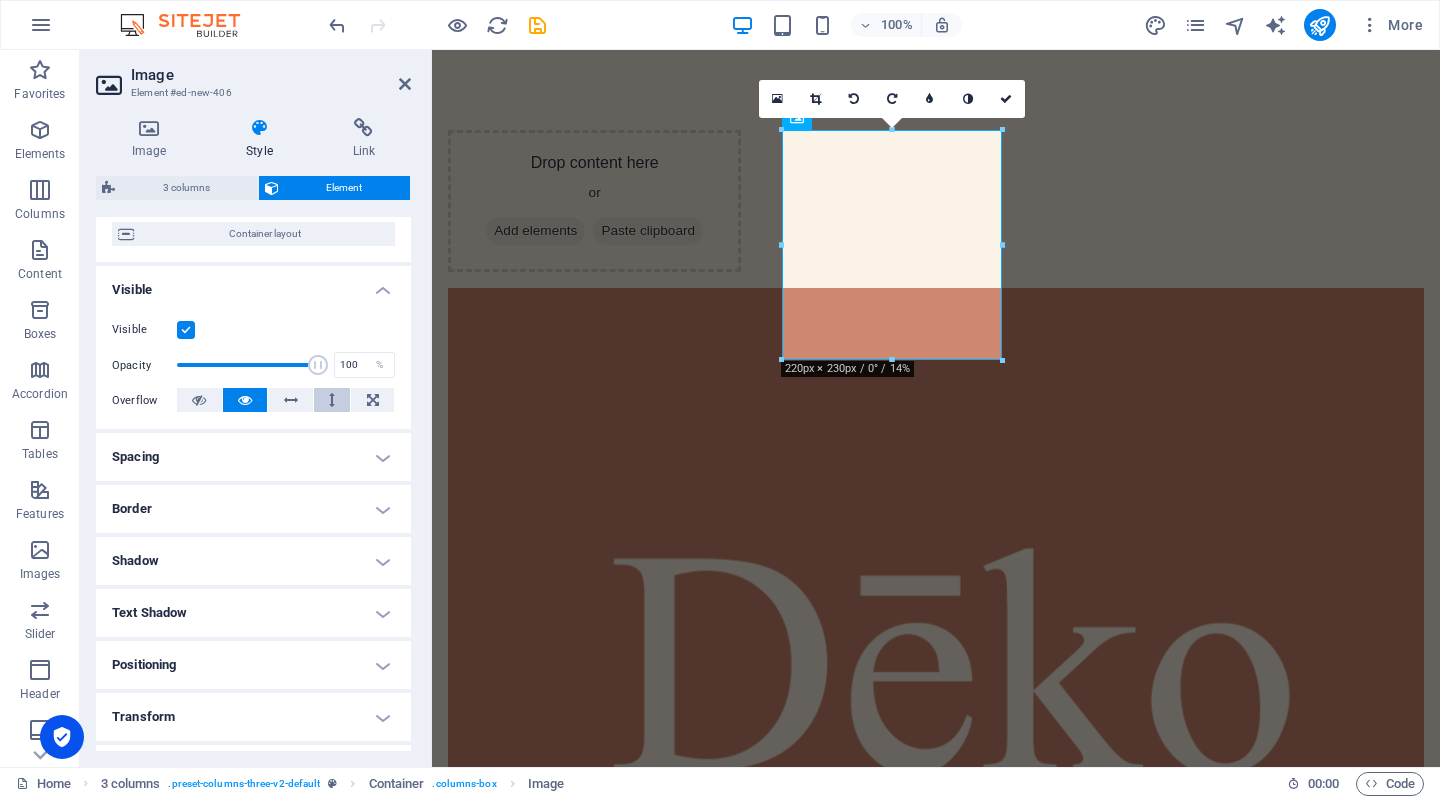 scroll, scrollTop: 166, scrollLeft: 0, axis: vertical 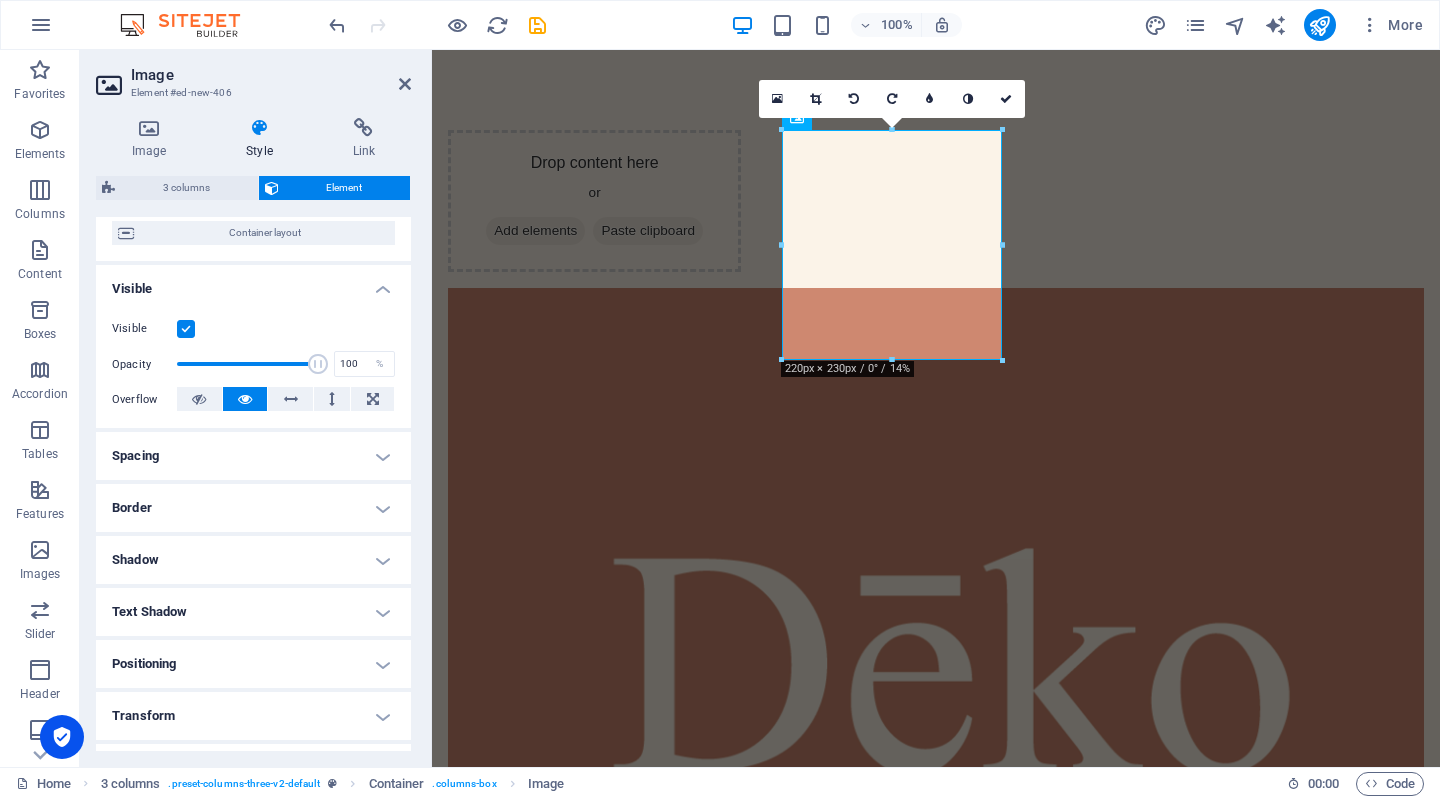 click on "Spacing" at bounding box center (253, 456) 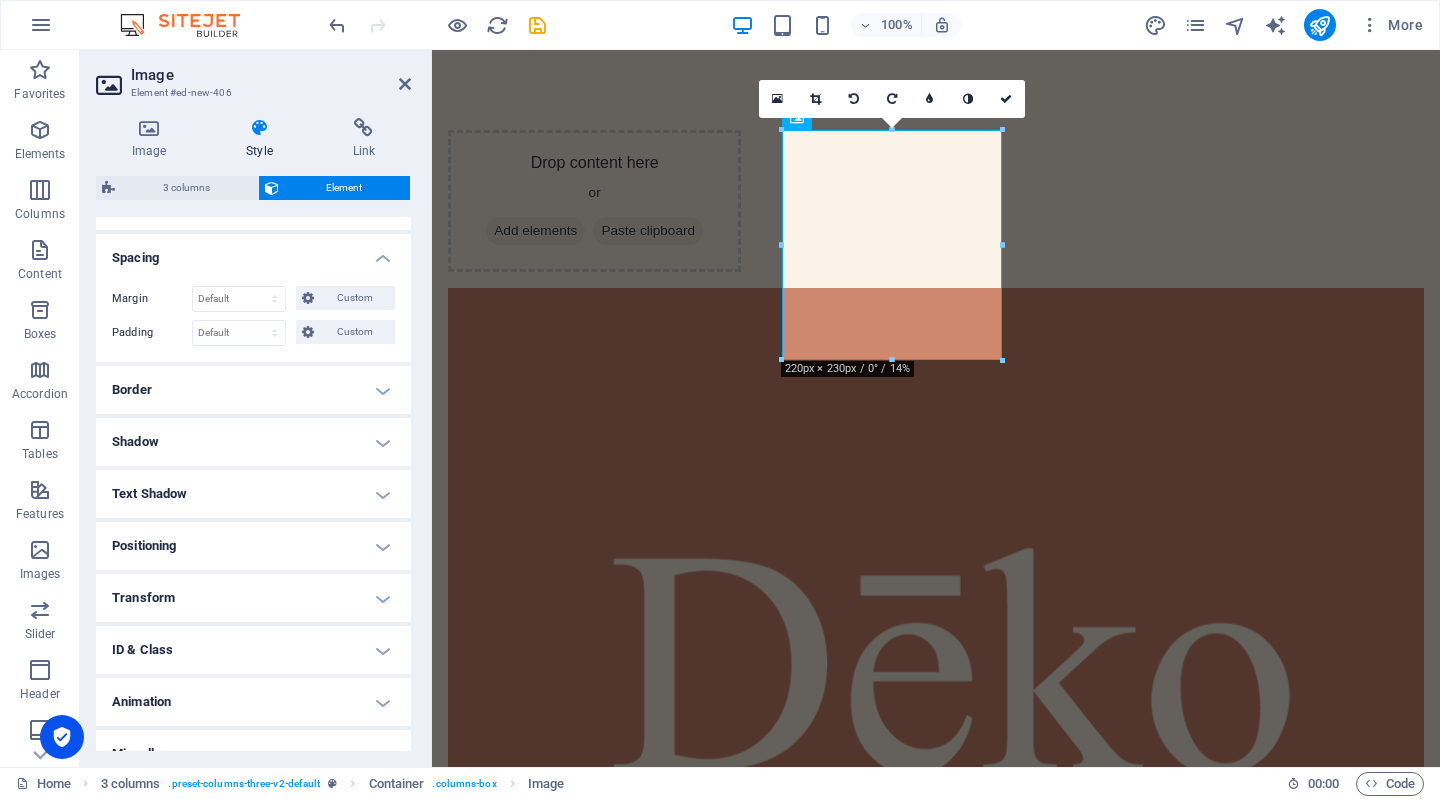 scroll, scrollTop: 366, scrollLeft: 0, axis: vertical 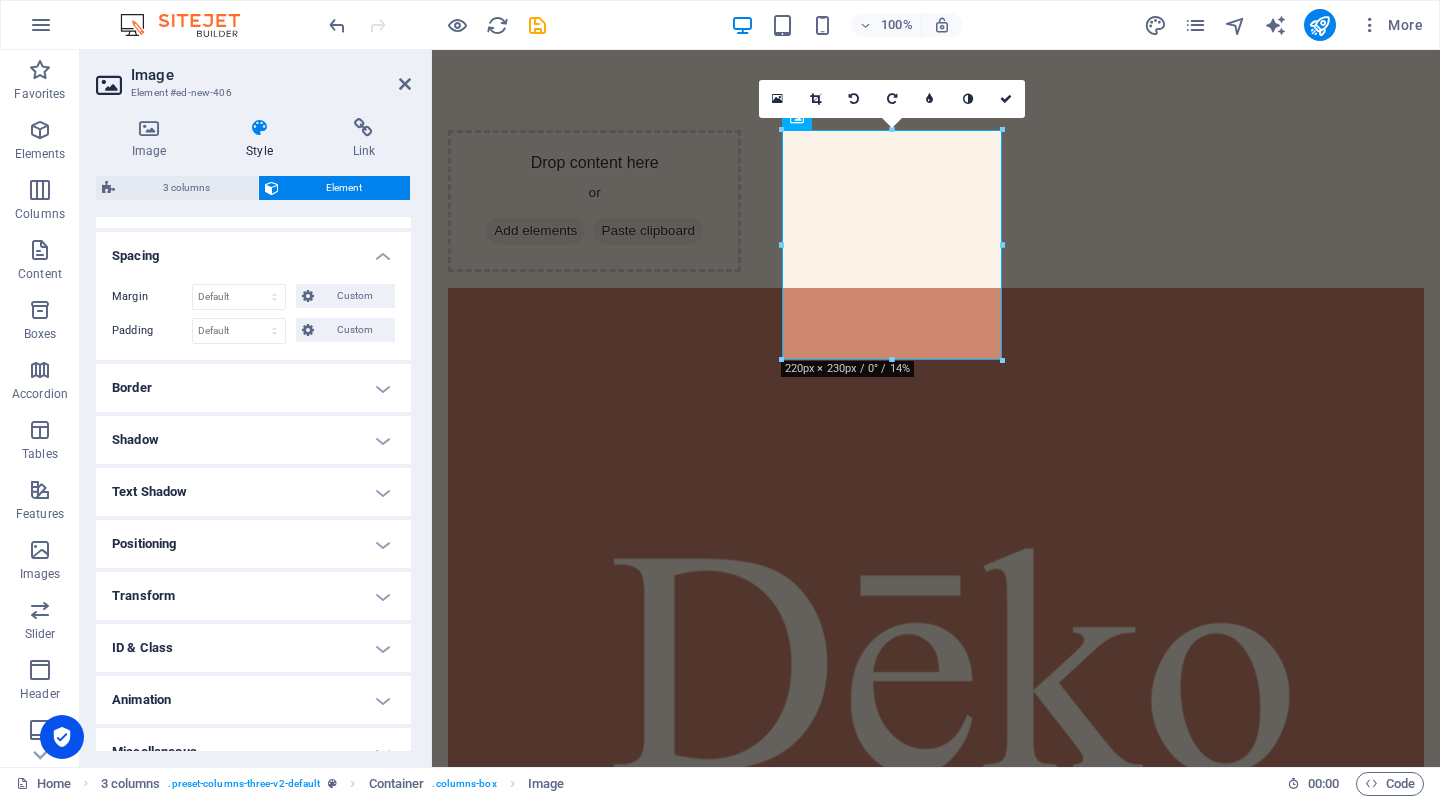 click on "Border" at bounding box center (253, 388) 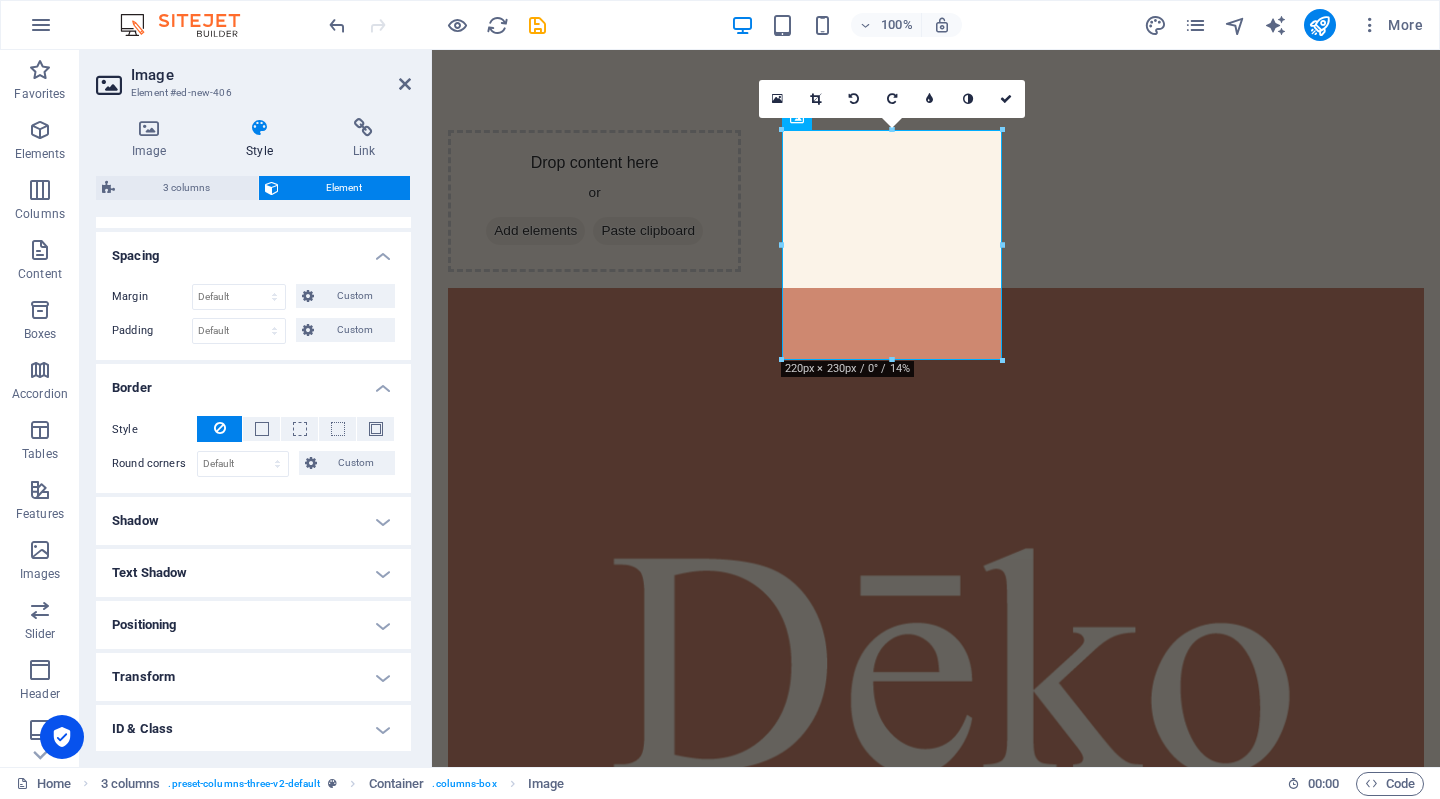click on "Shadow" at bounding box center [253, 521] 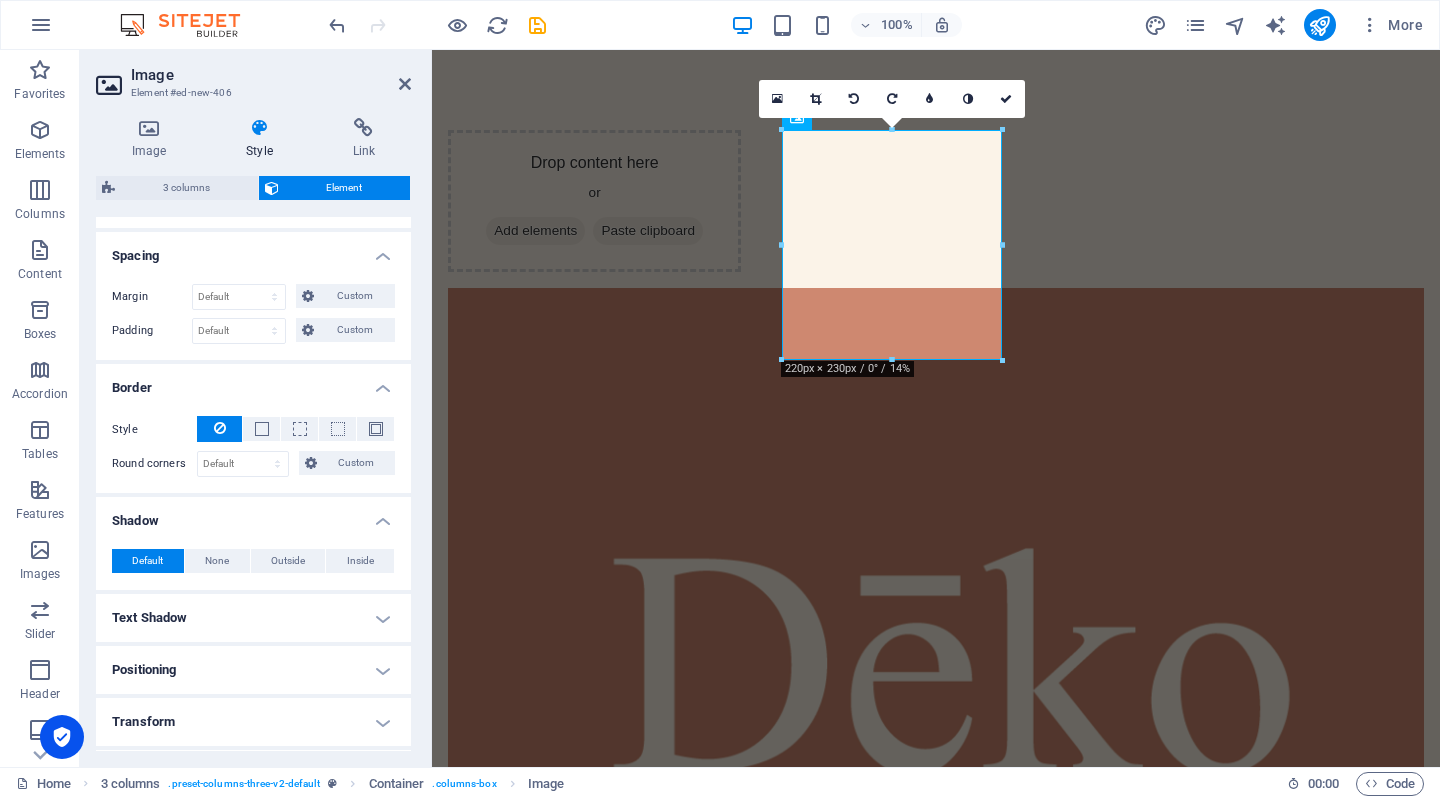 scroll, scrollTop: 513, scrollLeft: 0, axis: vertical 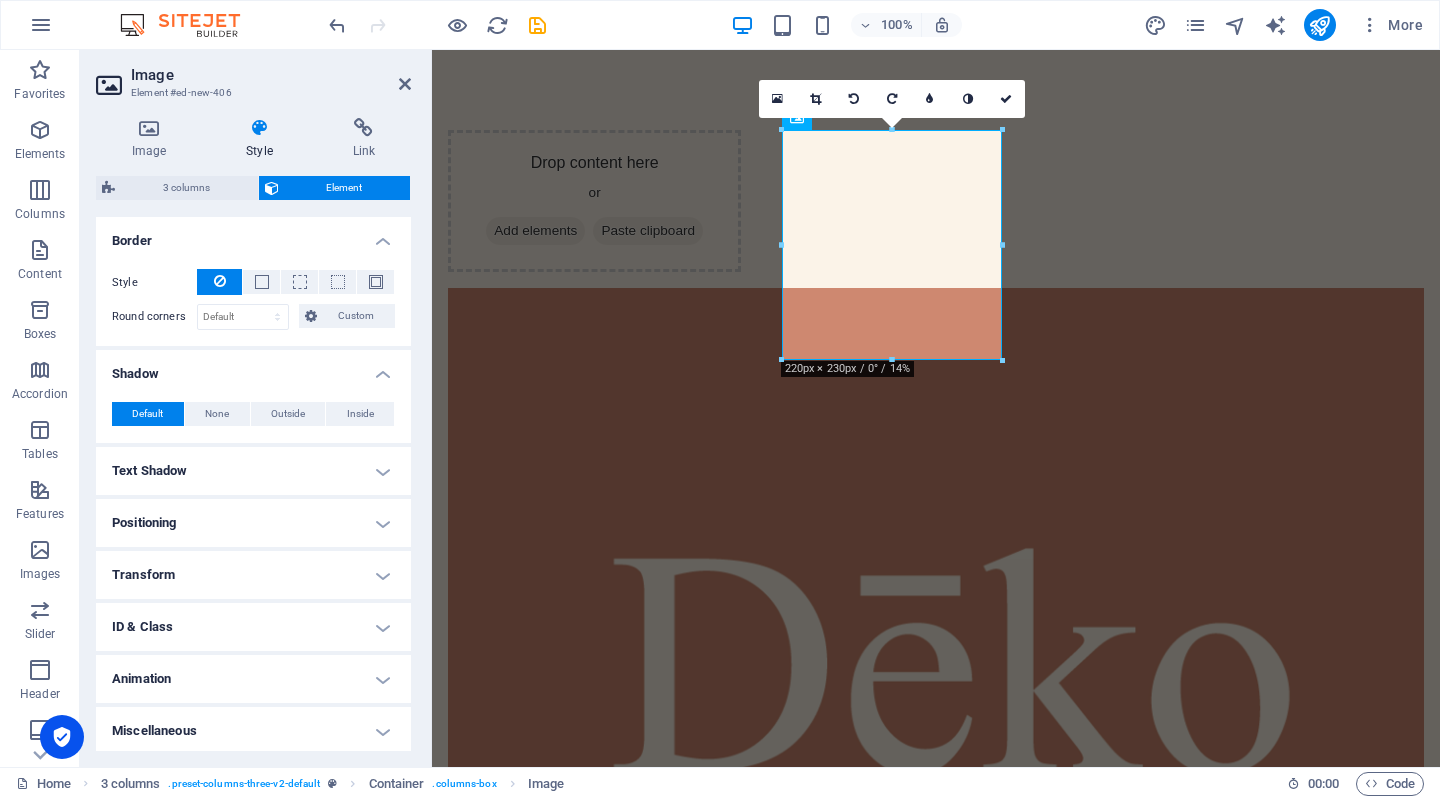 click on "Text Shadow" at bounding box center [253, 471] 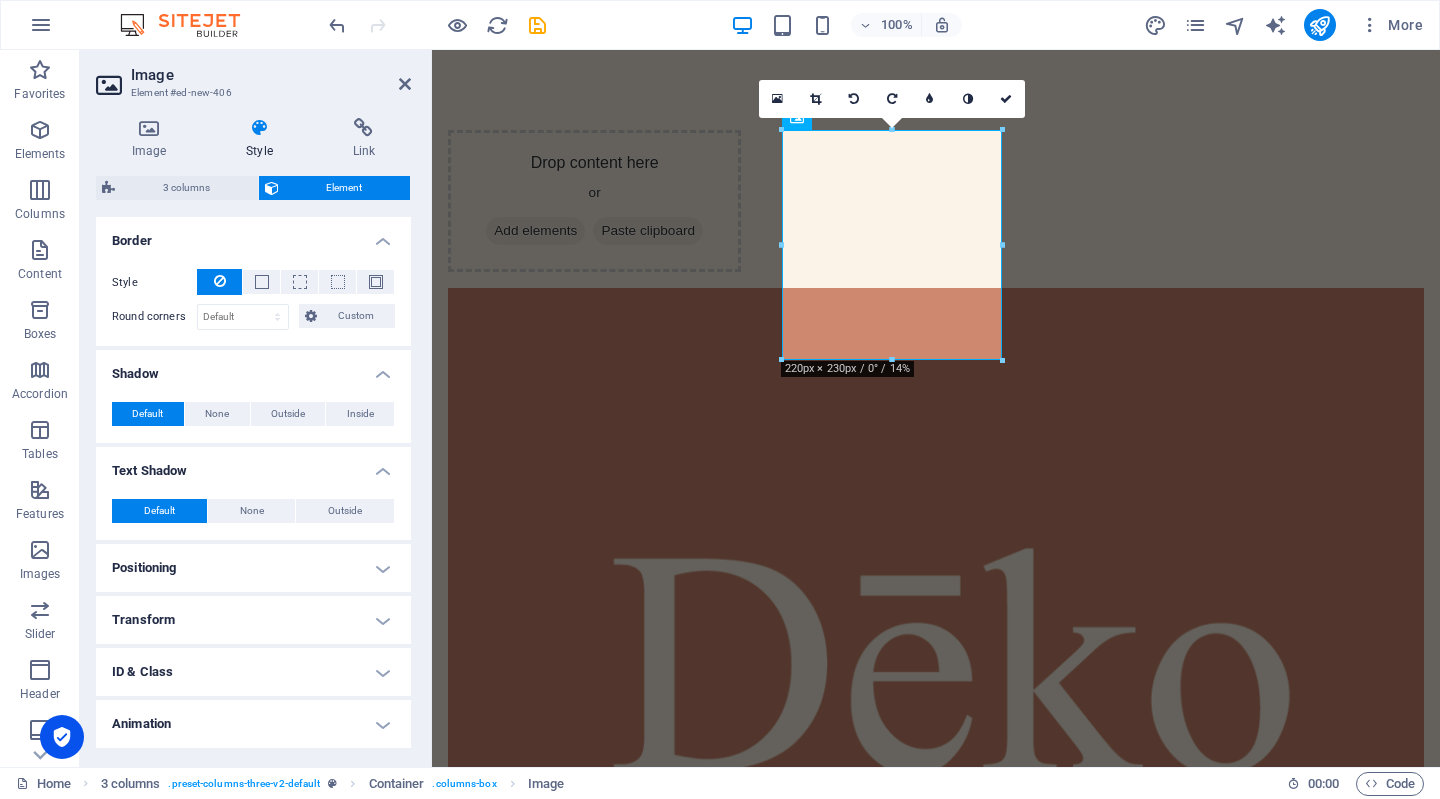 click on "Text Shadow" at bounding box center (253, 465) 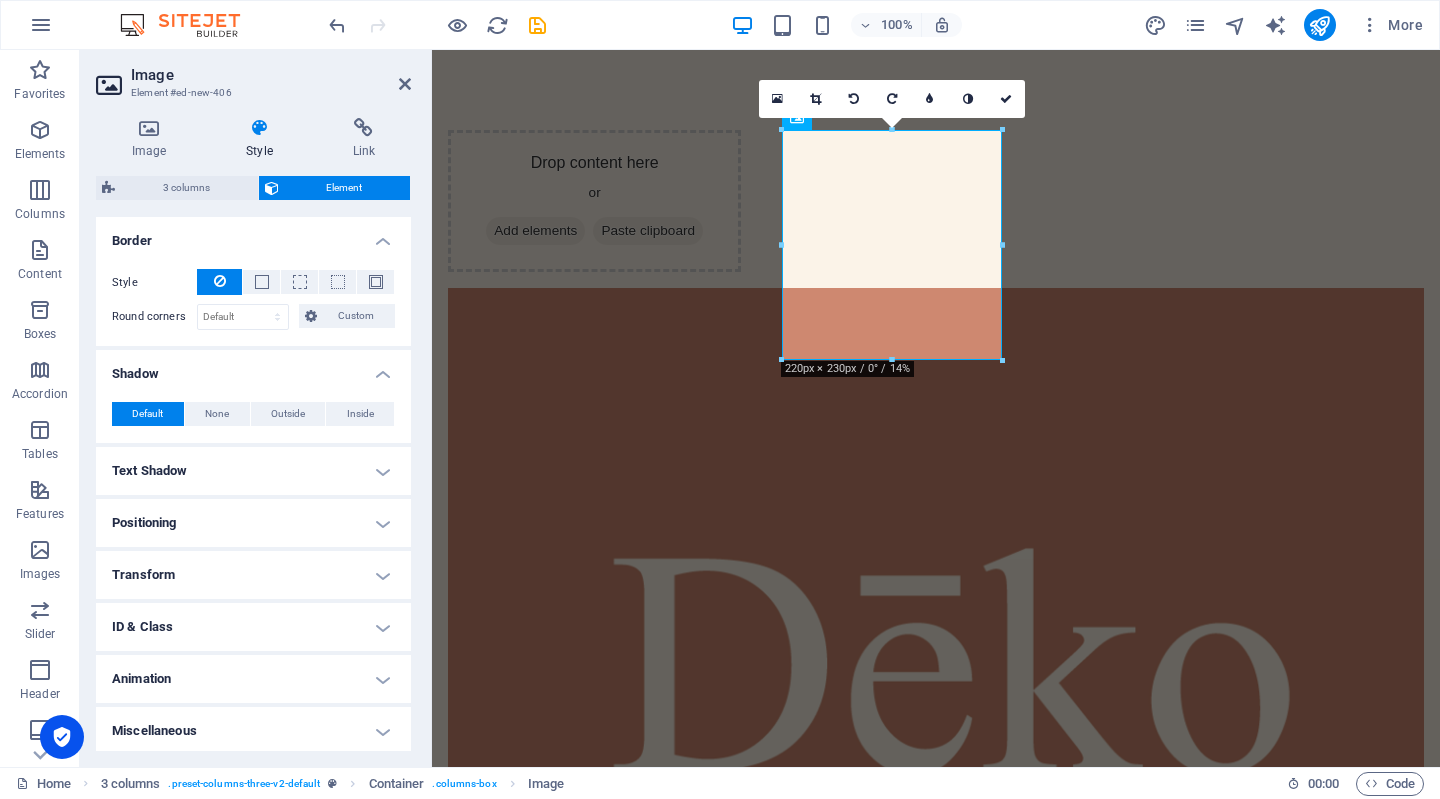 click on "Shadow" at bounding box center (253, 368) 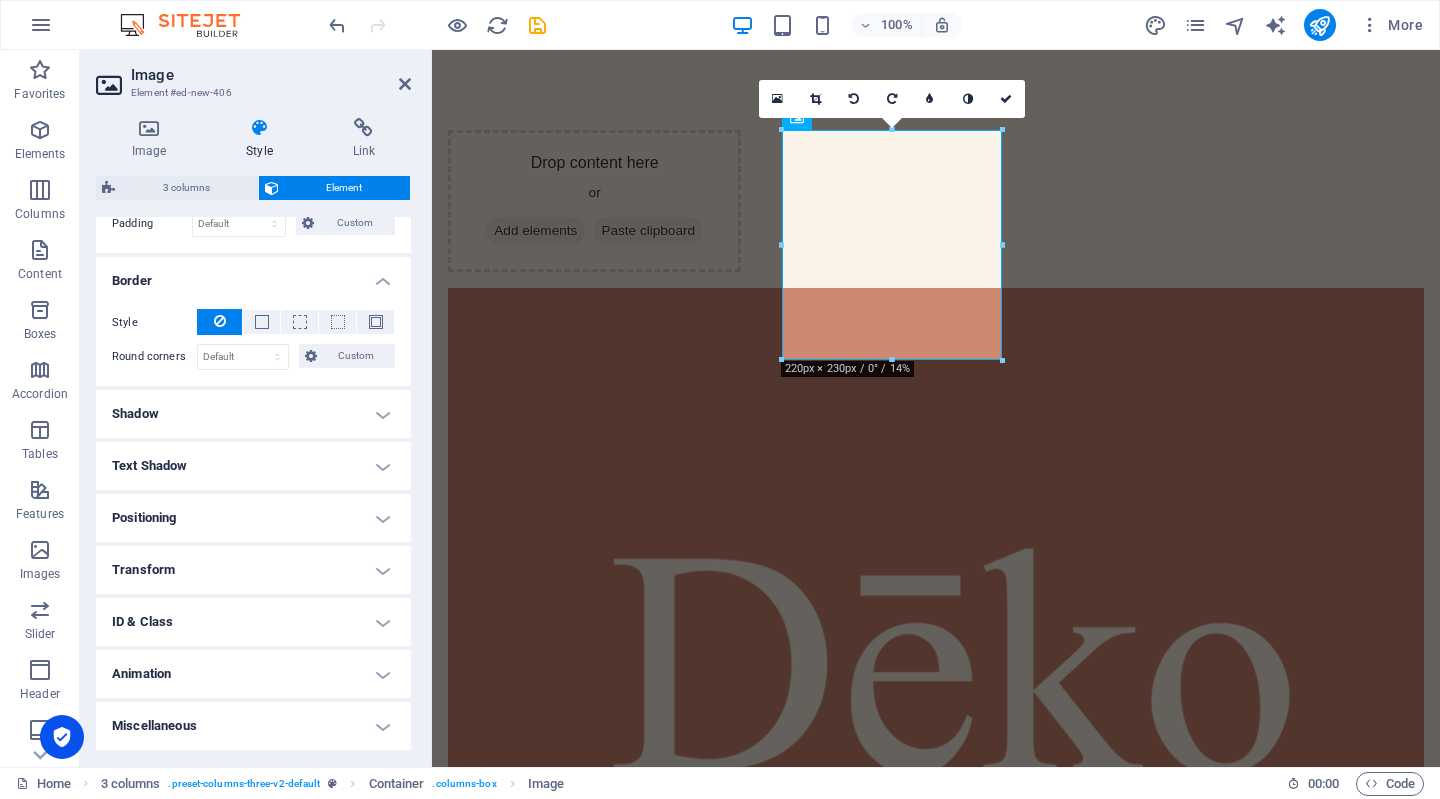 scroll, scrollTop: 468, scrollLeft: 0, axis: vertical 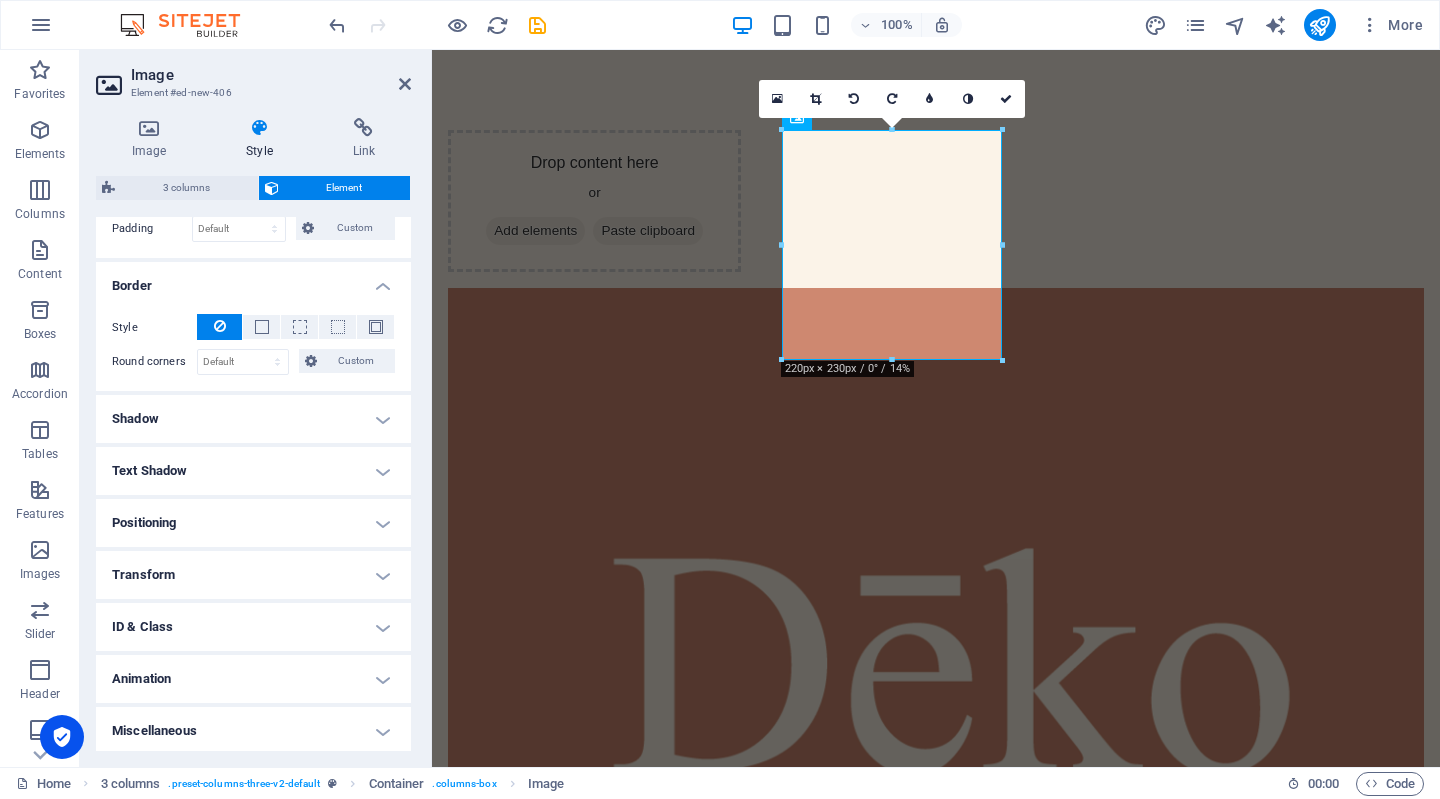 click on "Border" at bounding box center [253, 280] 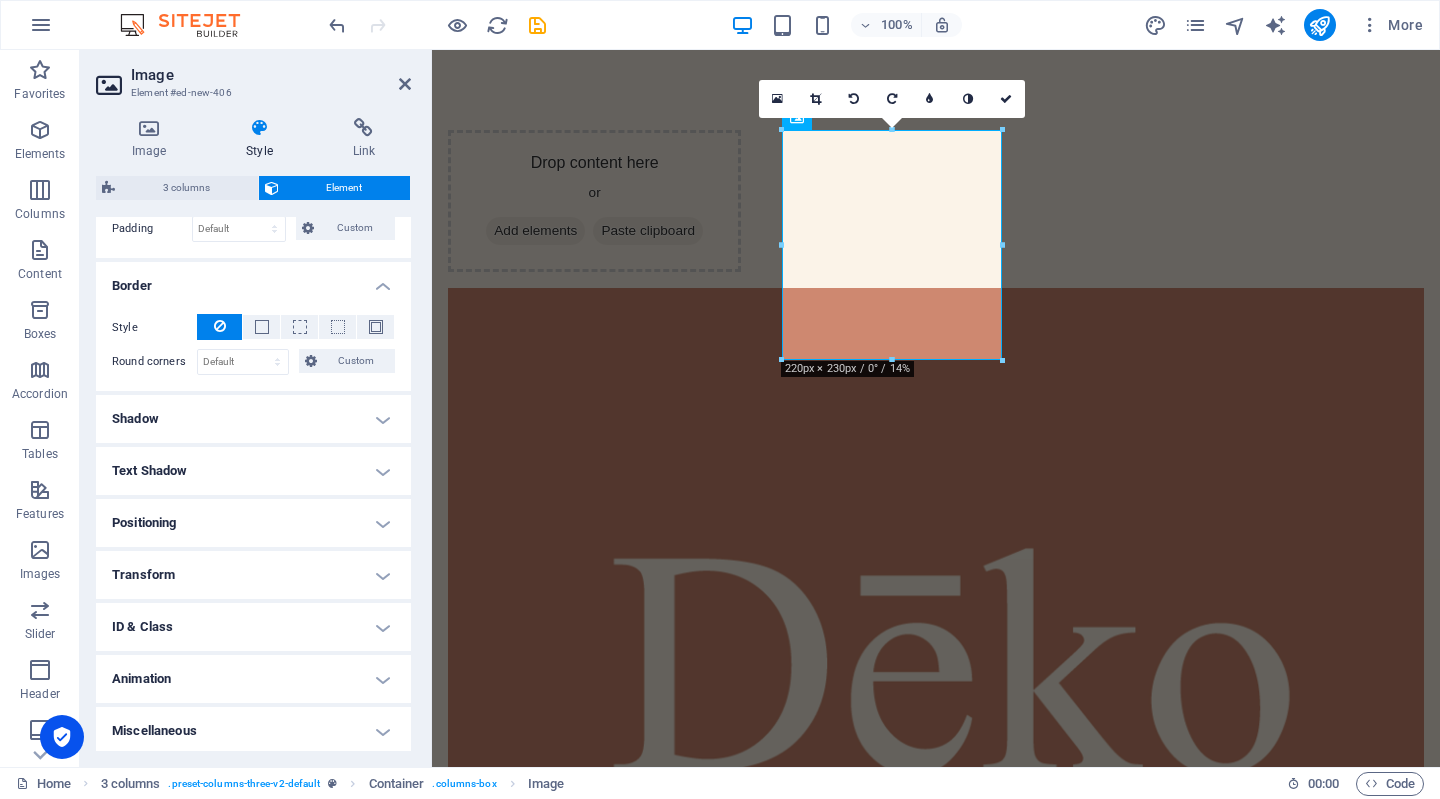 scroll, scrollTop: 388, scrollLeft: 0, axis: vertical 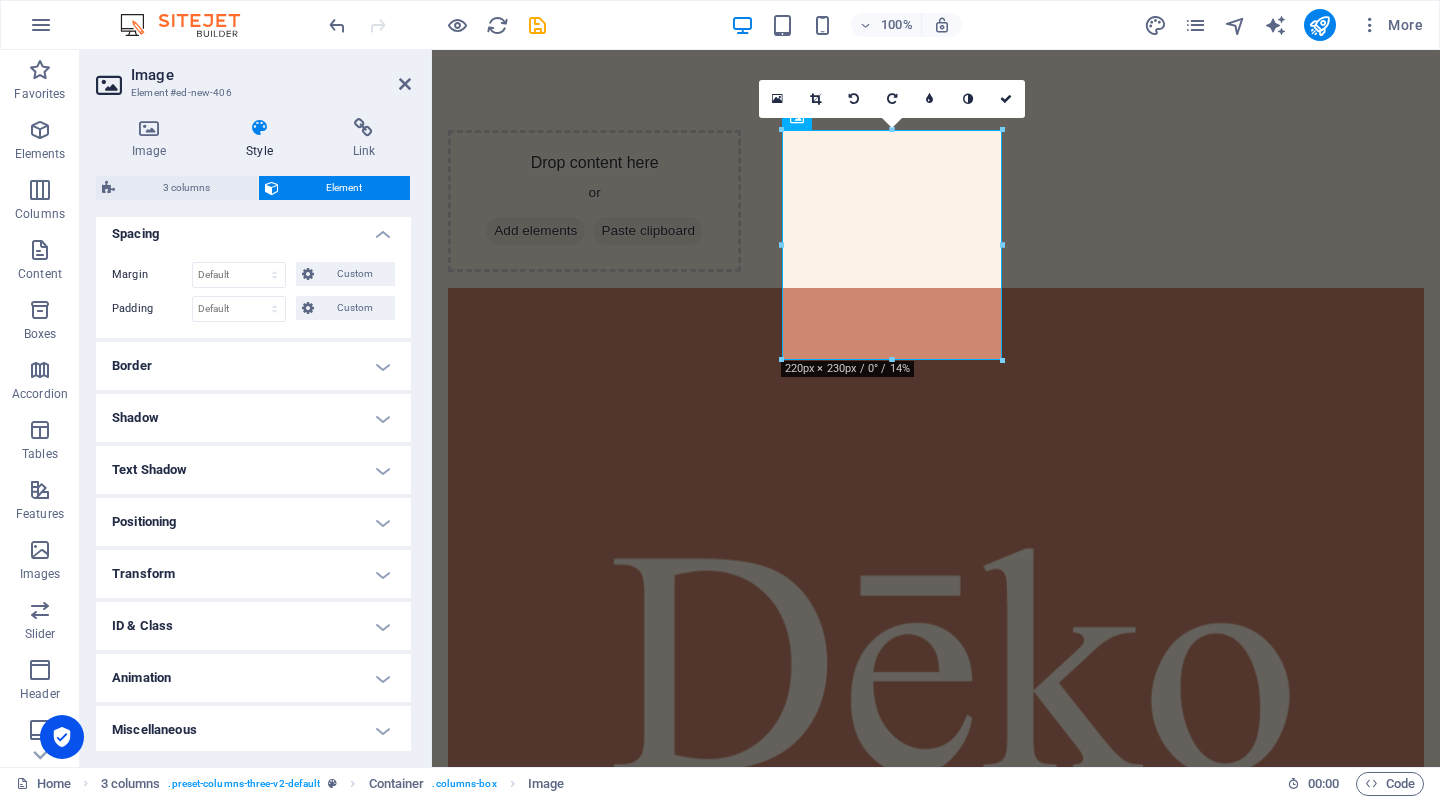 click on "Spacing" at bounding box center [253, 228] 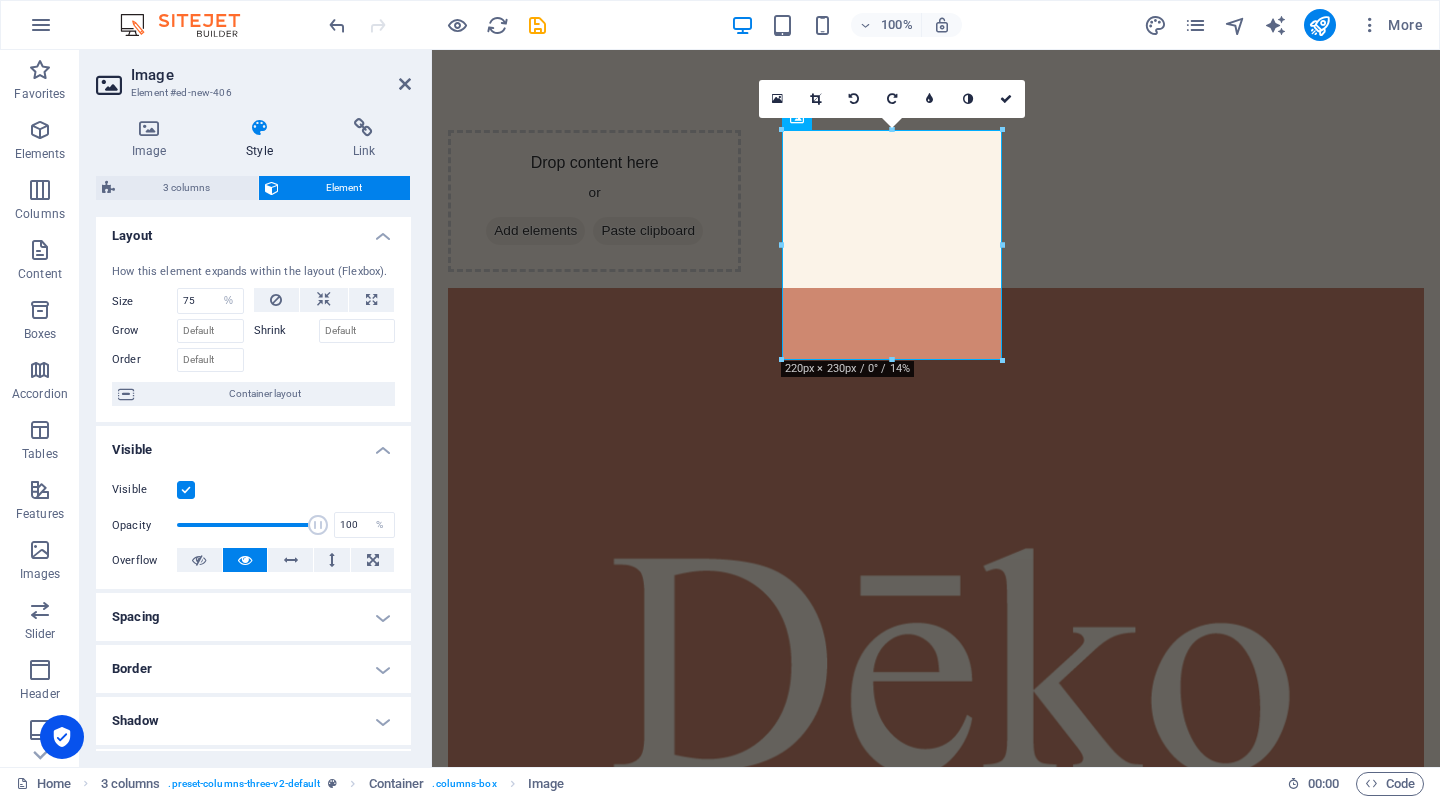 scroll, scrollTop: 0, scrollLeft: 0, axis: both 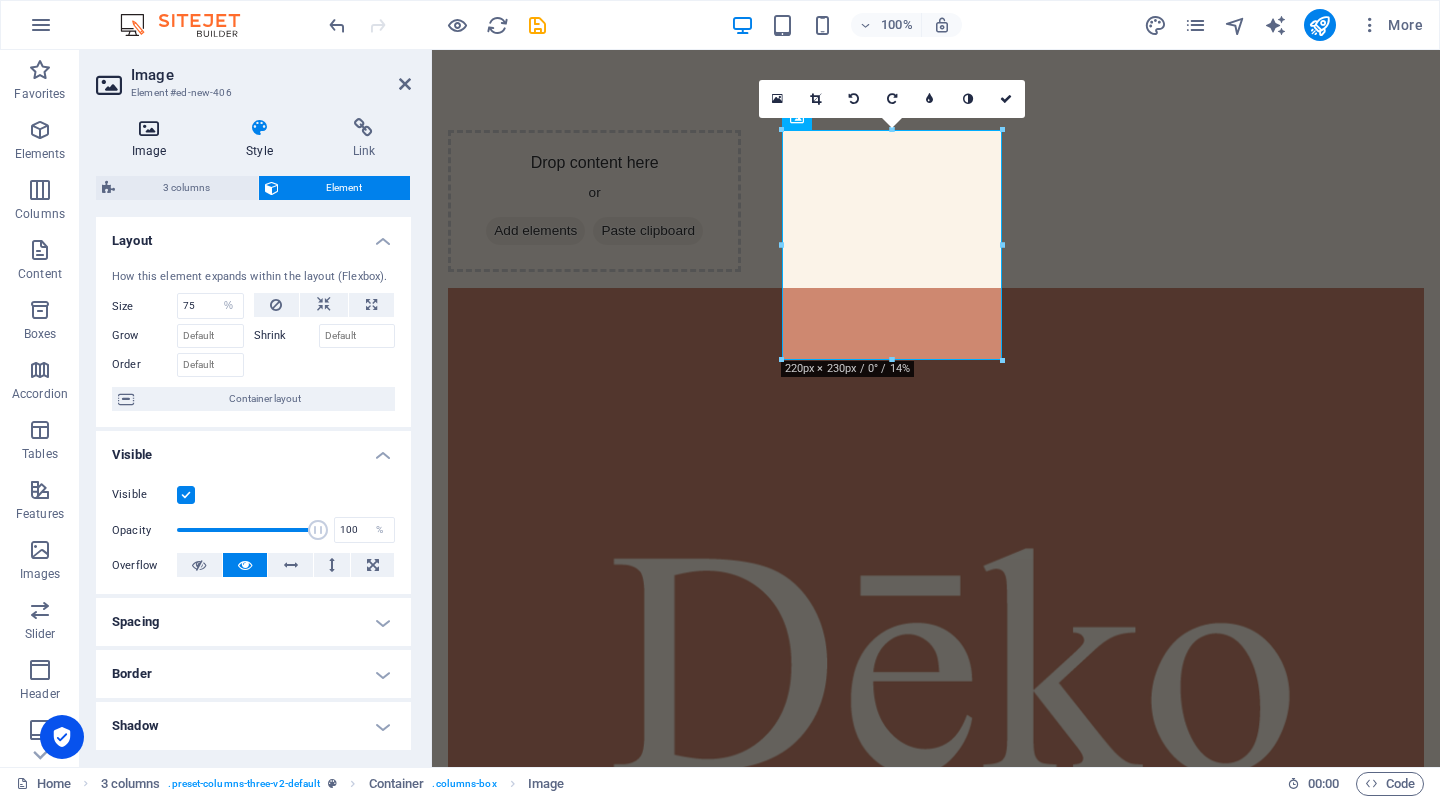 click on "Image" at bounding box center (153, 139) 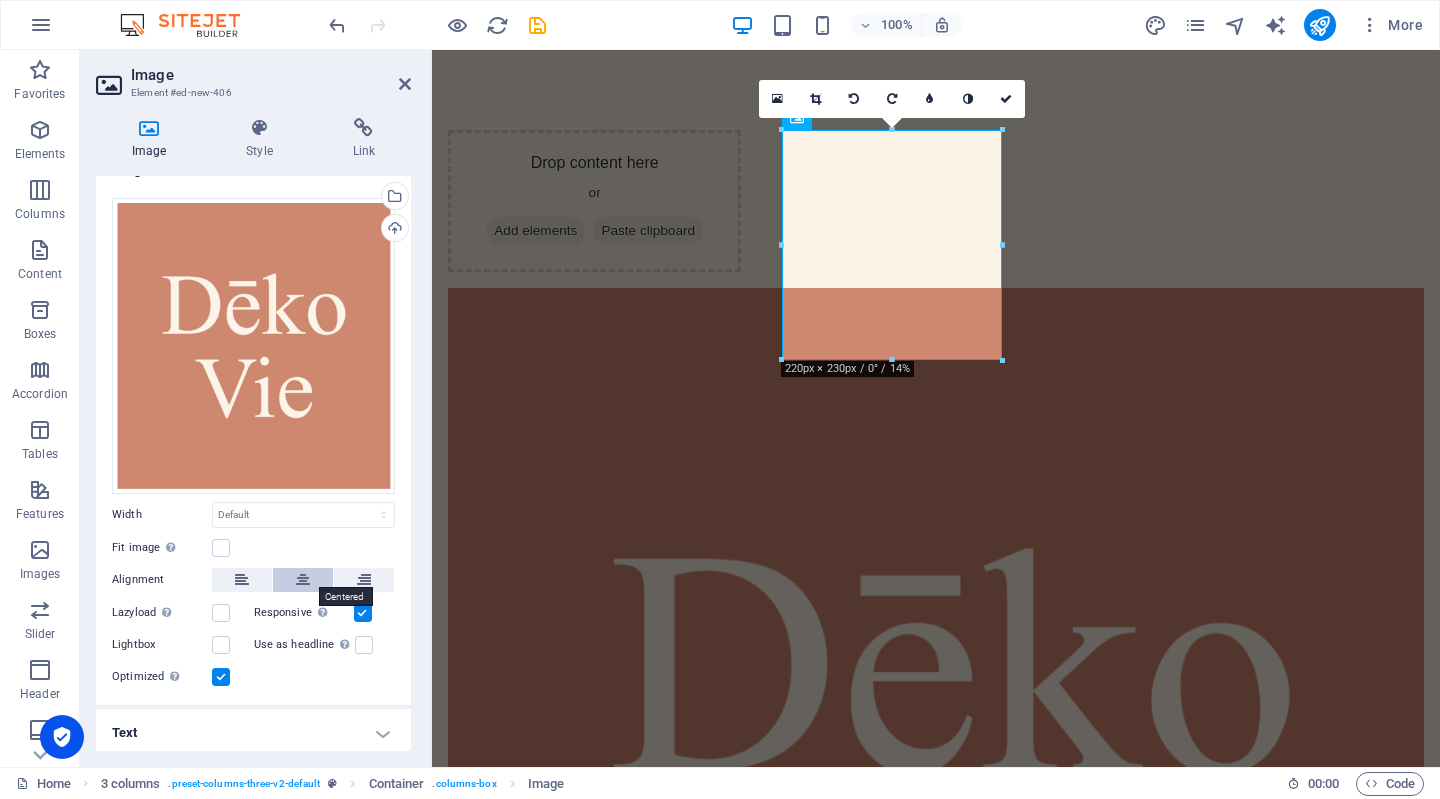 click at bounding box center [303, 580] 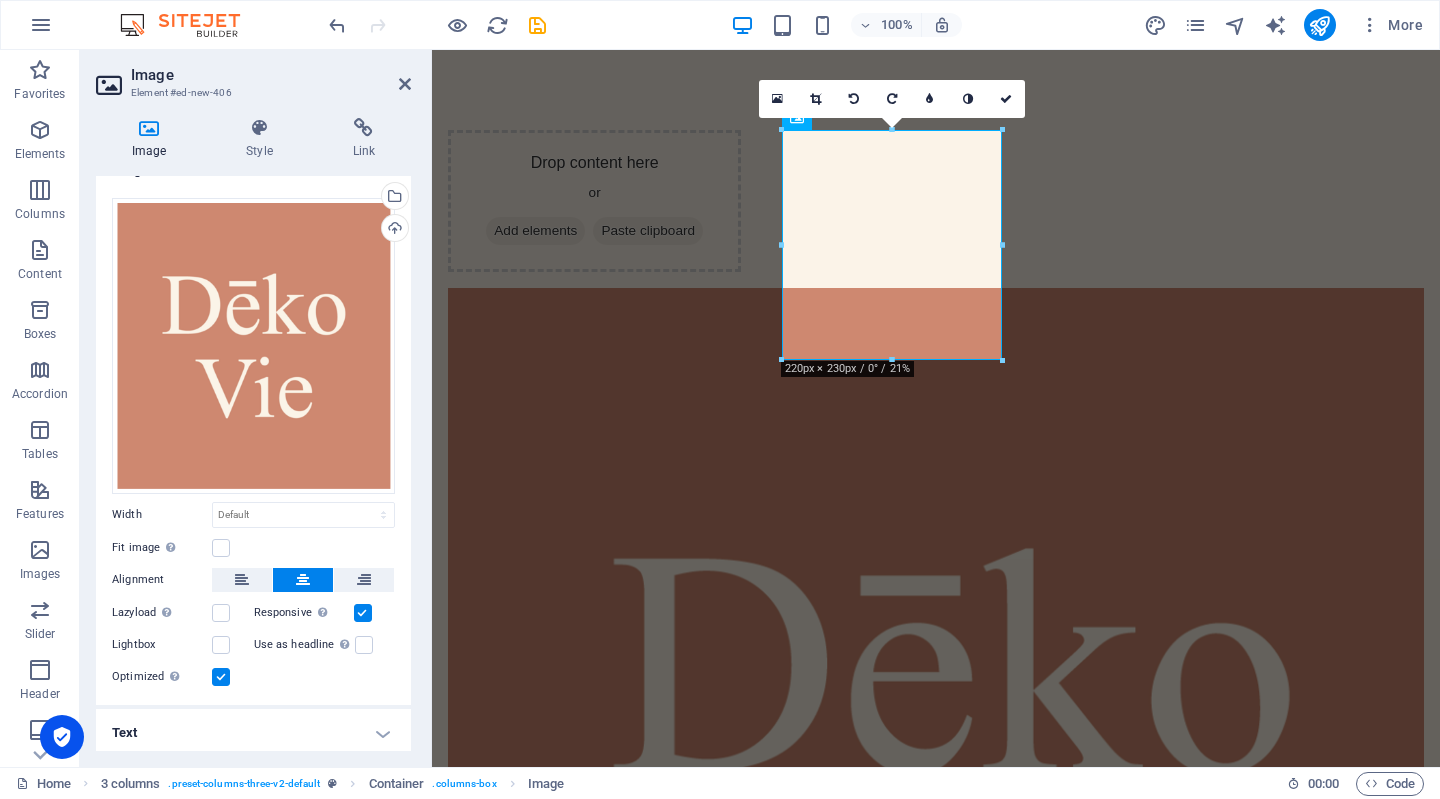 click on "Fit image Automatically fit image to a fixed width and height" at bounding box center (253, 548) 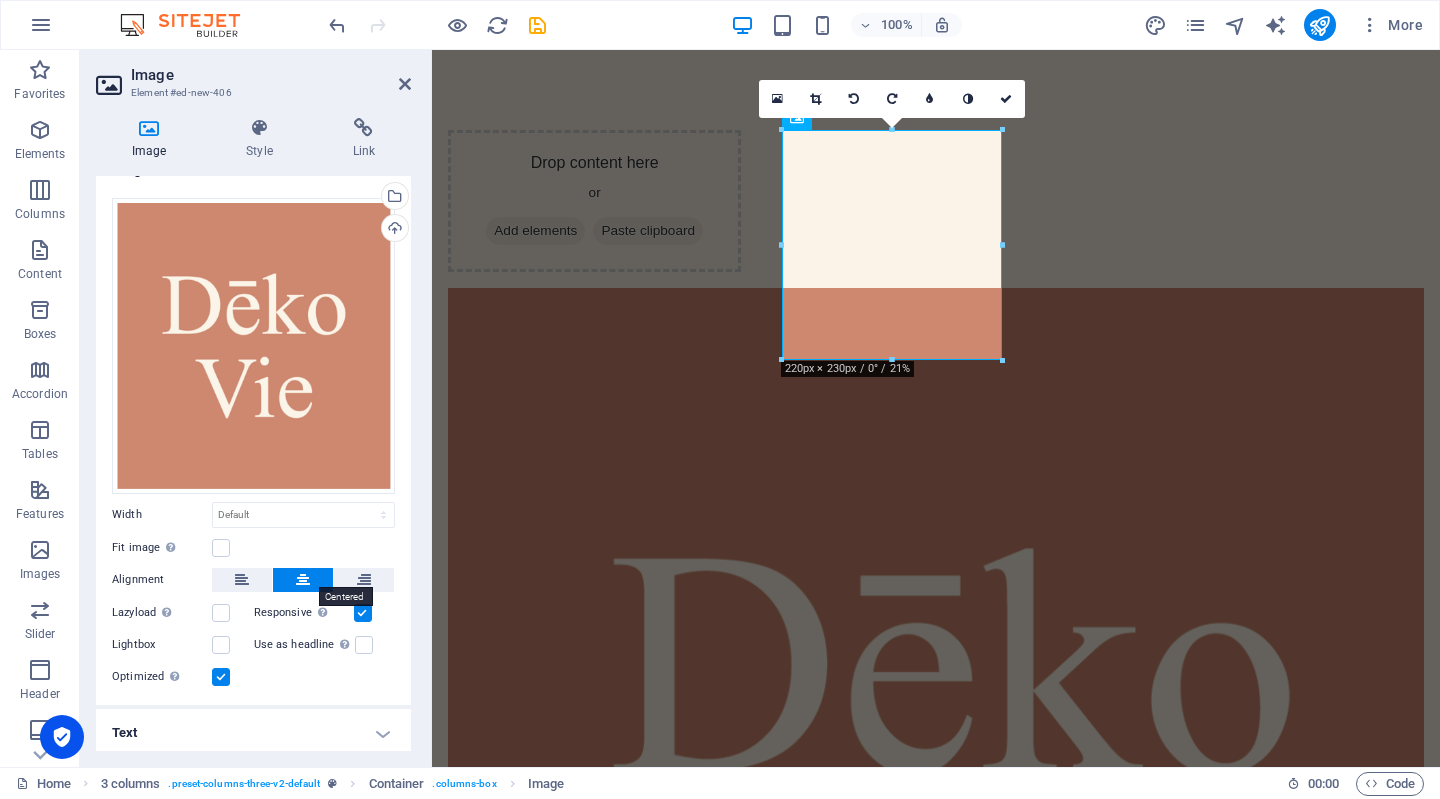 click at bounding box center [303, 580] 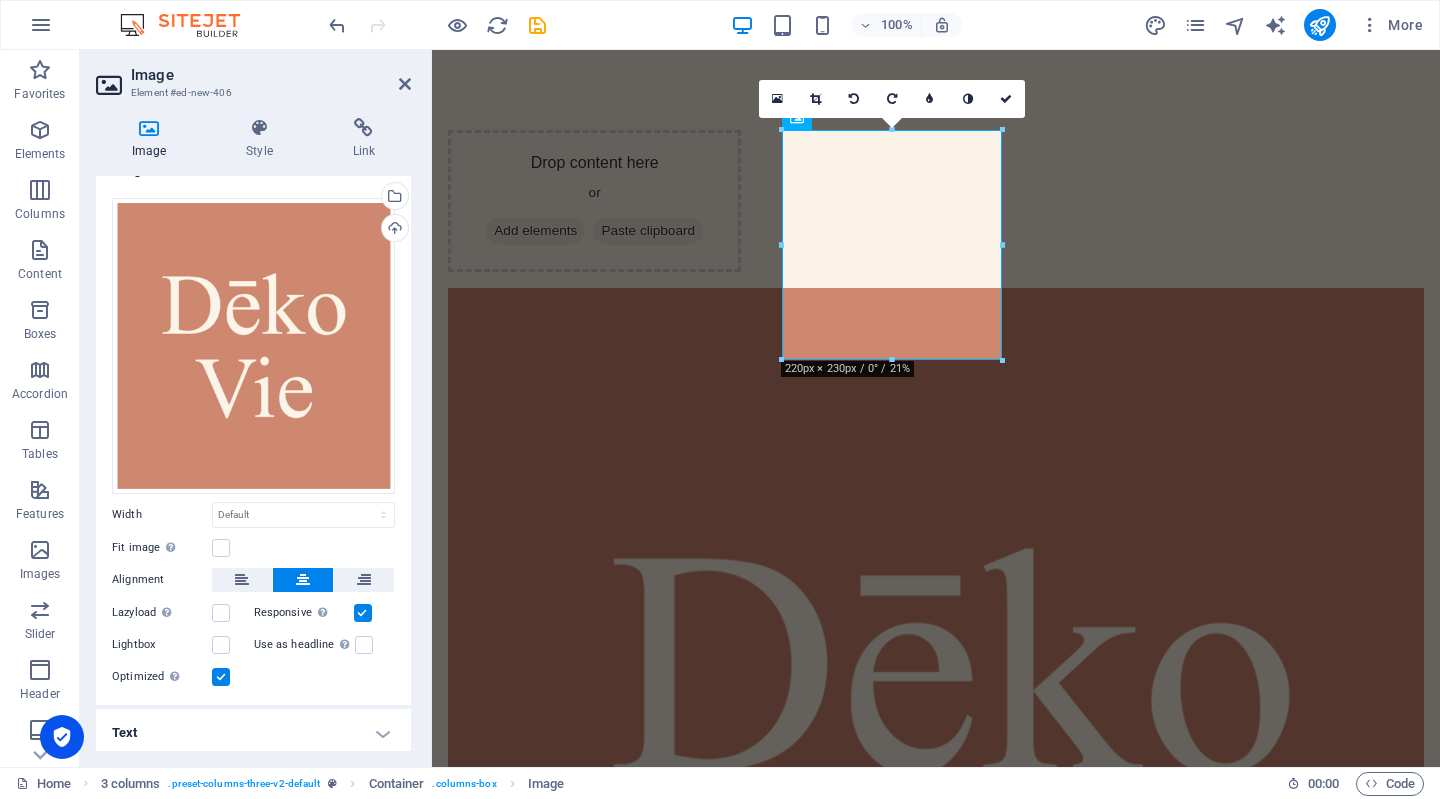 click on "Lazyload Loading images after the page loads improves page speed." at bounding box center [183, 613] 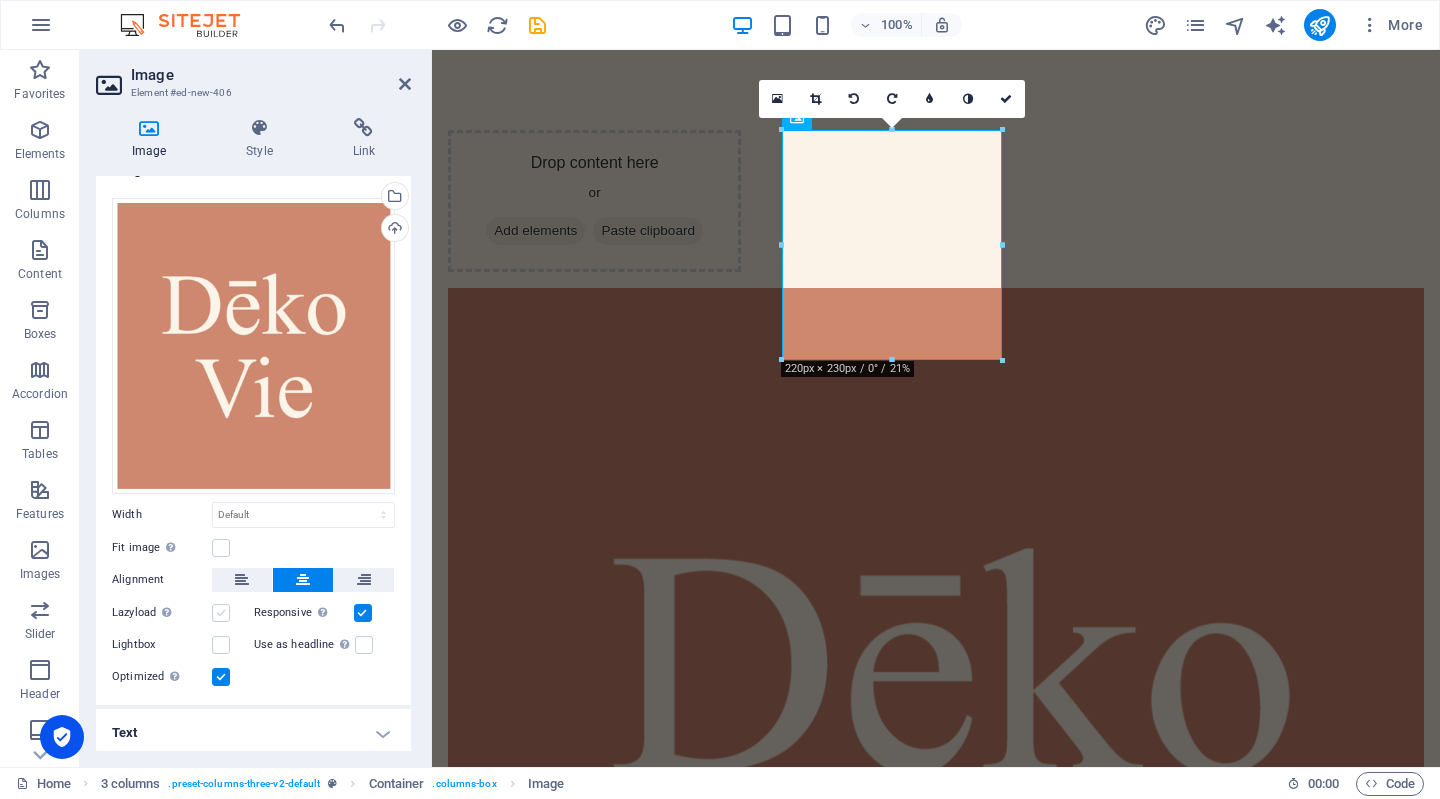 click at bounding box center [221, 613] 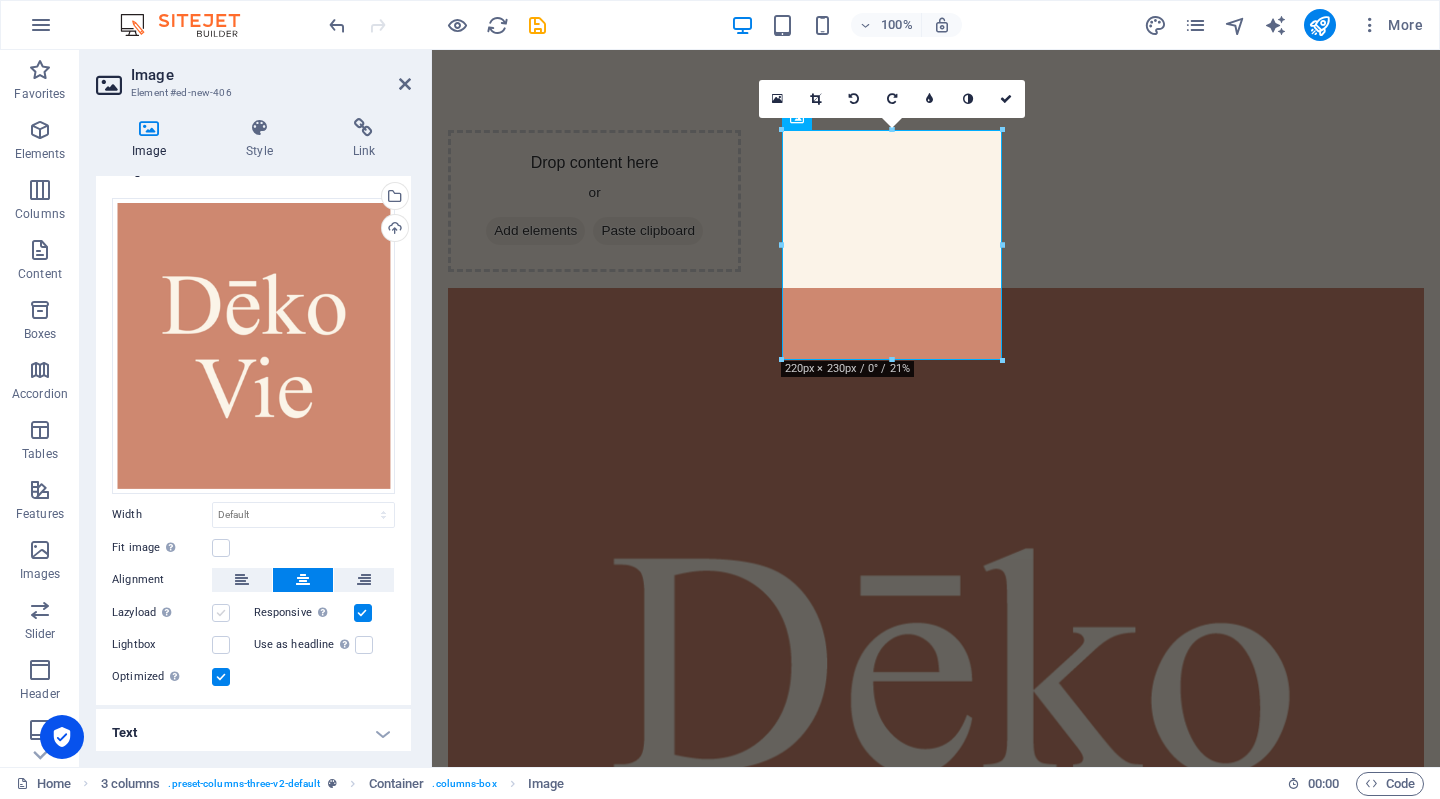 click on "Lazyload Loading images after the page loads improves page speed." at bounding box center (0, 0) 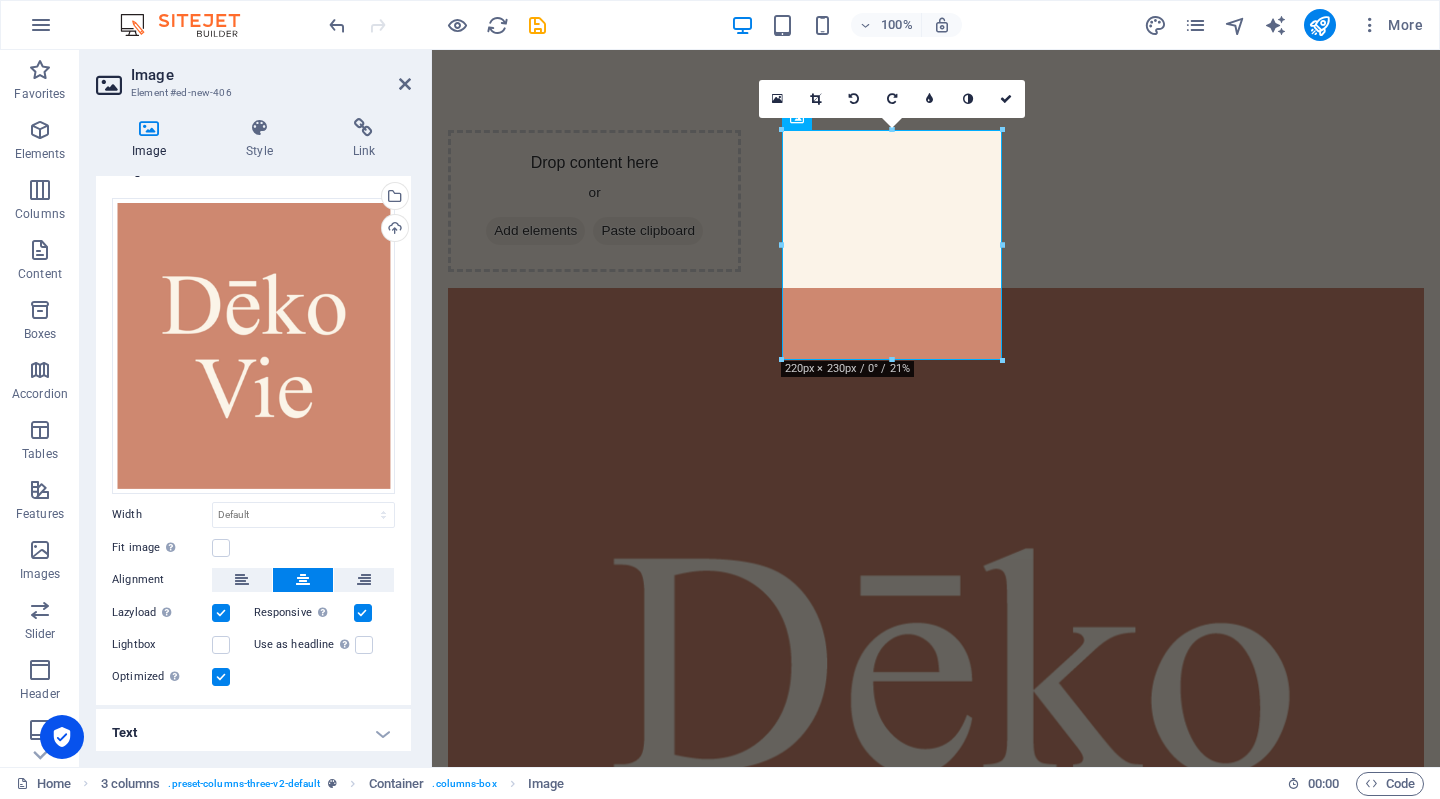 scroll, scrollTop: 30, scrollLeft: 0, axis: vertical 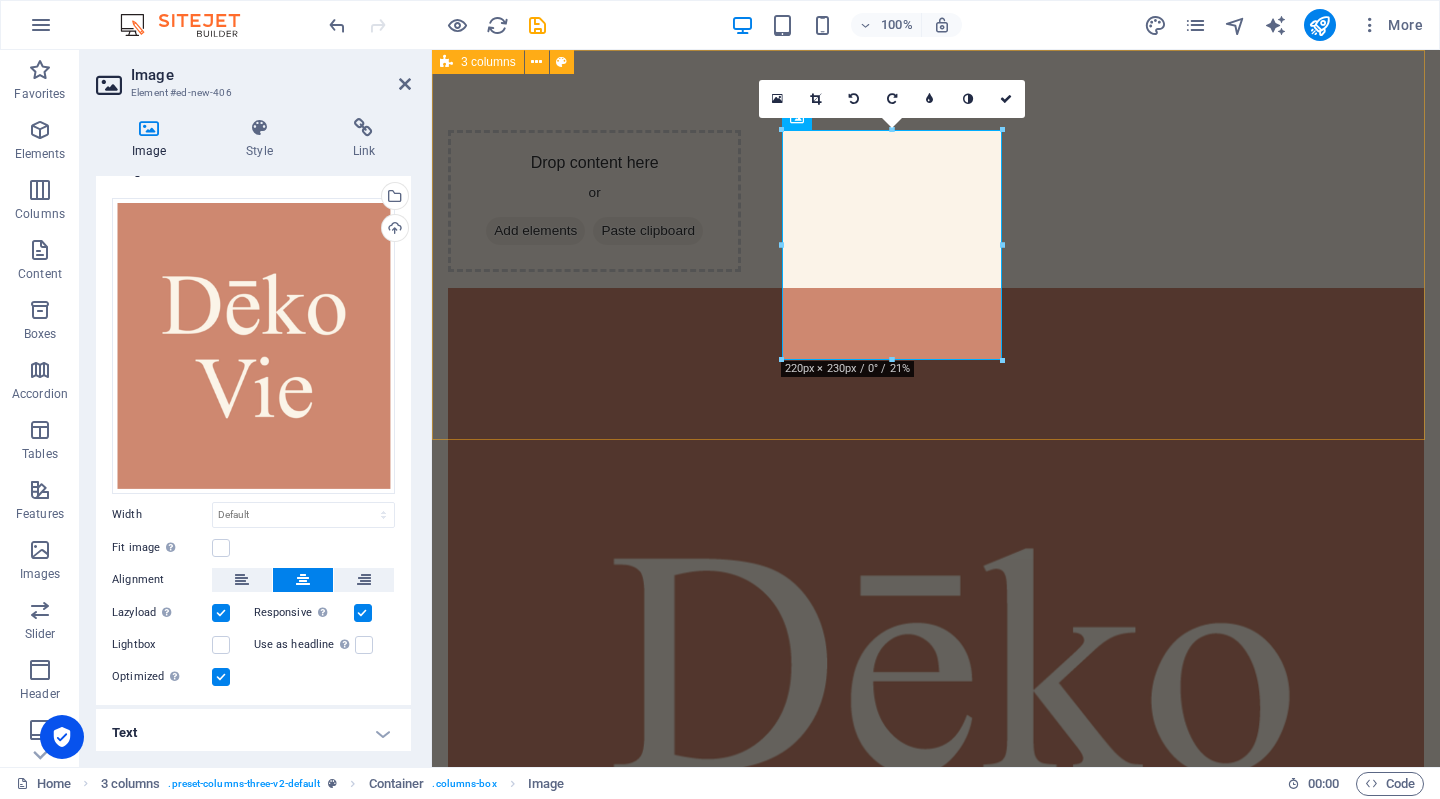 click on "Drop content here or  Add elements  Paste clipboard Drop content here or  Add elements  Paste clipboard" at bounding box center [936, 815] 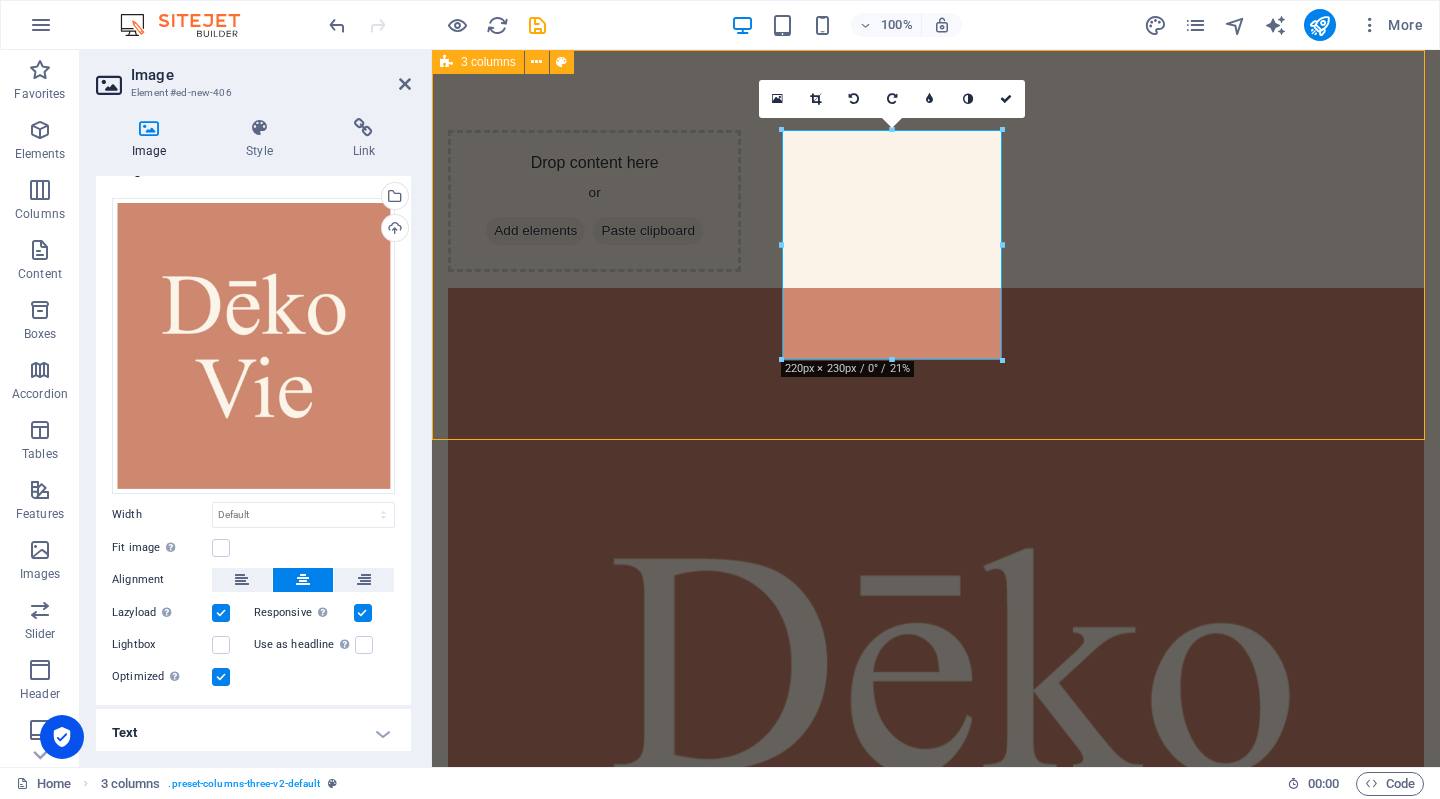 click on "Drop content here or  Add elements  Paste clipboard Drop content here or  Add elements  Paste clipboard" at bounding box center [936, 815] 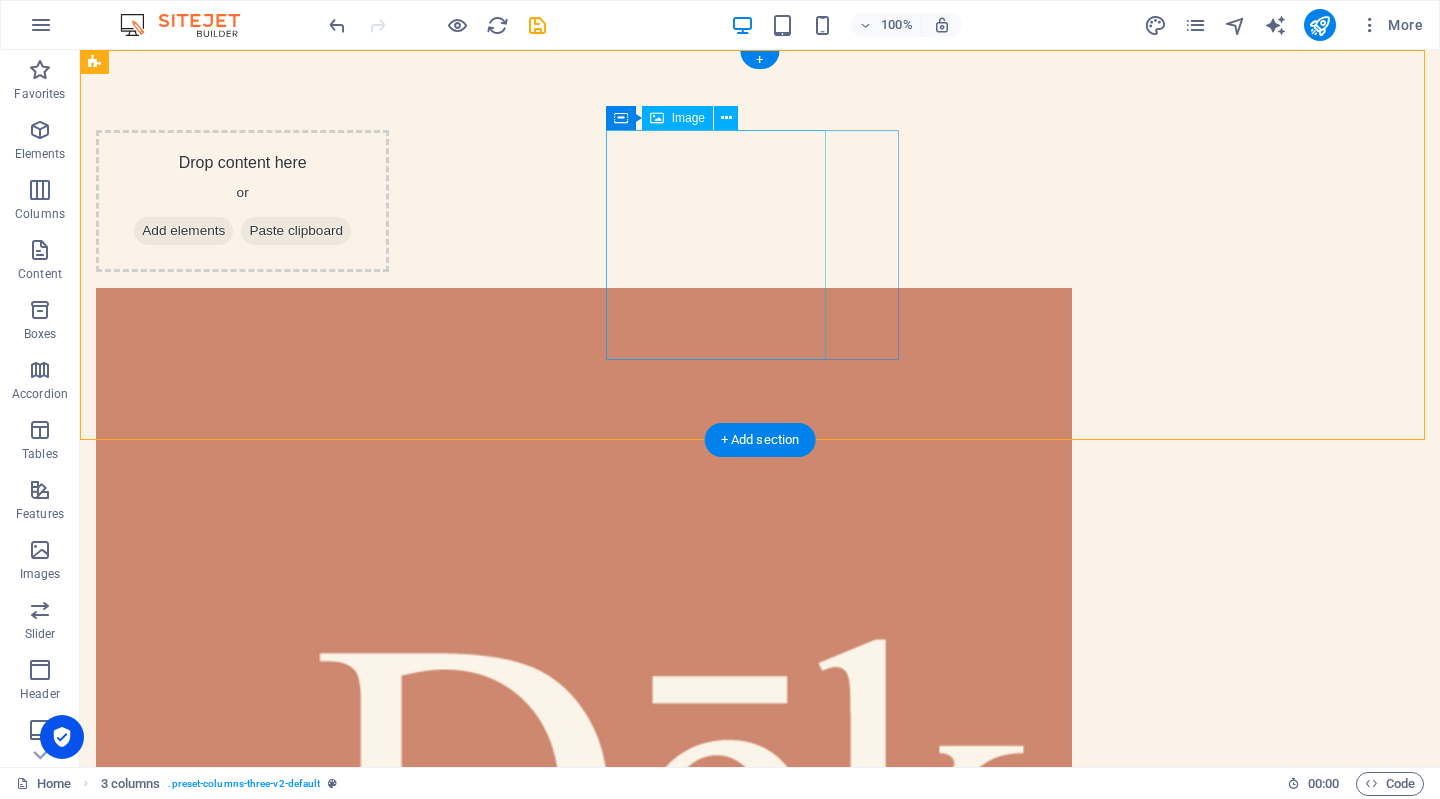click at bounding box center [242, 1000] 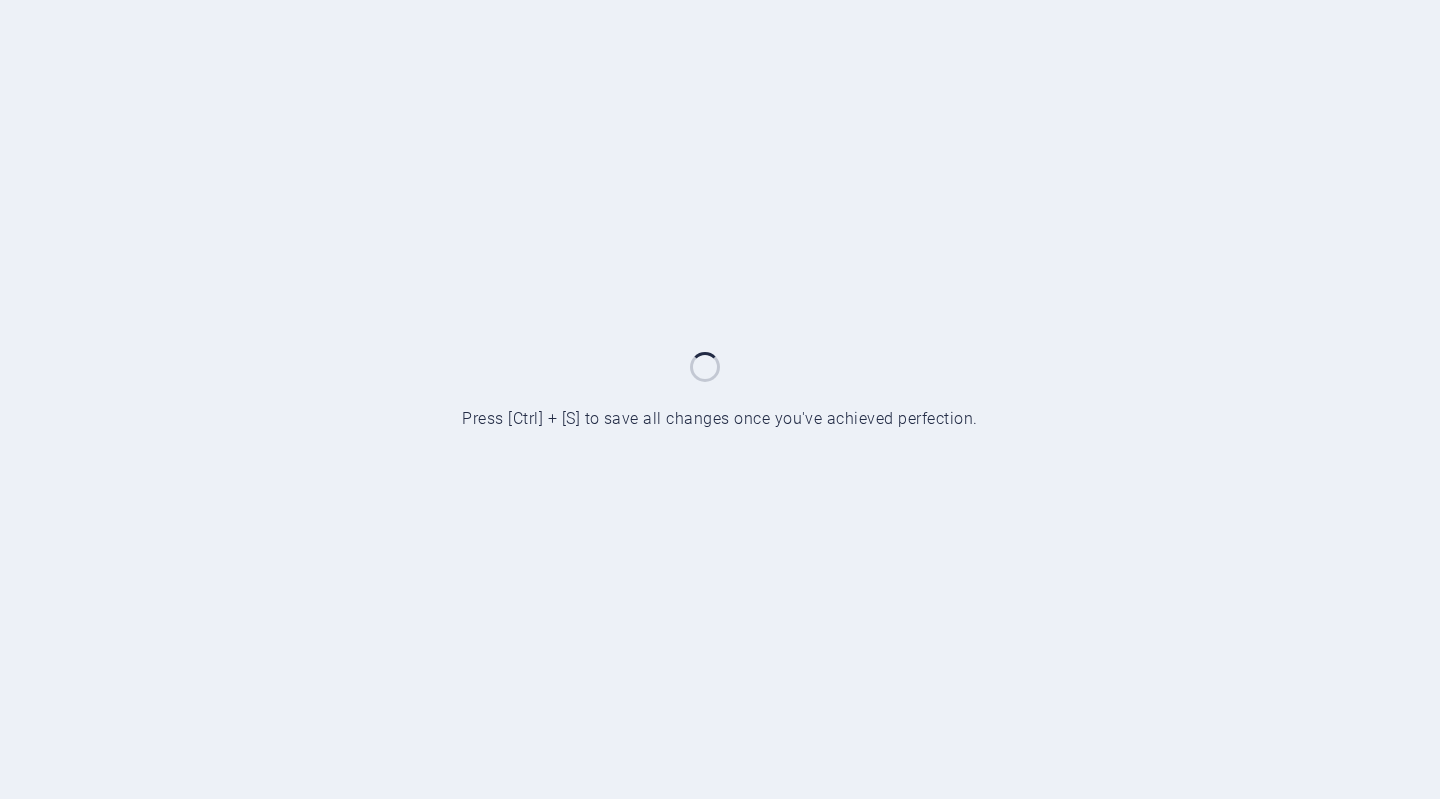 scroll, scrollTop: 0, scrollLeft: 0, axis: both 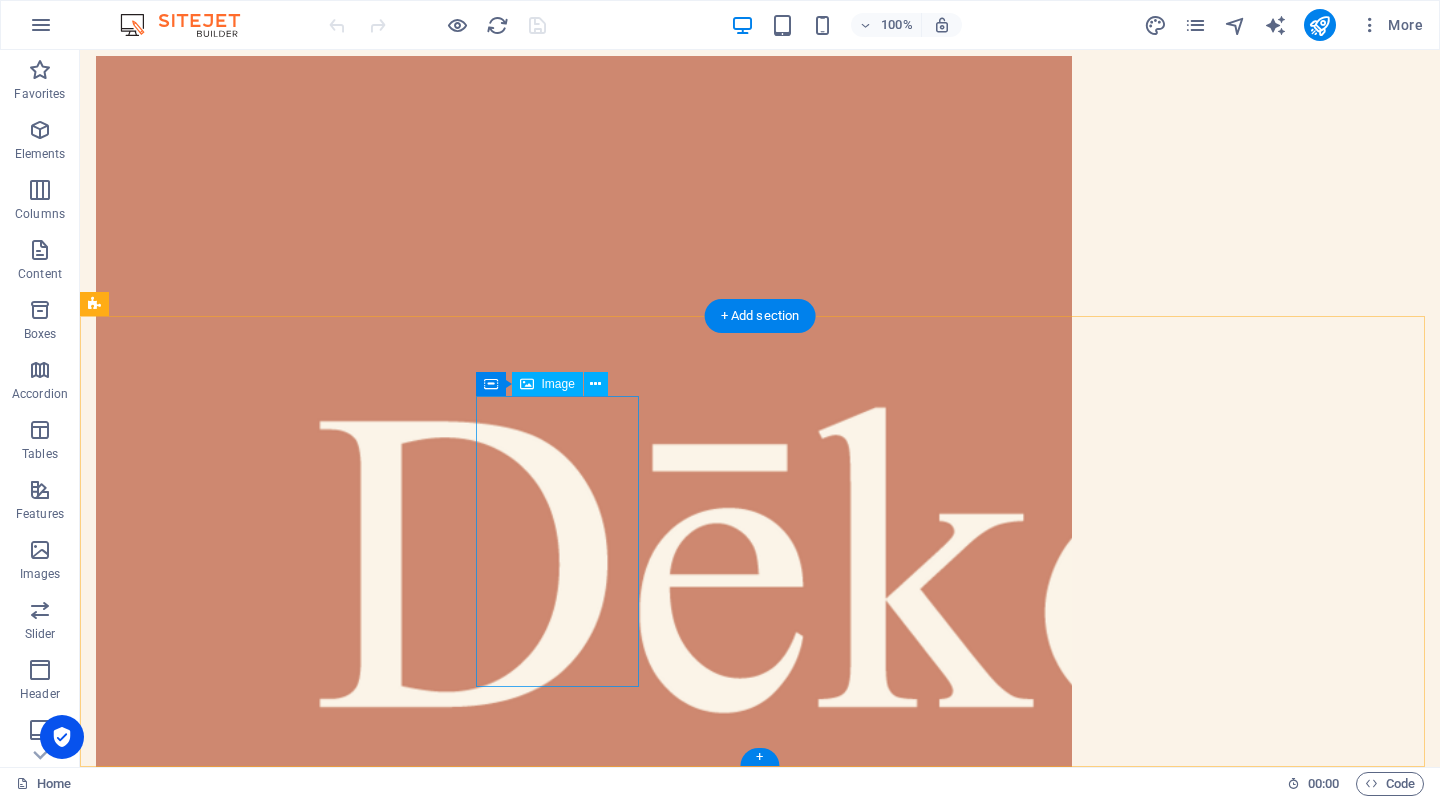 click at bounding box center [177, 3333] 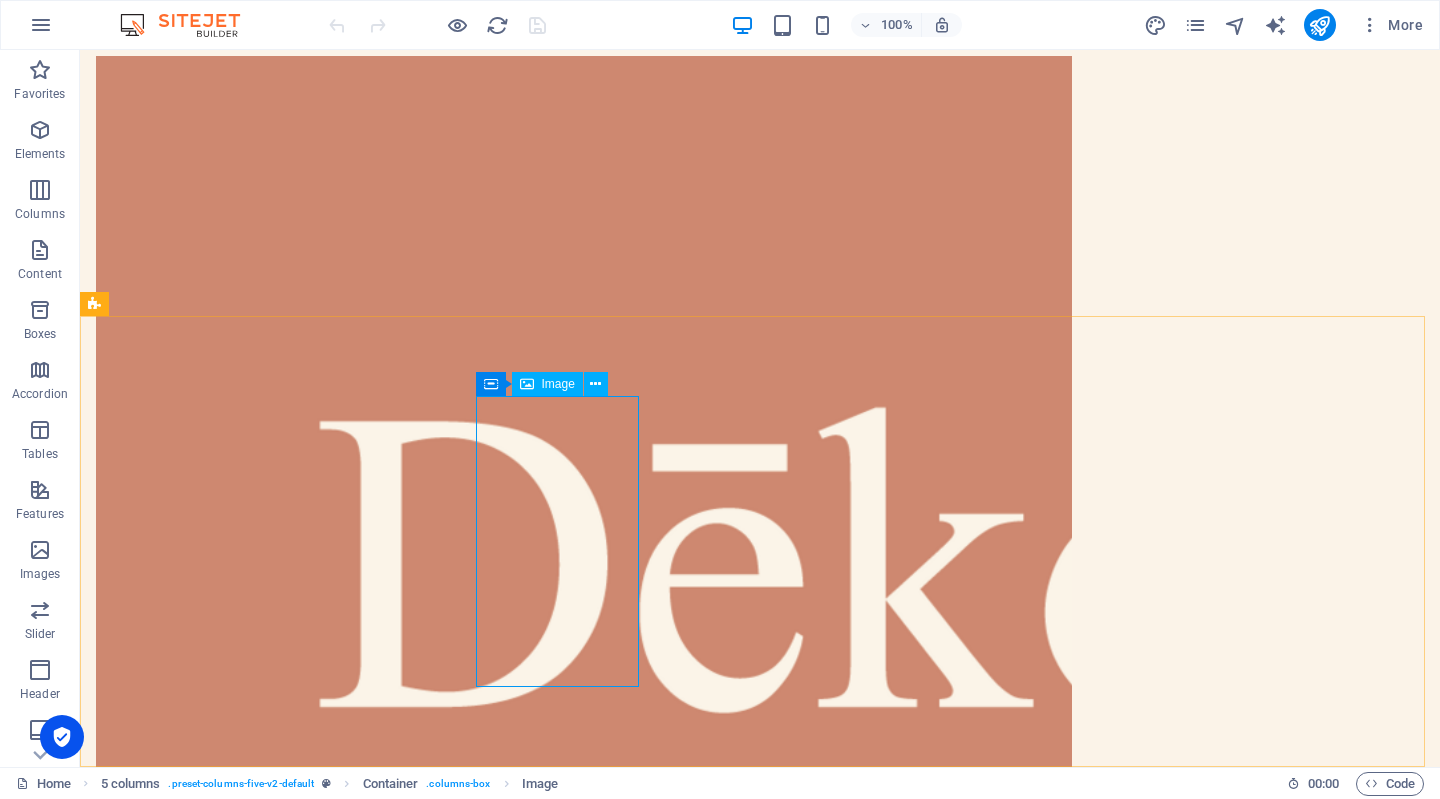 click on "Image" at bounding box center (558, 384) 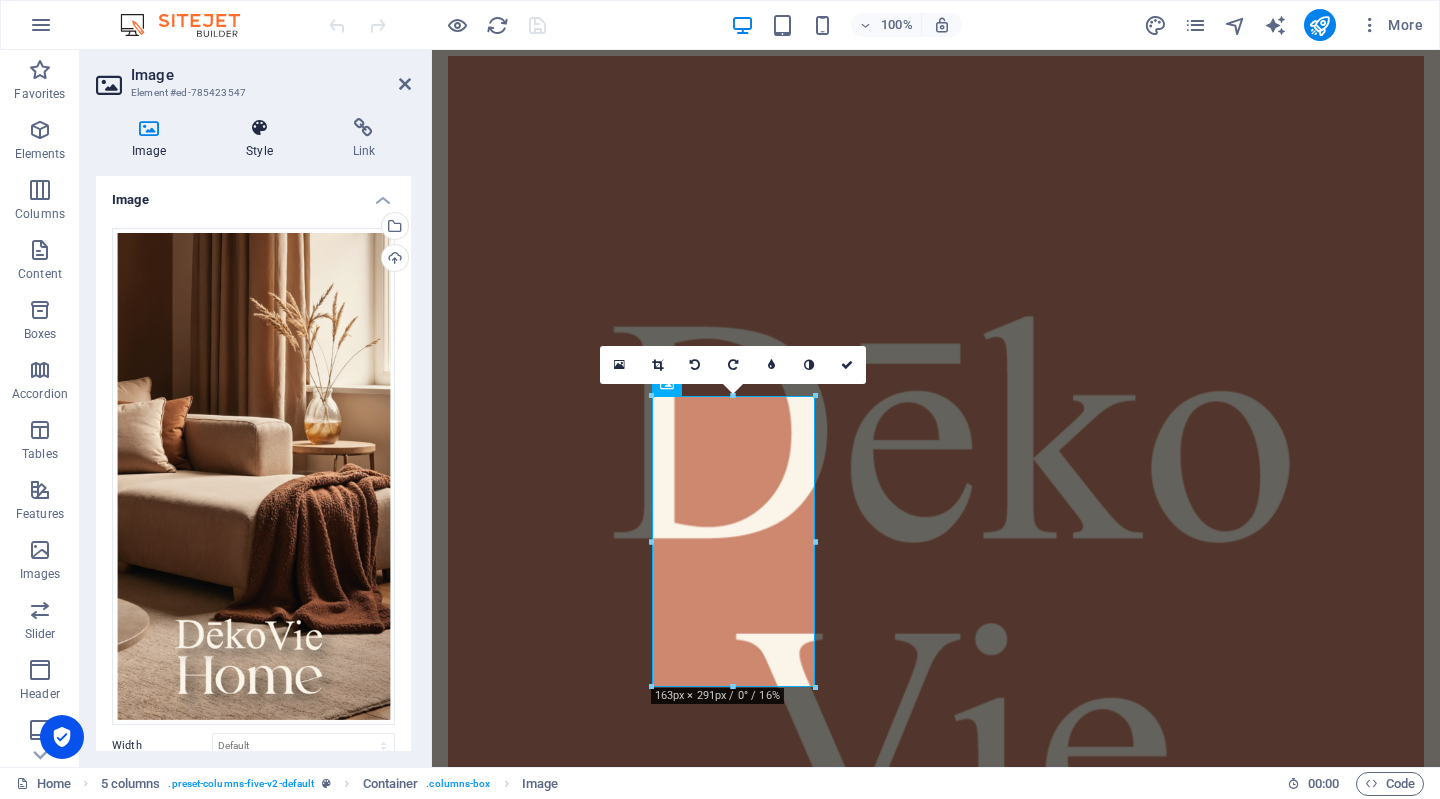 click at bounding box center (259, 128) 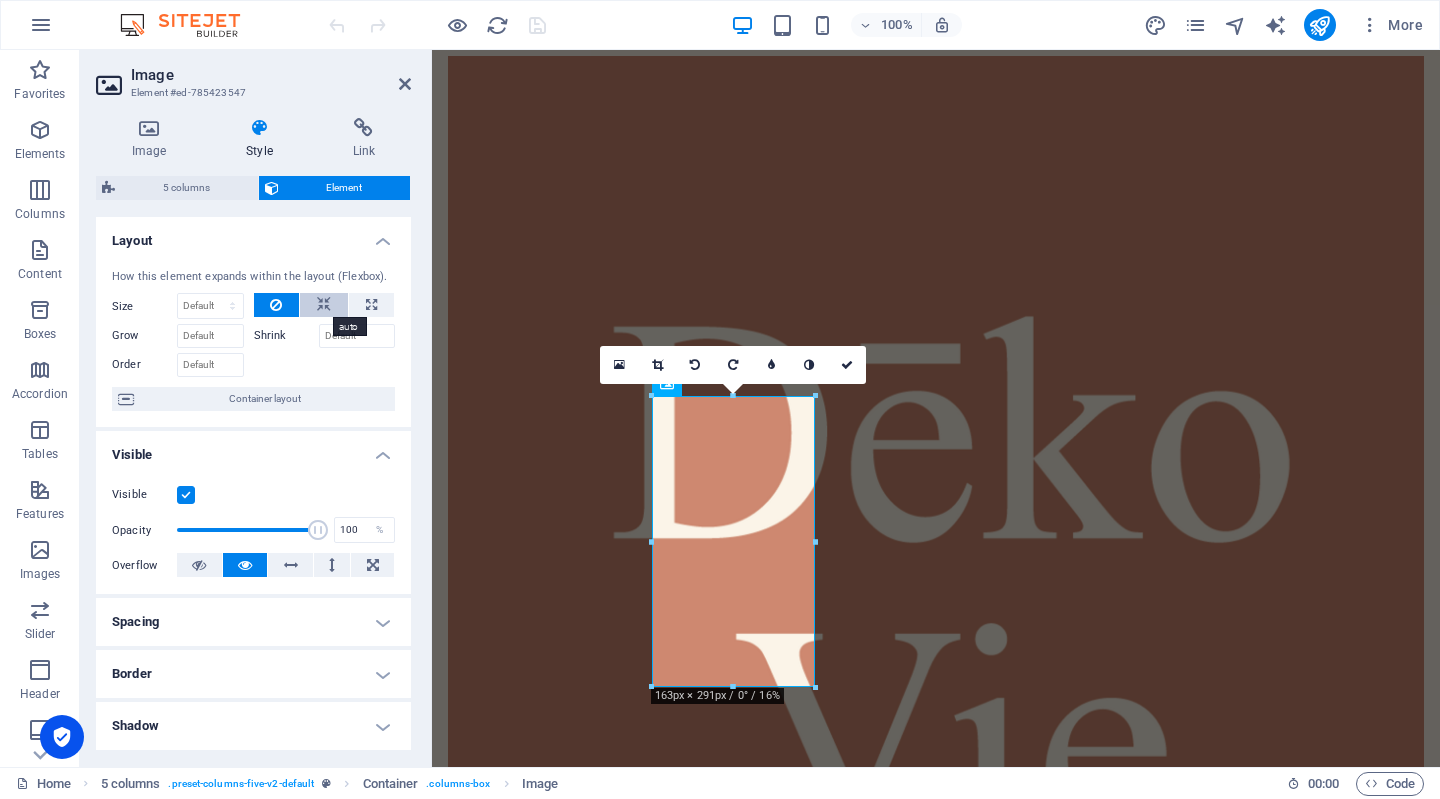 click at bounding box center (324, 305) 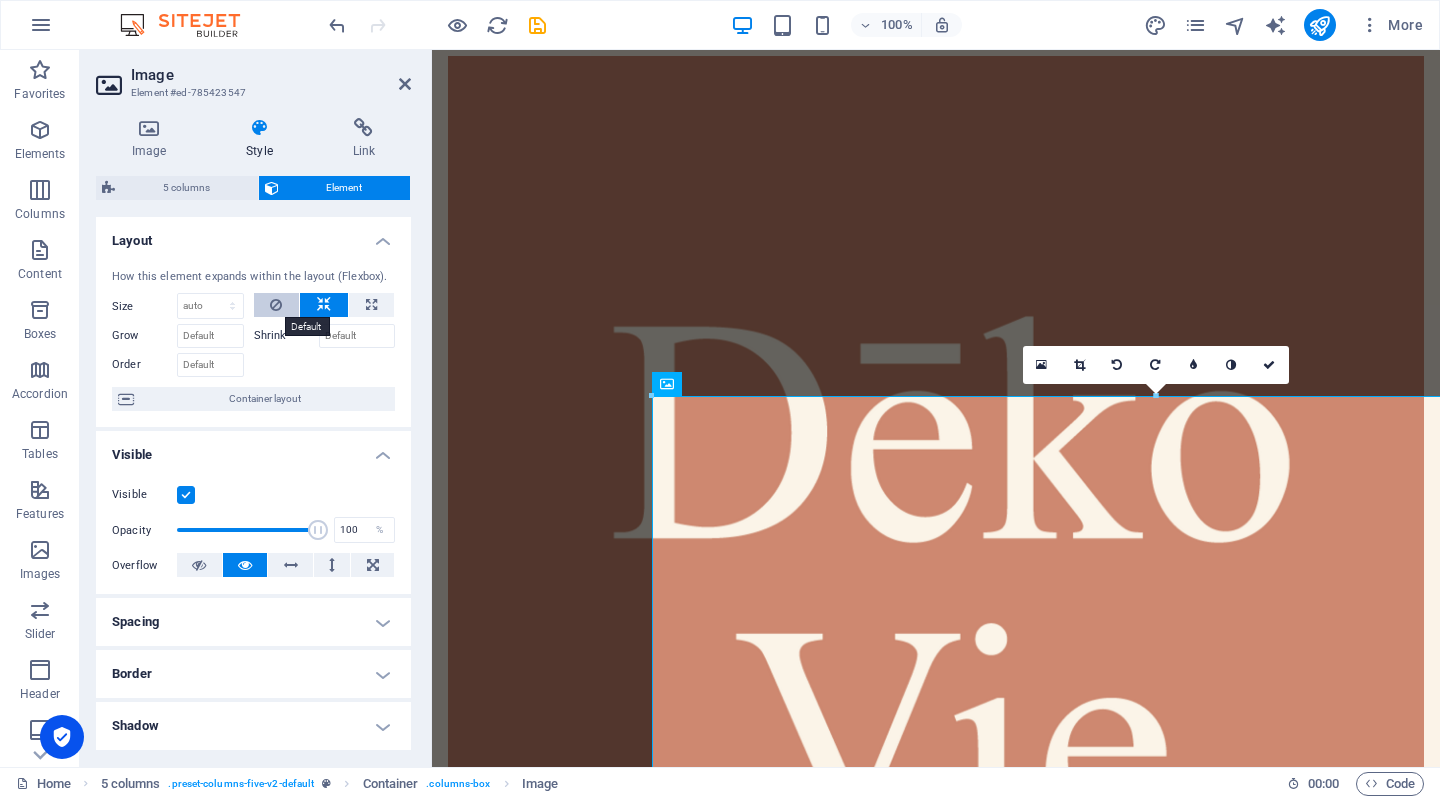 click at bounding box center [276, 305] 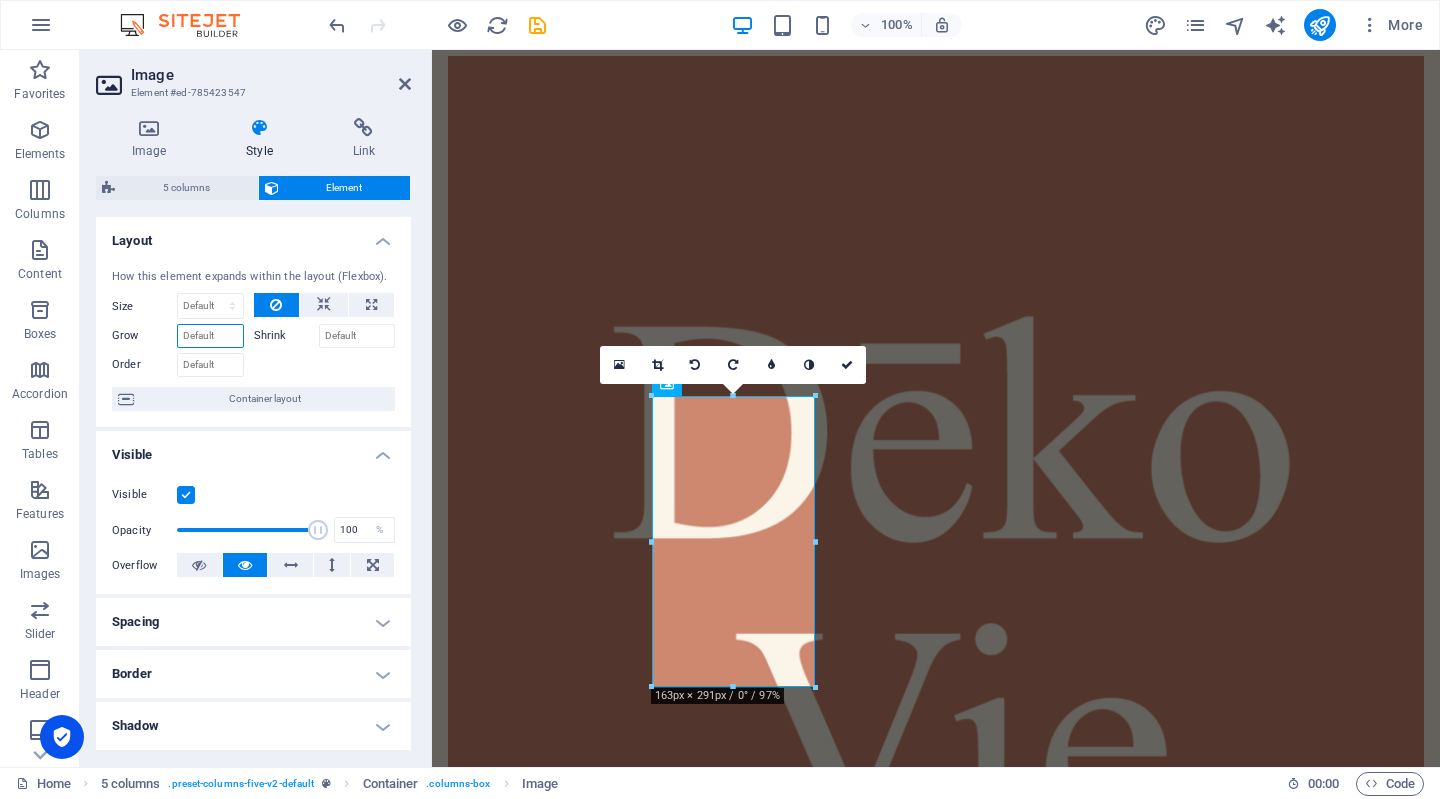 click on "Grow" at bounding box center [210, 336] 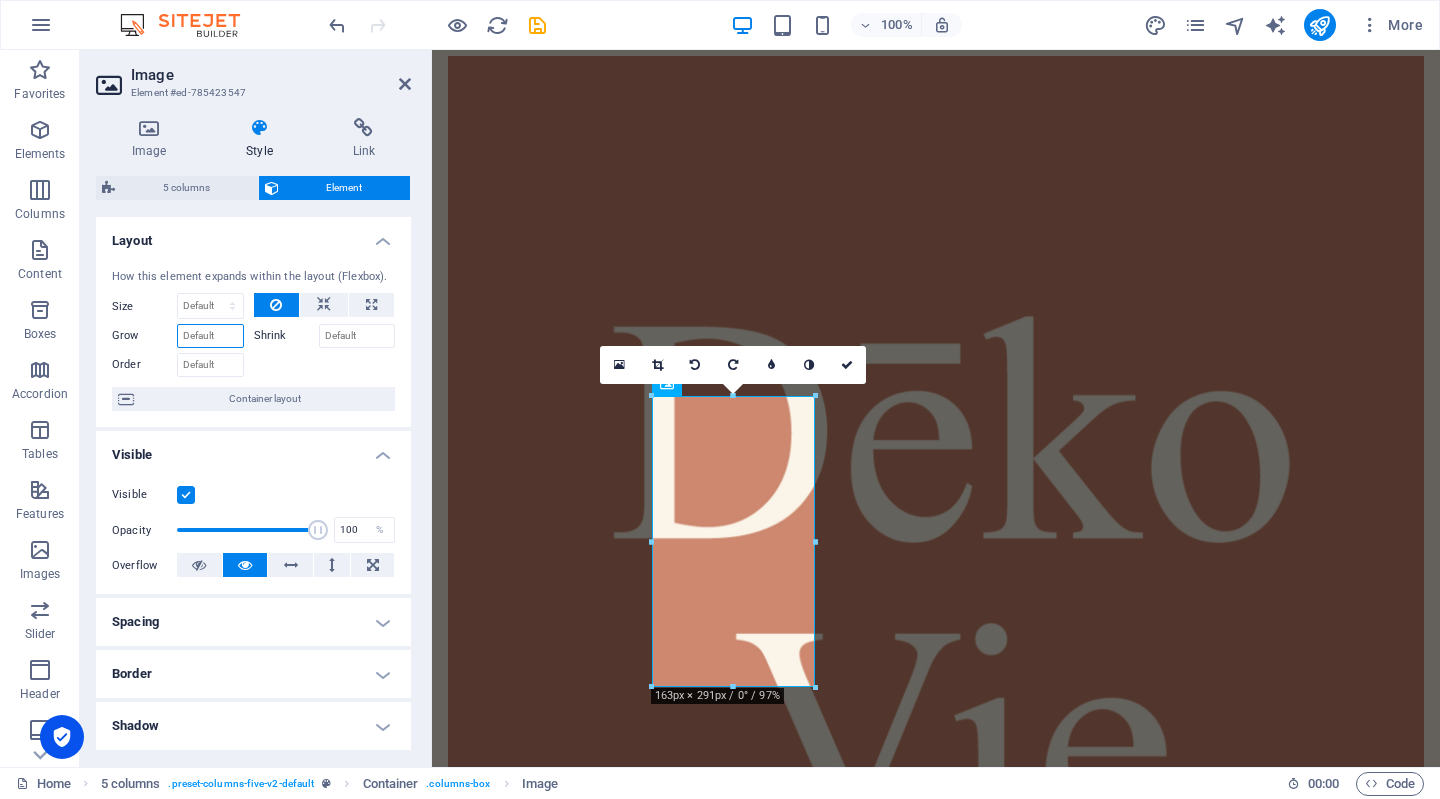 drag, startPoint x: 233, startPoint y: 333, endPoint x: 251, endPoint y: 332, distance: 18.027756 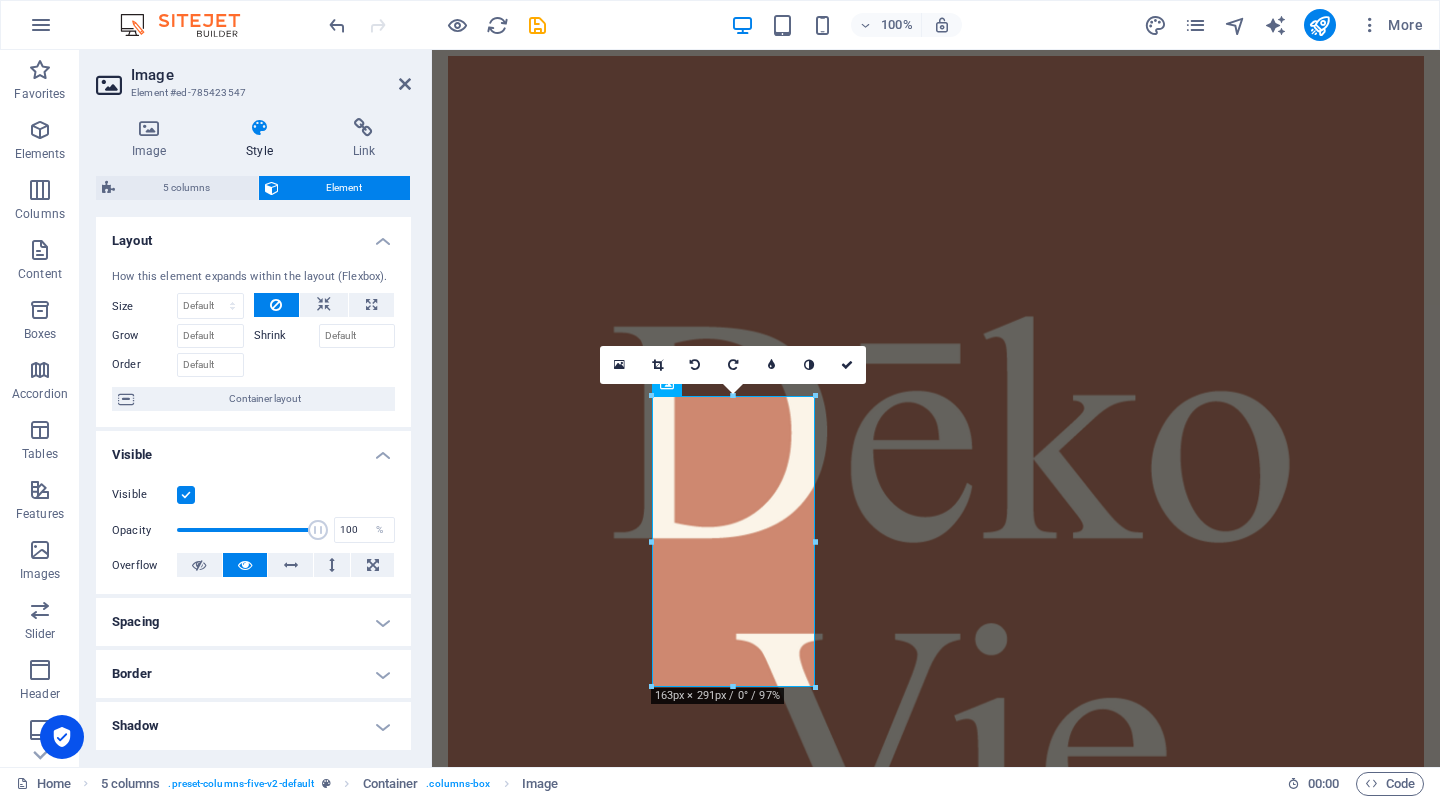 click on "Shrink" at bounding box center [286, 336] 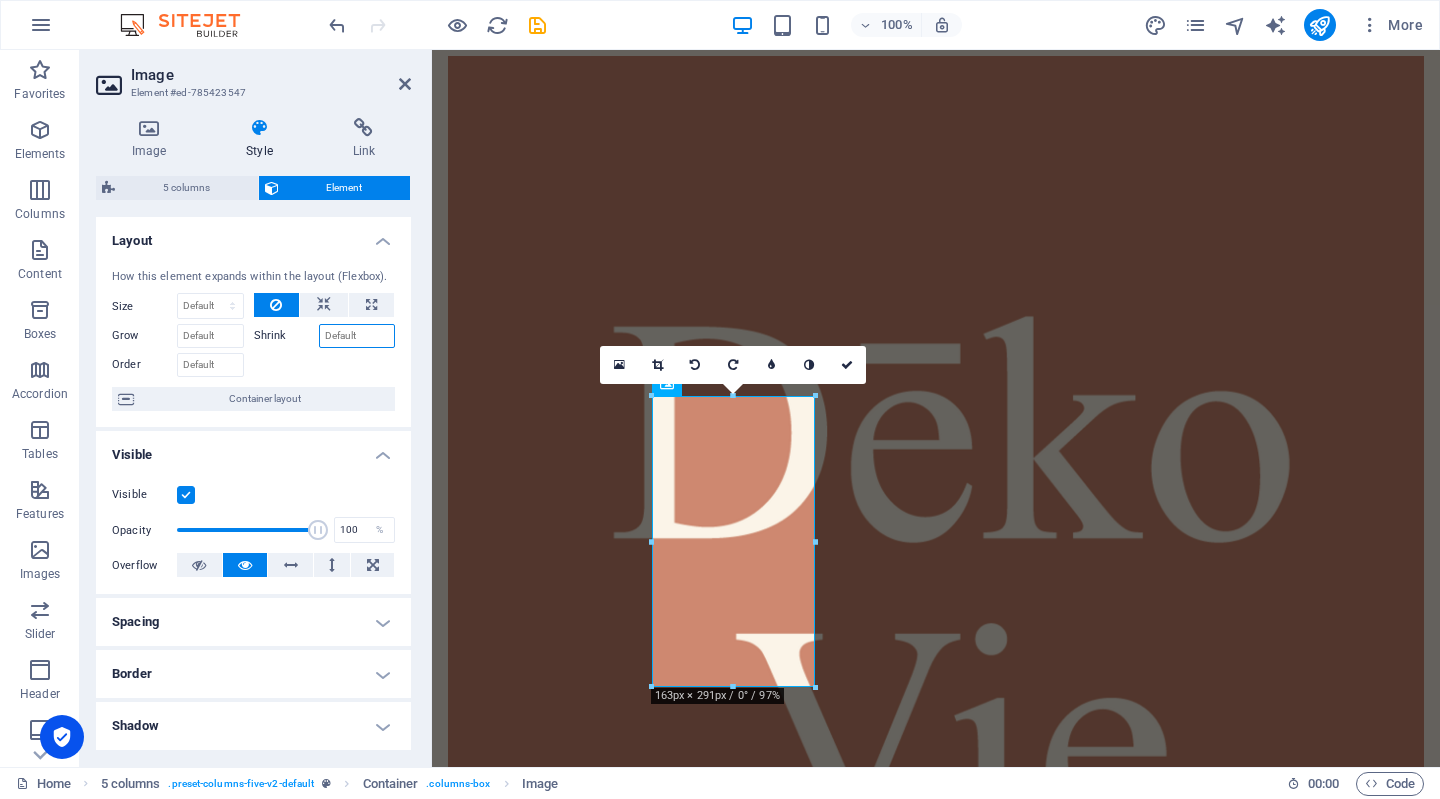 click on "Shrink" at bounding box center (357, 336) 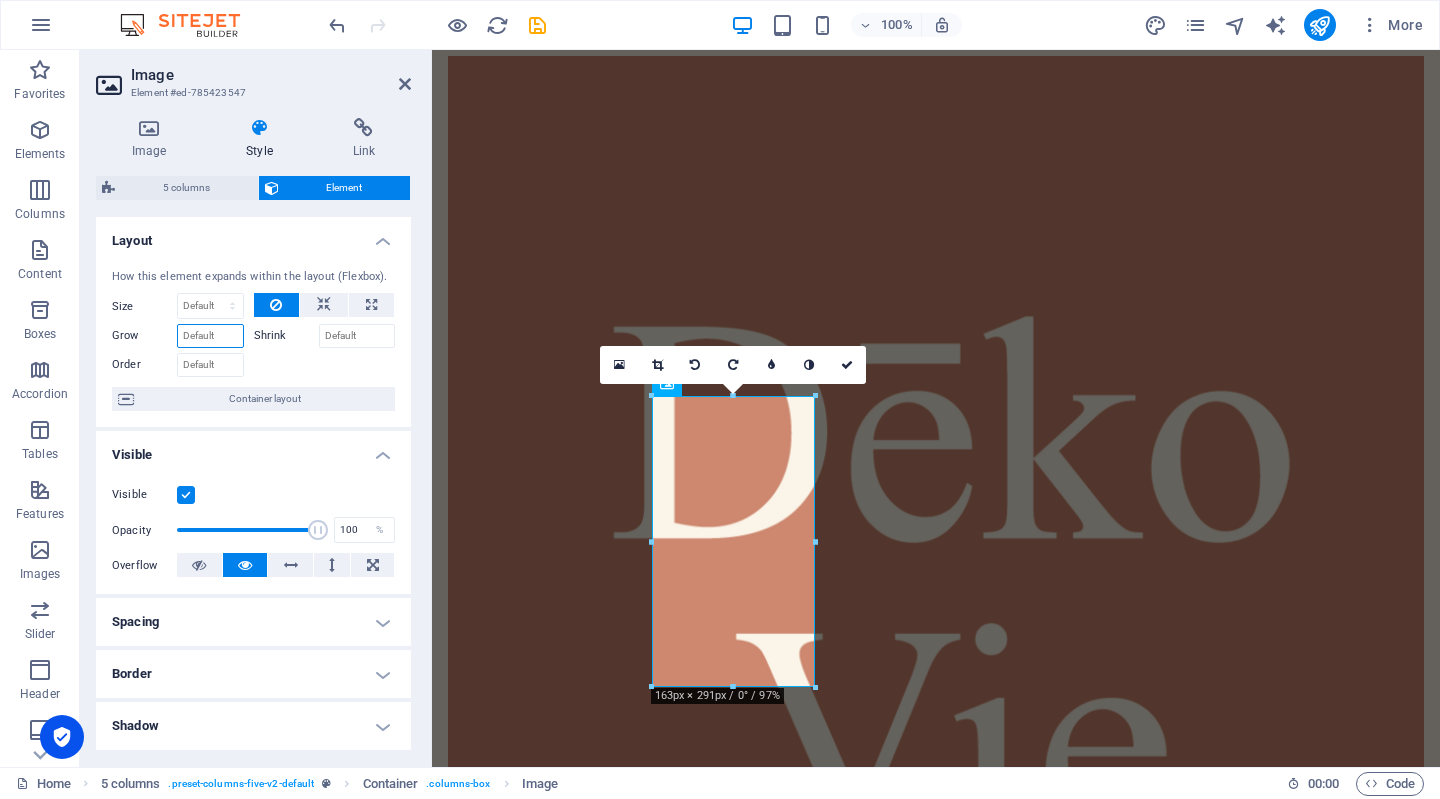 click on "Grow" at bounding box center [210, 336] 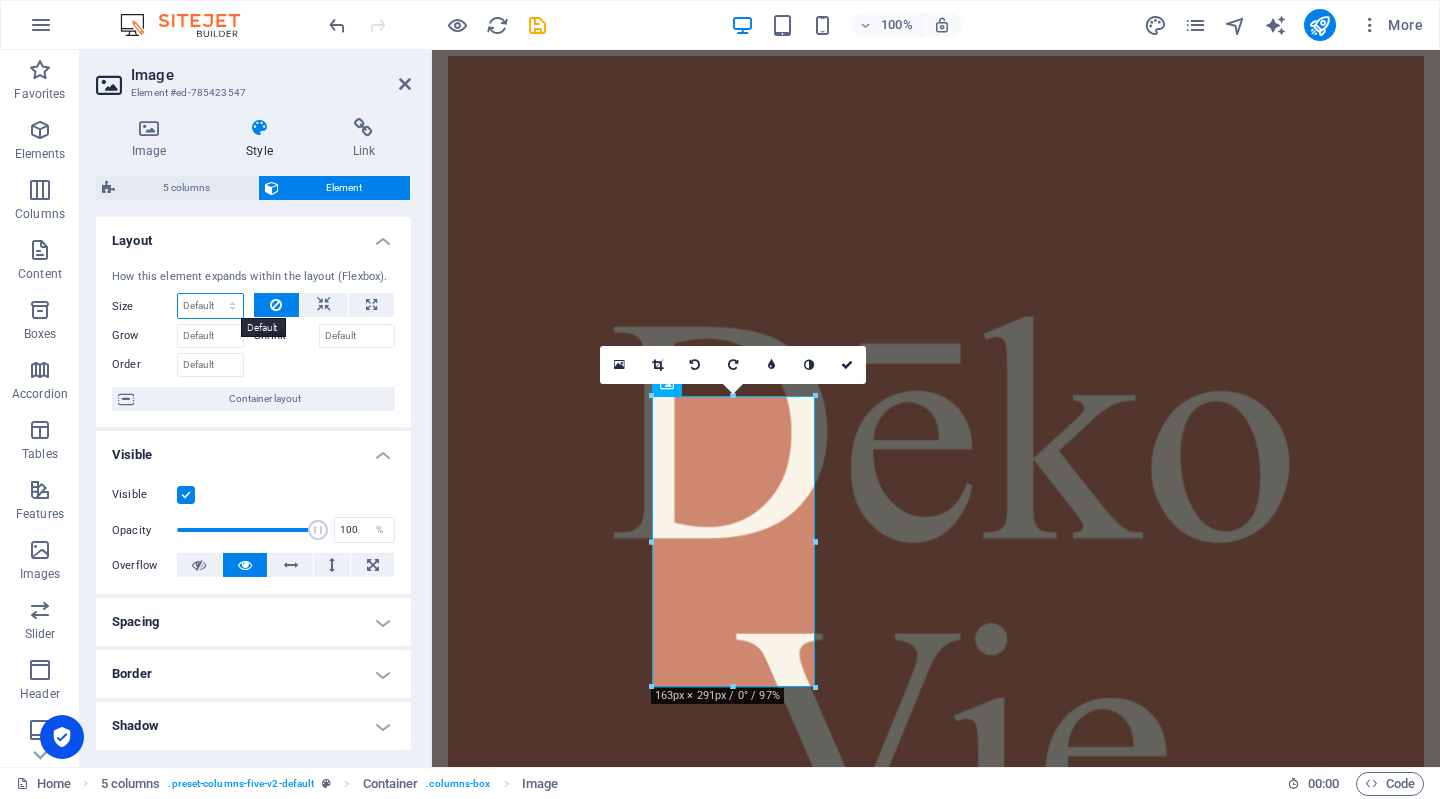 click on "Default auto px % 1/1 1/2 1/3 1/4 1/5 1/6 1/7 1/8 1/9 1/10" at bounding box center (210, 306) 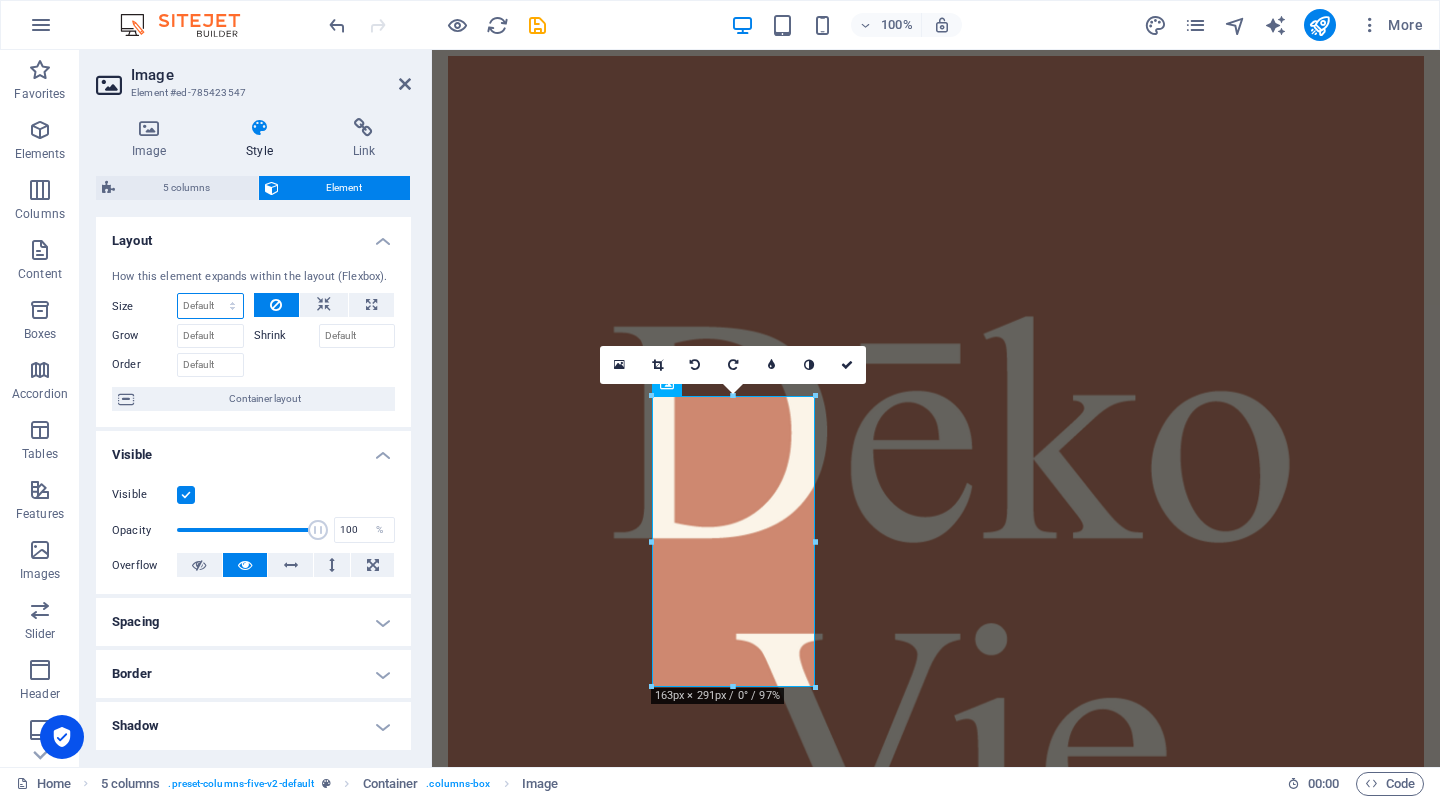 select on "1/1" 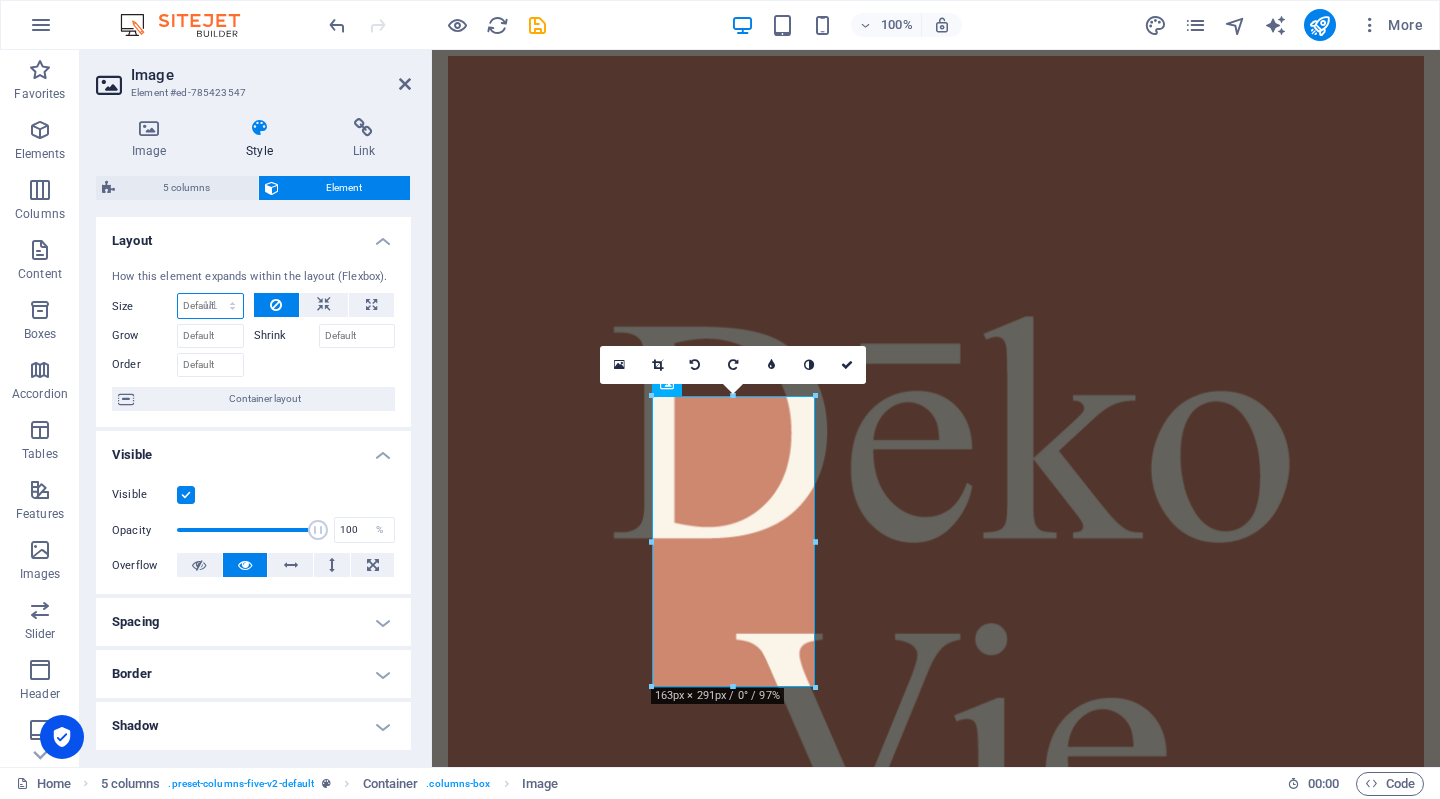 click on "Default auto px % 1/1 1/2 1/3 1/4 1/5 1/6 1/7 1/8 1/9 1/10" at bounding box center (210, 306) 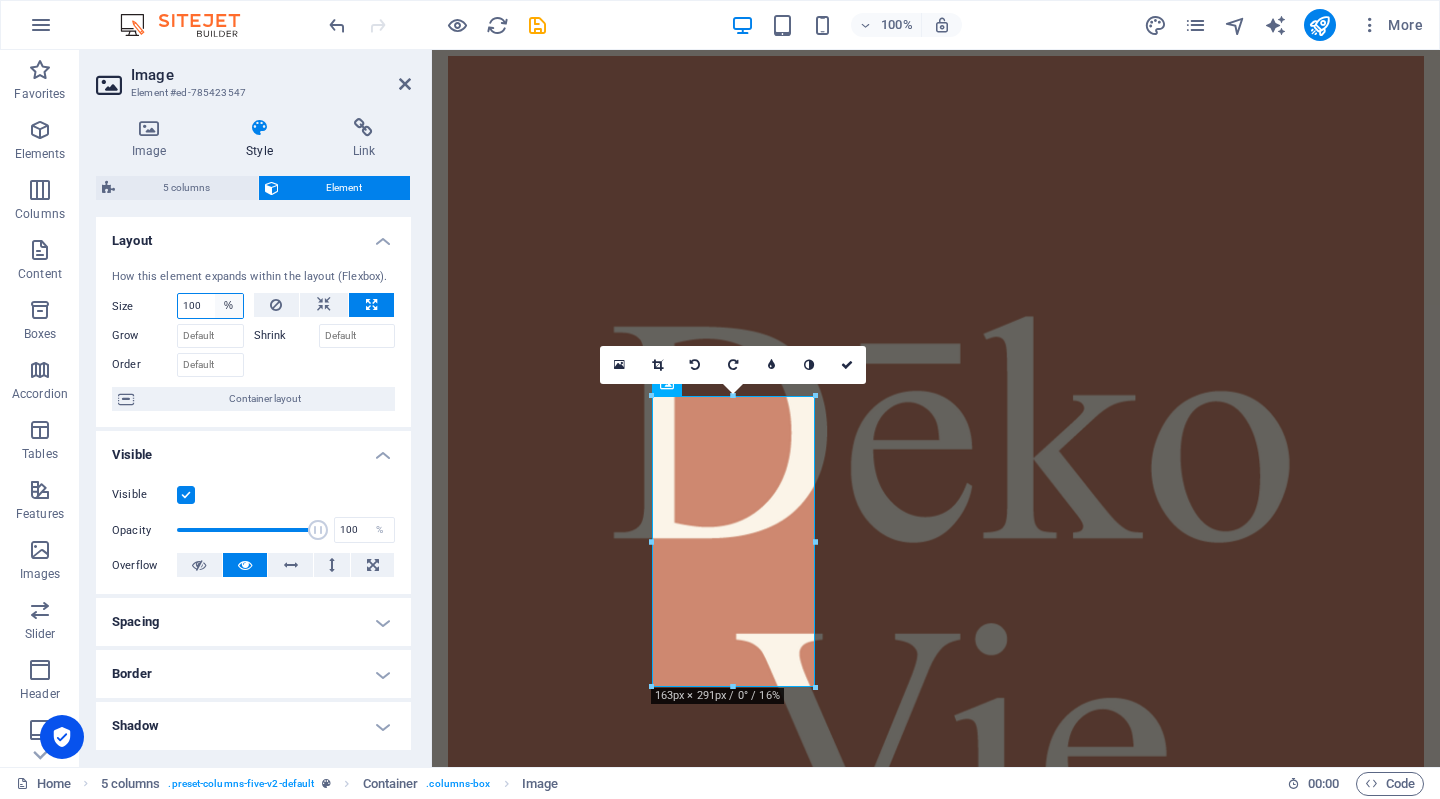 click on "Default auto px % 1/1 1/2 1/3 1/4 1/5 1/6 1/7 1/8 1/9 1/10" at bounding box center [229, 306] 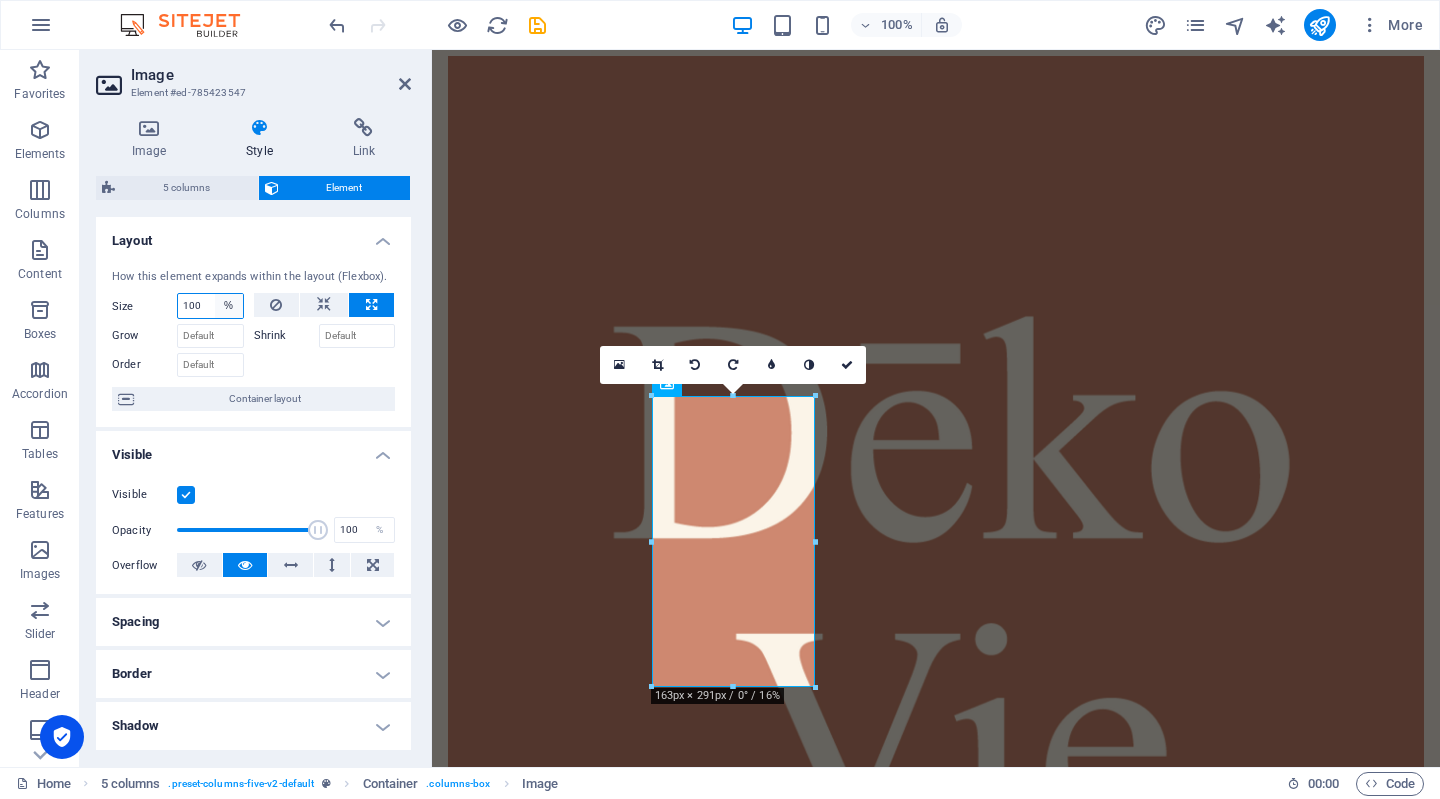 select on "1/1" 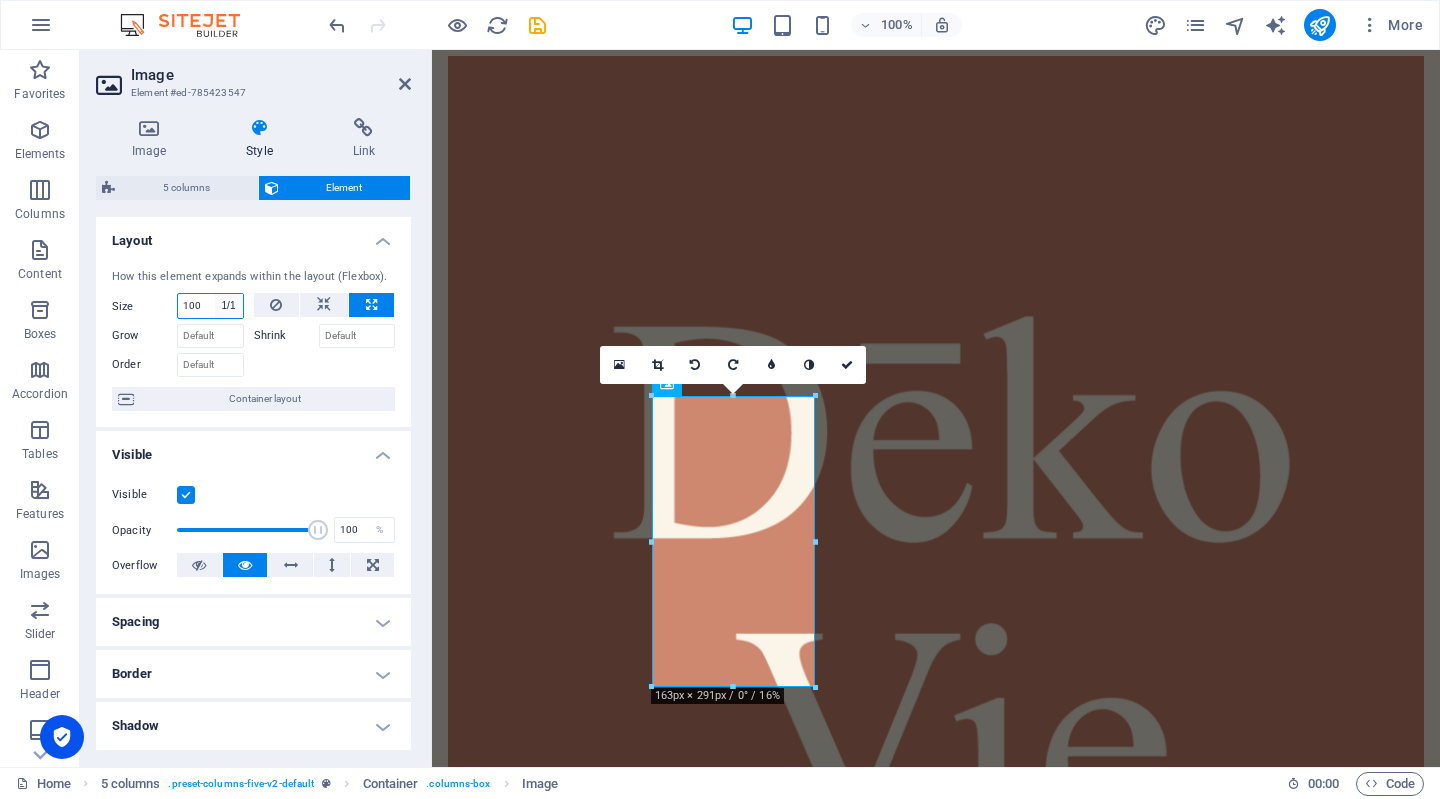 click on "Default auto px % 1/1 1/2 1/3 1/4 1/5 1/6 1/7 1/8 1/9 1/10" at bounding box center (229, 306) 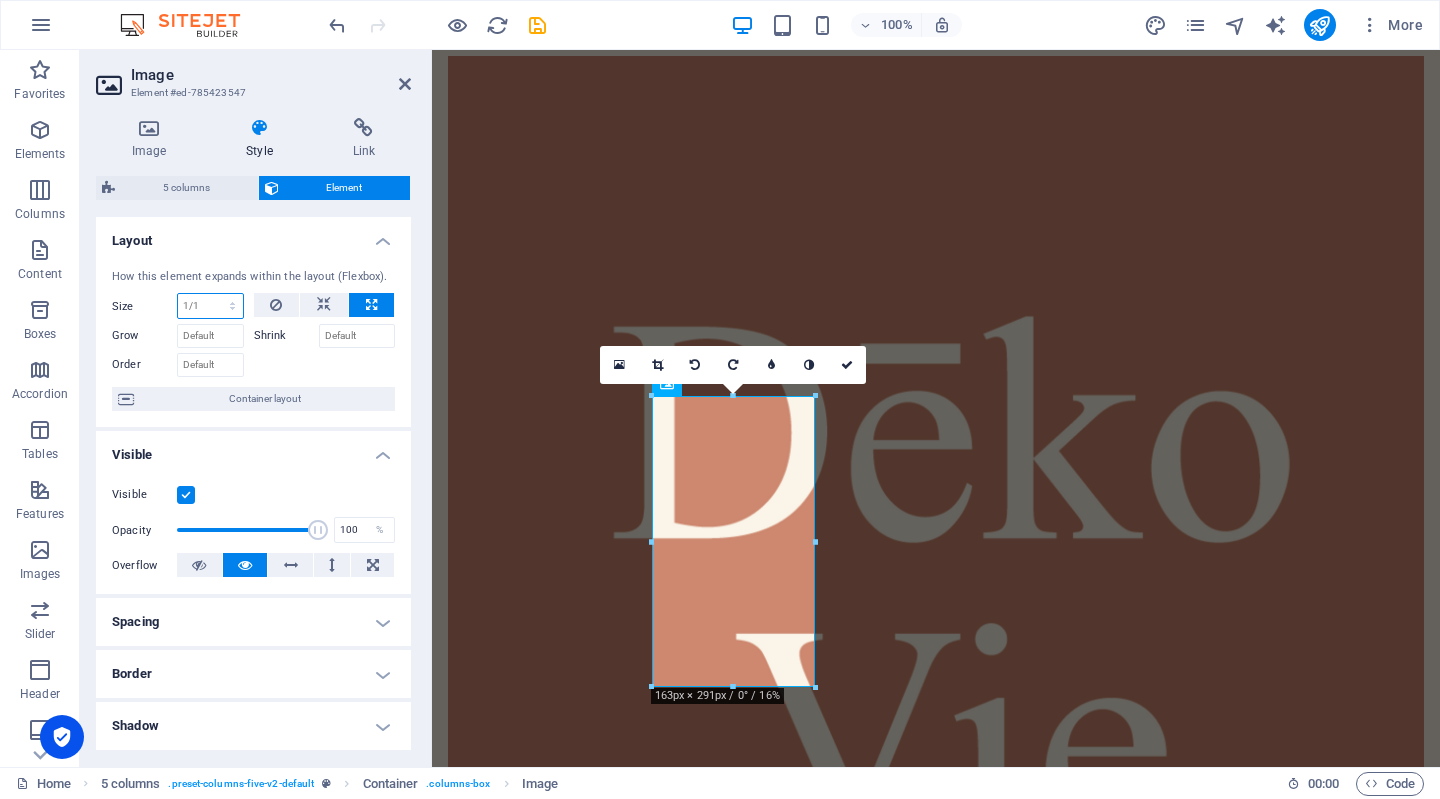 click on "Default auto px % 1/1 1/2 1/3 1/4 1/5 1/6 1/7 1/8 1/9 1/10" at bounding box center (210, 306) 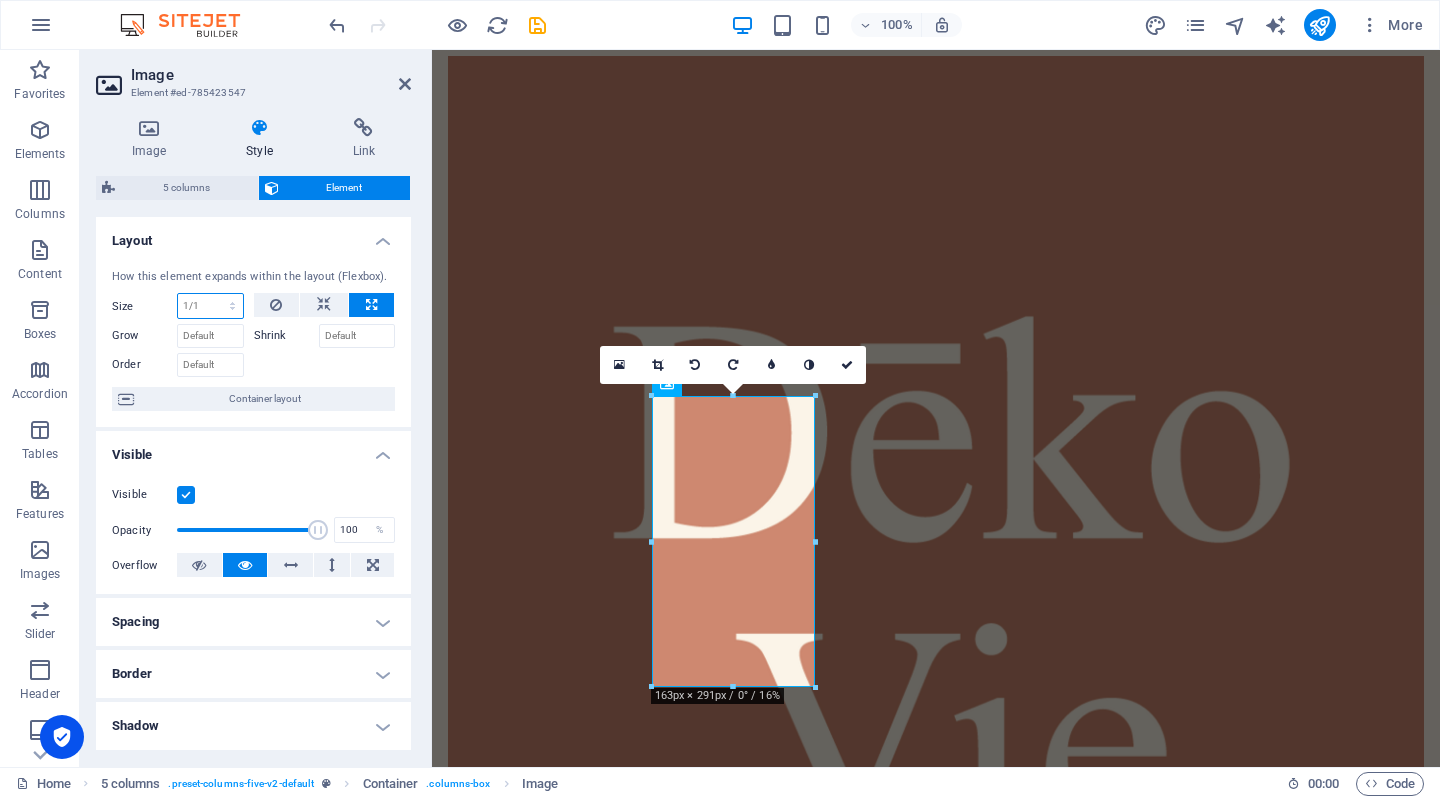 select on "1/2" 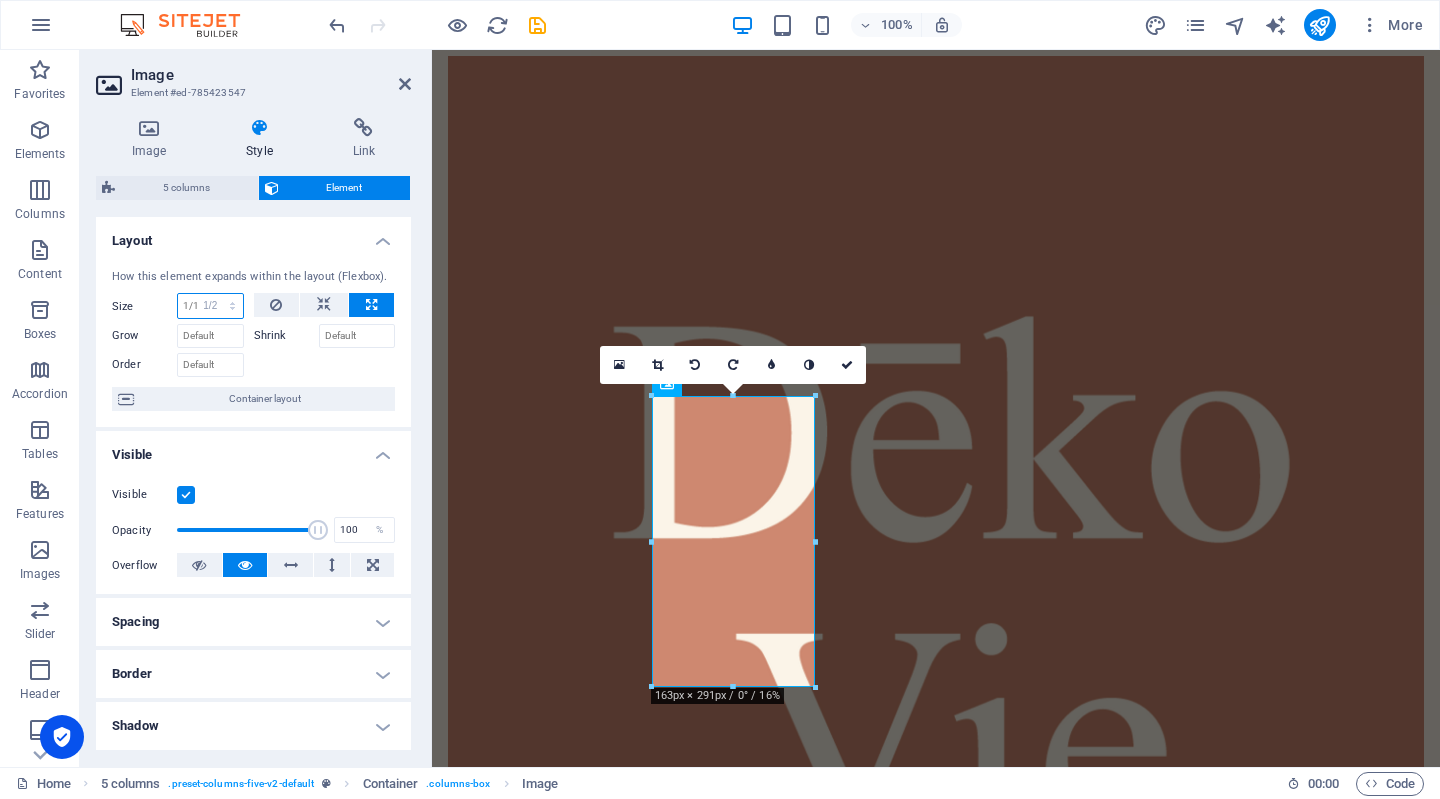 click on "Default auto px % 1/1 1/2 1/3 1/4 1/5 1/6 1/7 1/8 1/9 1/10" at bounding box center (210, 306) 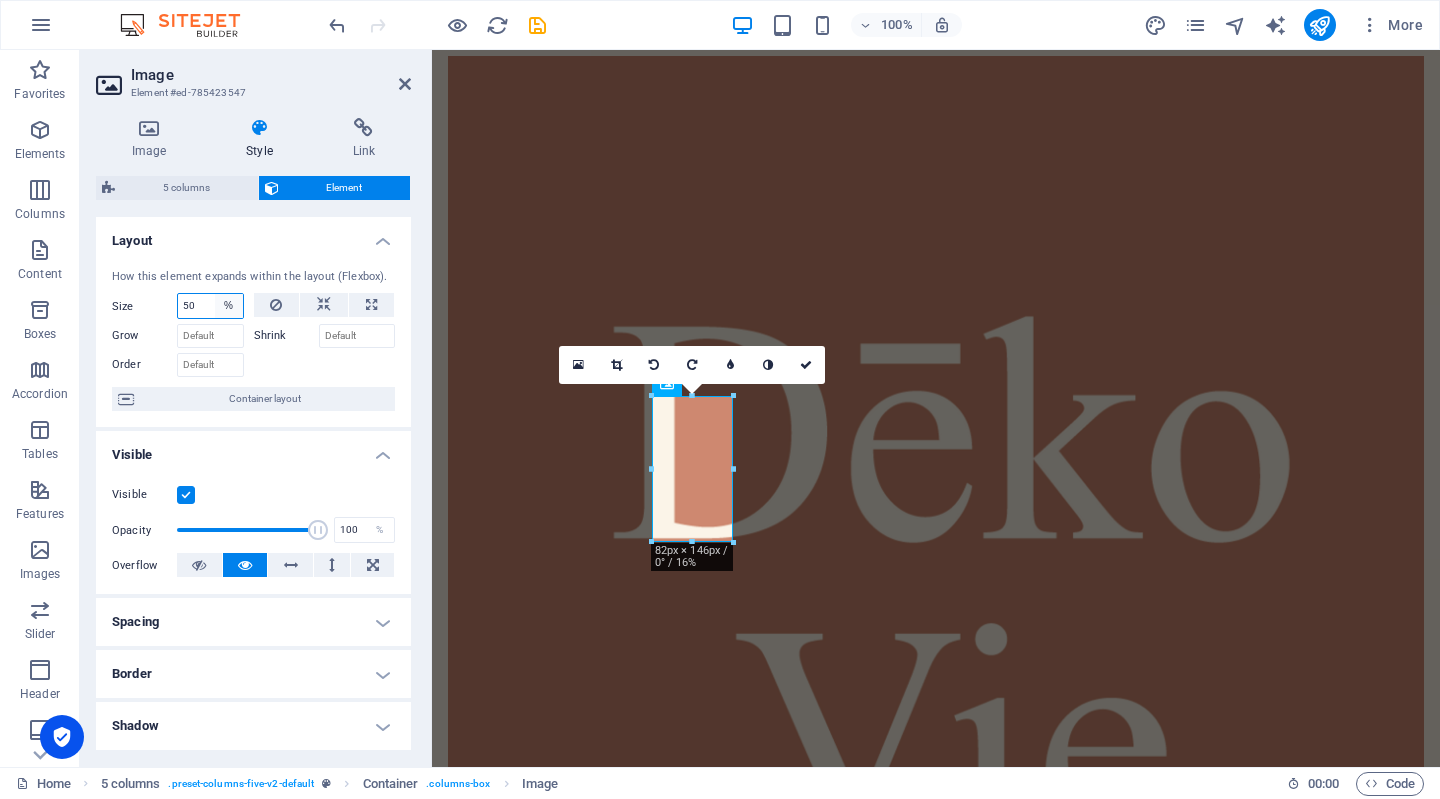 click on "Default auto px % 1/1 1/2 1/3 1/4 1/5 1/6 1/7 1/8 1/9 1/10" at bounding box center [229, 306] 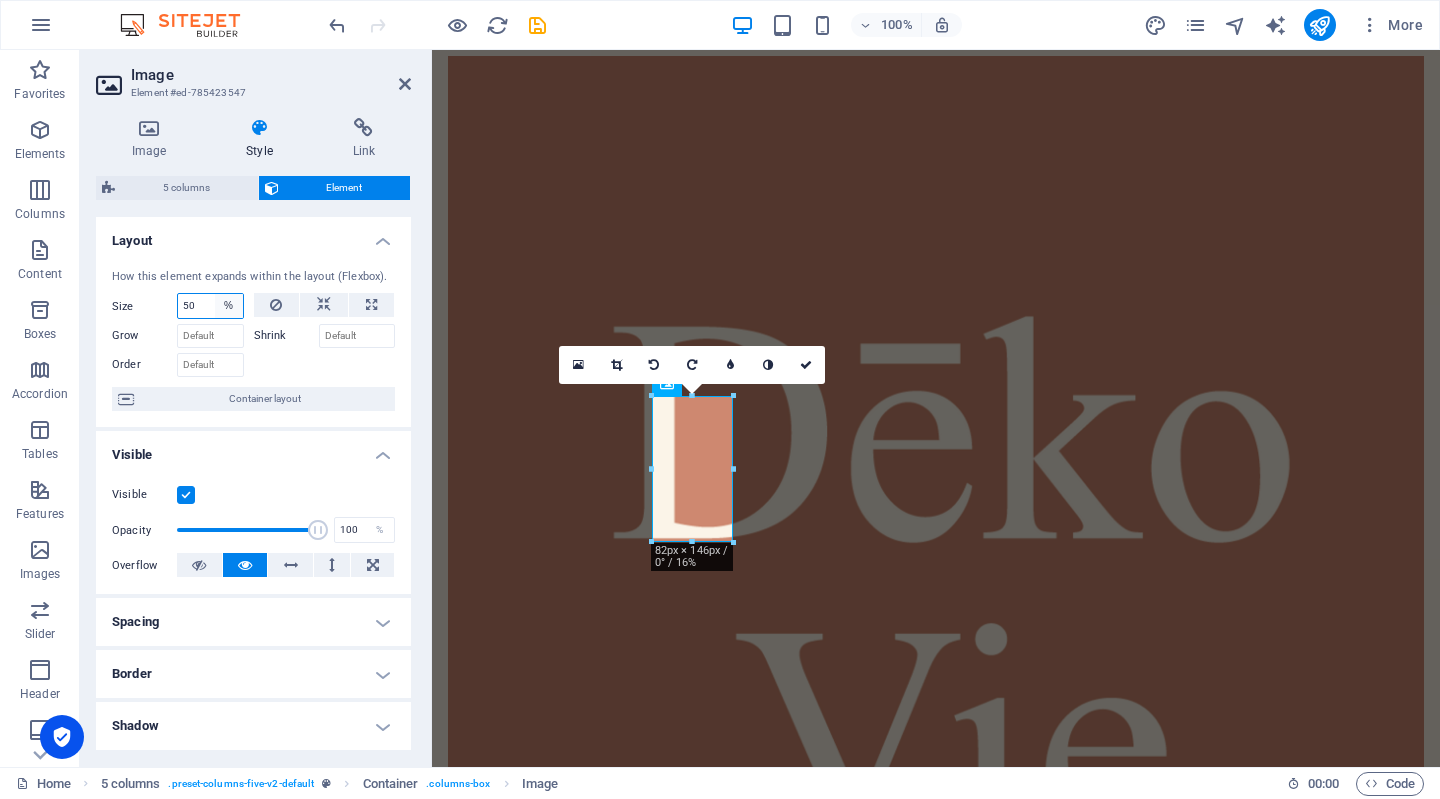 select on "evlitq2s43" 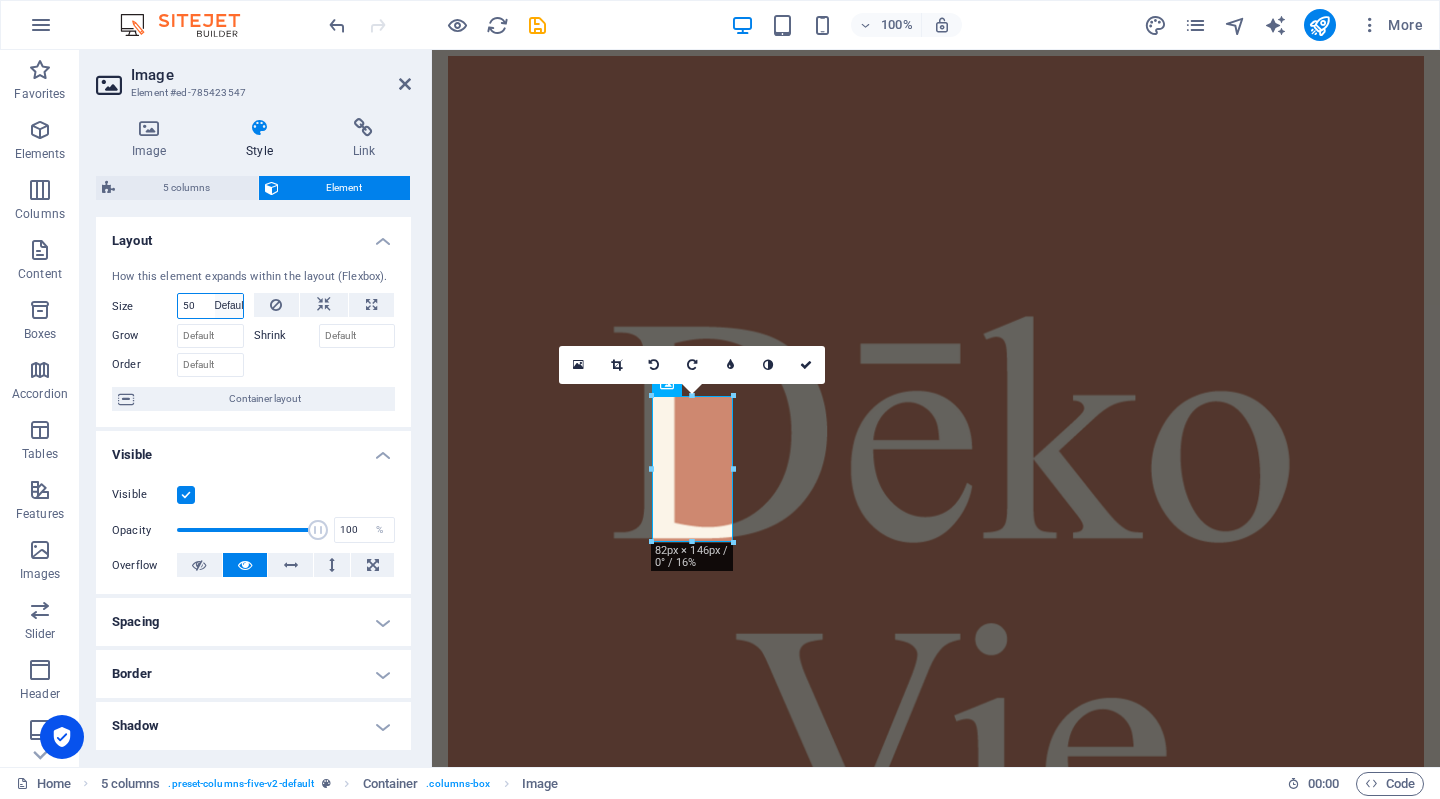 click on "Default auto px % 1/1 1/2 1/3 1/4 1/5 1/6 1/7 1/8 1/9 1/10" at bounding box center [229, 306] 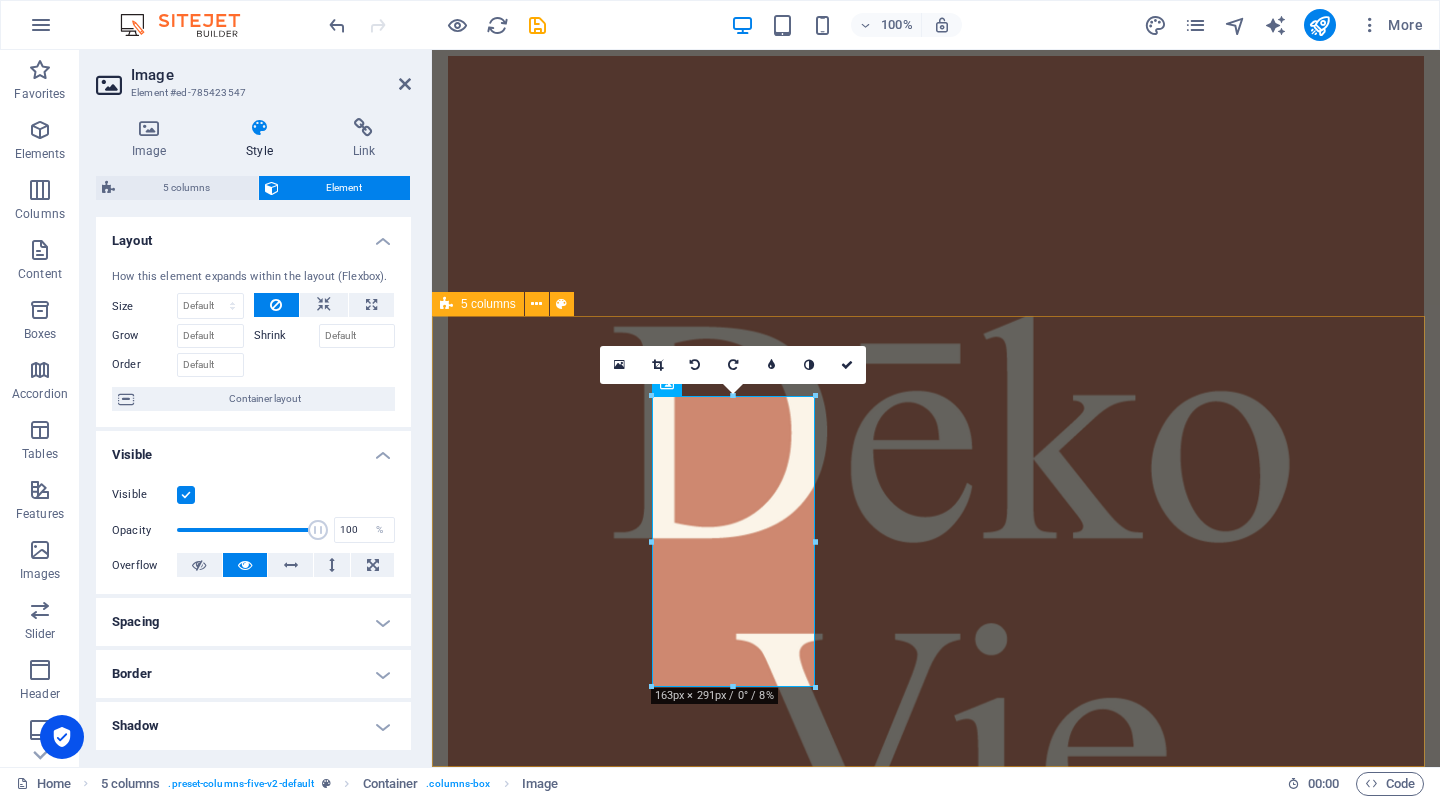 scroll, scrollTop: 224, scrollLeft: 0, axis: vertical 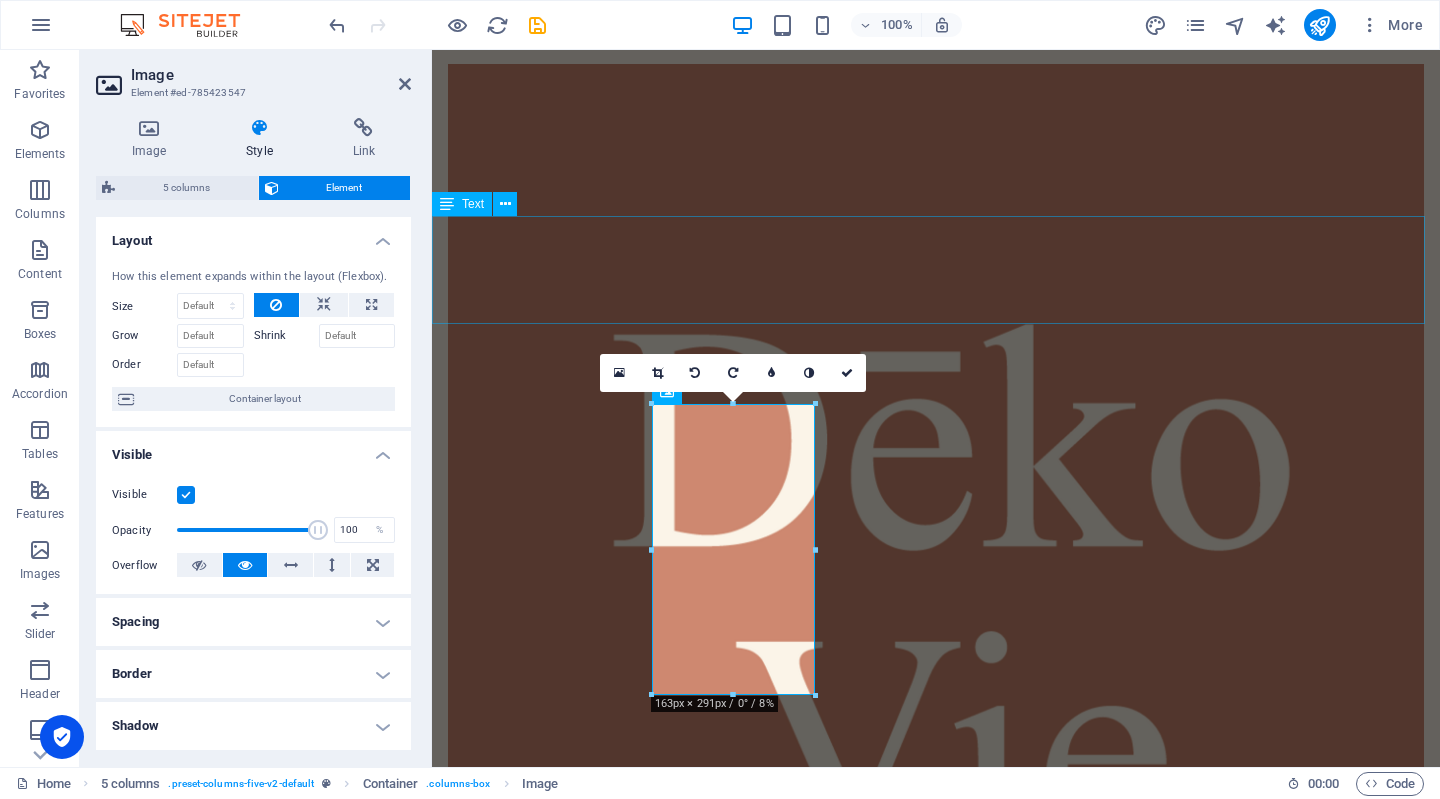 click on "Próximamente" at bounding box center [936, 1411] 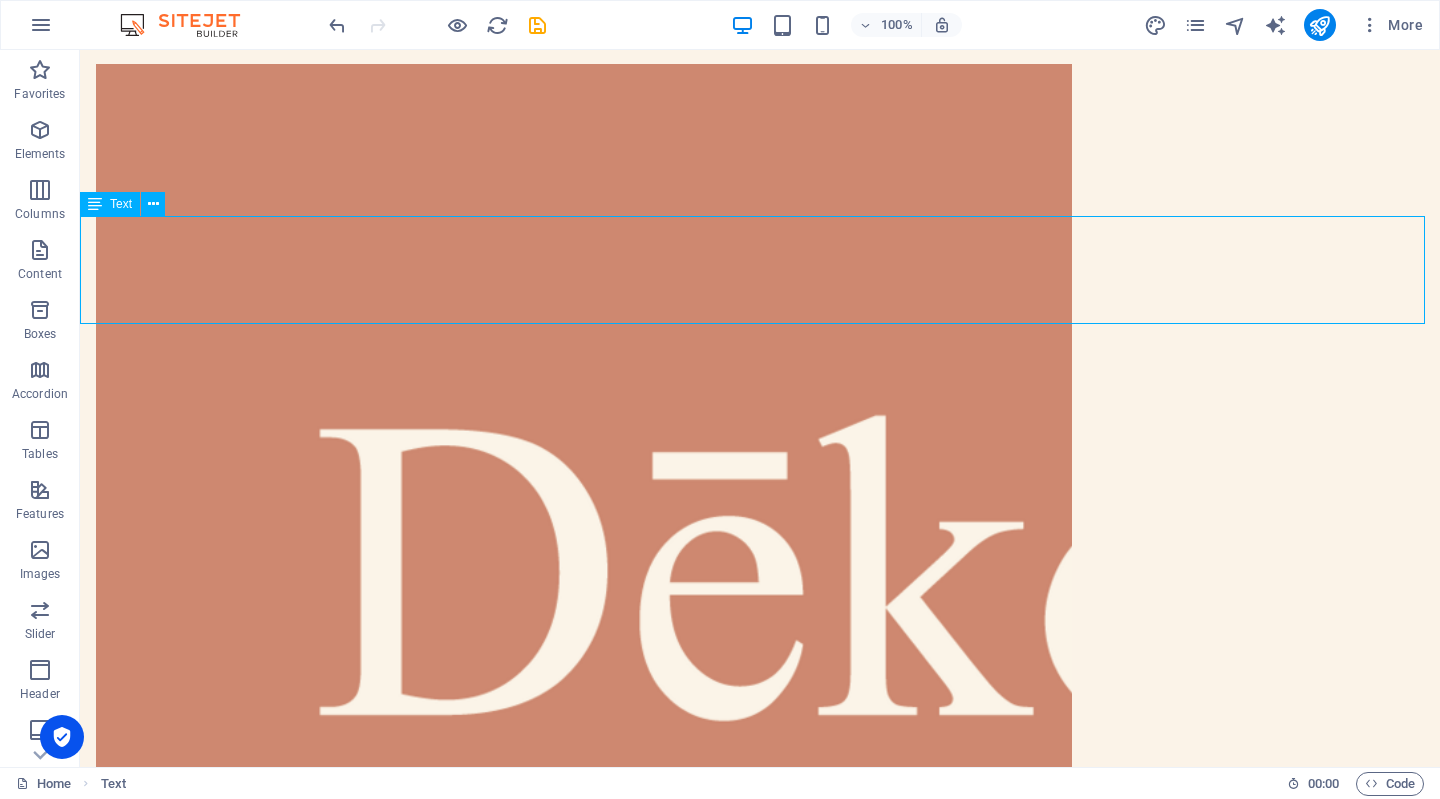 click on "Próximamente" at bounding box center [760, 1780] 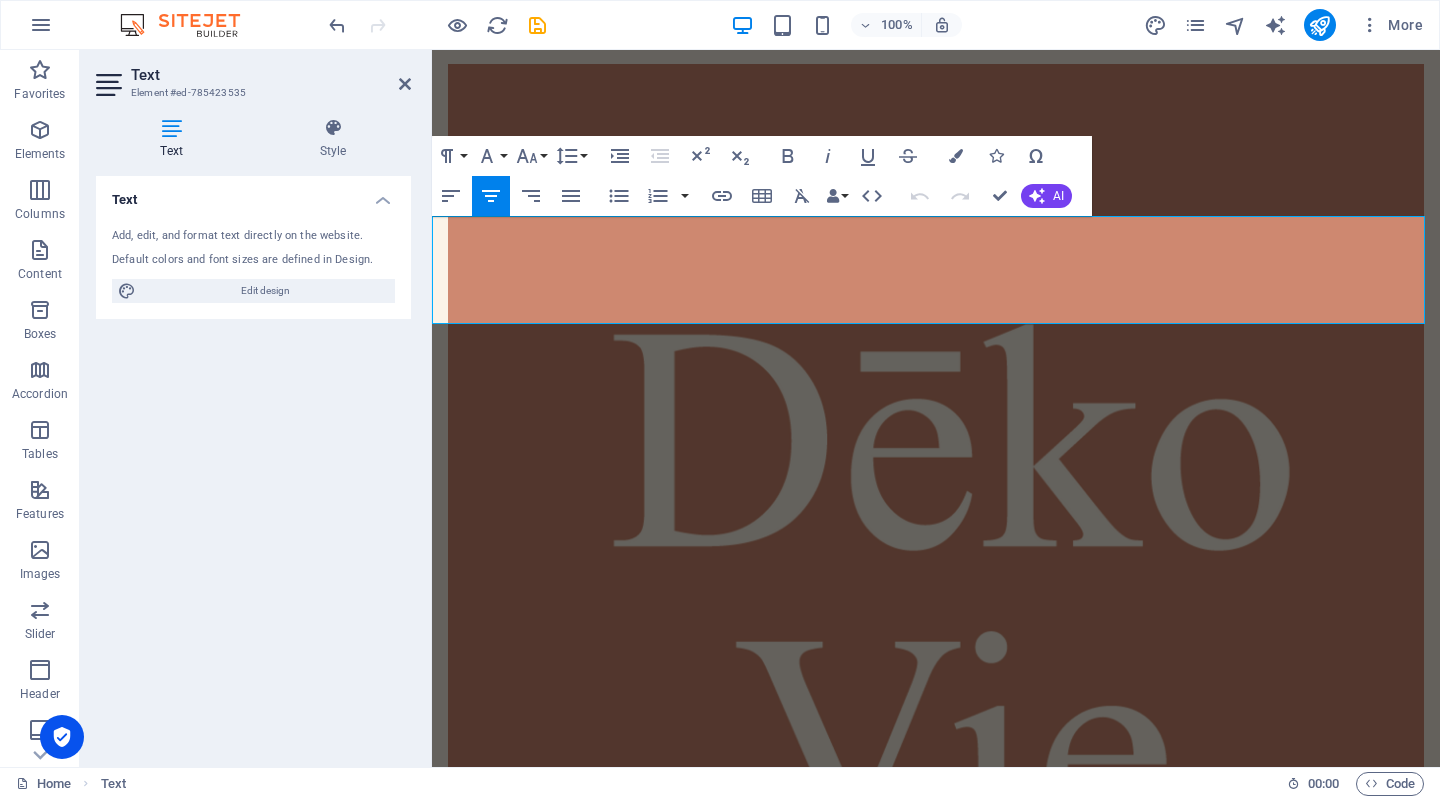 click on "Próximamente" at bounding box center (936, 1411) 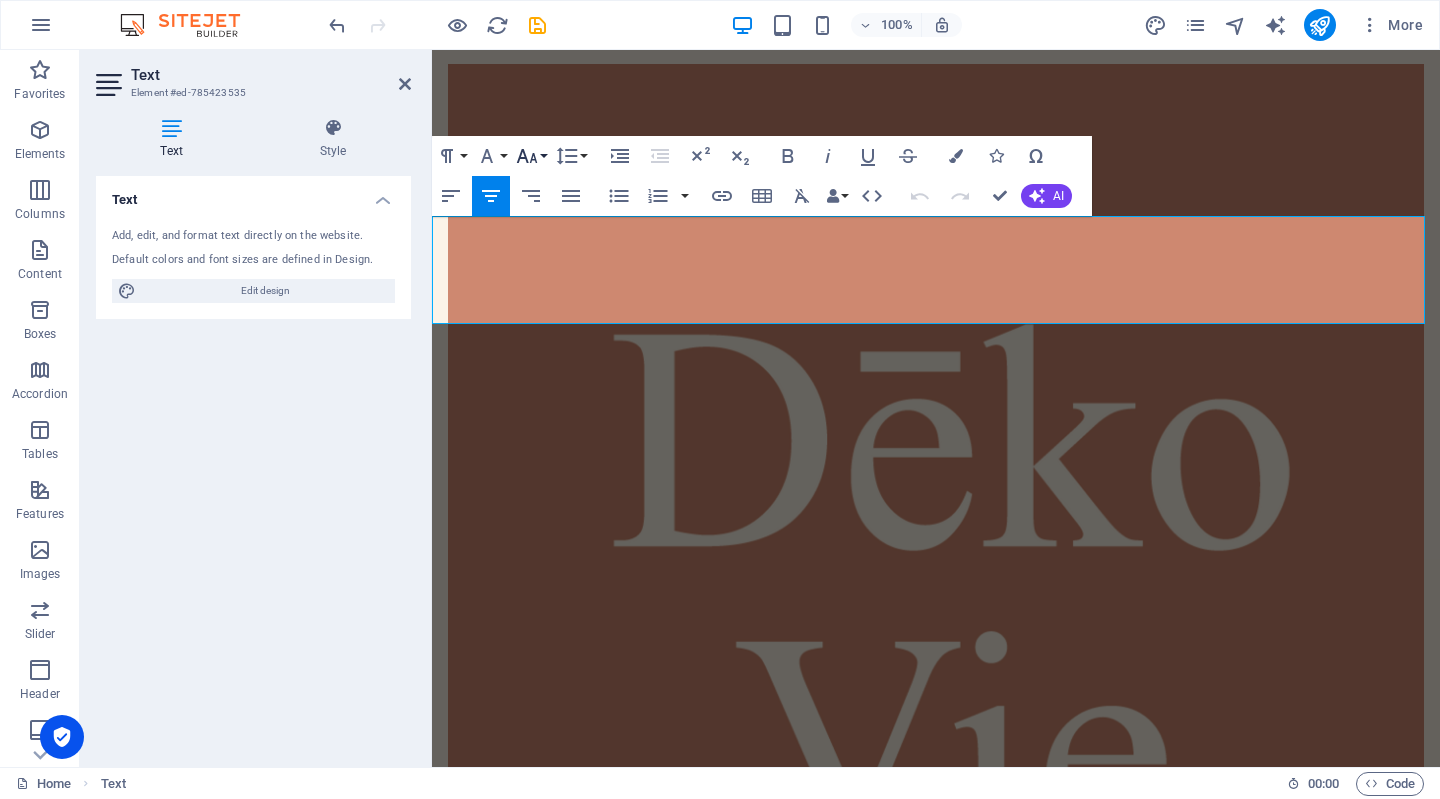 click on "Font Size" at bounding box center (531, 156) 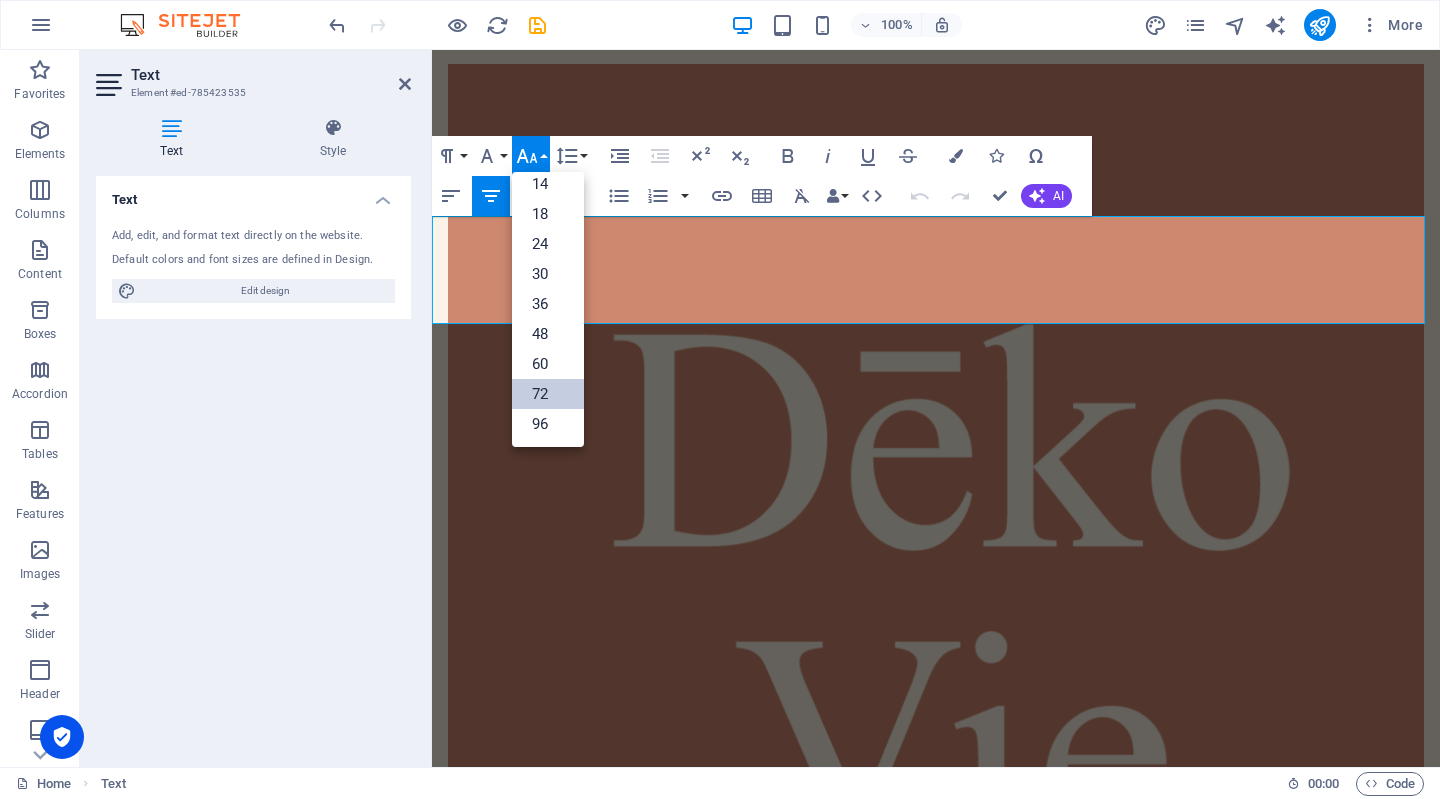 scroll, scrollTop: 160, scrollLeft: 0, axis: vertical 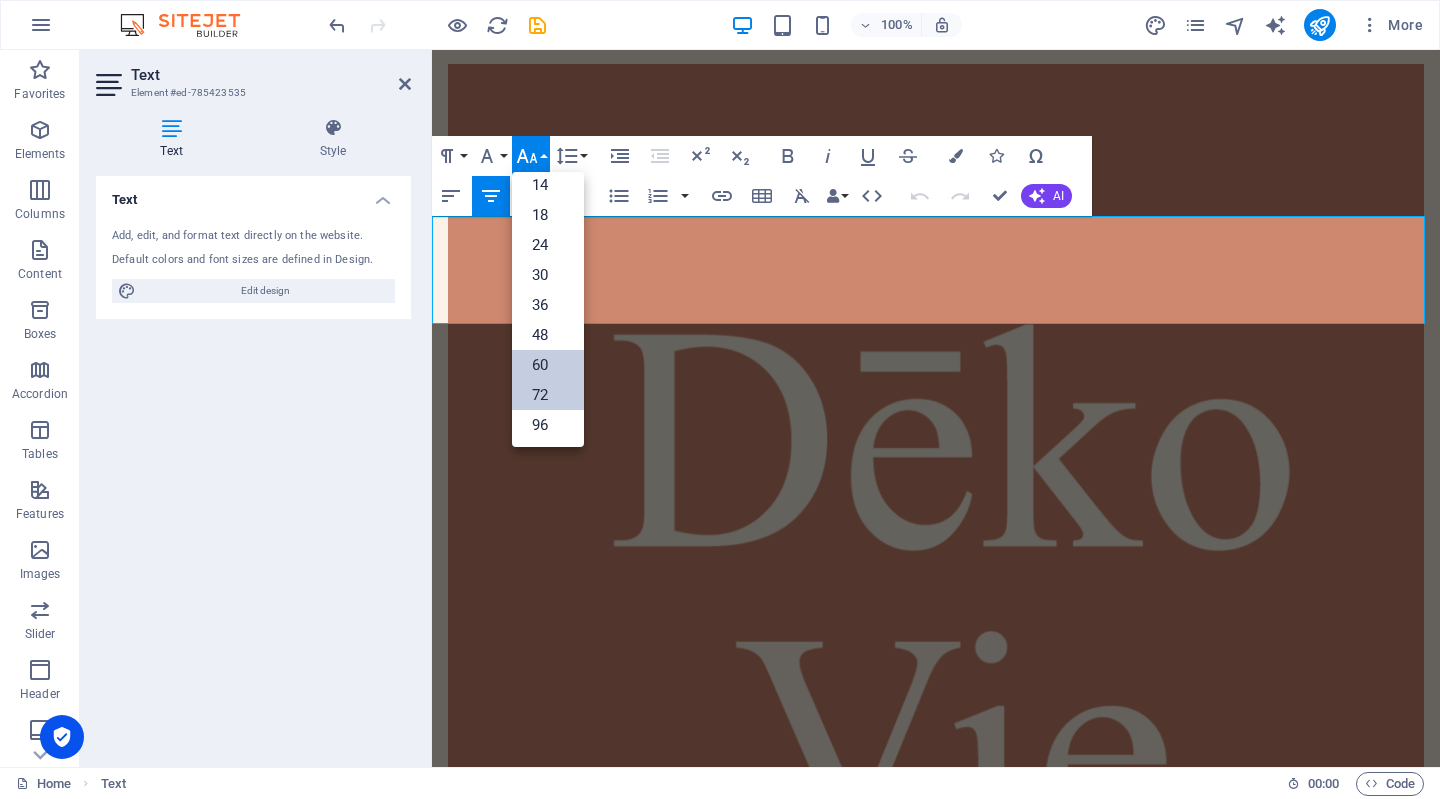 click on "60" at bounding box center (548, 365) 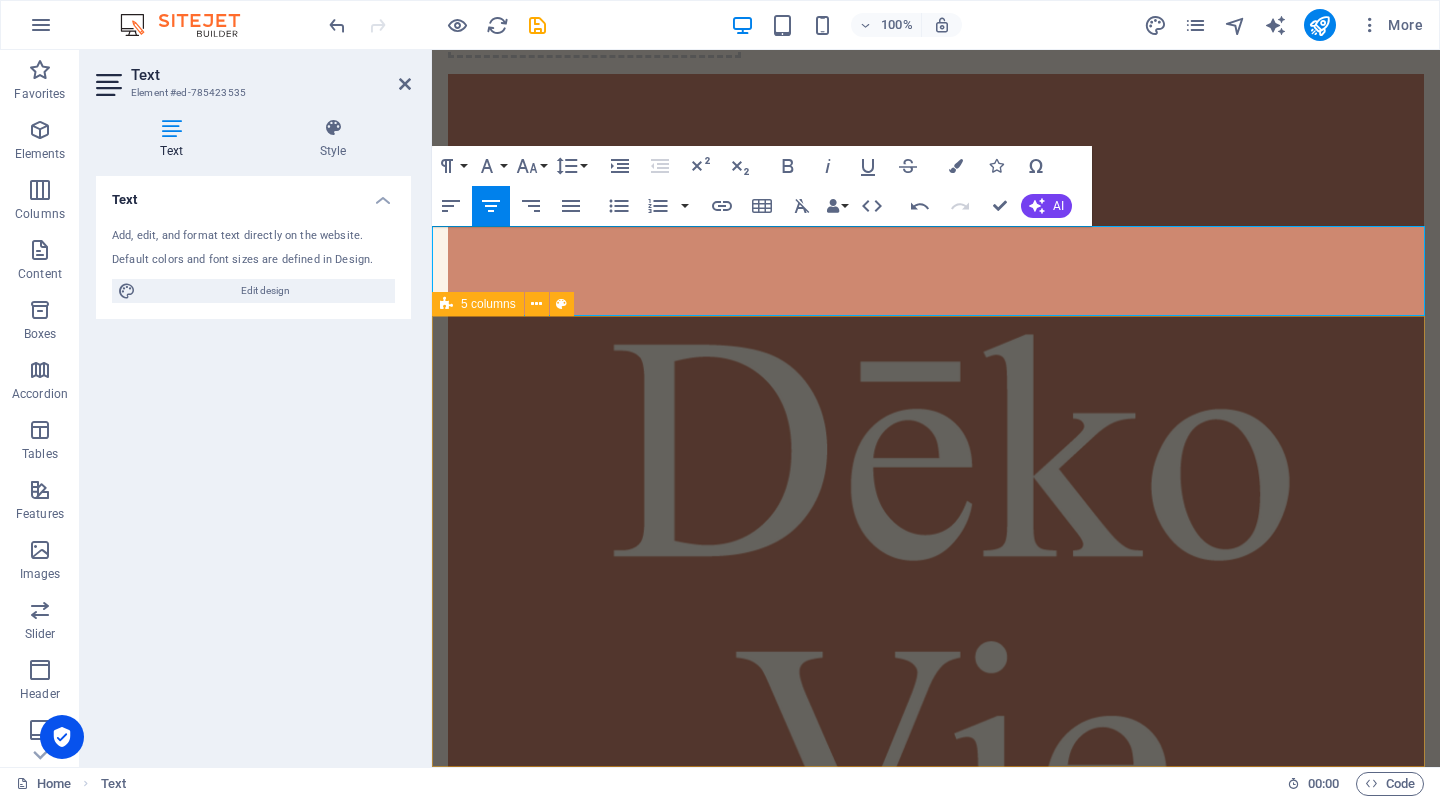 click on "Drop content here or  Add elements  Paste clipboard Drop content here or  Add elements  Paste clipboard" at bounding box center [936, 4464] 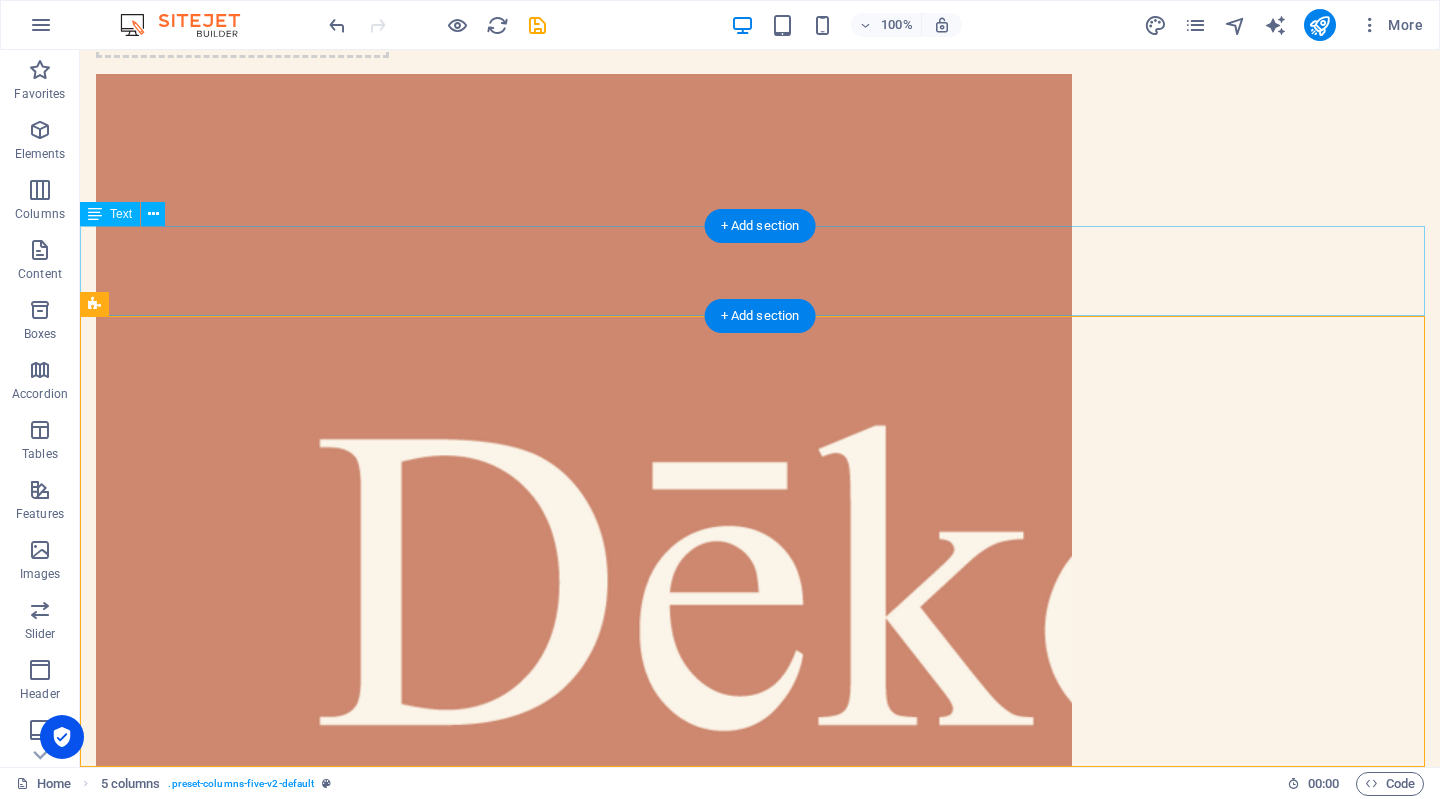 click on "Próximamente" at bounding box center [760, 1781] 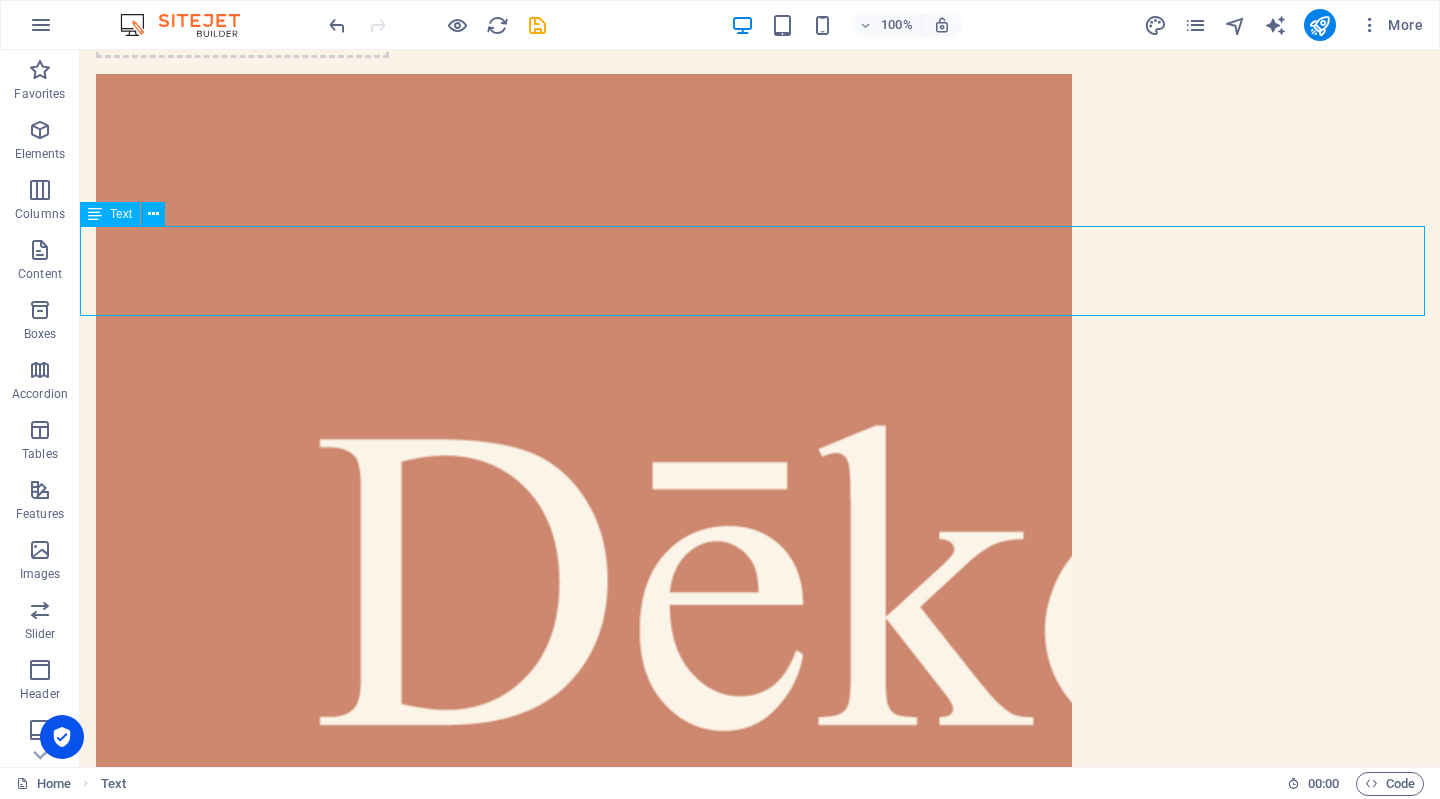 click on "Text" at bounding box center (121, 214) 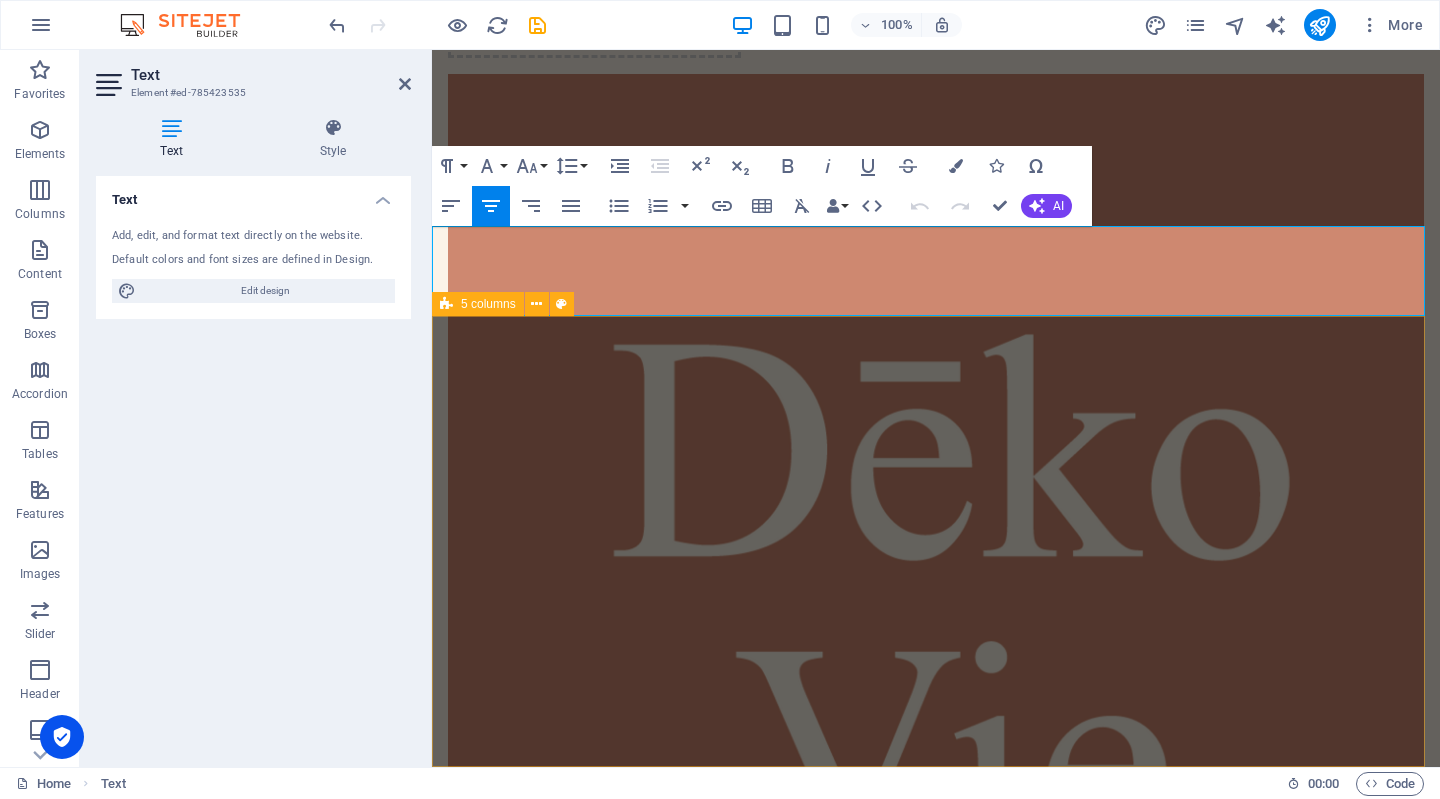 click on "Drop content here or  Add elements  Paste clipboard Drop content here or  Add elements  Paste clipboard" at bounding box center [936, 4464] 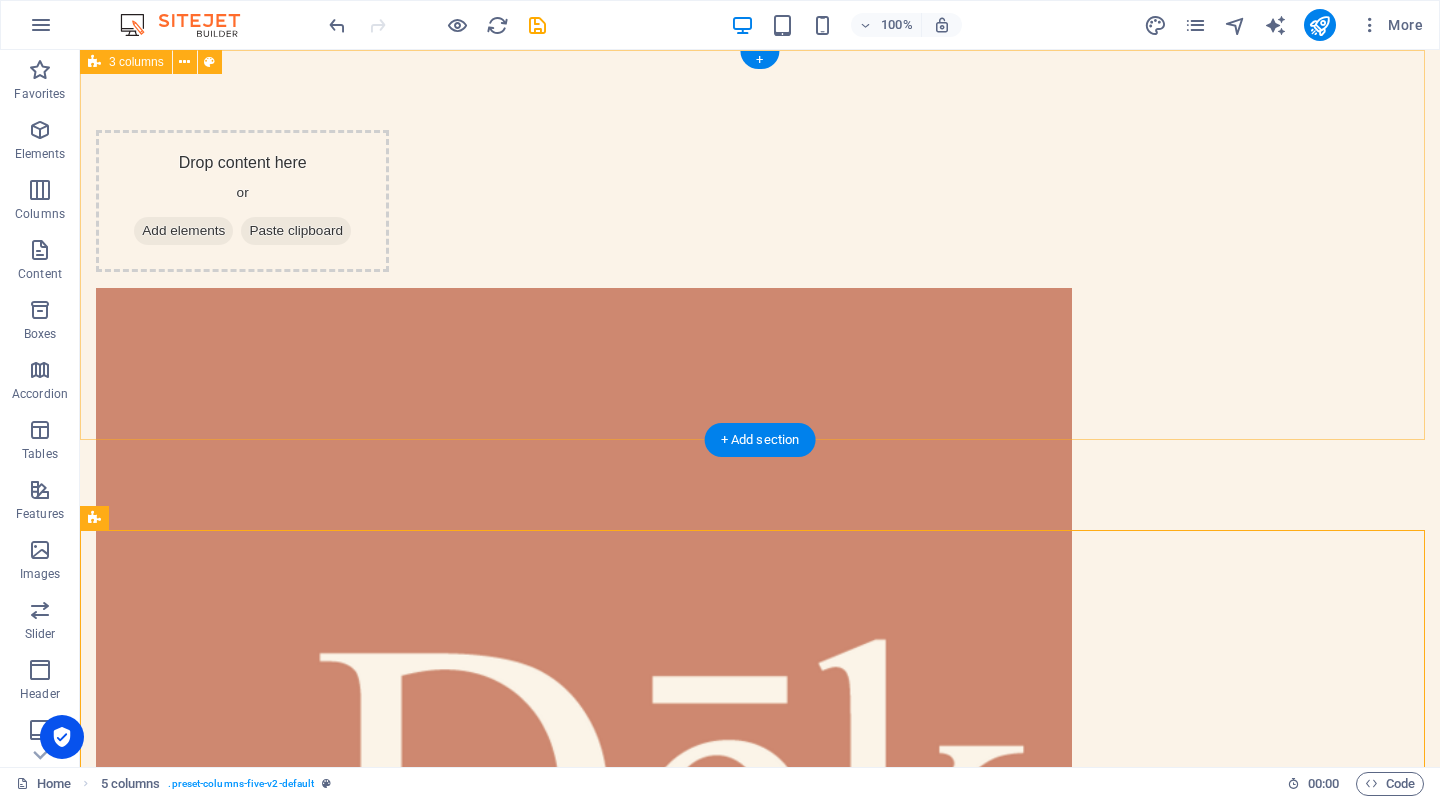 scroll, scrollTop: 214, scrollLeft: 0, axis: vertical 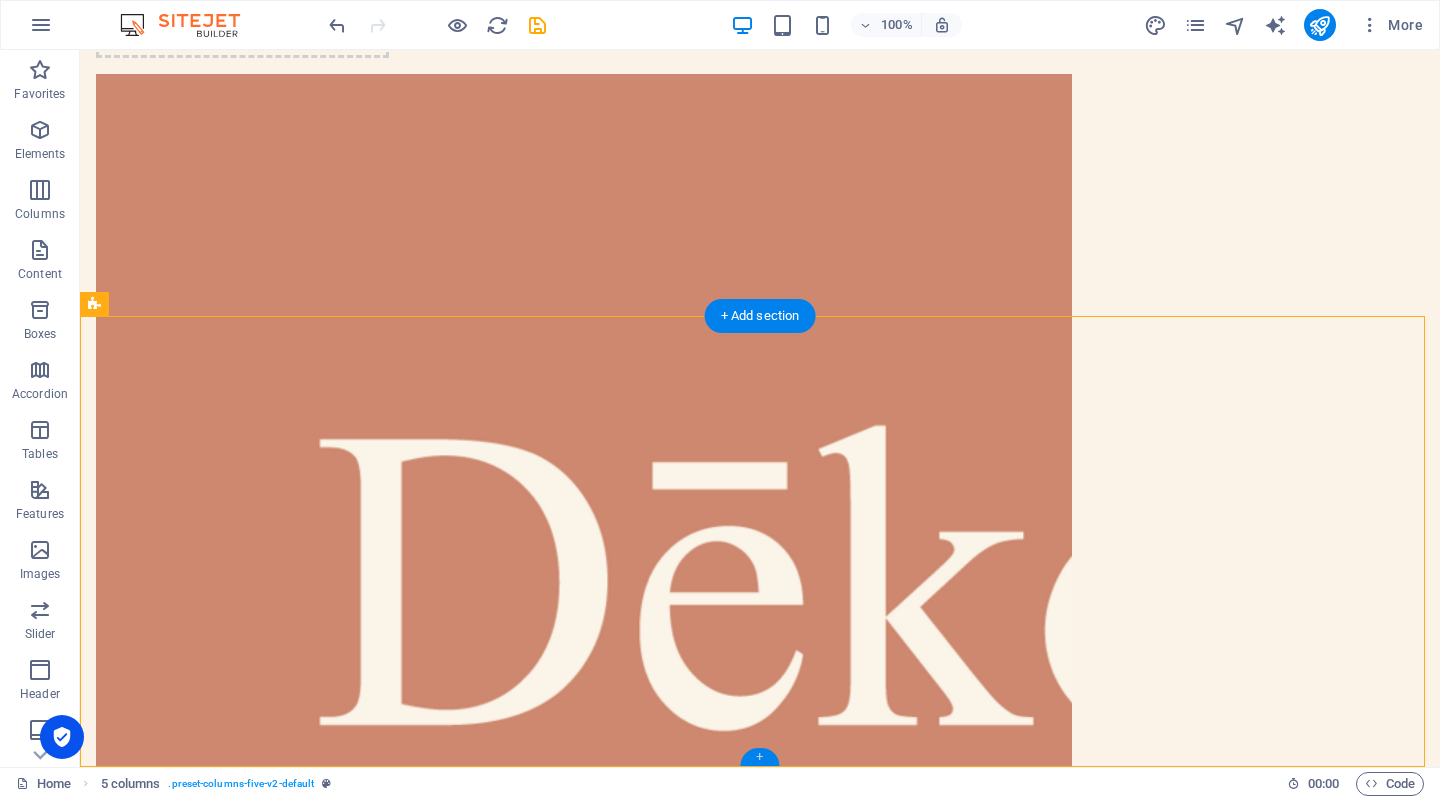 click on "+" at bounding box center [759, 757] 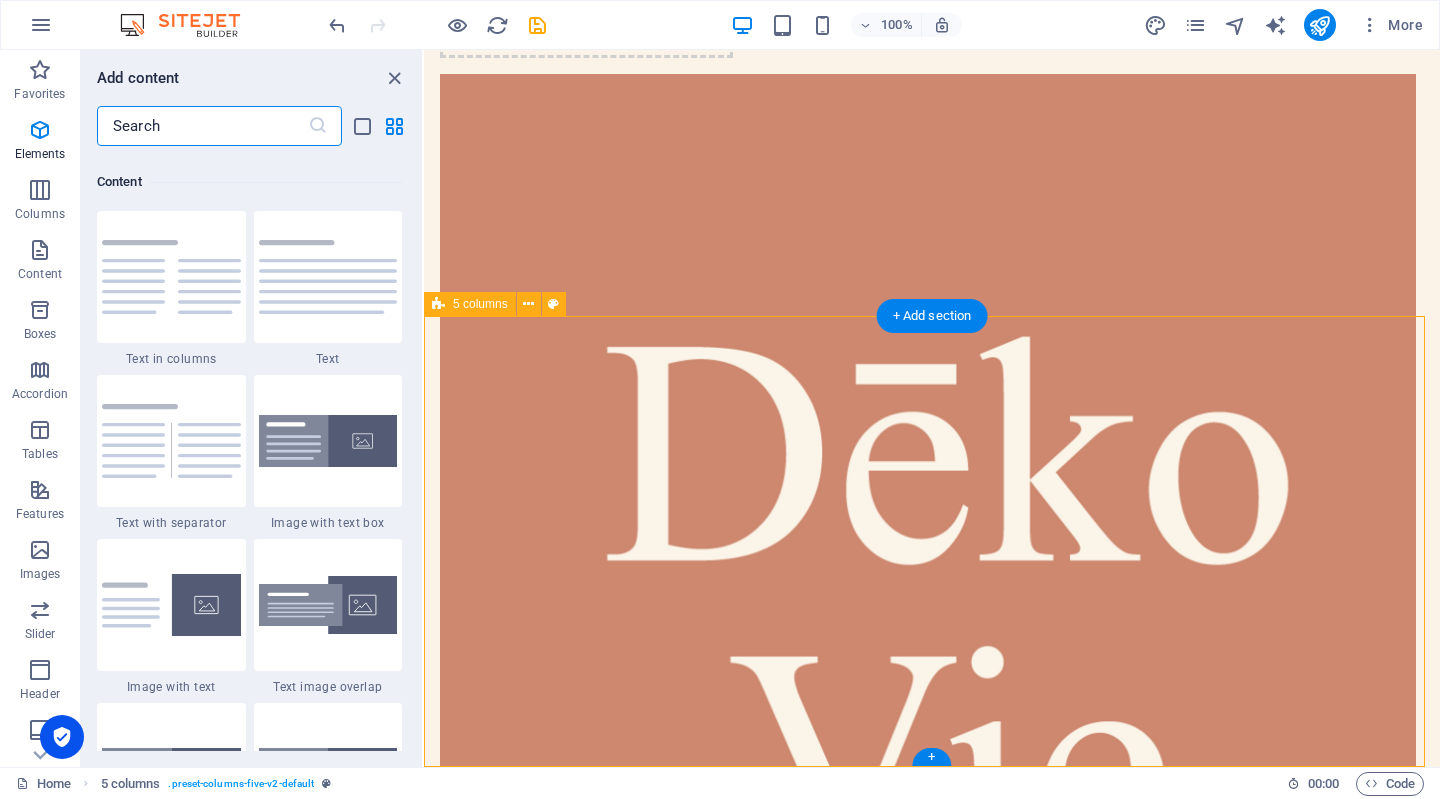 scroll, scrollTop: 3499, scrollLeft: 0, axis: vertical 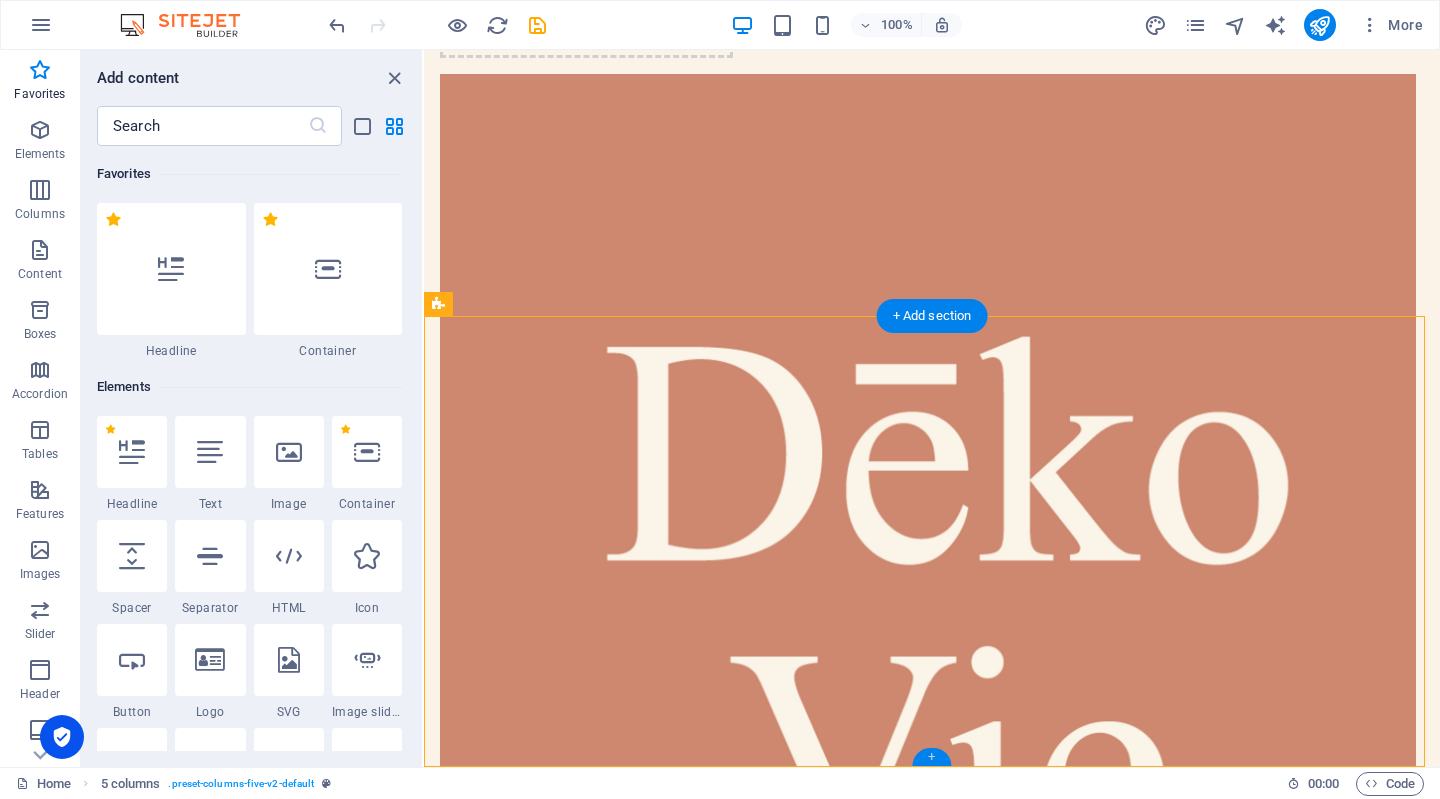 click on "+" at bounding box center (931, 757) 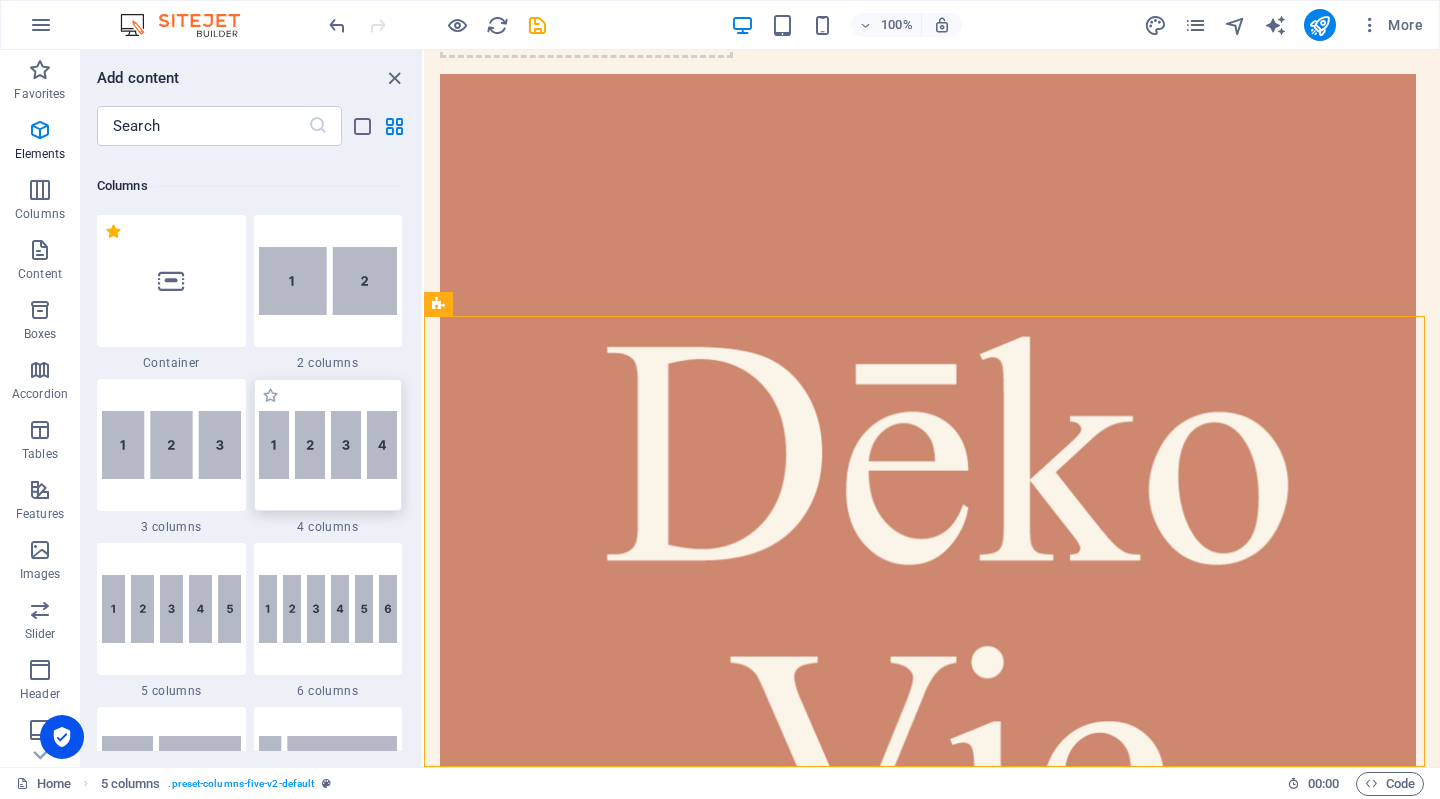 scroll, scrollTop: 976, scrollLeft: 0, axis: vertical 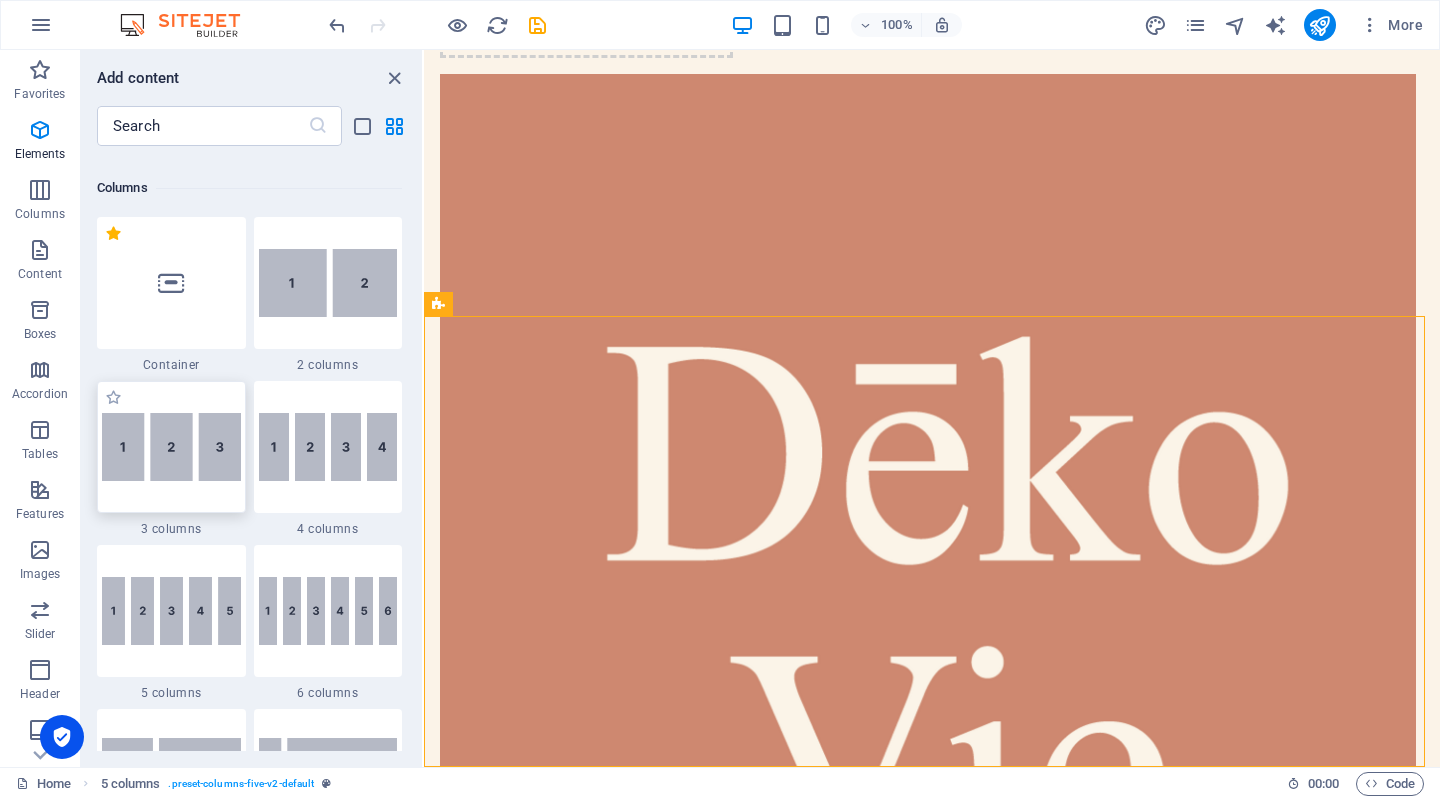 drag, startPoint x: 189, startPoint y: 463, endPoint x: 114, endPoint y: 453, distance: 75.66373 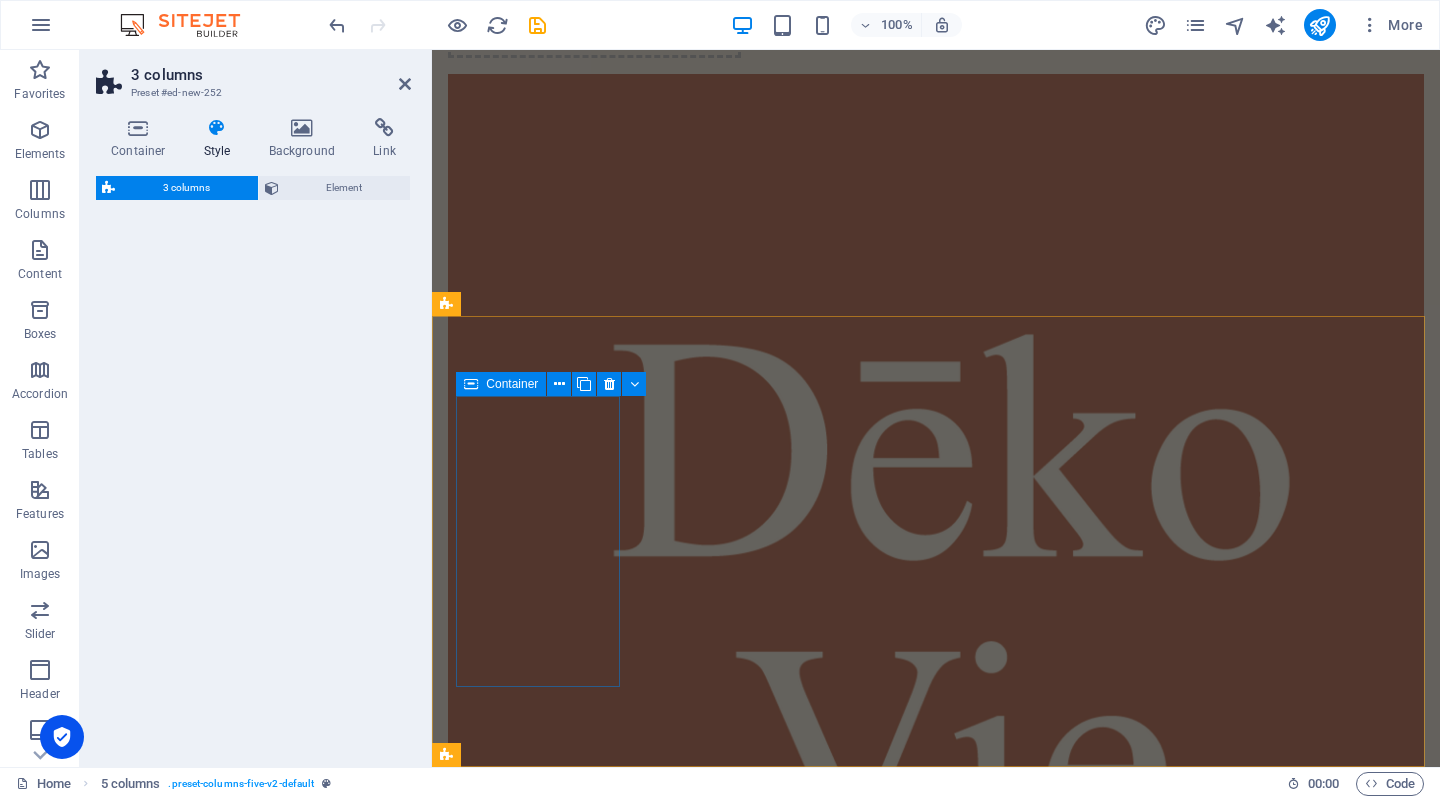 select on "rem" 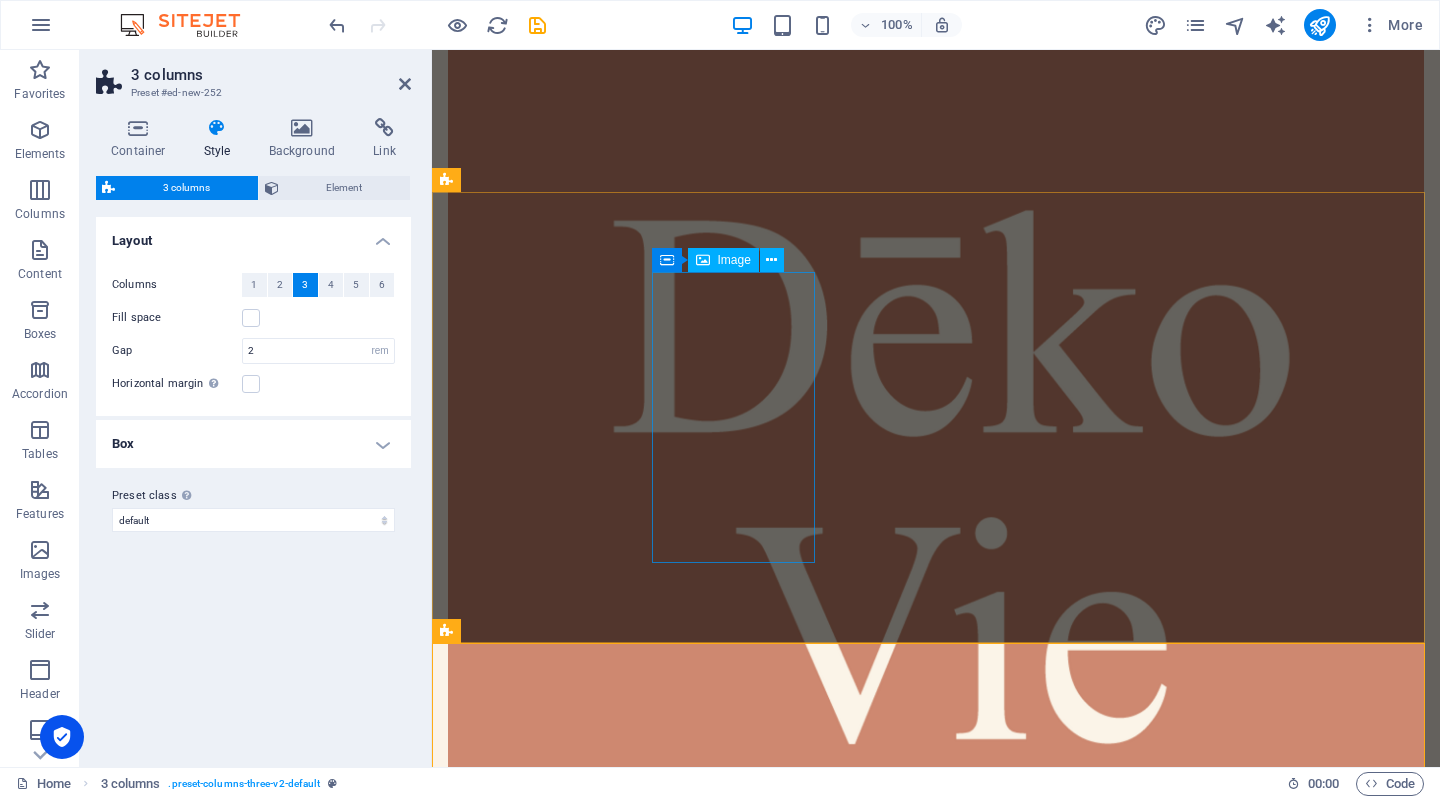 scroll, scrollTop: 551, scrollLeft: 0, axis: vertical 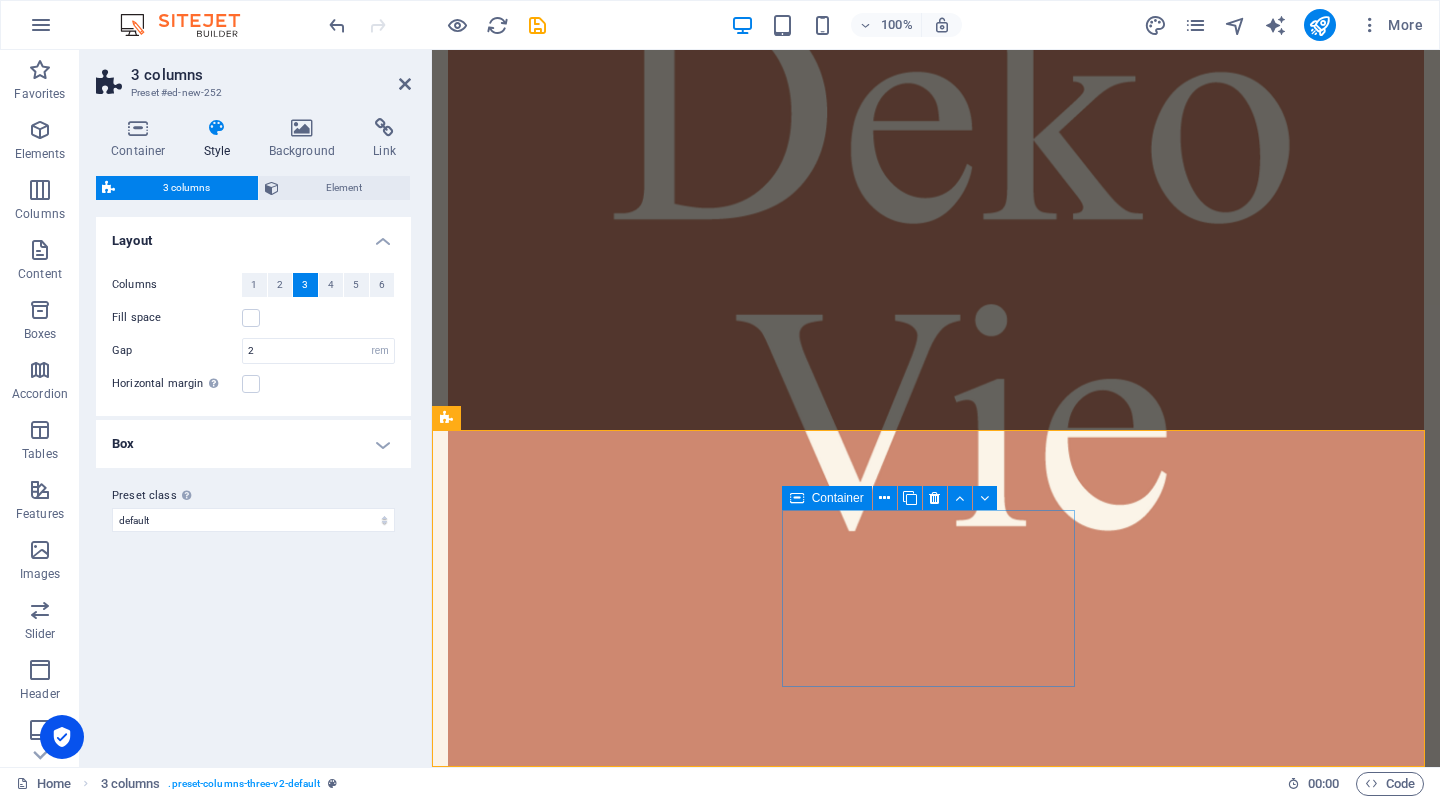 click on "Add elements" at bounding box center [535, 7475] 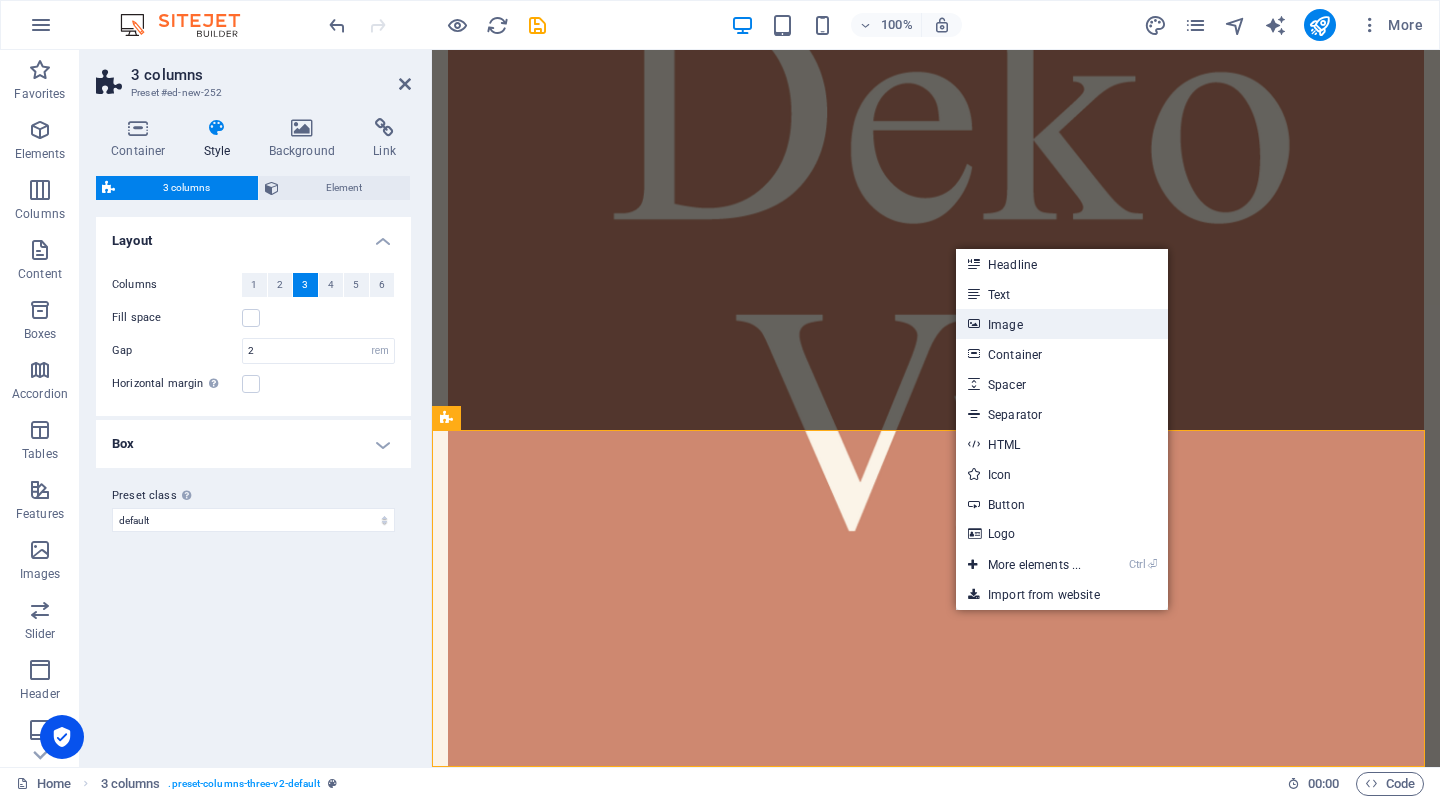 click on "Image" at bounding box center (1062, 324) 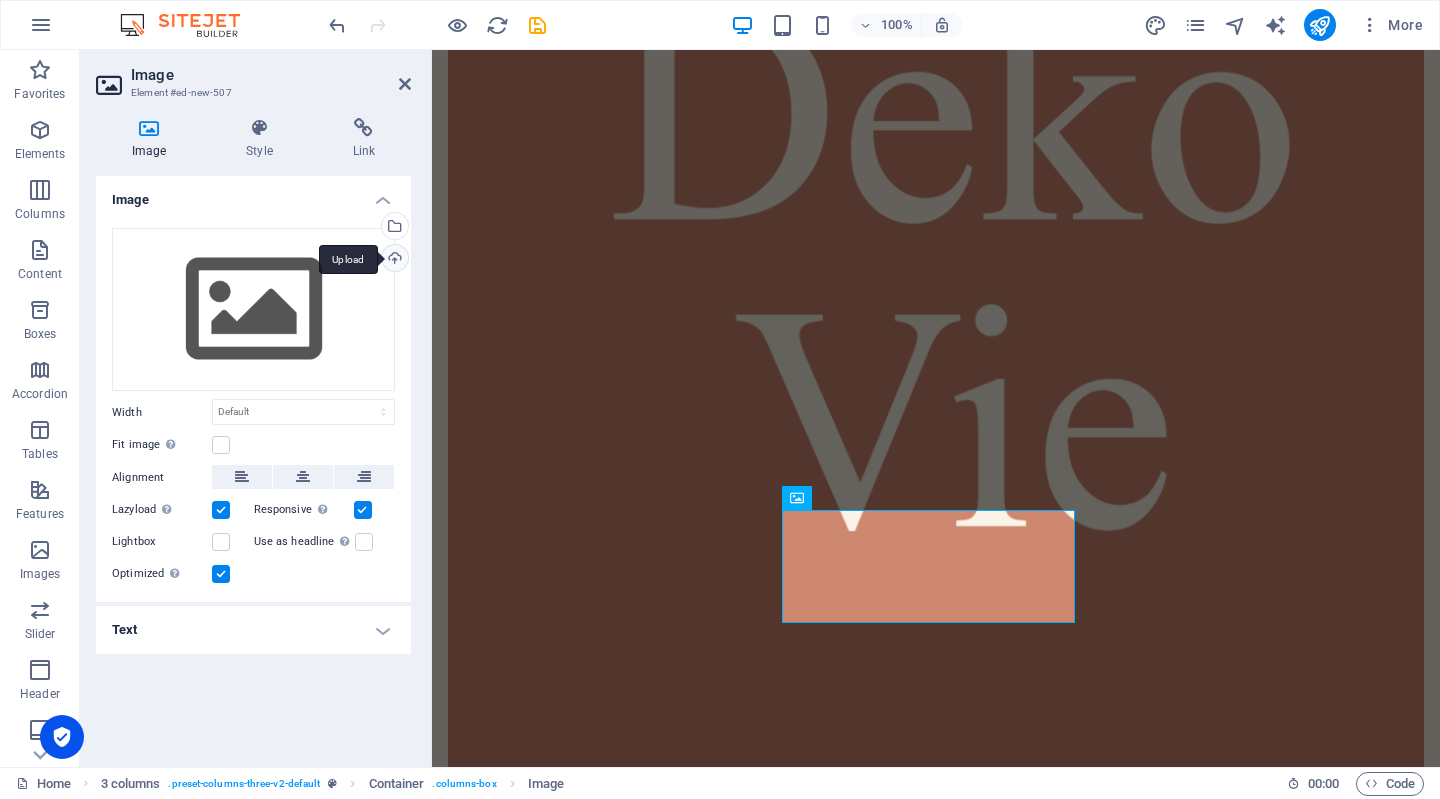 click on "Upload" at bounding box center [393, 260] 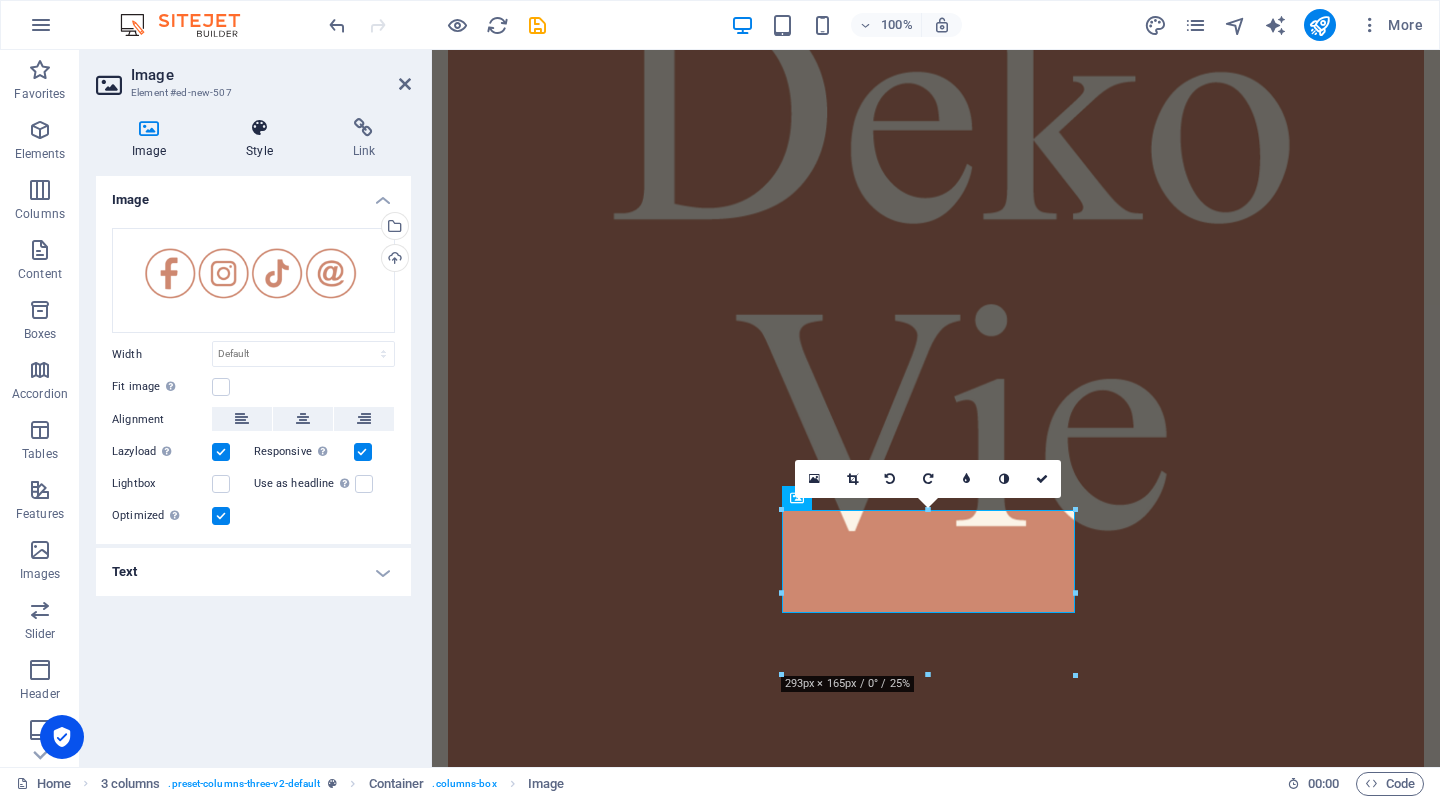 click on "Style" at bounding box center (263, 139) 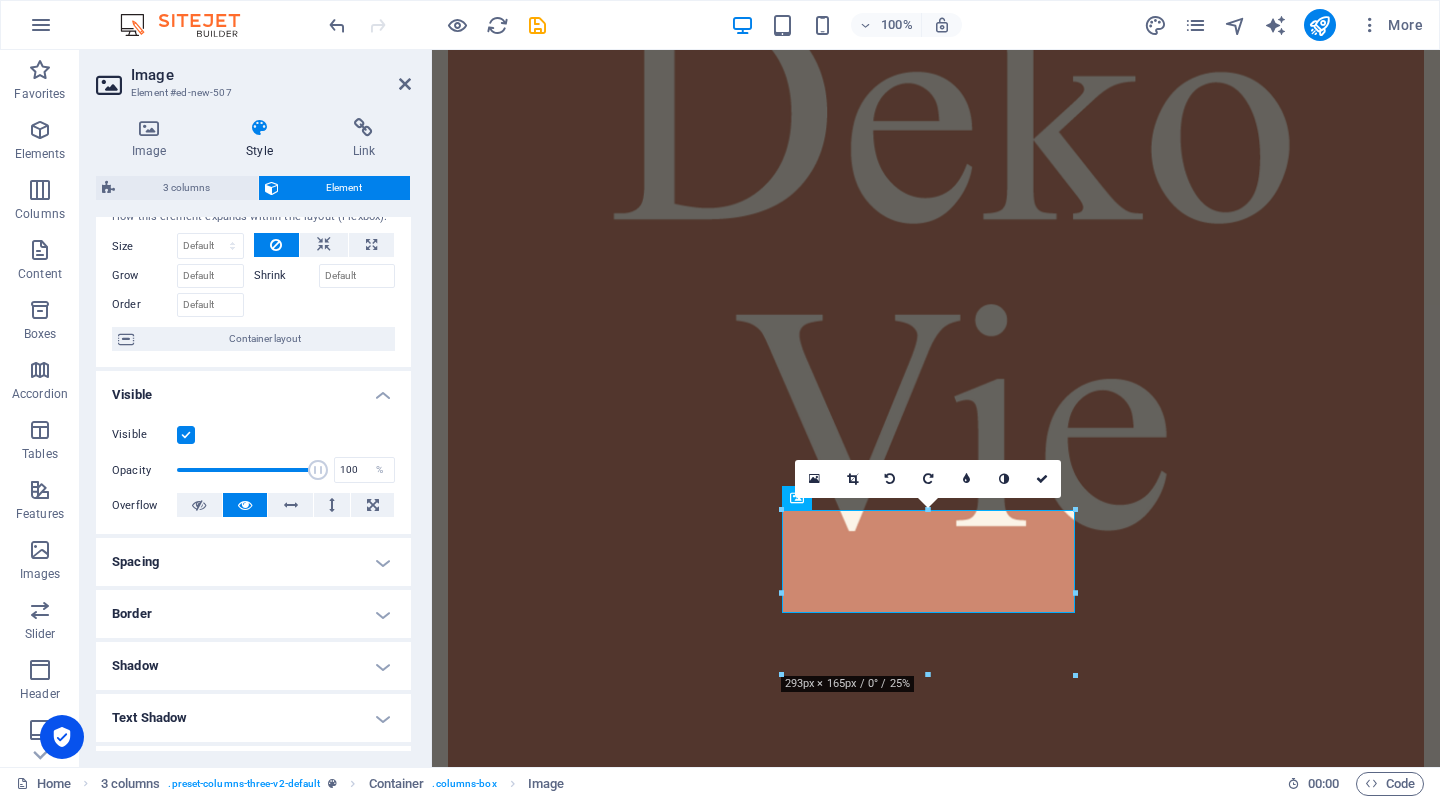scroll, scrollTop: 43, scrollLeft: 0, axis: vertical 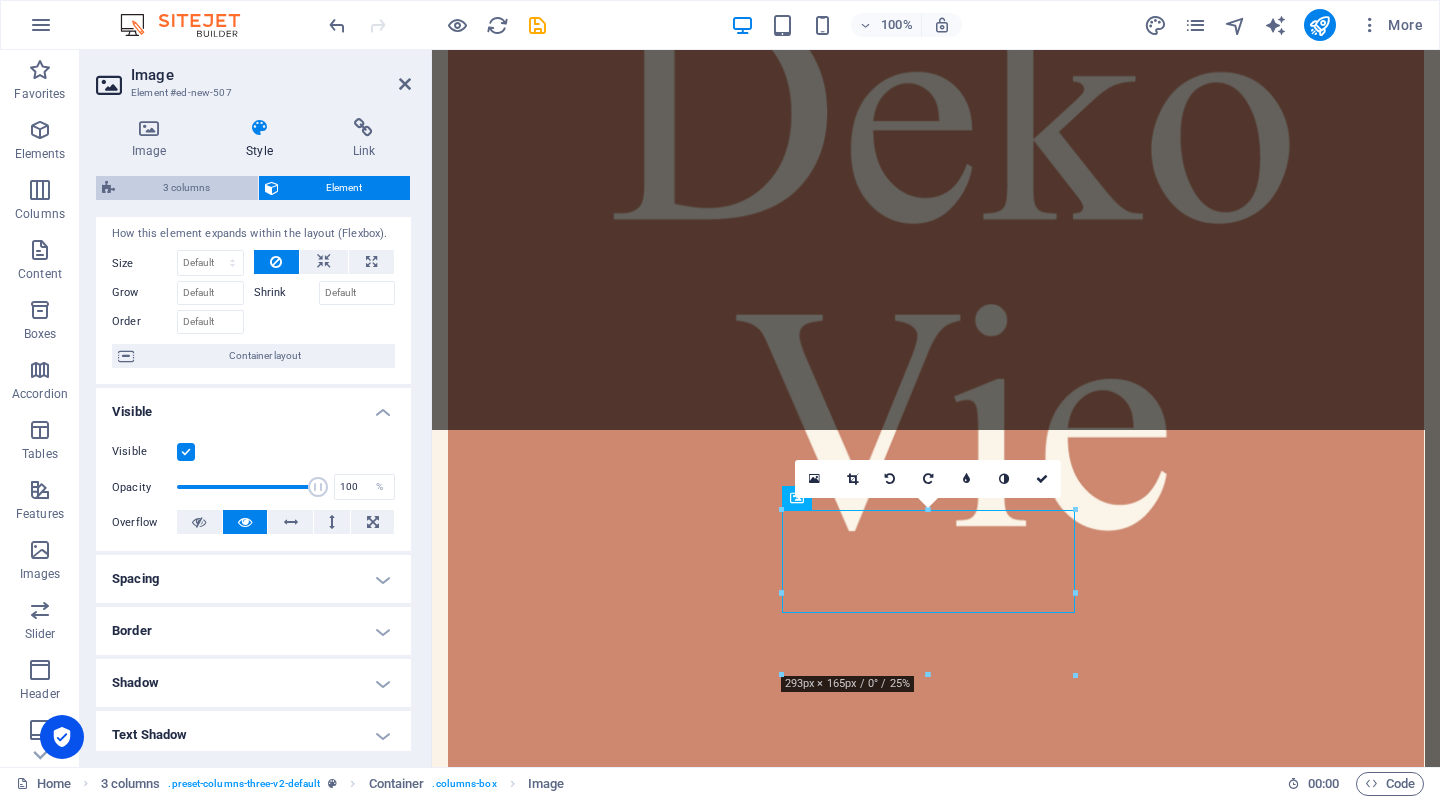 click on "3 columns" at bounding box center [186, 188] 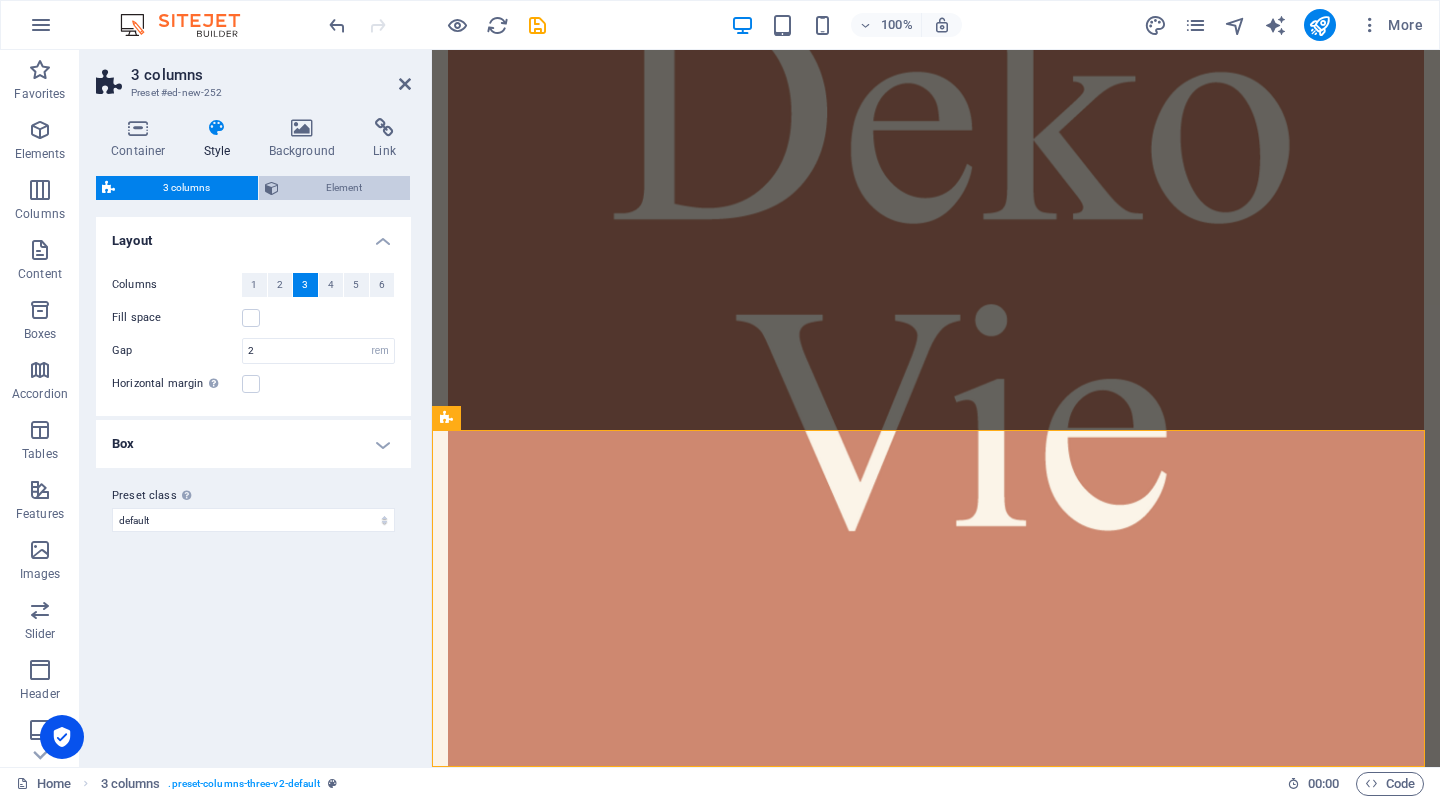click on "Element" at bounding box center (345, 188) 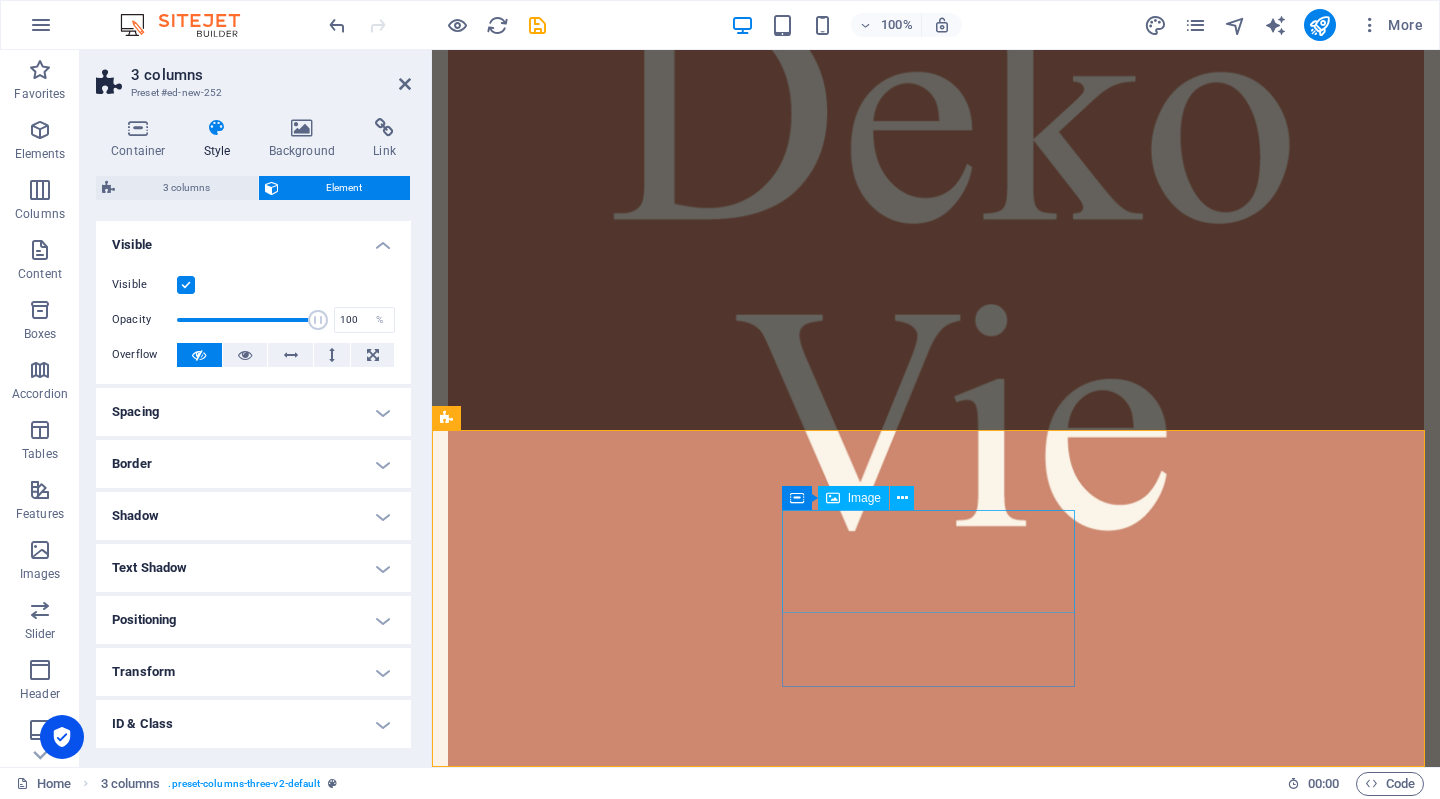 click at bounding box center [594, 7550] 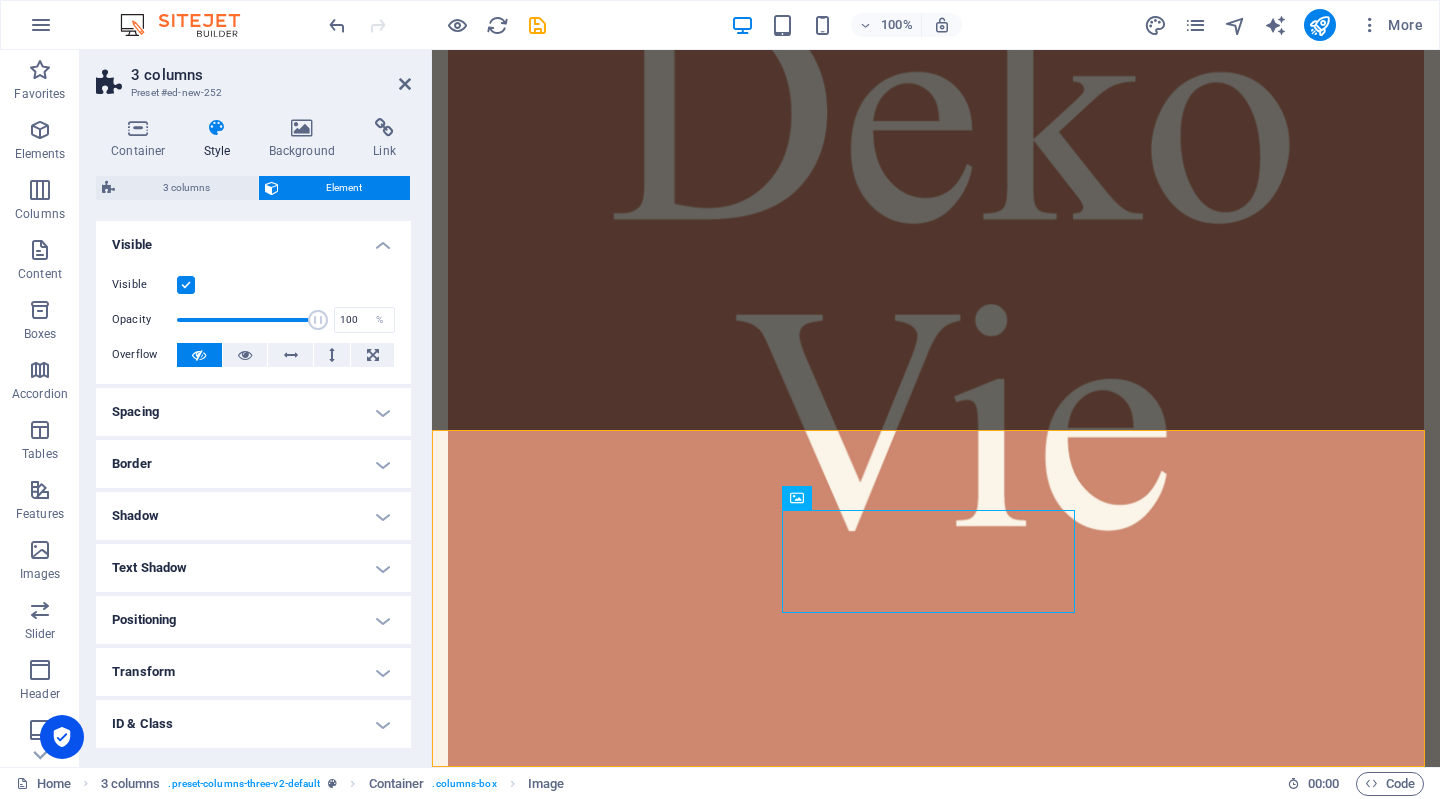 scroll, scrollTop: 3, scrollLeft: 0, axis: vertical 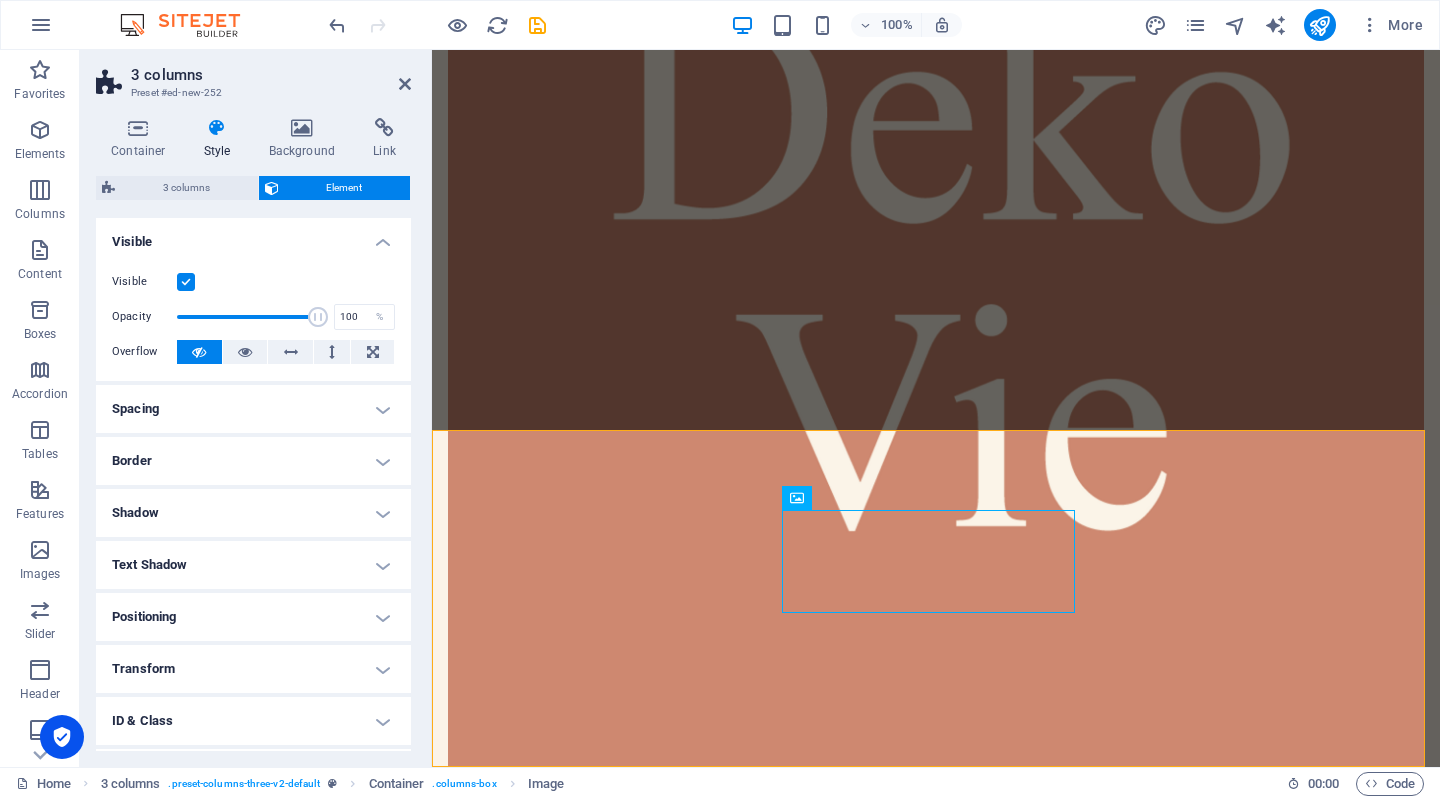click on "Spacing" at bounding box center (253, 409) 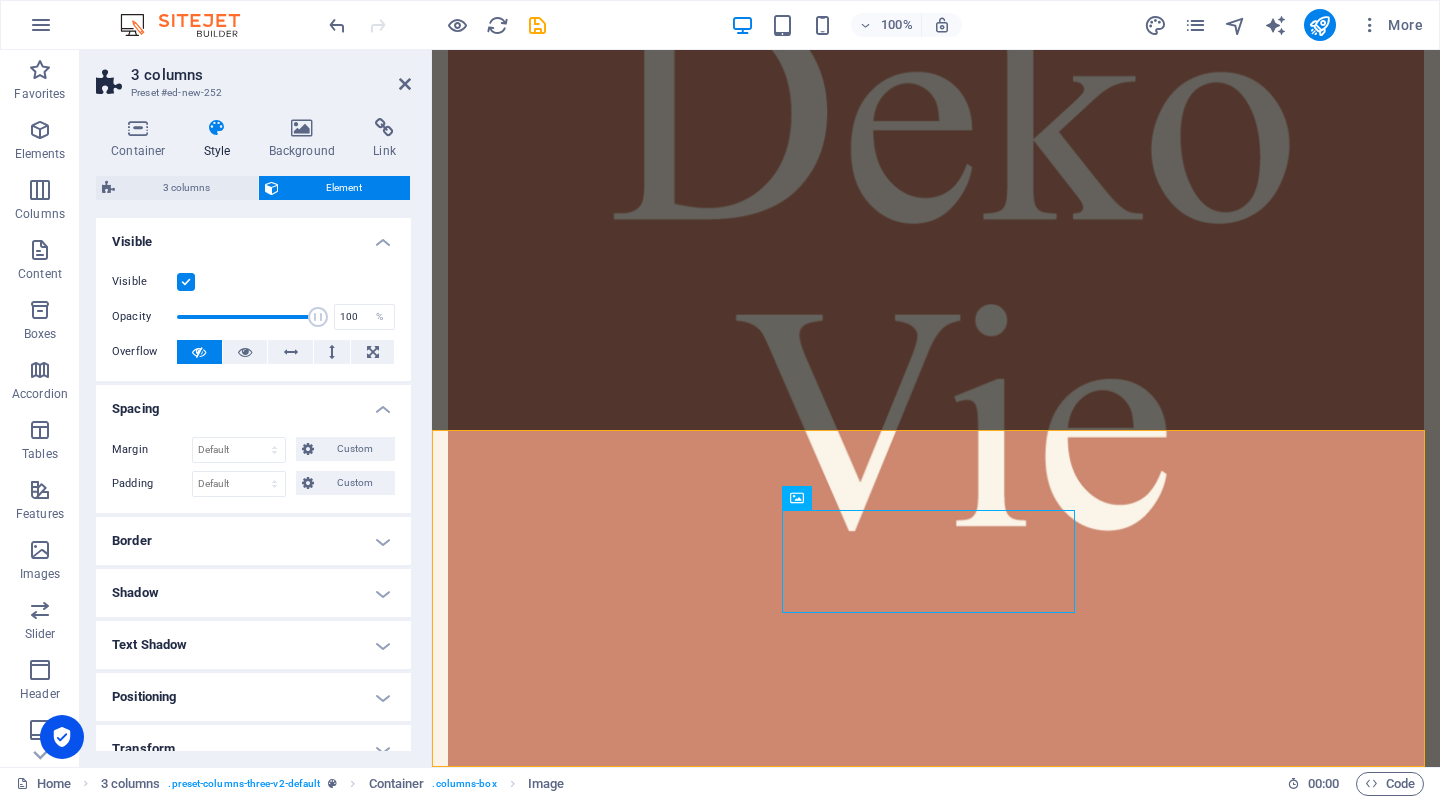 scroll, scrollTop: 0, scrollLeft: 0, axis: both 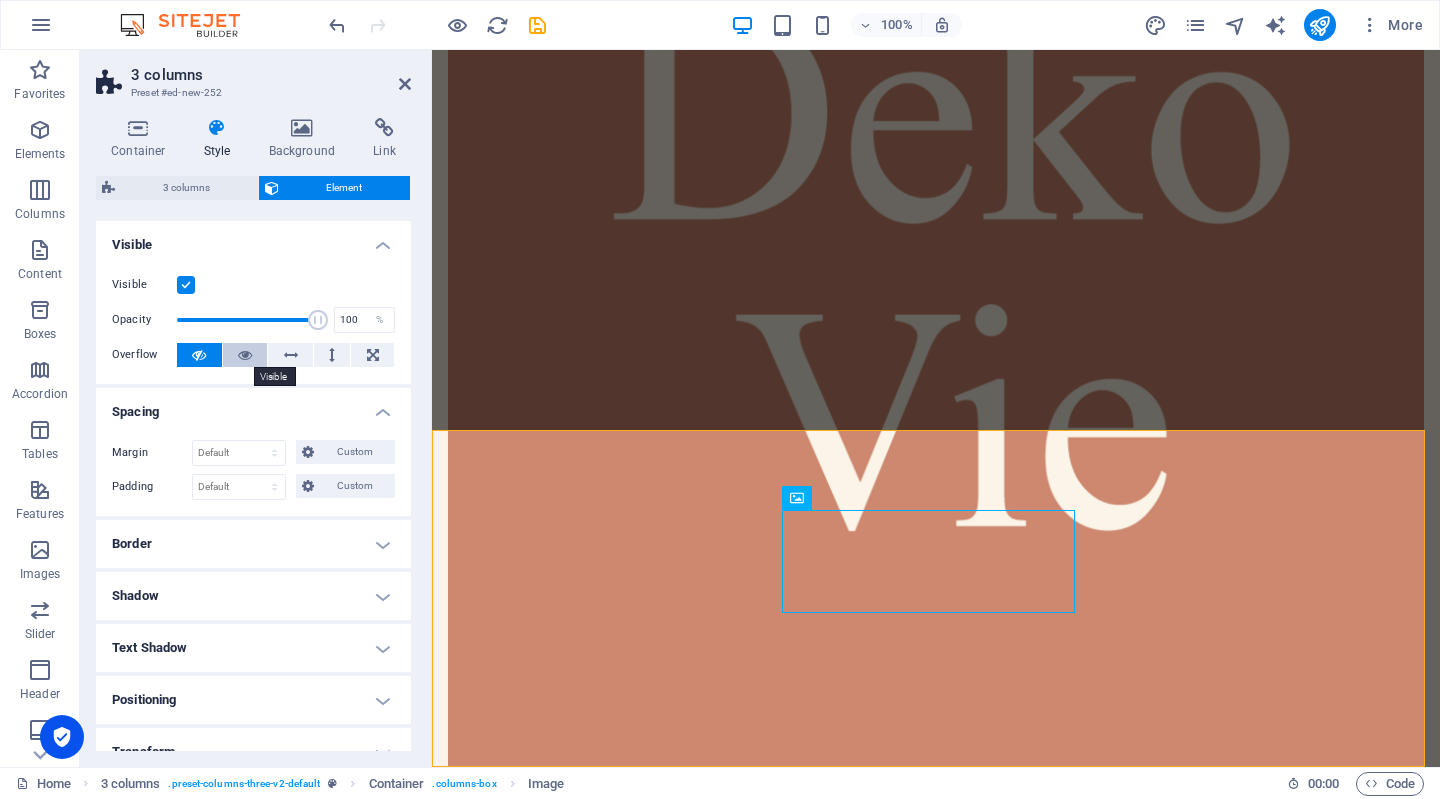 click at bounding box center [245, 355] 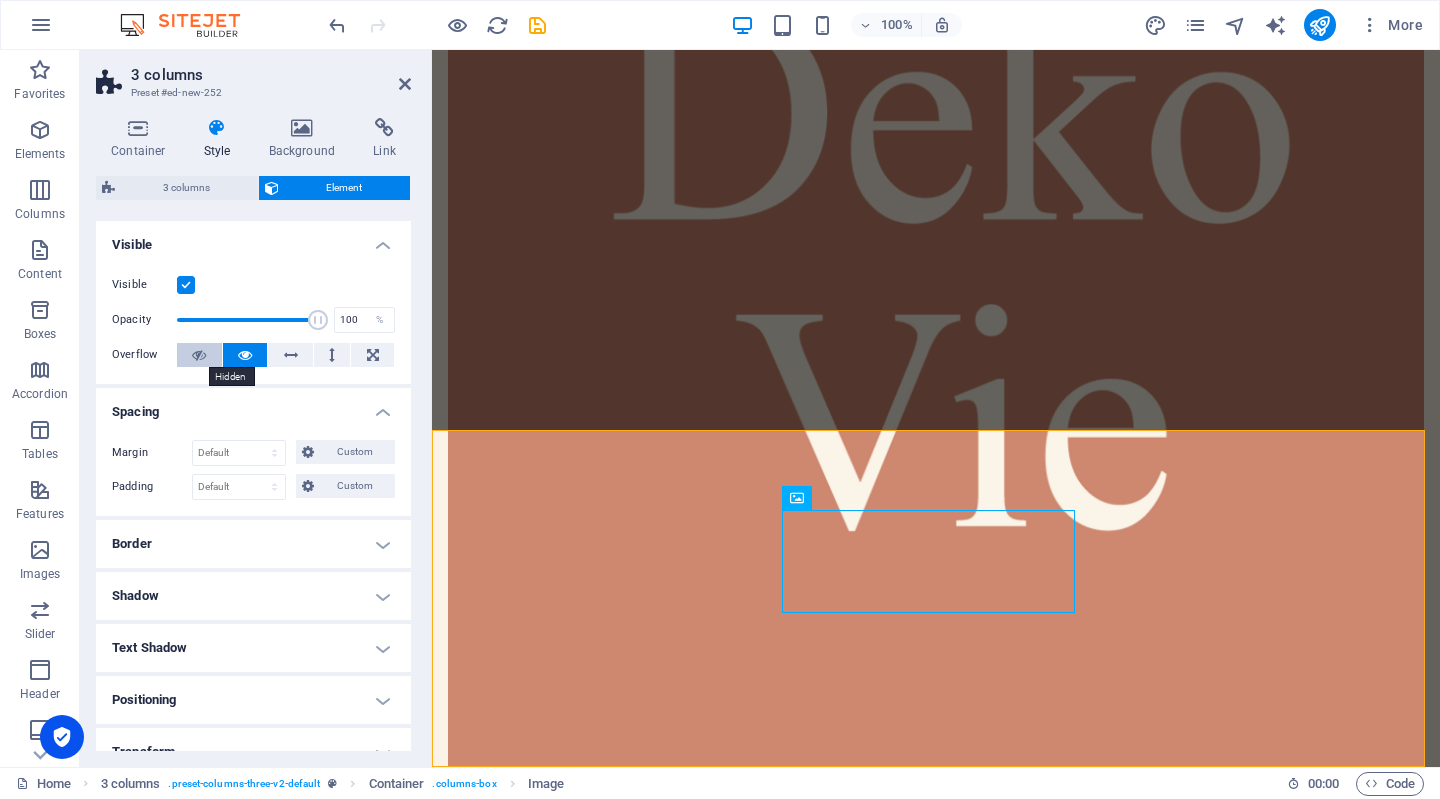 click at bounding box center (199, 355) 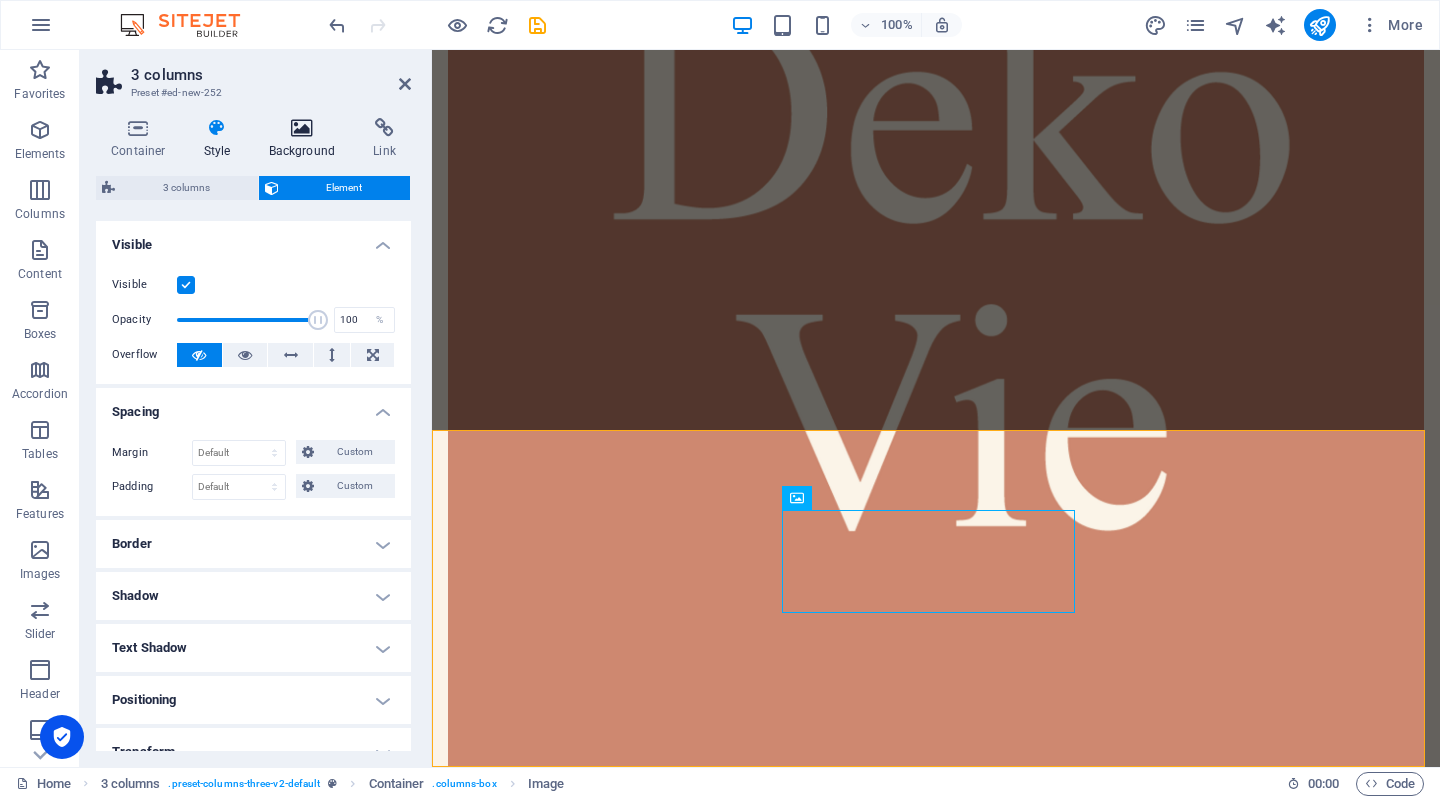 click on "Background" at bounding box center [306, 139] 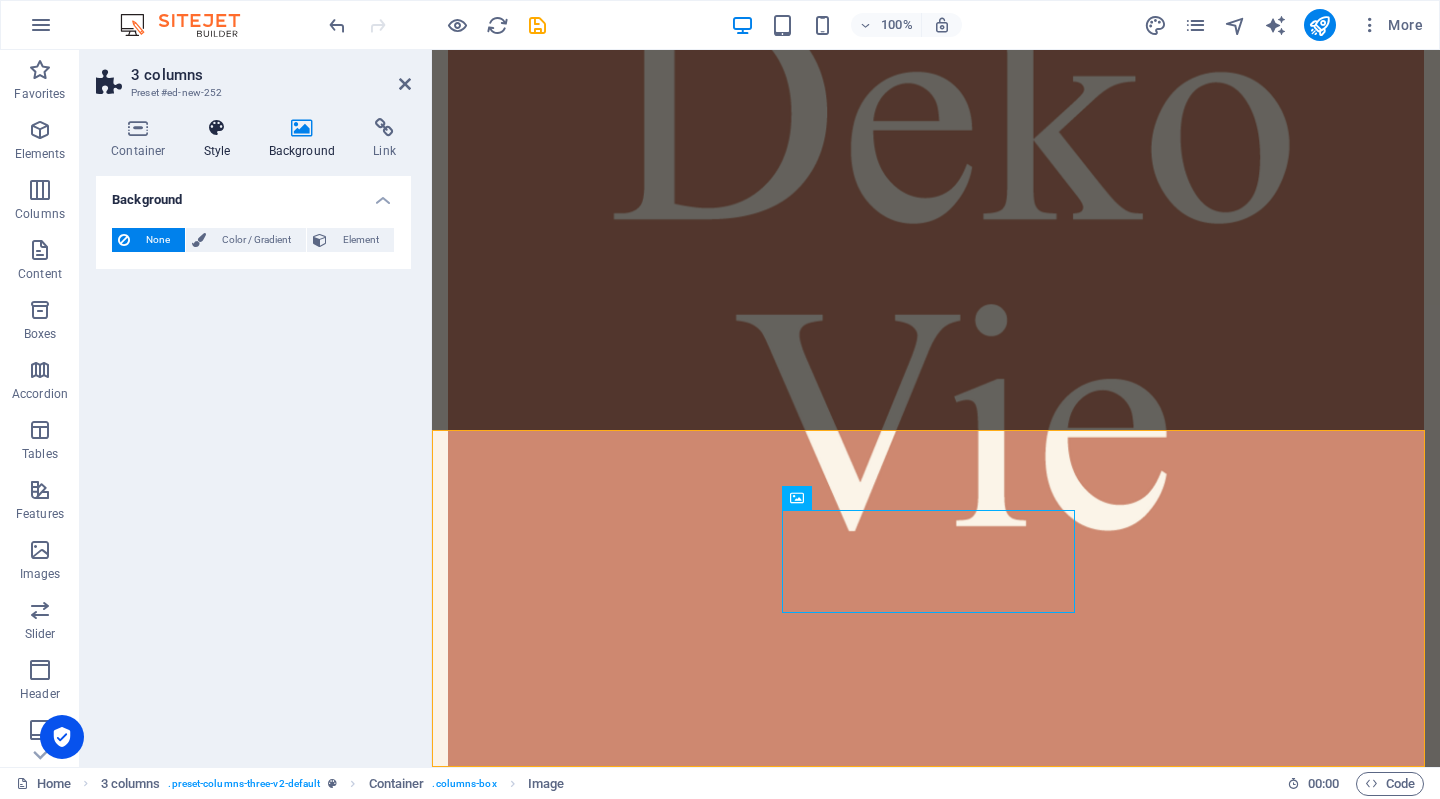 click on "Style" at bounding box center (221, 139) 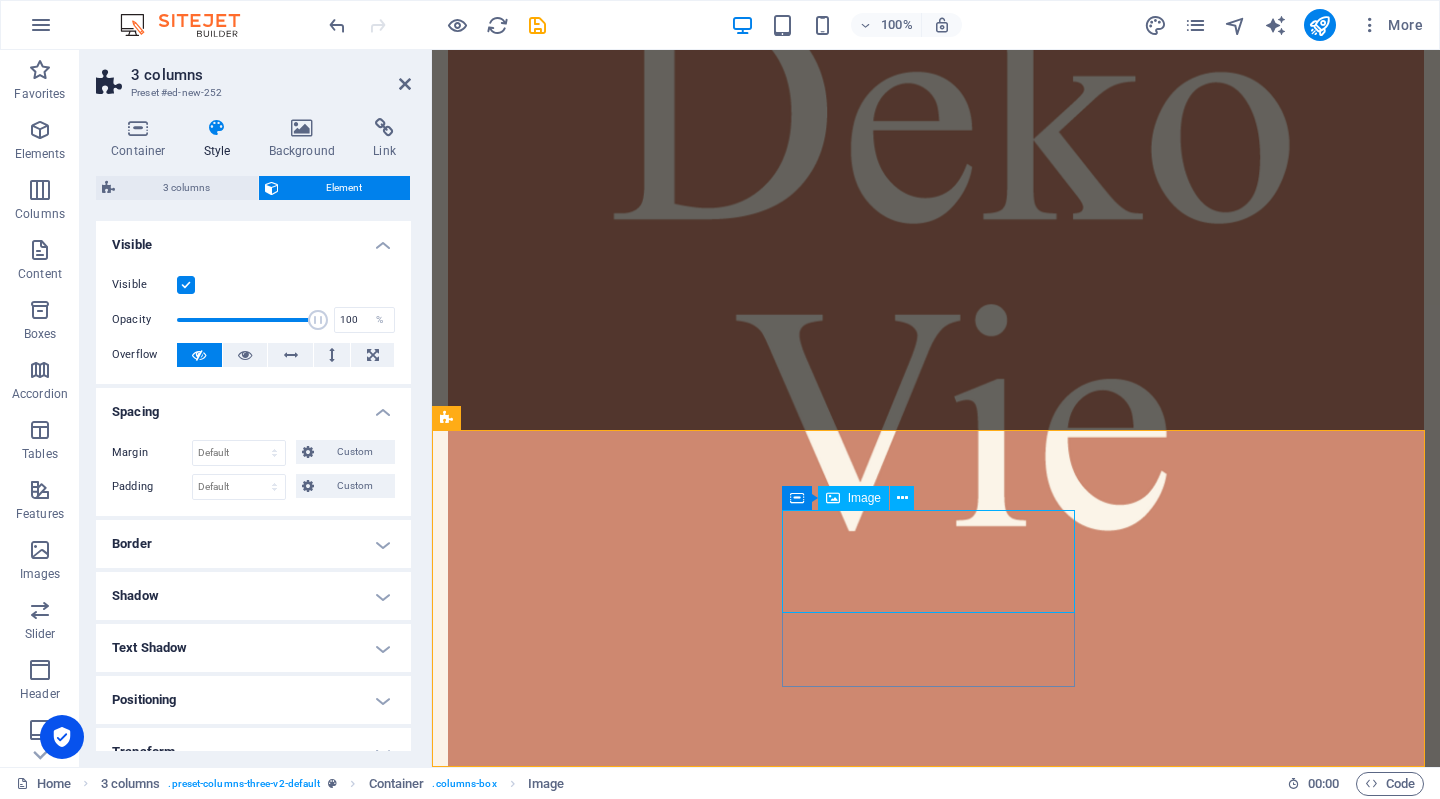 click on "Image" at bounding box center [864, 498] 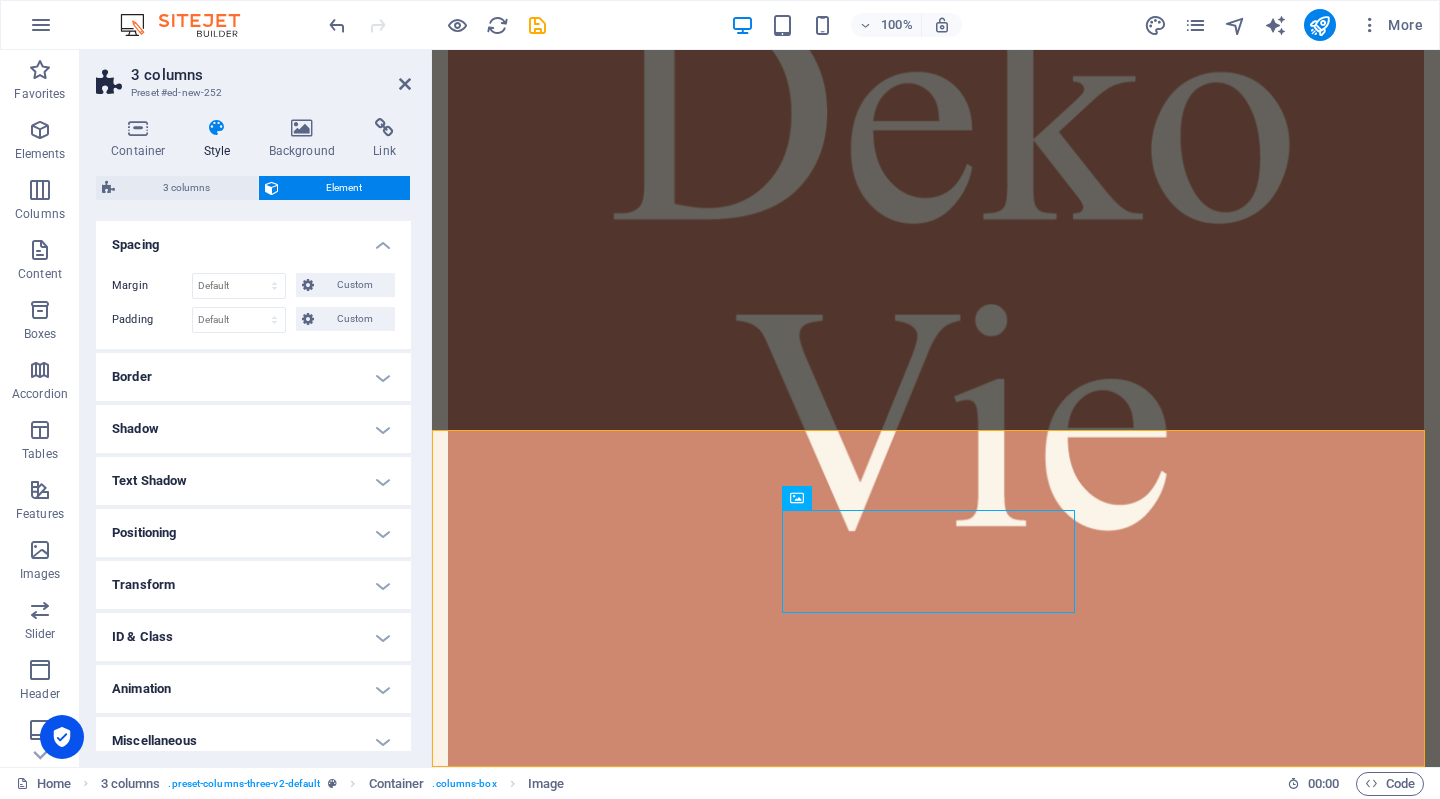 scroll, scrollTop: 174, scrollLeft: 0, axis: vertical 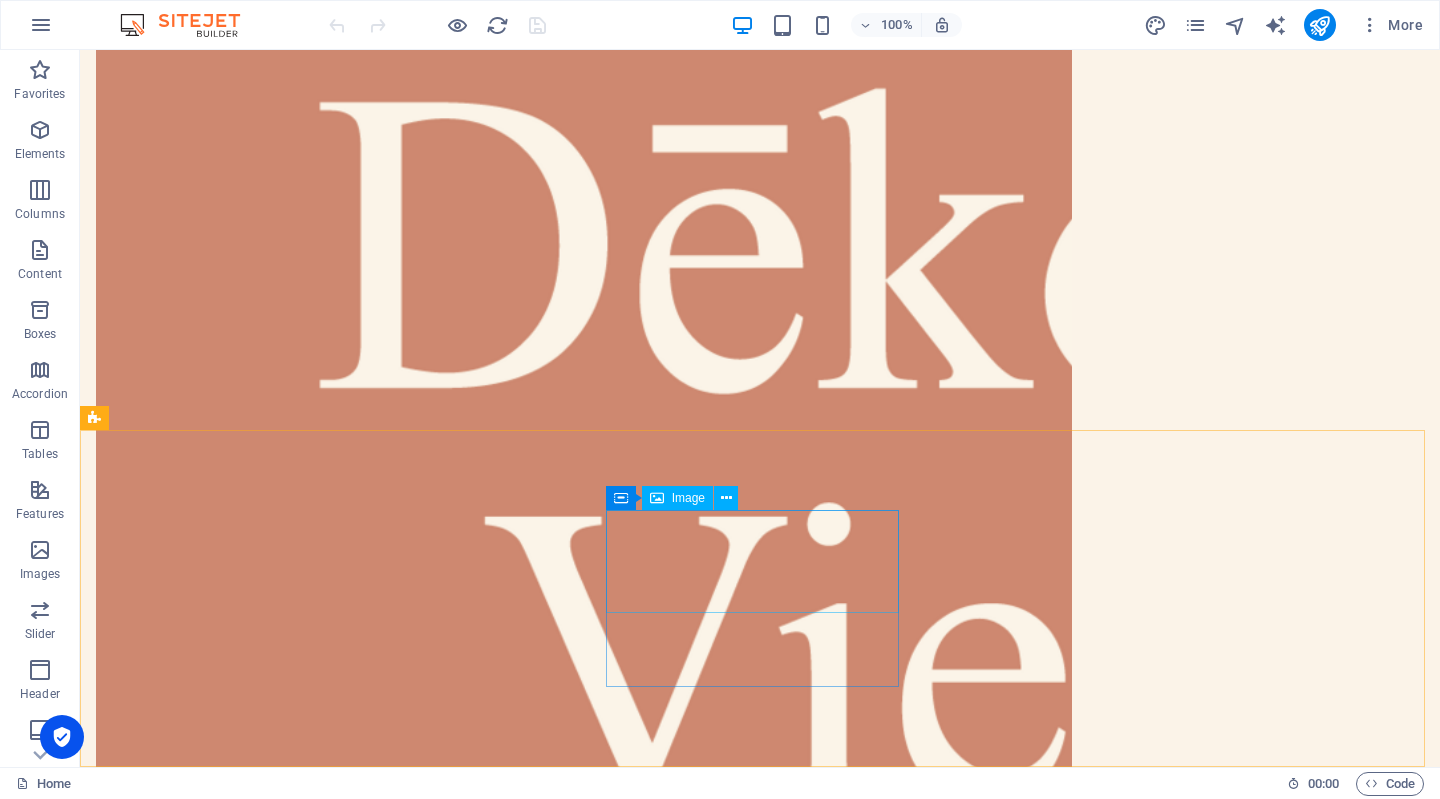click on "Image" at bounding box center (688, 498) 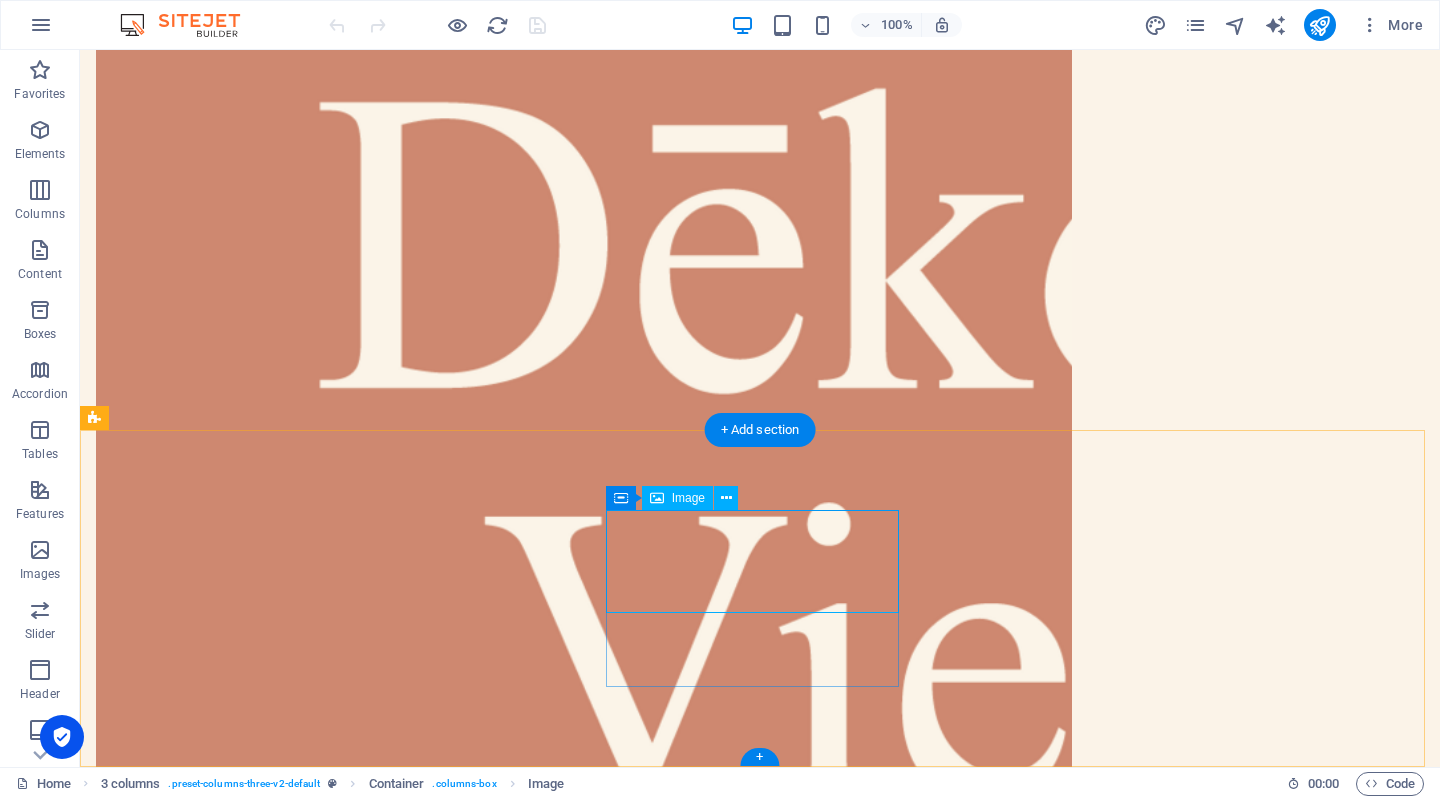 click at bounding box center [242, 9863] 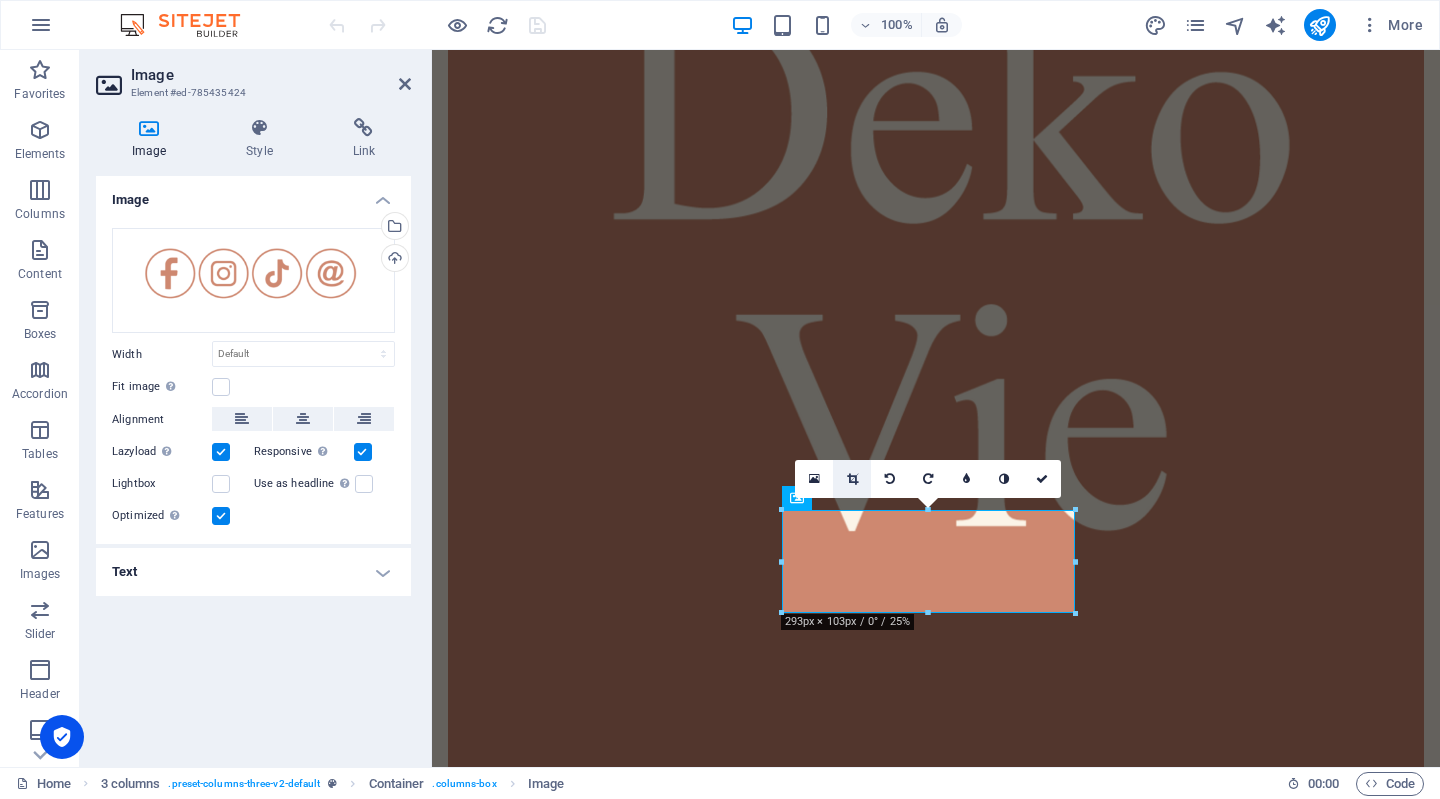 click at bounding box center (852, 479) 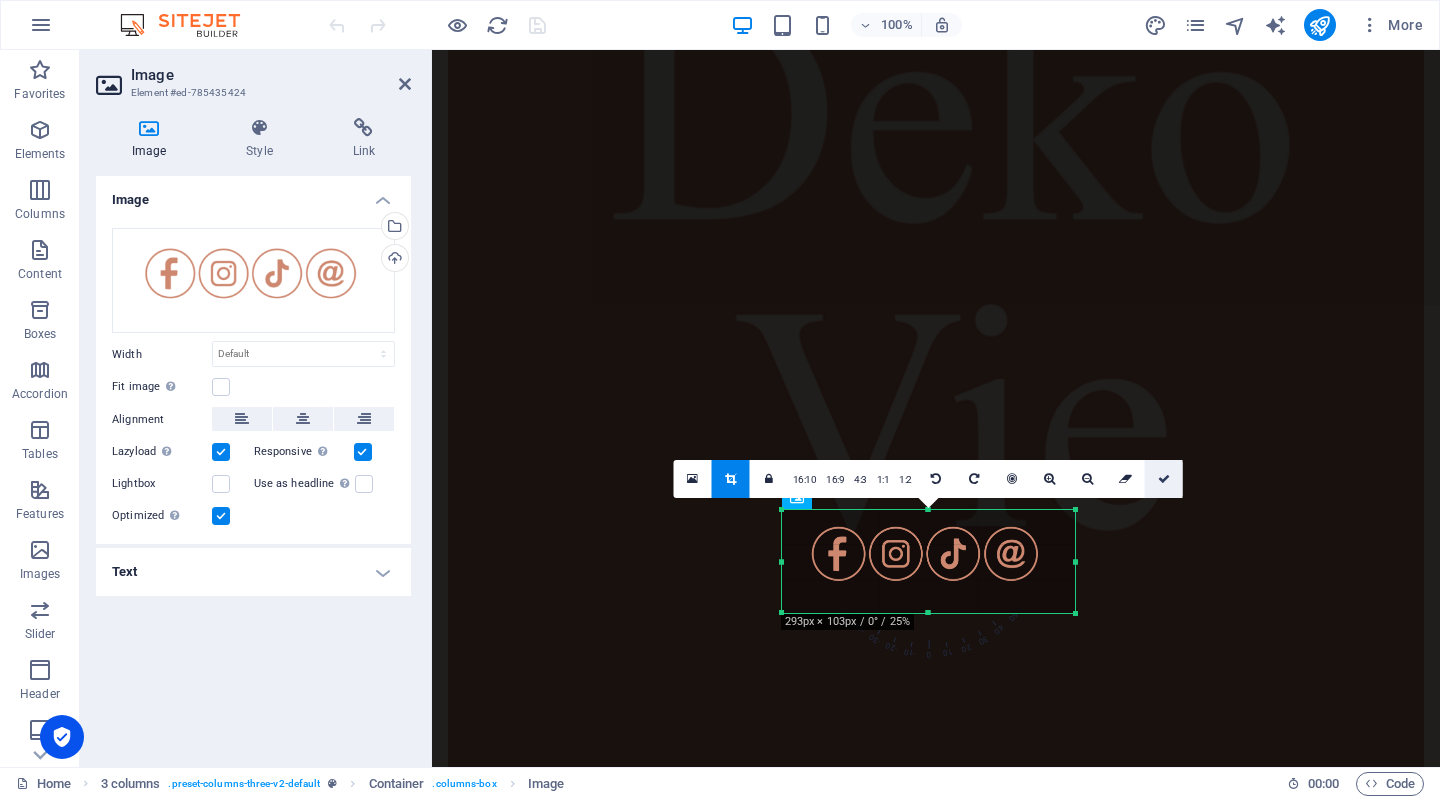 click at bounding box center [1164, 479] 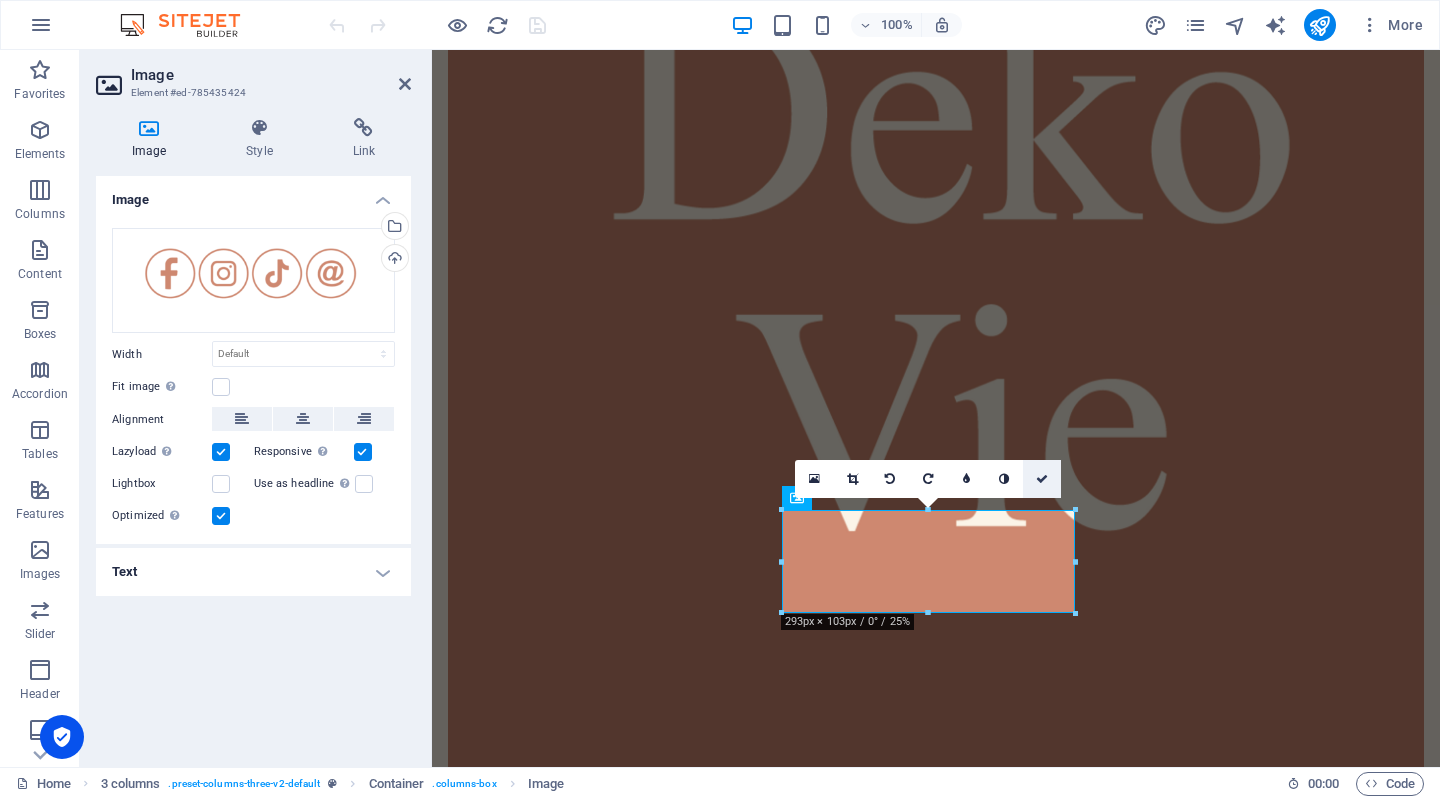 click at bounding box center [1042, 479] 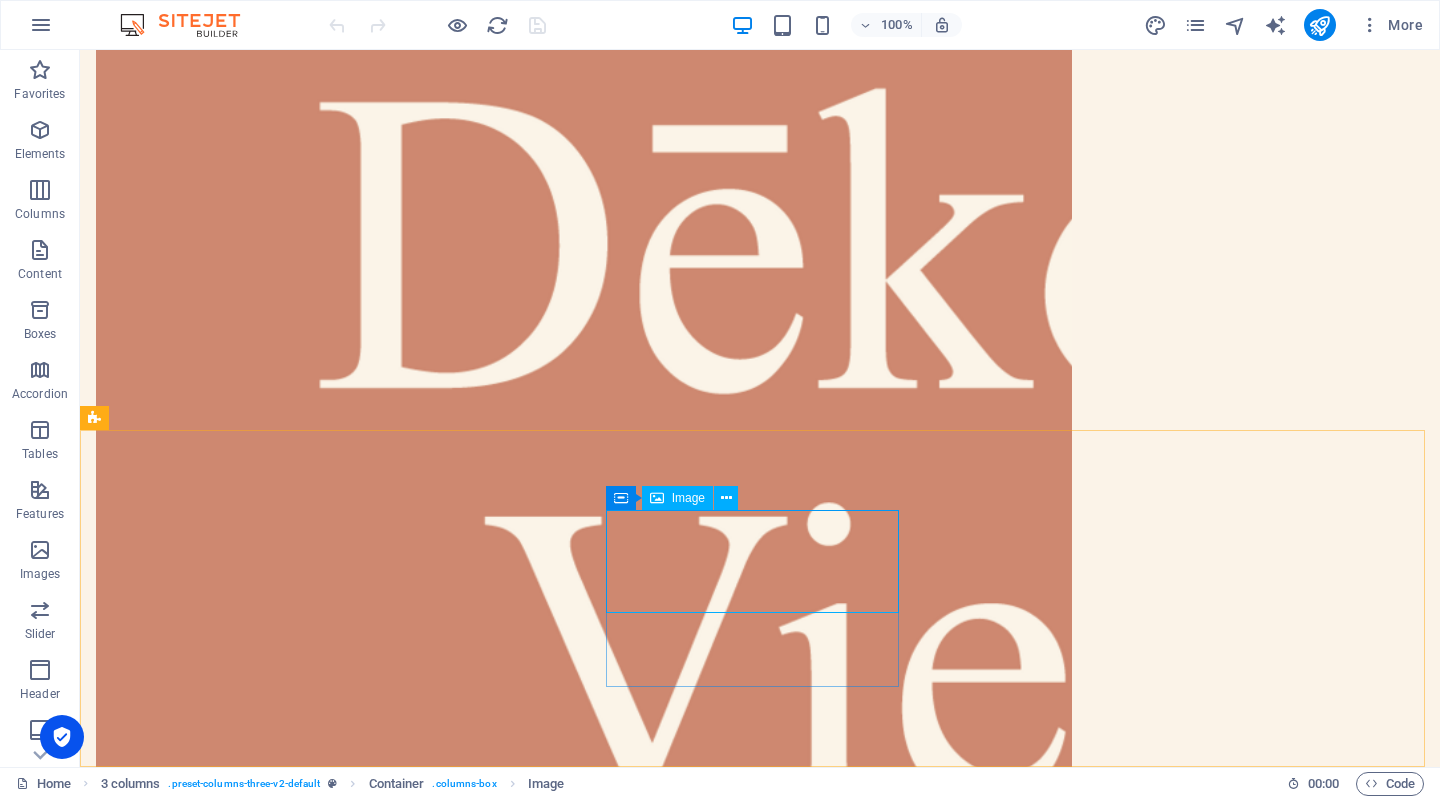 click on "Image" at bounding box center (677, 498) 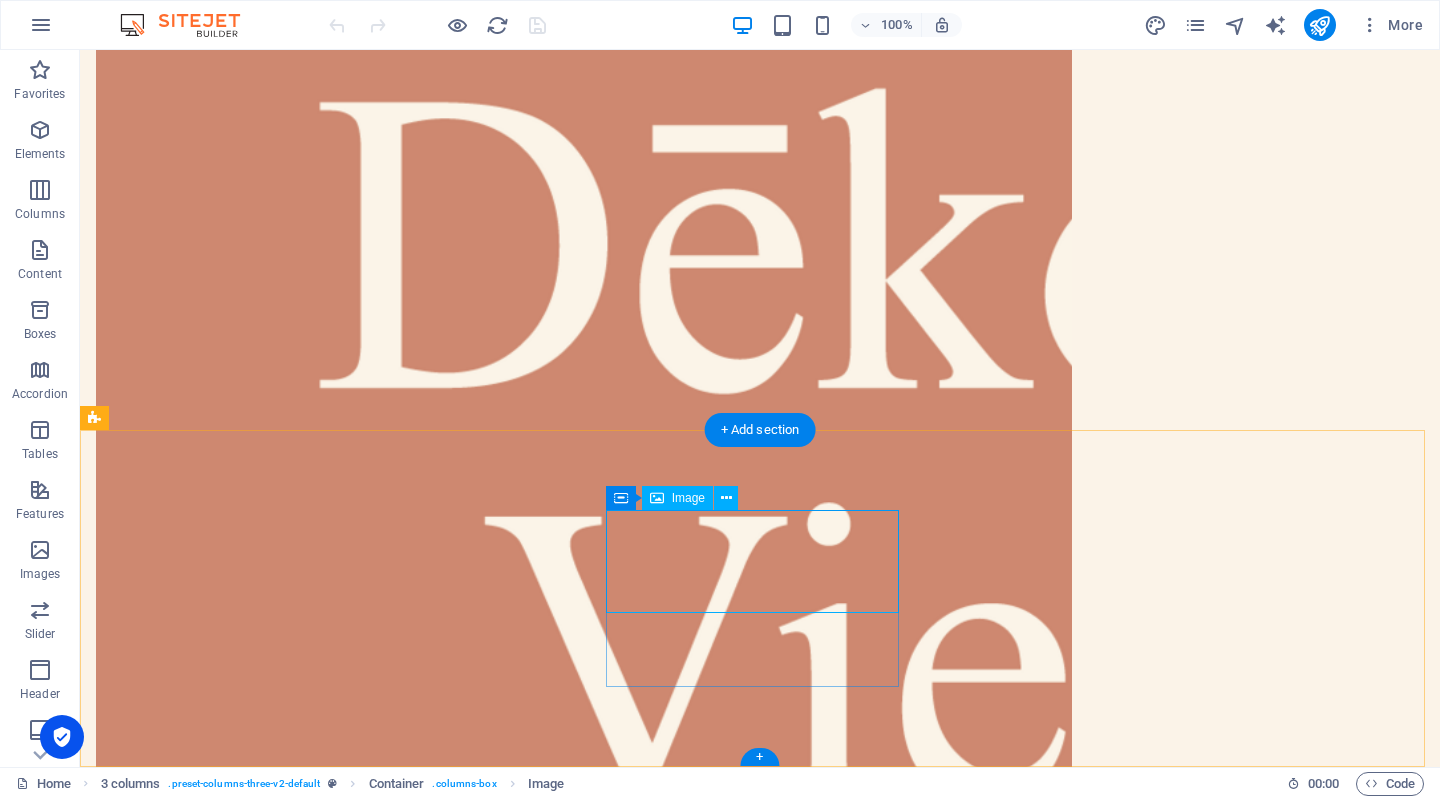 click at bounding box center [242, 9863] 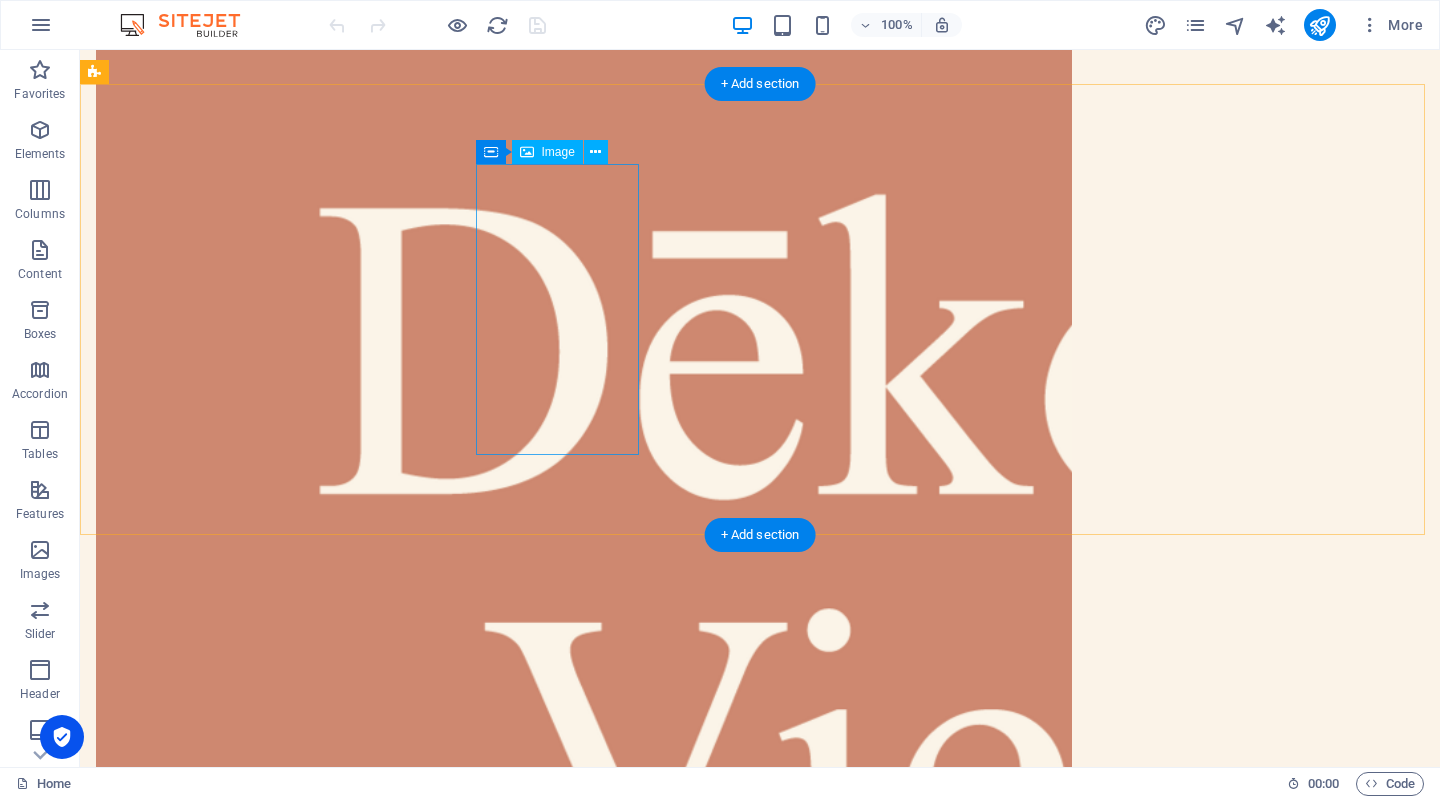 scroll, scrollTop: 446, scrollLeft: 0, axis: vertical 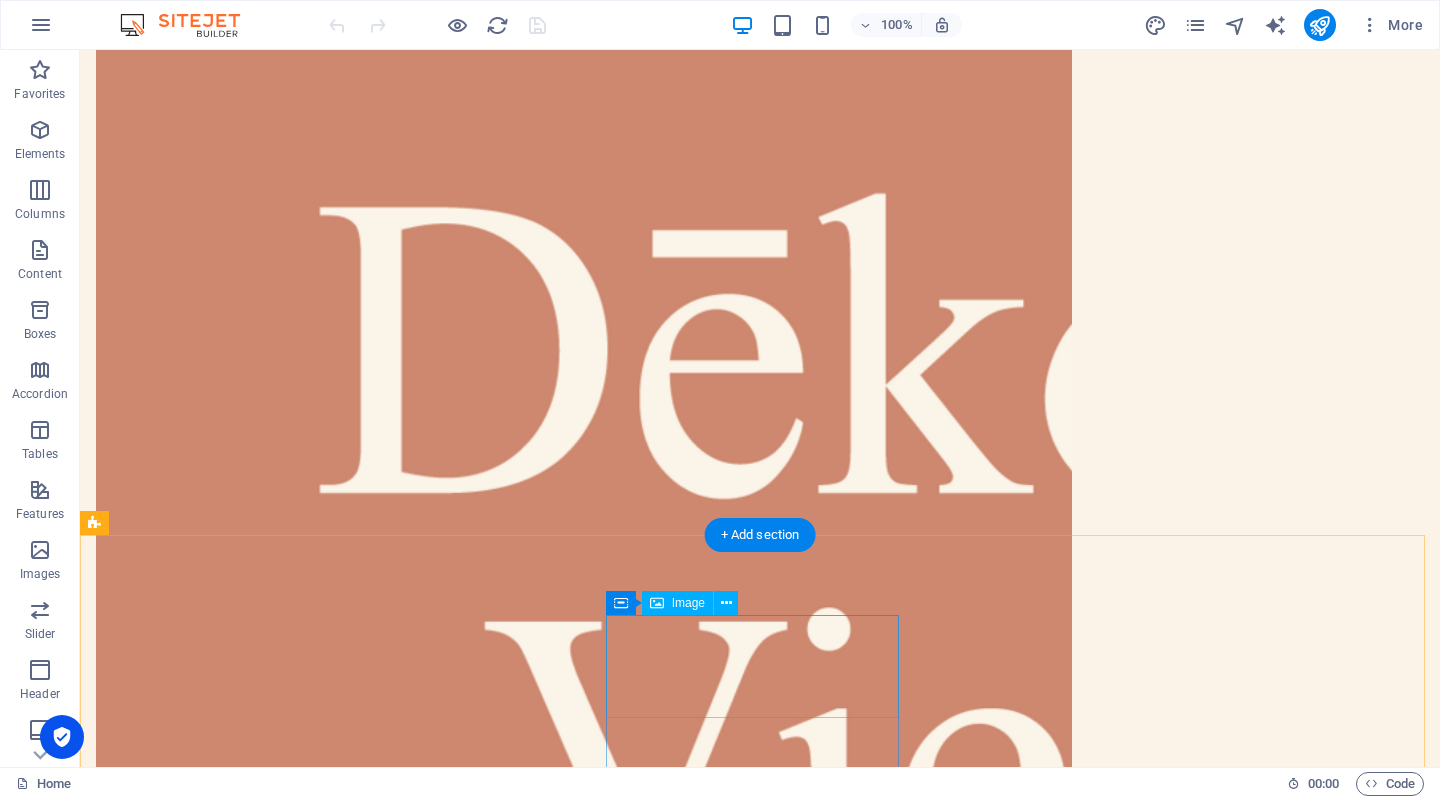 click at bounding box center [242, 9968] 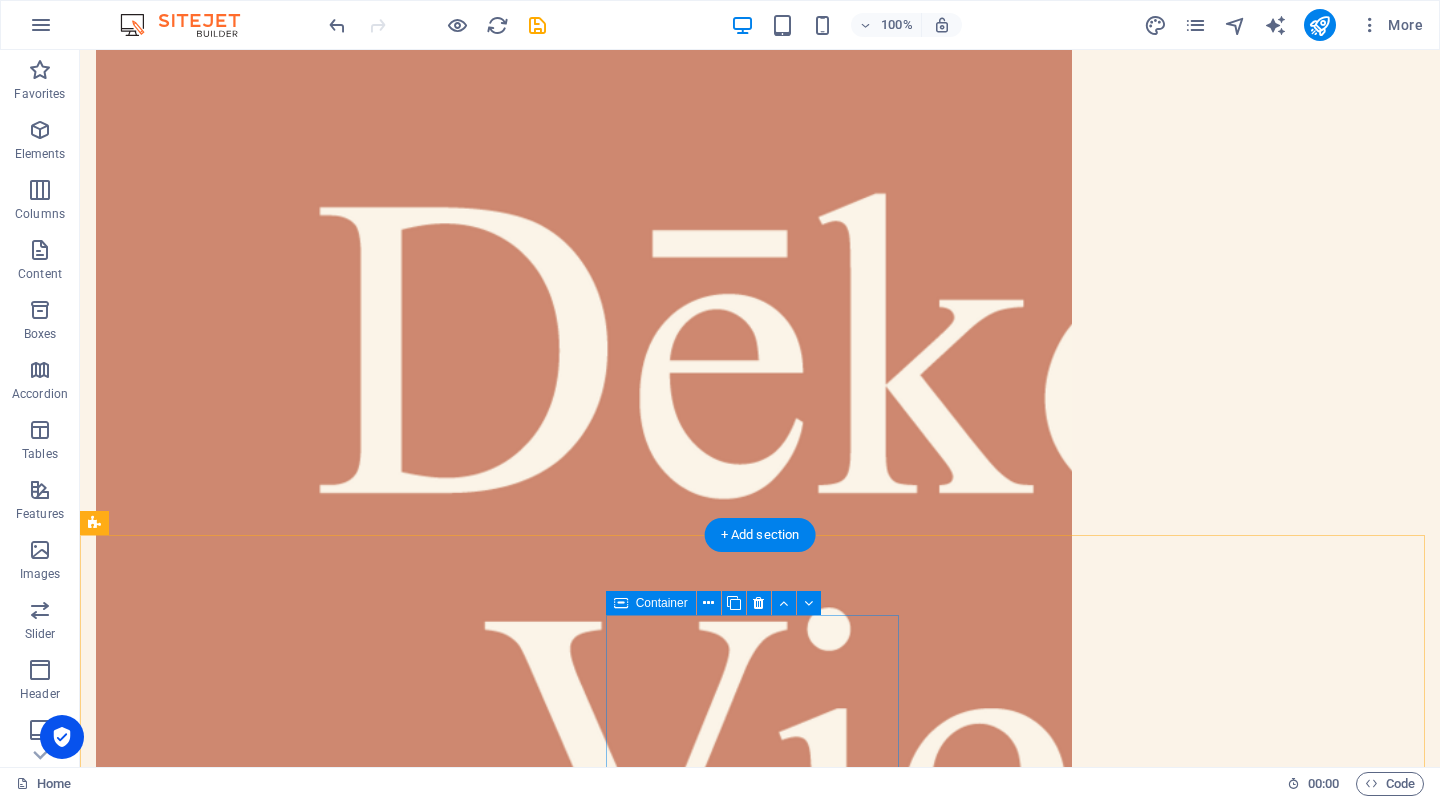 click on "Add elements" at bounding box center (183, 9832) 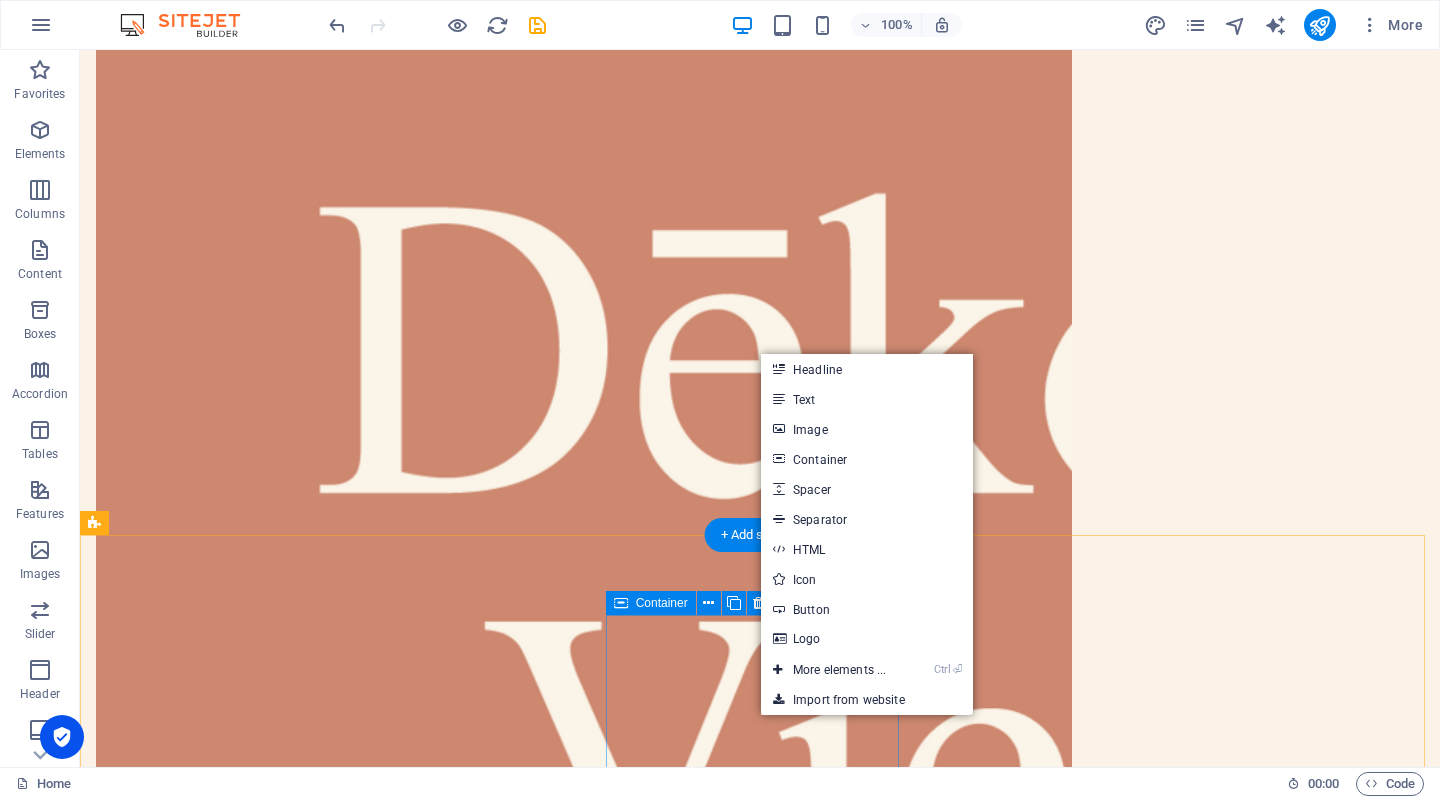 click on "Add elements" at bounding box center [183, 9832] 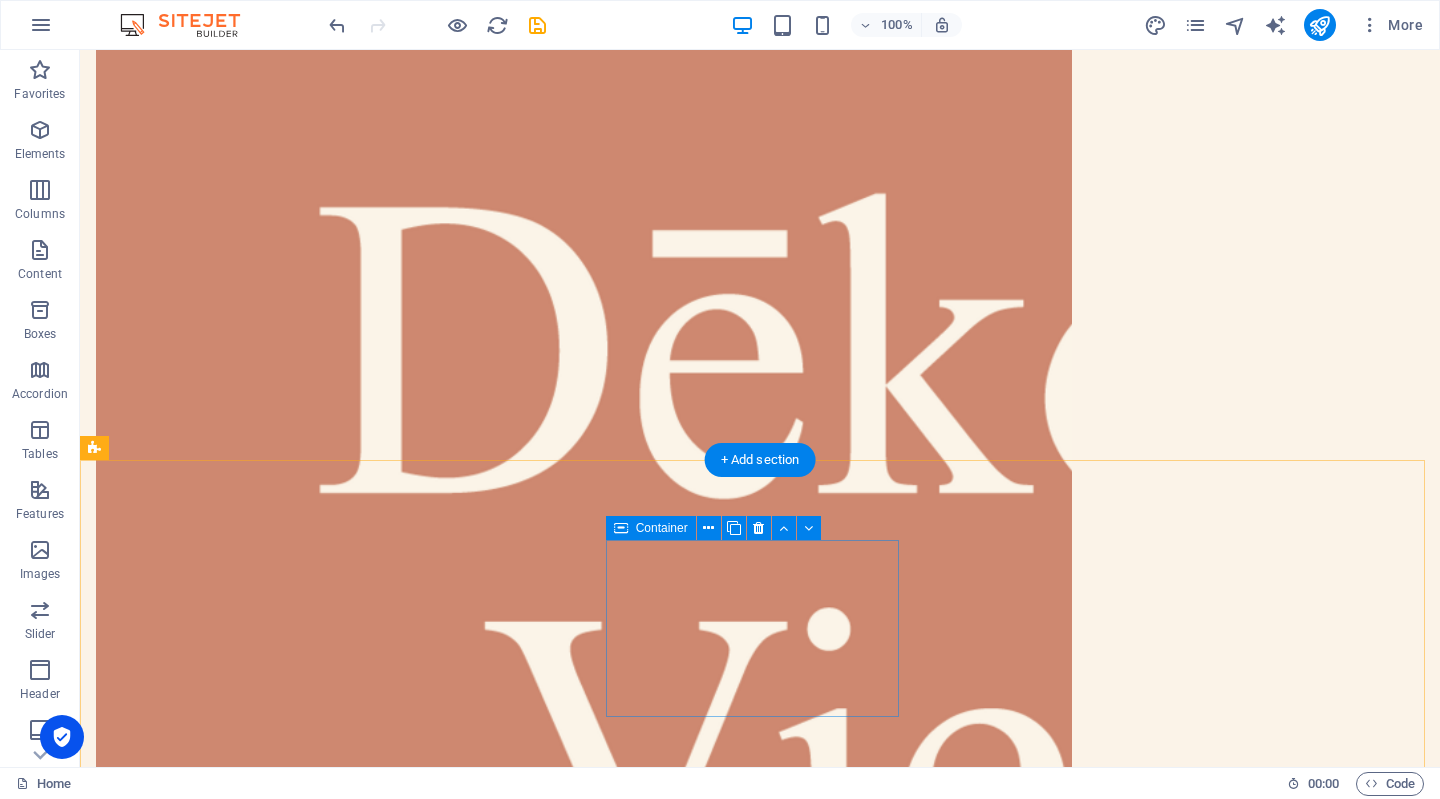 scroll, scrollTop: 551, scrollLeft: 0, axis: vertical 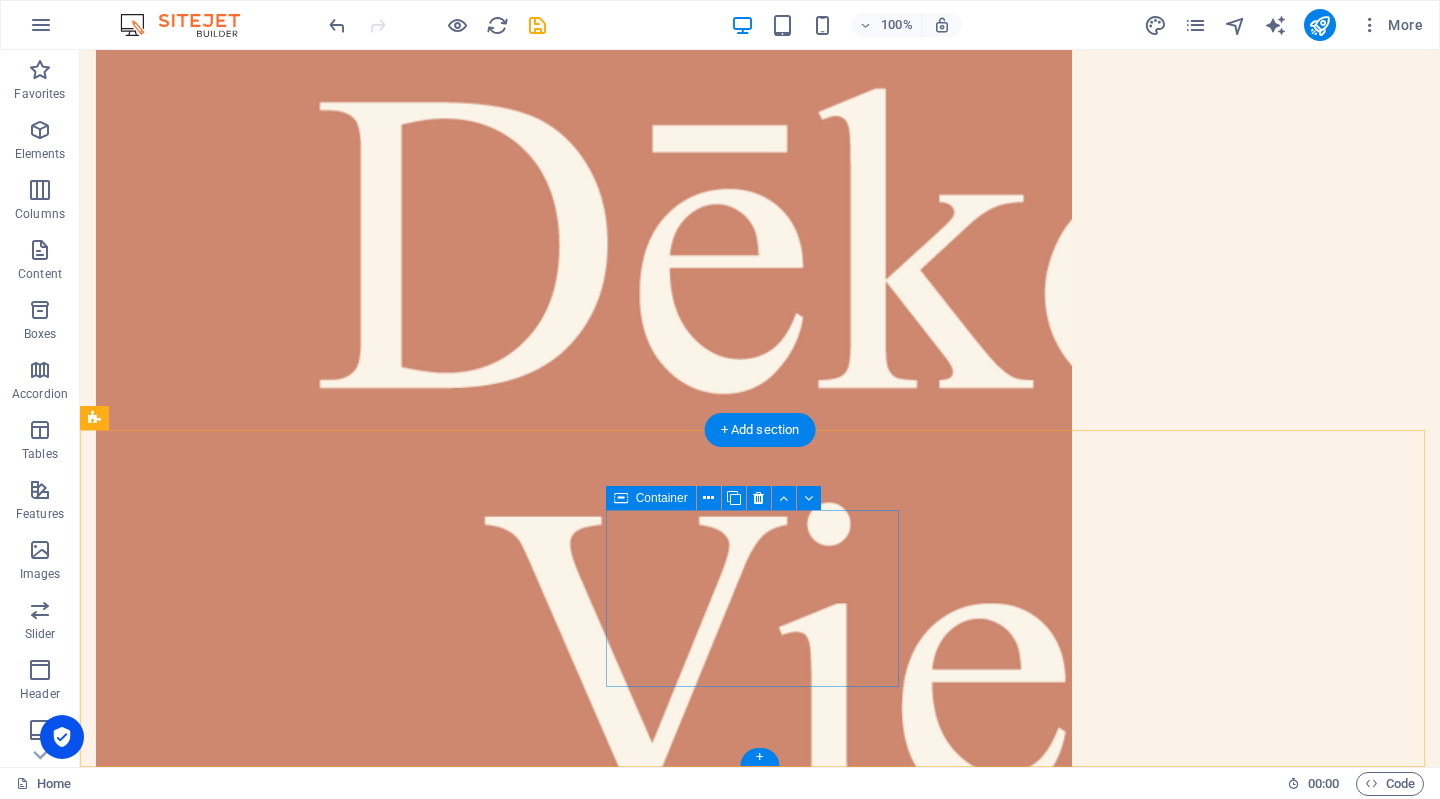 click on "Add elements" at bounding box center [183, 9727] 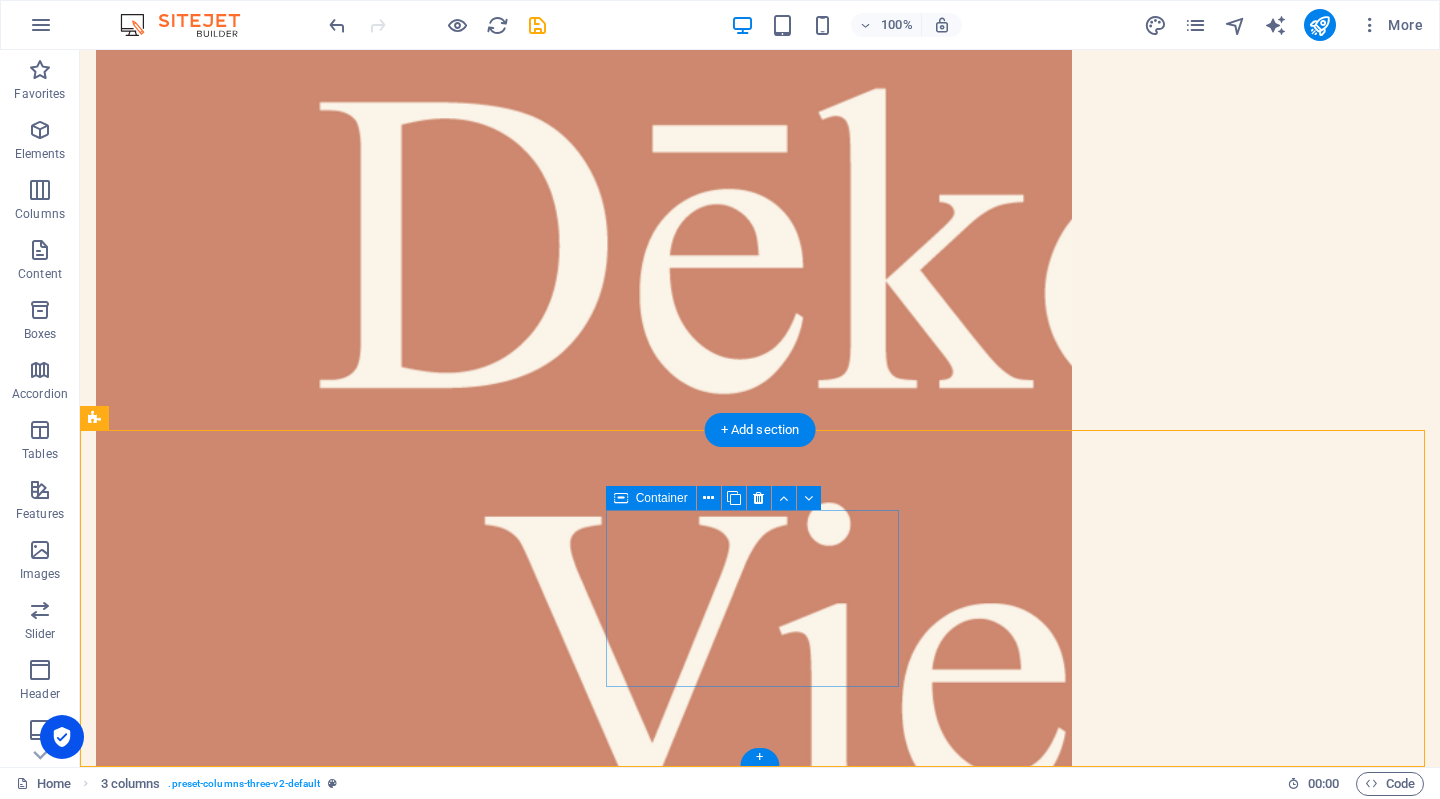click on "Add elements" at bounding box center (183, 9727) 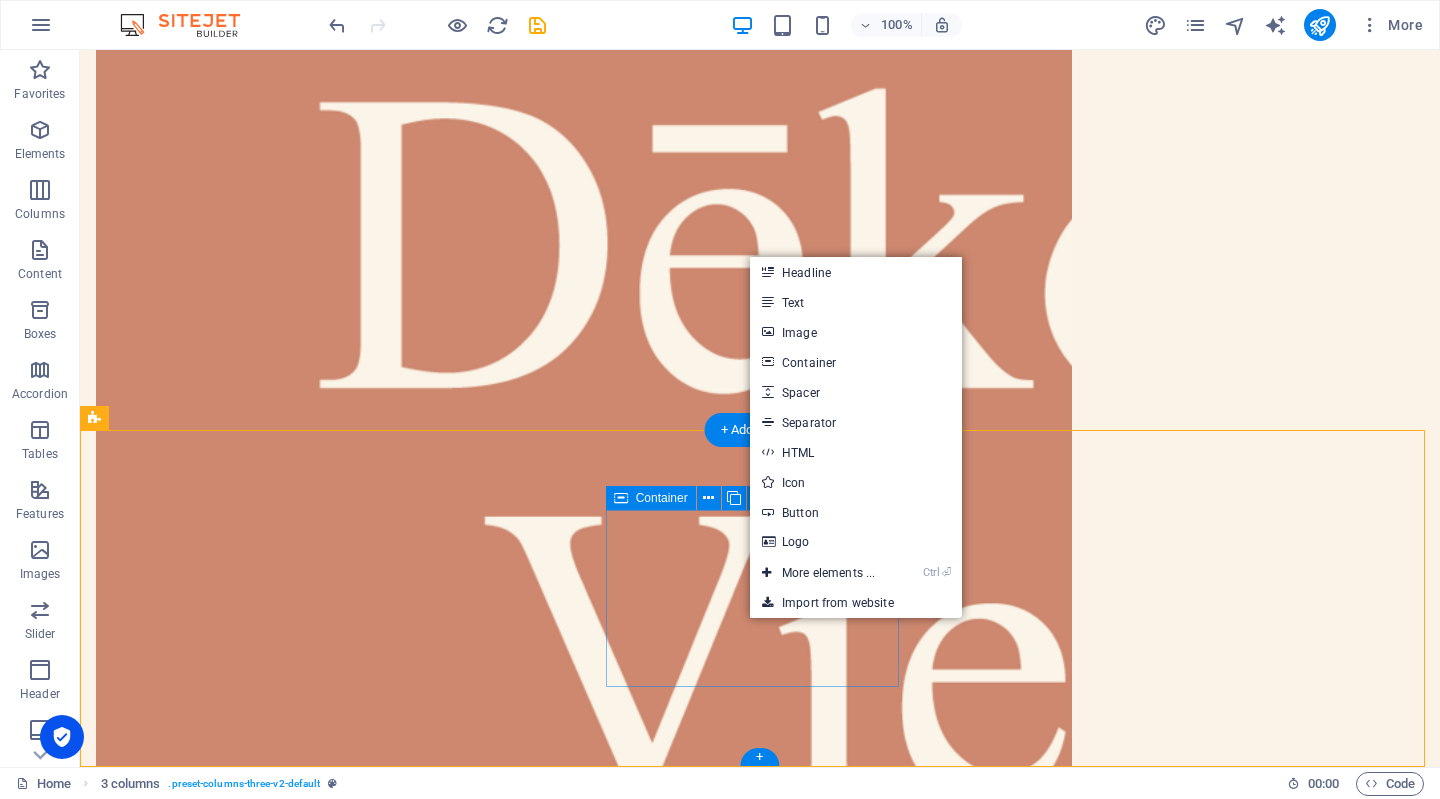 click on "Drop content here or  Add elements  Paste clipboard" at bounding box center [242, 9697] 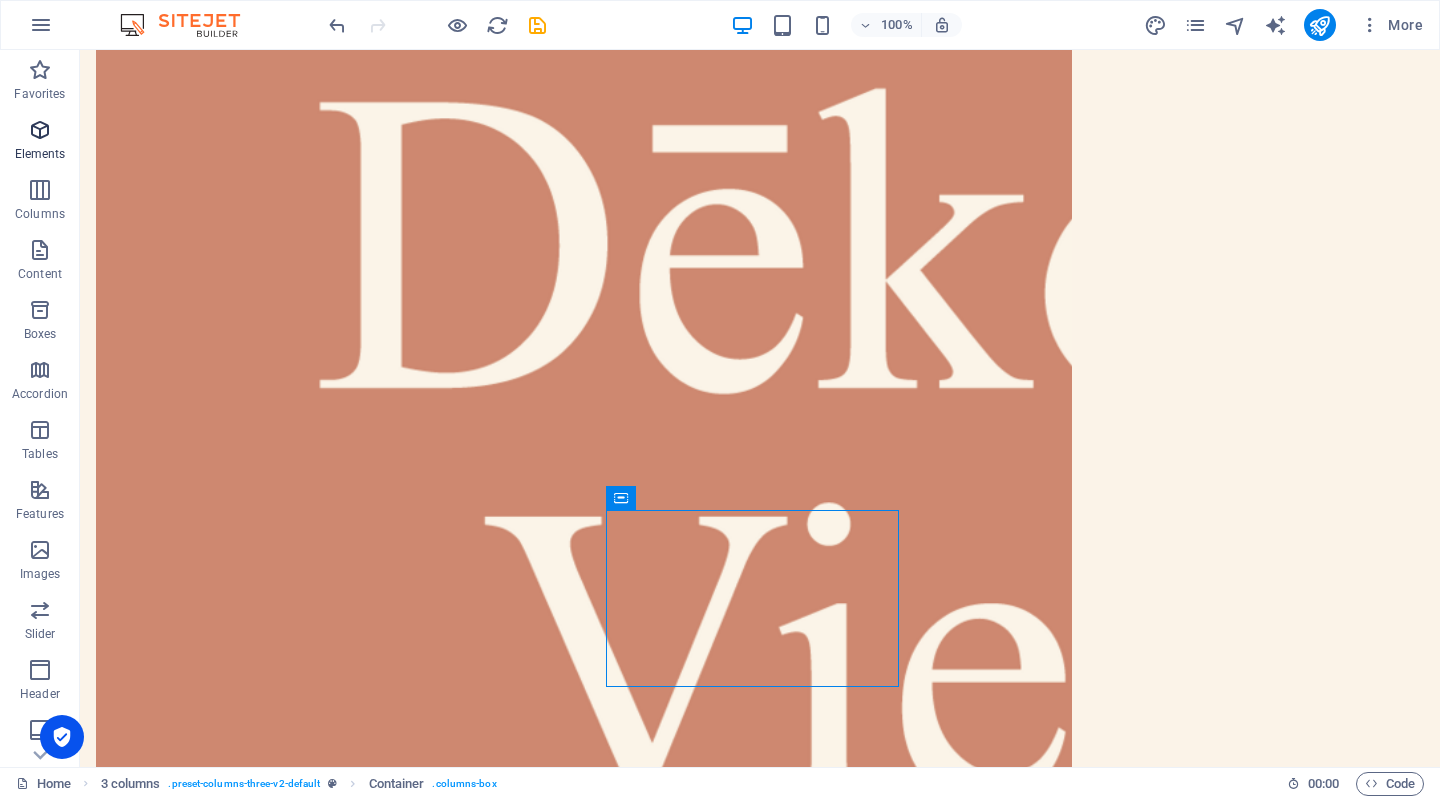 click on "Elements" at bounding box center (40, 154) 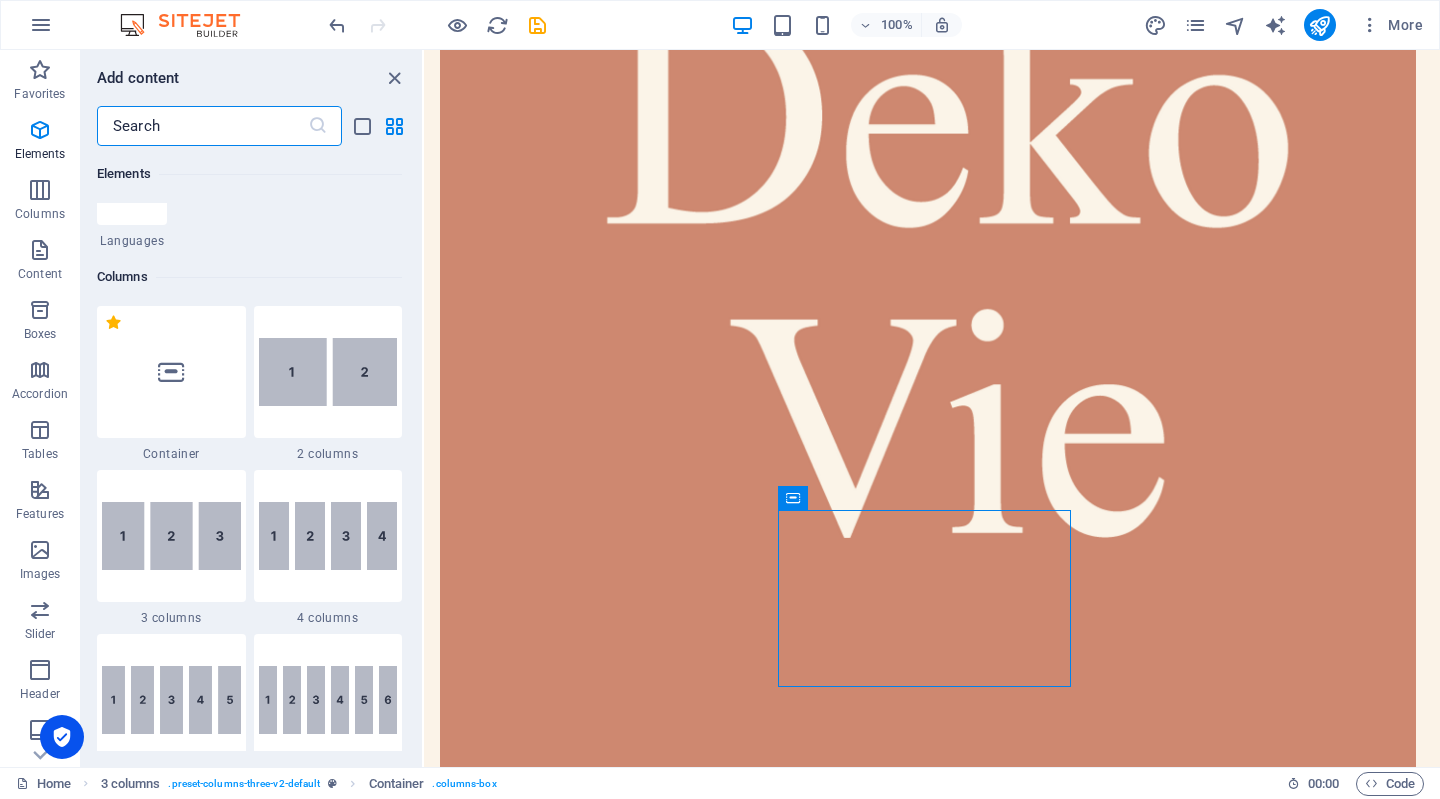 scroll, scrollTop: 896, scrollLeft: 0, axis: vertical 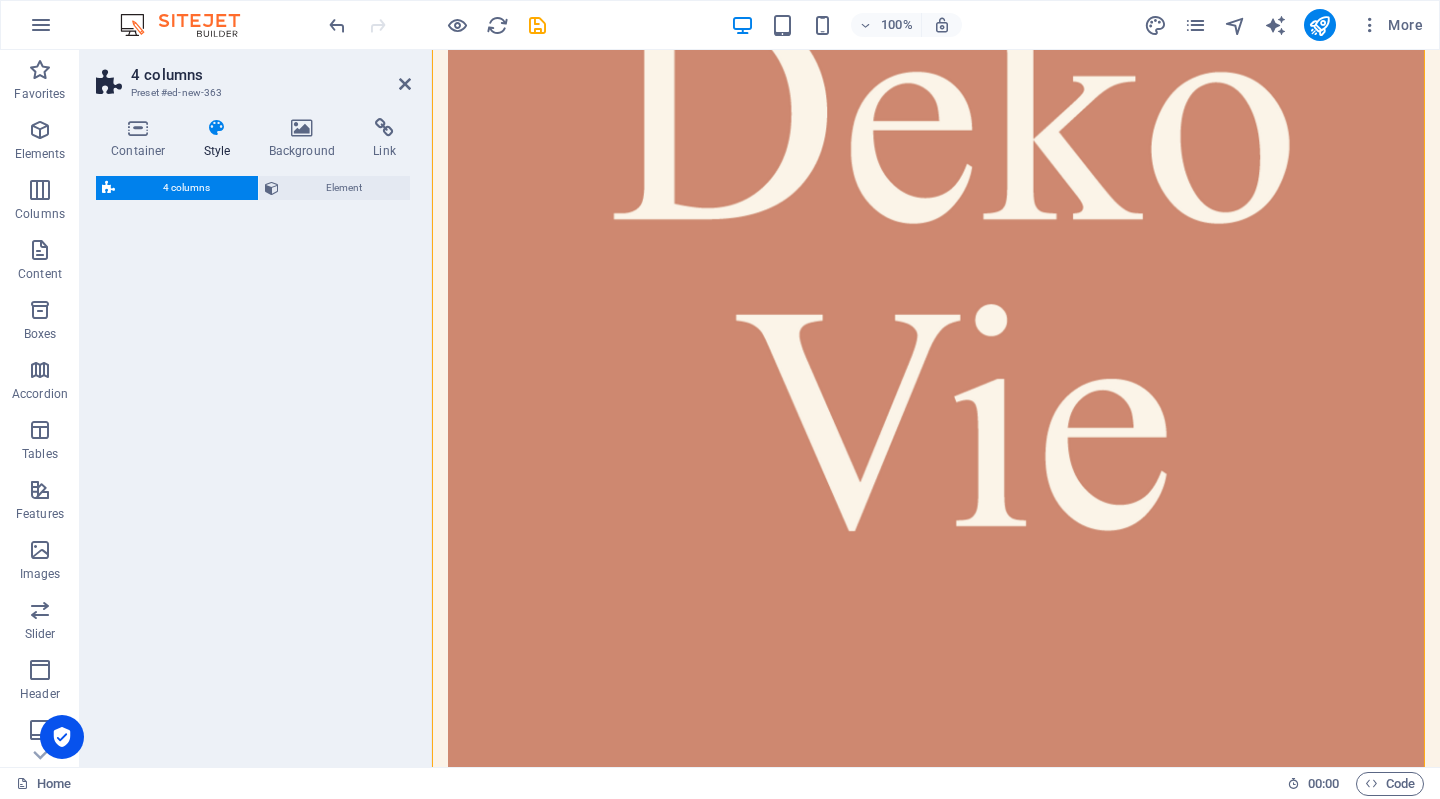 select on "rem" 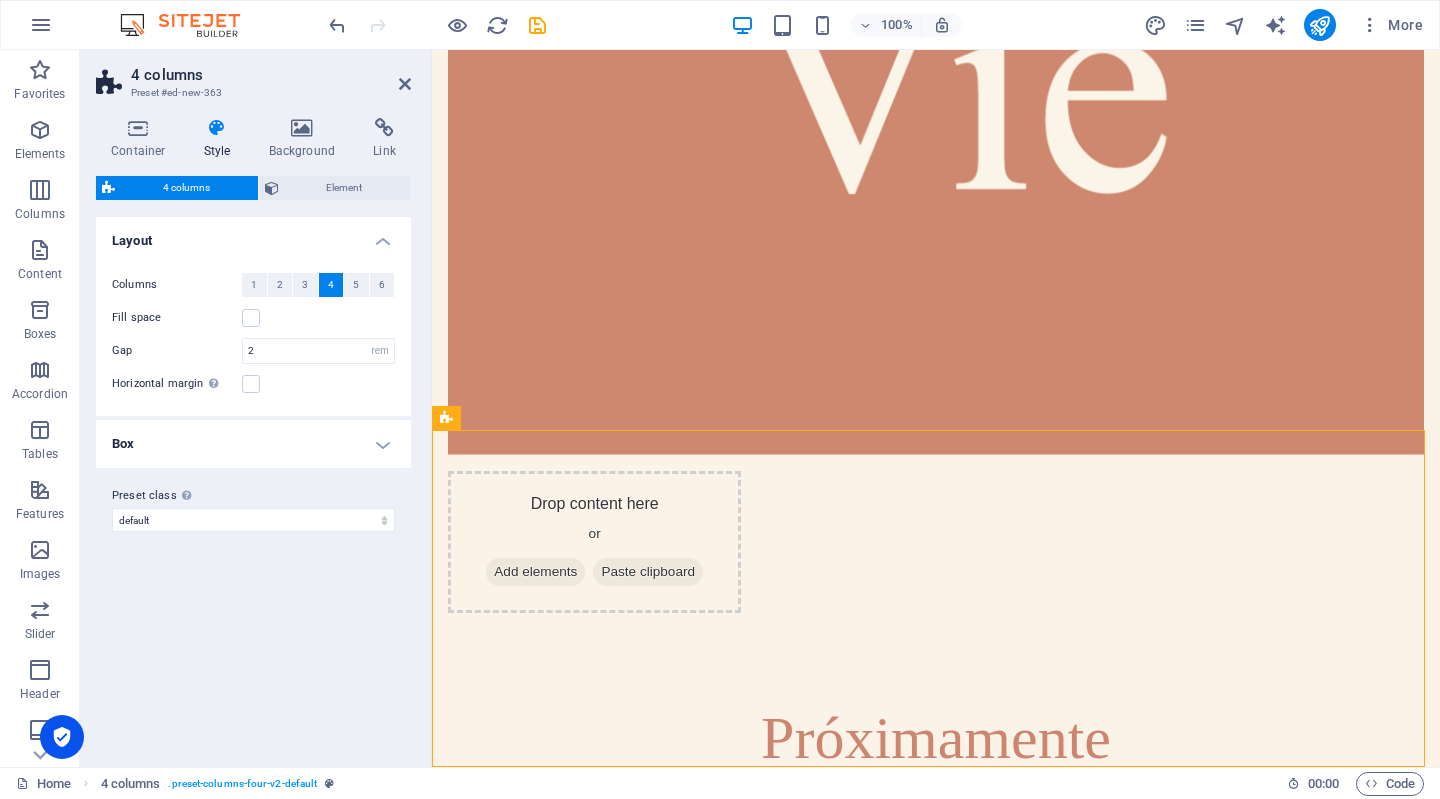 scroll, scrollTop: 551, scrollLeft: 0, axis: vertical 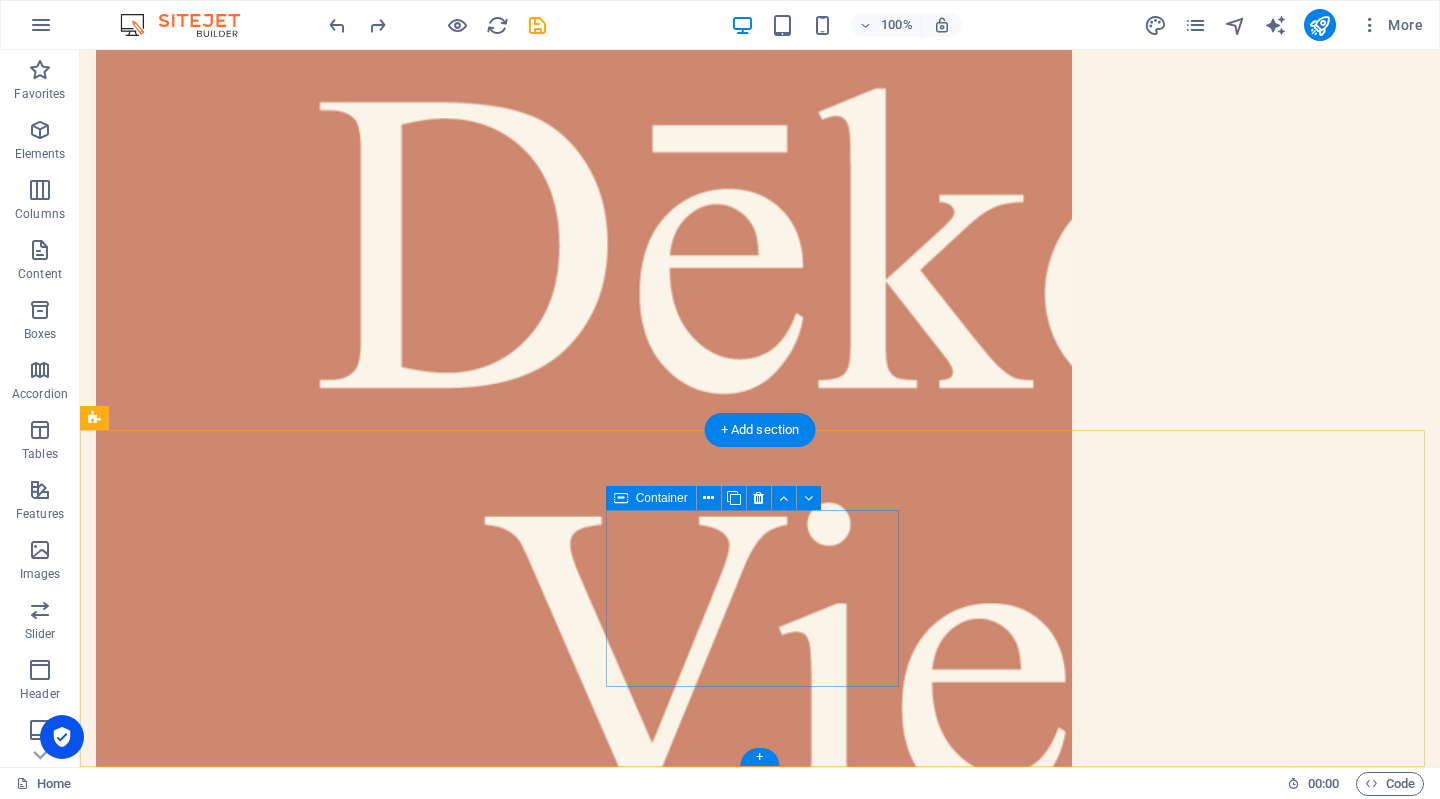 click on "Add elements" at bounding box center (183, 9727) 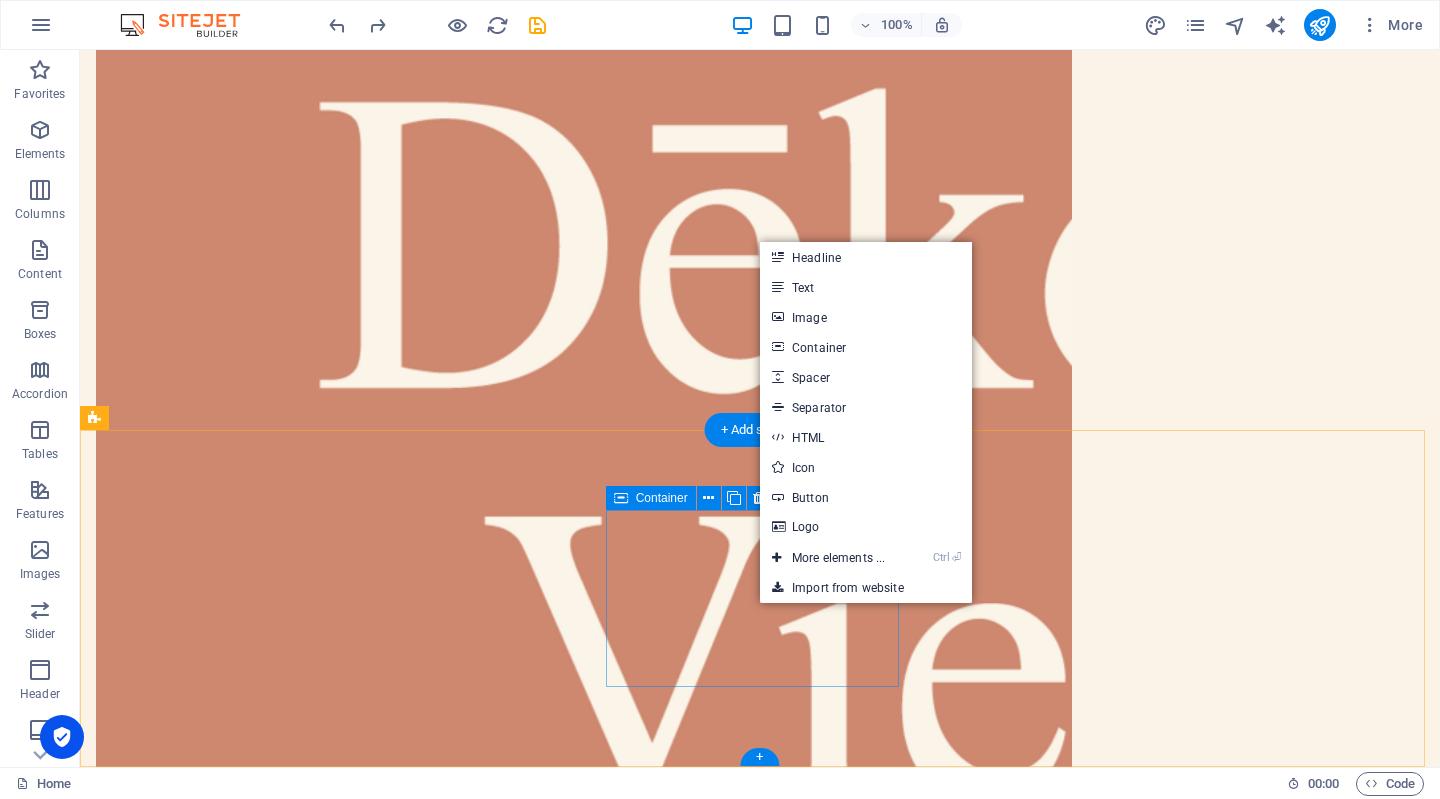 click on "Add elements" at bounding box center (183, 9727) 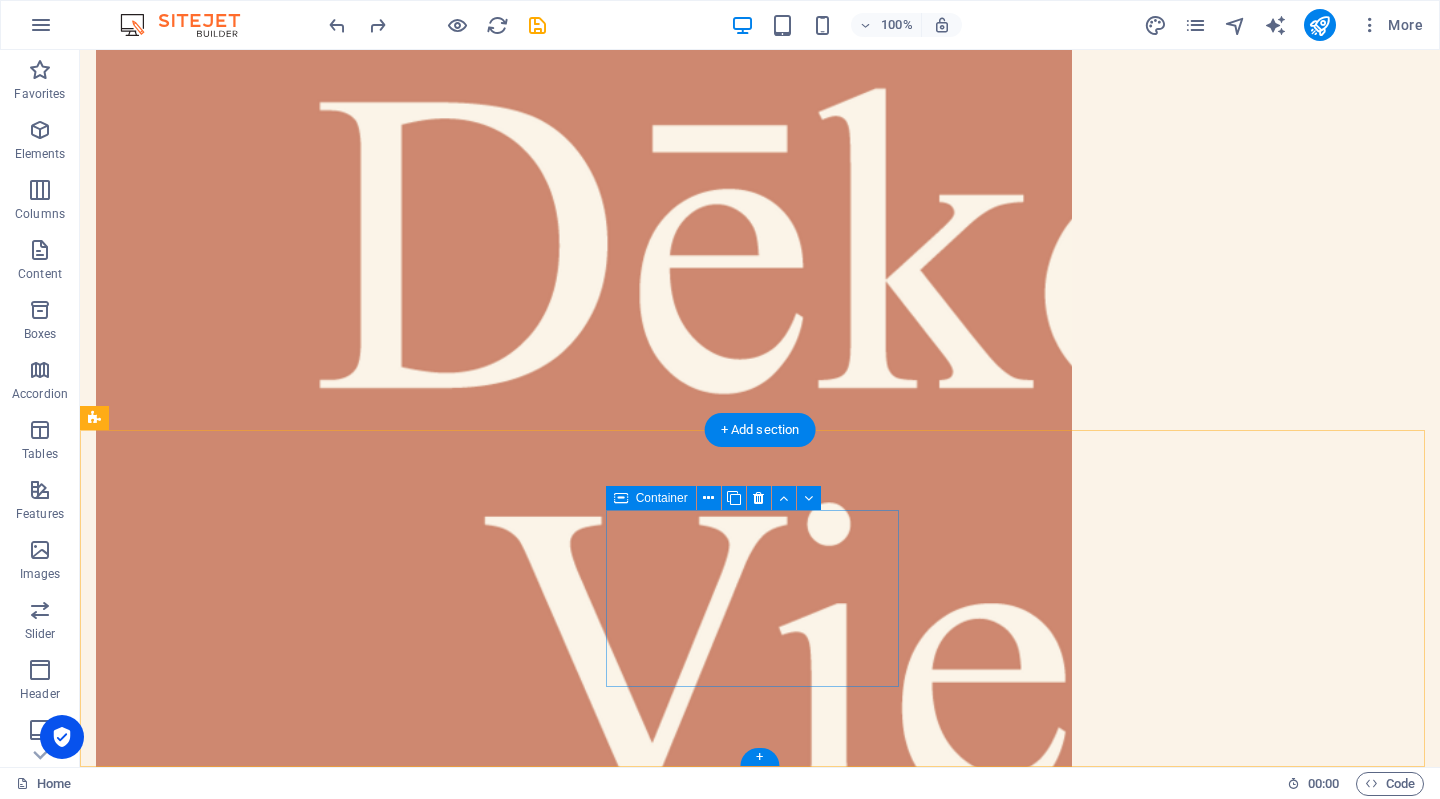 click on "Add elements" at bounding box center [183, 9727] 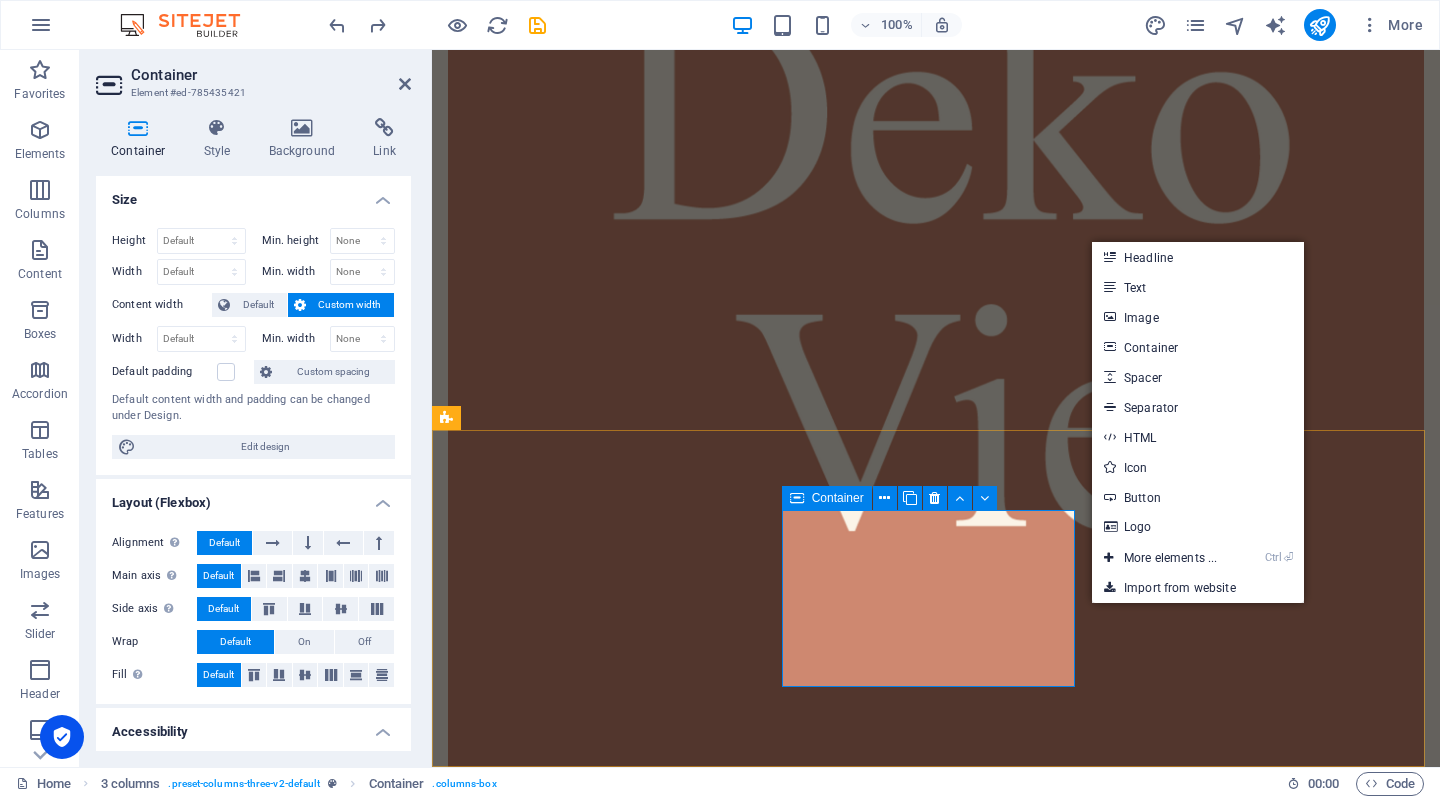 click on "Add elements" at bounding box center [535, 7475] 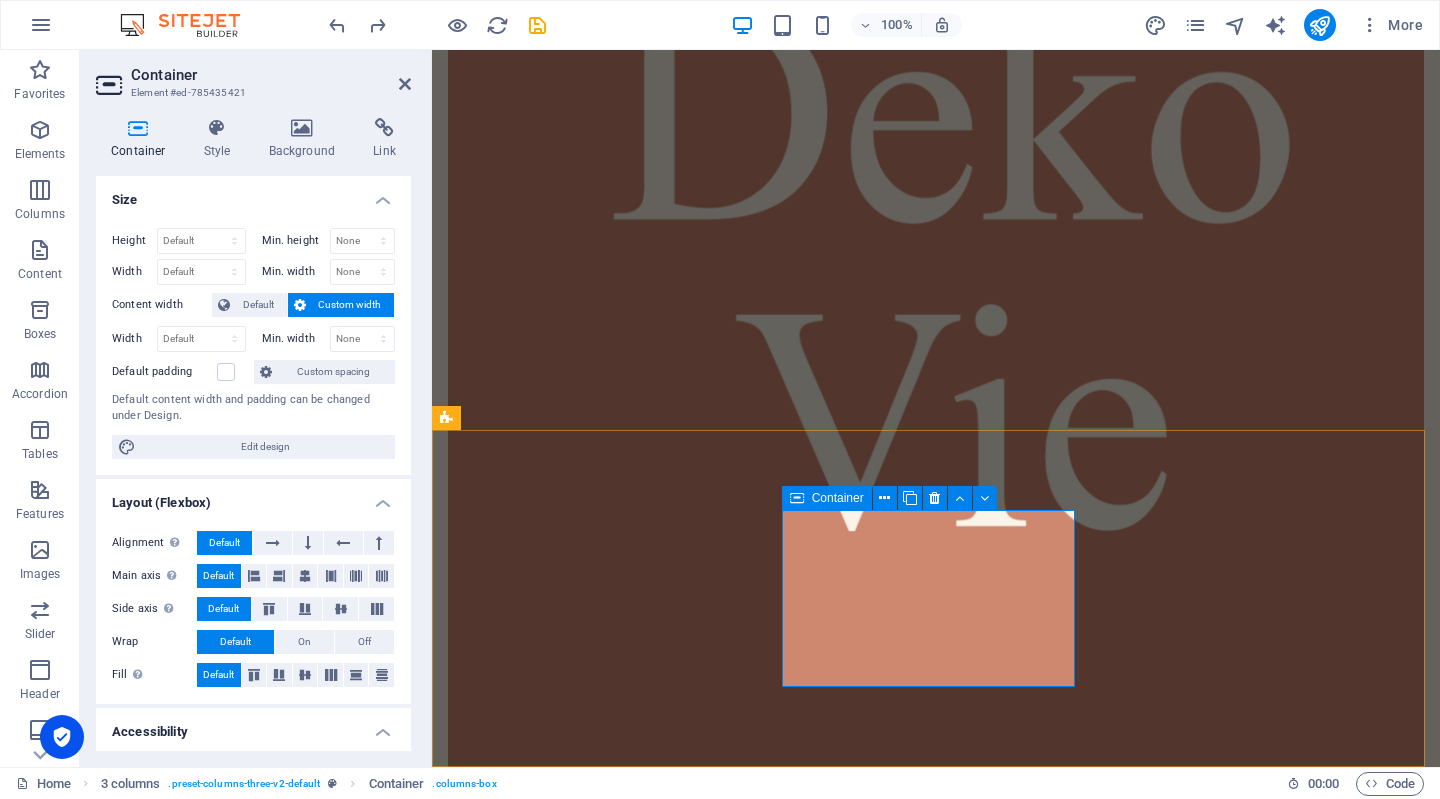 click on "Add elements" at bounding box center (535, 7475) 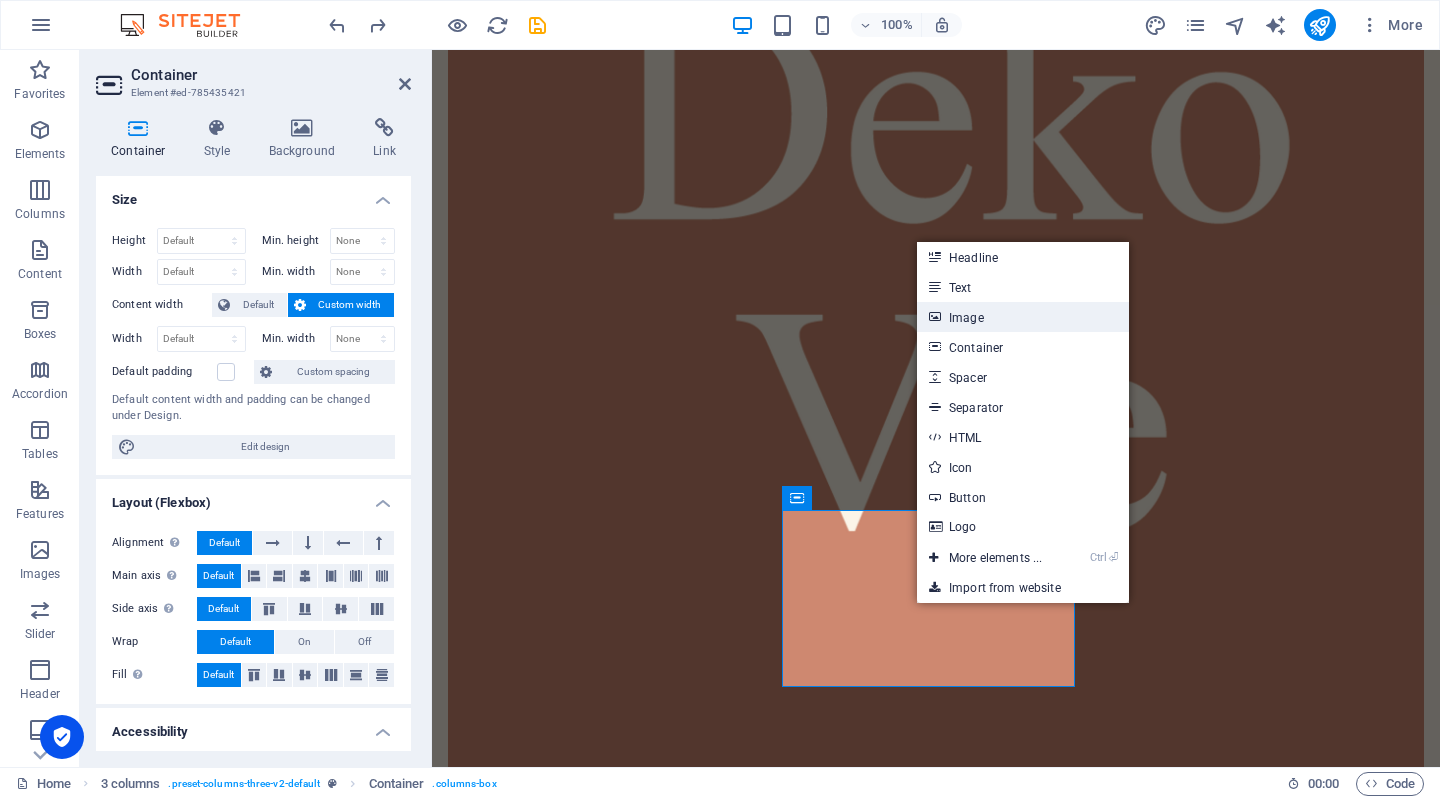 click on "Image" at bounding box center (1023, 317) 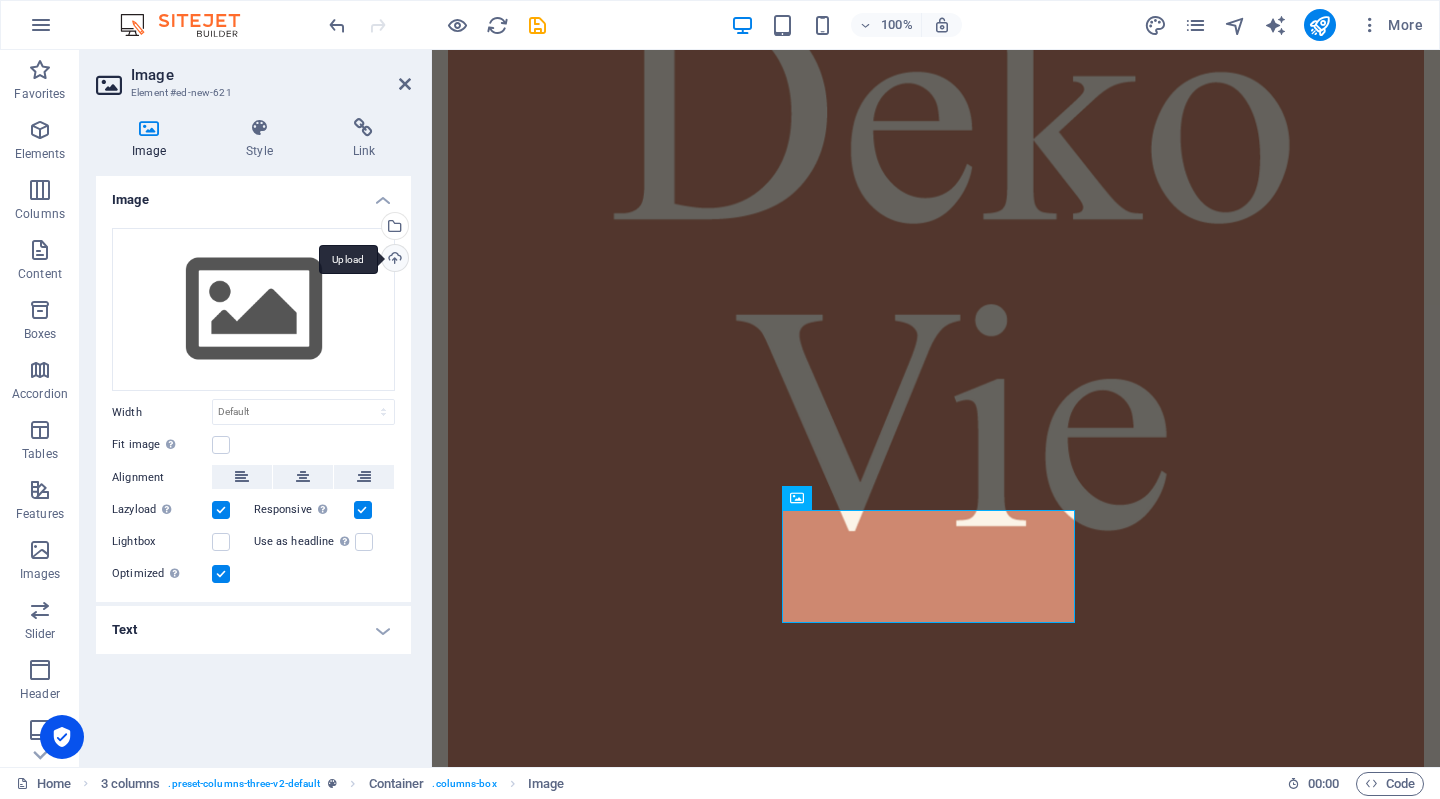 click on "Upload" at bounding box center (393, 260) 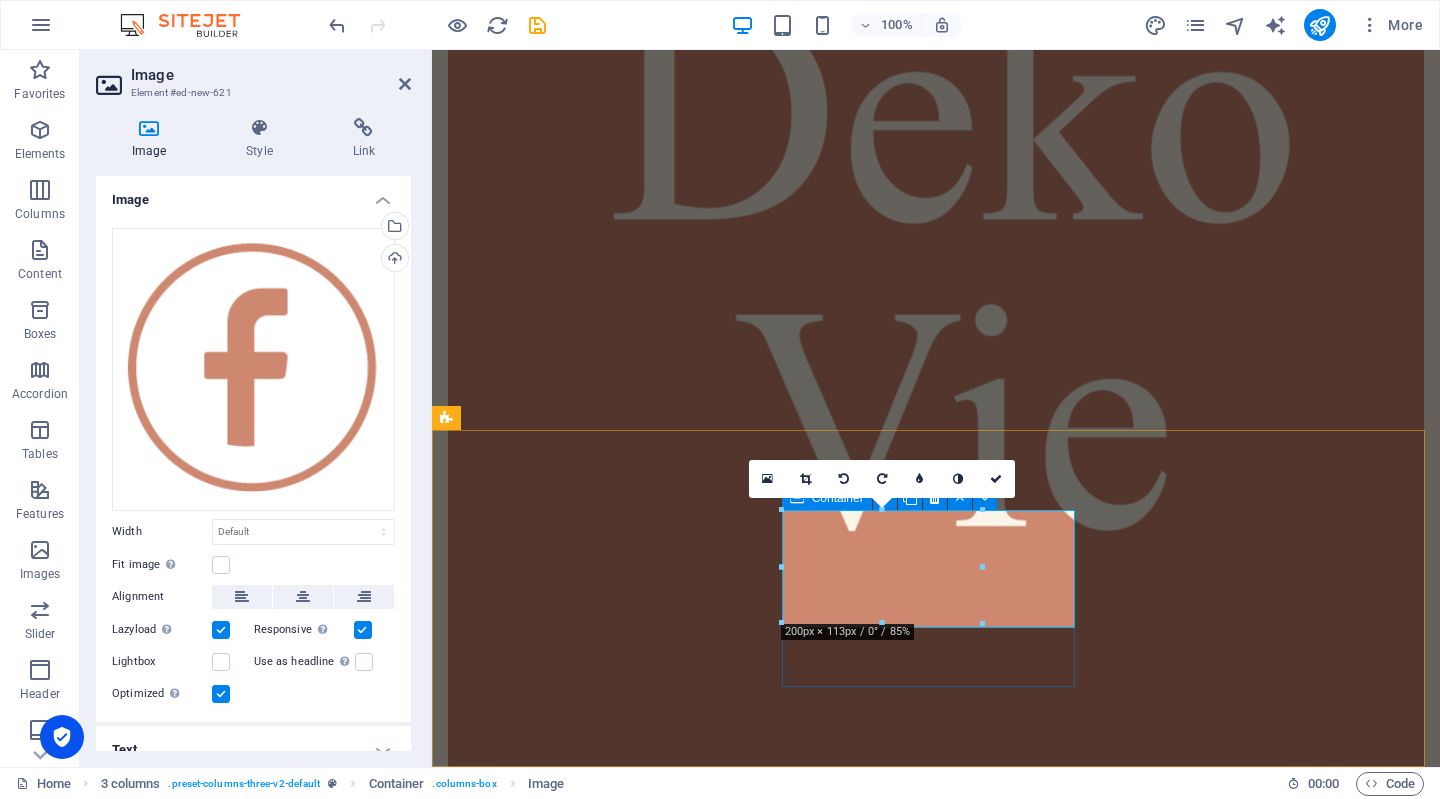 click at bounding box center (594, 7492) 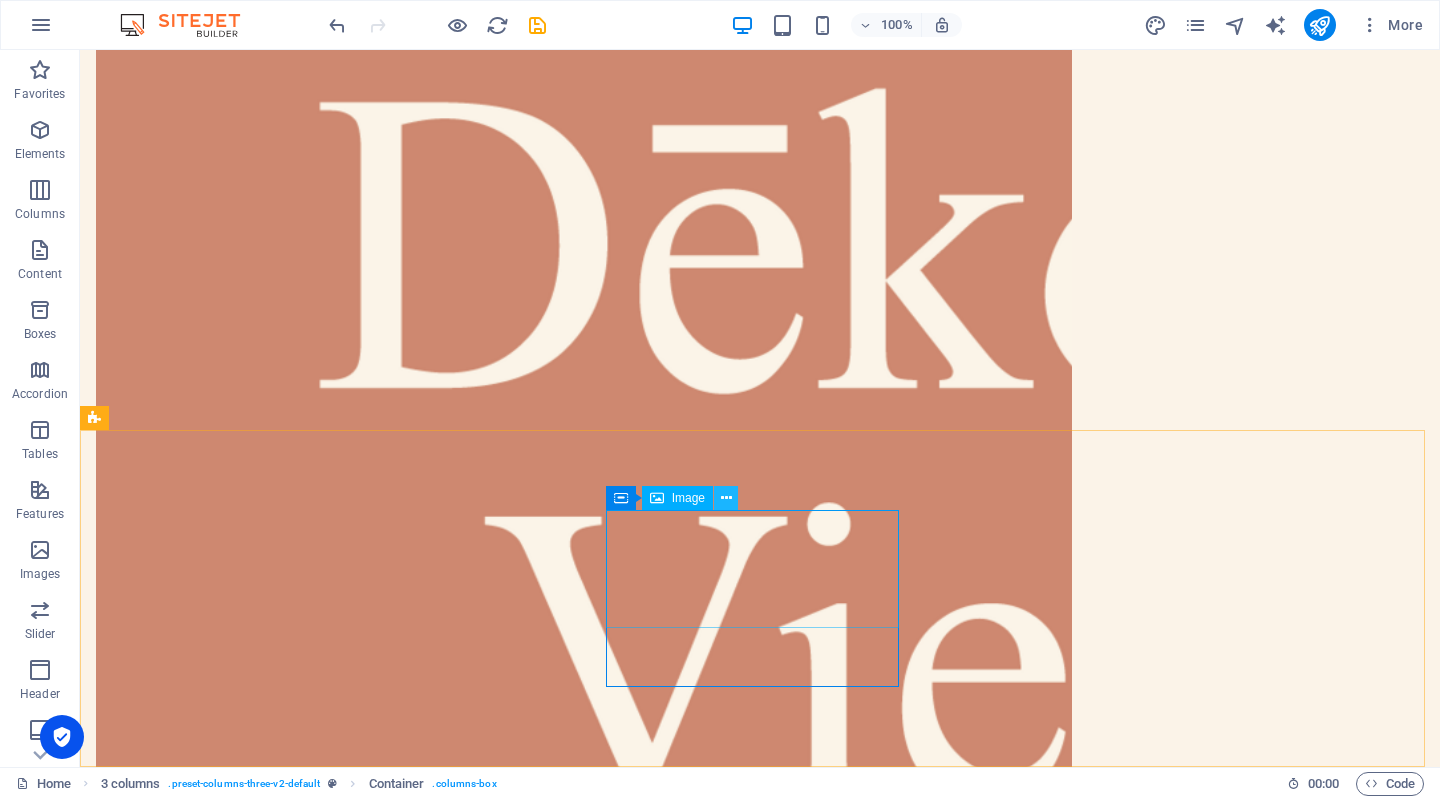 click at bounding box center [726, 498] 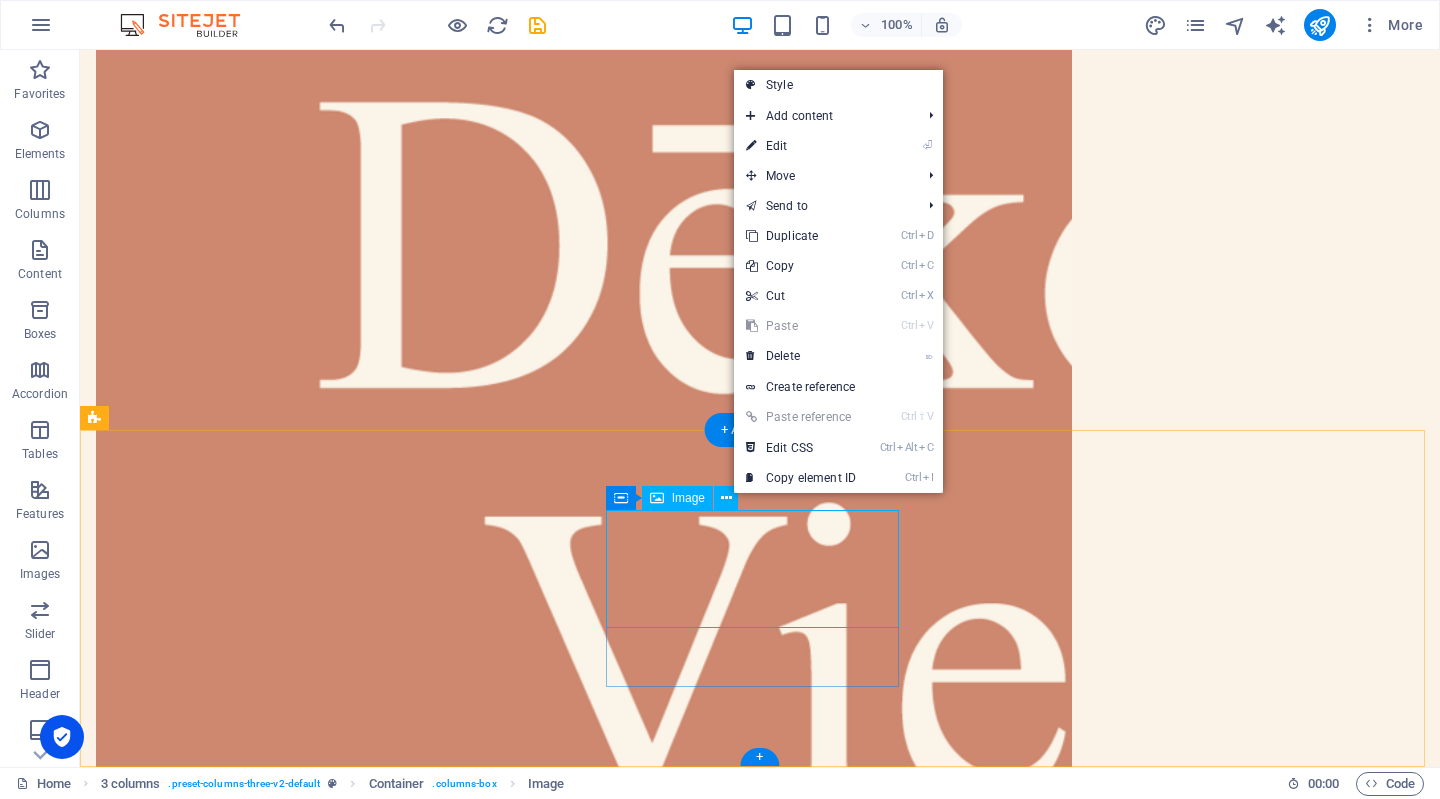 click at bounding box center [242, 9744] 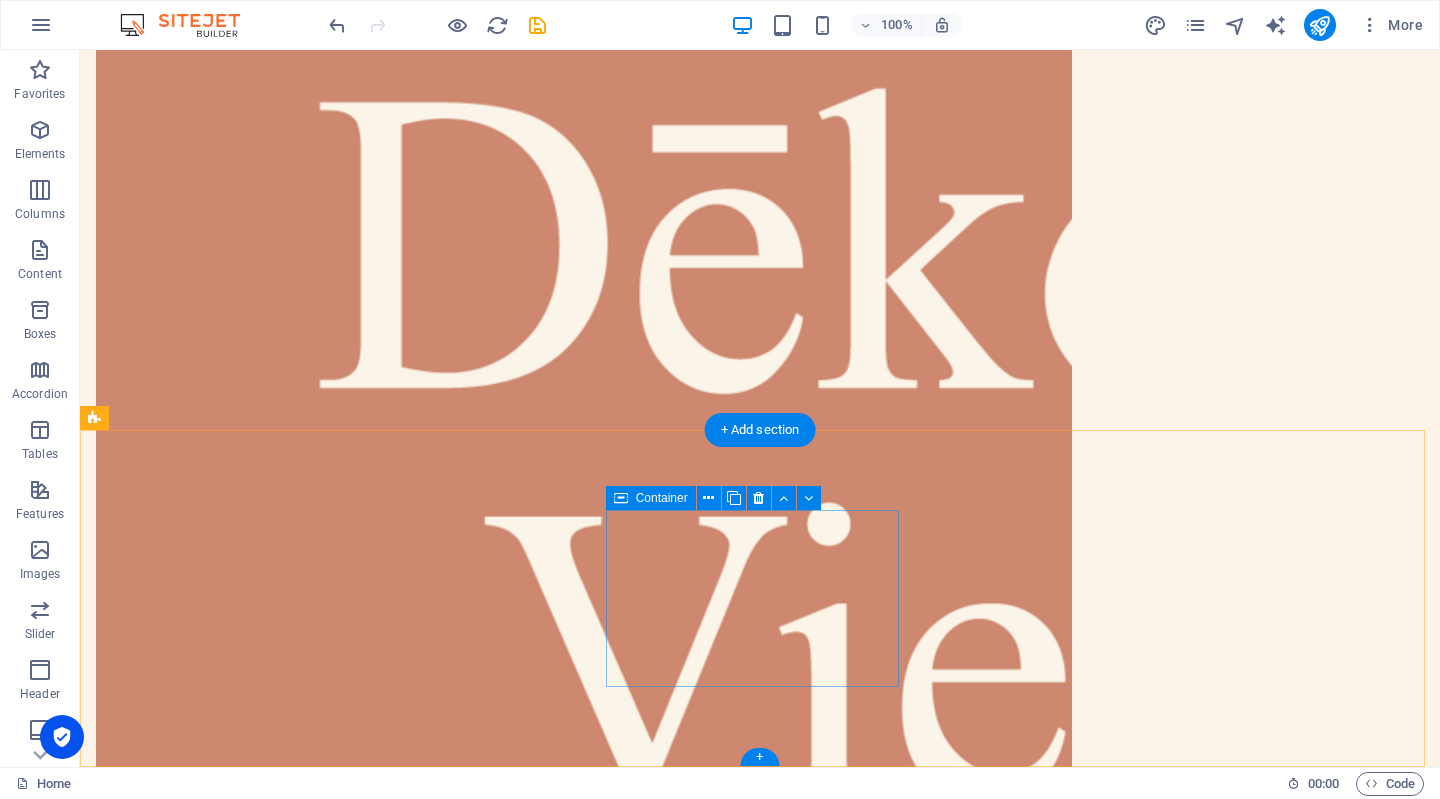 click on "Add elements" at bounding box center (183, 9727) 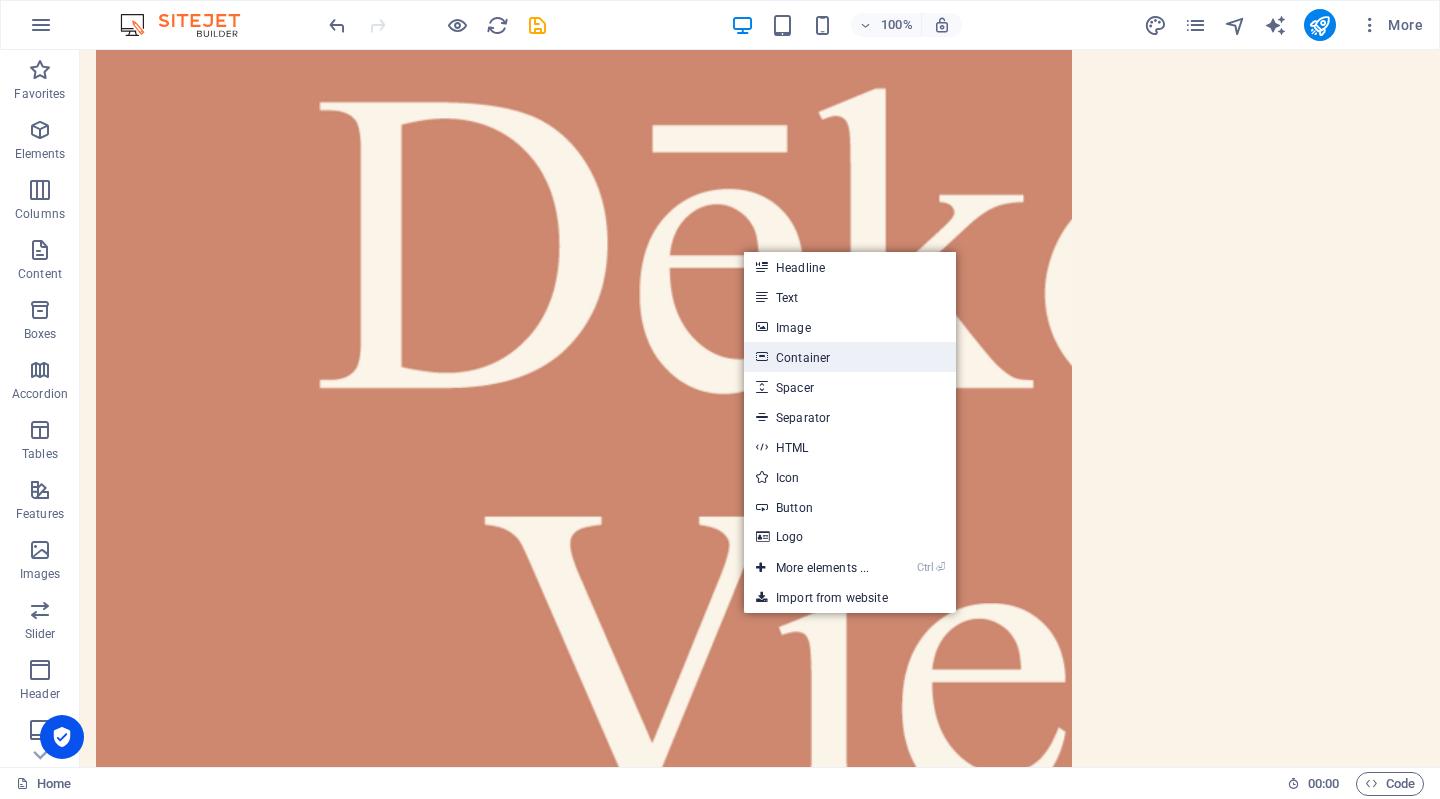 click on "Container" at bounding box center [850, 357] 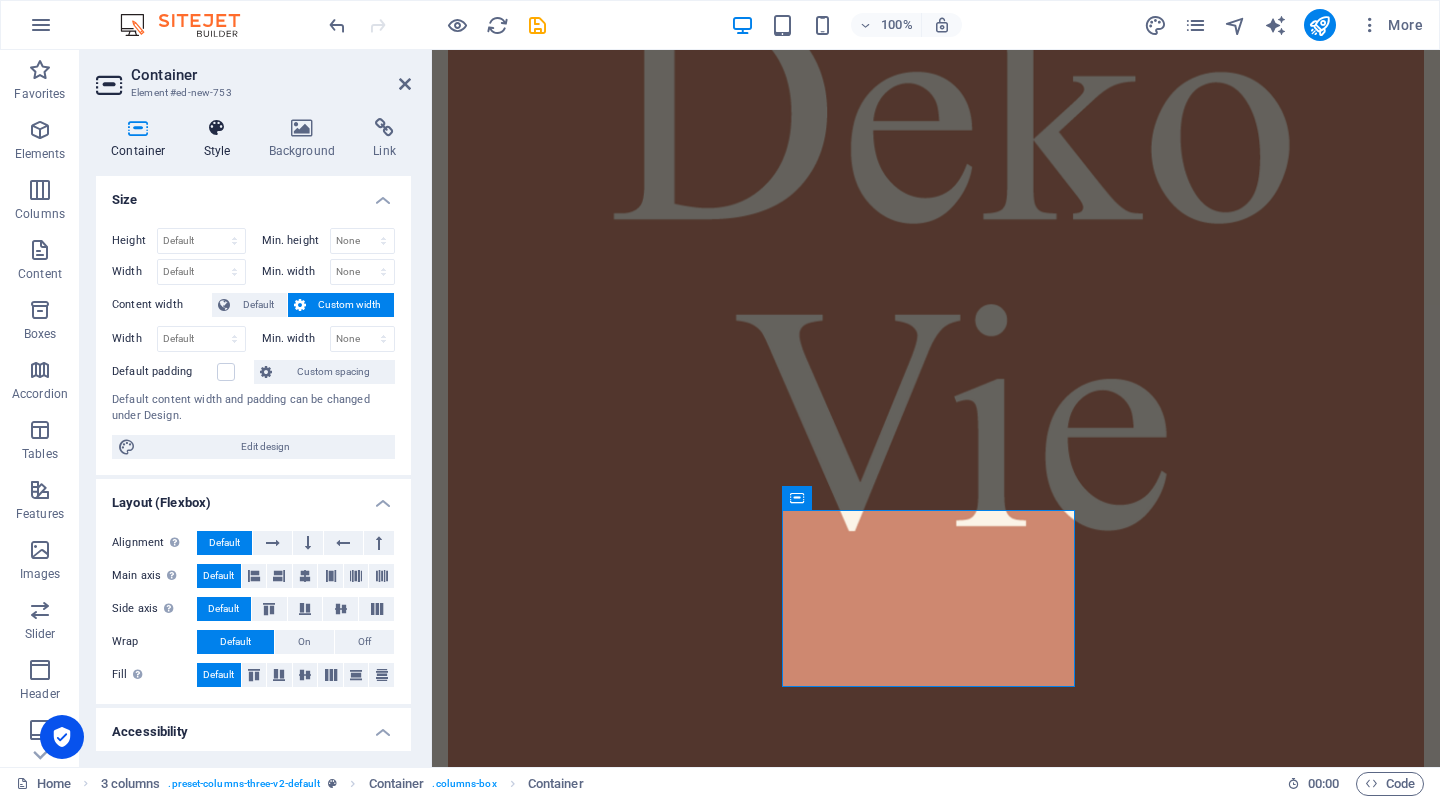 click on "Style" at bounding box center [221, 139] 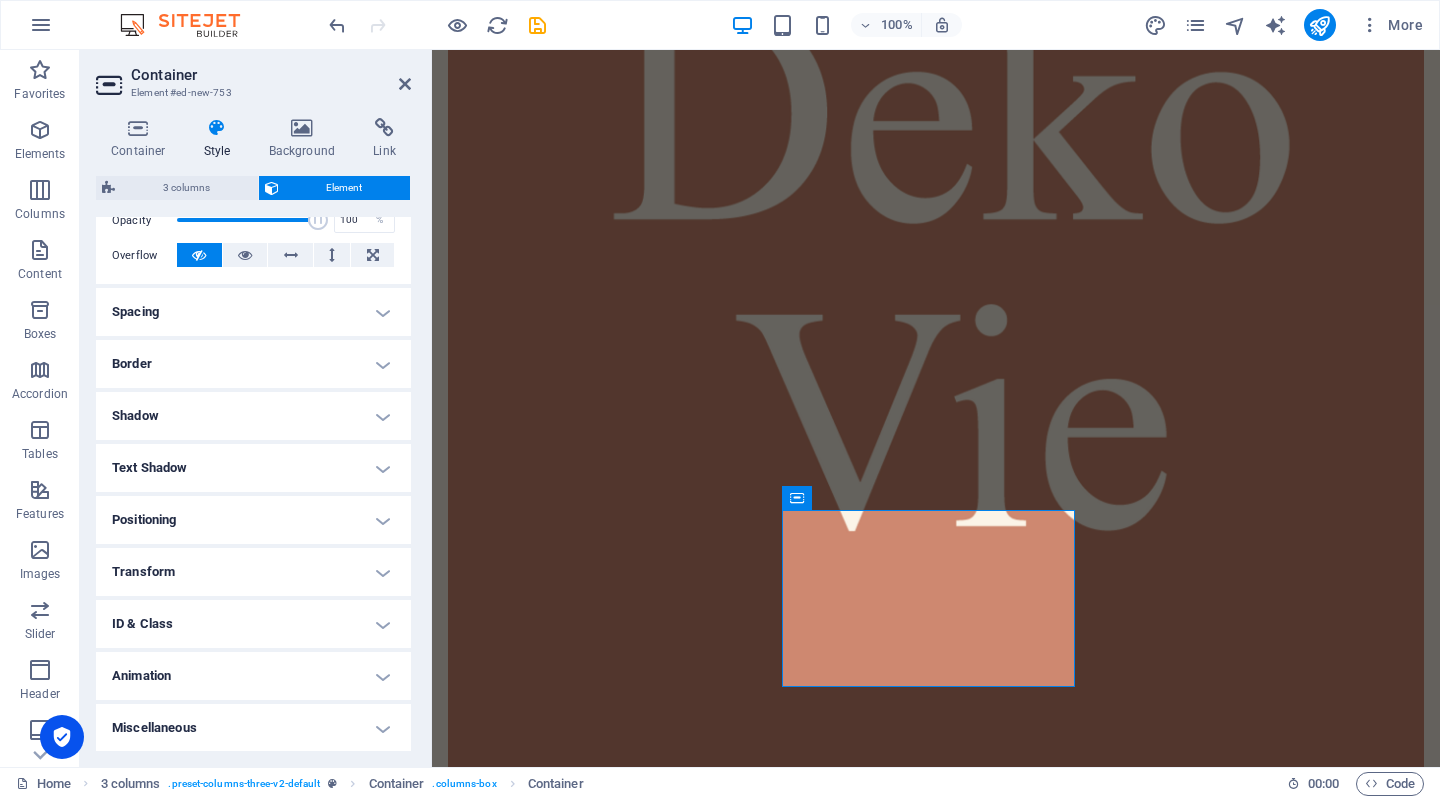 scroll, scrollTop: 0, scrollLeft: 0, axis: both 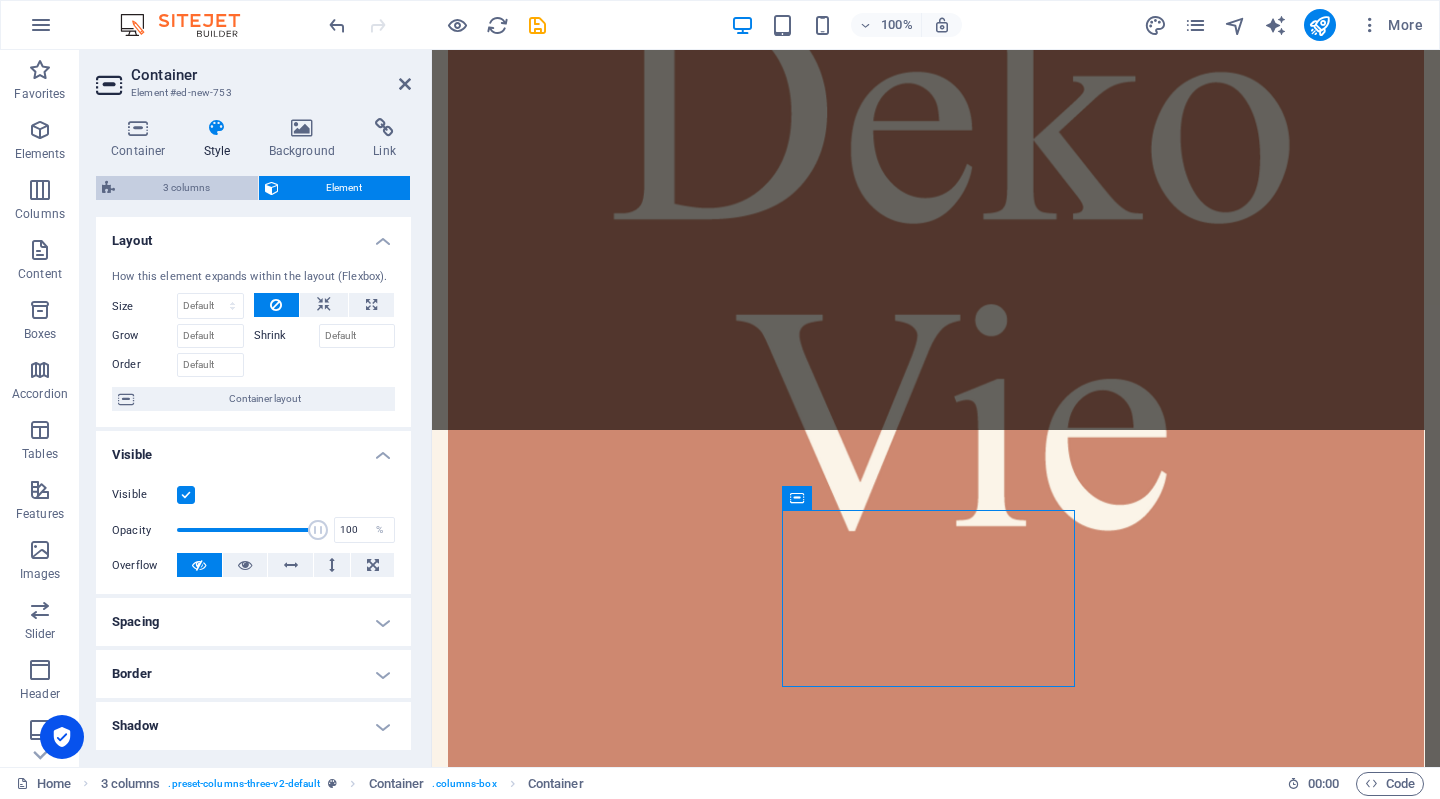 click on "3 columns" at bounding box center [186, 188] 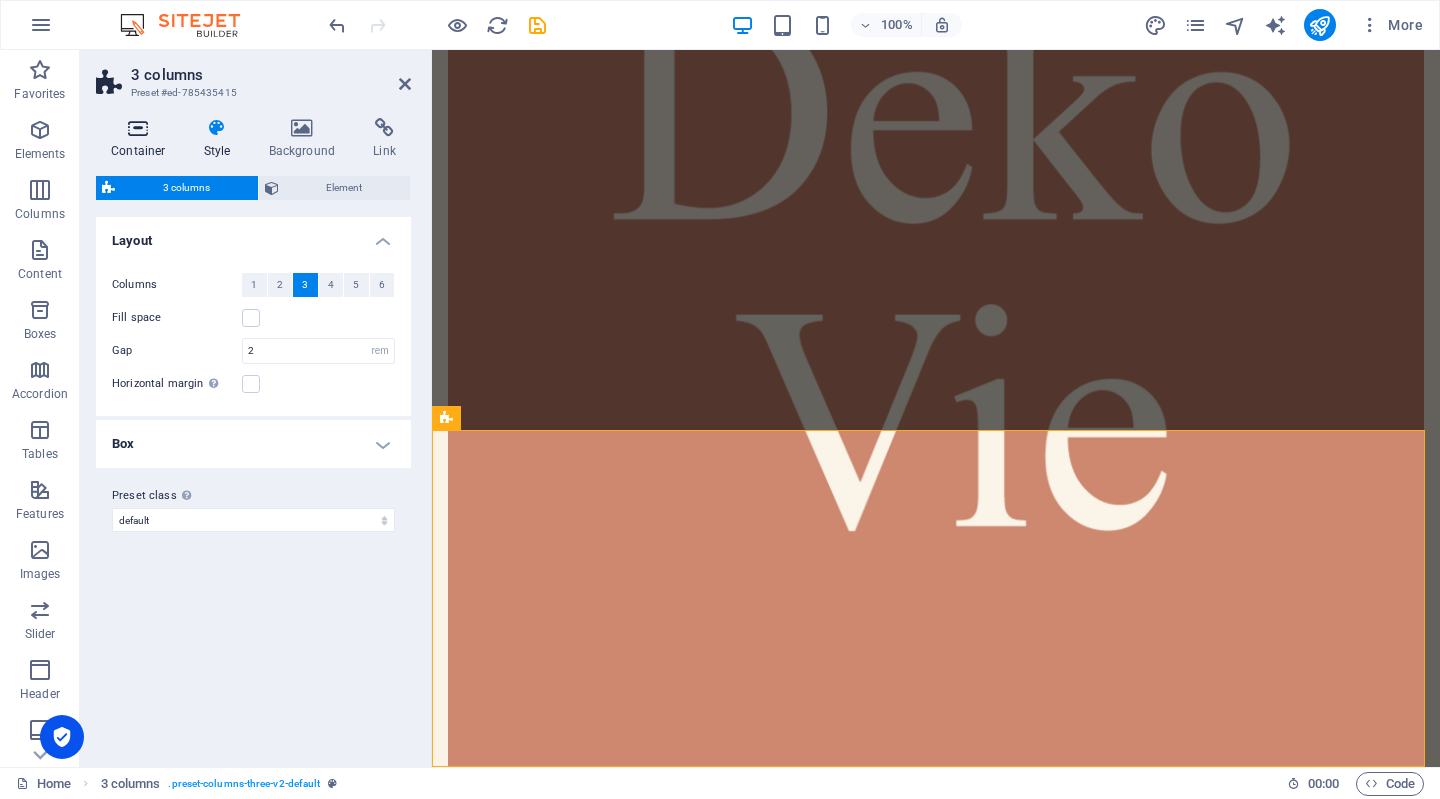 click on "Container" at bounding box center [142, 139] 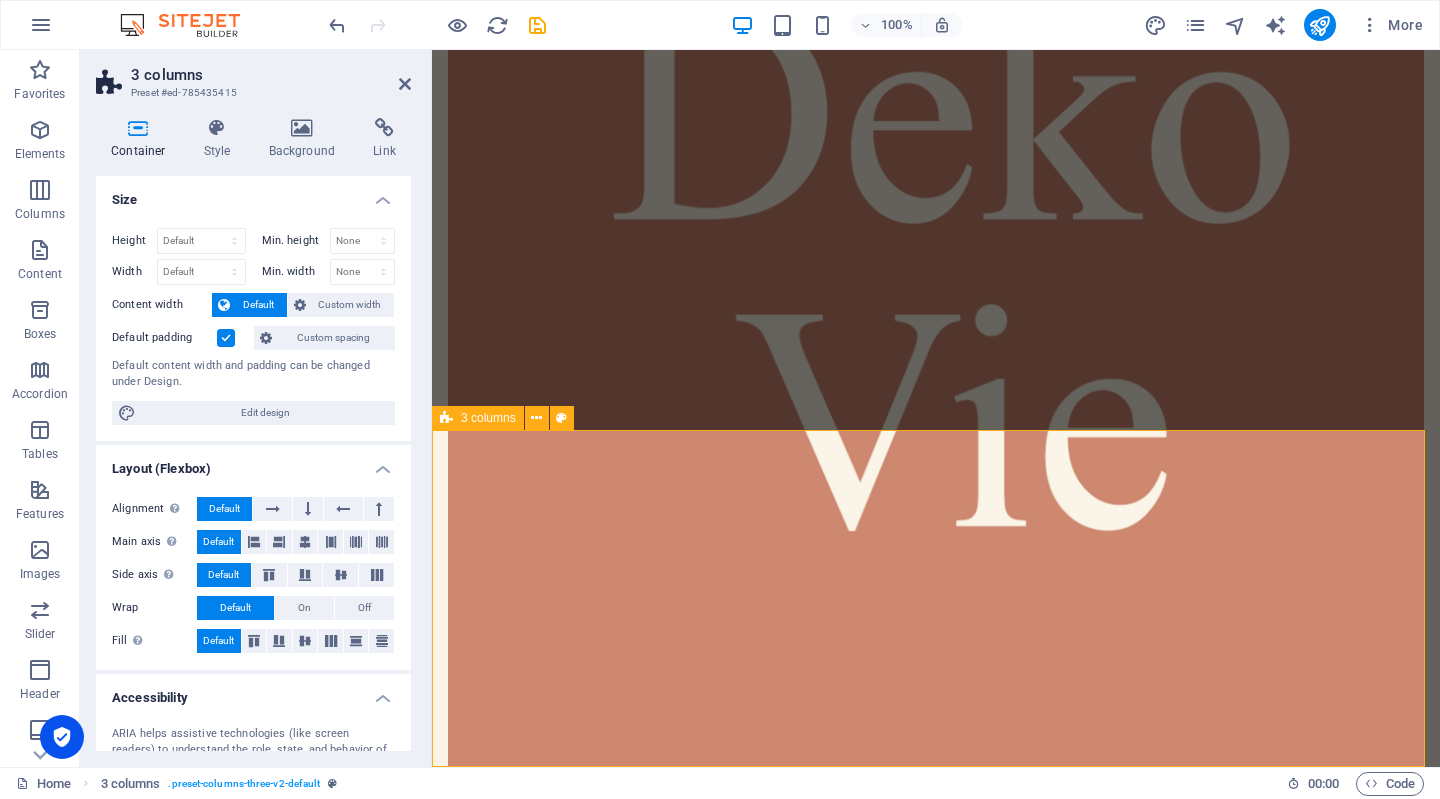 click on "Drop content here or  Add elements  Paste clipboard Drop content here or  Add elements  Paste clipboard Drop content here or  Add elements  Paste clipboard" at bounding box center [936, 7445] 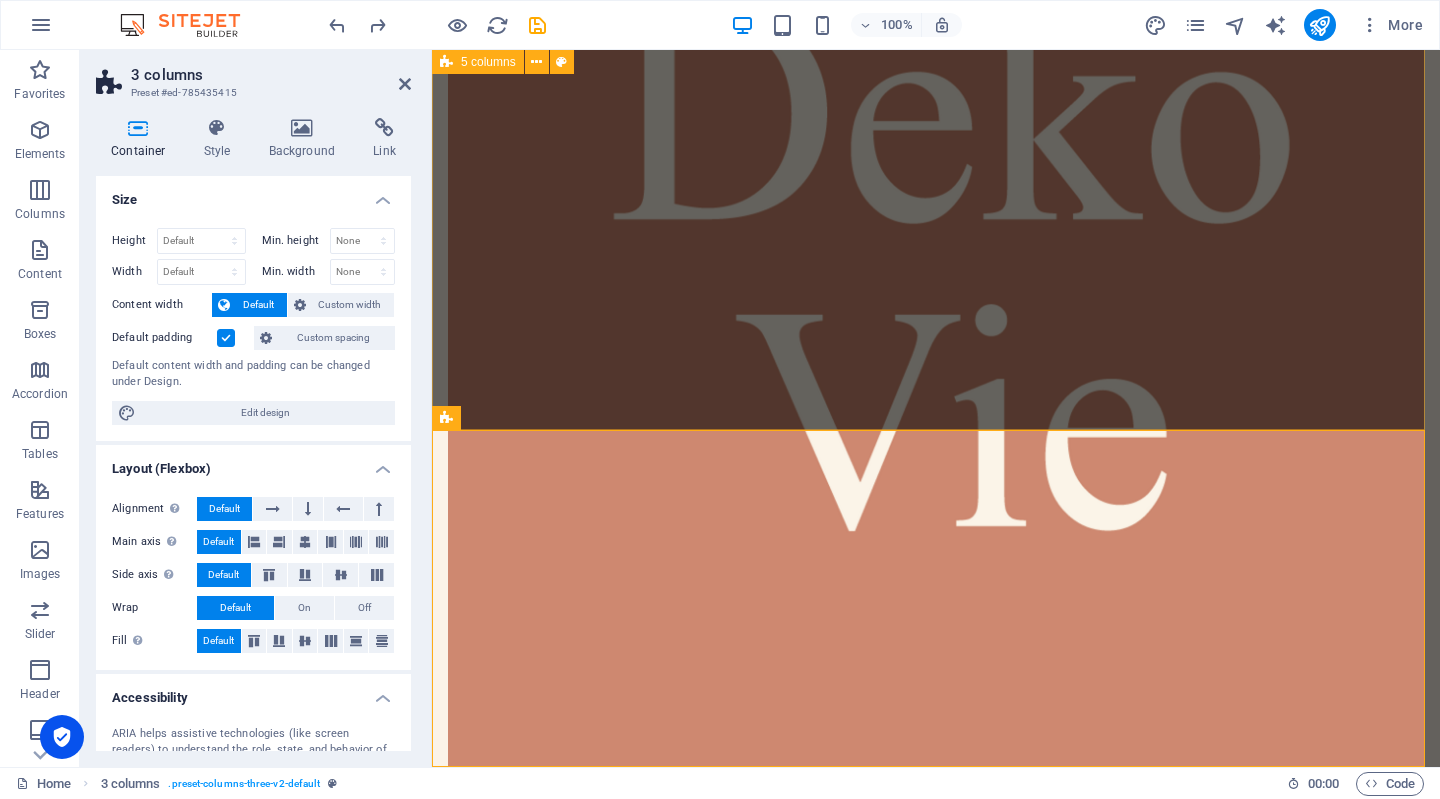 click on "Drop content here or  Add elements  Paste clipboard Drop content here or  Add elements  Paste clipboard" at bounding box center [936, 4127] 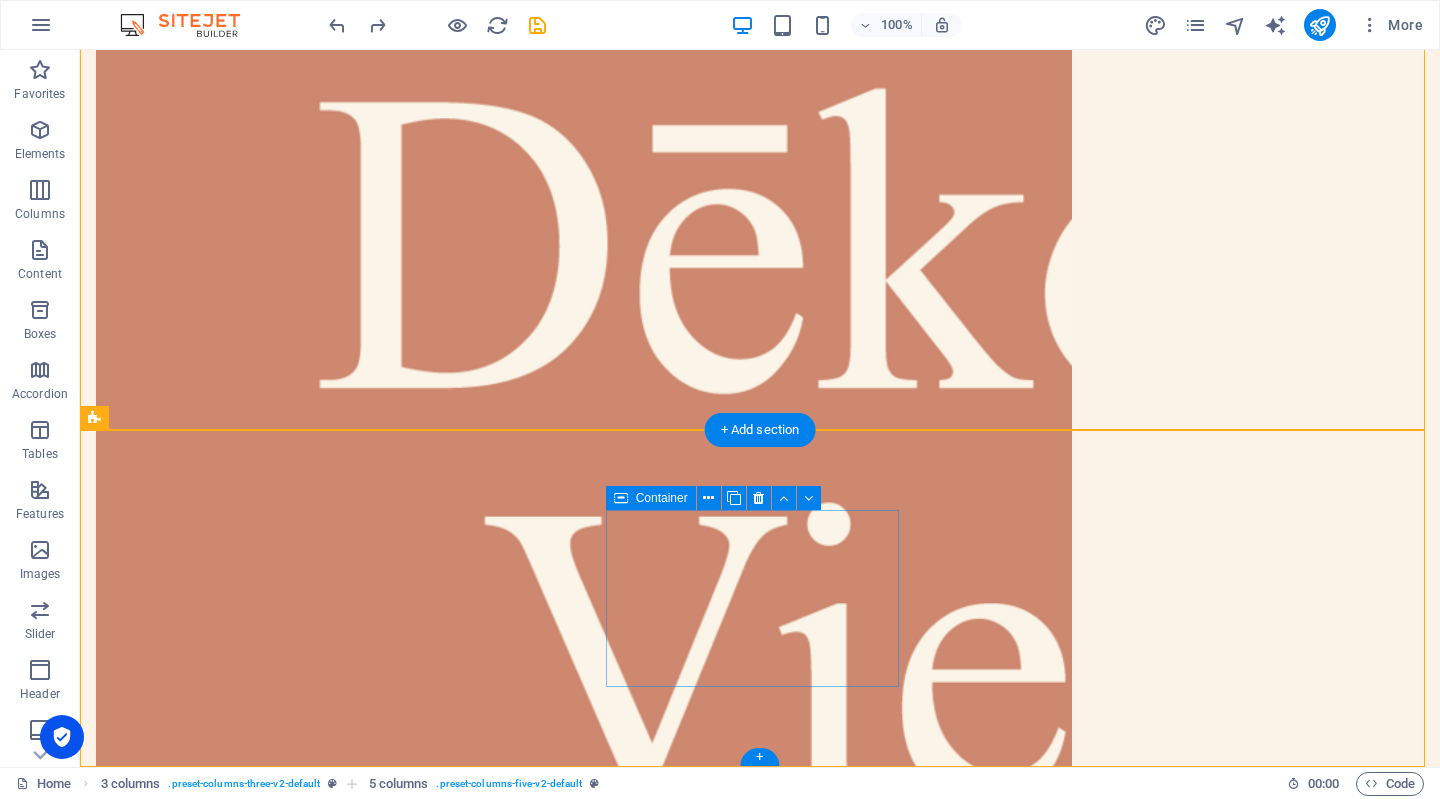 click on "Add elements" at bounding box center (183, 9727) 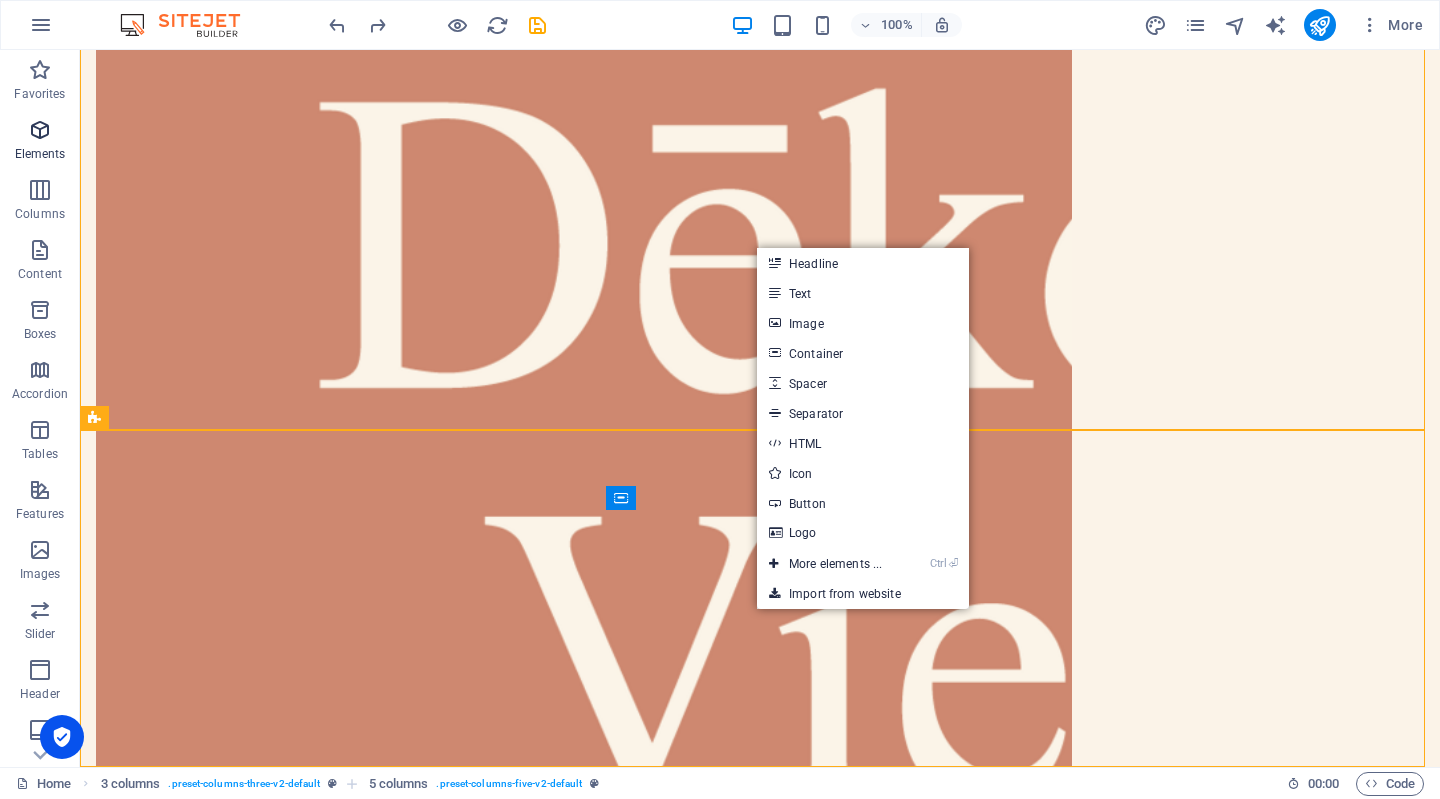 click on "Elements" at bounding box center [40, 154] 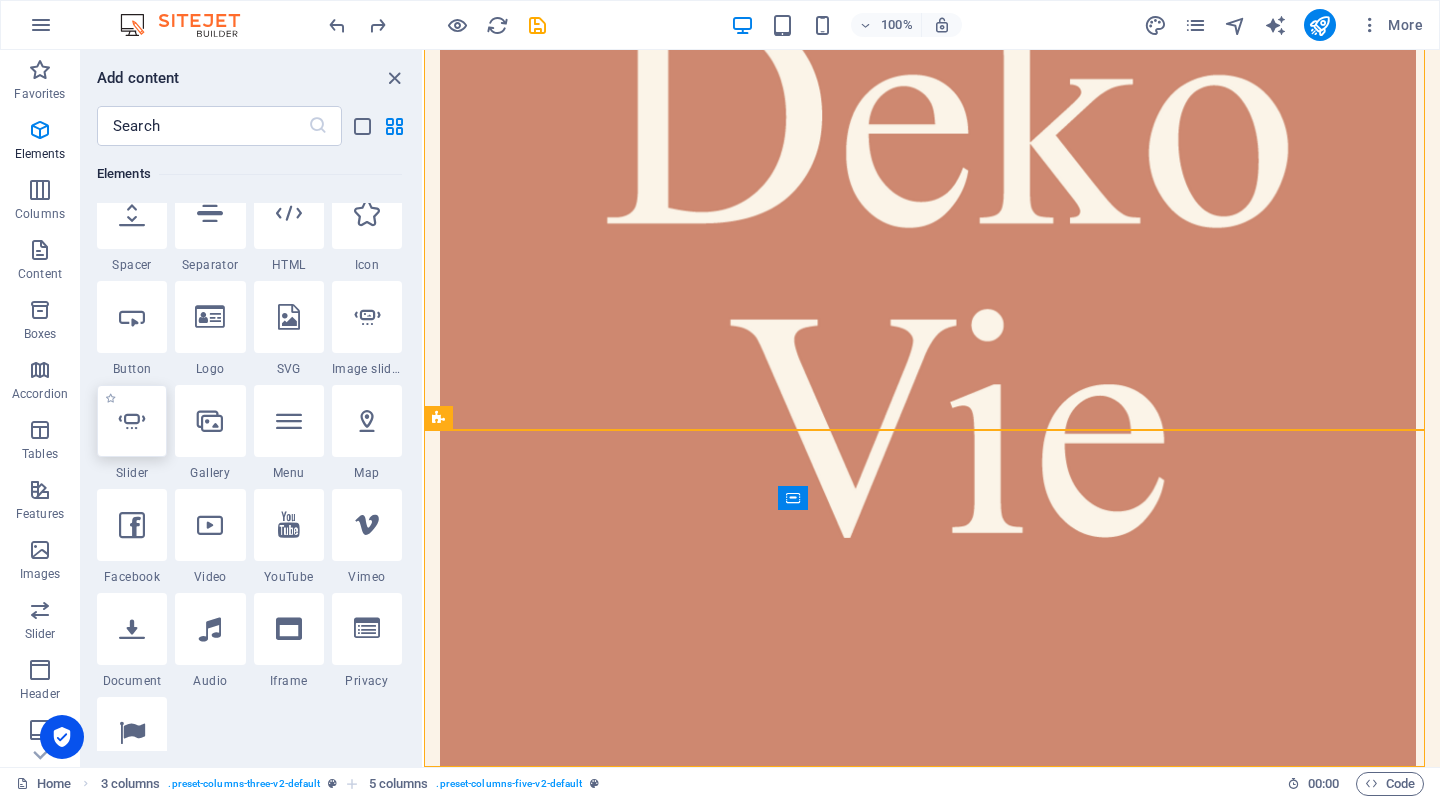 scroll, scrollTop: 342, scrollLeft: 0, axis: vertical 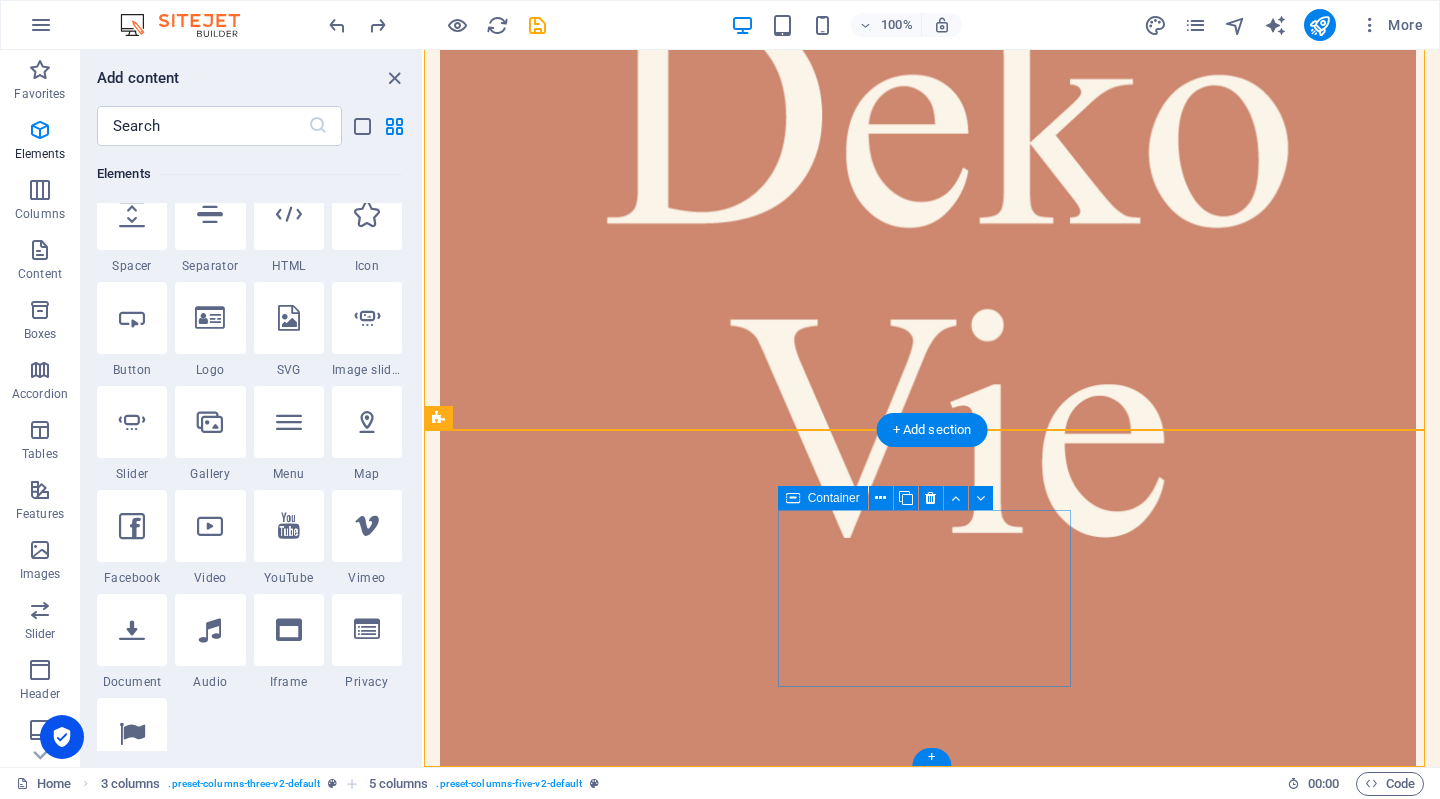drag, startPoint x: 754, startPoint y: 554, endPoint x: 943, endPoint y: 599, distance: 194.2833 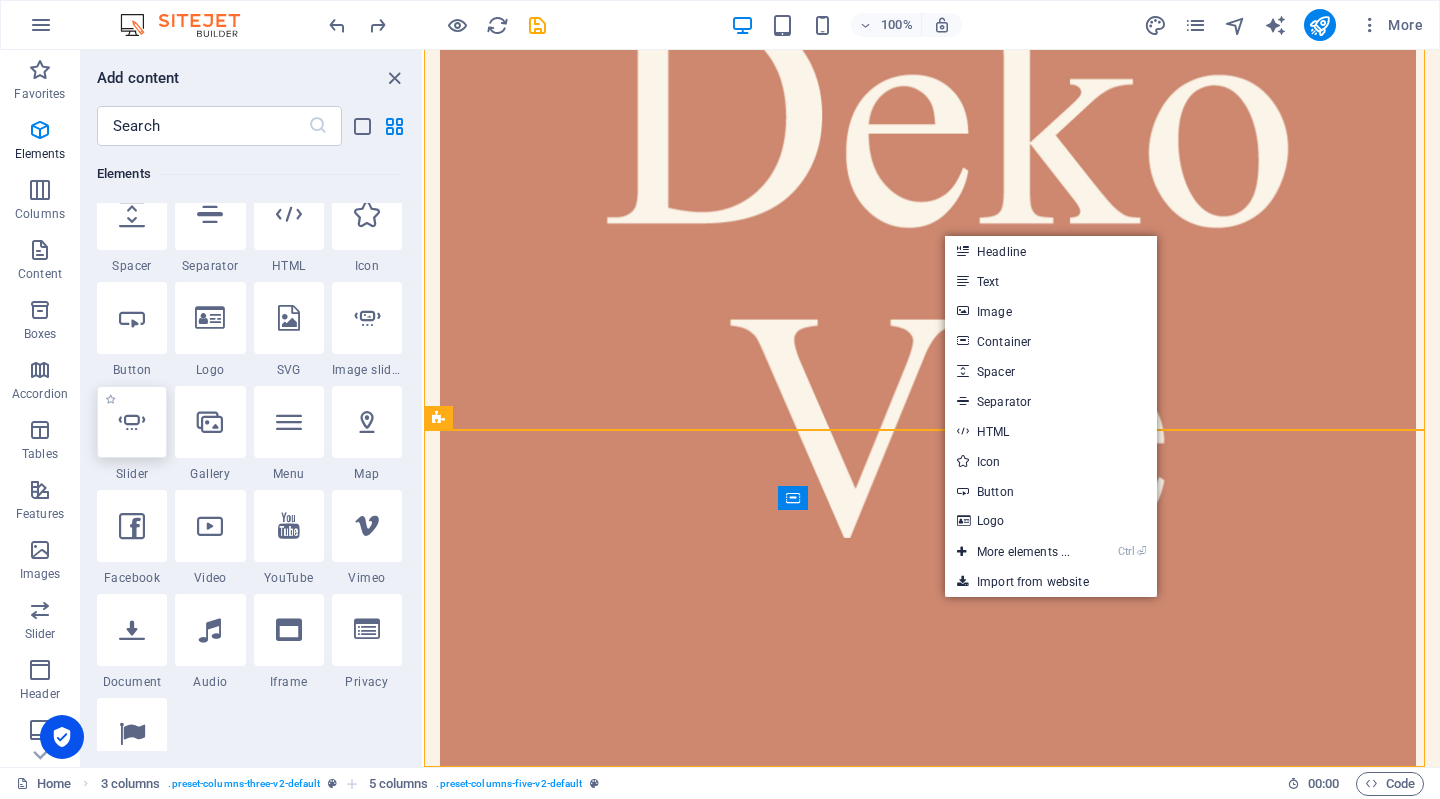 click at bounding box center [132, 422] 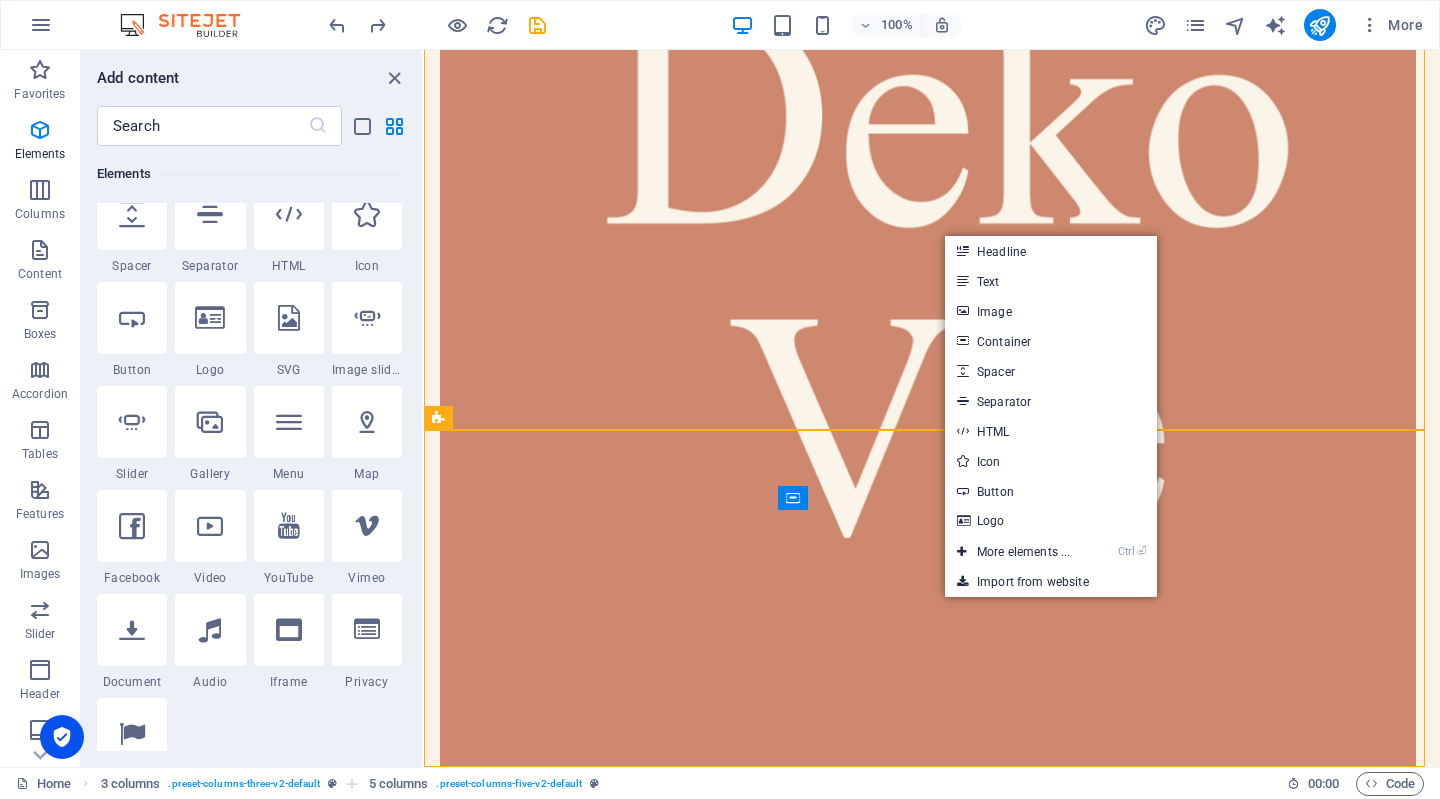 select on "ms" 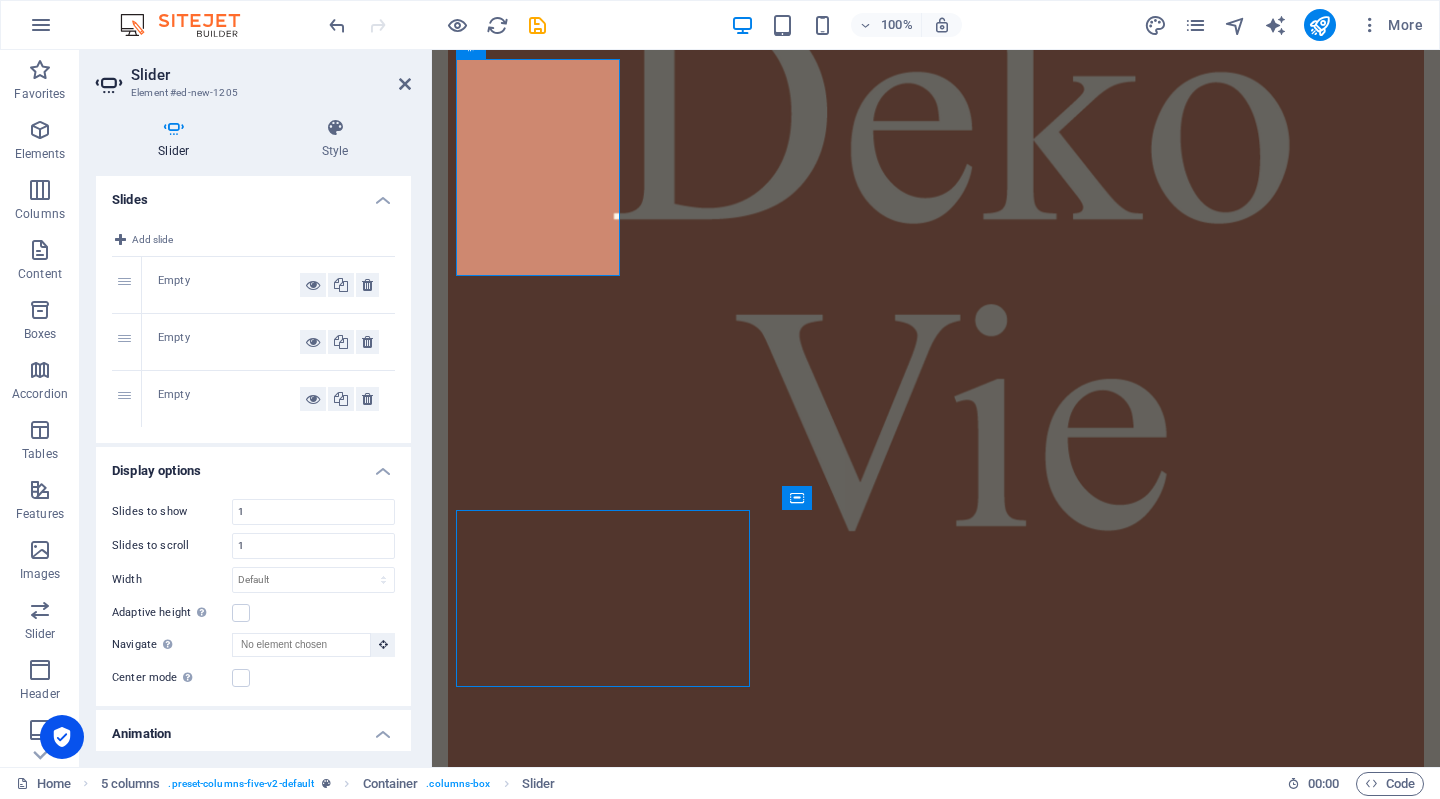scroll, scrollTop: 4, scrollLeft: 0, axis: vertical 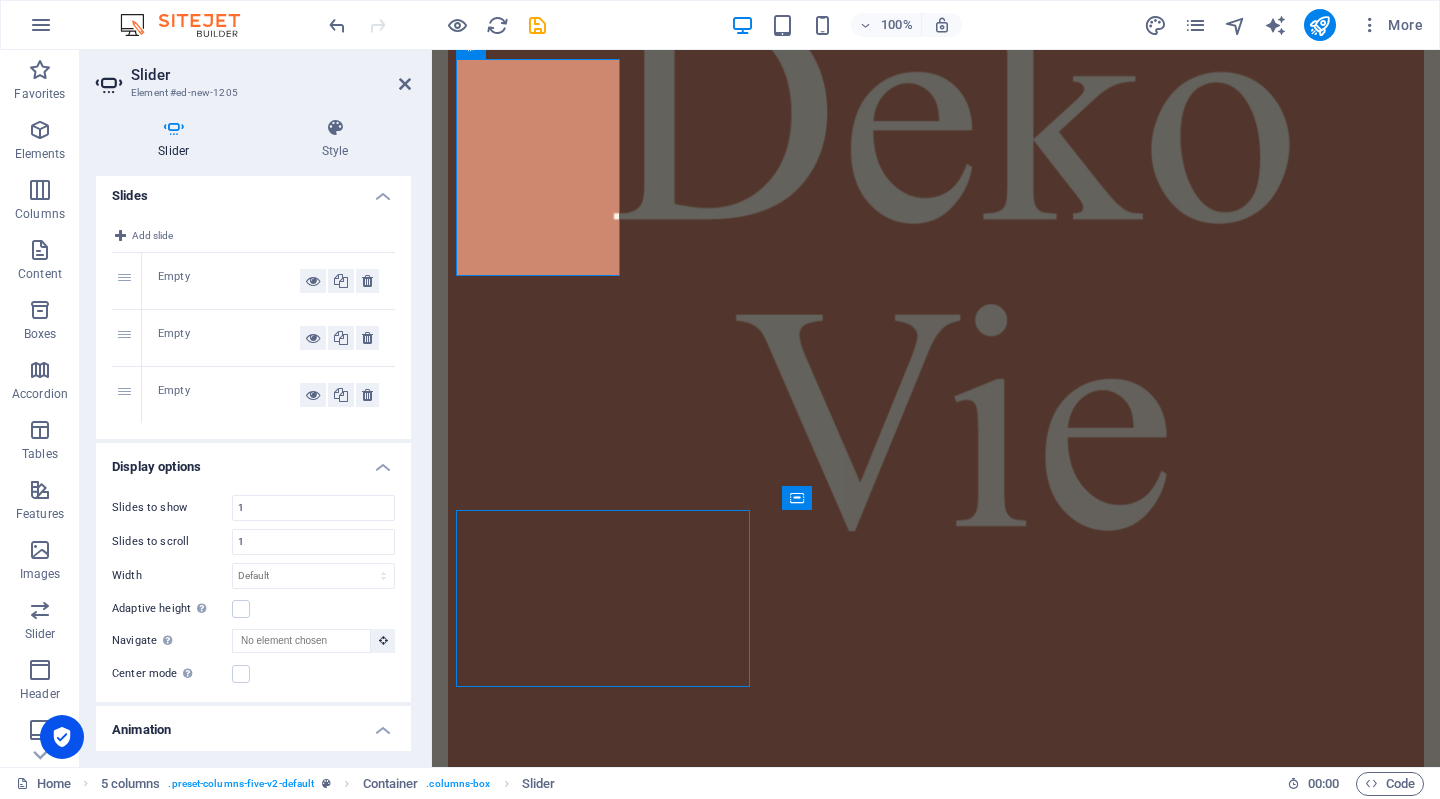 click on "Empty" at bounding box center [229, 281] 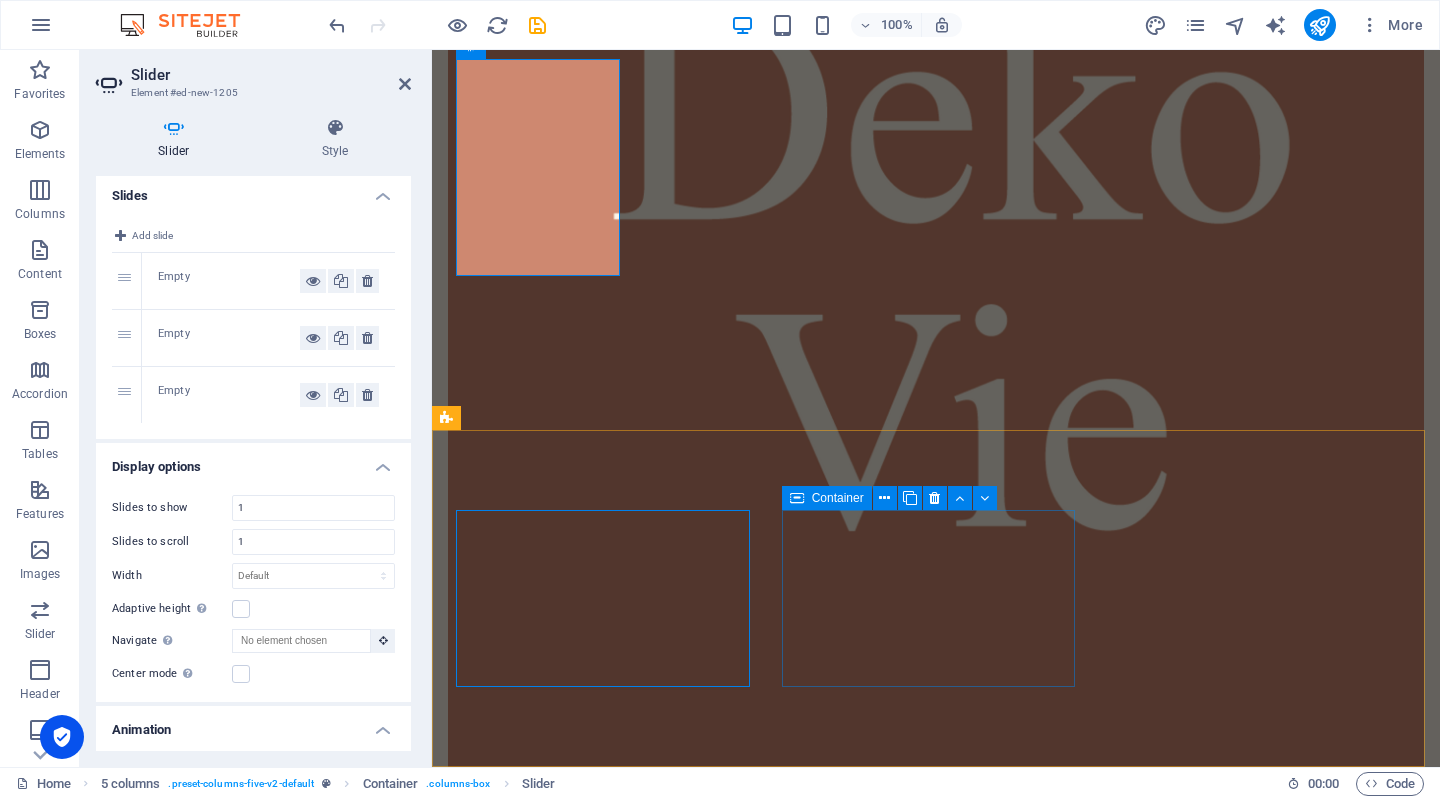 click on "Drop content here or  Add elements  Paste clipboard" at bounding box center (594, 8901) 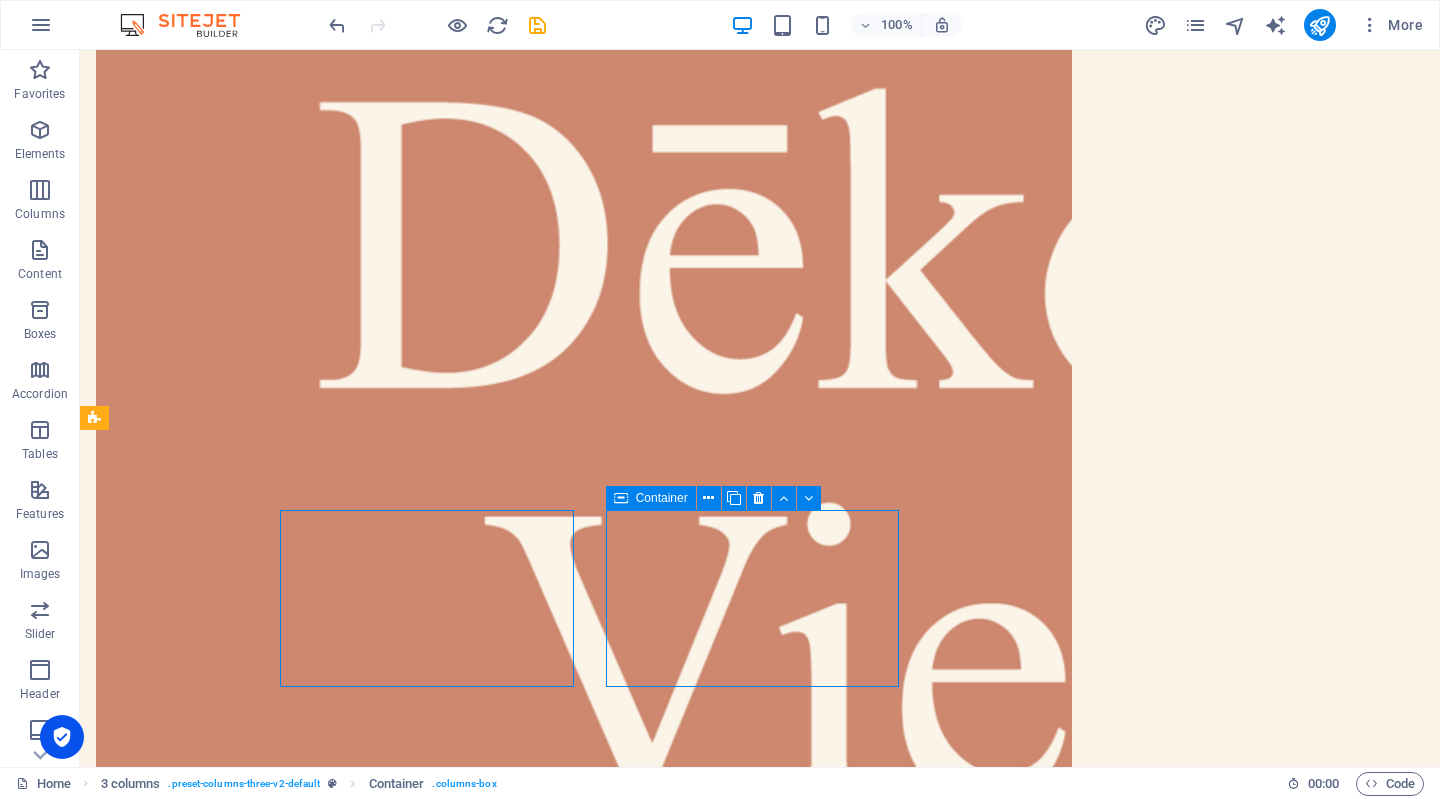 click on "Add elements" at bounding box center [183, 11183] 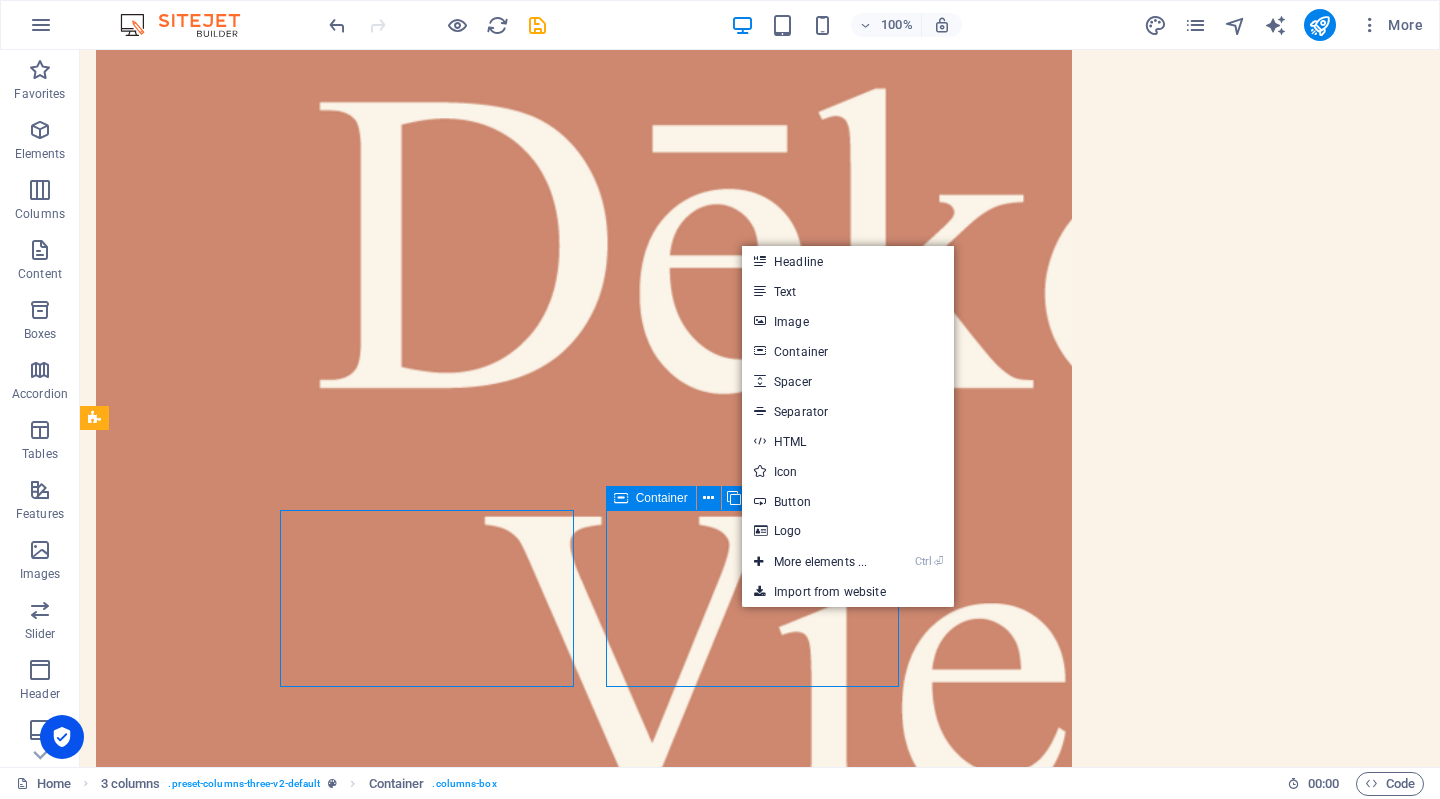 click on "Add elements" at bounding box center [183, 11183] 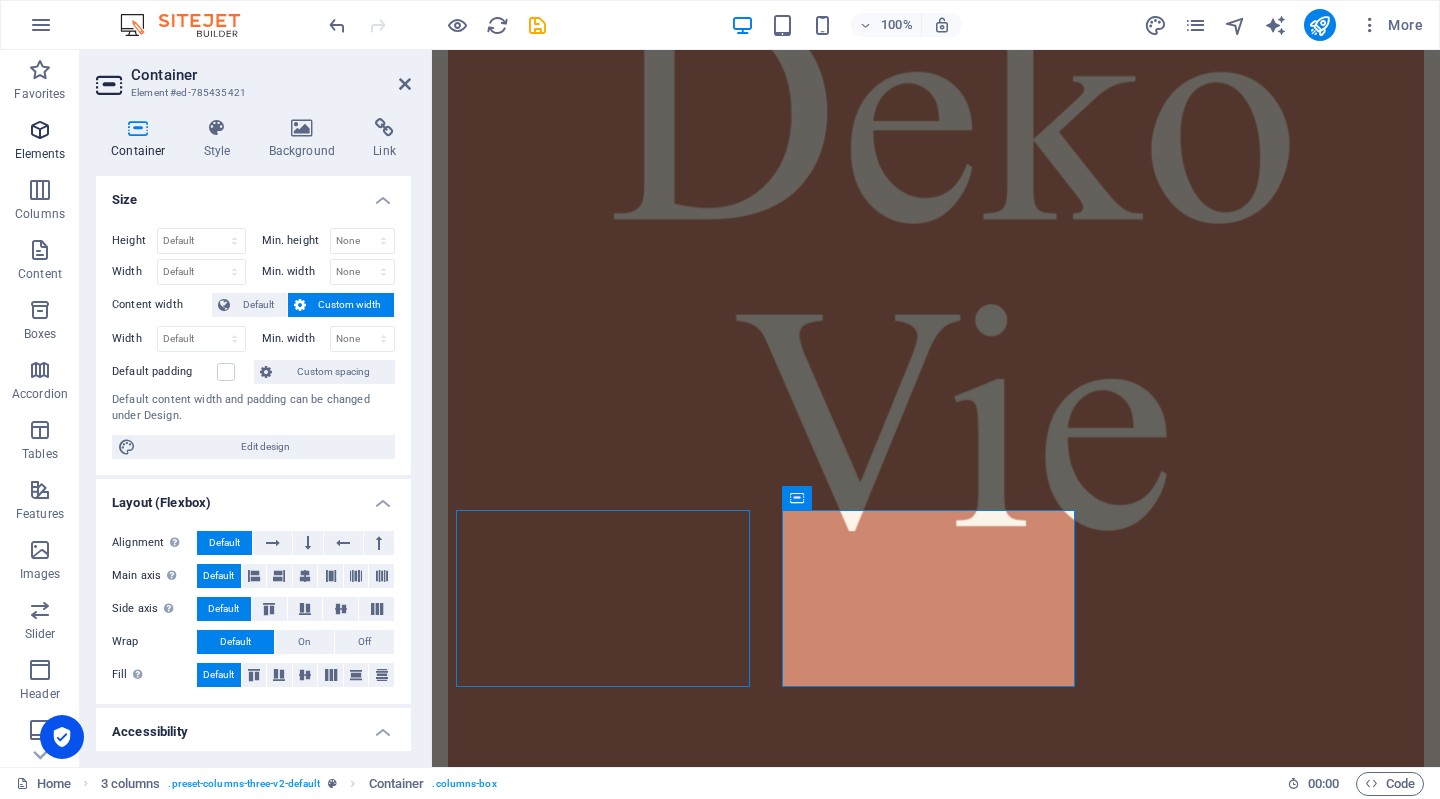 click at bounding box center [40, 130] 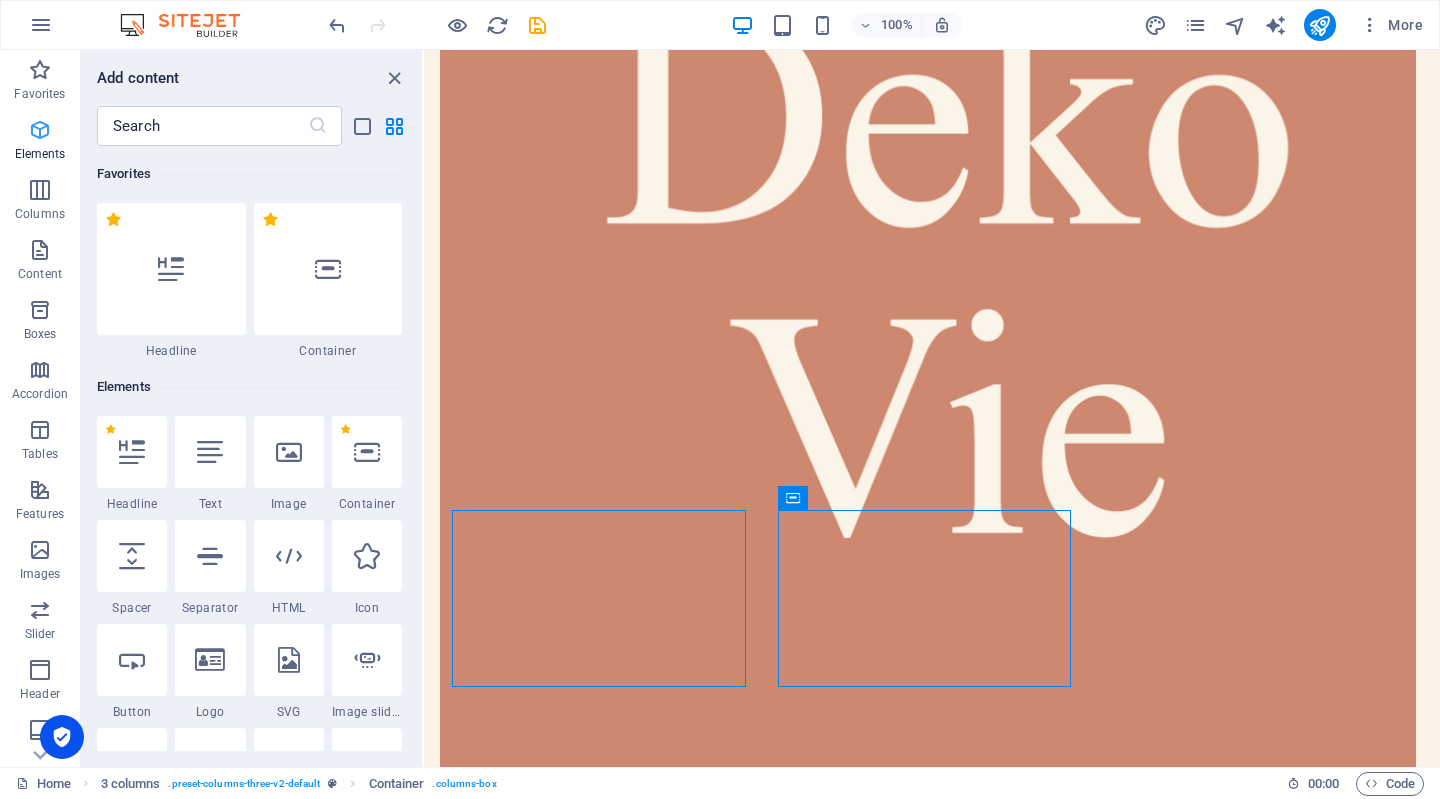 click at bounding box center [40, 130] 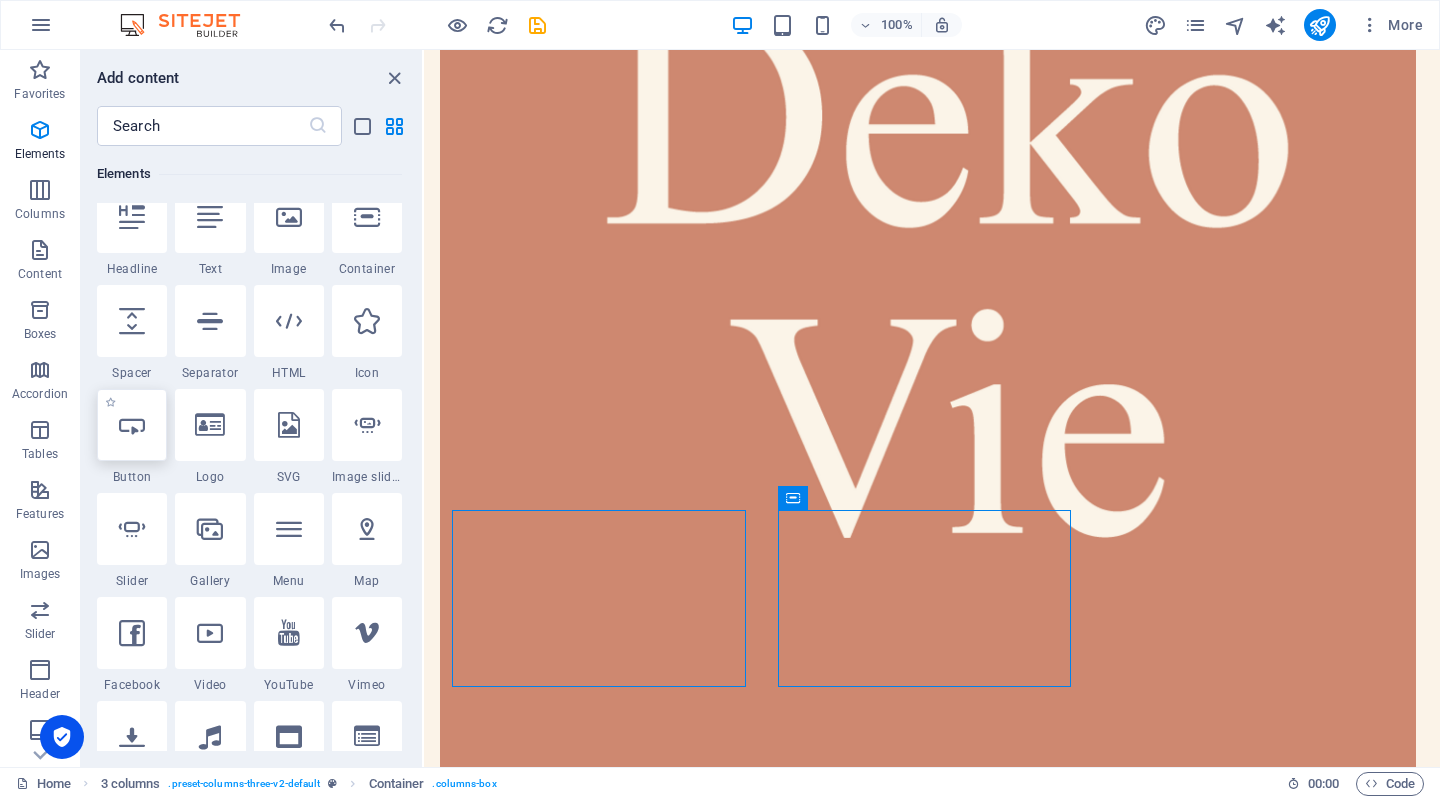 scroll, scrollTop: 239, scrollLeft: 0, axis: vertical 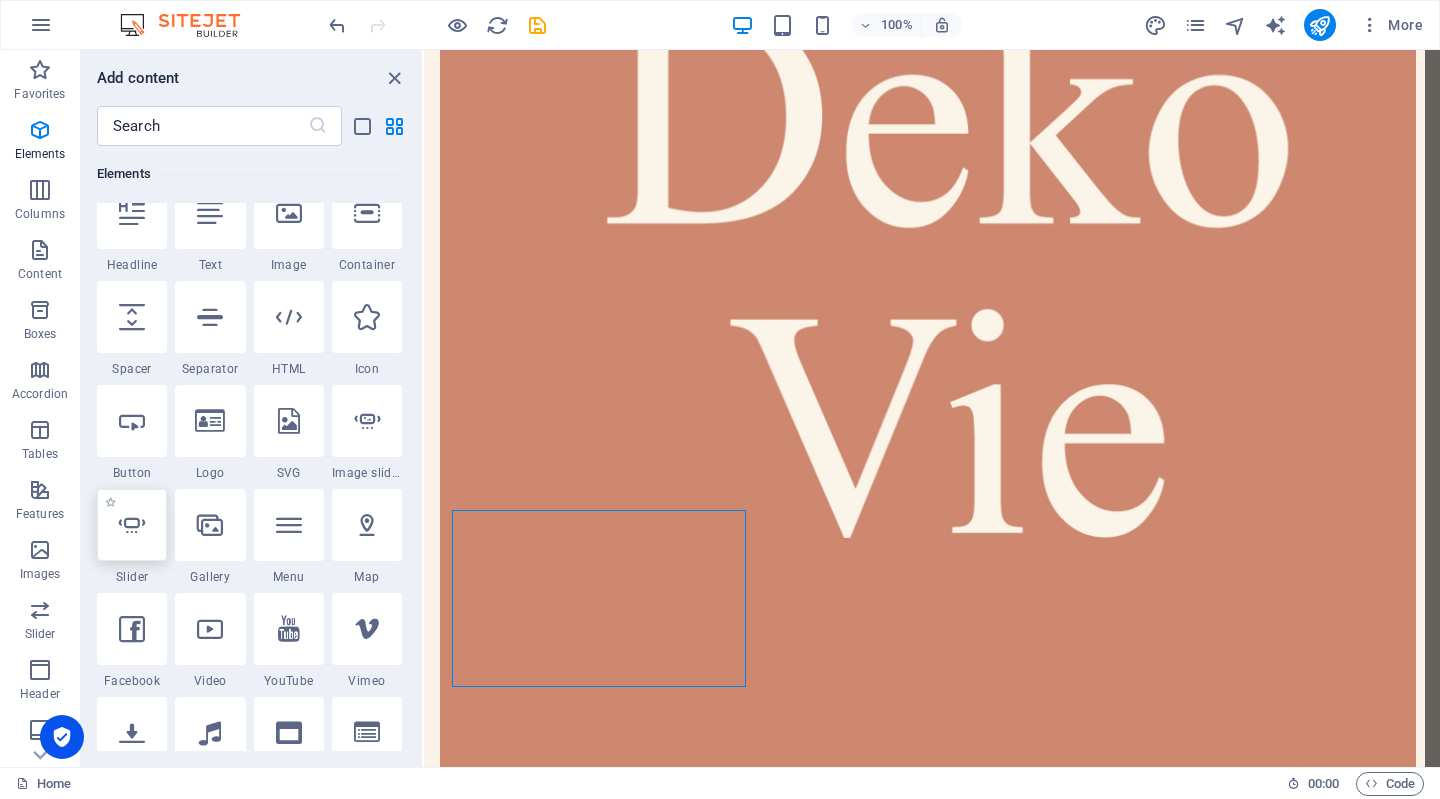 select on "ms" 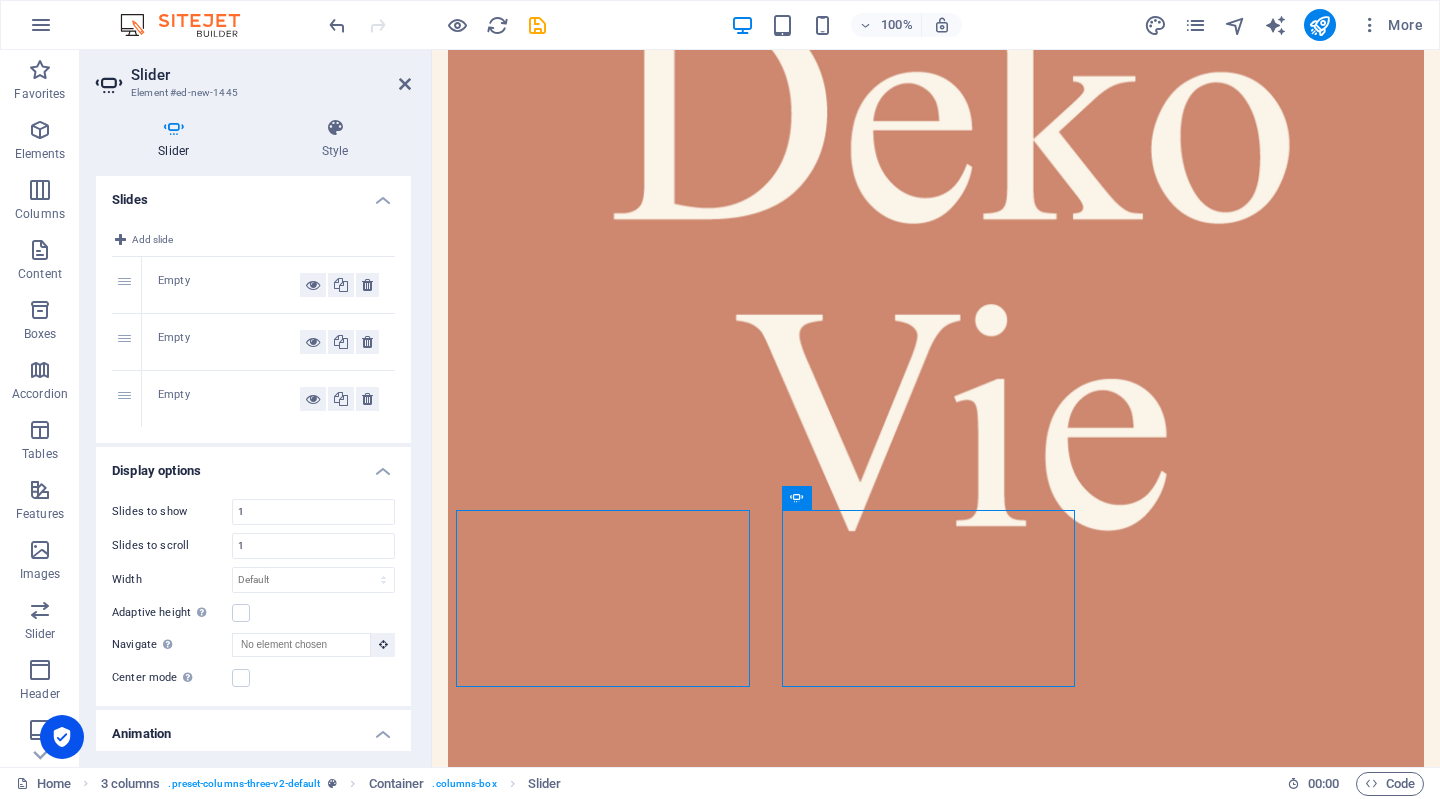 click on "Empty" at bounding box center (229, 285) 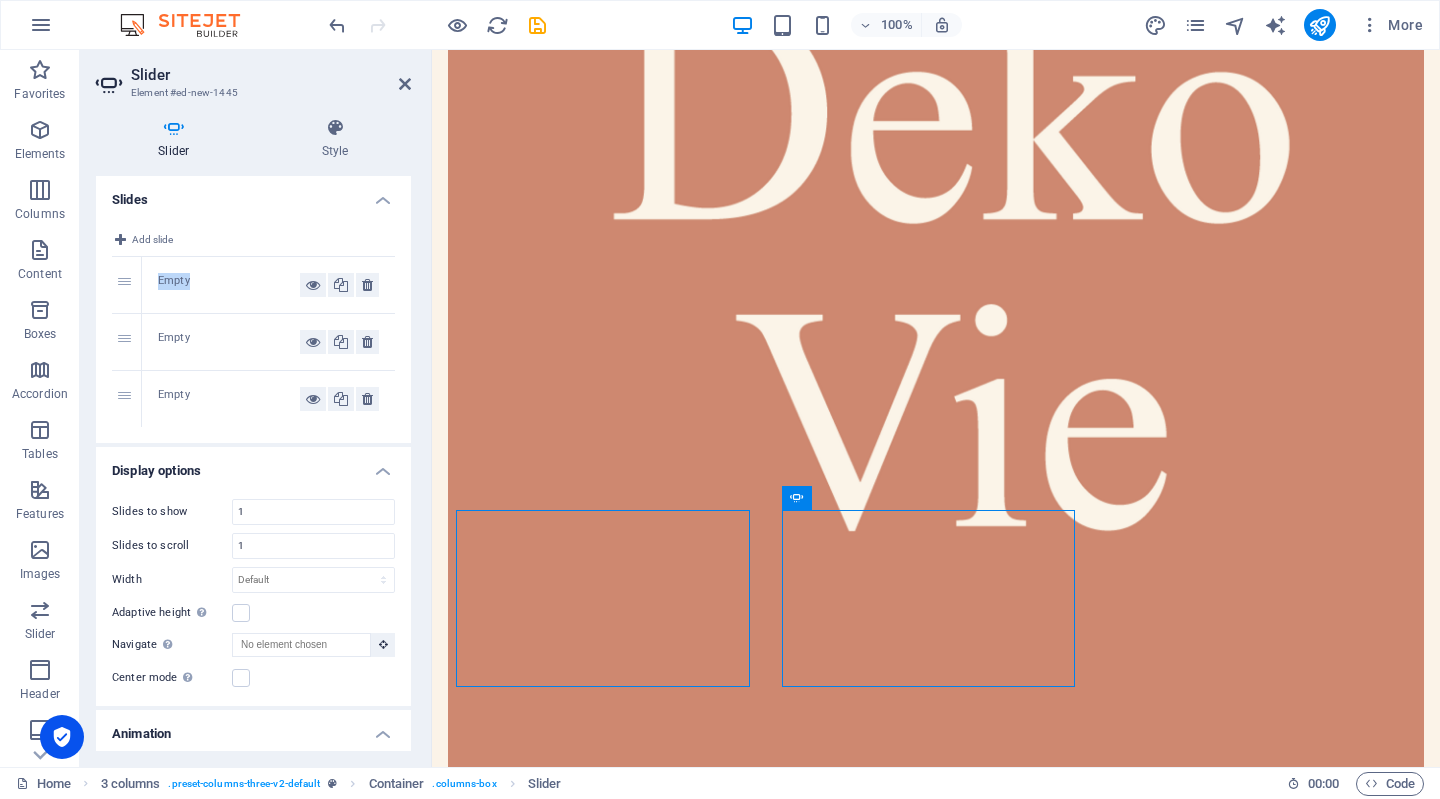 click on "Empty" at bounding box center (229, 285) 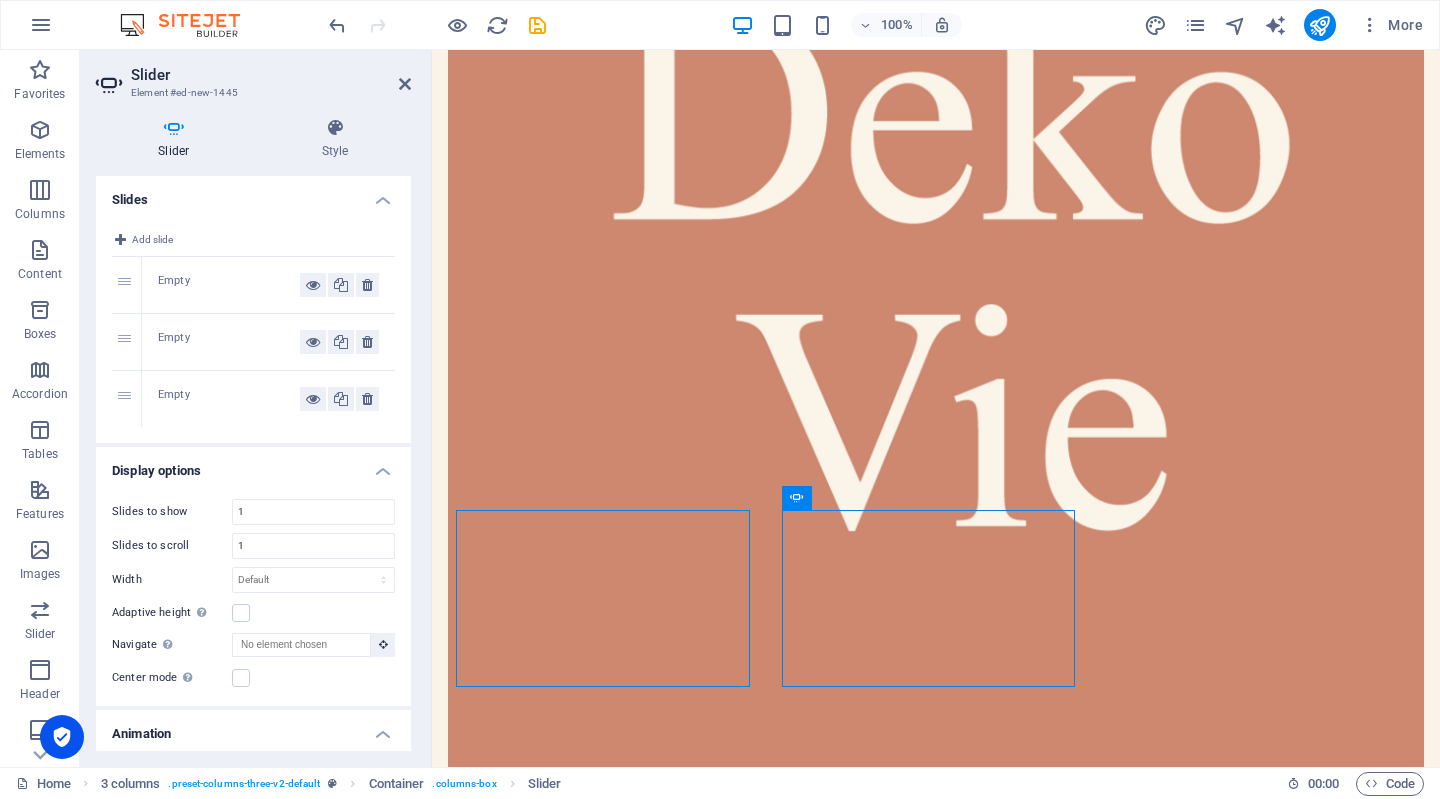 click on "Empty" at bounding box center [229, 285] 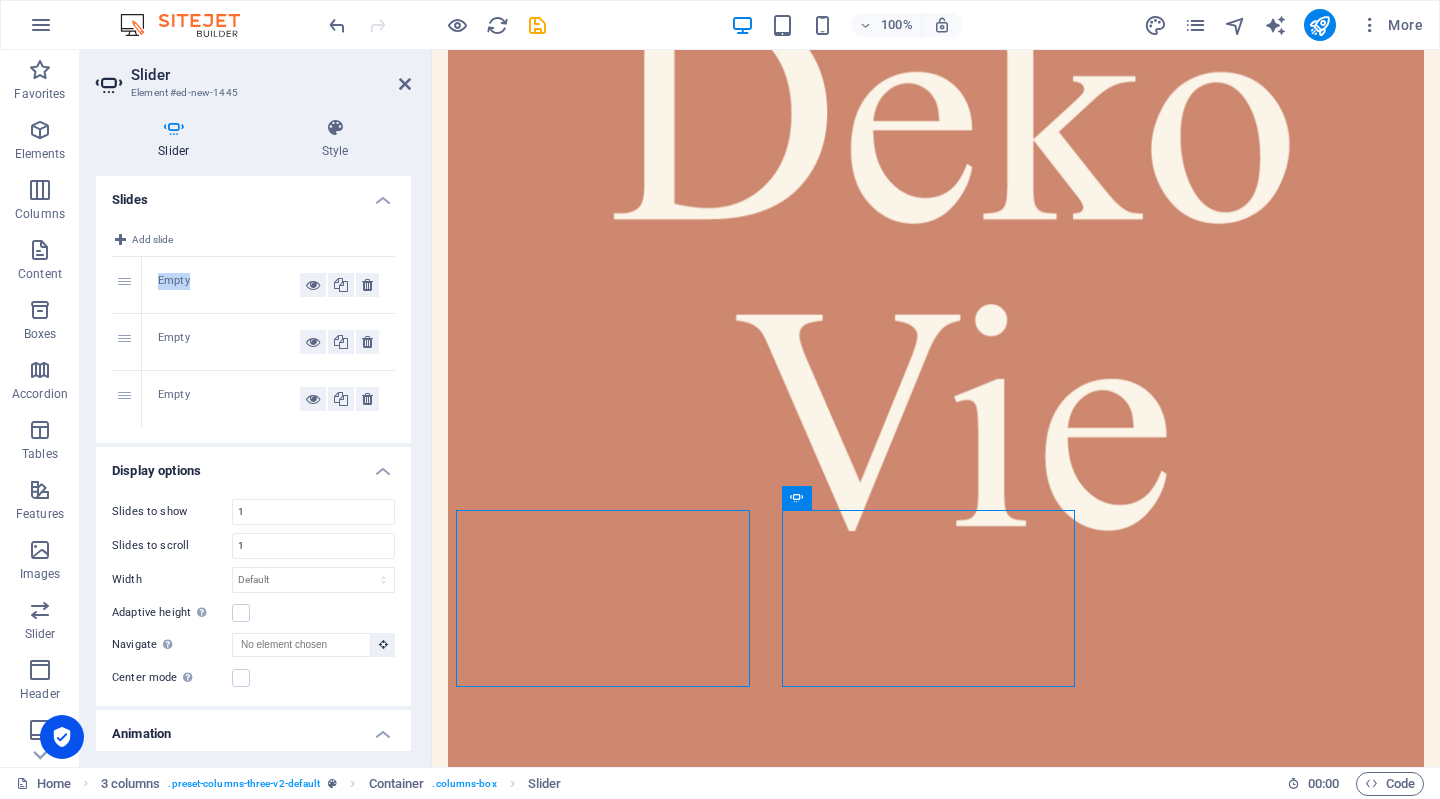 click on "Empty" at bounding box center [229, 285] 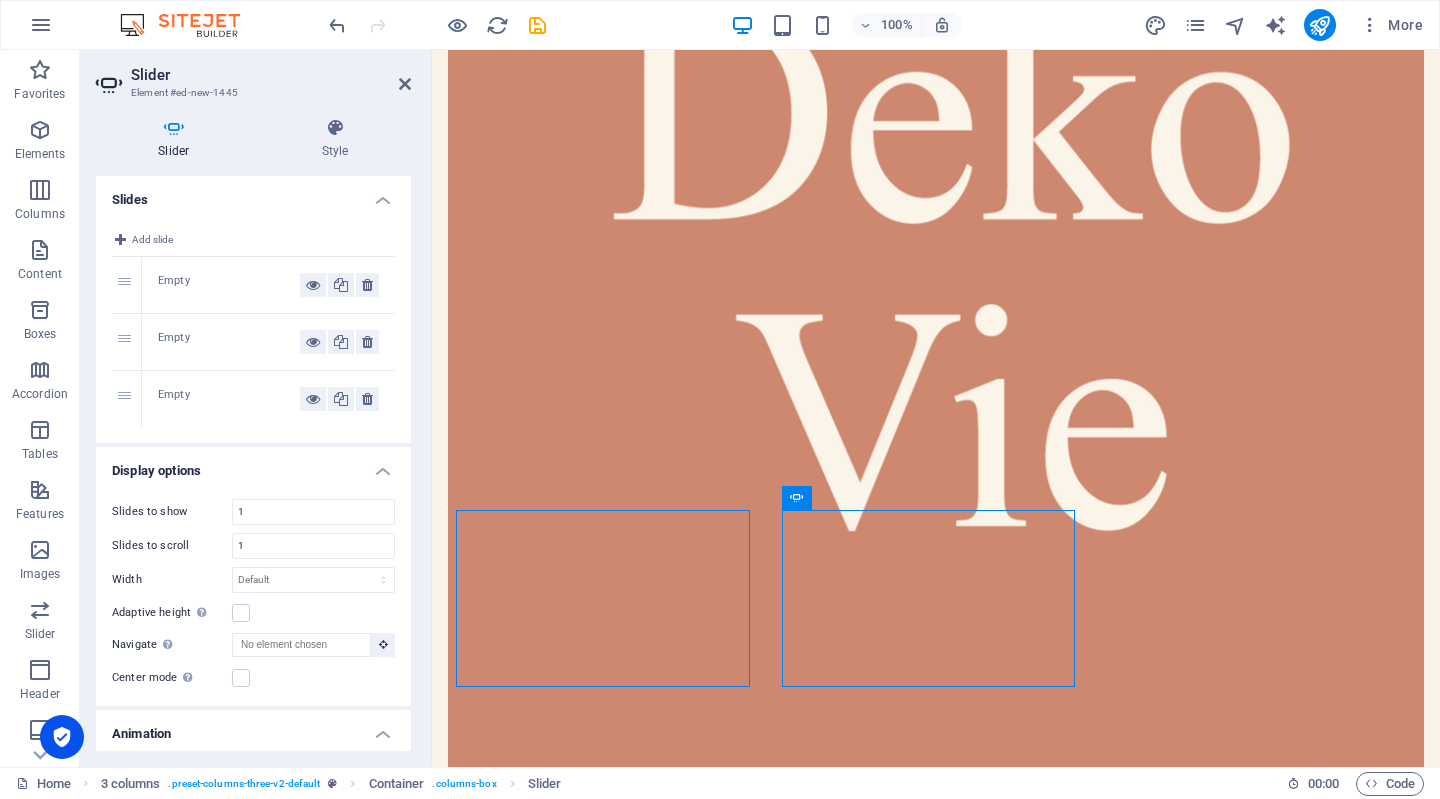 click on "1" at bounding box center [127, 285] 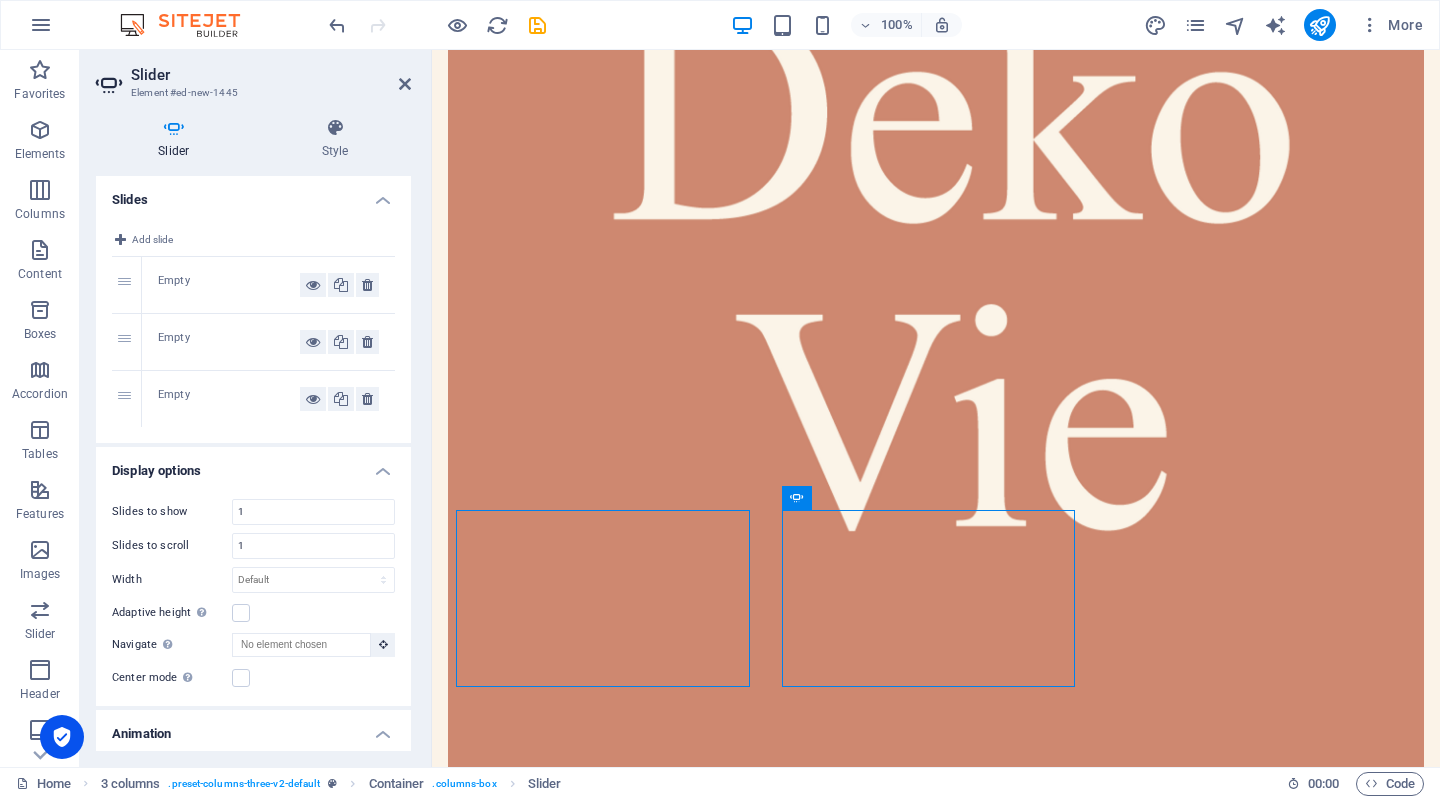 click on "1" at bounding box center [127, 285] 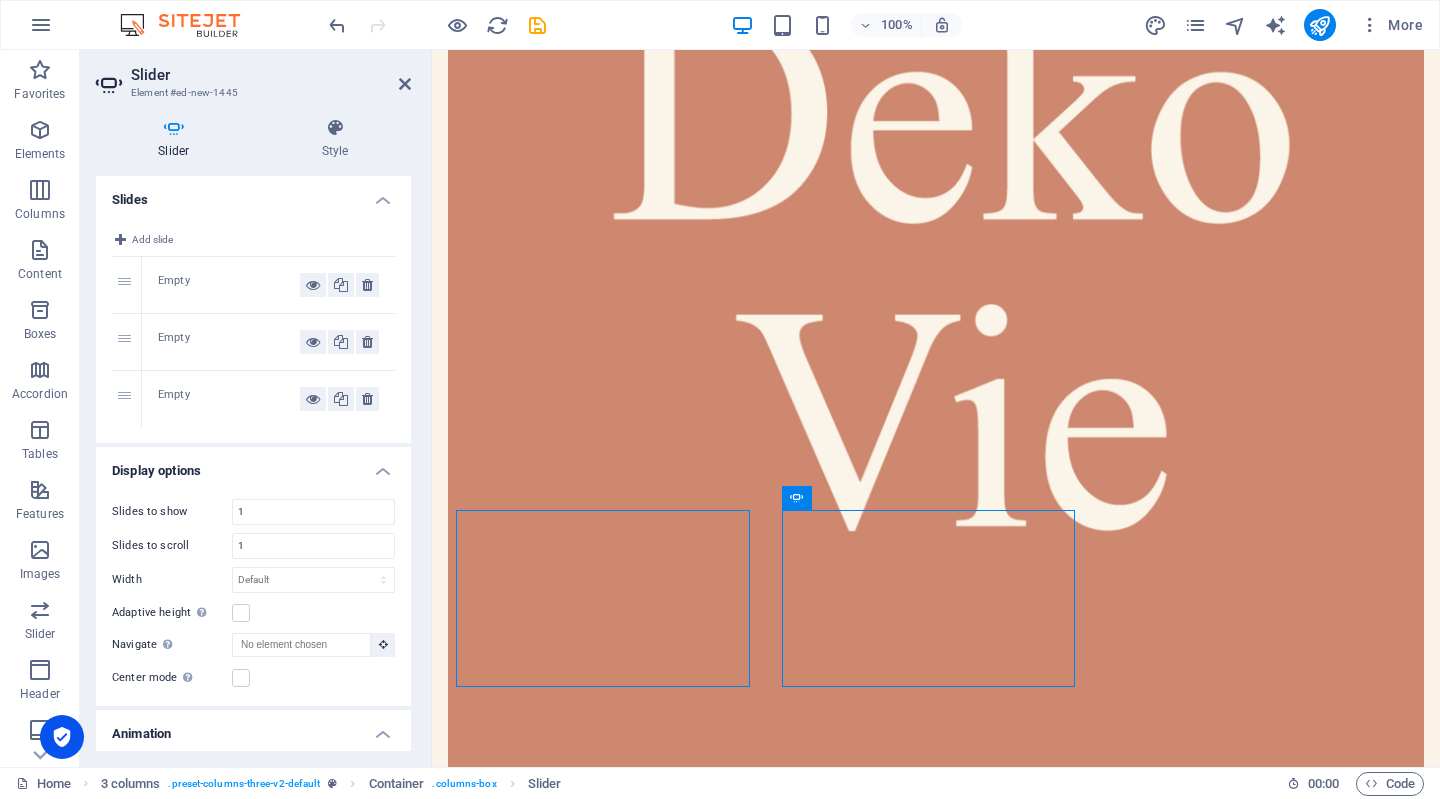 click on "1" at bounding box center (127, 285) 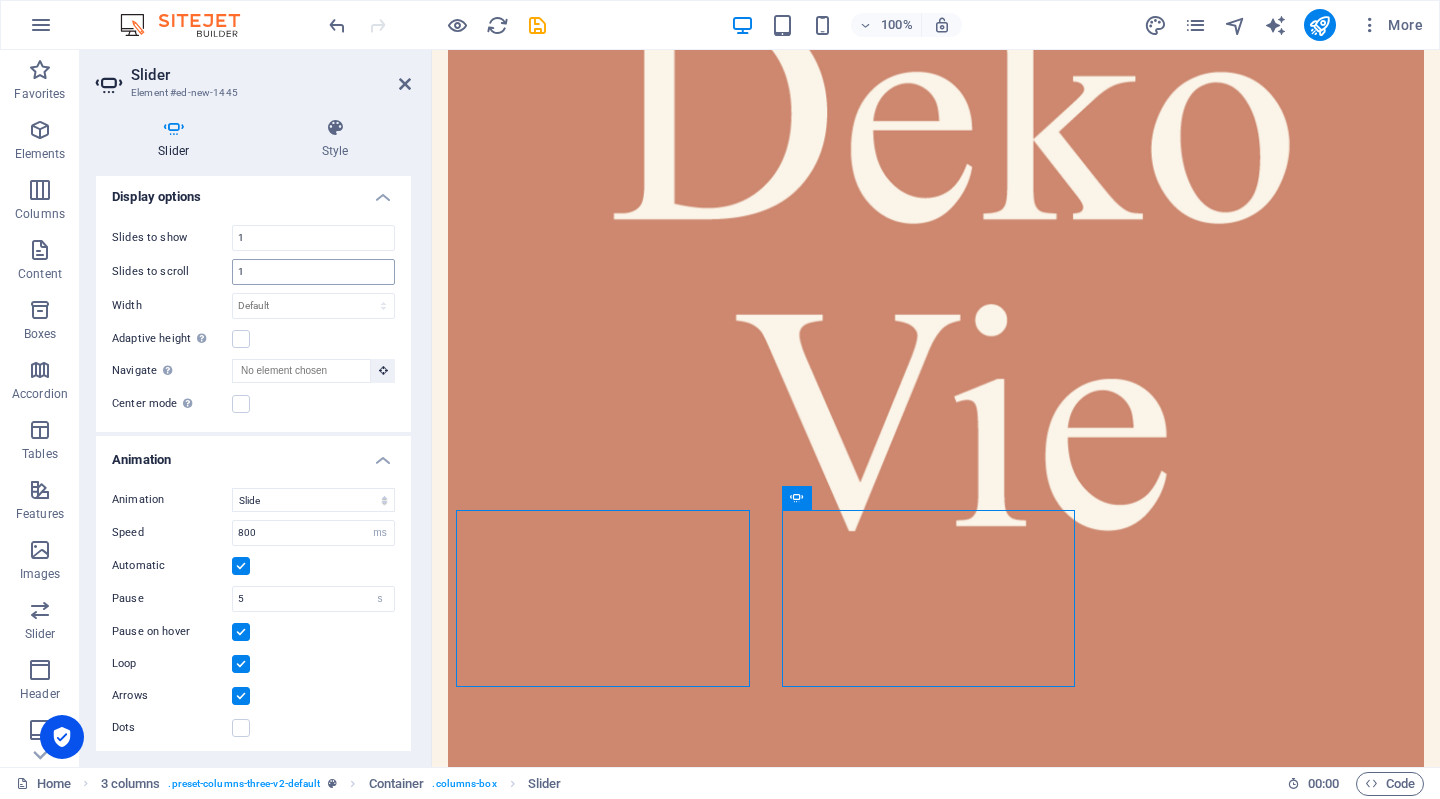 scroll, scrollTop: 0, scrollLeft: 0, axis: both 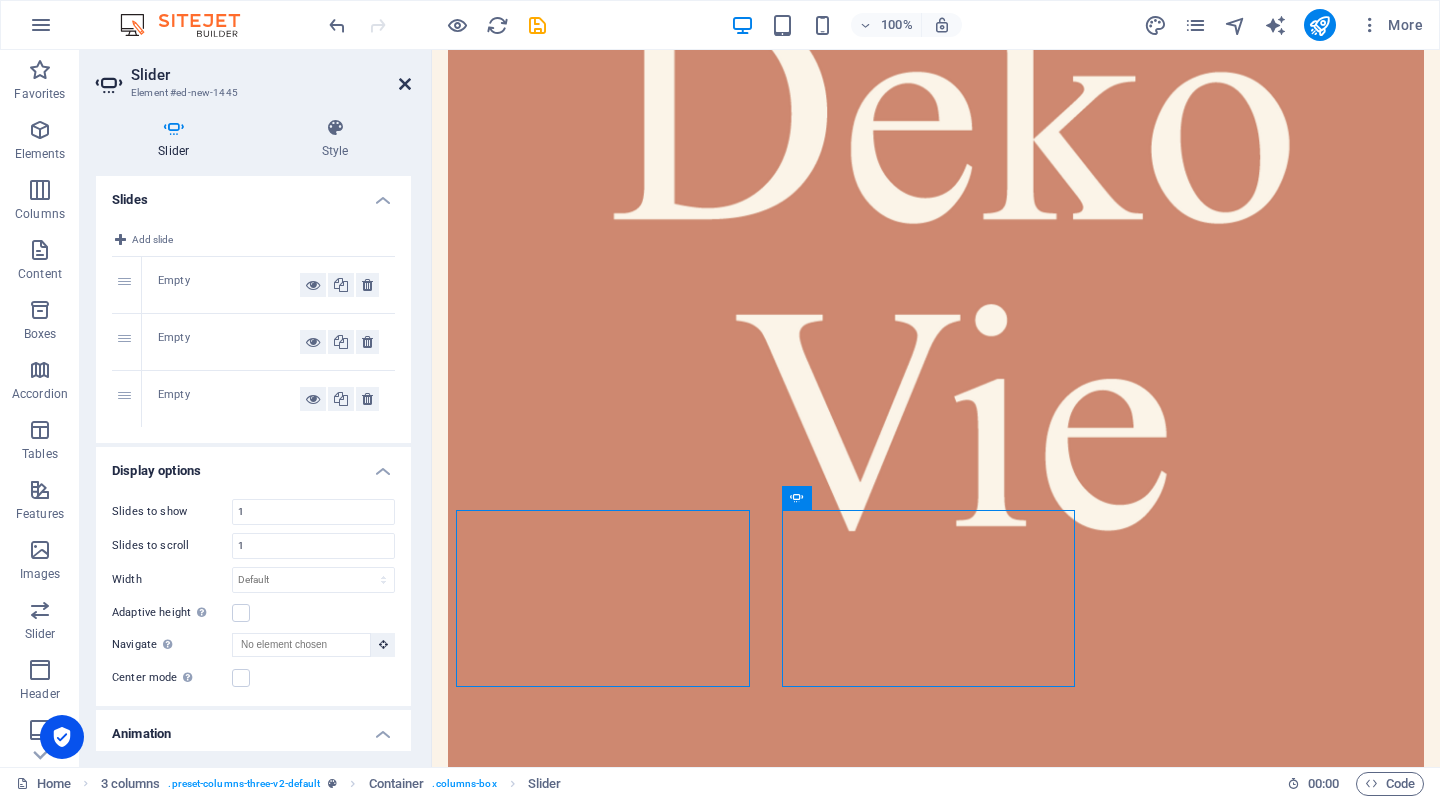 click at bounding box center (405, 84) 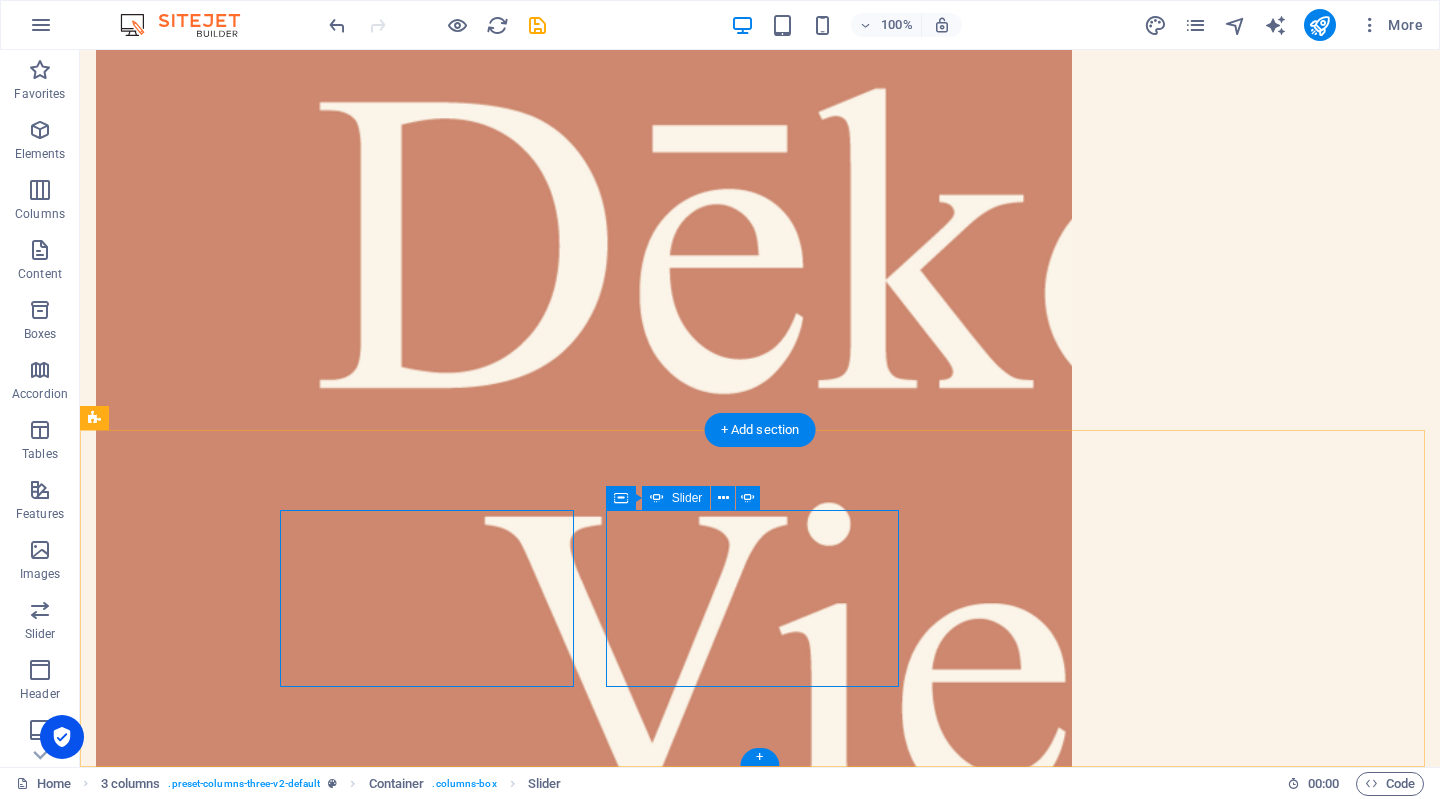 click at bounding box center (96, 11833) 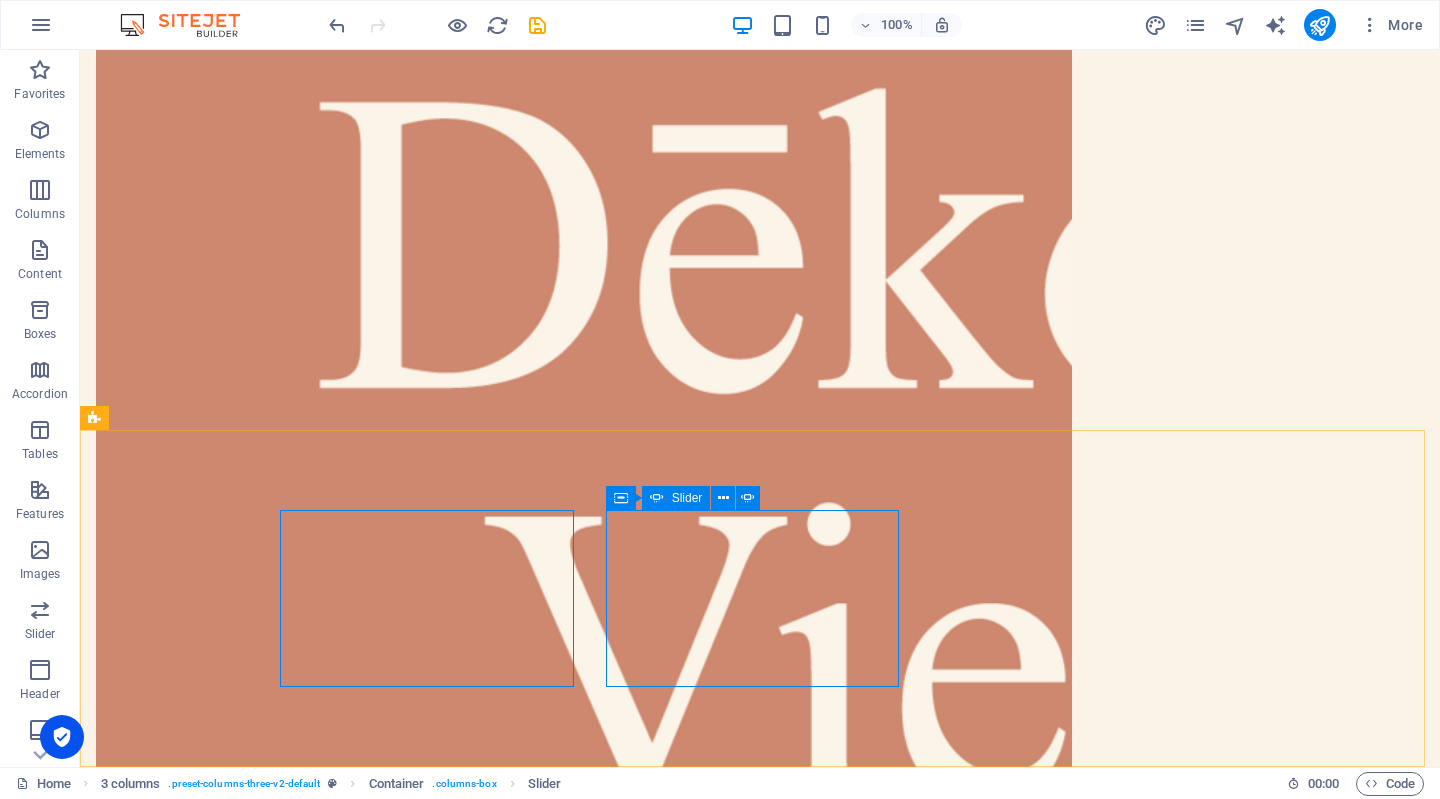 click on "Slider" at bounding box center (687, 498) 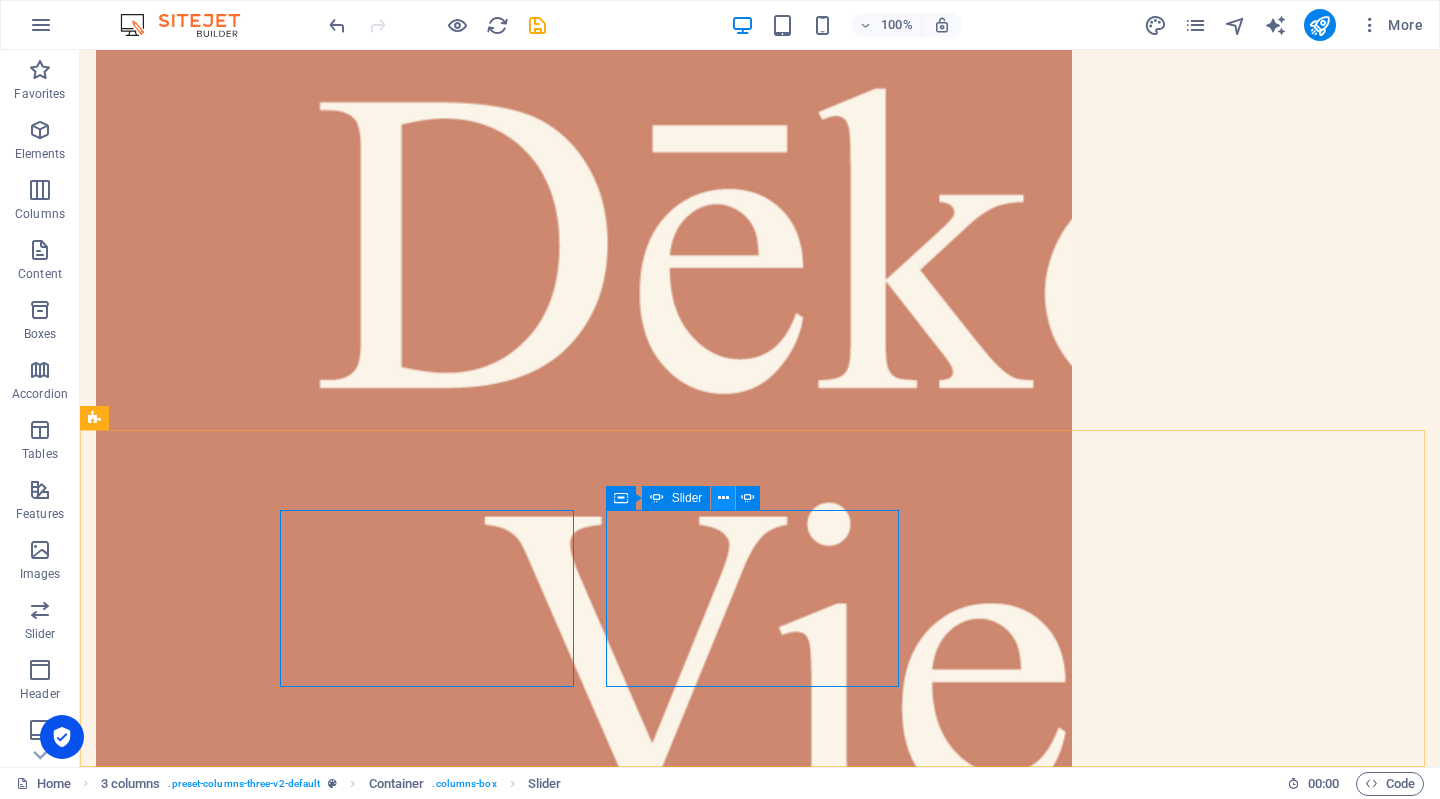 click at bounding box center [723, 498] 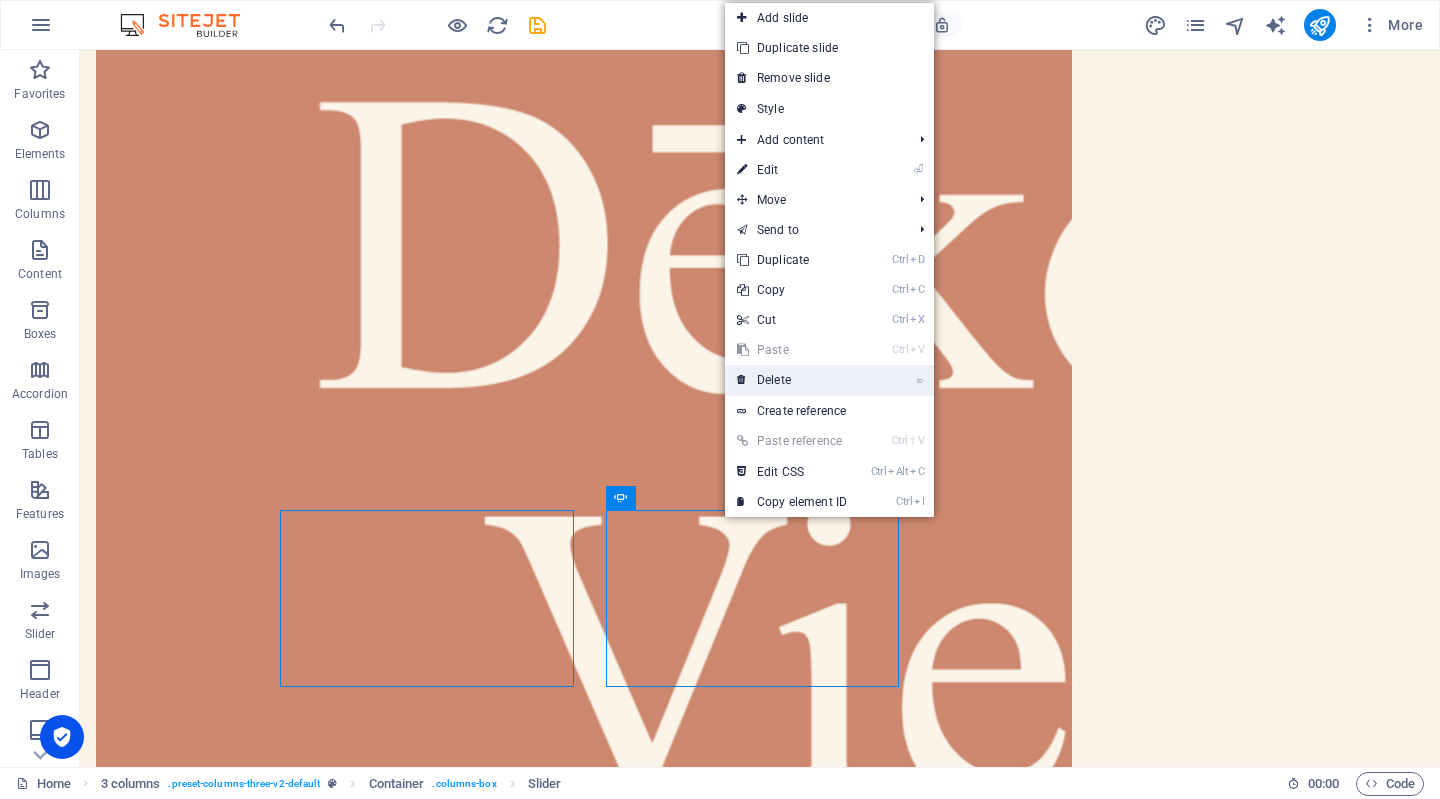click on "⌦  Delete" at bounding box center (792, 380) 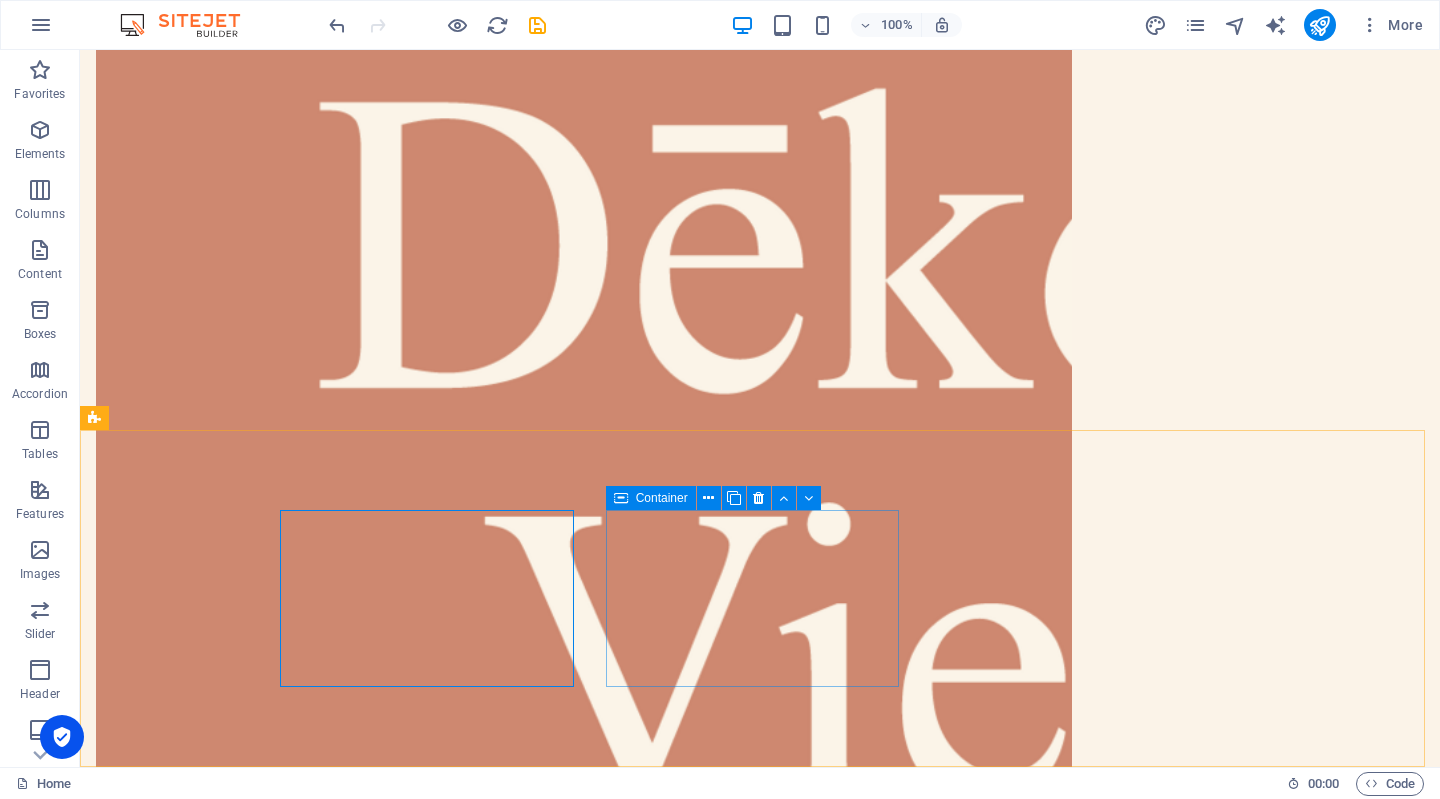 click on "Container" at bounding box center (662, 498) 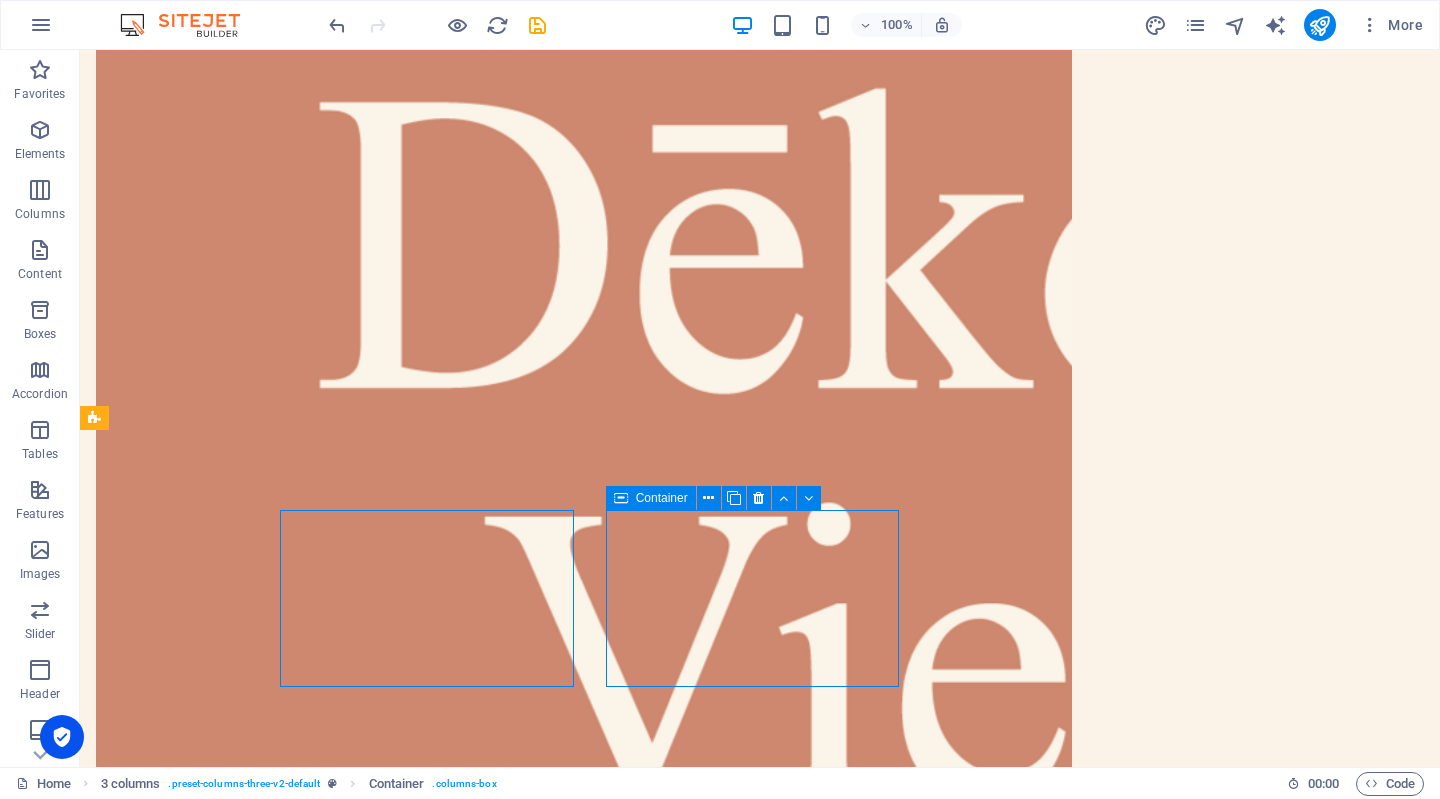 click on "Container" at bounding box center (662, 498) 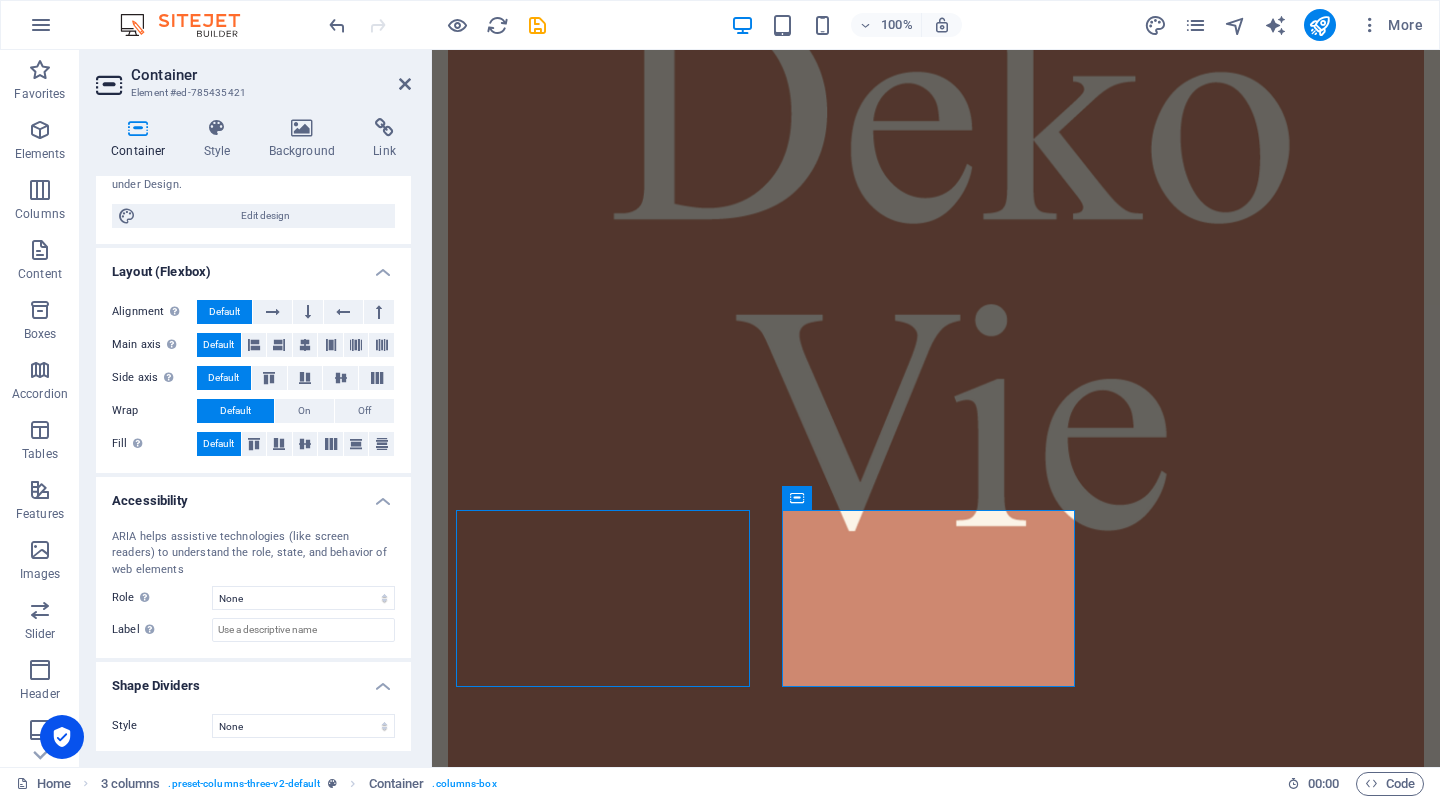 scroll, scrollTop: 0, scrollLeft: 0, axis: both 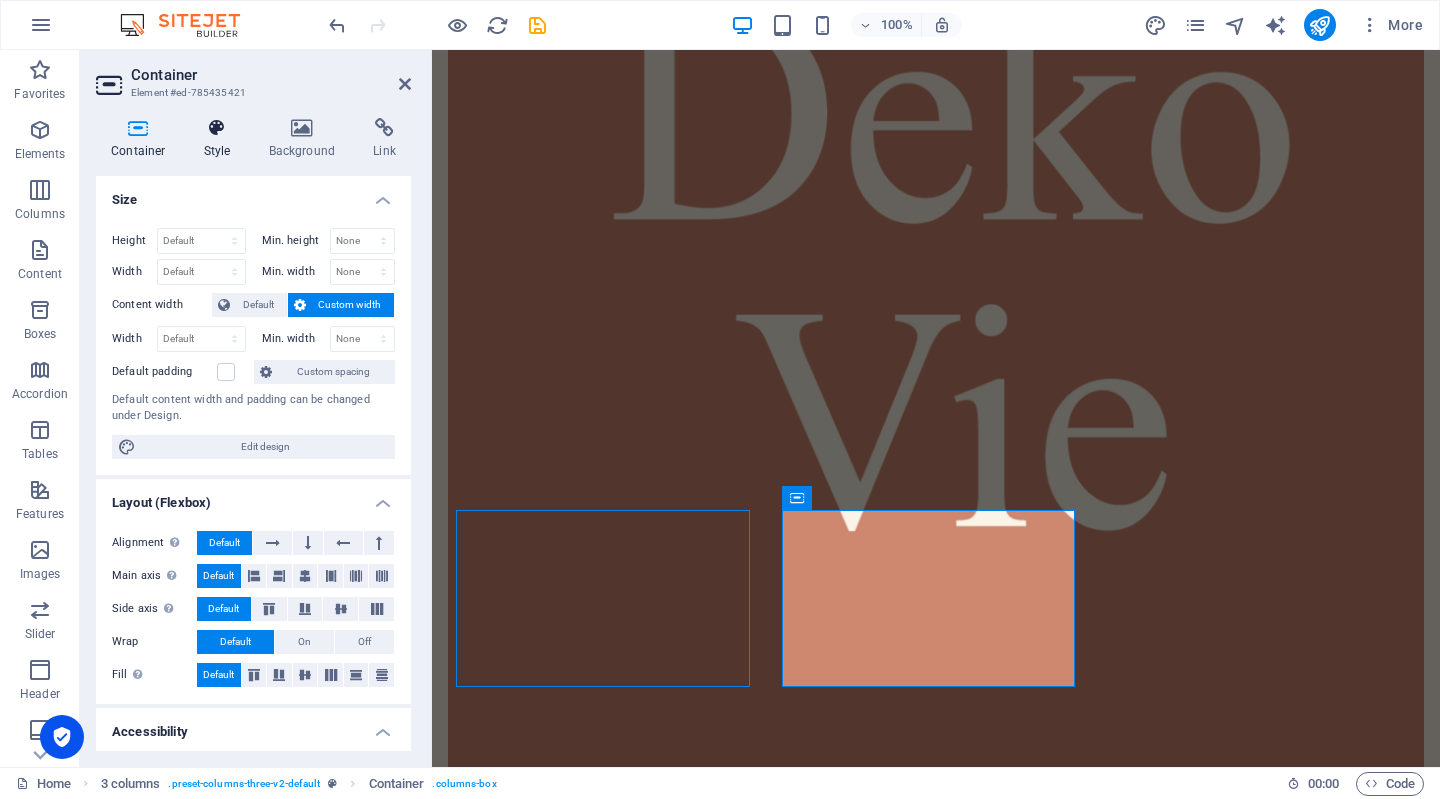 click at bounding box center (217, 128) 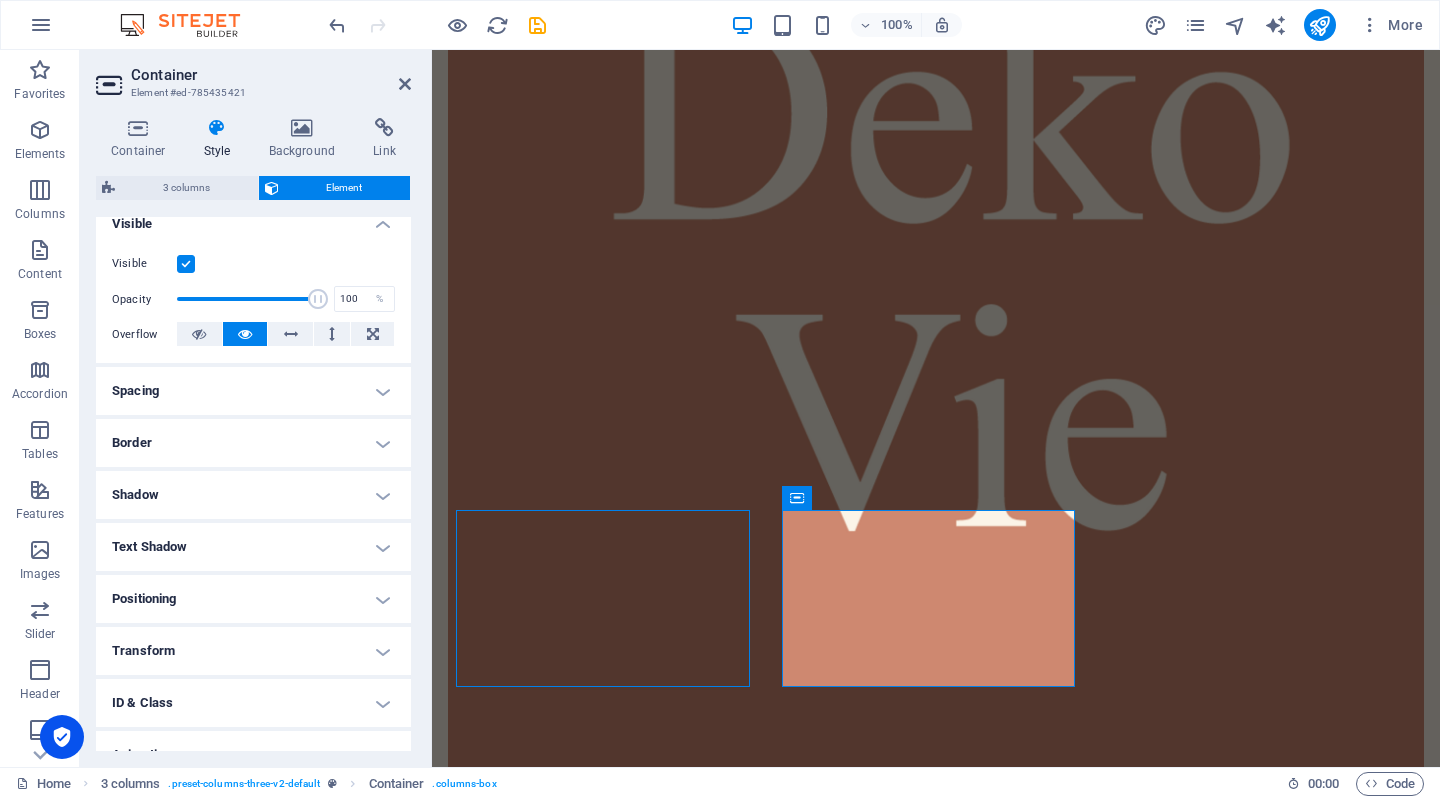 scroll, scrollTop: 310, scrollLeft: 0, axis: vertical 